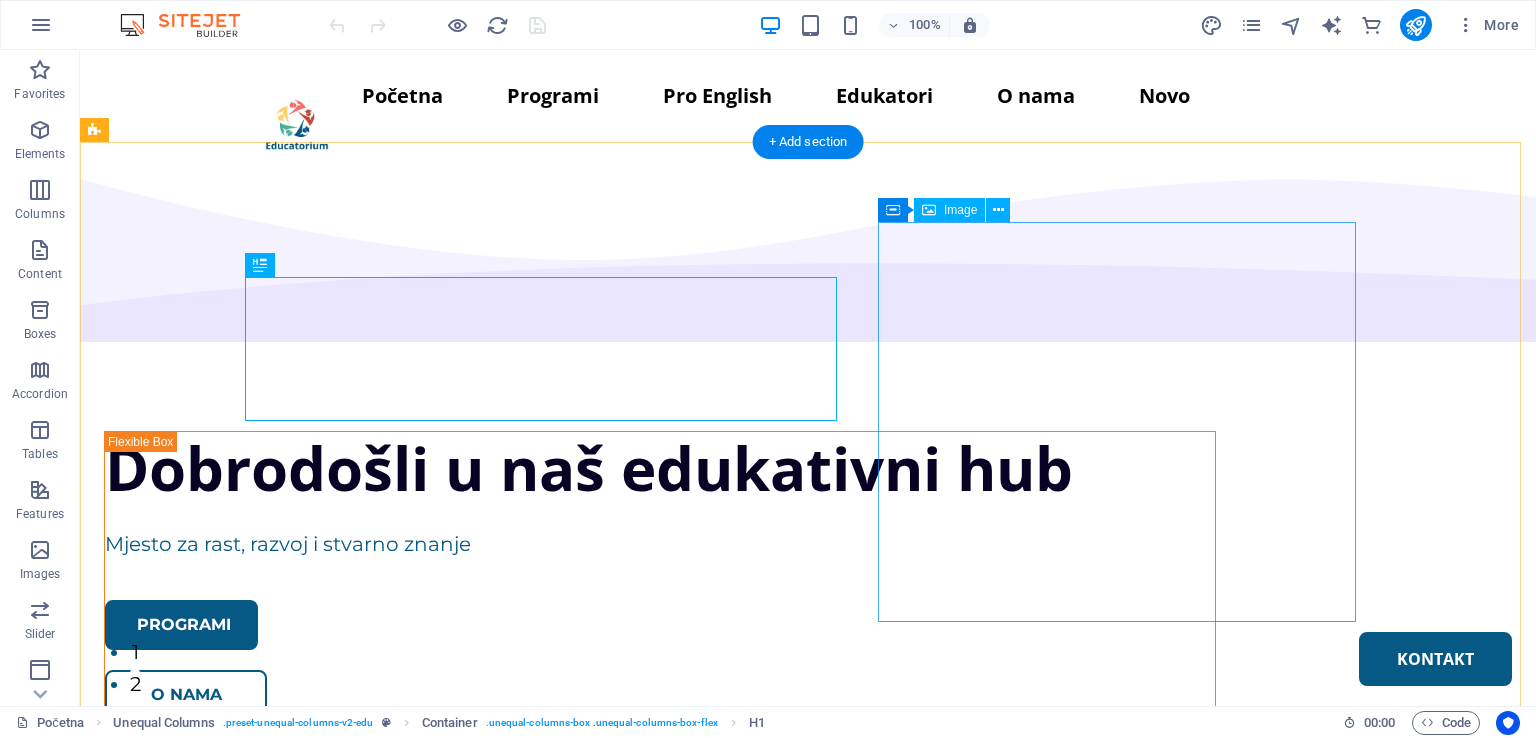 scroll, scrollTop: 0, scrollLeft: 0, axis: both 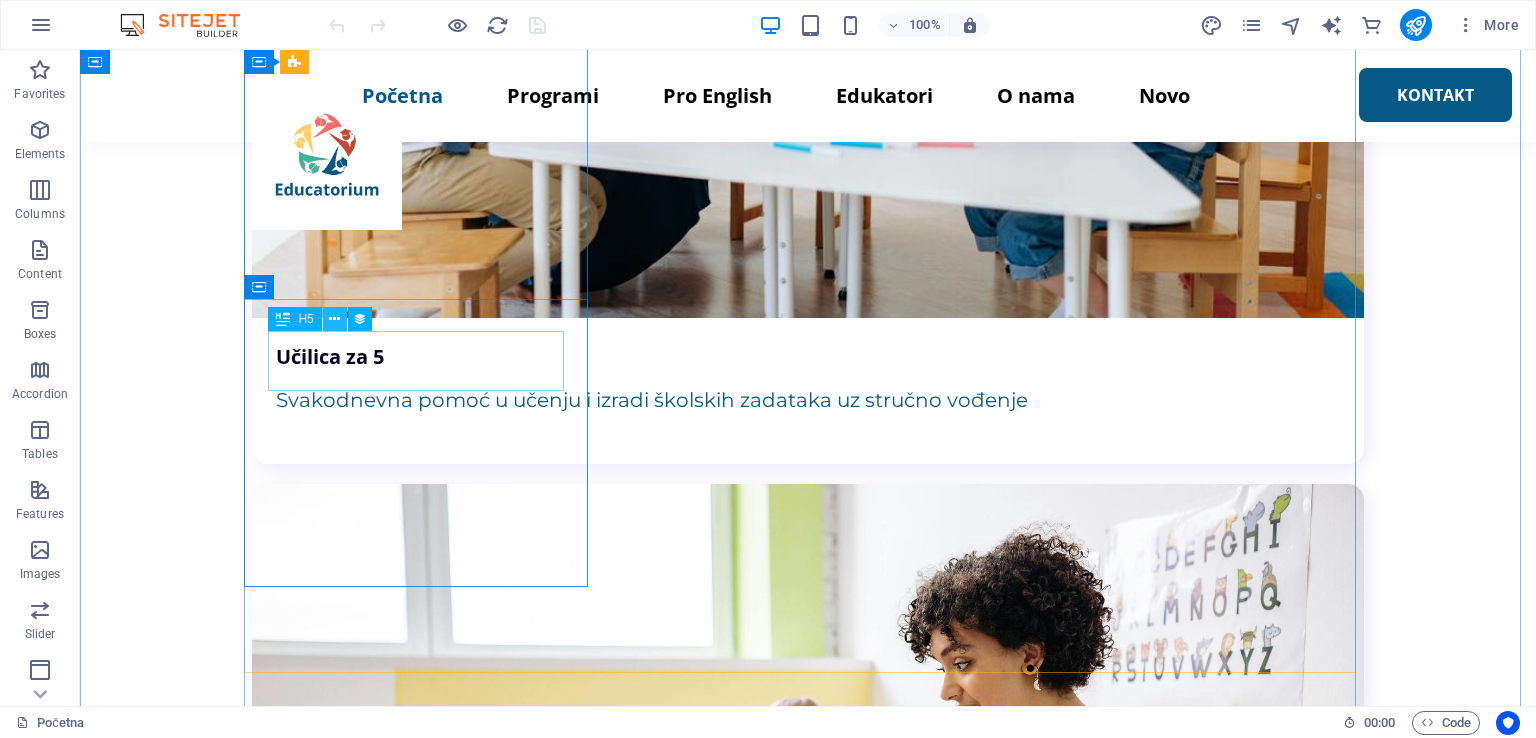 click at bounding box center [334, 319] 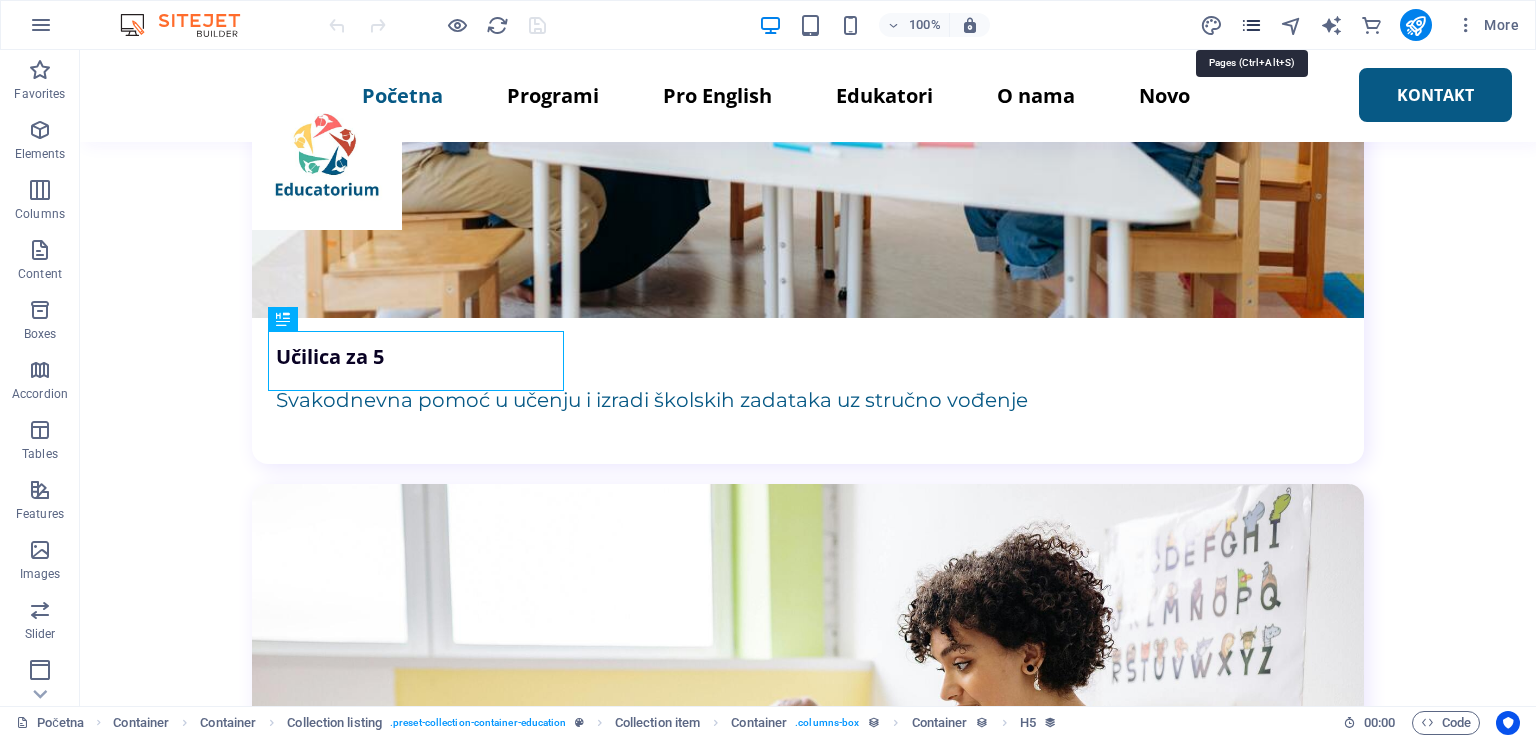click at bounding box center (1251, 25) 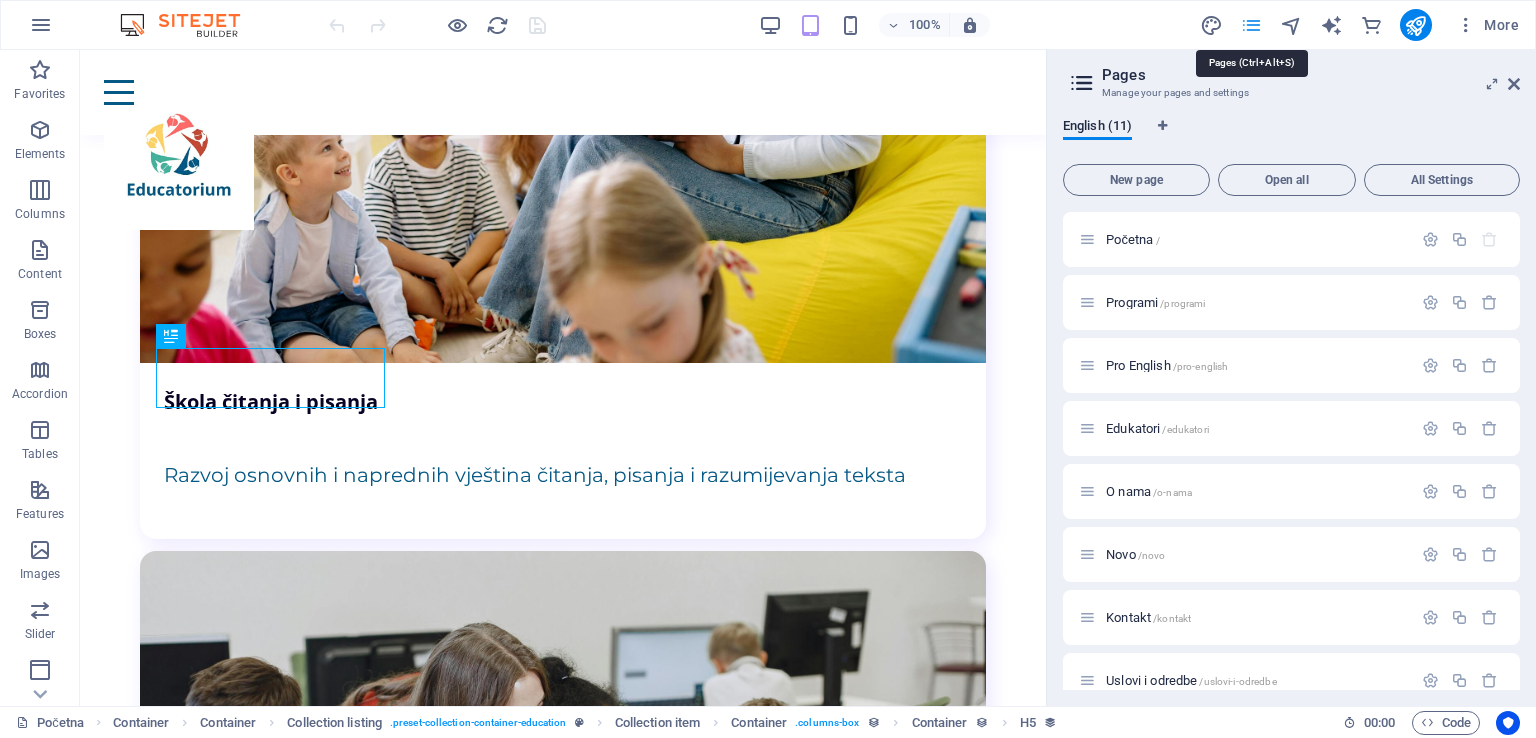 scroll, scrollTop: 5180, scrollLeft: 0, axis: vertical 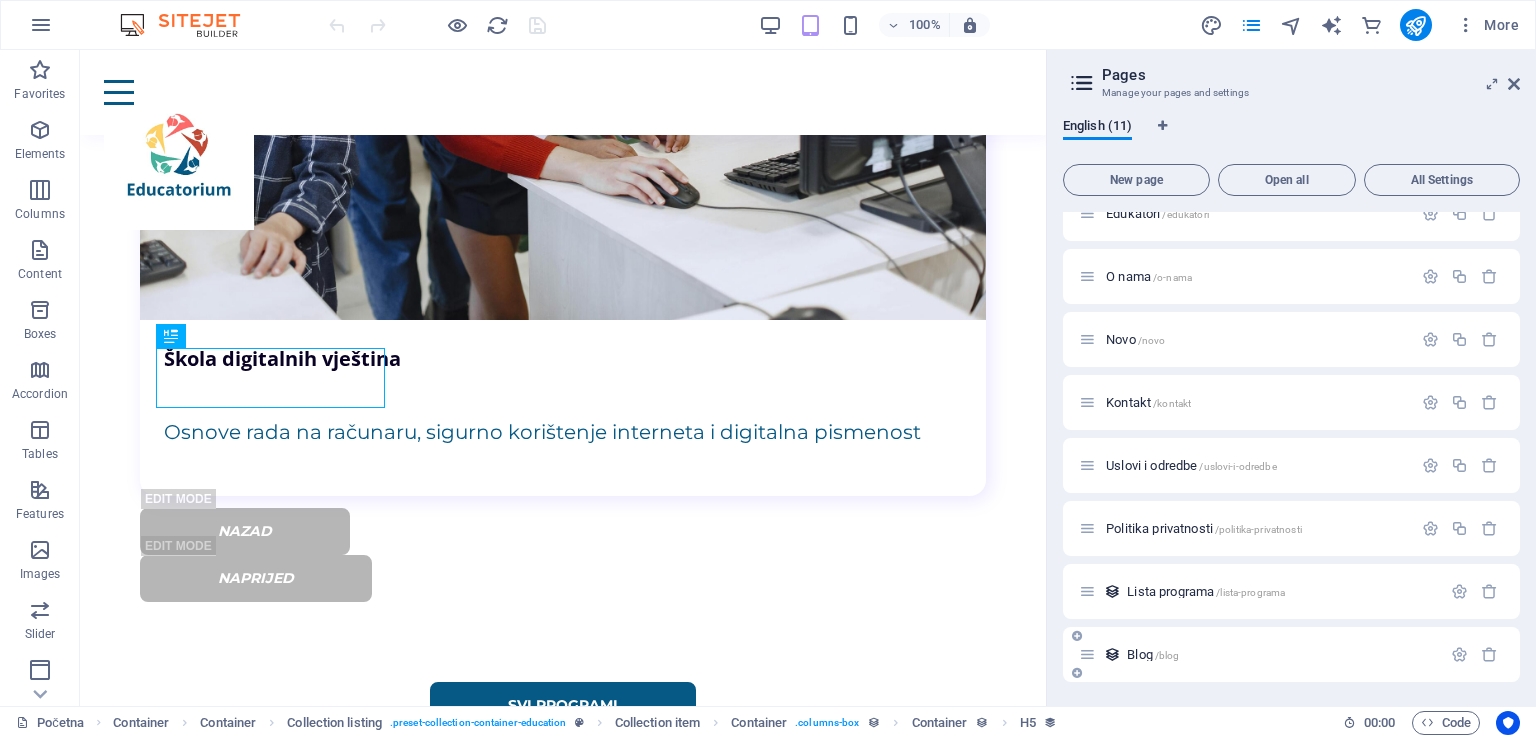 click on "Blog /blog" at bounding box center [1153, 654] 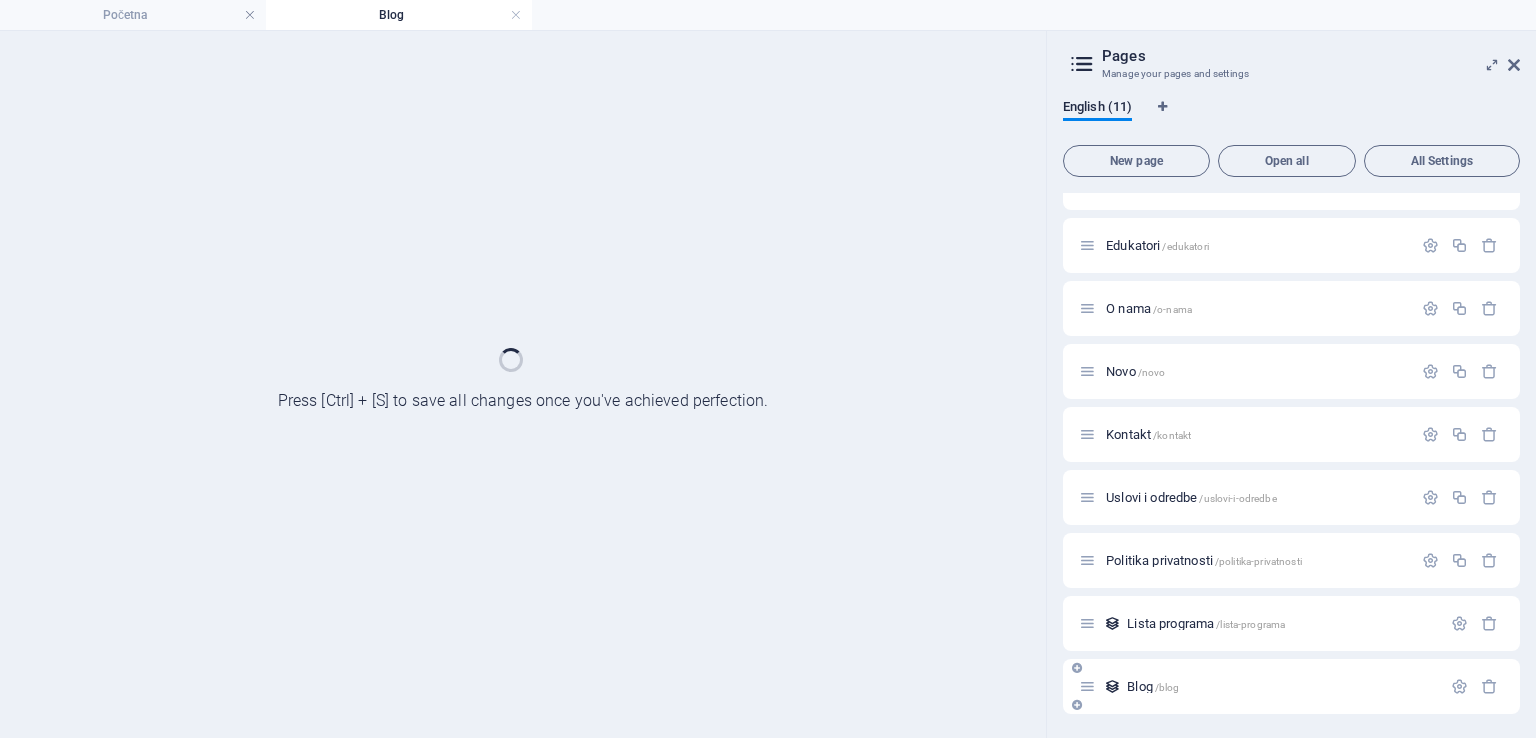 scroll, scrollTop: 0, scrollLeft: 0, axis: both 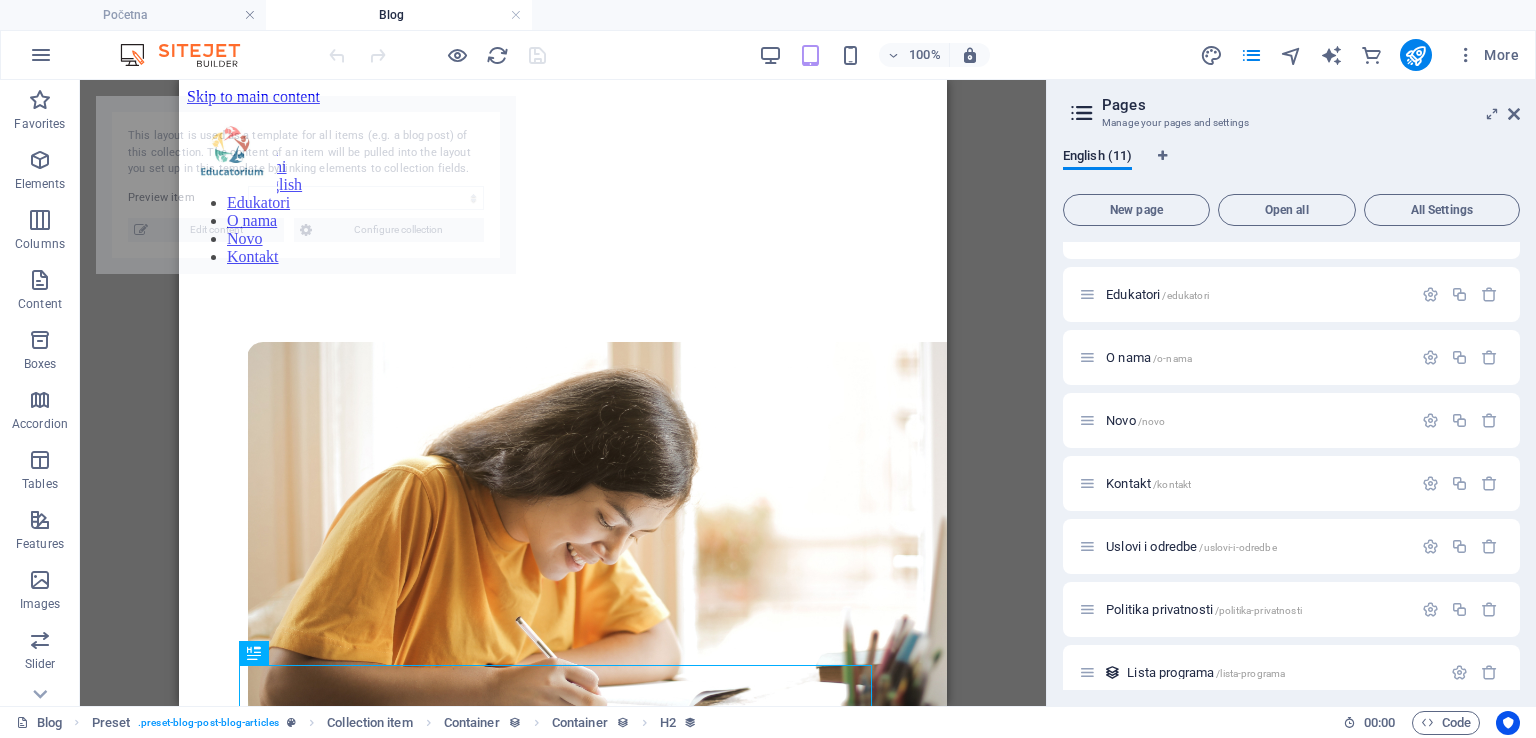 select on "687b6a5311df58f8de038cee" 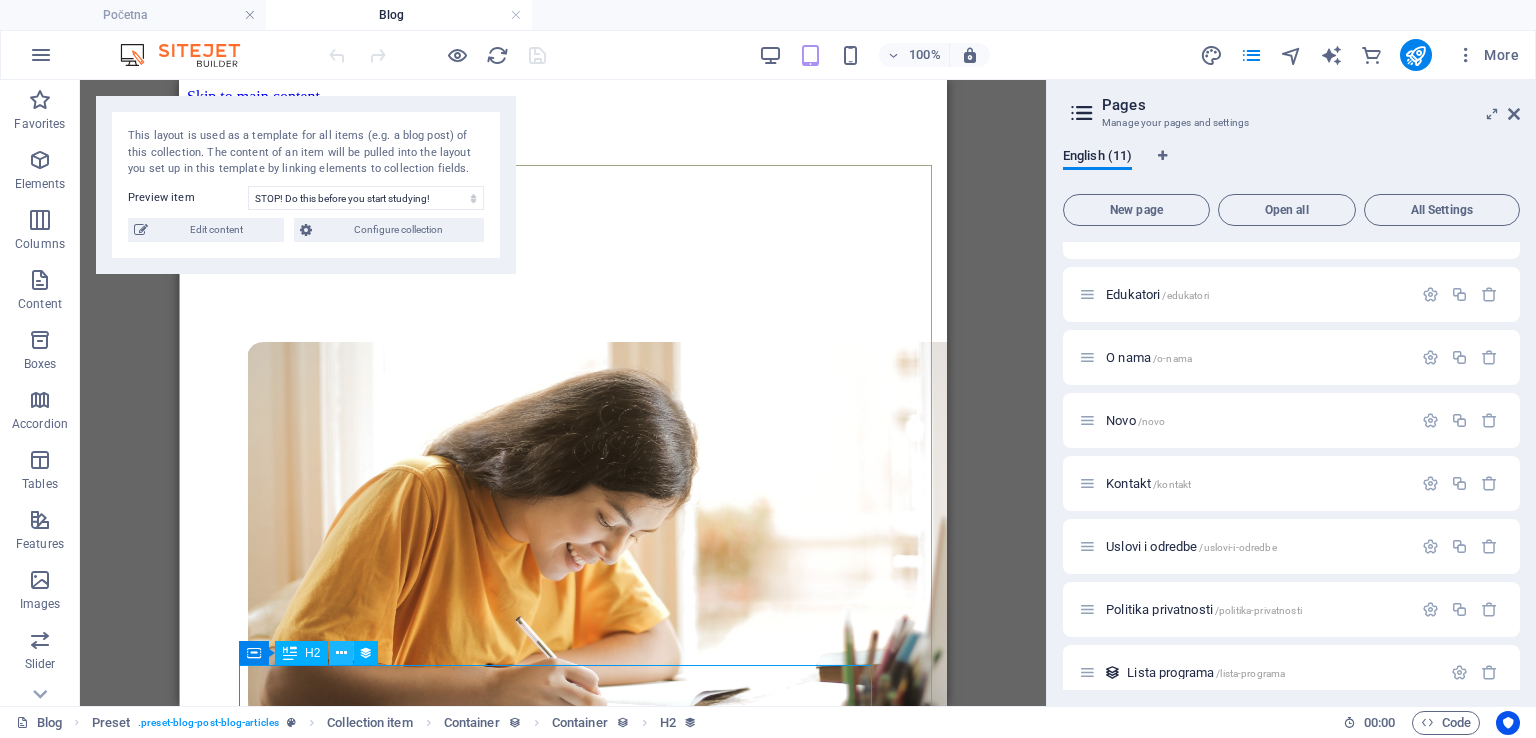 click at bounding box center (341, 653) 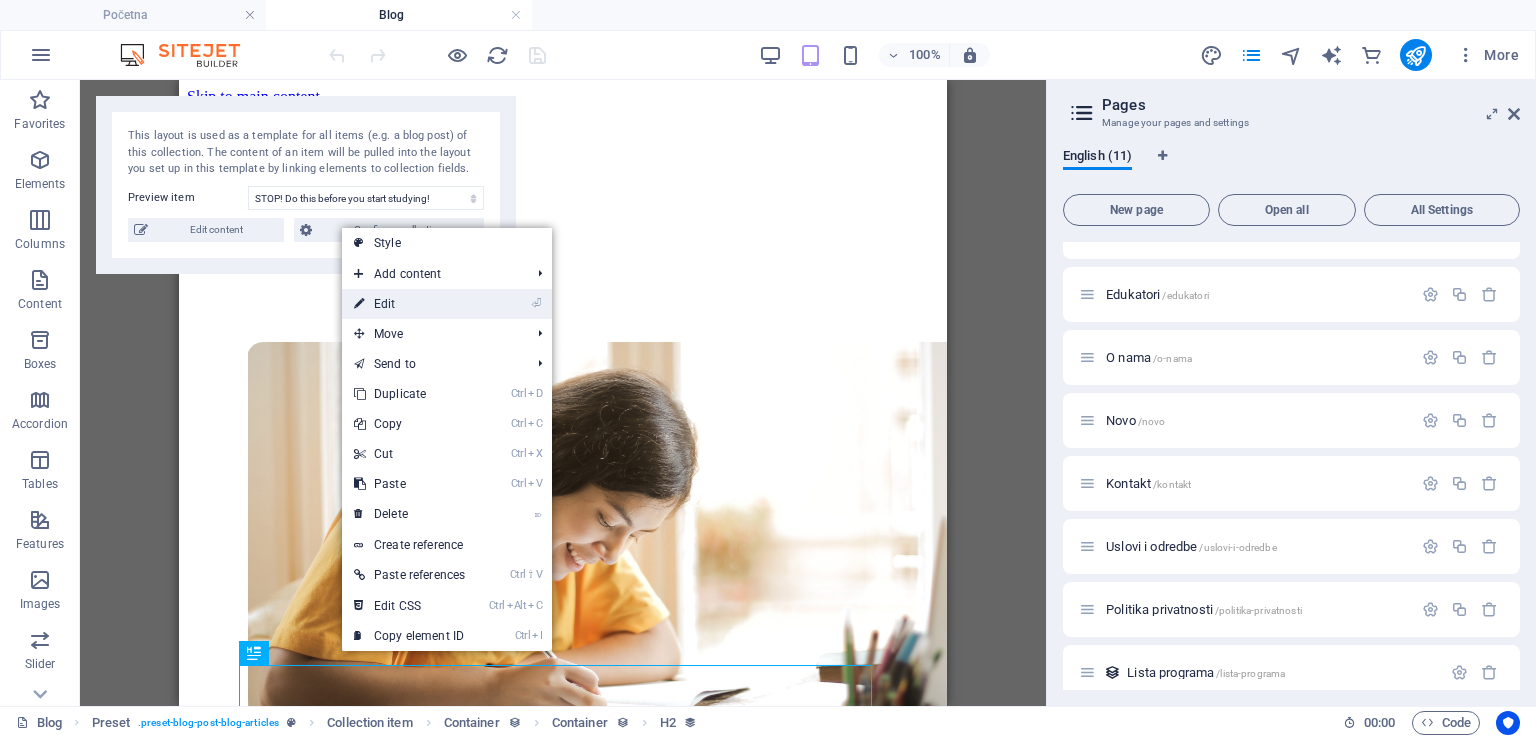 click on "⏎  Edit" at bounding box center [409, 304] 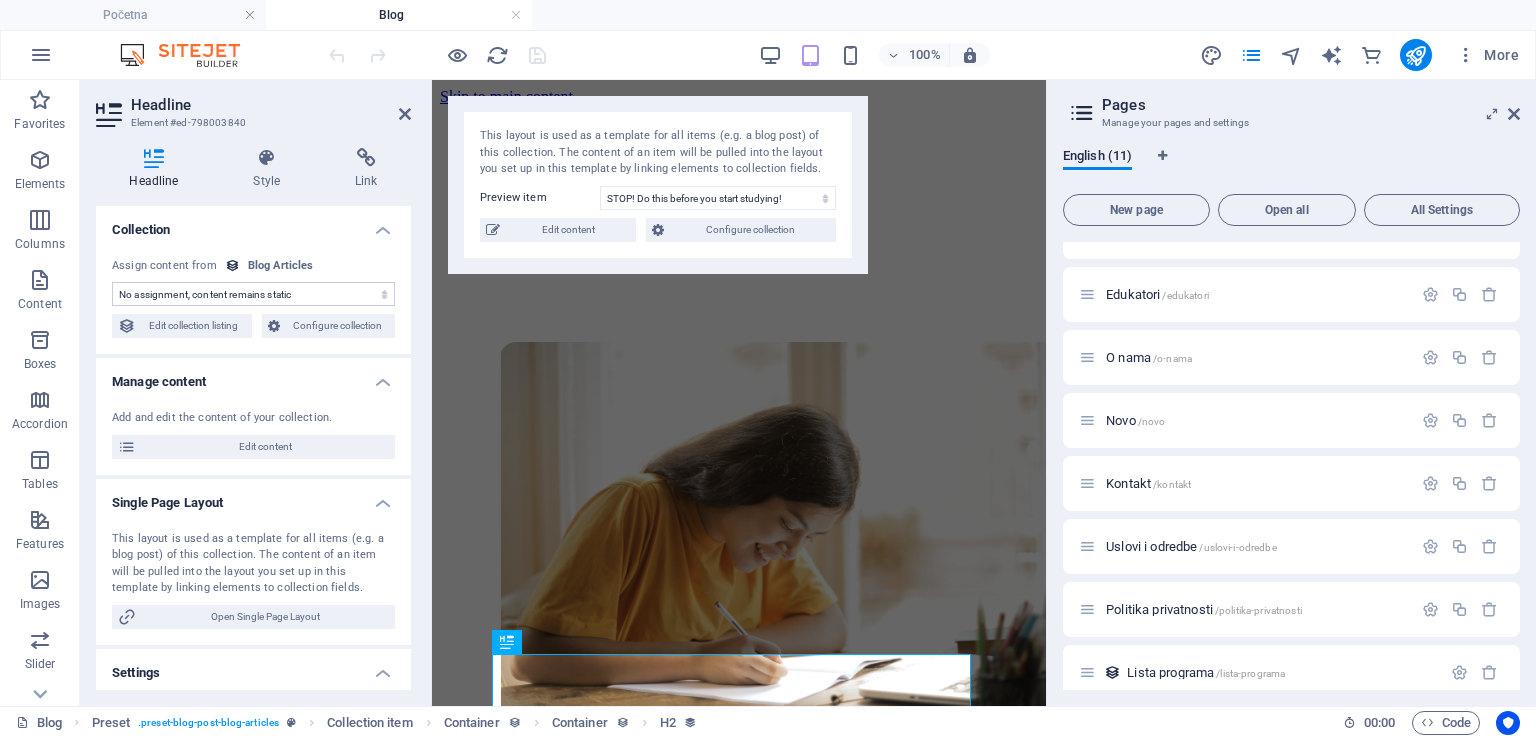 scroll, scrollTop: 11, scrollLeft: 0, axis: vertical 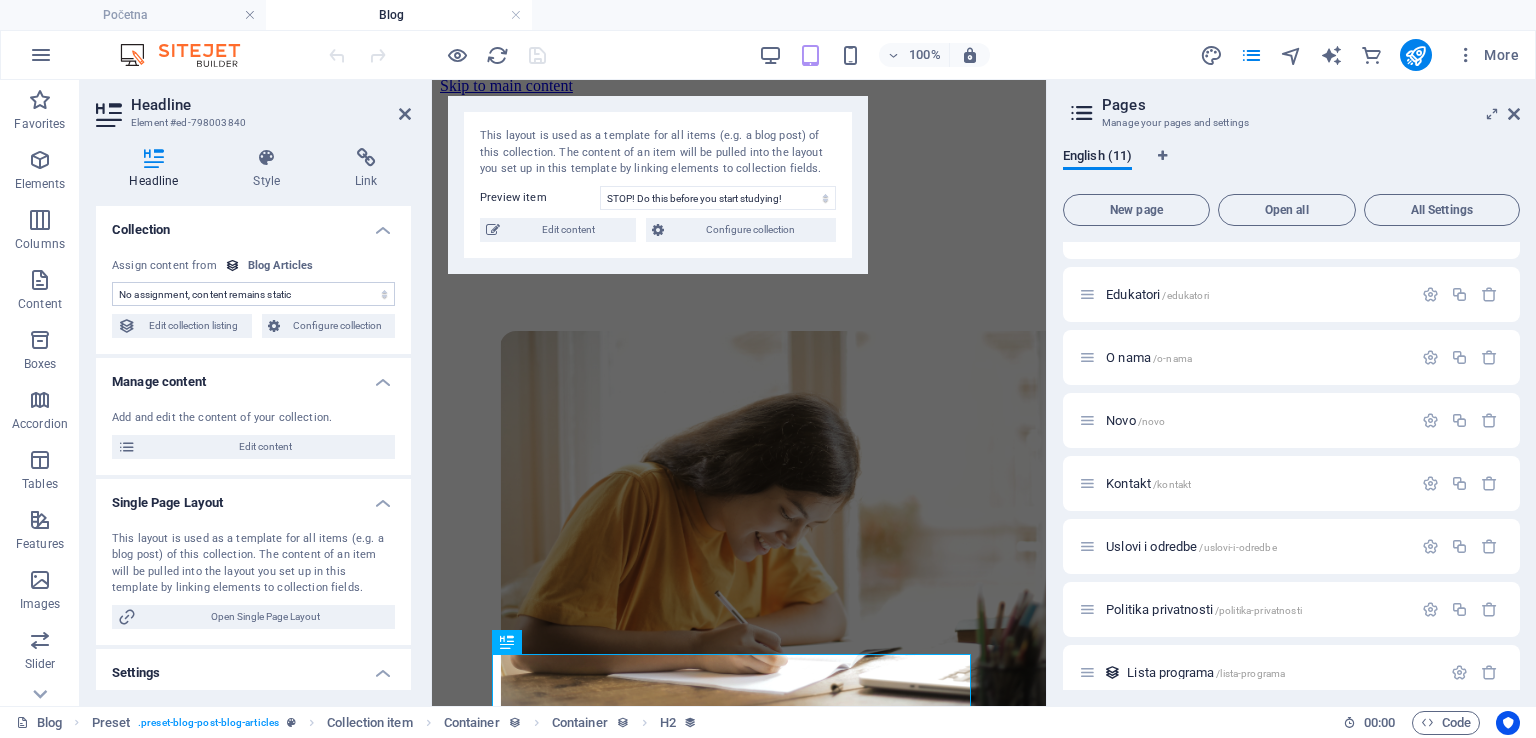 select on "name" 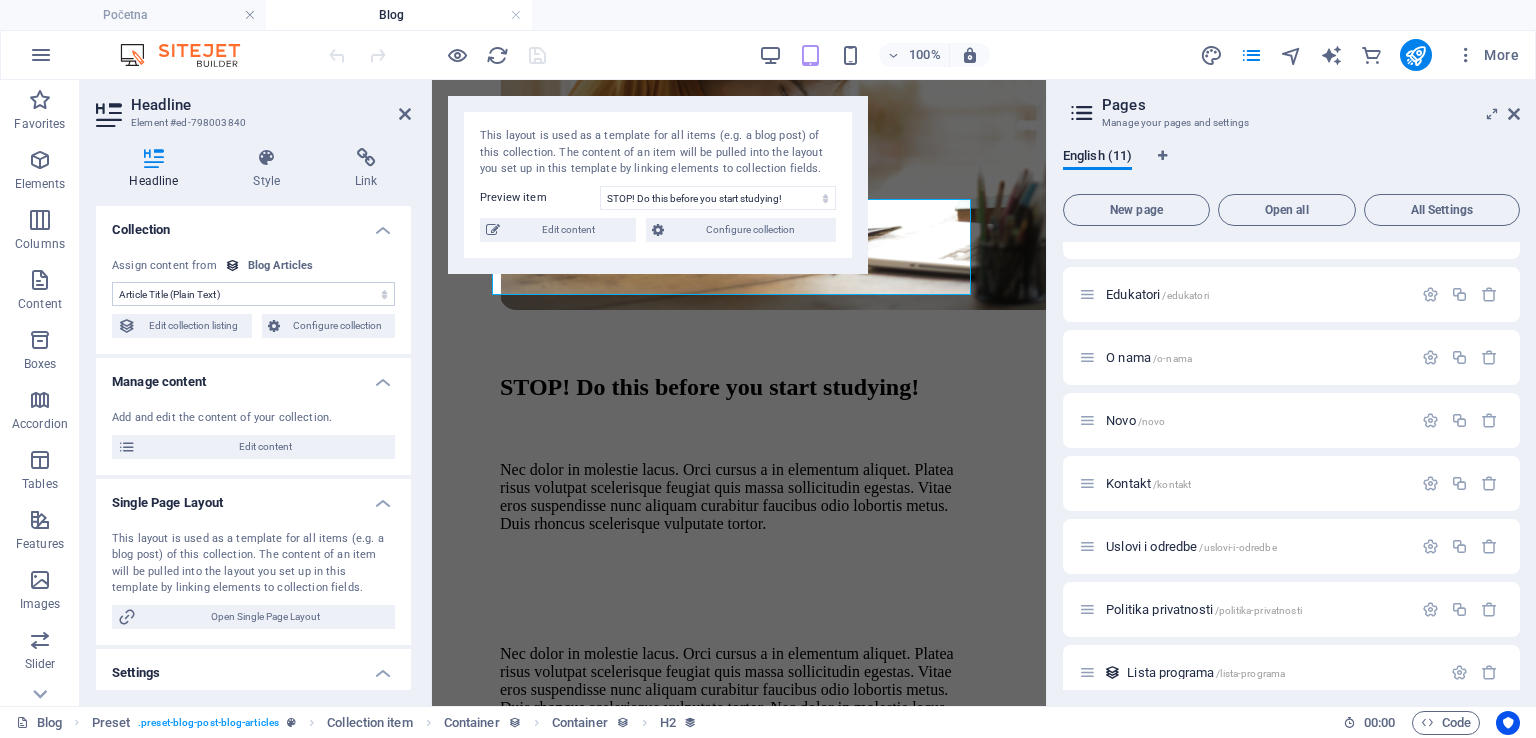 scroll, scrollTop: 260, scrollLeft: 0, axis: vertical 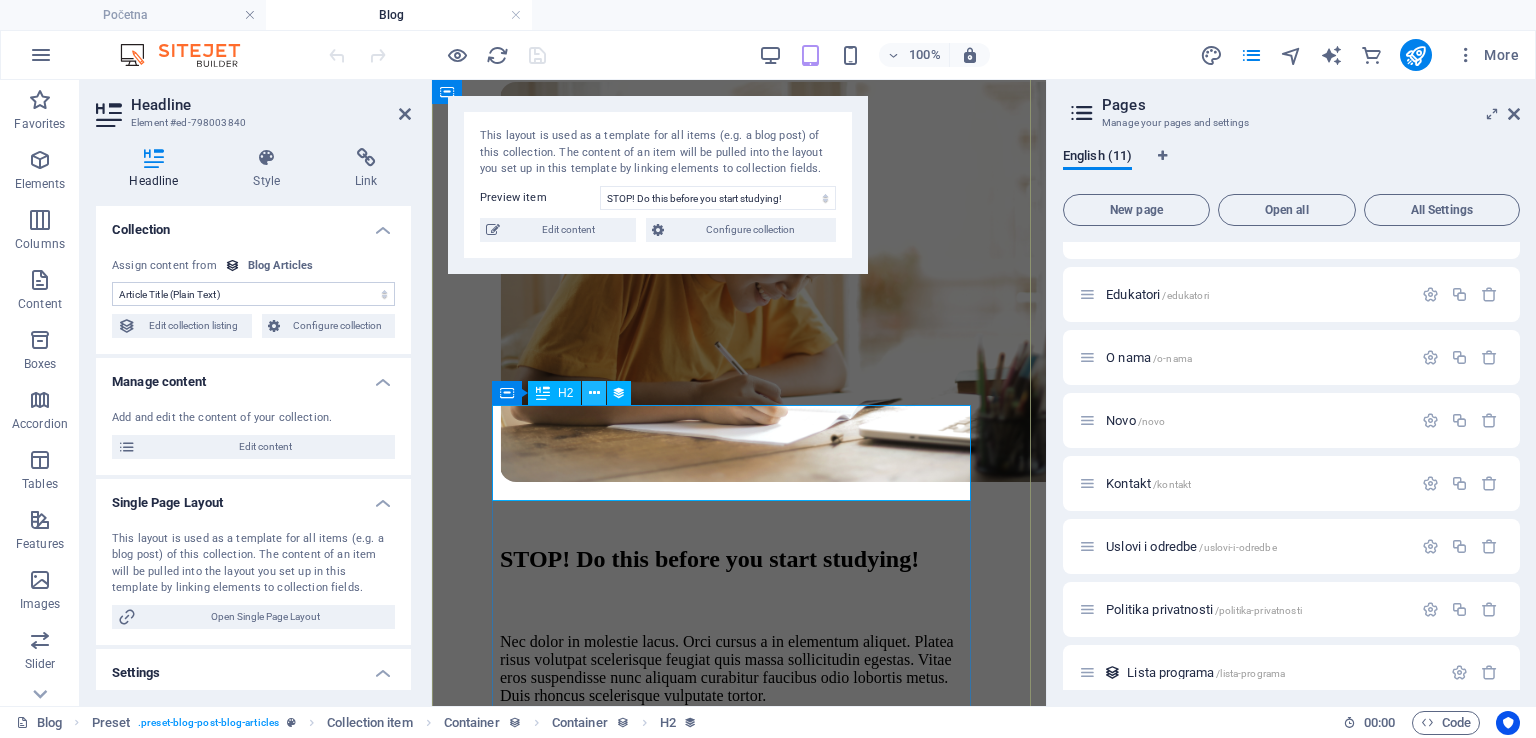 click at bounding box center [594, 393] 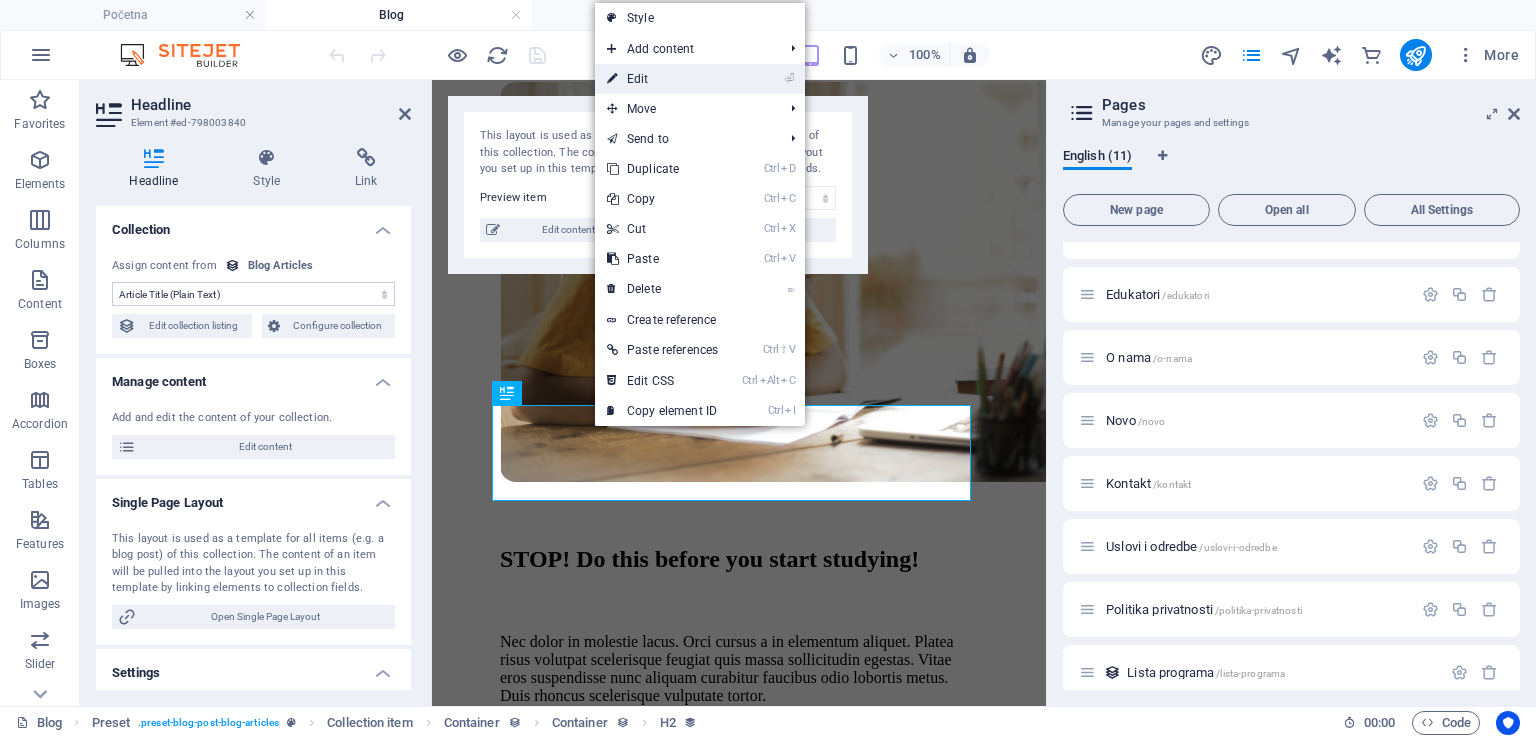 click on "⏎  Edit" at bounding box center (662, 79) 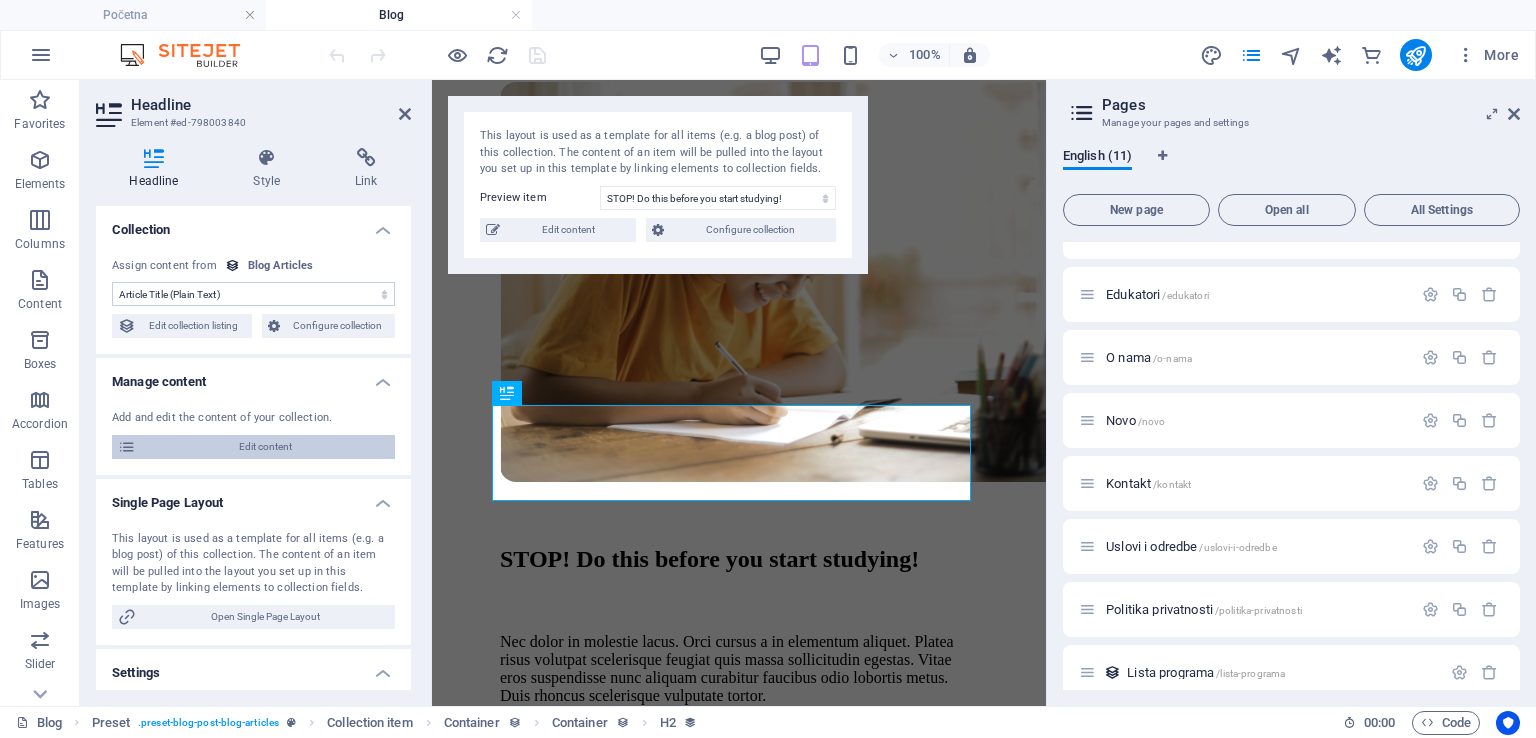 click on "Edit content" at bounding box center [265, 447] 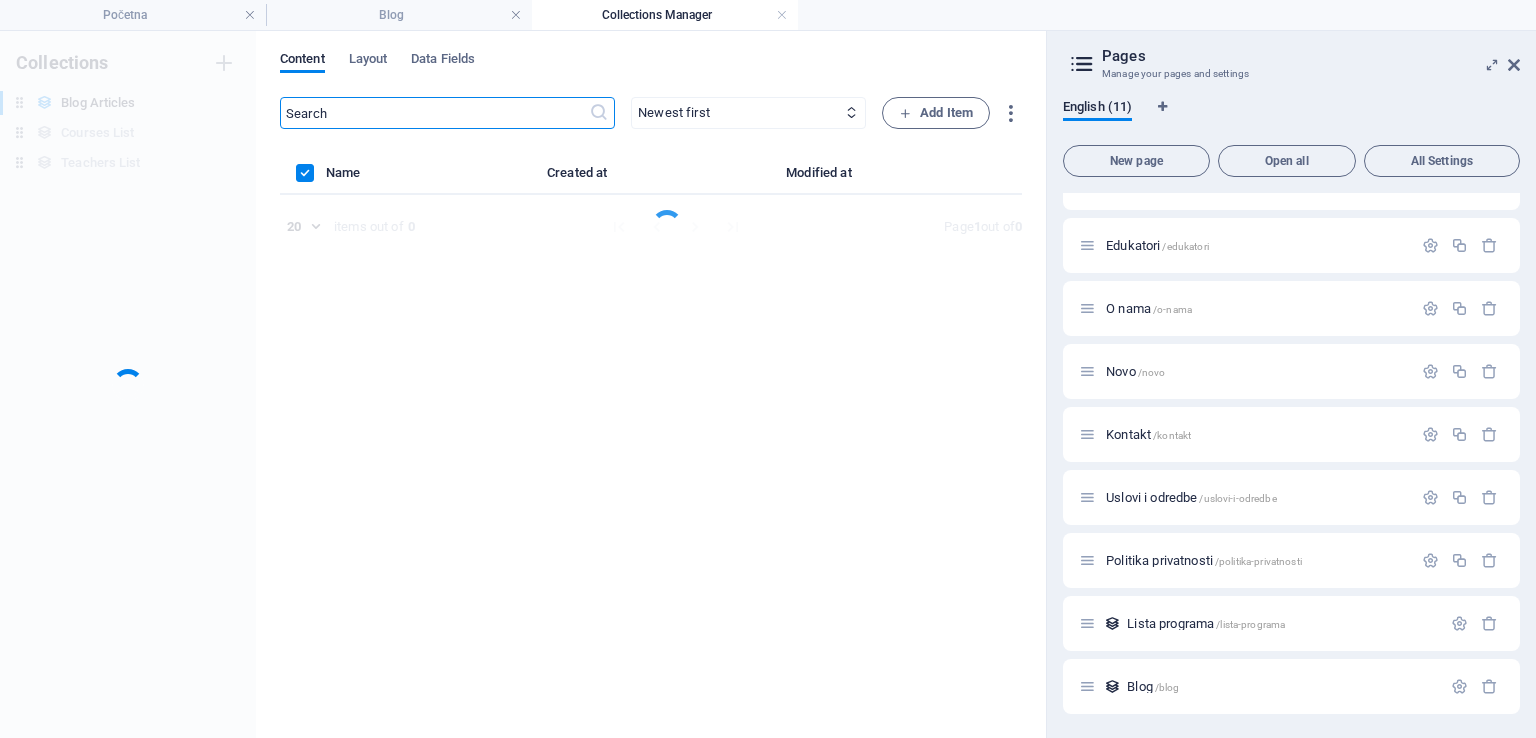 scroll, scrollTop: 0, scrollLeft: 0, axis: both 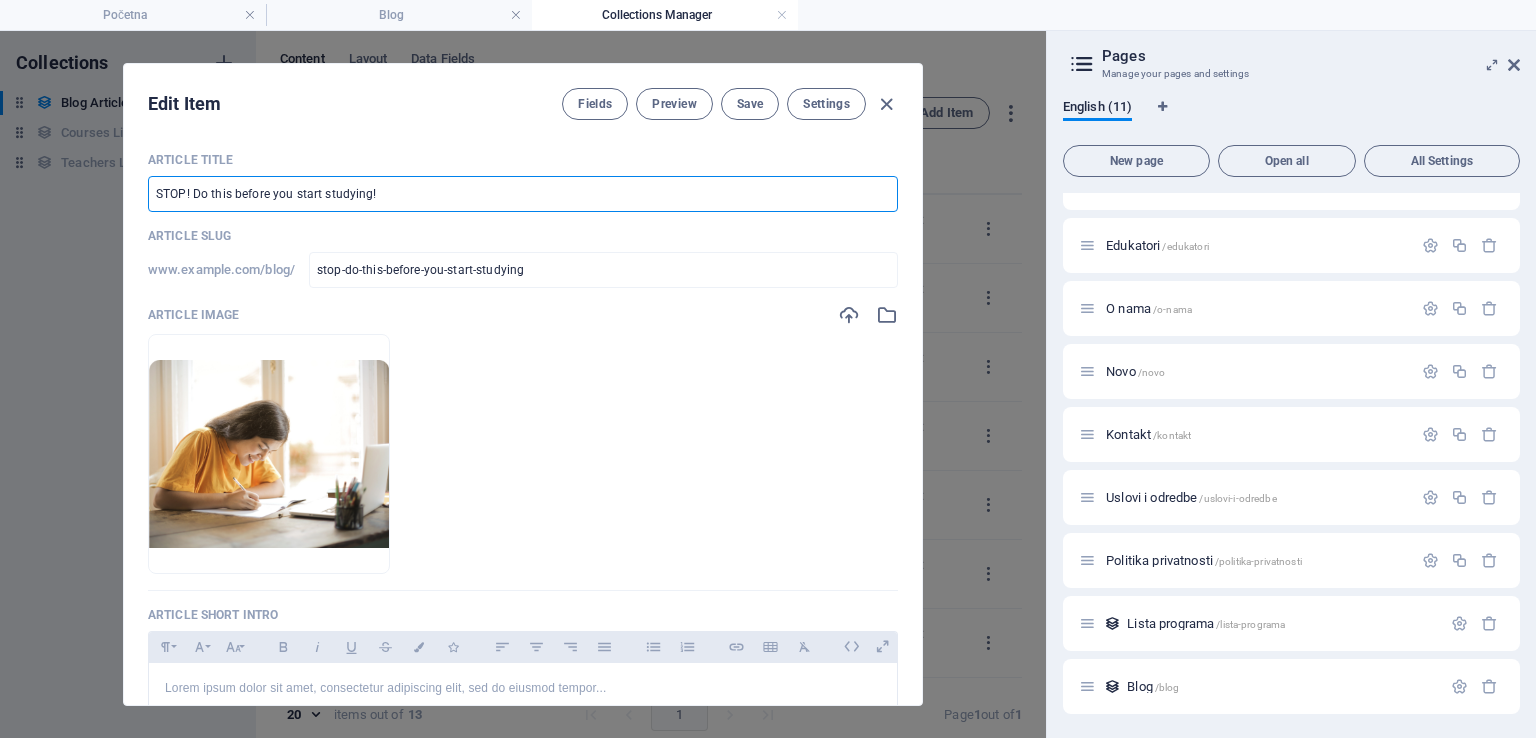 click on "STOP! Do this before you start studying!" at bounding box center [523, 194] 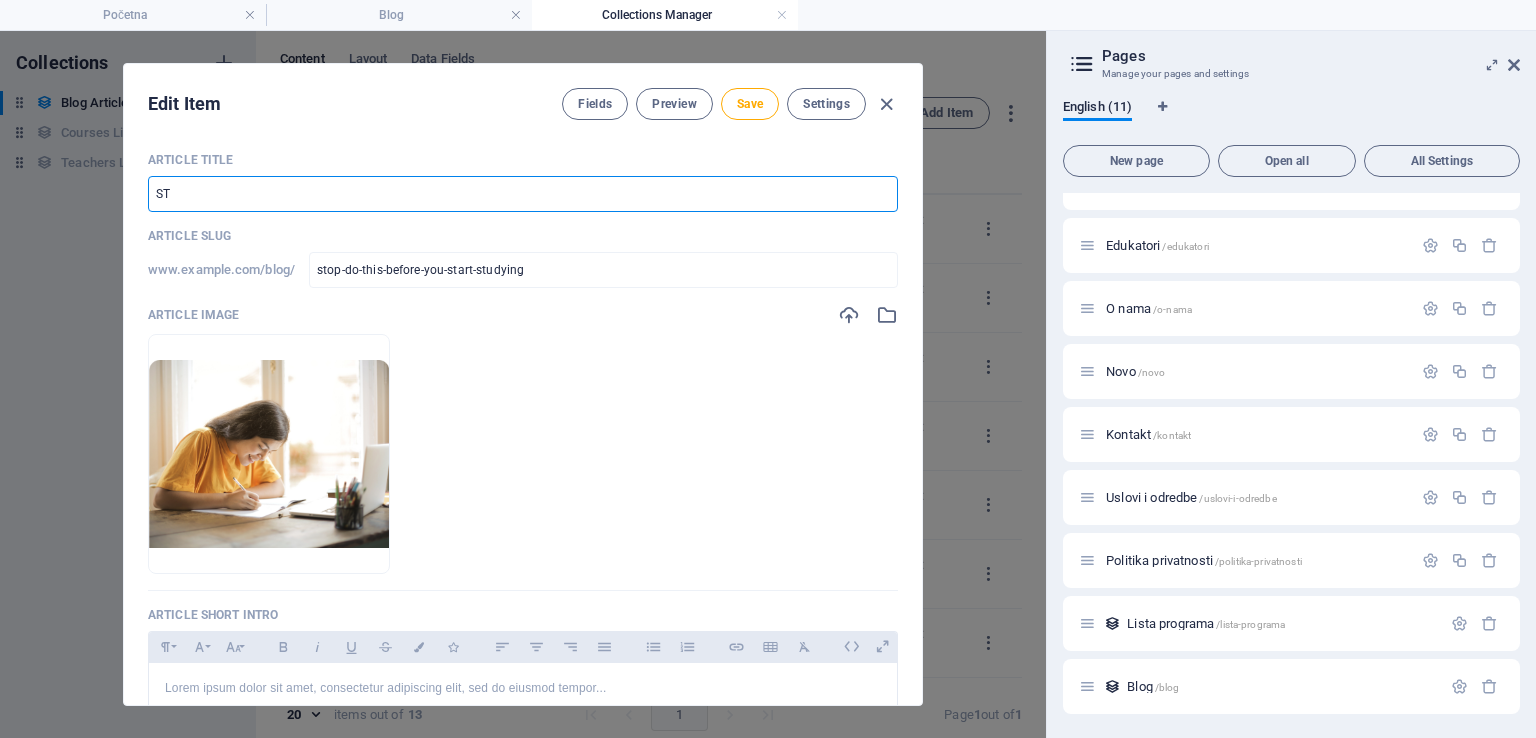 type on "S" 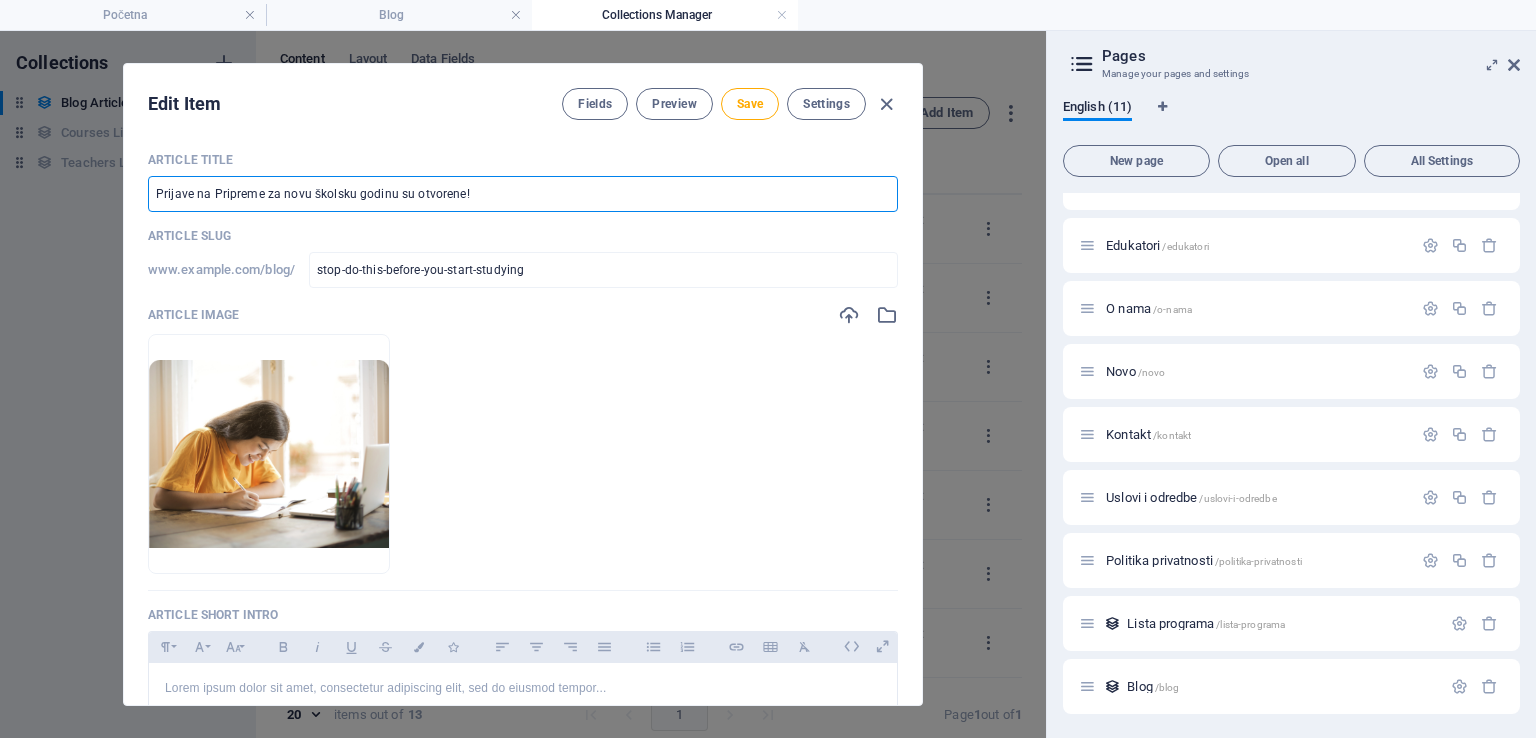drag, startPoint x: 210, startPoint y: 190, endPoint x: 390, endPoint y: 201, distance: 180.3358 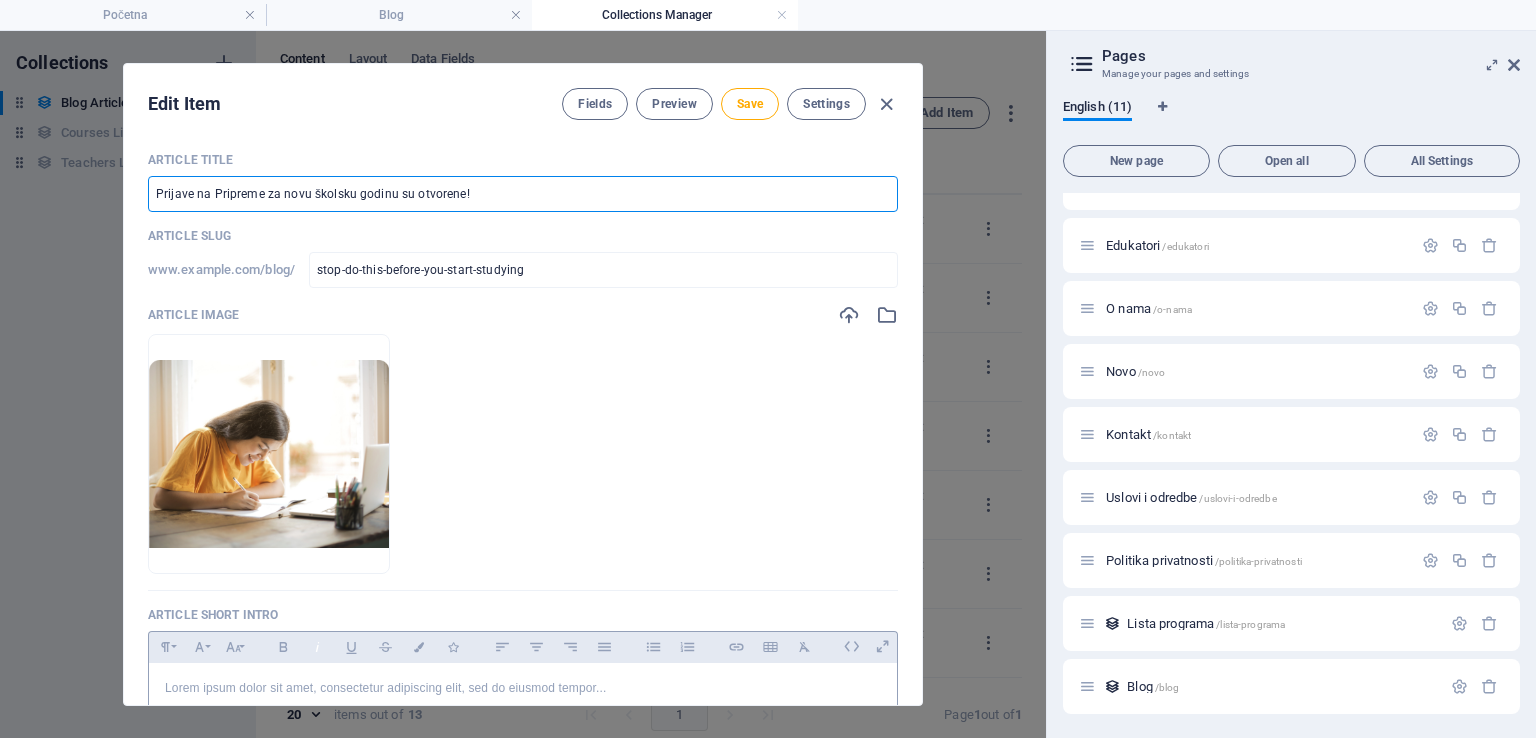 type on "Prijave na Pripreme za novu školsku godinu su otvorene!" 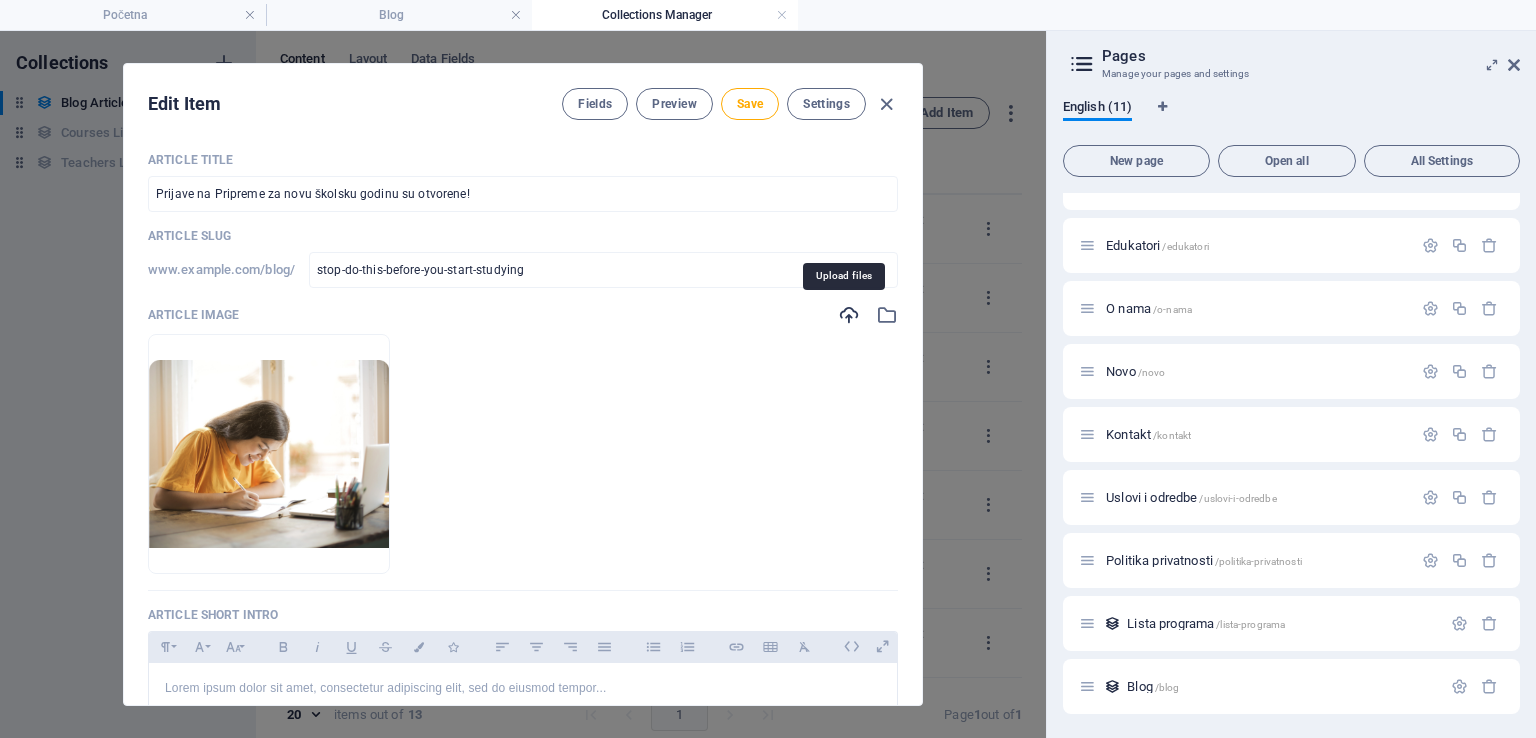 click at bounding box center (849, 315) 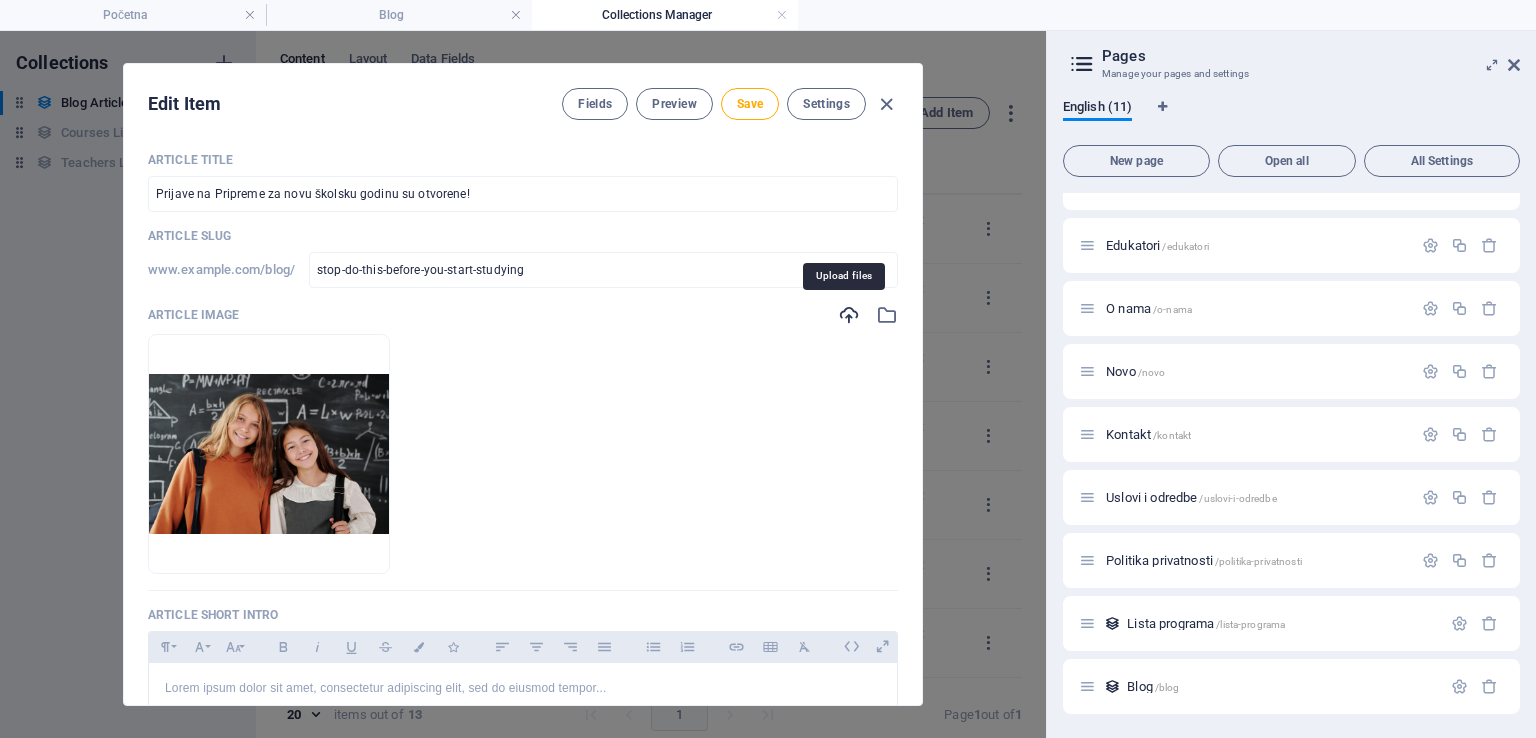 click at bounding box center (849, 315) 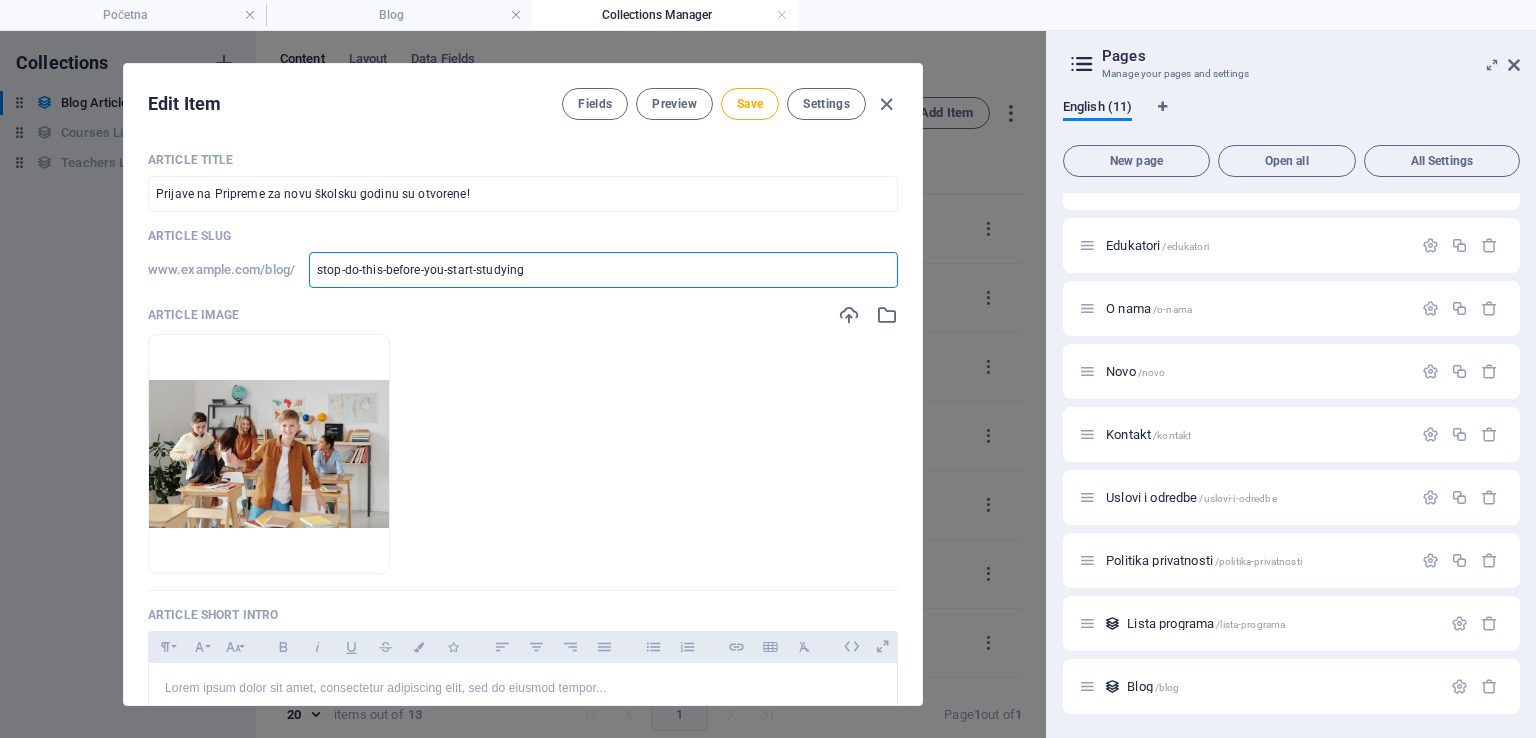click on "stop-do-this-before-you-start-studying" at bounding box center (603, 270) 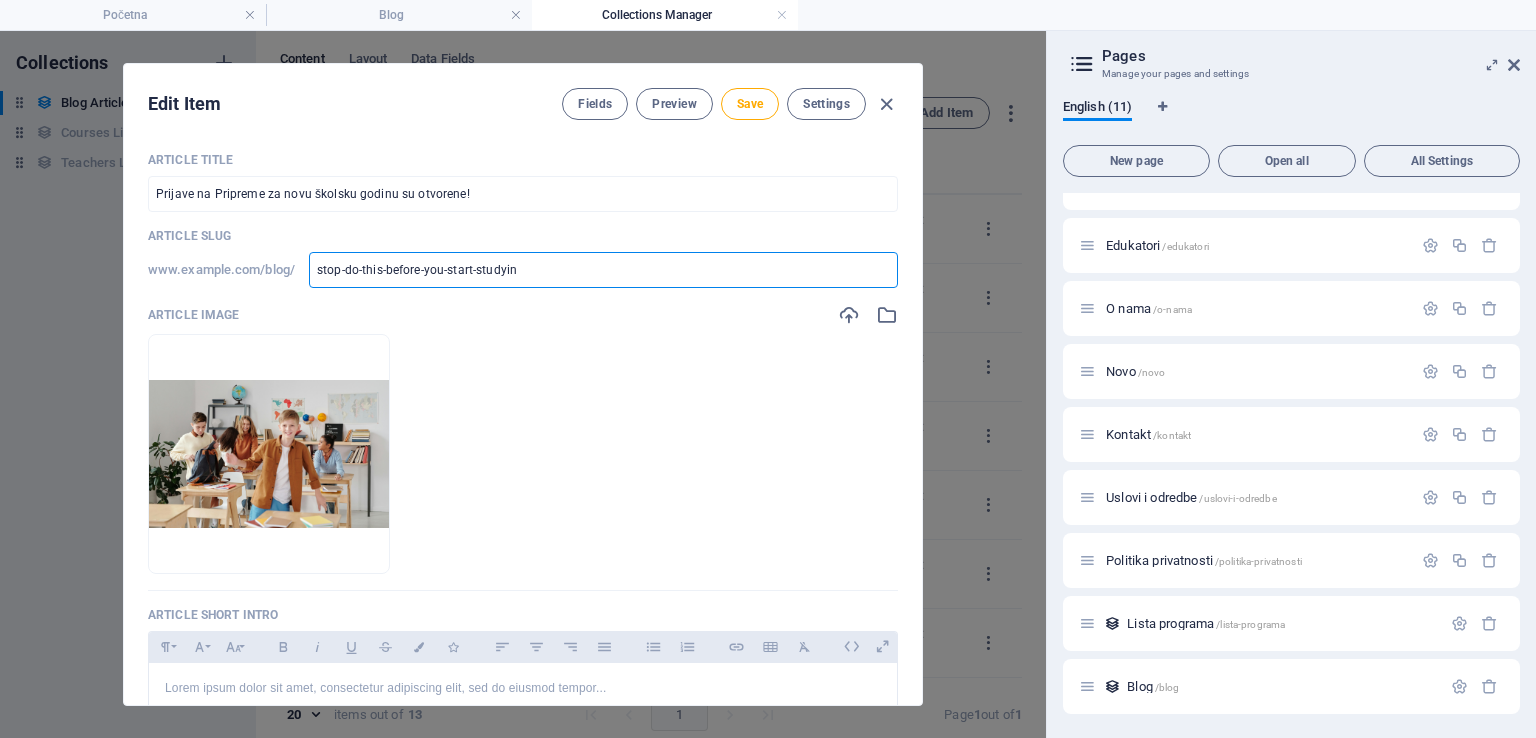 type on "stop-do-this-before-you-start-studyin" 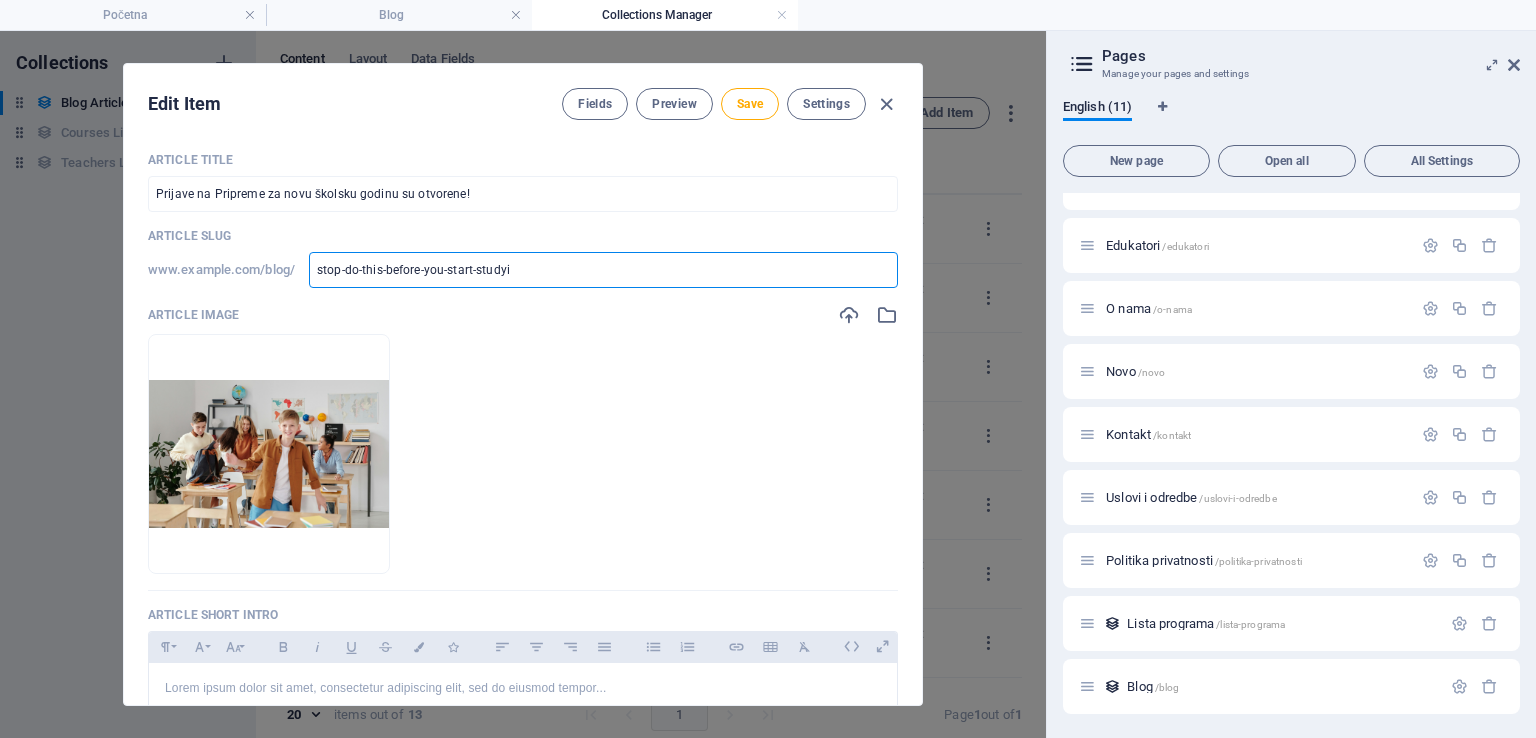 type on "stop-do-this-before-you-start-study" 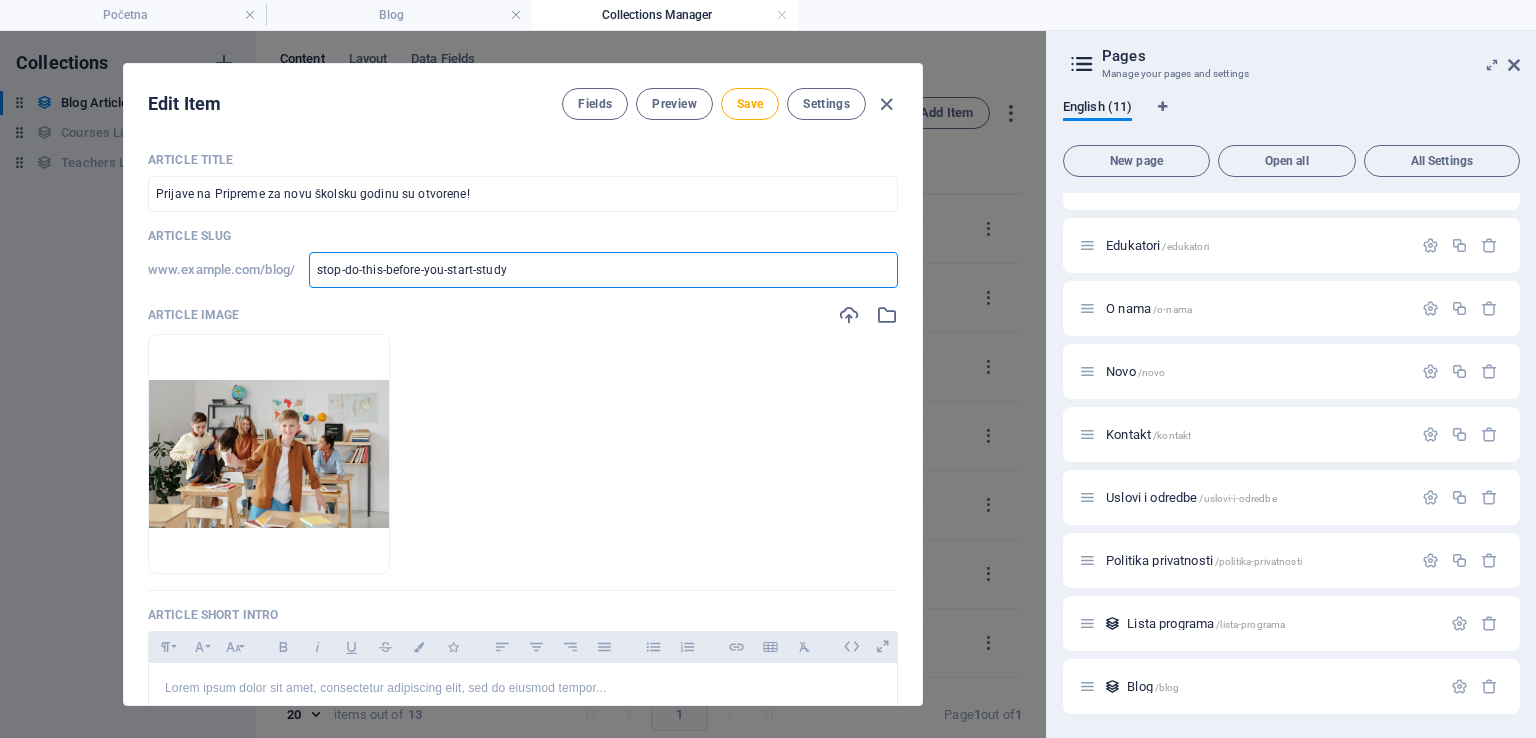 type on "stop-do-this-before-you-start-stud" 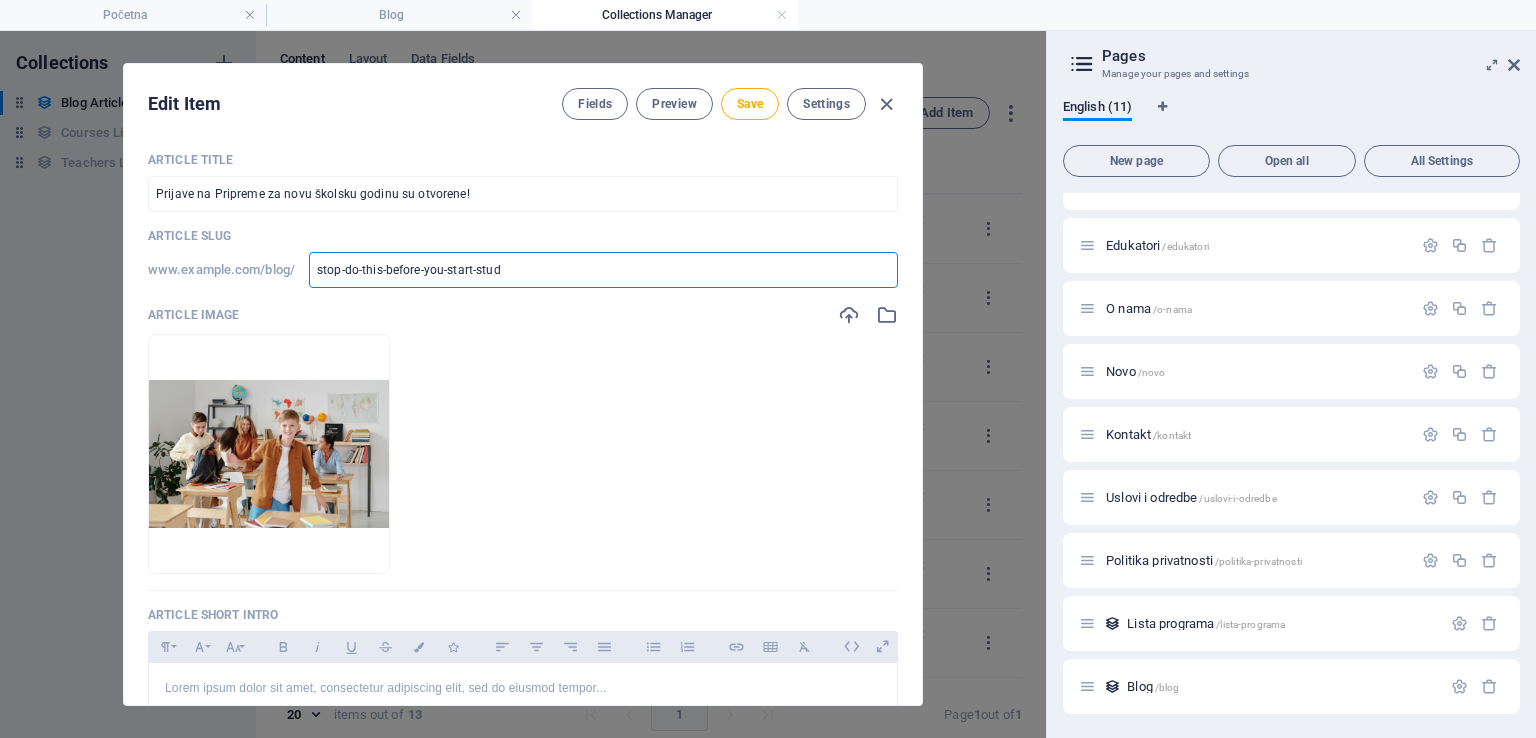 type on "stop-do-this-before-you-start-stu" 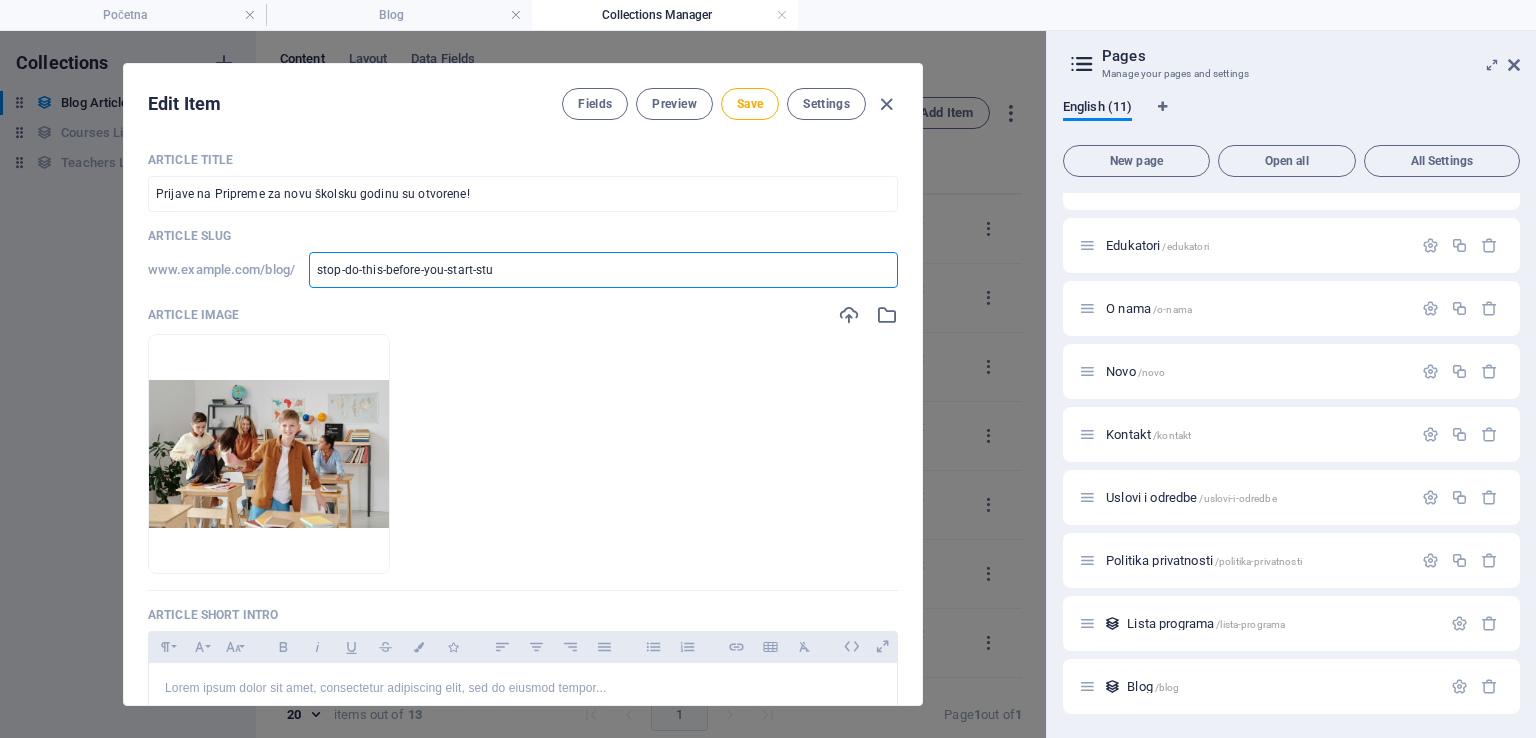 type on "stop-do-this-before-you-start-st" 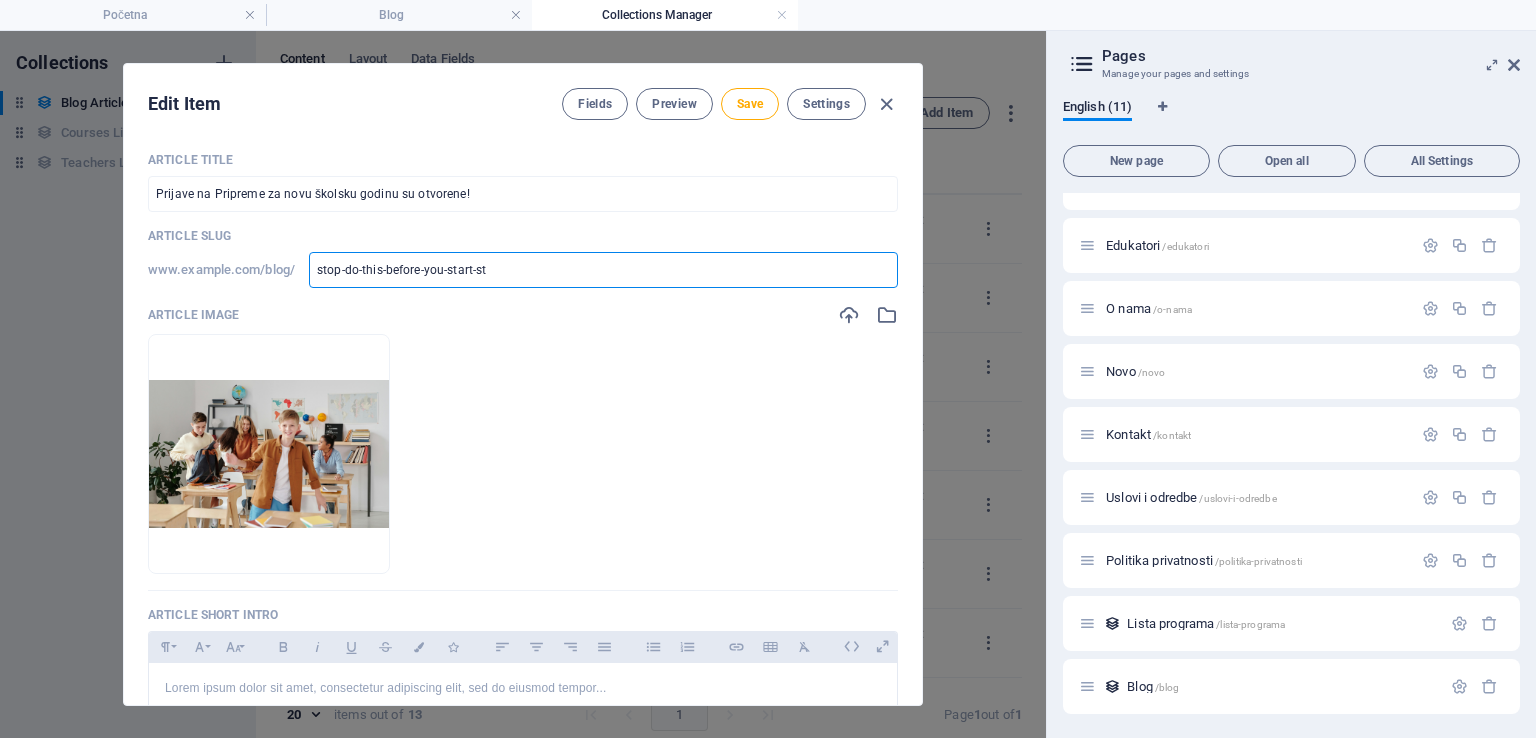 type on "stop-do-this-before-you-start-s" 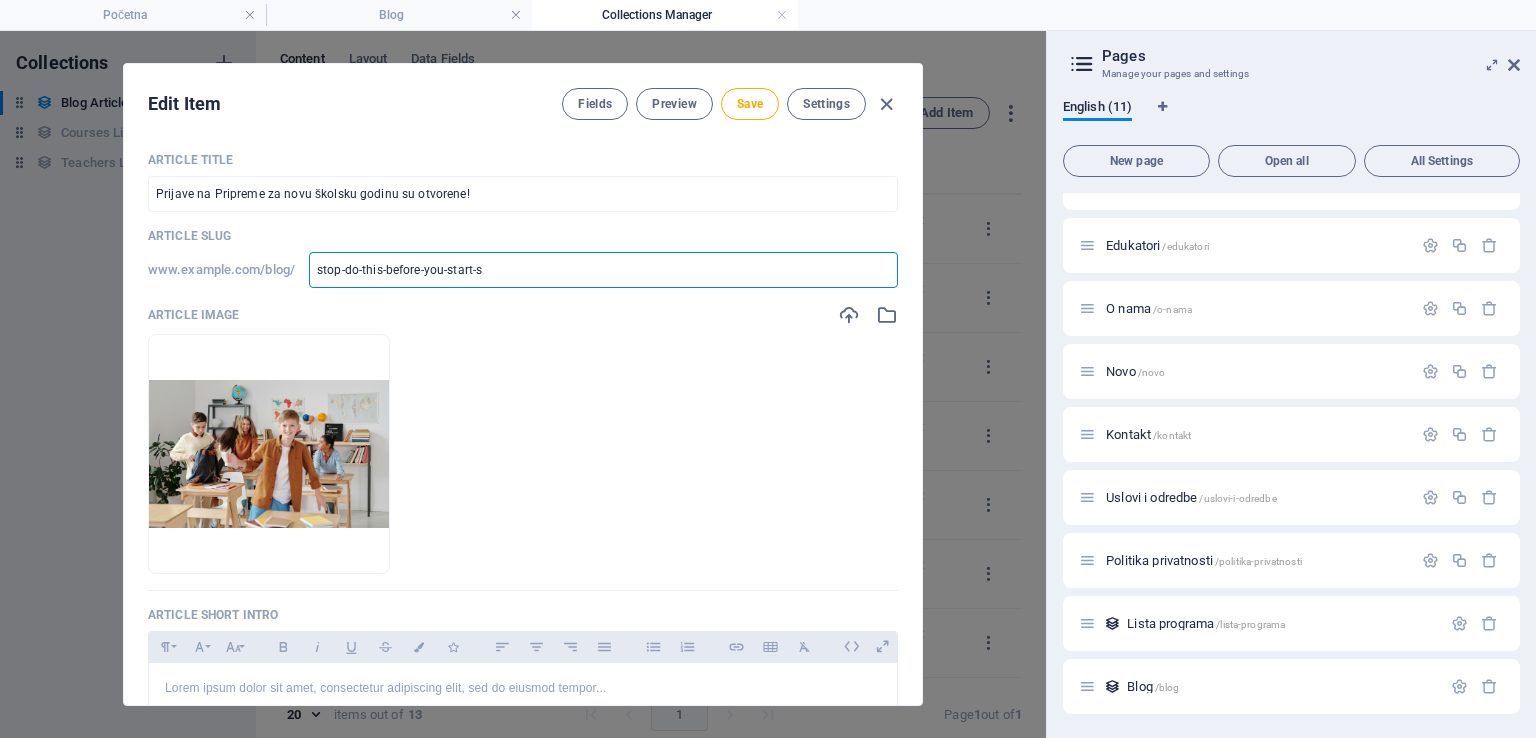 type on "stop-do-this-before-you-start-s" 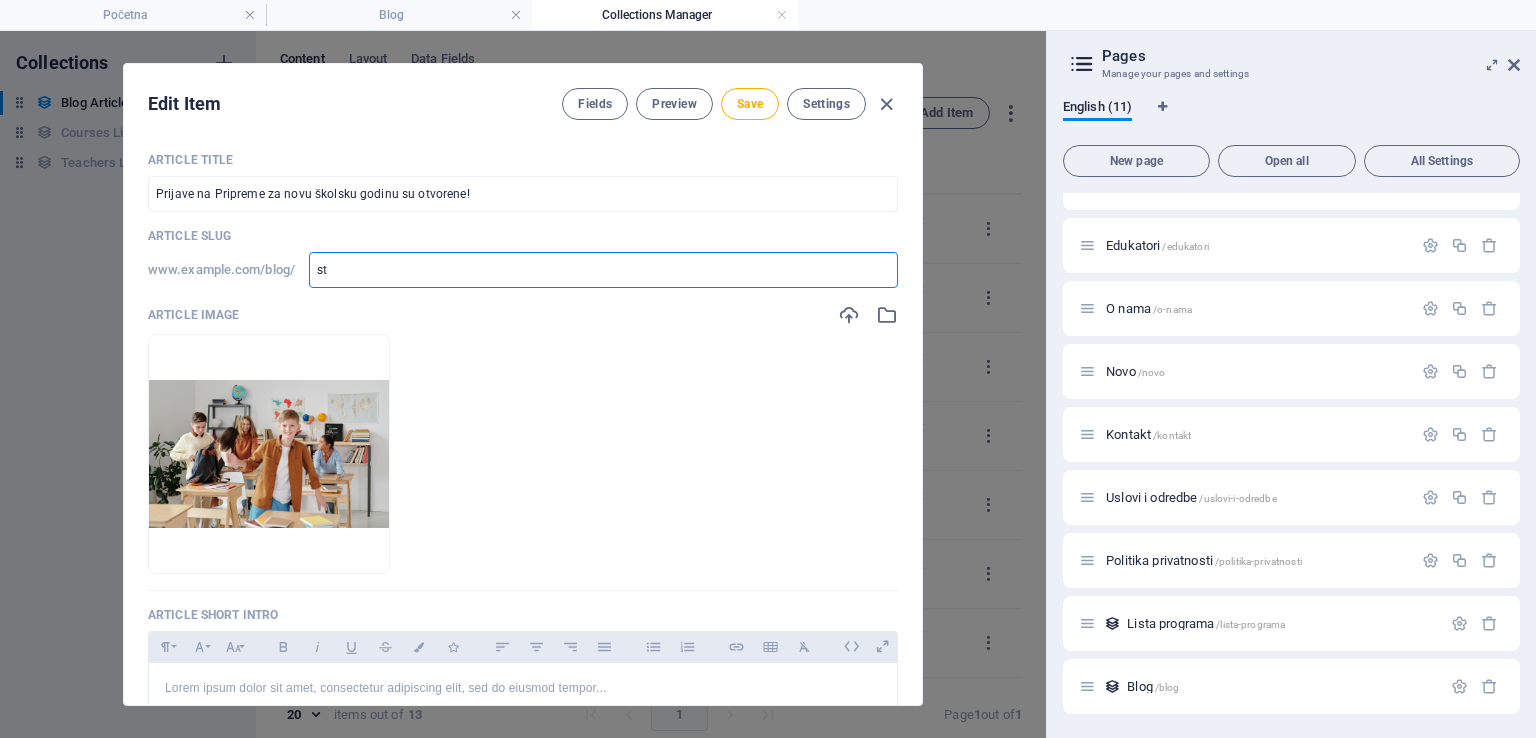 type on "s" 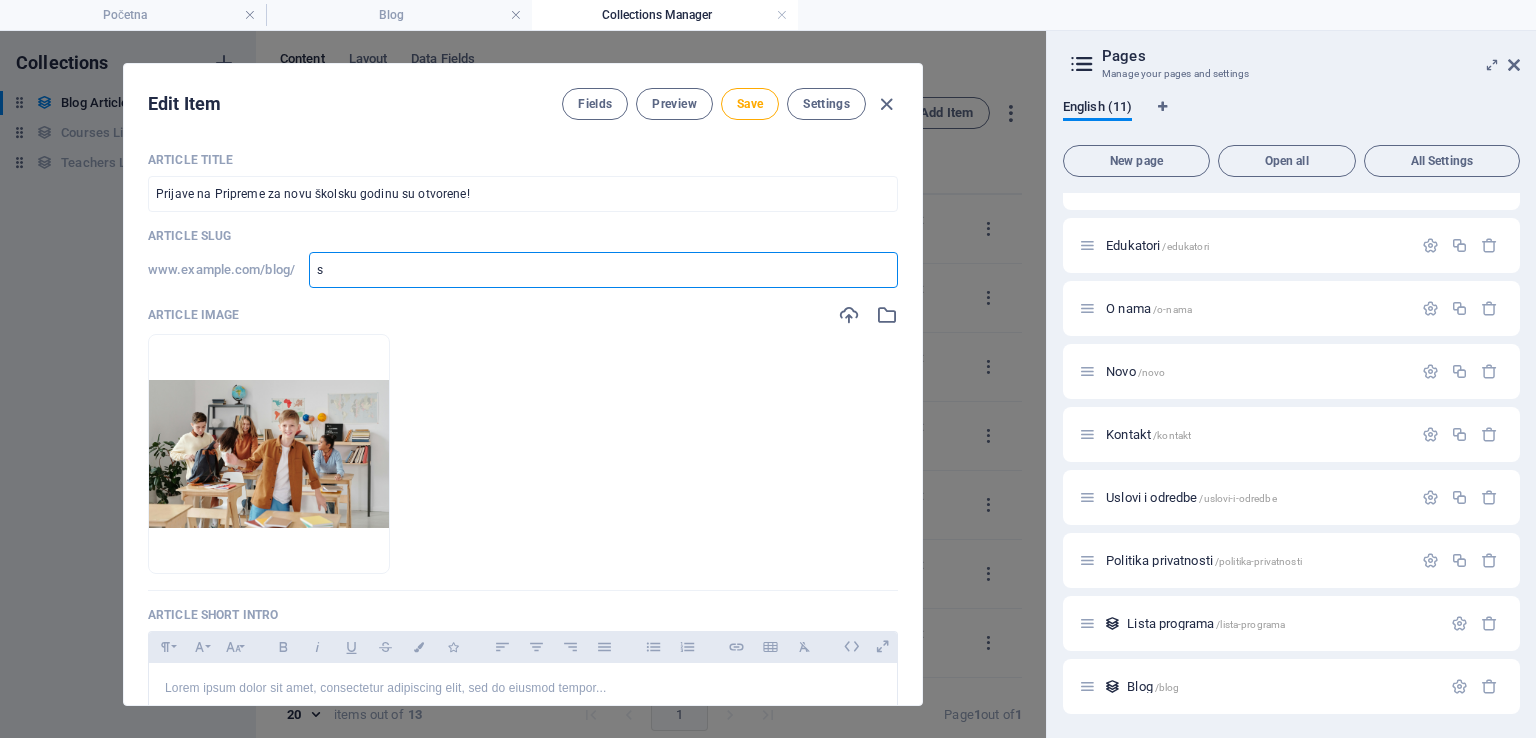 type 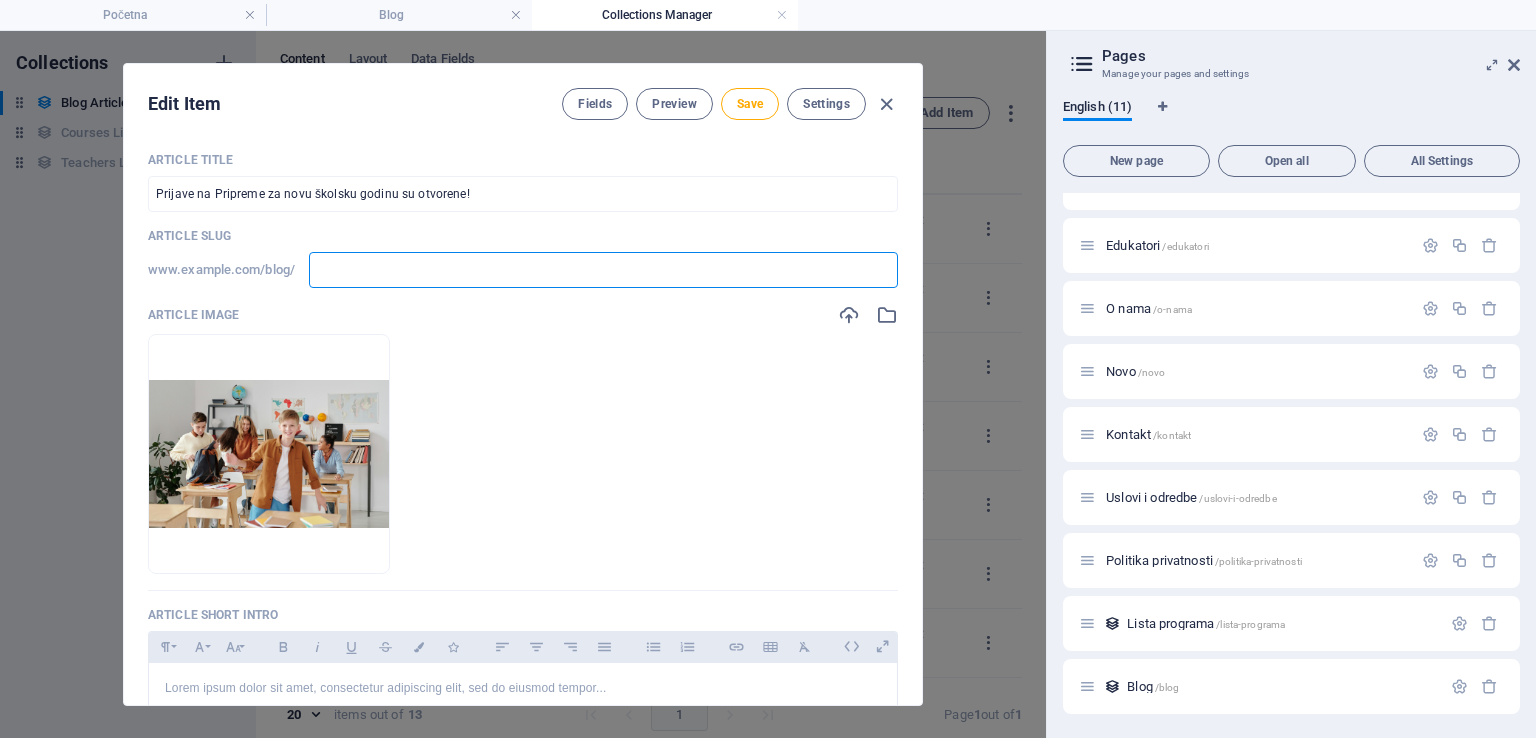 type 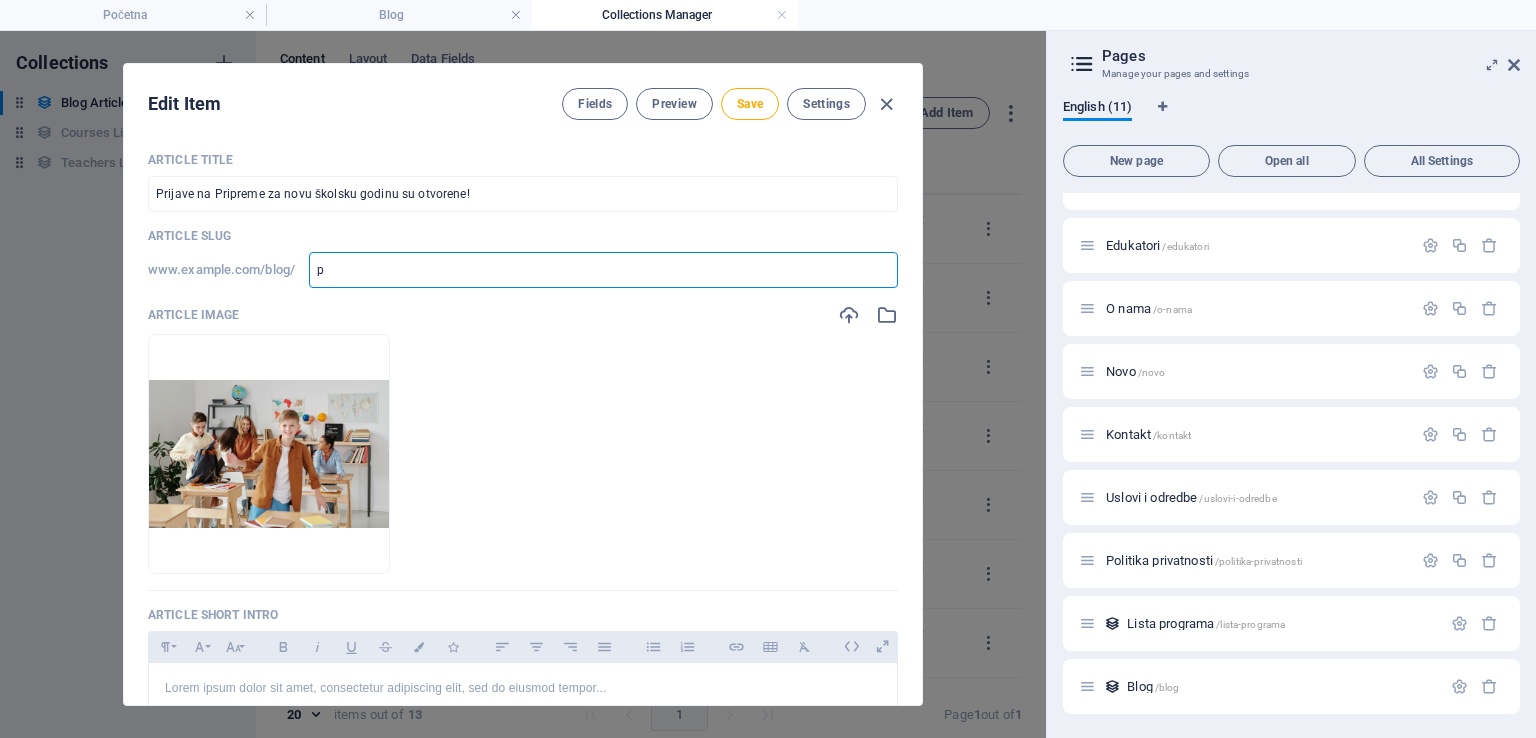 type on "pr" 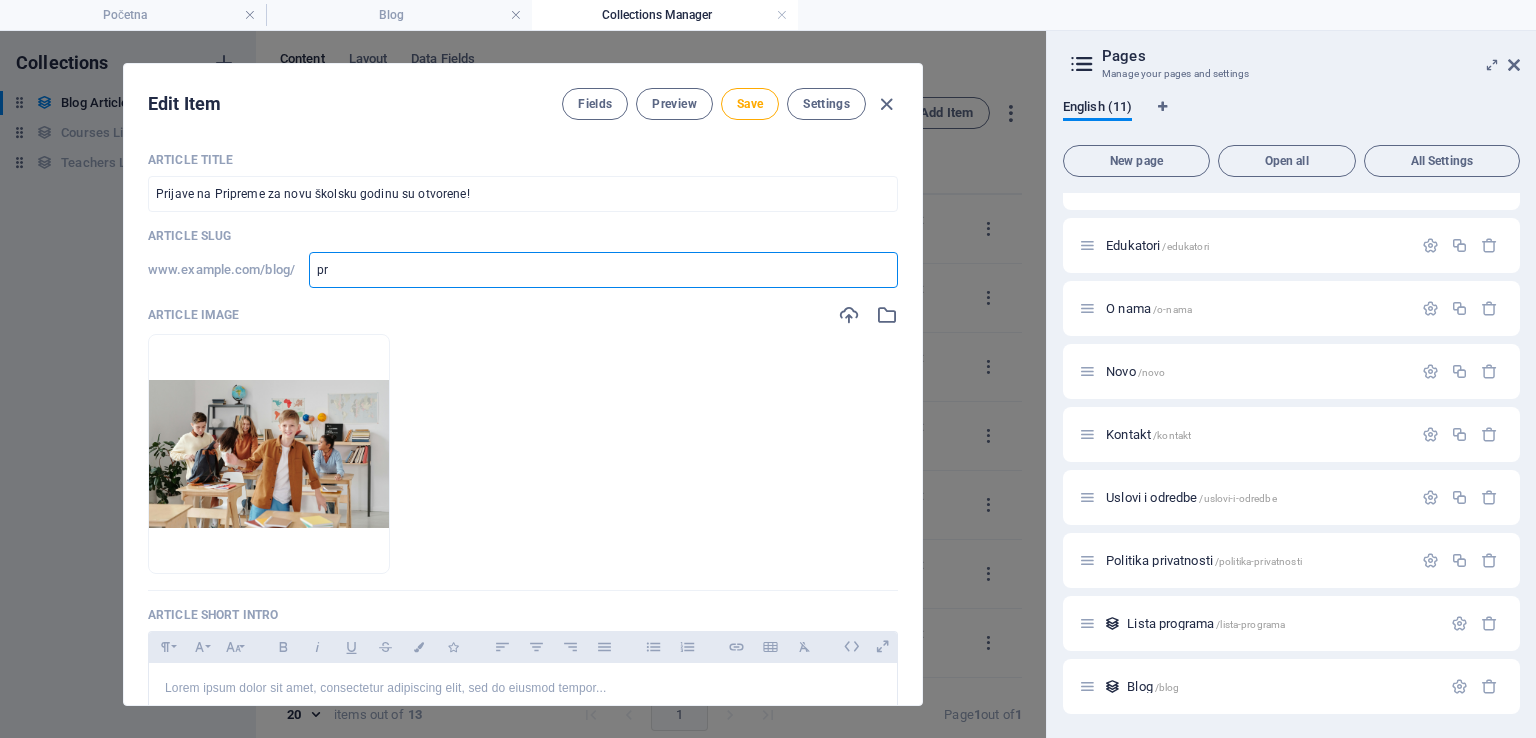 type on "pri" 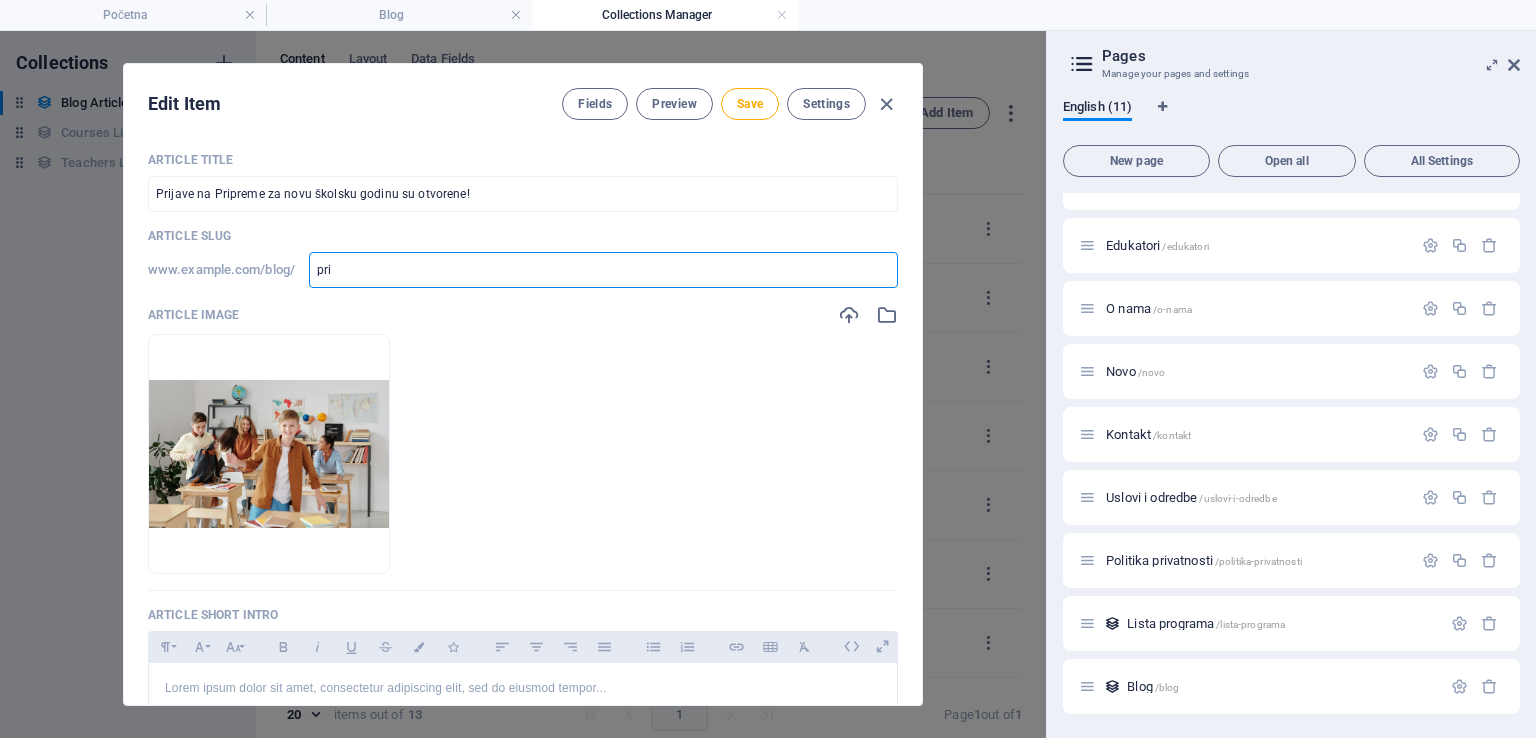 type on "pri" 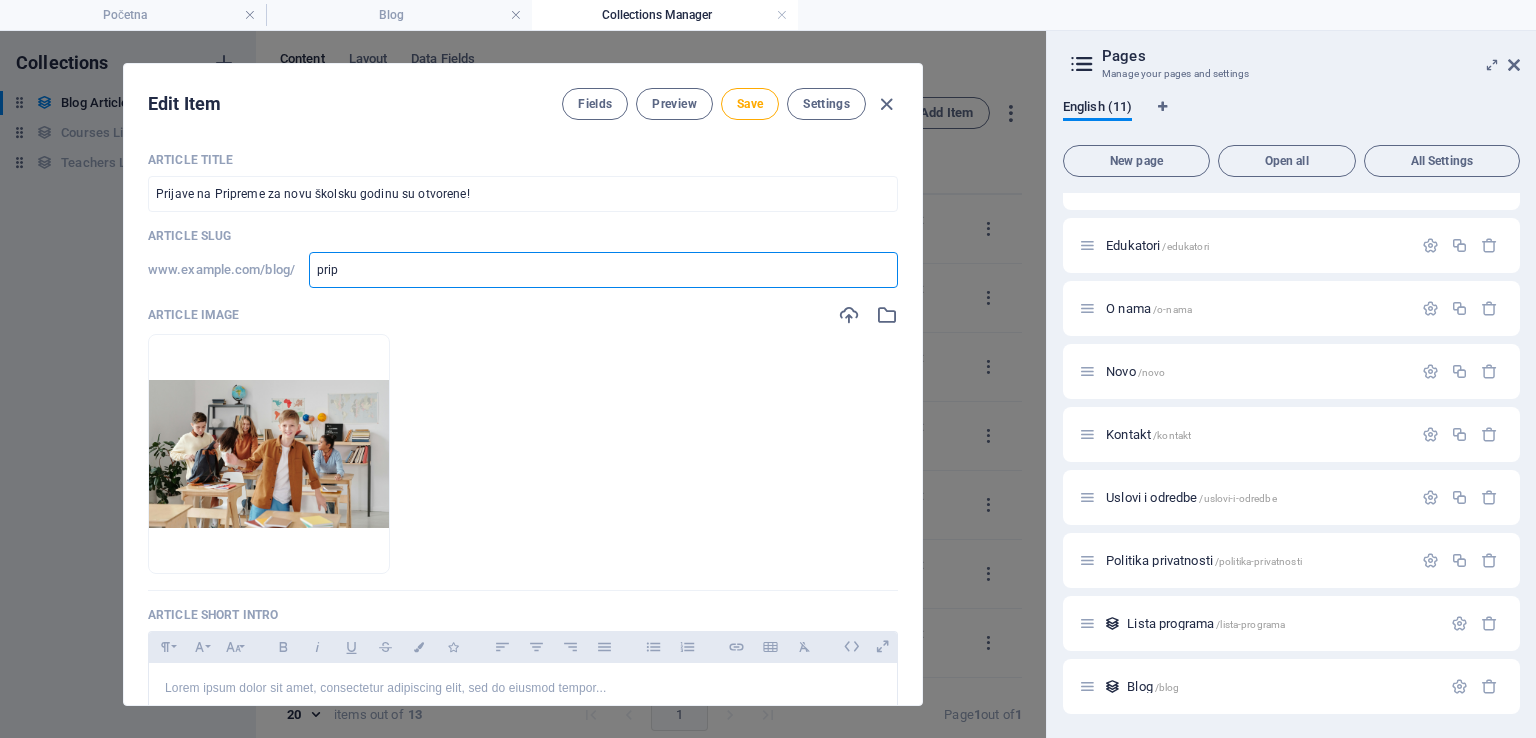 type on "pripr" 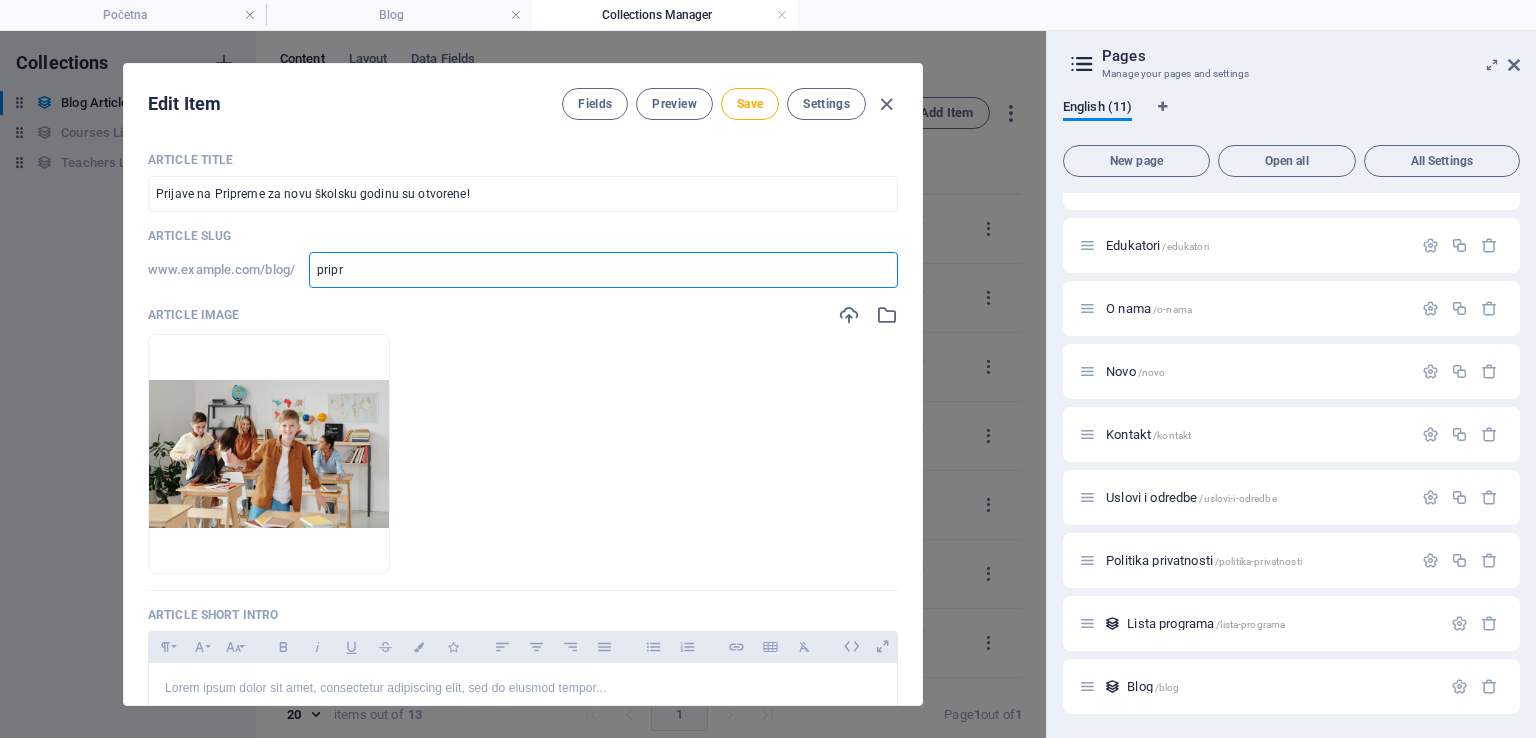 type on "pripr" 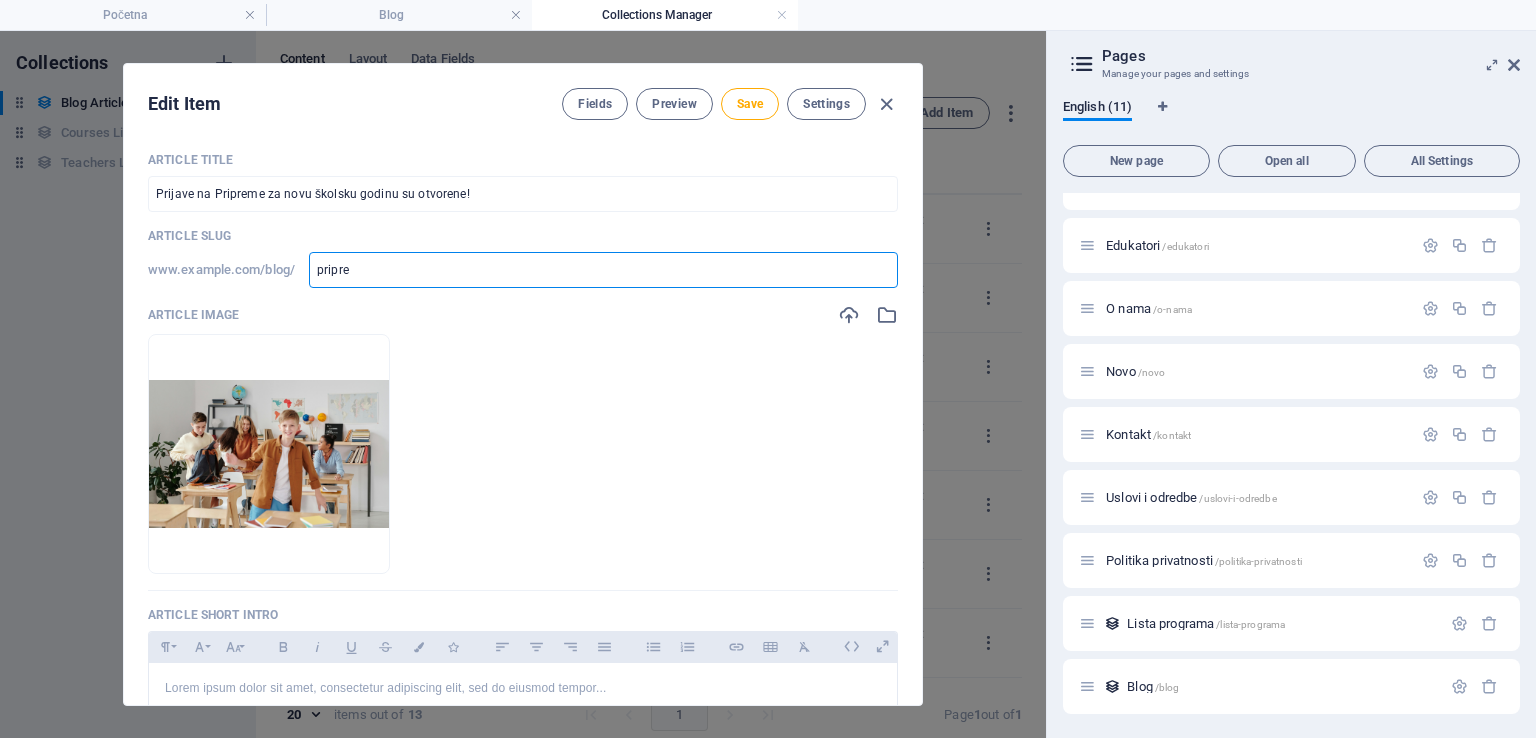 type on "pripre" 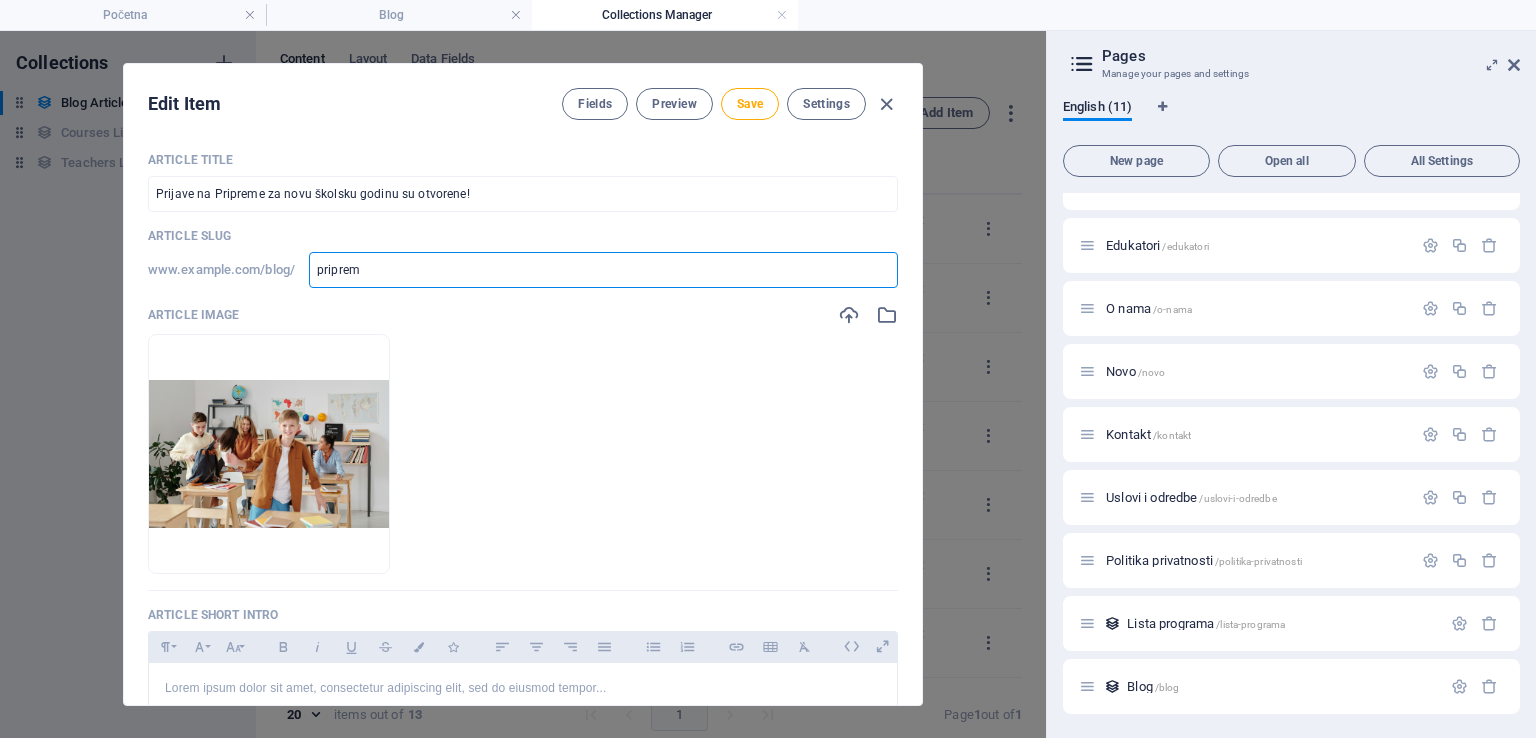 type on "pripreme" 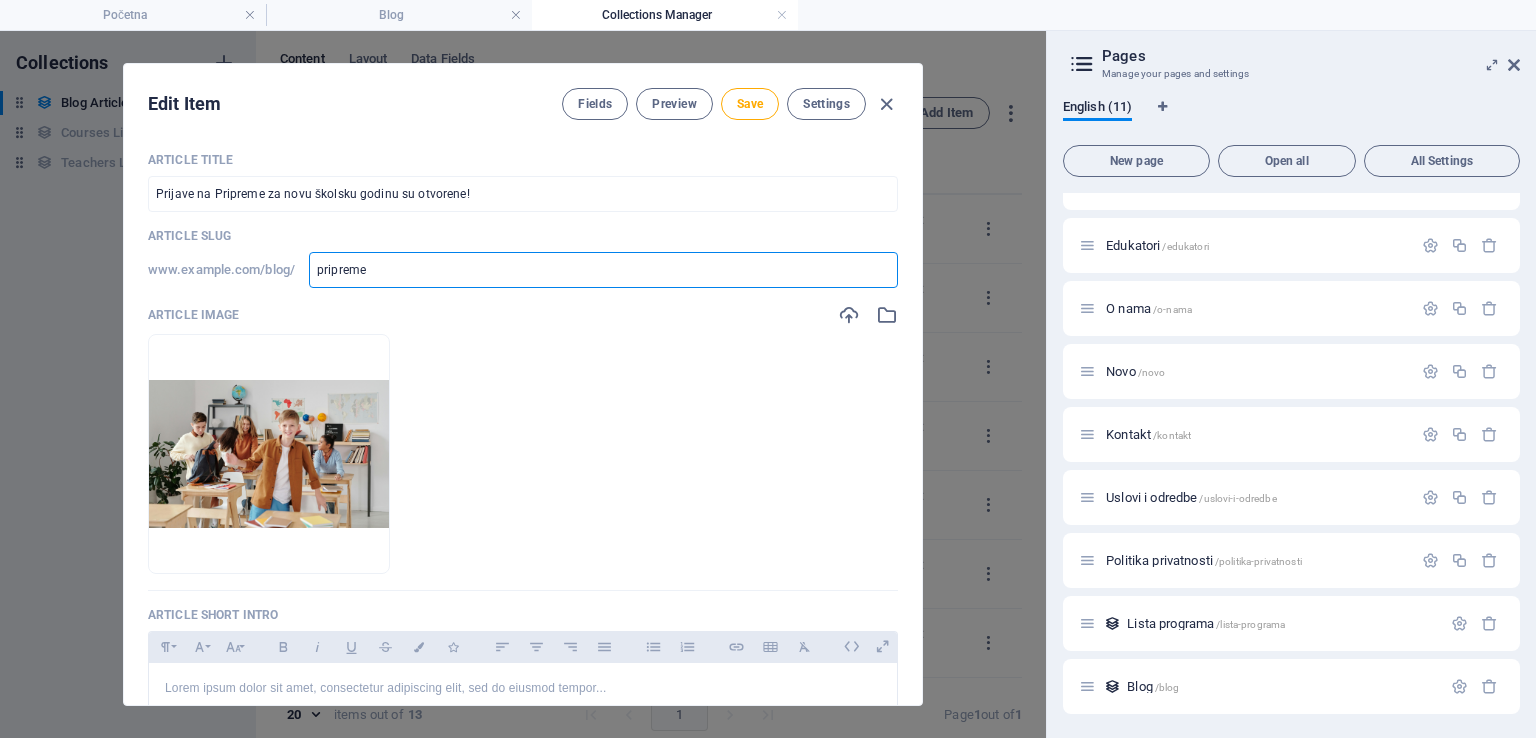 type on "pripreme-" 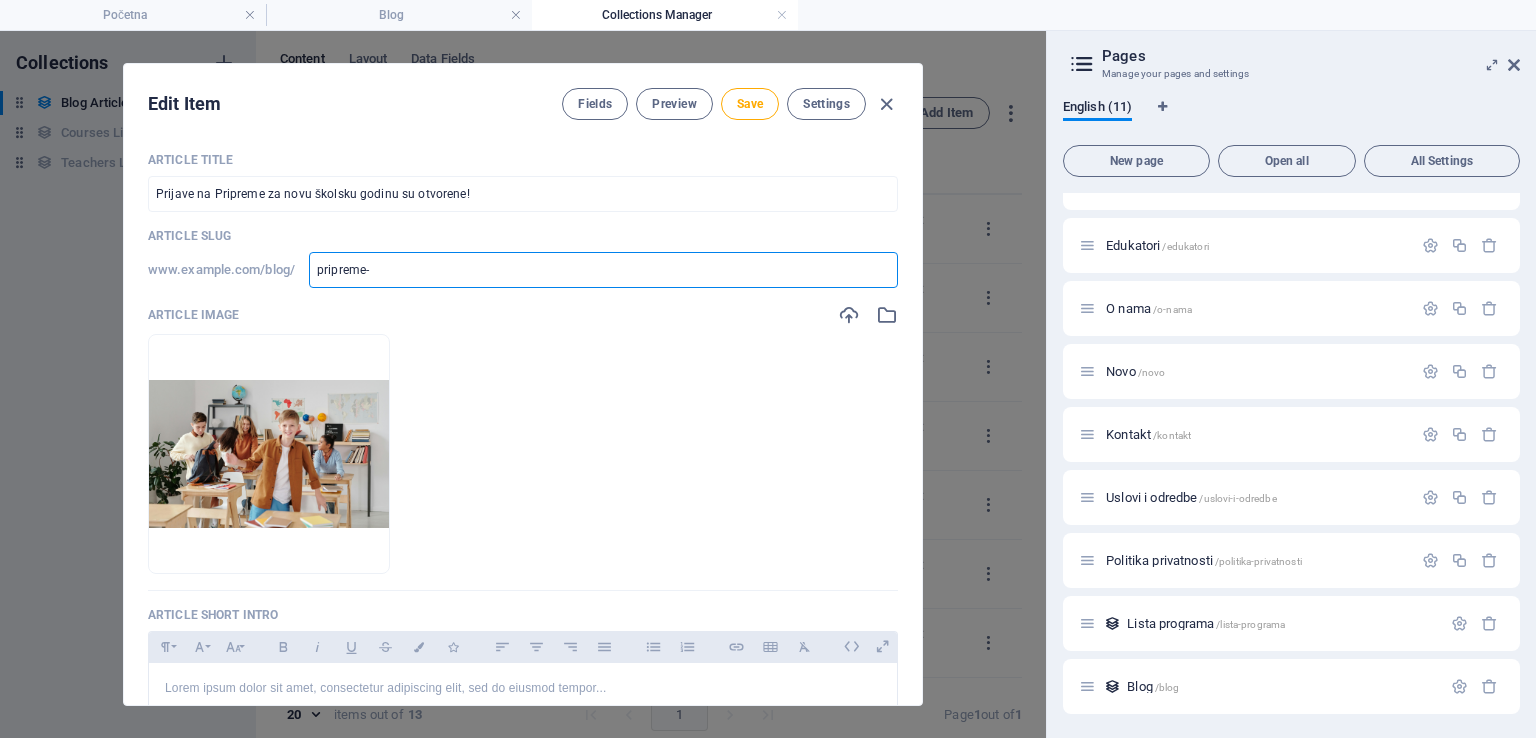 type on "pripreme-z" 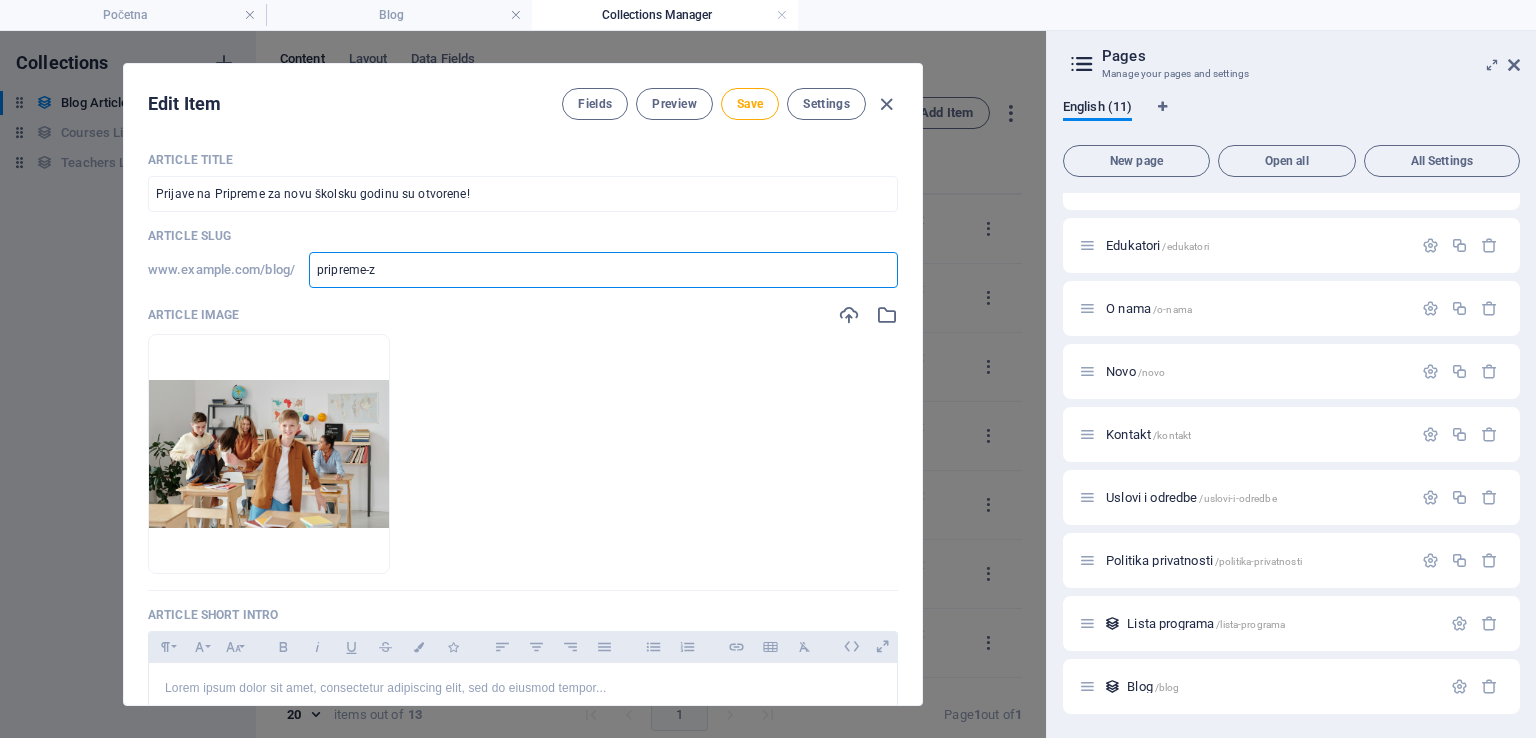 type on "pripreme-z" 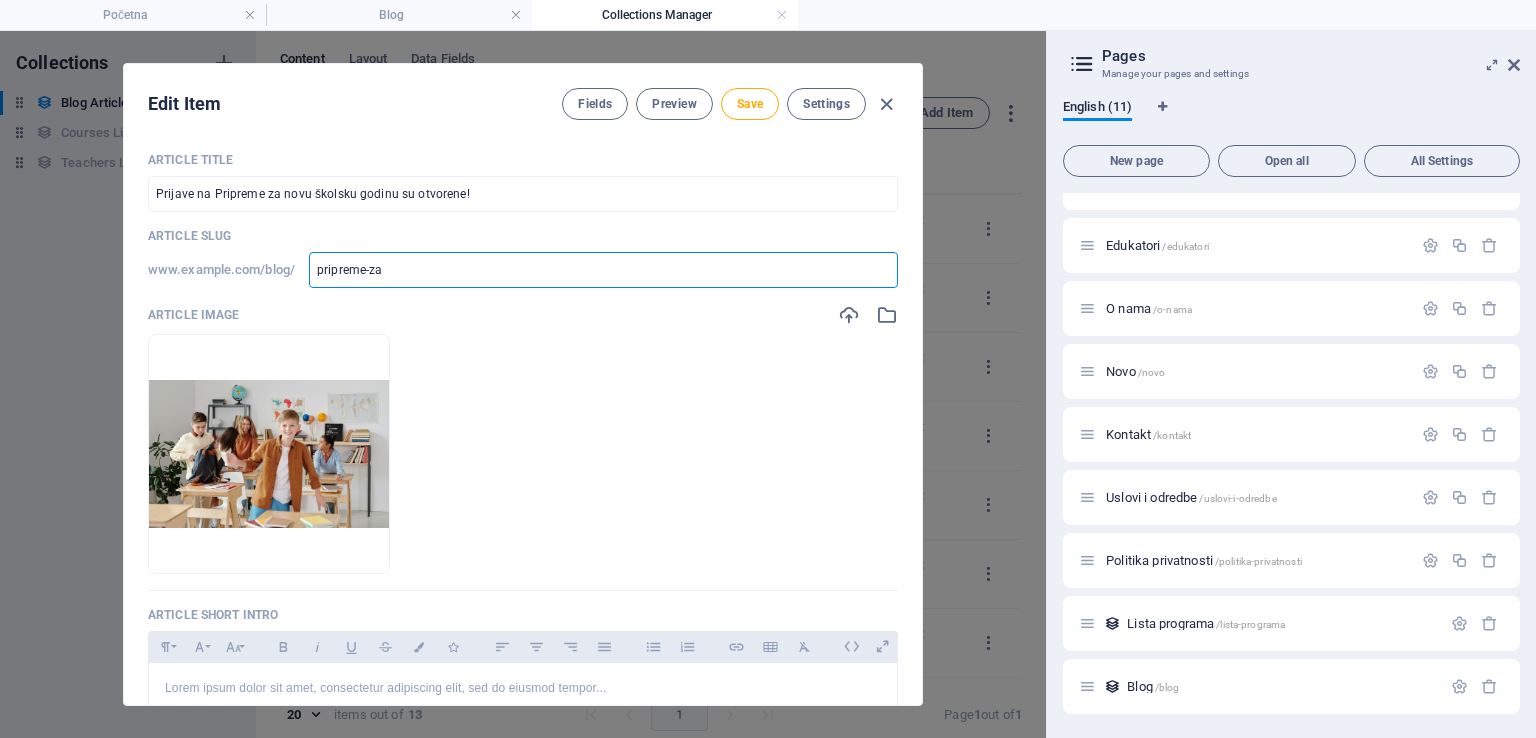 type on "pripreme-za" 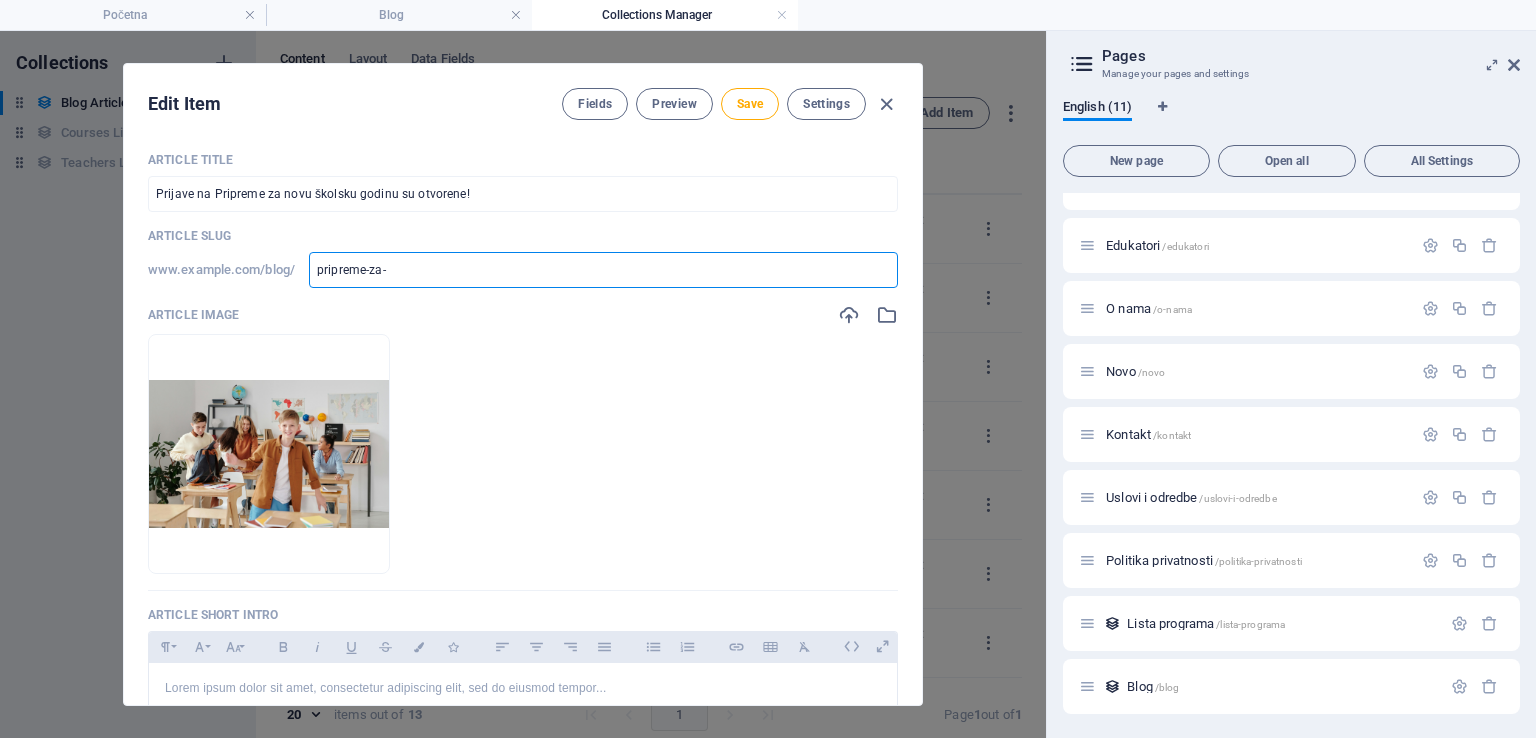 type on "pripreme-za-n" 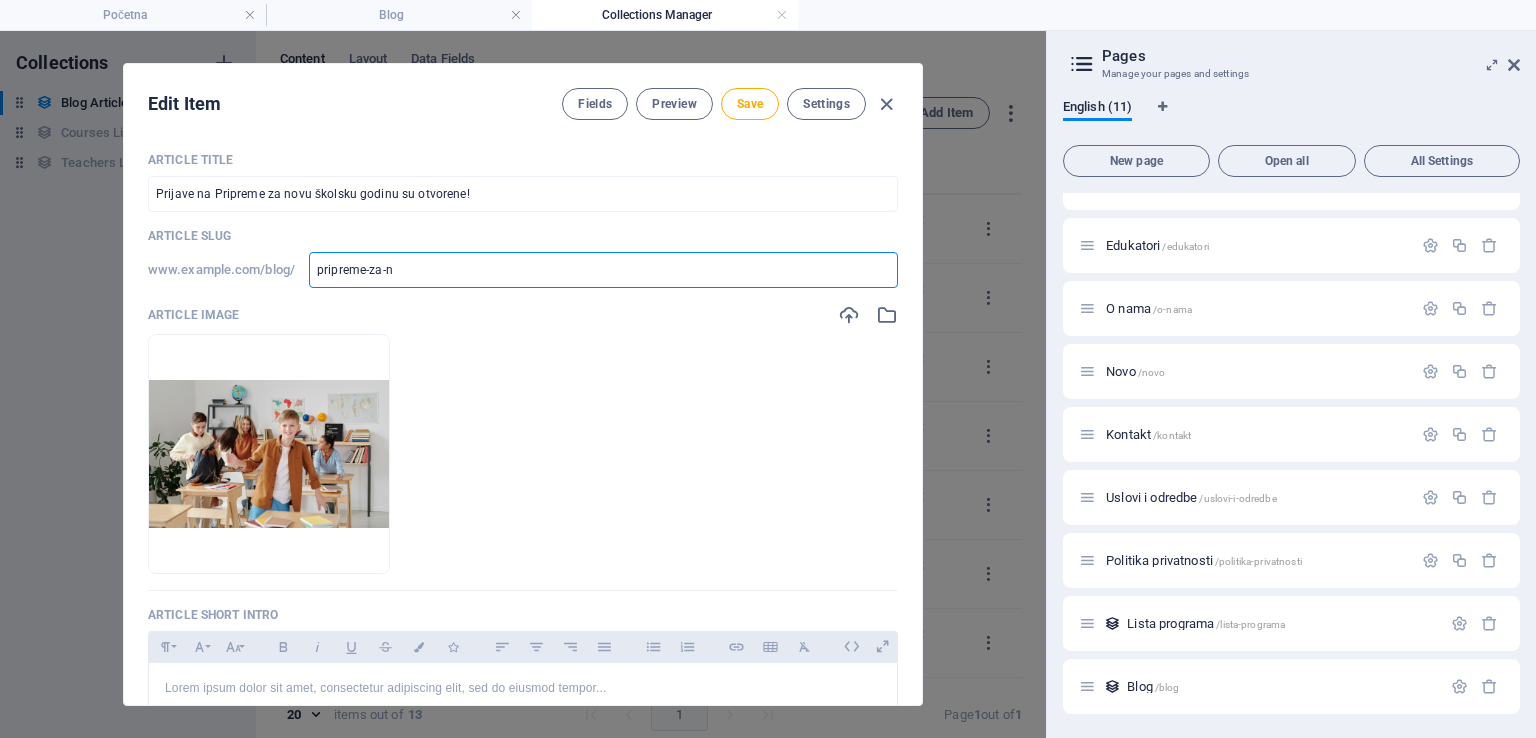 type on "pripreme-za-no" 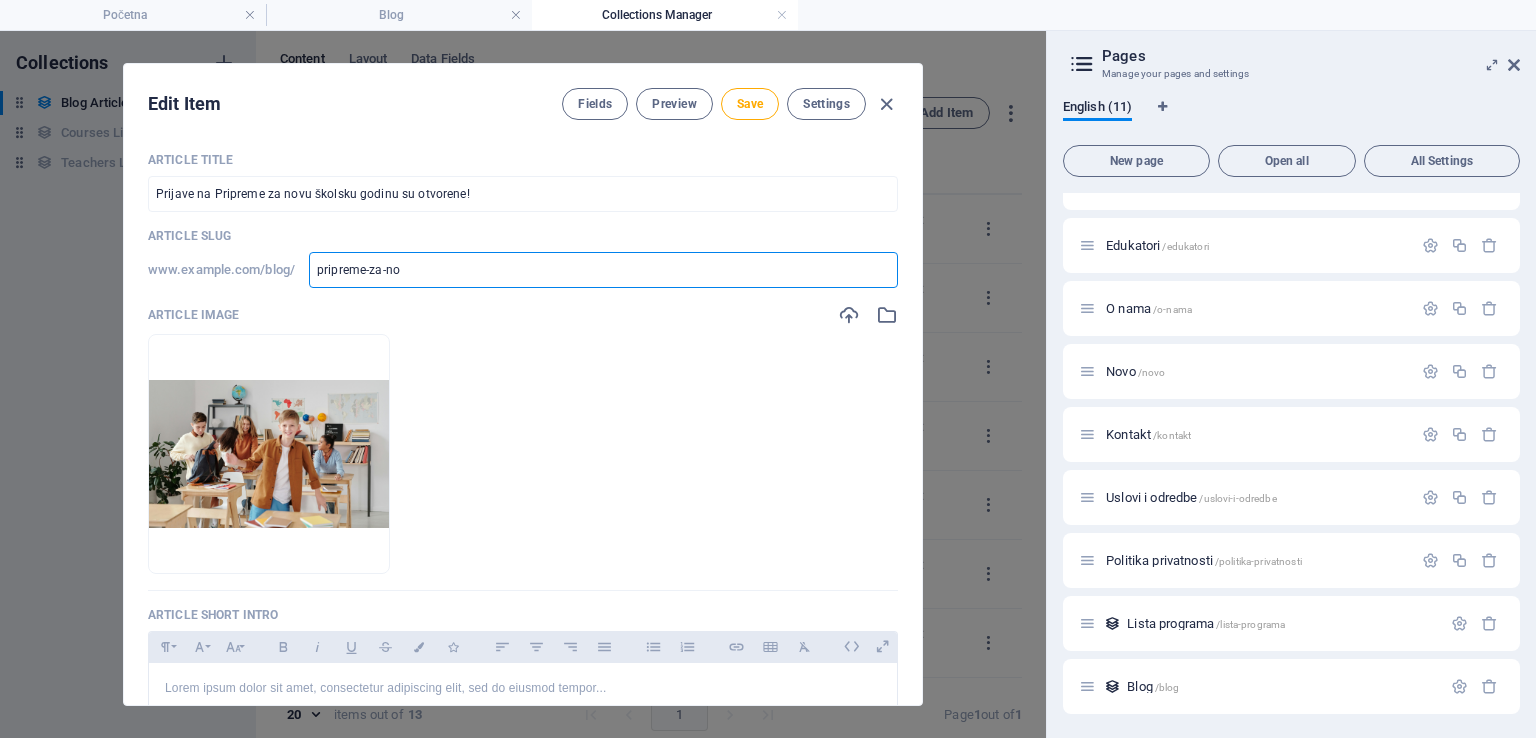 type on "pripreme-za-nov" 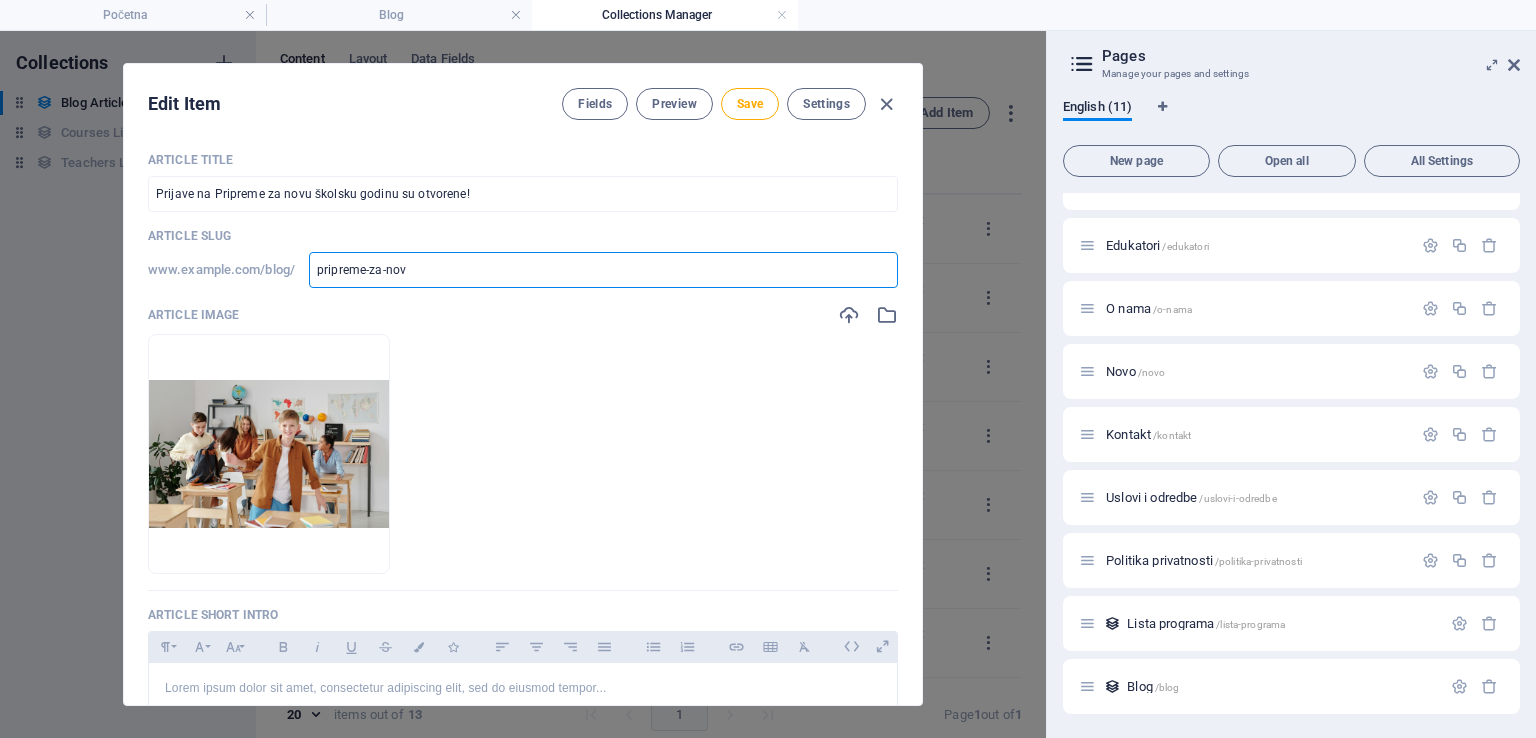 type on "pripreme-za-nov" 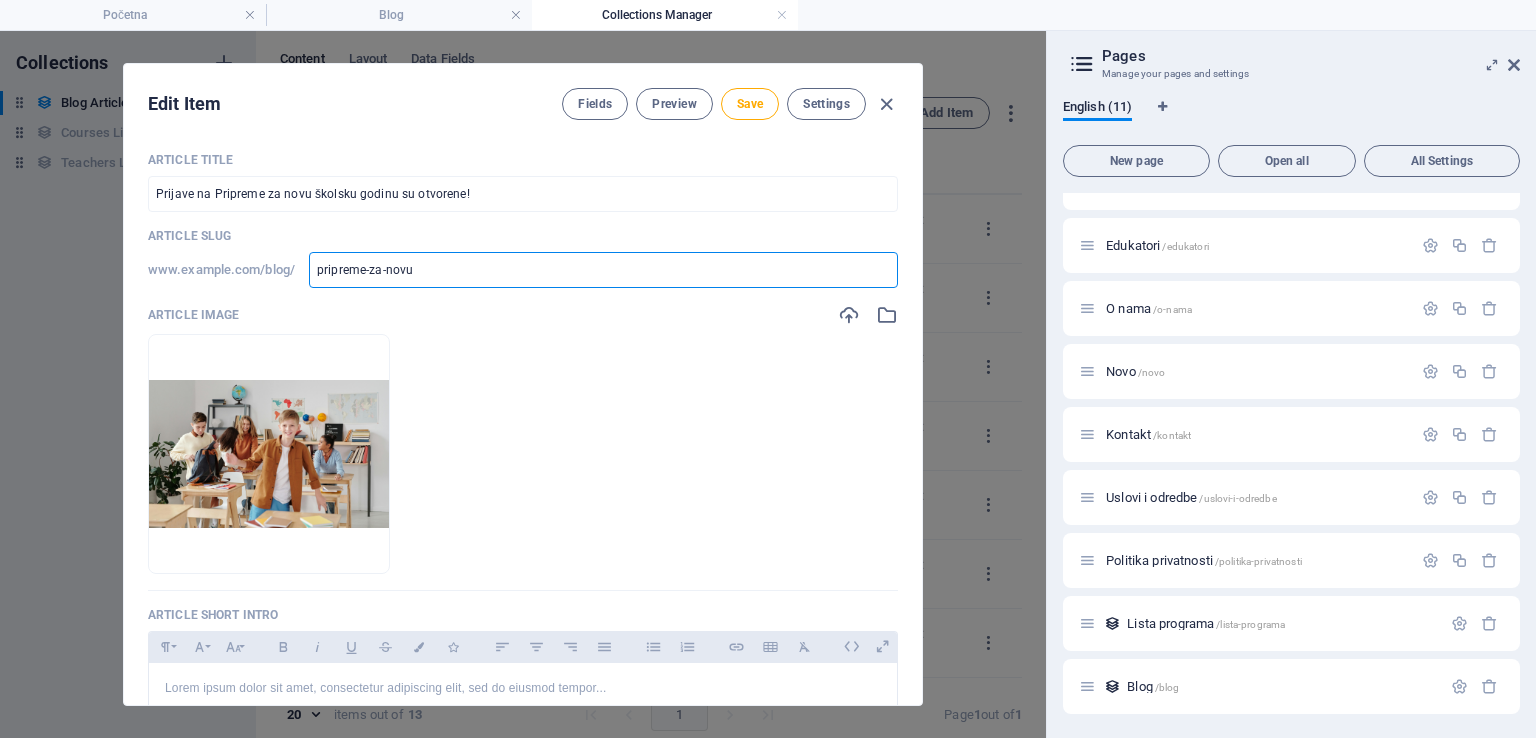 type on "pripreme-za-novu" 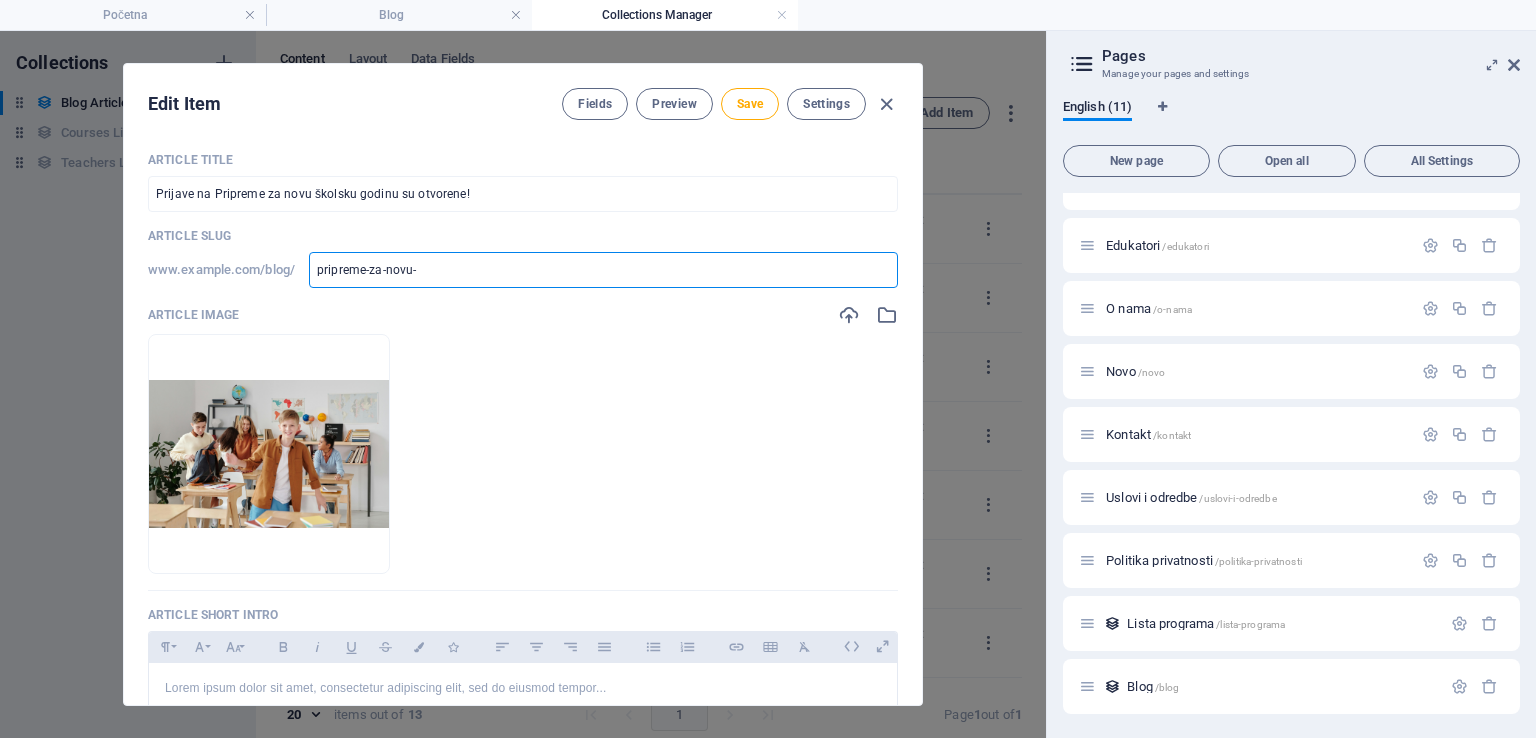 type on "pripreme-za-novu-s" 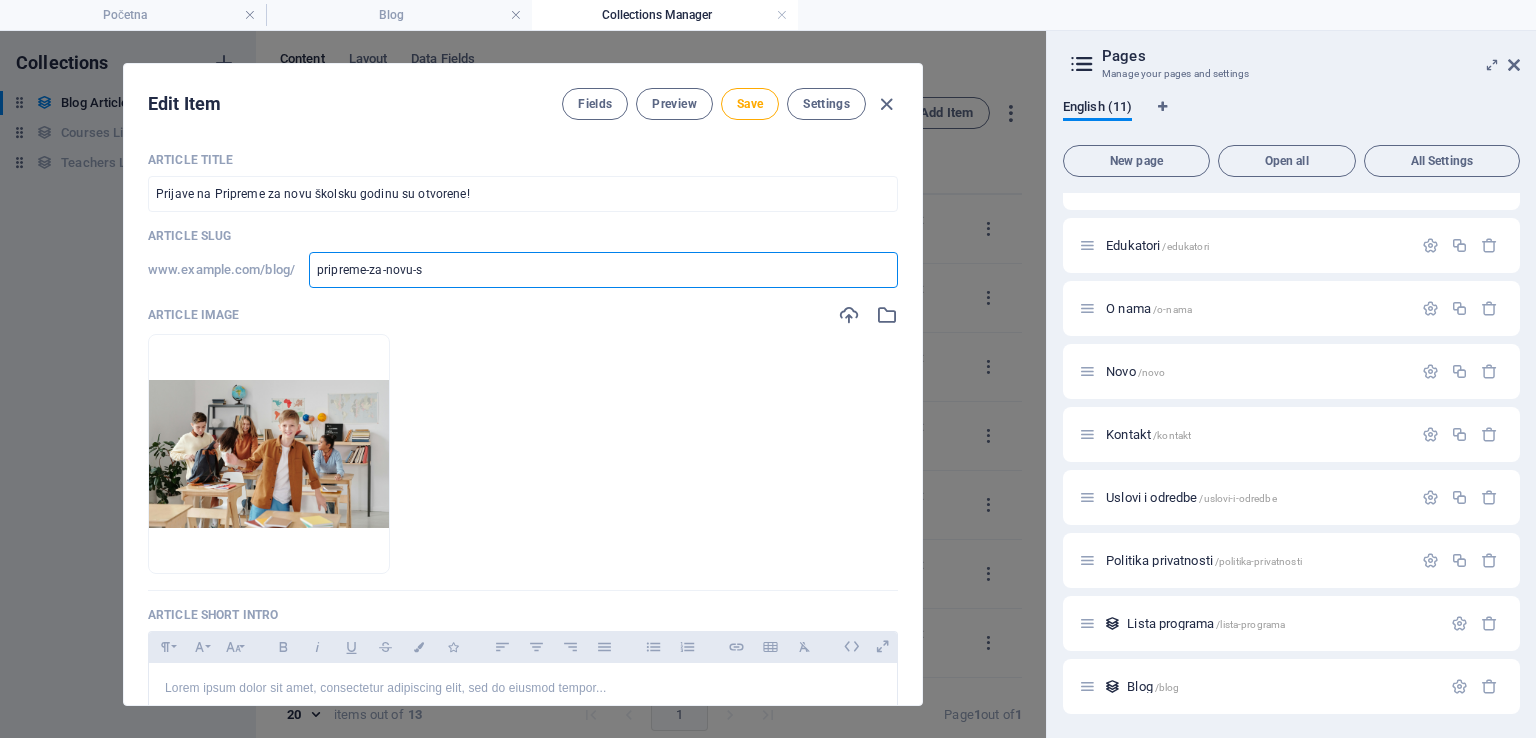type on "pripreme-za-novu-sk" 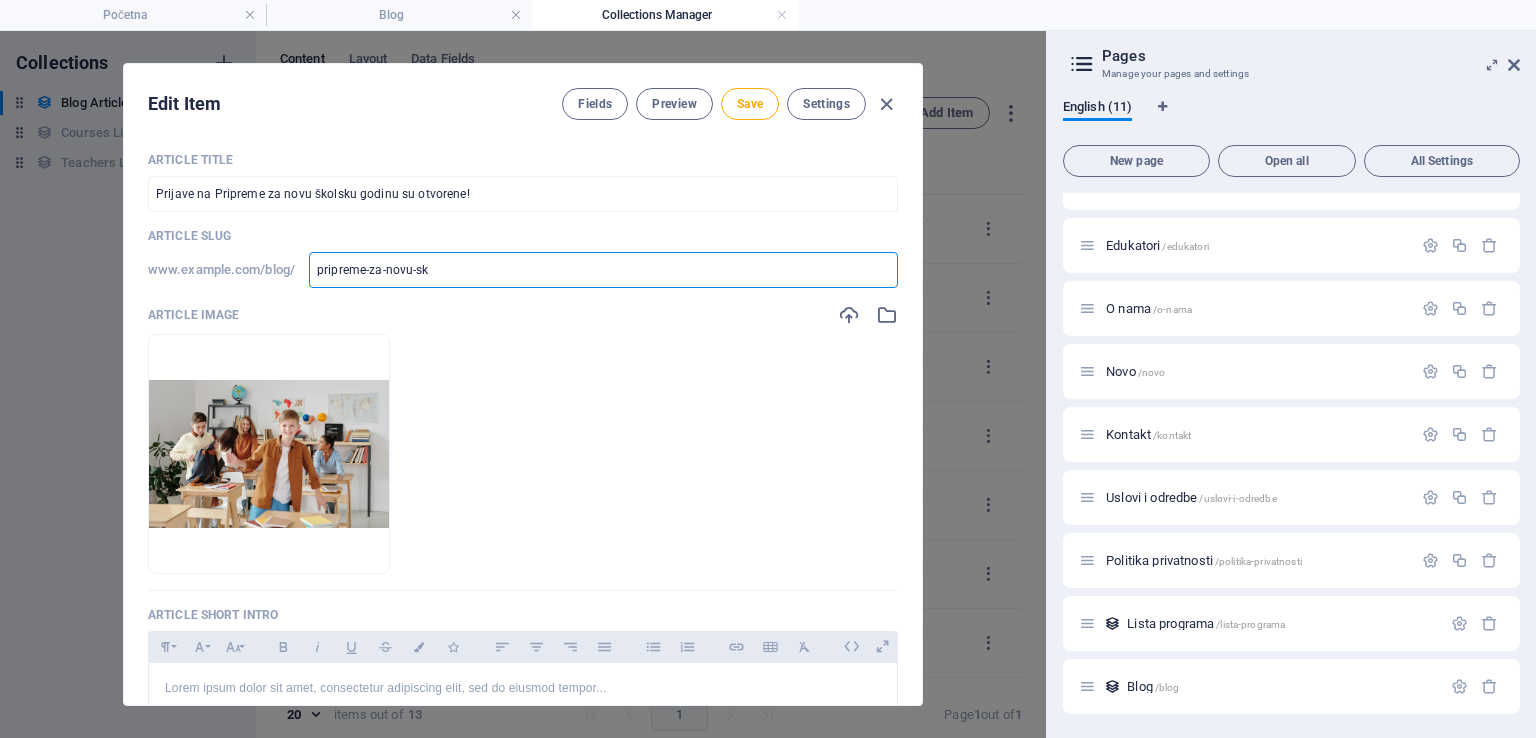 type on "pripreme-za-novu-sko" 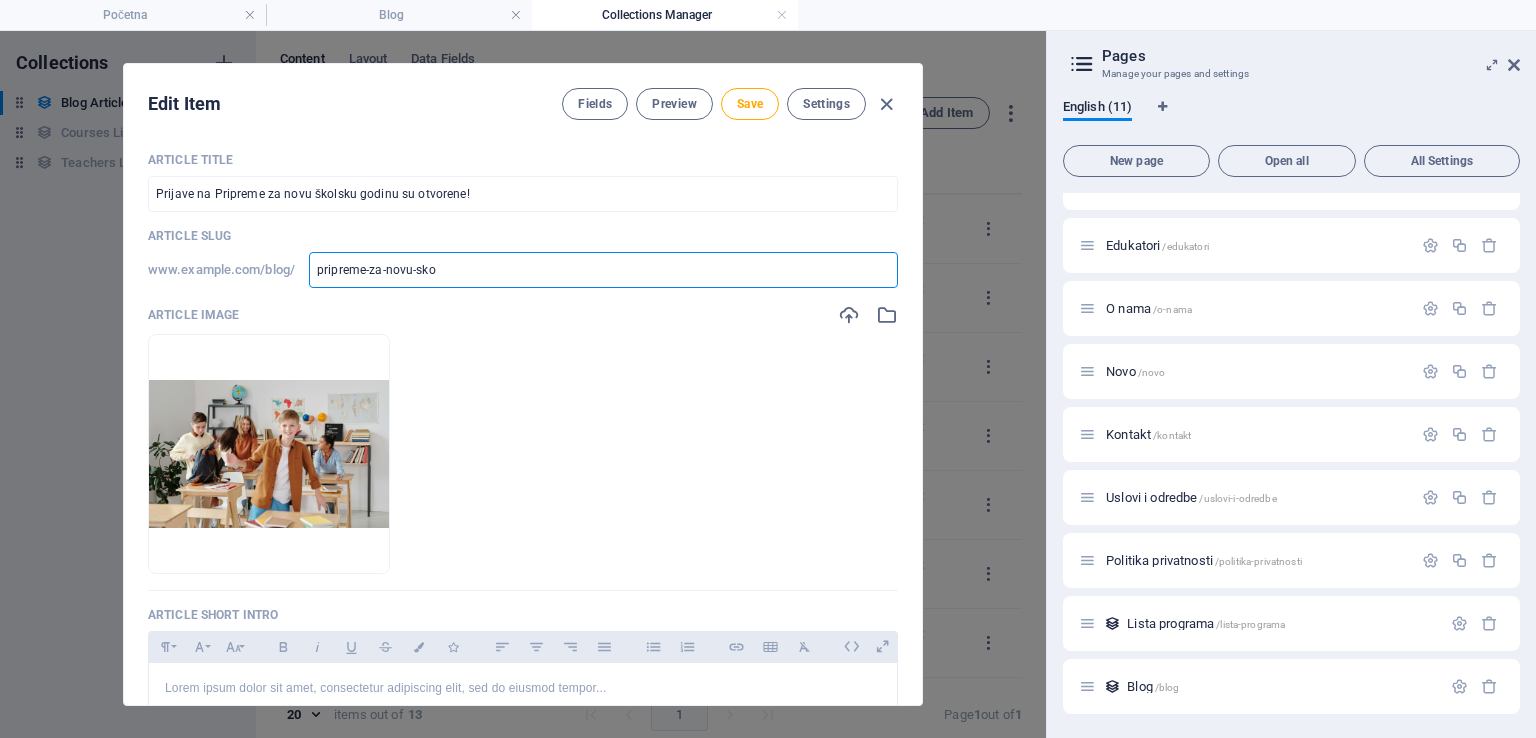 type on "pripreme-za-novu-skol" 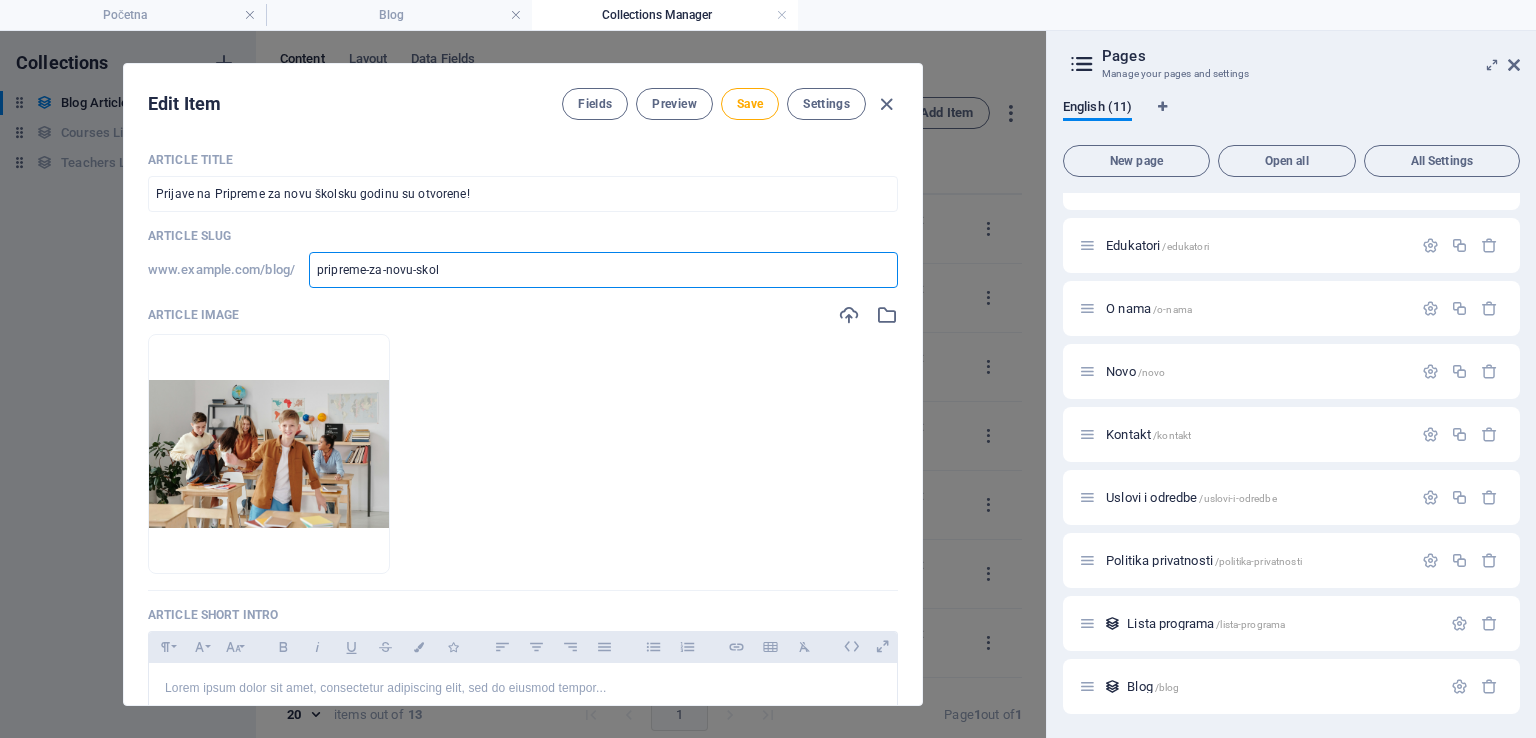 type on "pripreme-za-novu-skols" 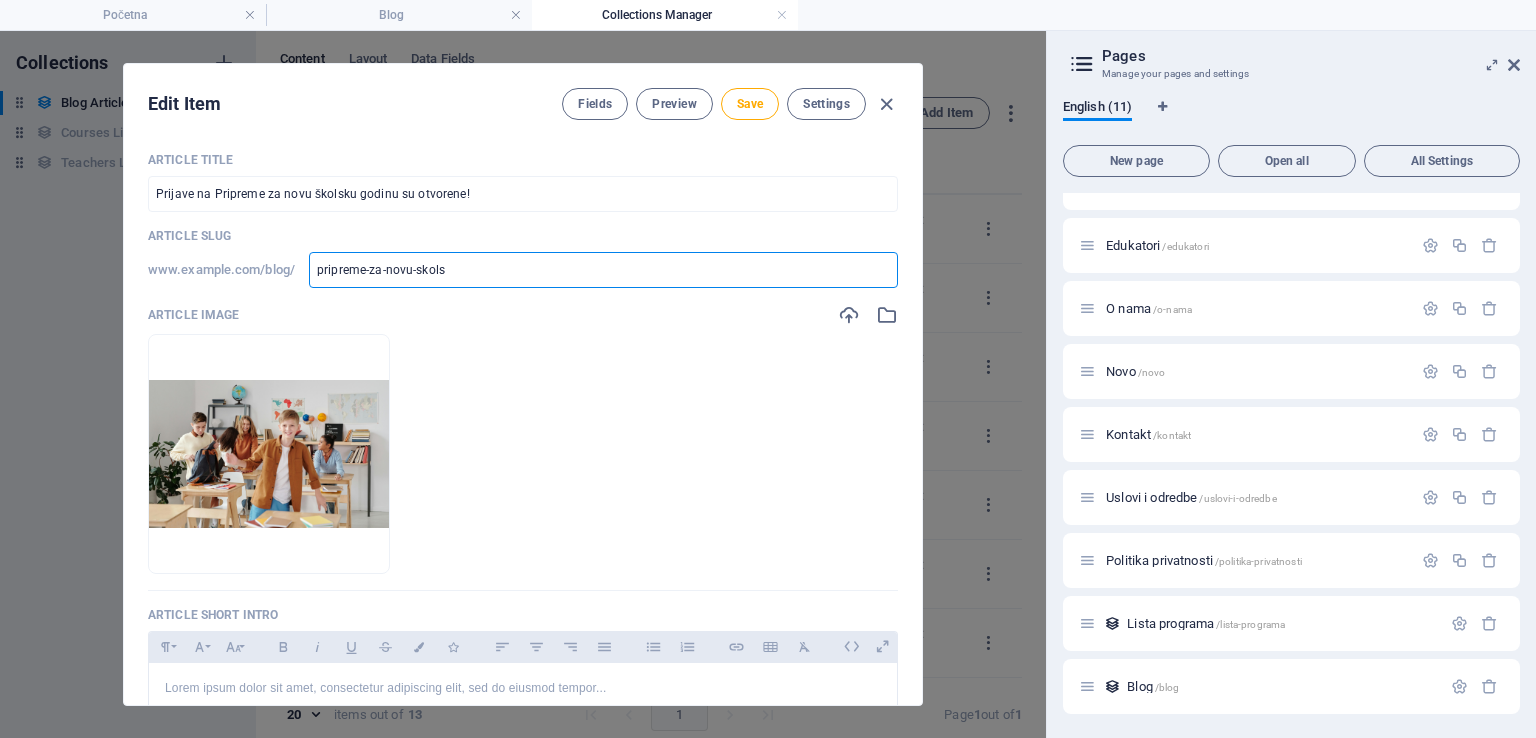 type on "pripreme-za-novu-skols" 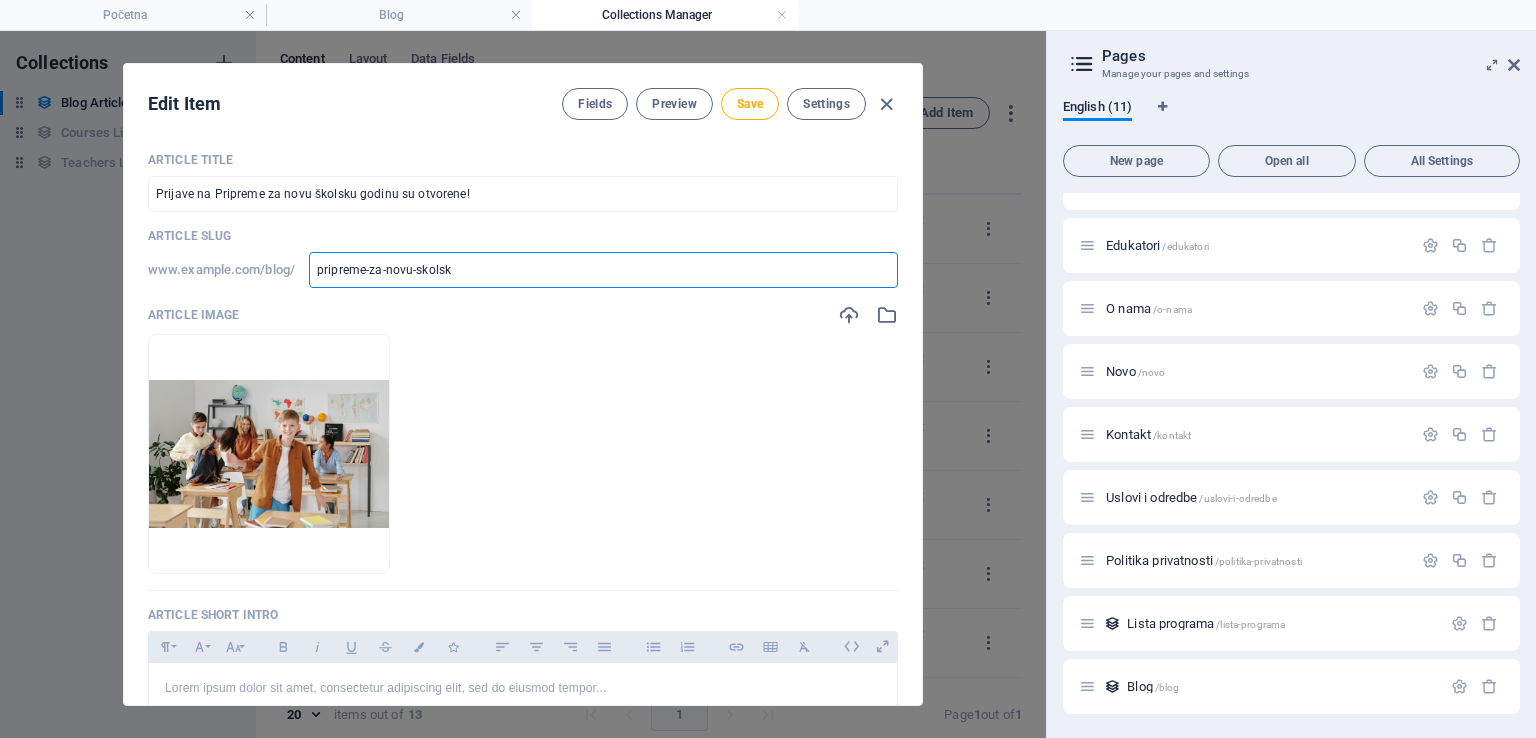 type on "pripreme-za-novu-skolsku" 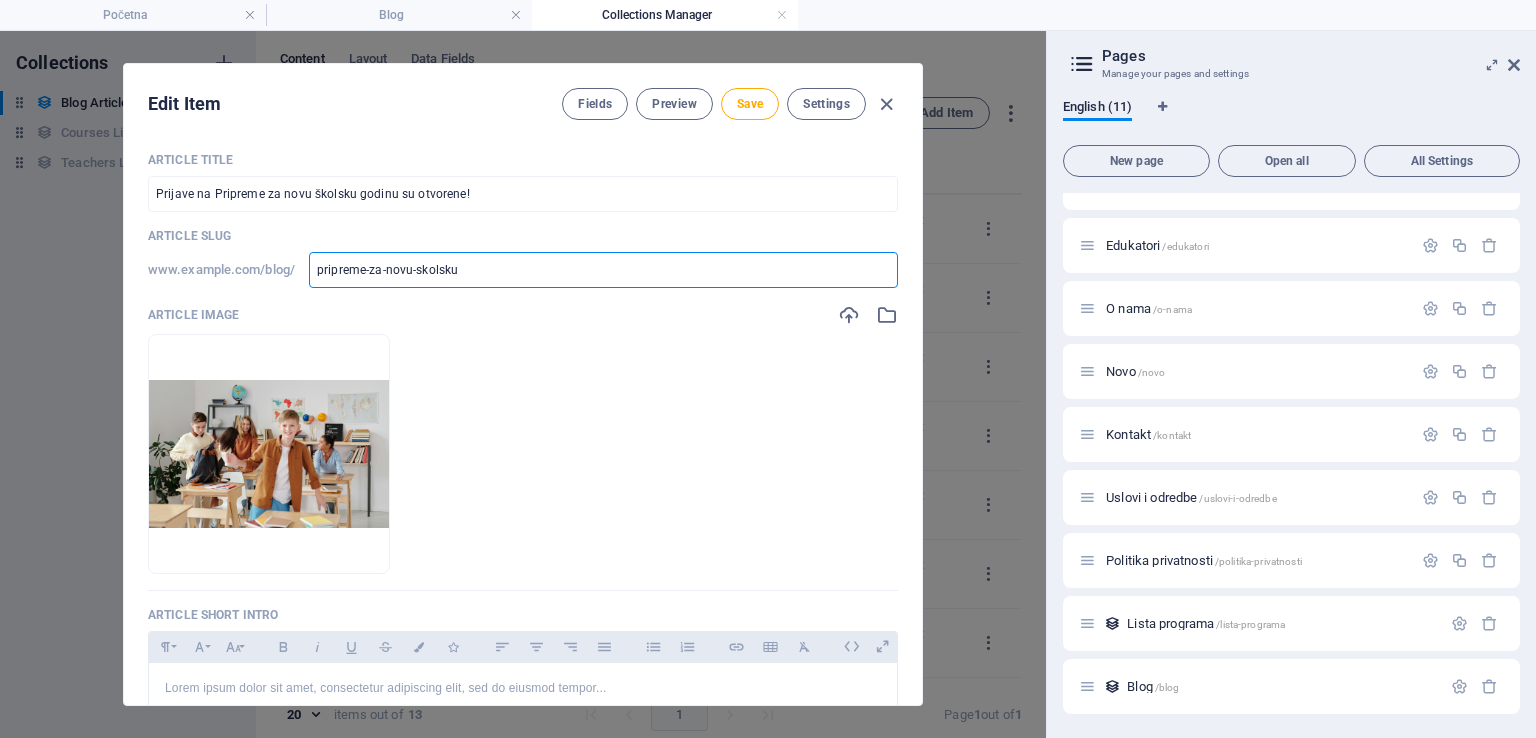 type on "pripreme-za-novu-skolsku-" 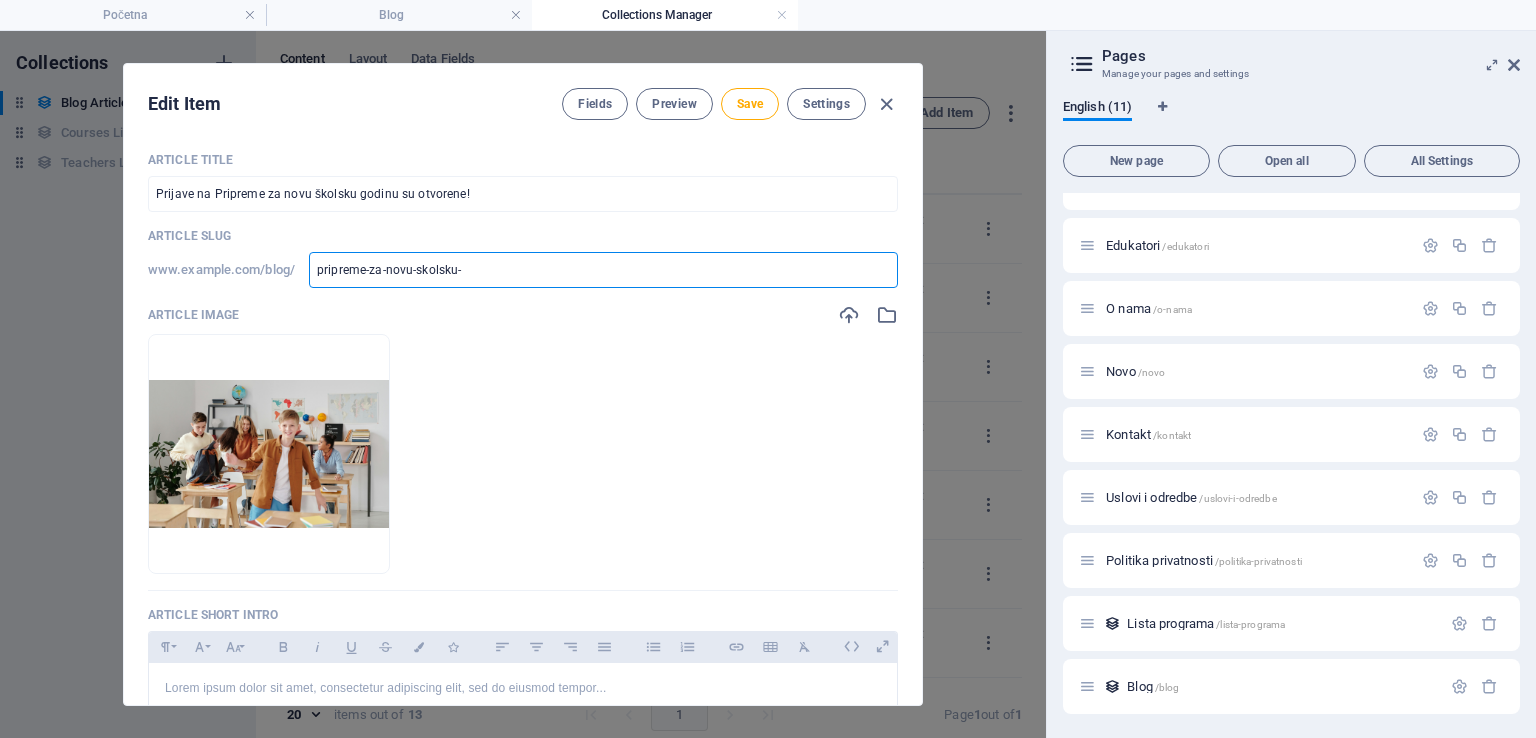 type on "pripreme-za-novu-skolsku-g" 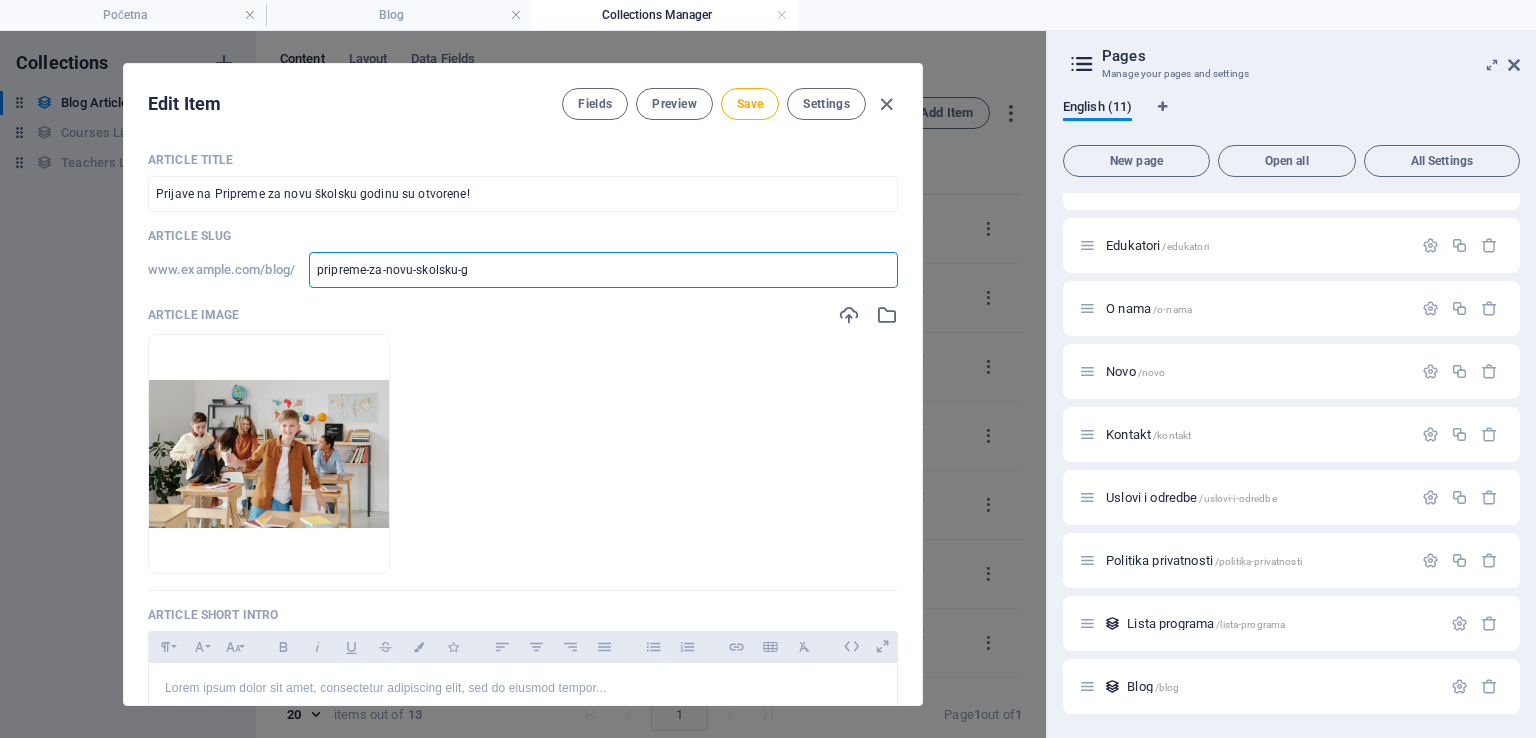type on "pripreme-za-novu-skolsku-go" 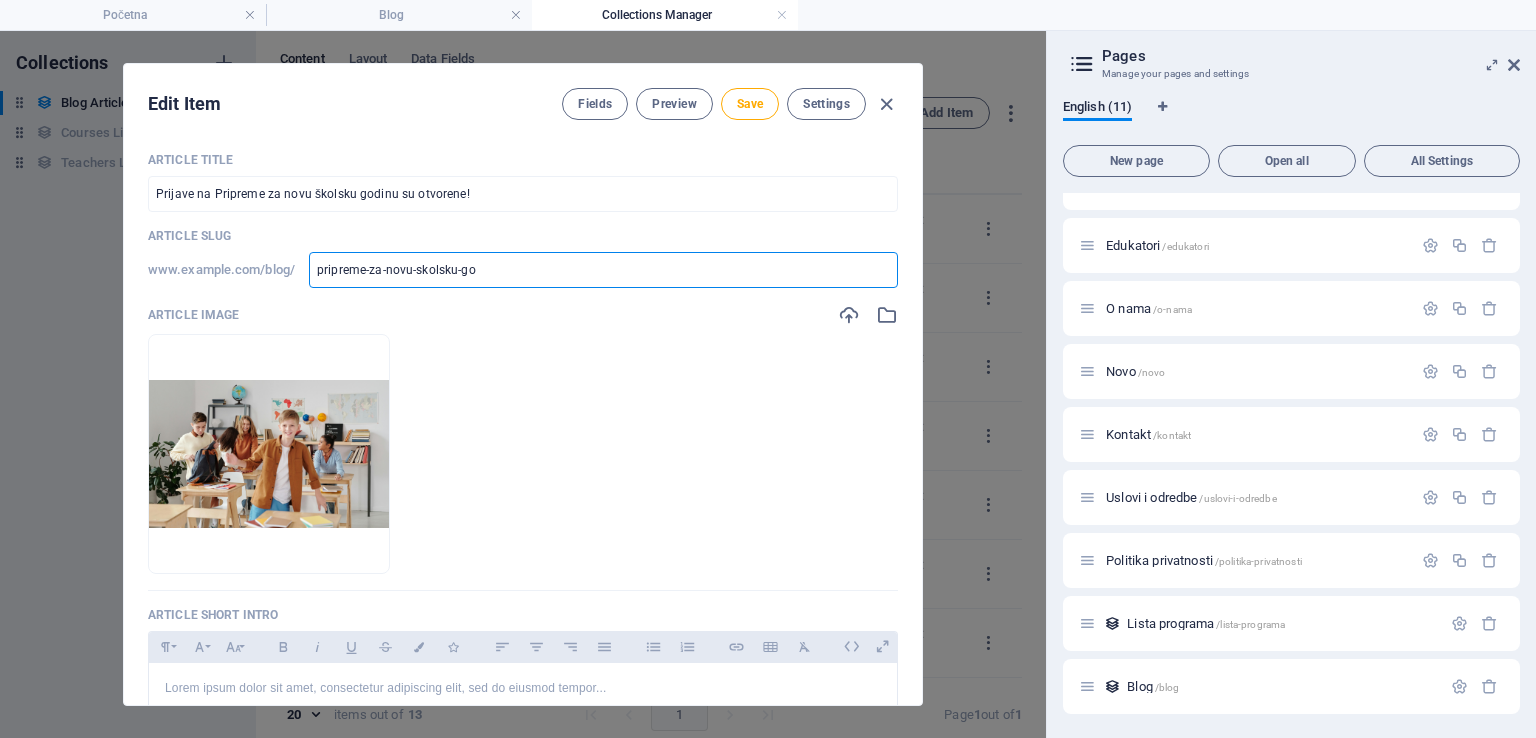 type on "pripreme-za-novu-skolsku-god" 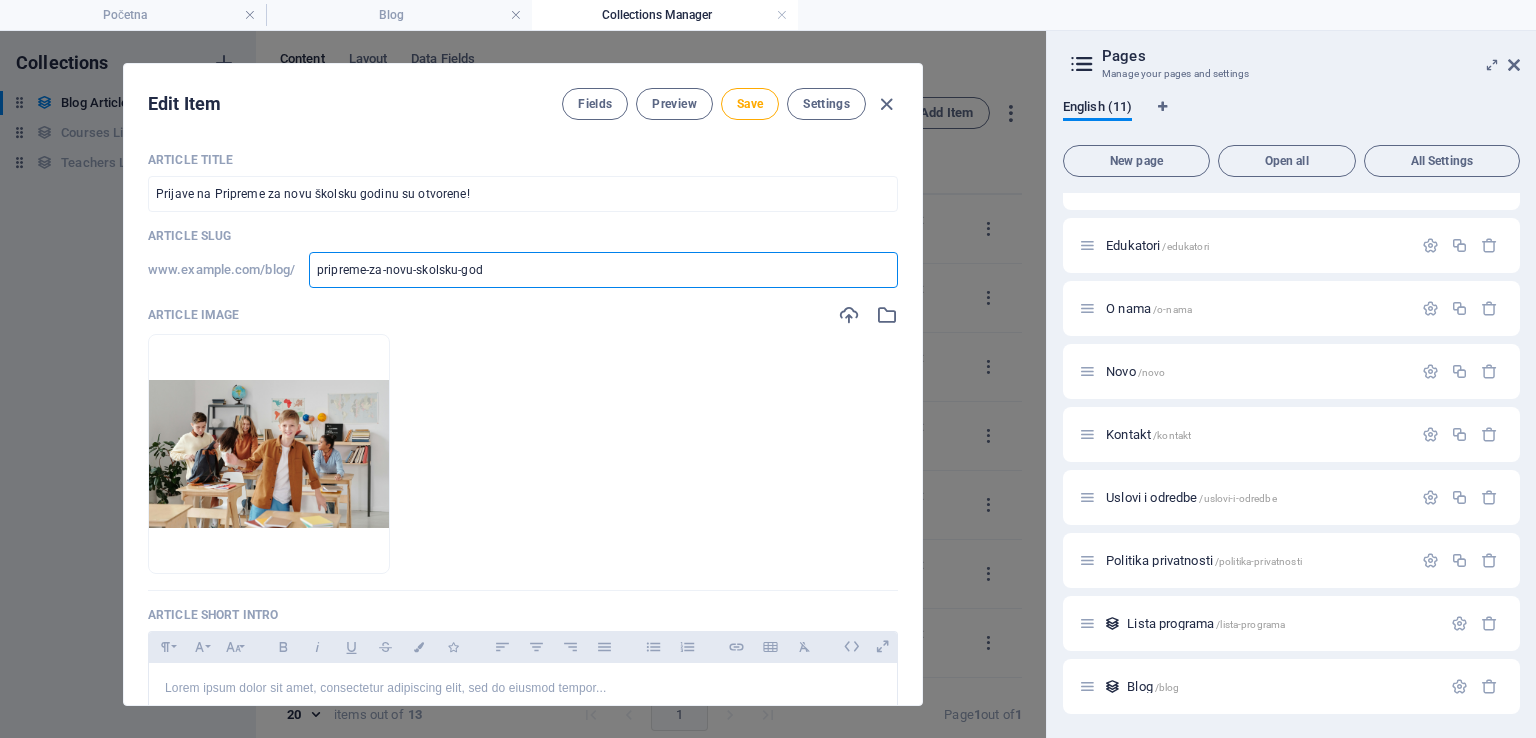 type on "pripreme-za-novu-skolsku-god" 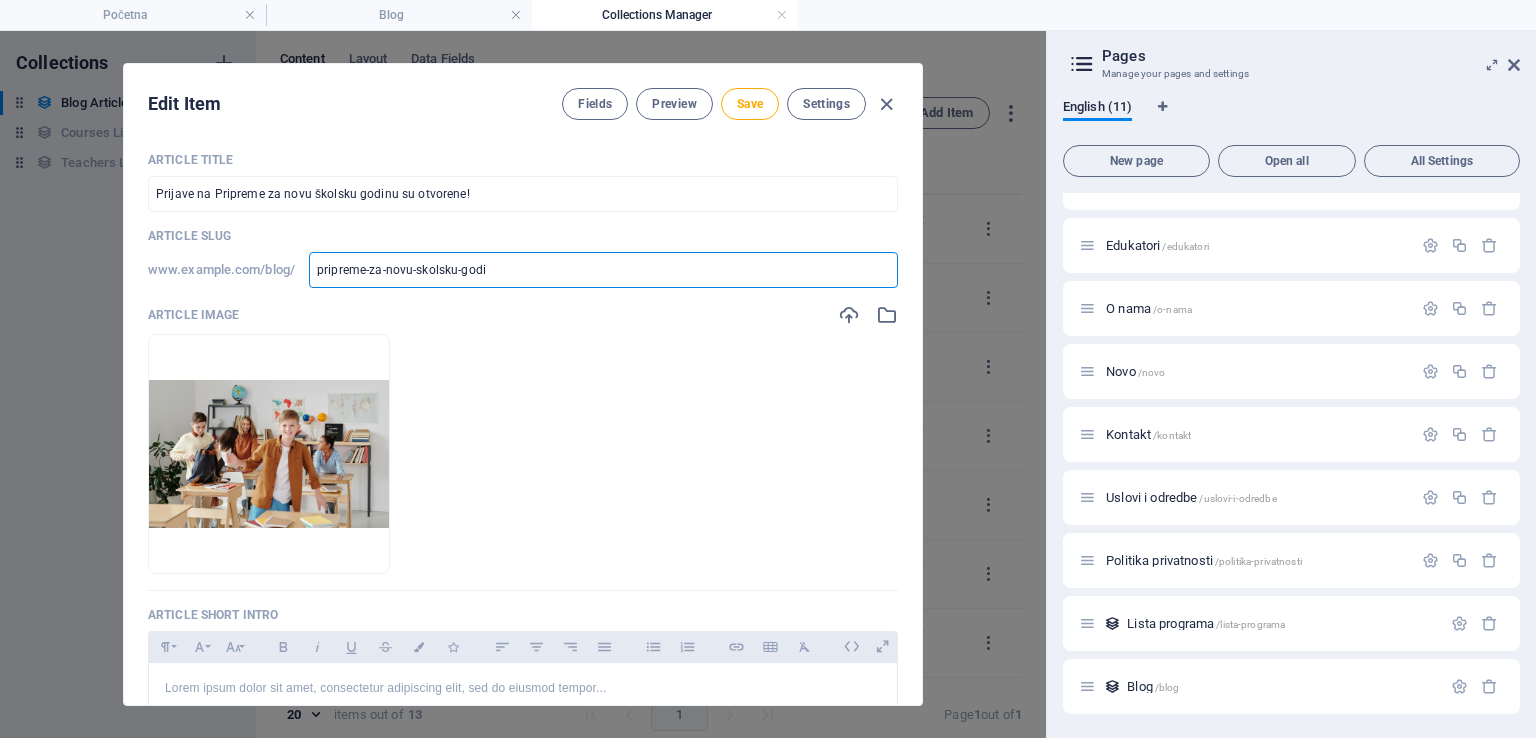 type on "pripreme-za-novu-skolsku-godin" 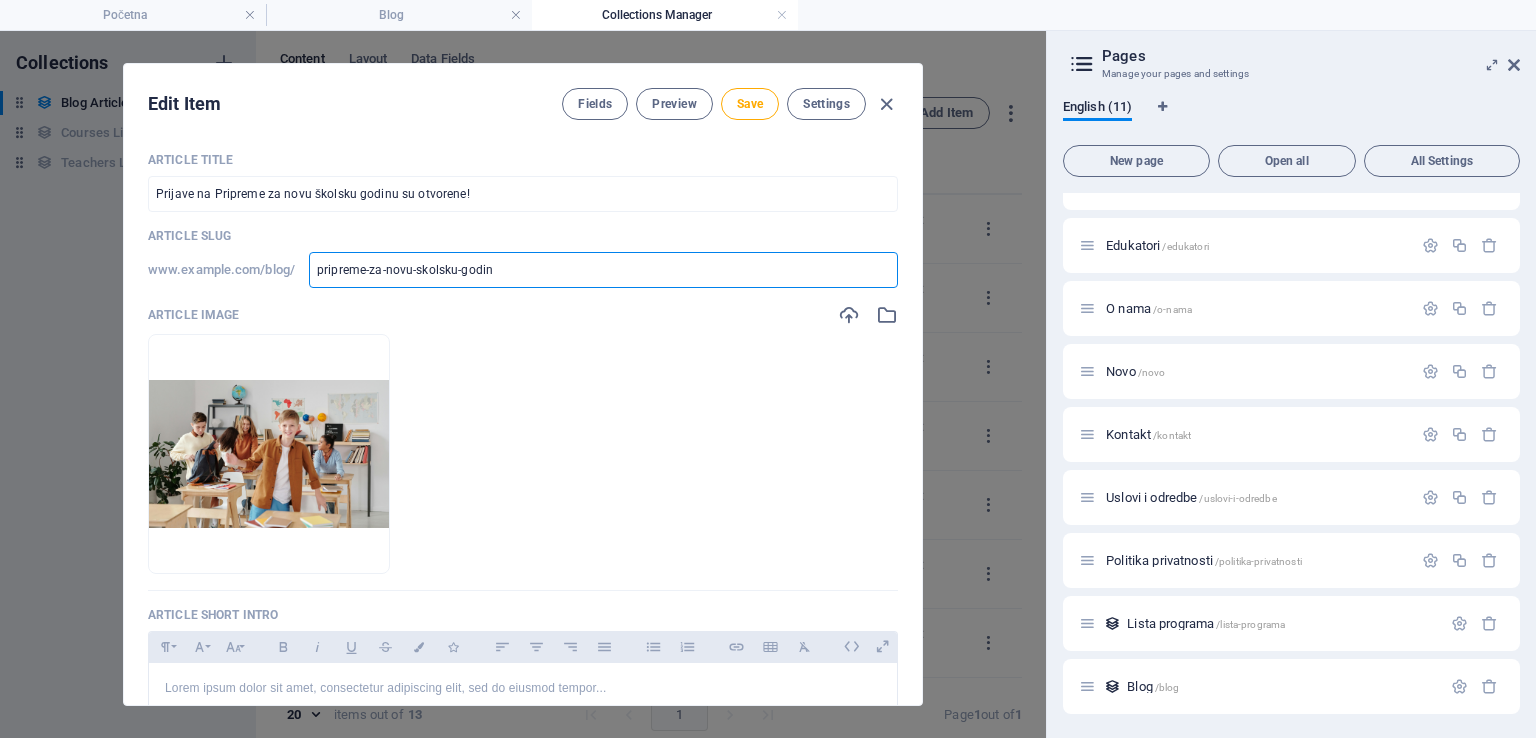type on "pripreme-za-novu-skolsku-godin" 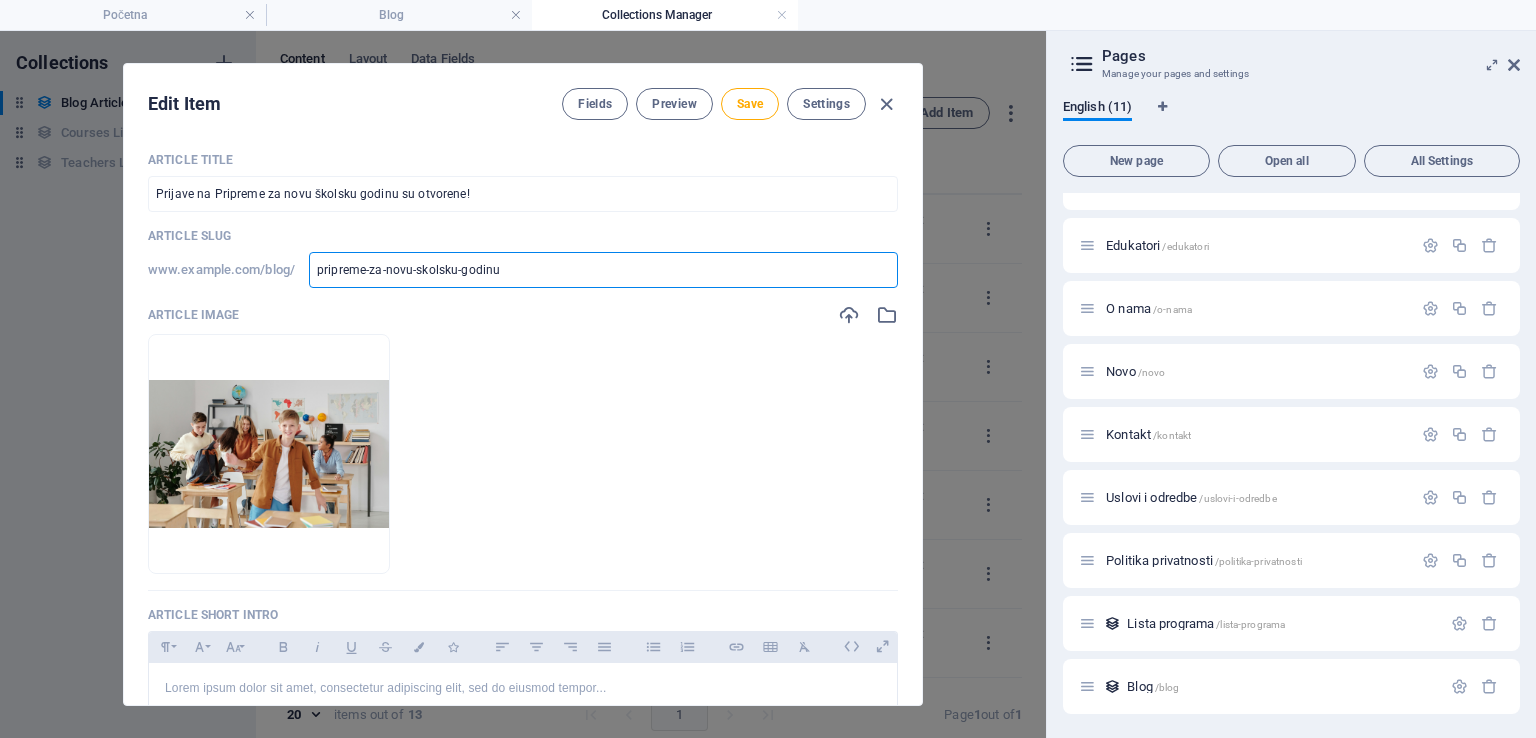 type on "pripreme-za-novu-skolsku-godinu" 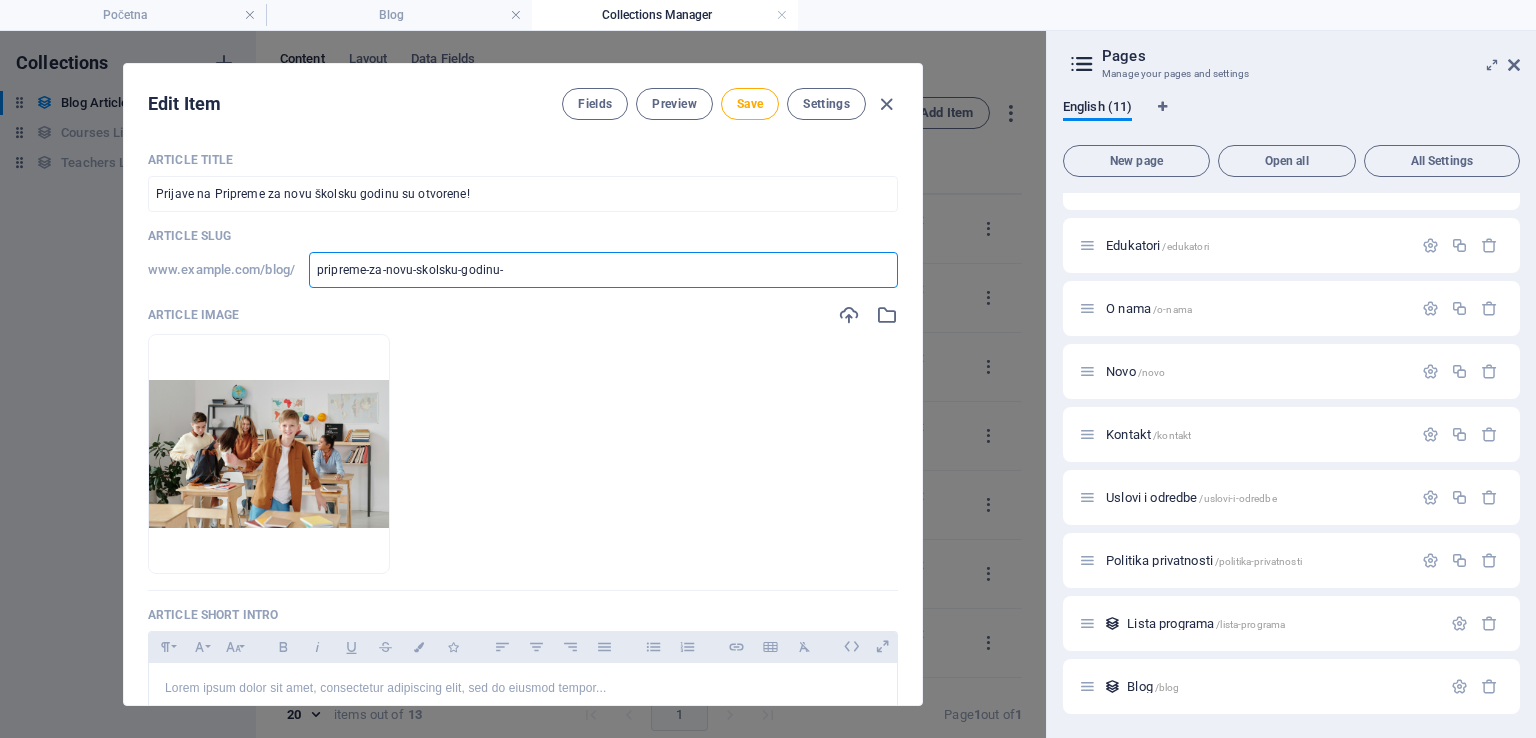 type on "pripreme-za-novu-skolsku-godinu-s" 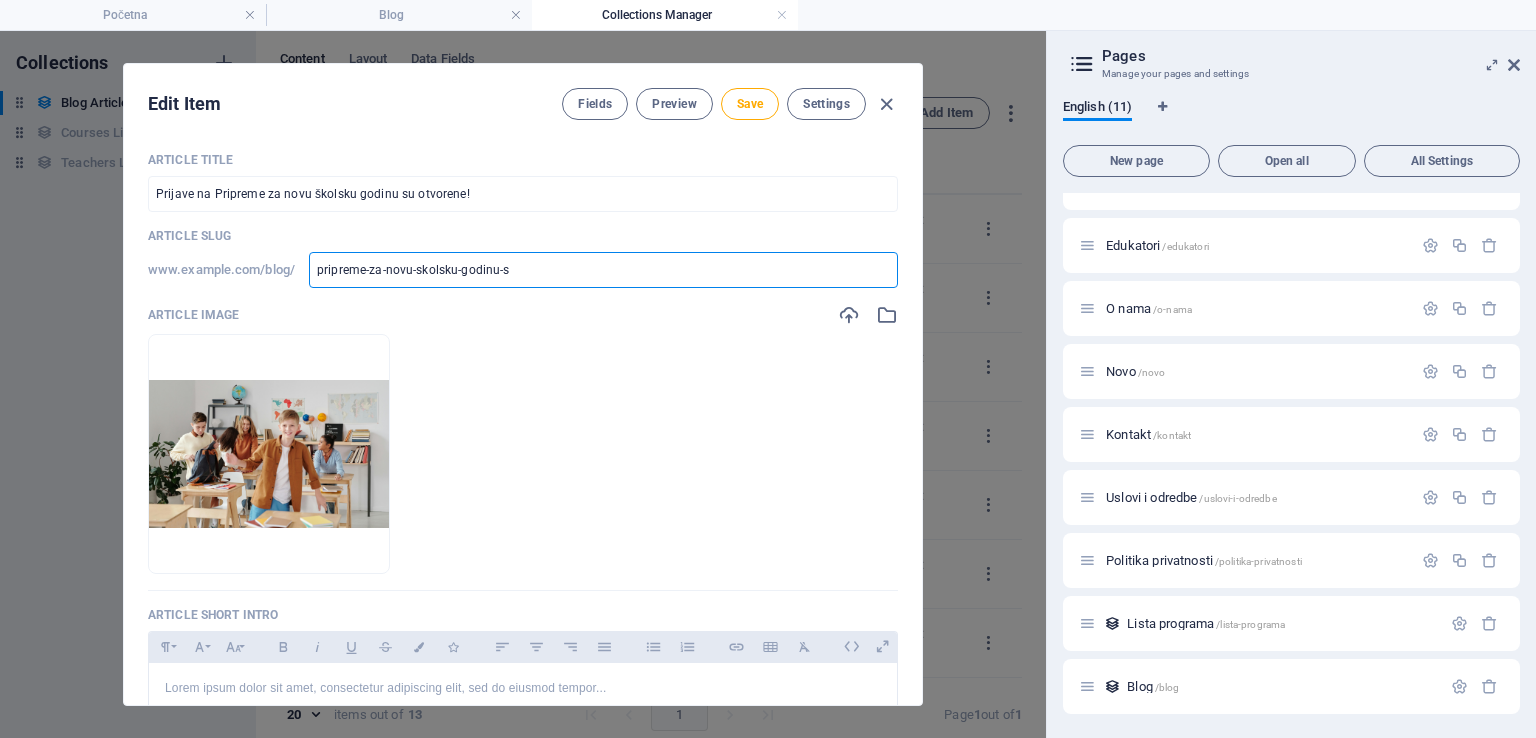type on "pripreme-za-novu-skolsku-godinu-s" 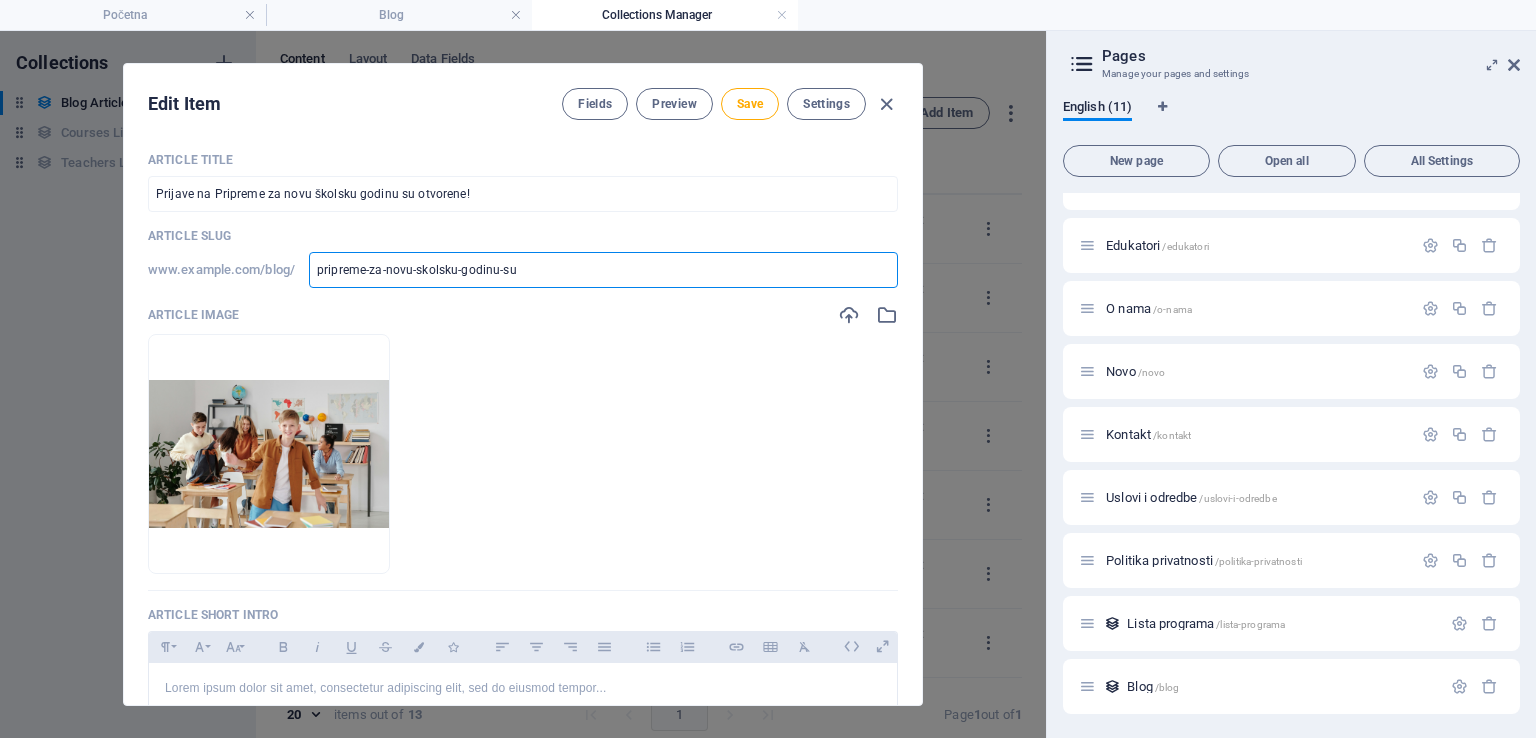 type on "pripreme-za-novu-skolsku-godinu-su-" 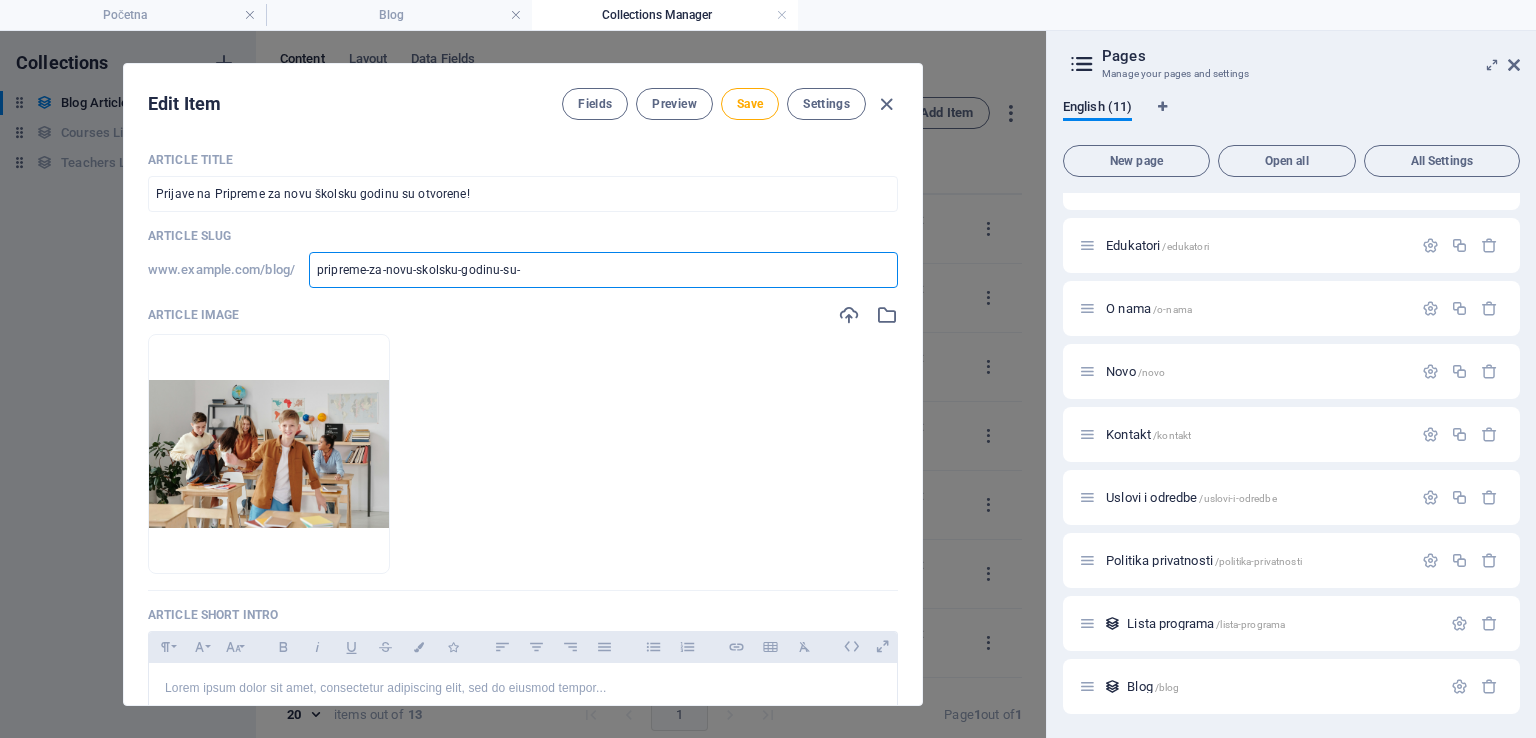type on "pripreme-za-novu-skolsku-godinu-su-" 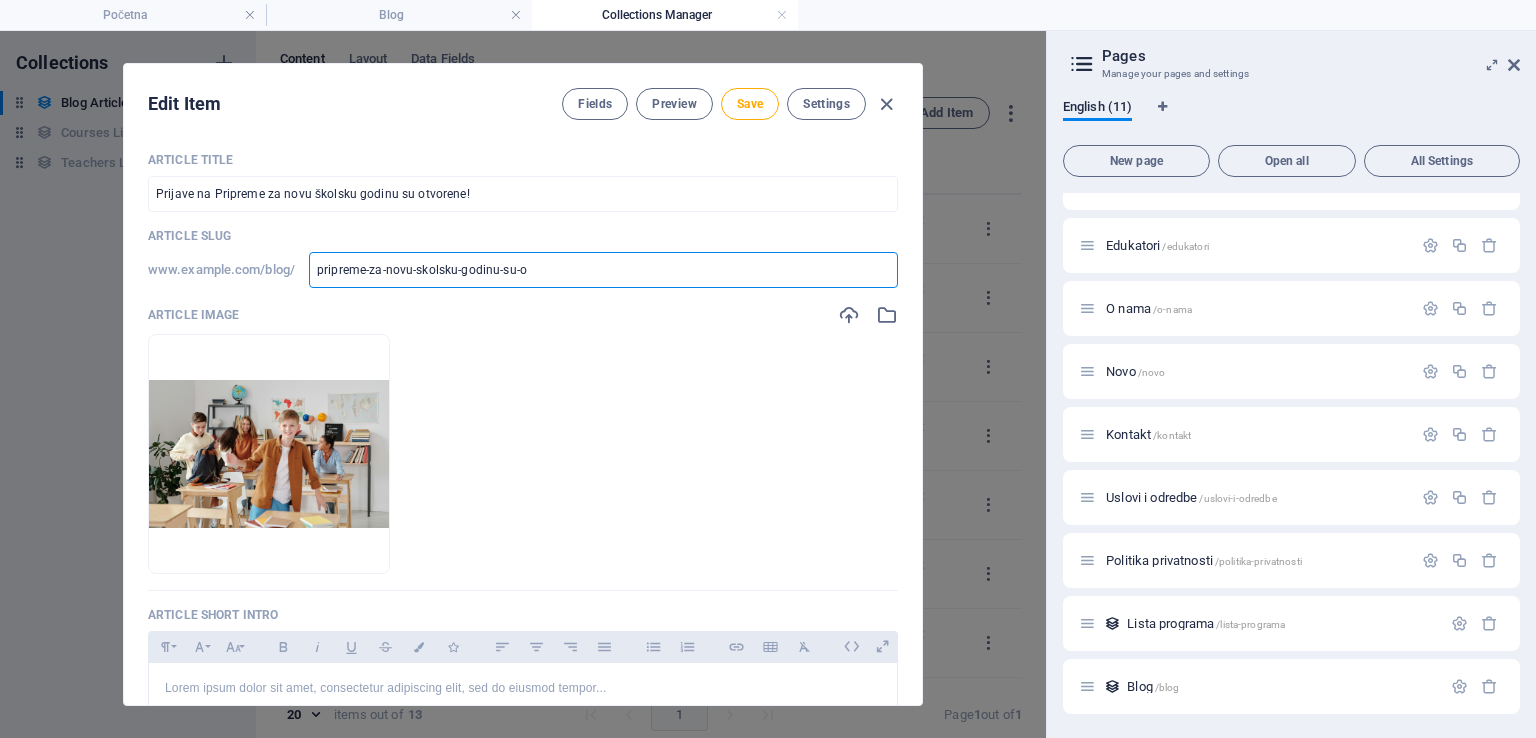 type on "pripreme-za-novu-skolsku-godinu-su-o" 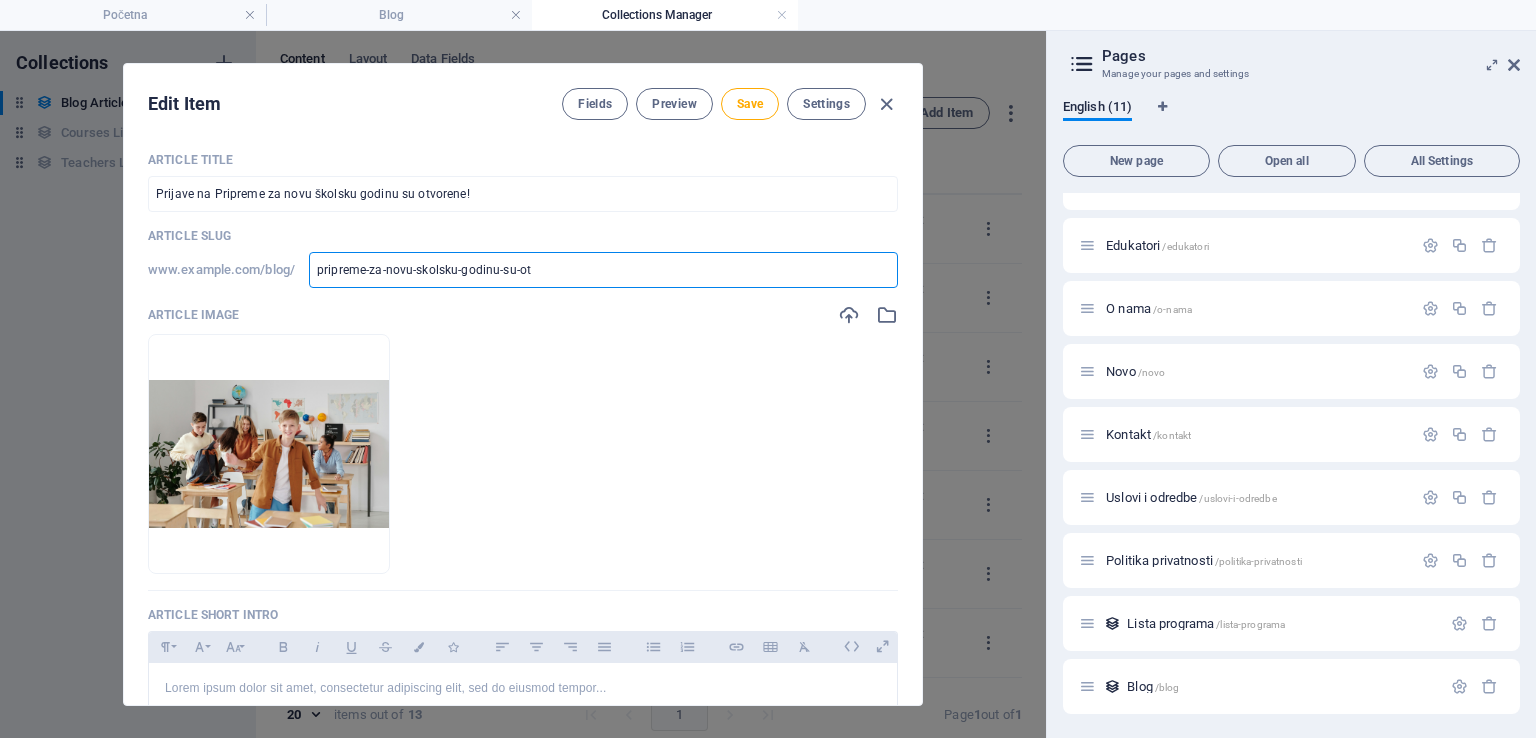type on "pripreme-za-novu-skolsku-godinu-su-otv" 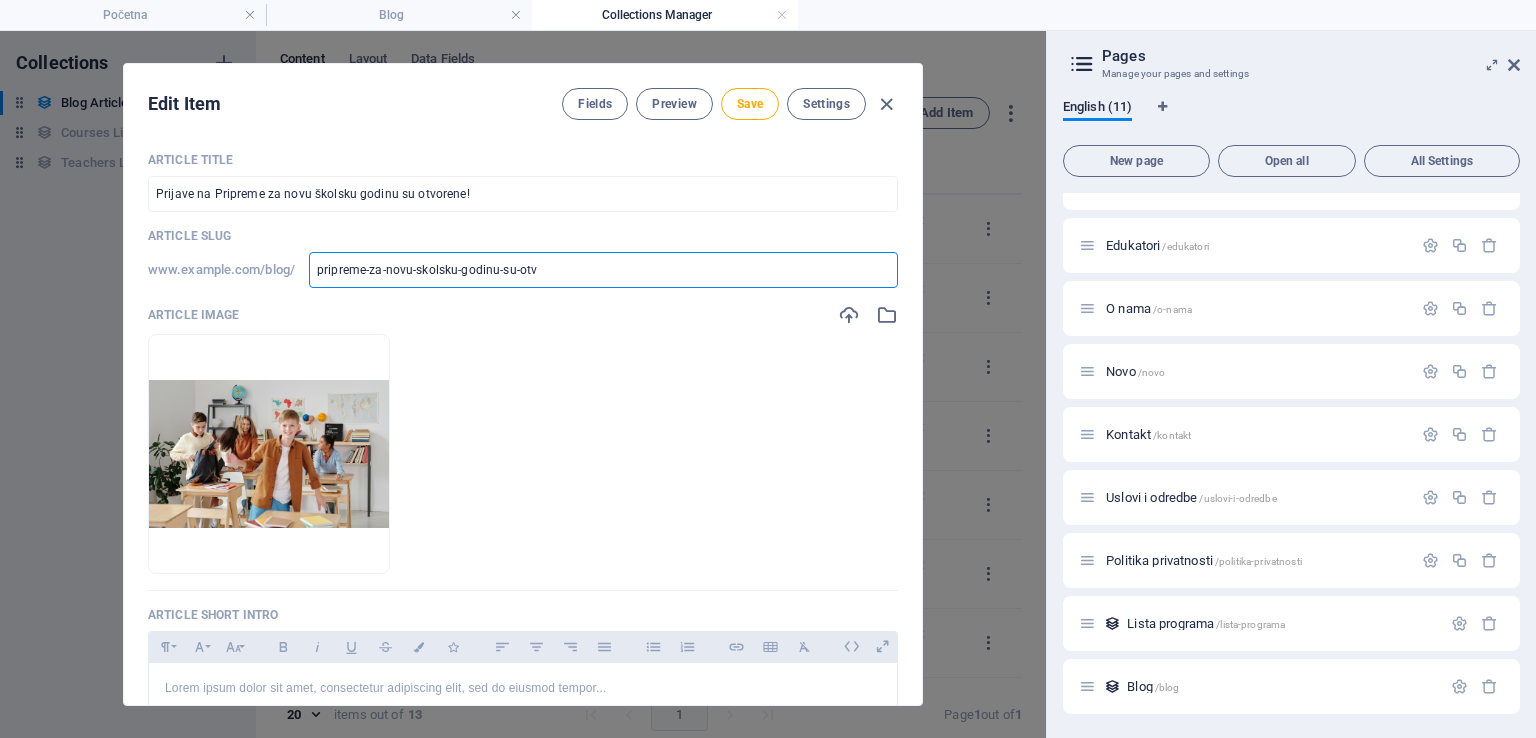 type on "pripreme-za-novu-skolsku-godinu-su-otv" 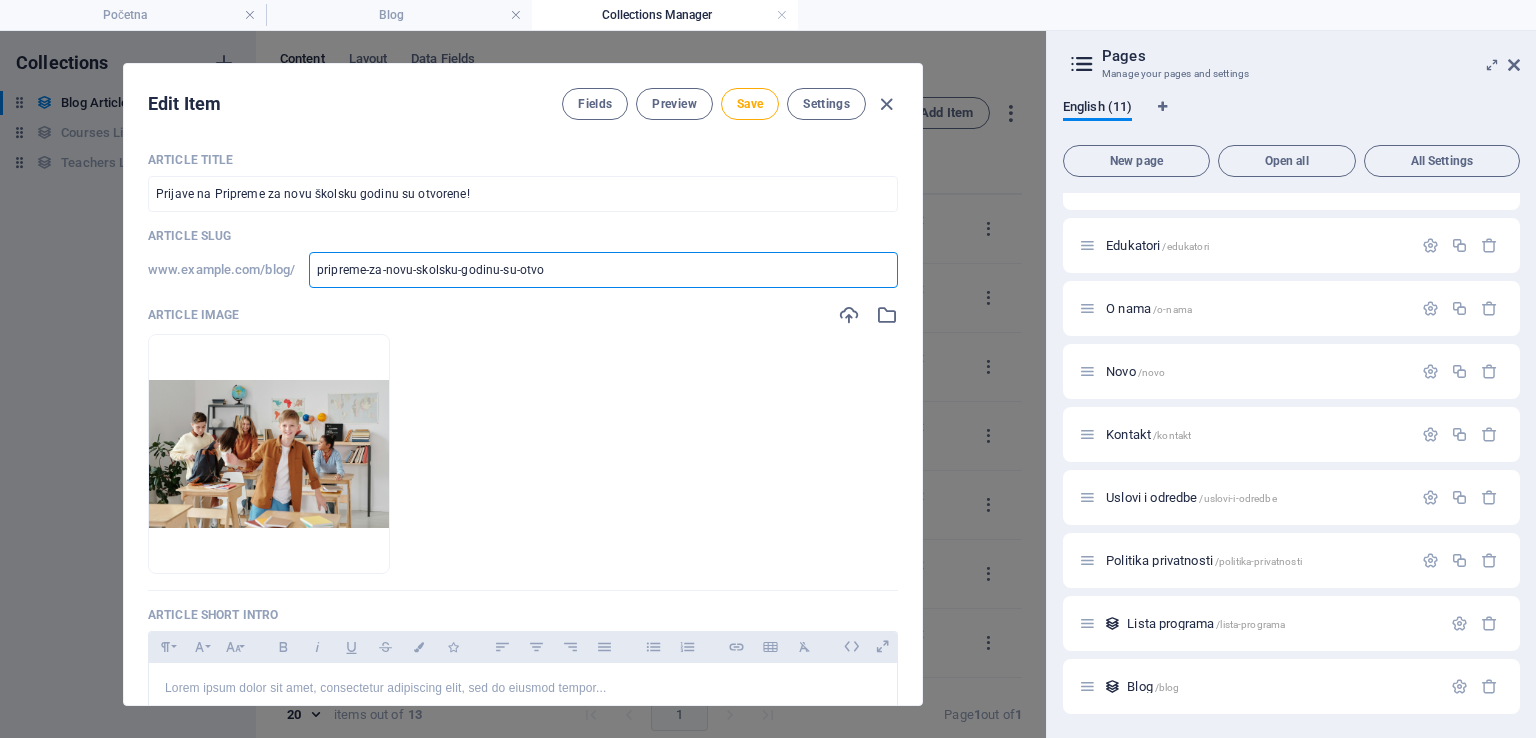 type on "pripreme-za-novu-skolsku-godinu-su-otvor" 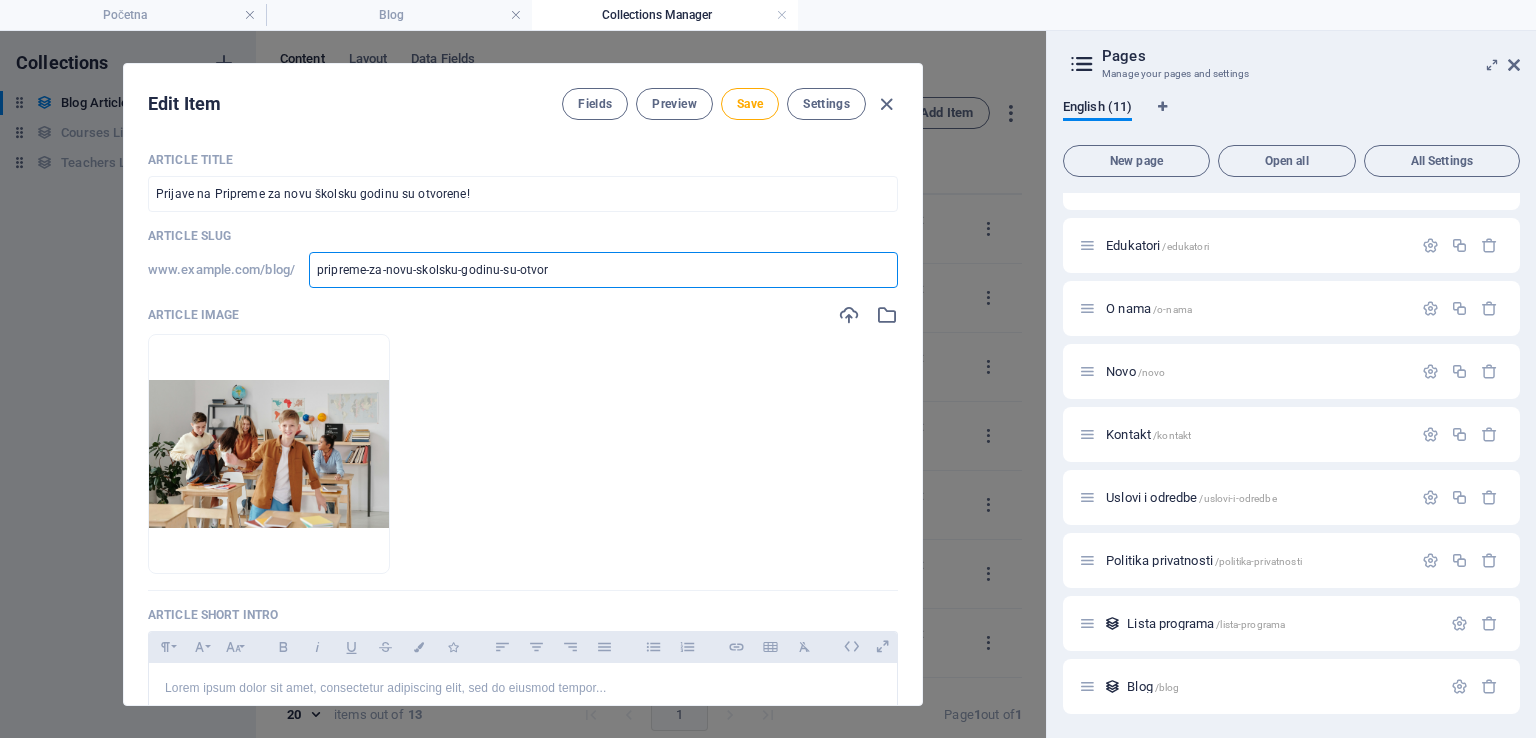 type on "pripreme-za-novu-skolsku-godinu-su-otvore" 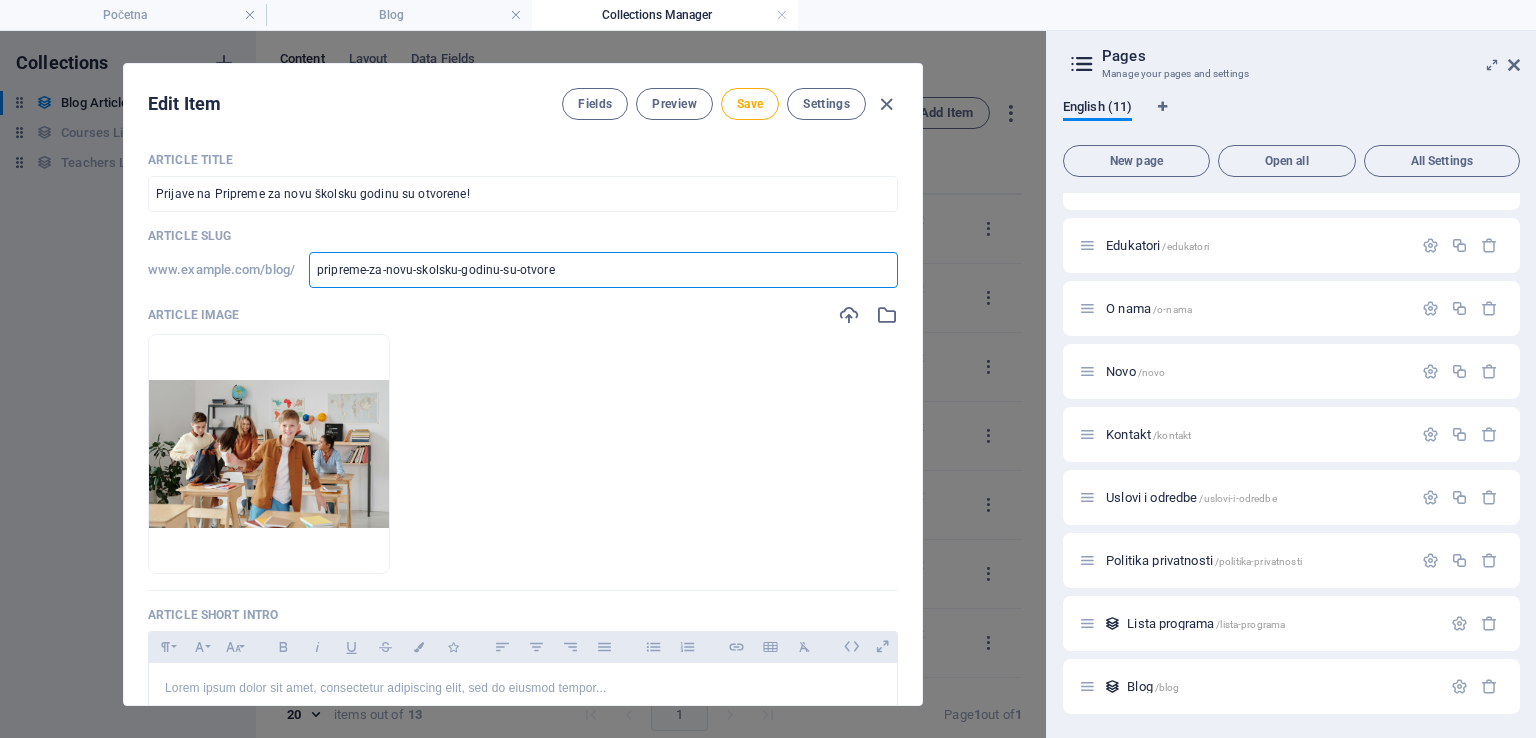 type on "pripreme-za-novu-skolsku-godinu-su-otvoren" 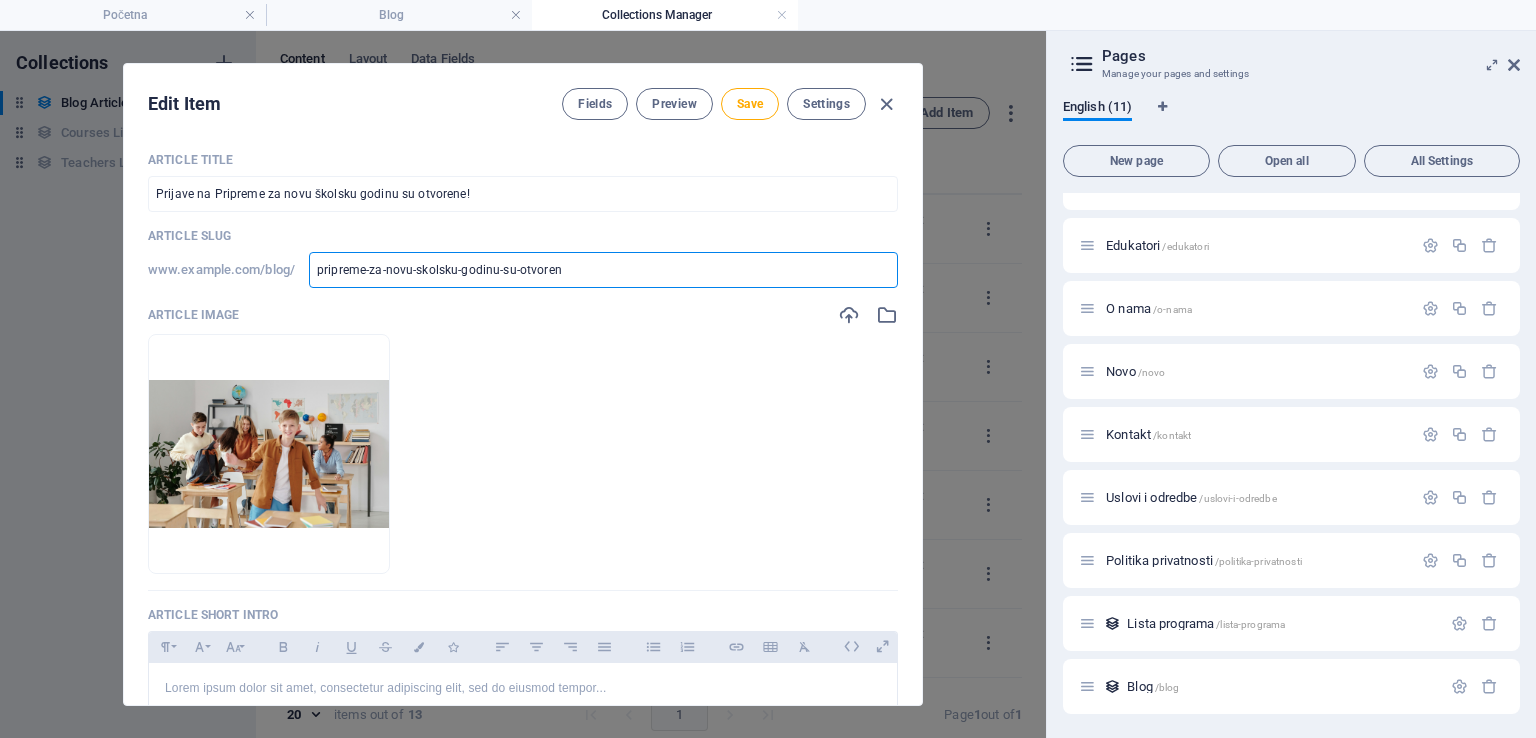 type on "pripreme-za-novu-skolsku-godinu-su-otvoren" 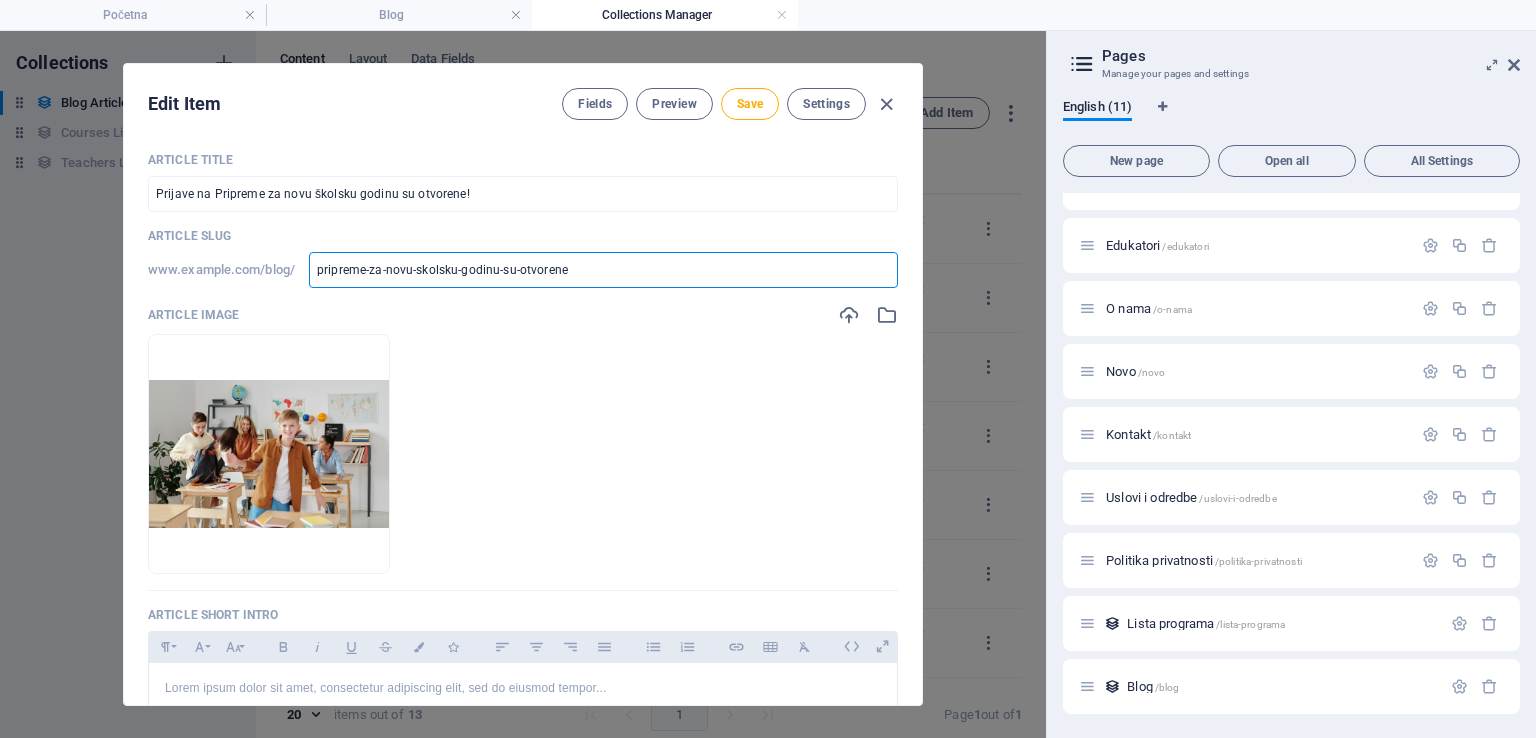 type on "pripreme-za-novu-skolsku-godinu-su-otvorene" 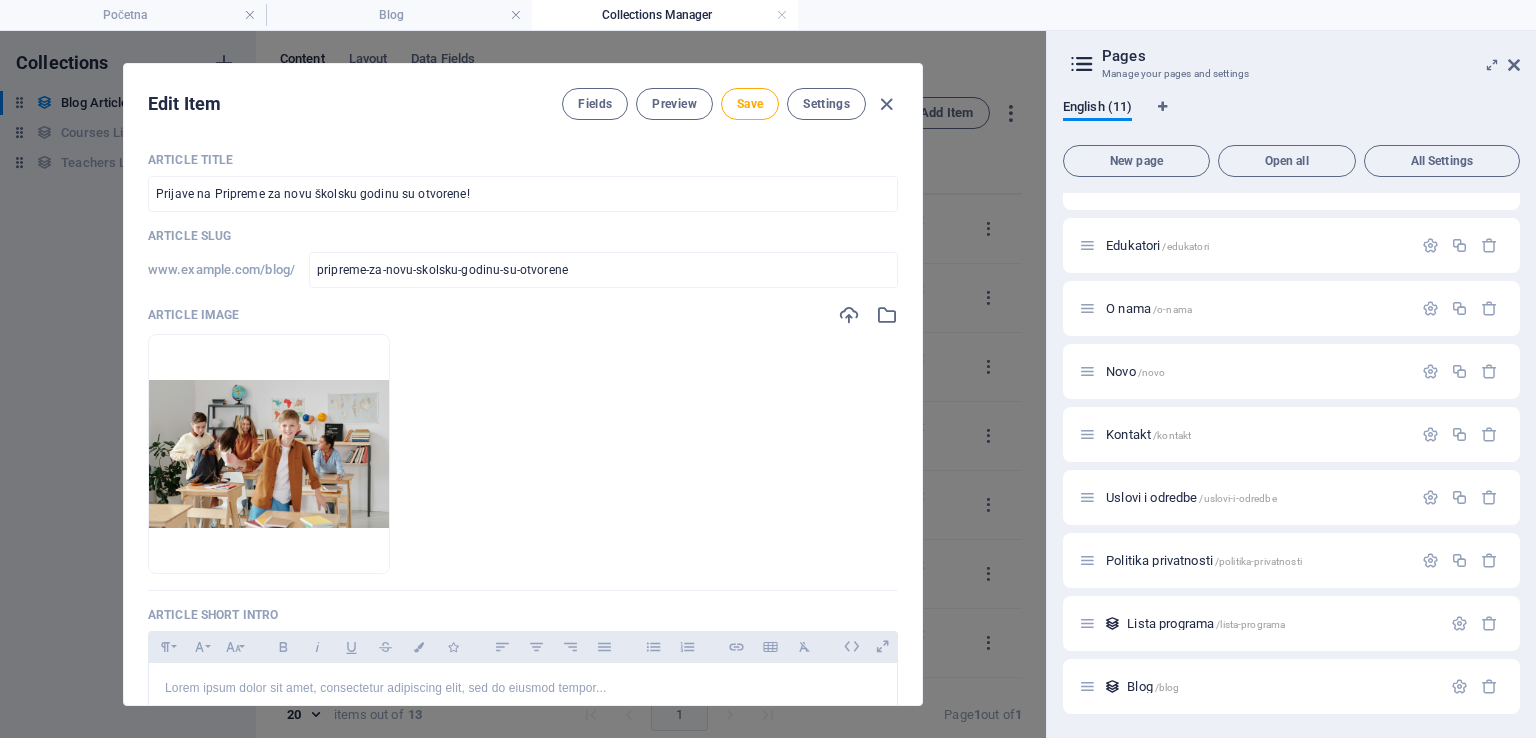 drag, startPoint x: 920, startPoint y: 221, endPoint x: 920, endPoint y: 235, distance: 14 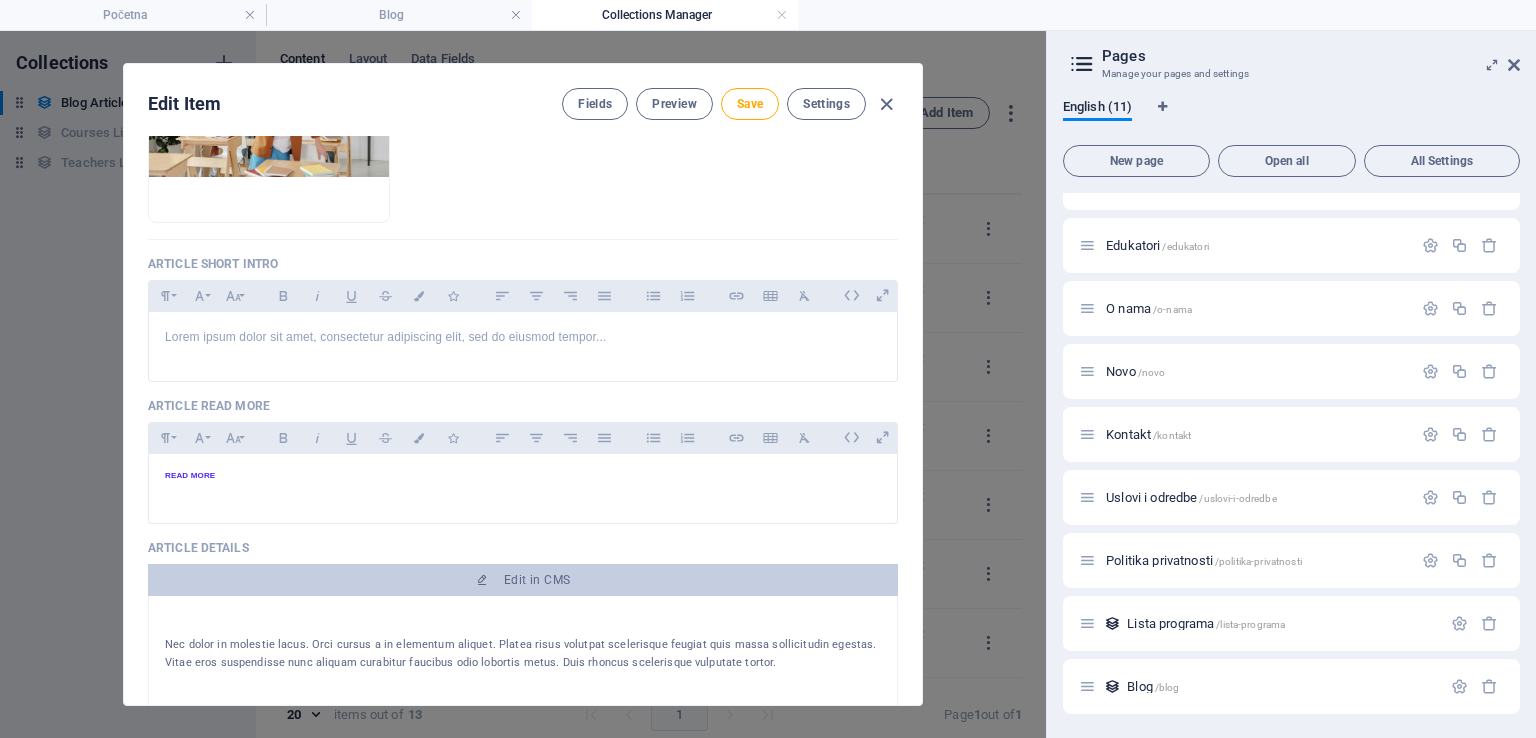 scroll, scrollTop: 364, scrollLeft: 0, axis: vertical 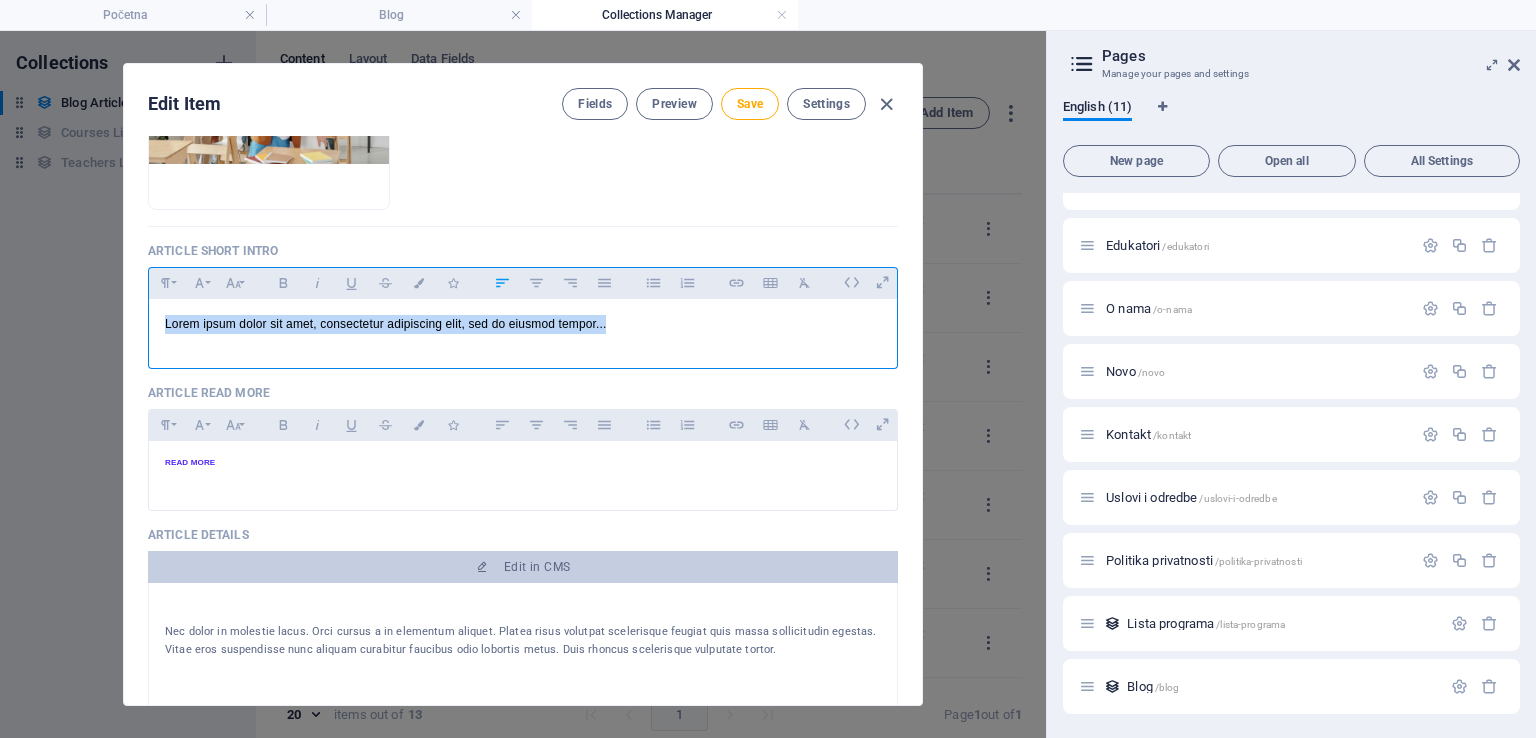 drag, startPoint x: 633, startPoint y: 325, endPoint x: 151, endPoint y: 333, distance: 482.06638 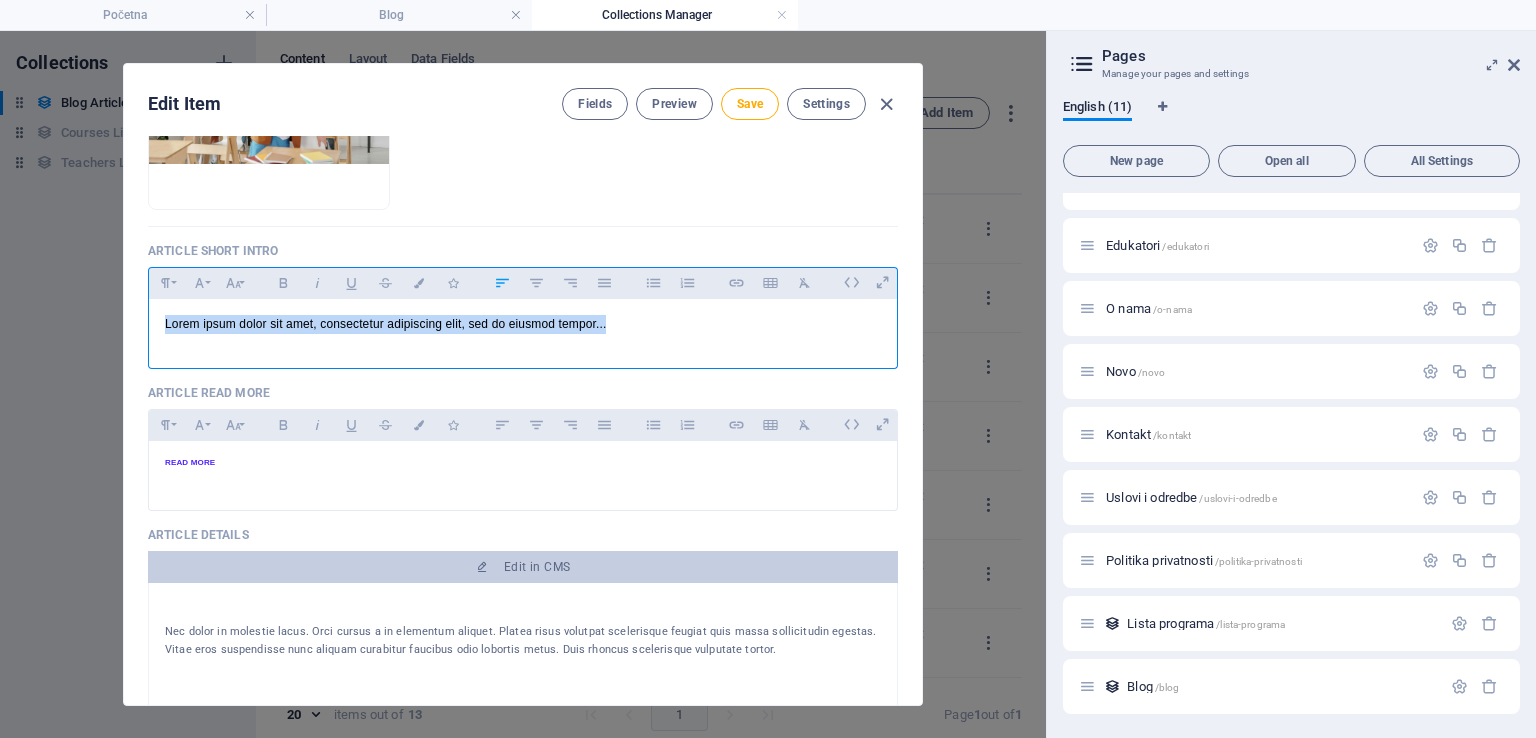click on "​ Lorem ipsum dolor sit amet, consectetur adipiscing elit, sed do eiusmod tempor..." at bounding box center [523, 329] 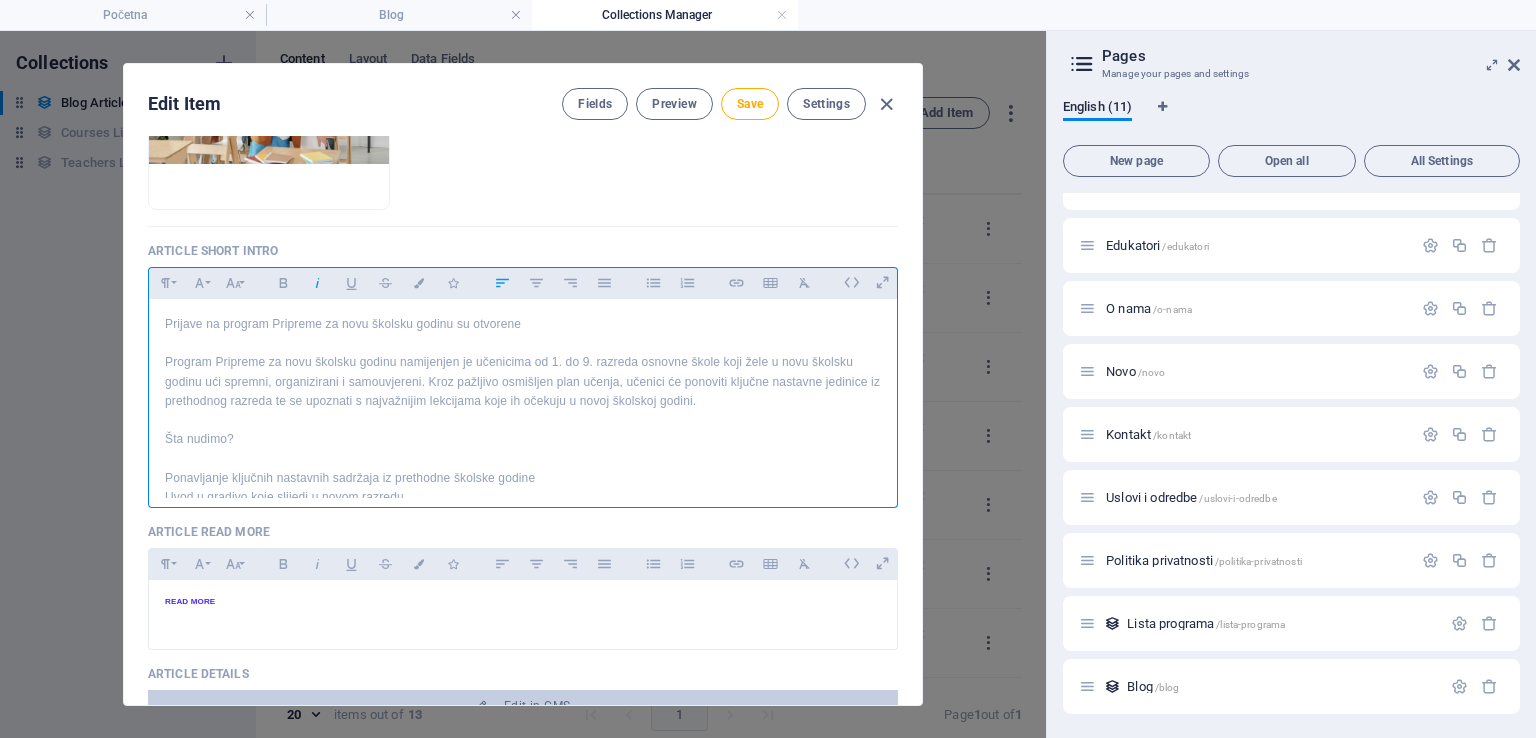 scroll, scrollTop: 395, scrollLeft: 0, axis: vertical 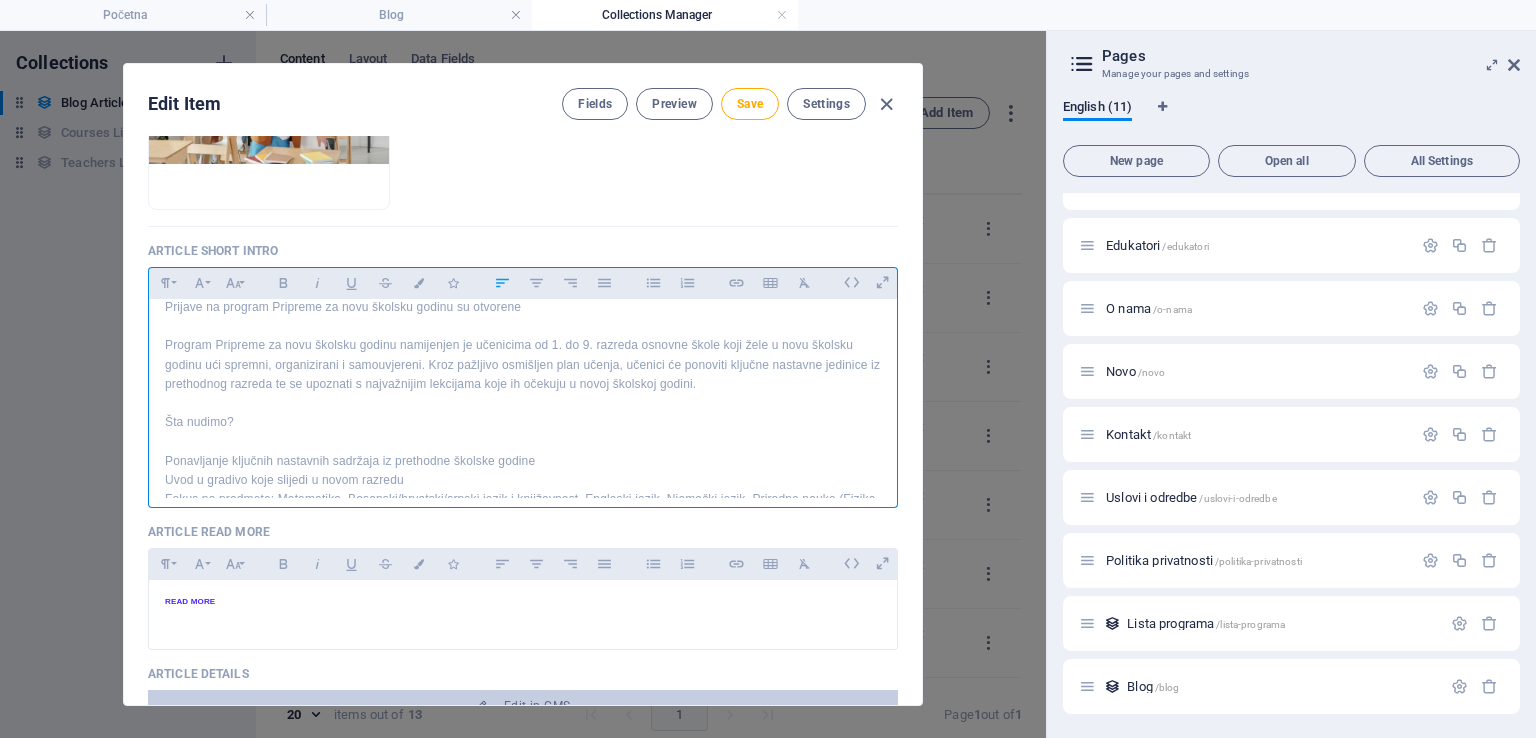 click on "Prijave na program Pripreme za novu školsku godinu su otvorene Program Pripreme za novu školsku godinu namijenjen je učenicima od 1. do 9. razreda osnovne škole koji žele u novu školsku godinu ući spremni, organizirani i samouvjereni. Kroz pažljivo osmišljen plan učenja, učenici će ponoviti ključne nastavne jedinice iz prethodnog razreda te se upoznati s najvažnijim lekcijama koje ih očekuju u novoj školskoj godini. Šta nudimo? Ponavljanje ključnih nastavnih sadržaja iz prethodne školske godine Uvod u gradivo koje slijedi u novom razredu Fokus na predmete: Matematika, Bosanski/hrvatski/srpski jezik i književnost, Engleski jezik, Njemački jezik, Prirodne nauke (Fizika i Hemija) Razvijanje vještina učenja i radnih navika Rad u malim grupama radi bolje koncentracije i individualnog pristupa Zašto je ovaj program važan? Termini održavanja Program traje od [DAY]. [MONTH], [YEAR]. Časovi se održavaju radnim danima od 16:30 do 20:30. Susreti traju 1.5-2 h. Cijene programa:" at bounding box center [523, 576] 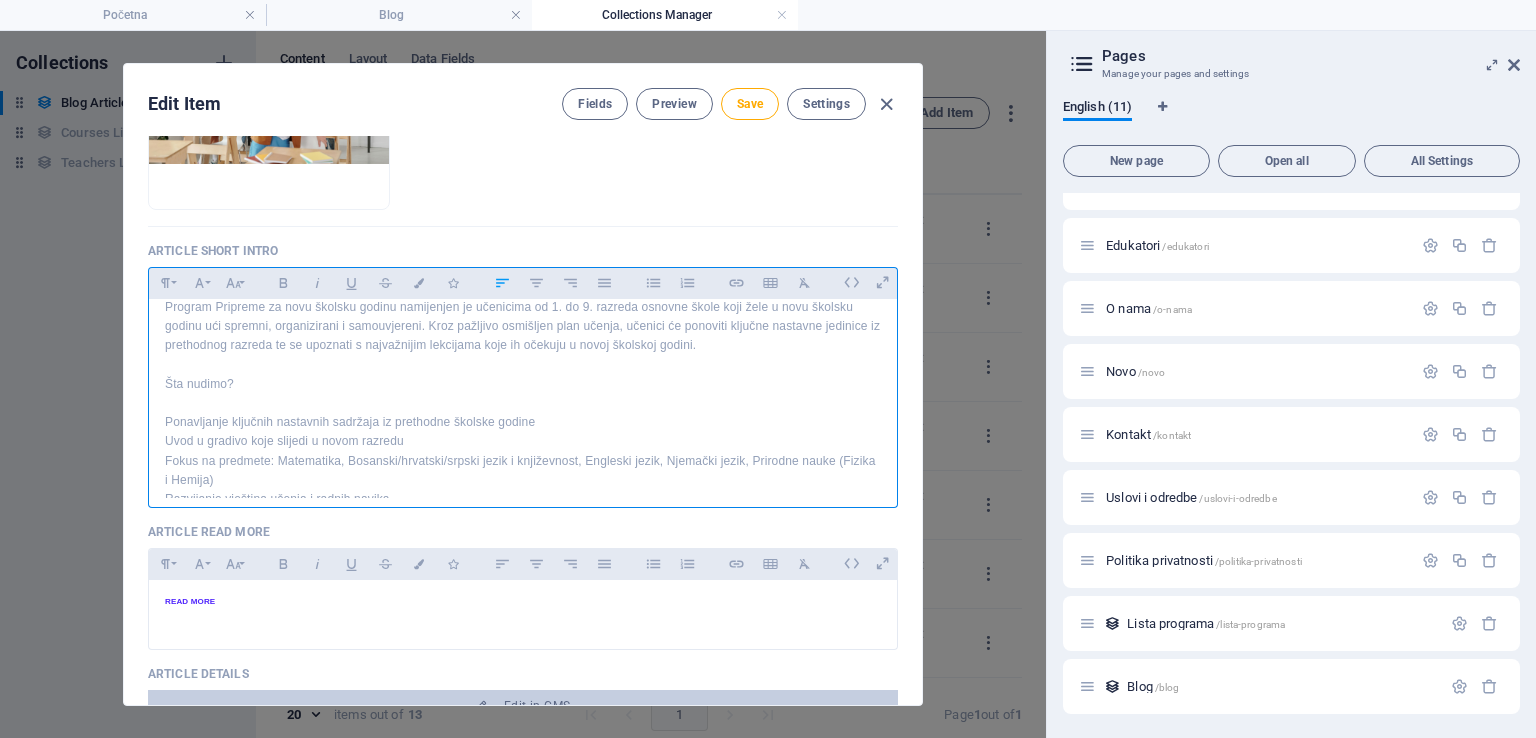 scroll, scrollTop: 0, scrollLeft: 0, axis: both 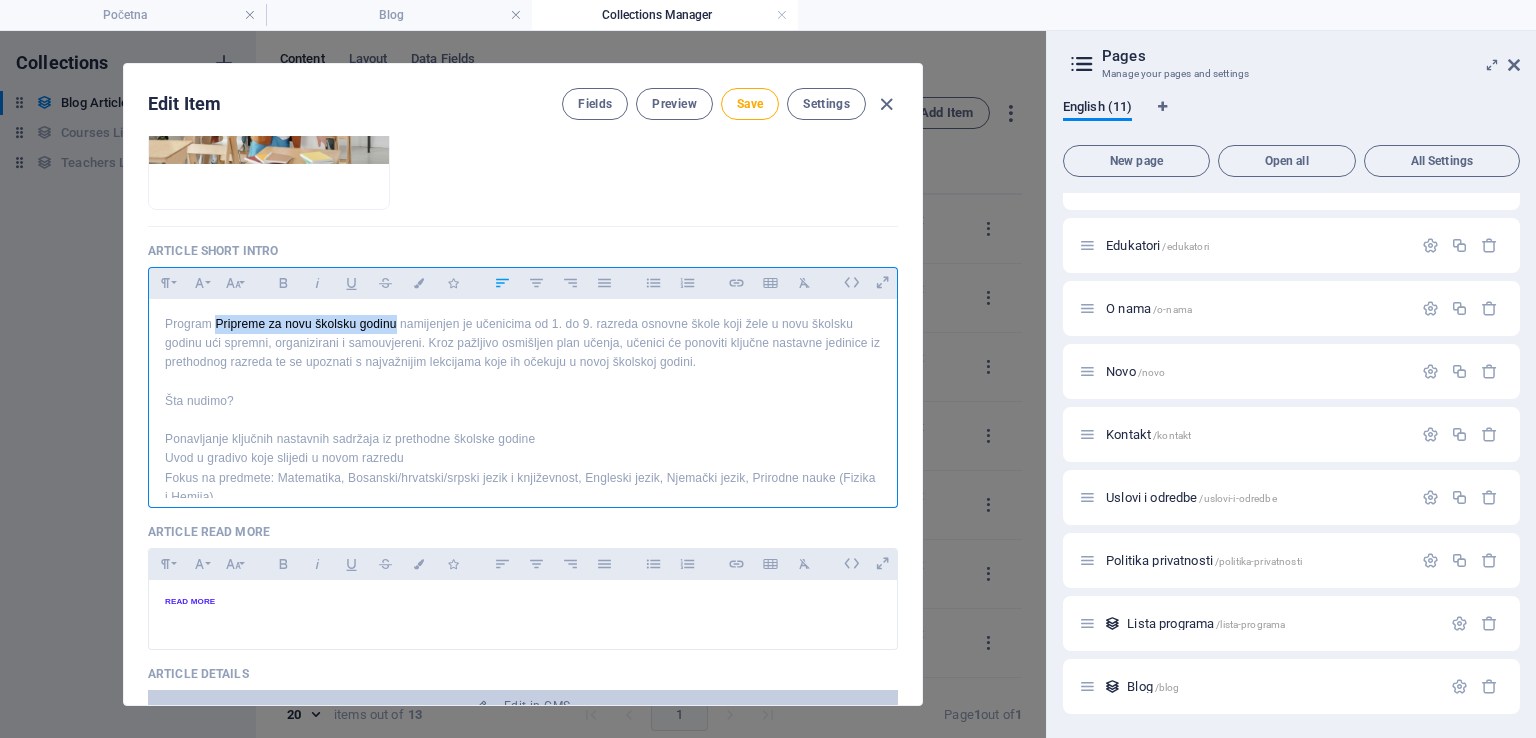 drag, startPoint x: 212, startPoint y: 304, endPoint x: 394, endPoint y: 324, distance: 183.0956 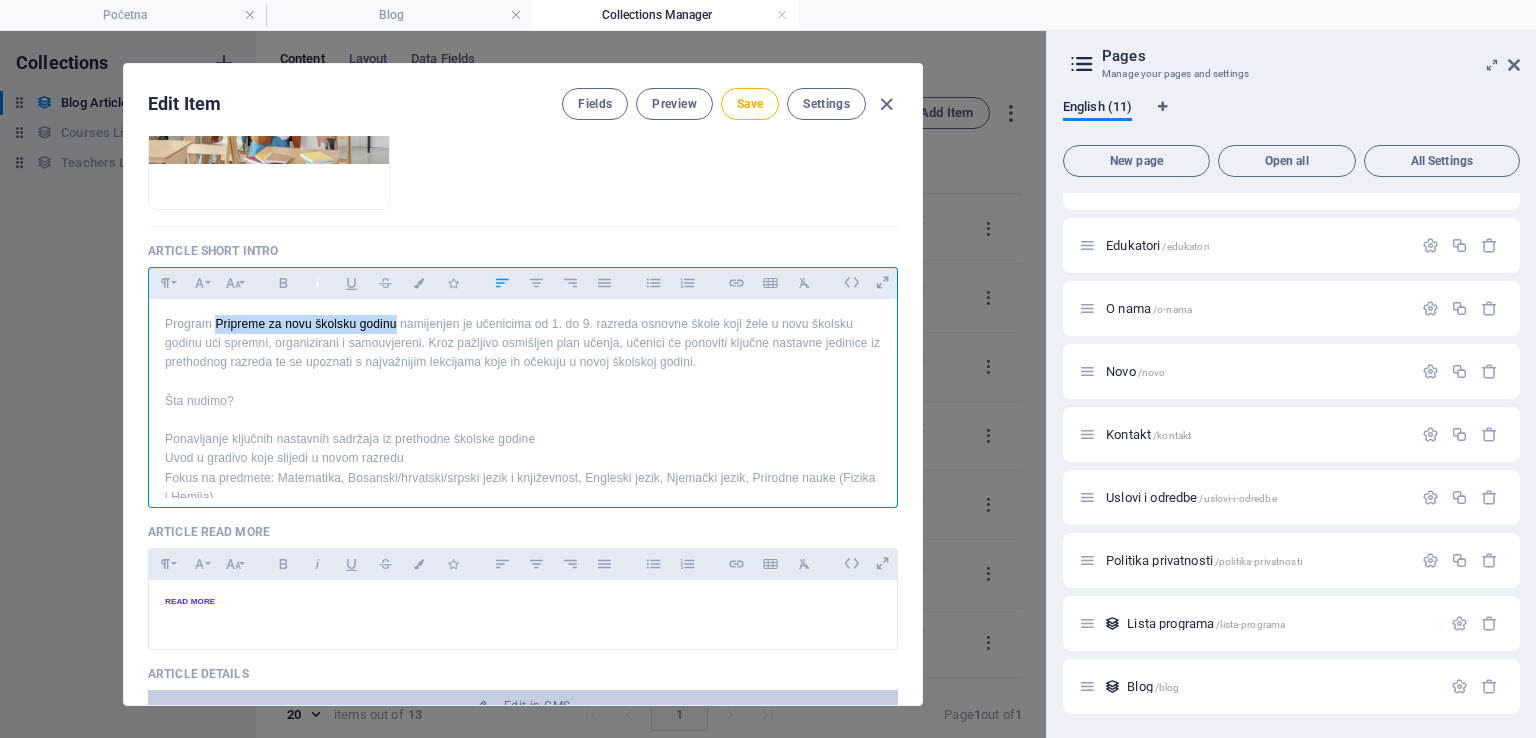 click 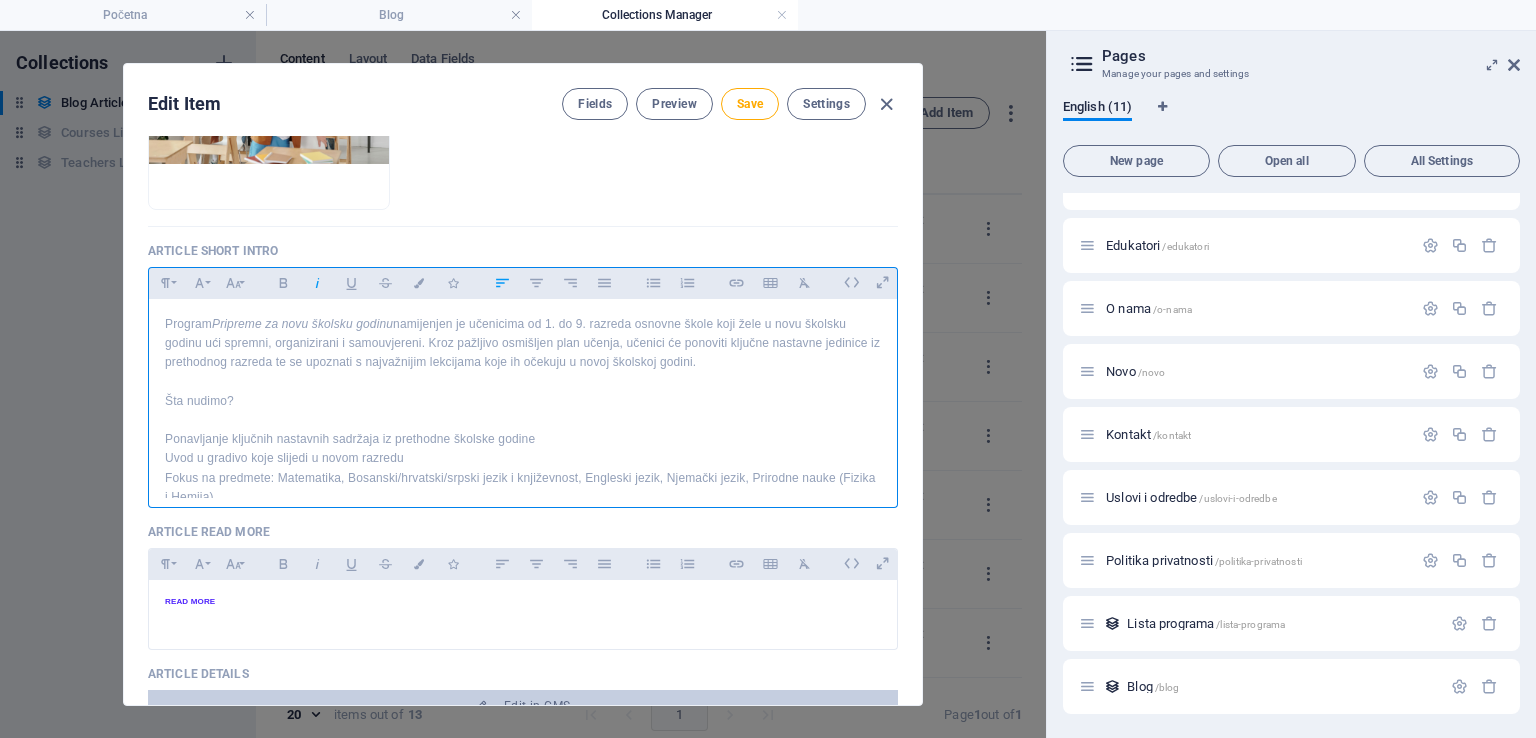 click on "Program  Pripreme za novu školsku godinu  namijenjen je učenicima od 1. do 9. razreda osnovne škole koji žele u novu školsku godinu ući spremni, organizirani i samouvjereni. Kroz pažljivo osmišljen plan učenja, učenici će ponoviti ključne nastavne jedinice iz prethodnog razreda te se upoznati s najvažnijim lekcijama koje ih očekuju u novoj školskoj godini. Šta nudimo? Ponavljanje ključnih nastavnih sadržaja iz prethodne školske godine Uvod u gradivo koje slijedi u novom razredu Fokus na predmete: Matematika, Bosanski/hrvatski/srpski jezik i književnost, Engleski jezik, Njemački jezik, Prirodne nauke (Fizika i Hemija) Razvijanje vještina učenja i radnih navika Rad u malim grupama radi bolje koncentracije i individualnog pristupa Zašto je ovaj program važan? Pripreme pružaju djeci sigurnost, podsjećaju ih na najbitnija znanja i pomažu im da sa samopouzdanjem krenu u novu školsku godinu. Idealne su i za djecu koja su tokom ljeta zaboravila dio gradiva ili se osjećaju nesigurno." at bounding box center [523, 574] 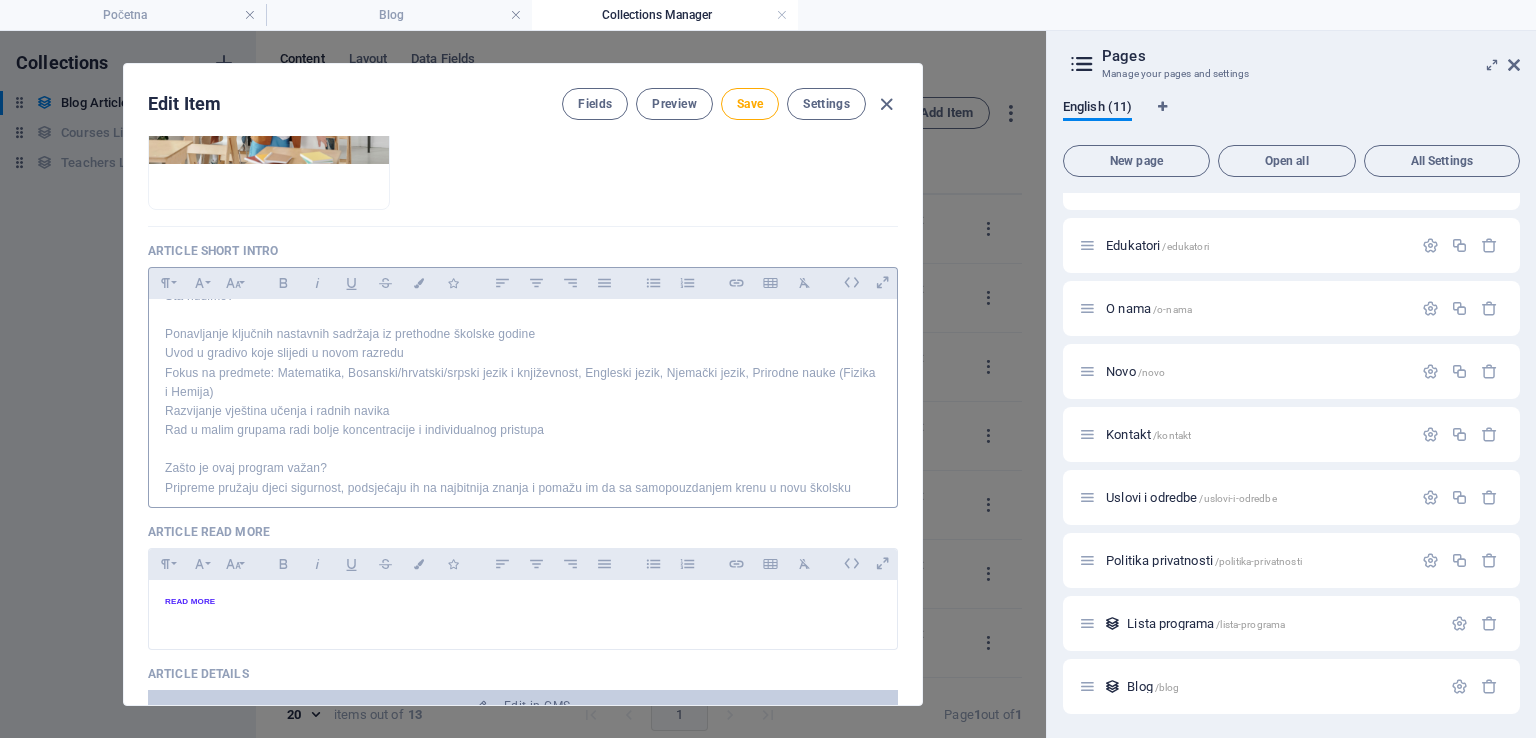 scroll, scrollTop: 109, scrollLeft: 0, axis: vertical 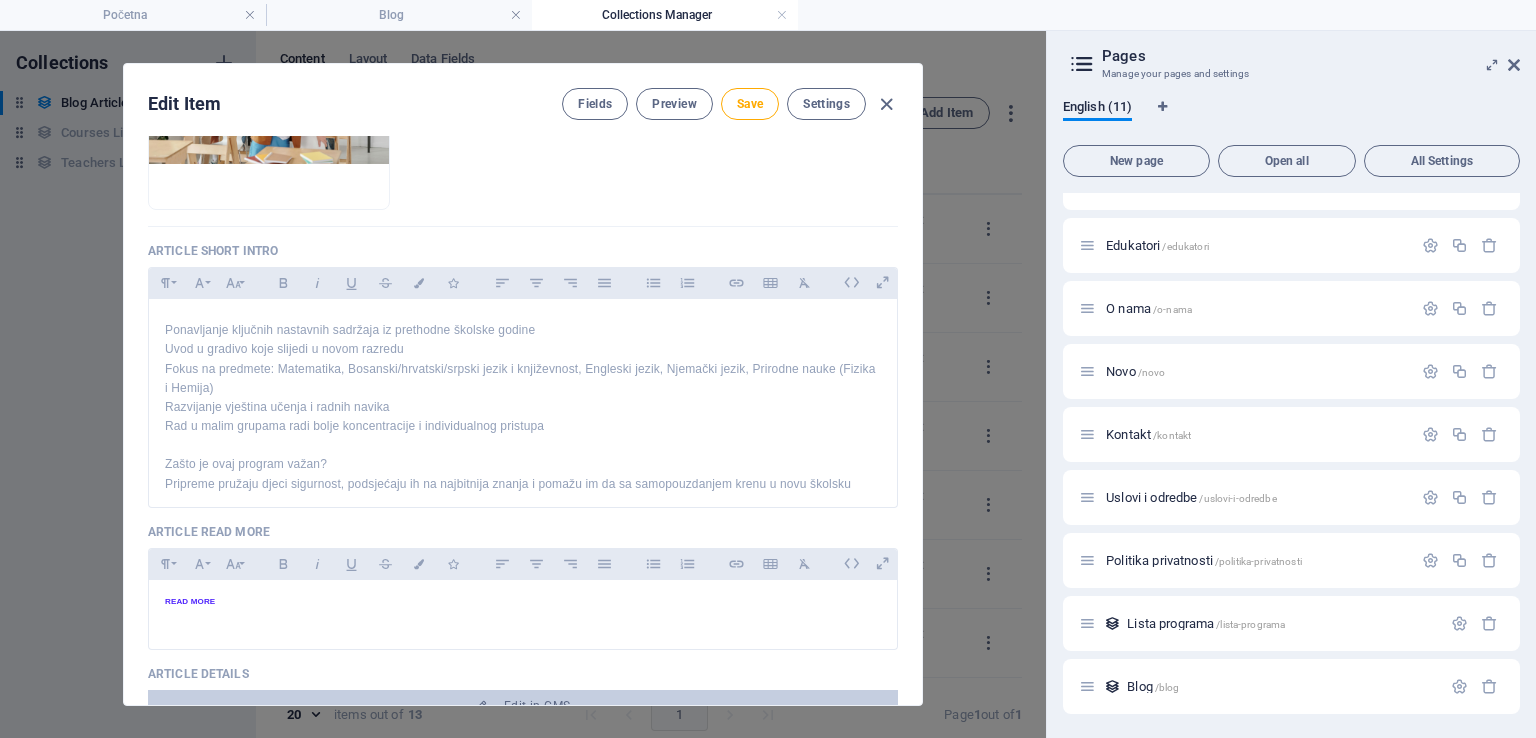 click on "Article Title Prijave na Pripreme za novu školsku godinu su otvorene! ​ Article Slug www.example.com/blog/ pripreme-za-novu-skolsku-godinu-su-otvorene ​ Article Image Drop files here to upload them instantly Article Short Intro Paragraph Format Normal Heading 1 Heading 2 Heading 3 Heading 4 Heading 5 Heading 6 Code Font Family Arial Georgia Impact Tahoma Times New Roman Verdana Font Size 8 9 10 11 12 14 18 24 30 36 48 60 72 96 Bold Italic Underline Strikethrough Colors Icons Align Left Align Center Align Right Align Justify Unordered List Ordered List Insert Link Insert Table Clear Formatting Program  Pripreme za novu školsku godinu  namijenjen je učenicima od 1. do 9. razreda osnovne škole koji žele u novu školsku godinu ući spremni, organizirani i samouvjereni. Kroz pažljivo osmišljen plan učenja, učenici će ponoviti ključne nastavne jedinice iz prethodnog razreda te se upoznati s najvažnijim lekcijama koje ih očekuju u novoj školskoj godini. Šta nudimo? Zašto je ovaj program važan? 8" at bounding box center (523, 420) 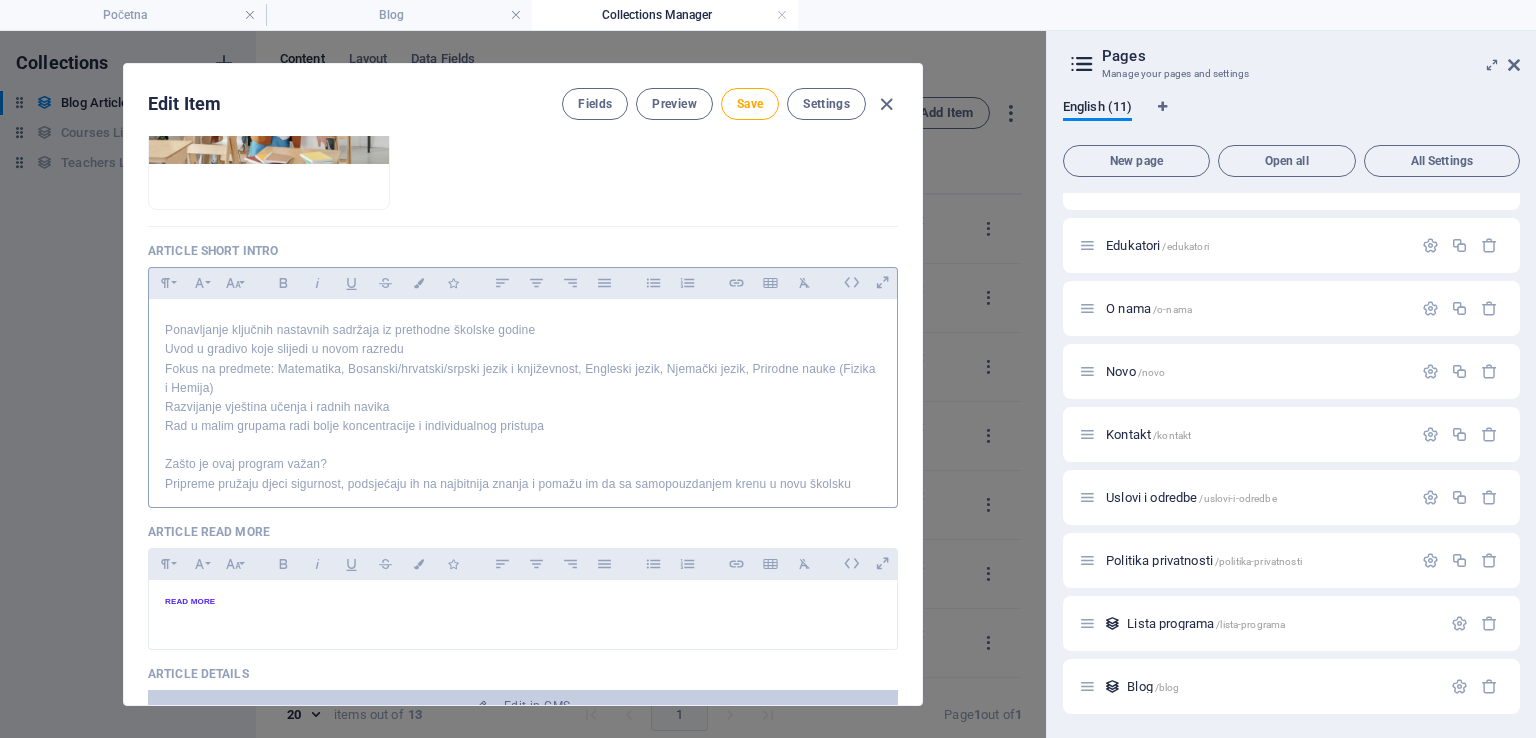 click on "Fokus na predmete: Matematika, Bosanski/hrvatski/srpski jezik i književnost, Engleski jezik, Njemački jezik, Prirodne nauke (Fizika i Hemija)" at bounding box center [523, 379] 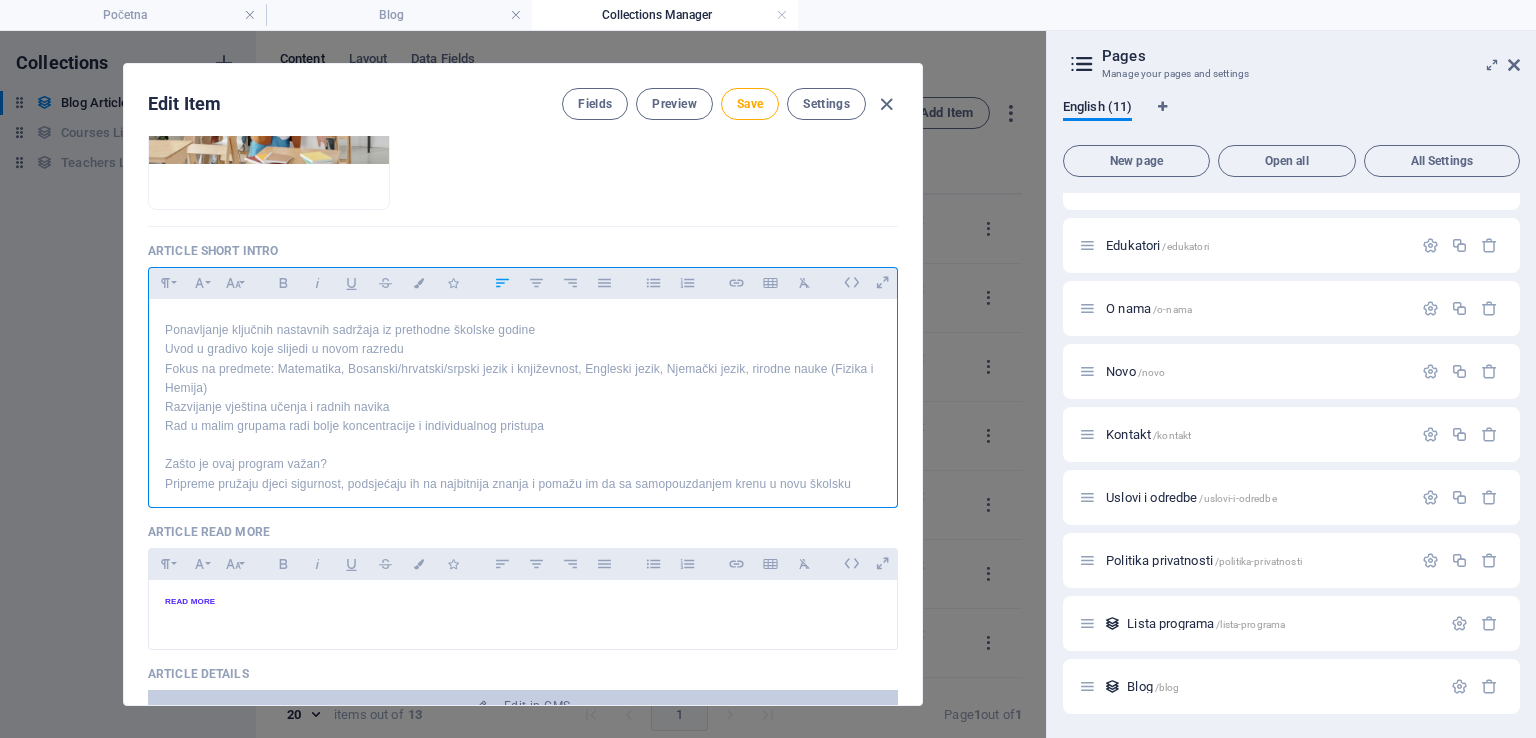 type 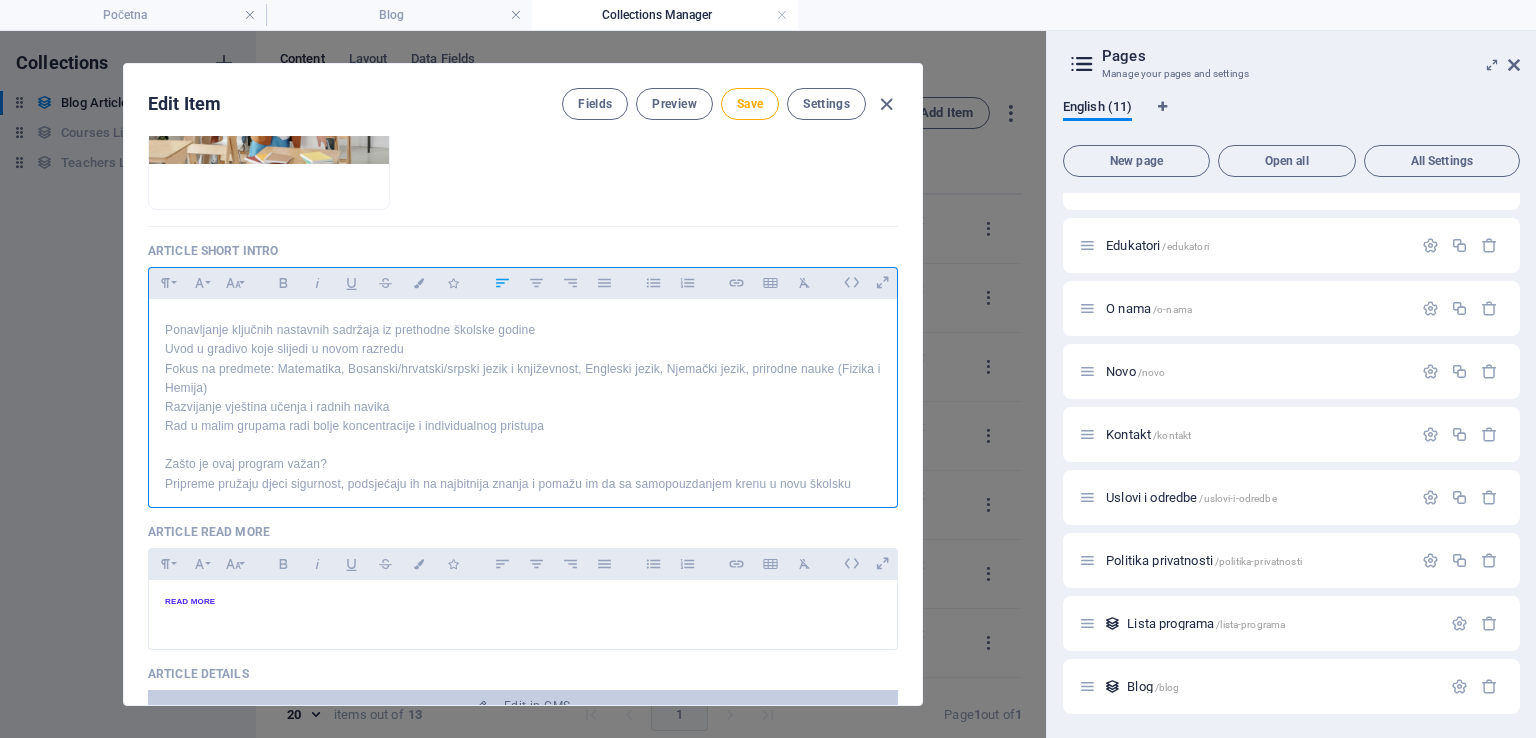 click on "Fokus na predmete: Matematika, Bosanski/hrvatski/srpski jezik i književnost, Engleski jezik, Njemački jezik, prirodne nauke (Fizika i Hemija)" at bounding box center (523, 379) 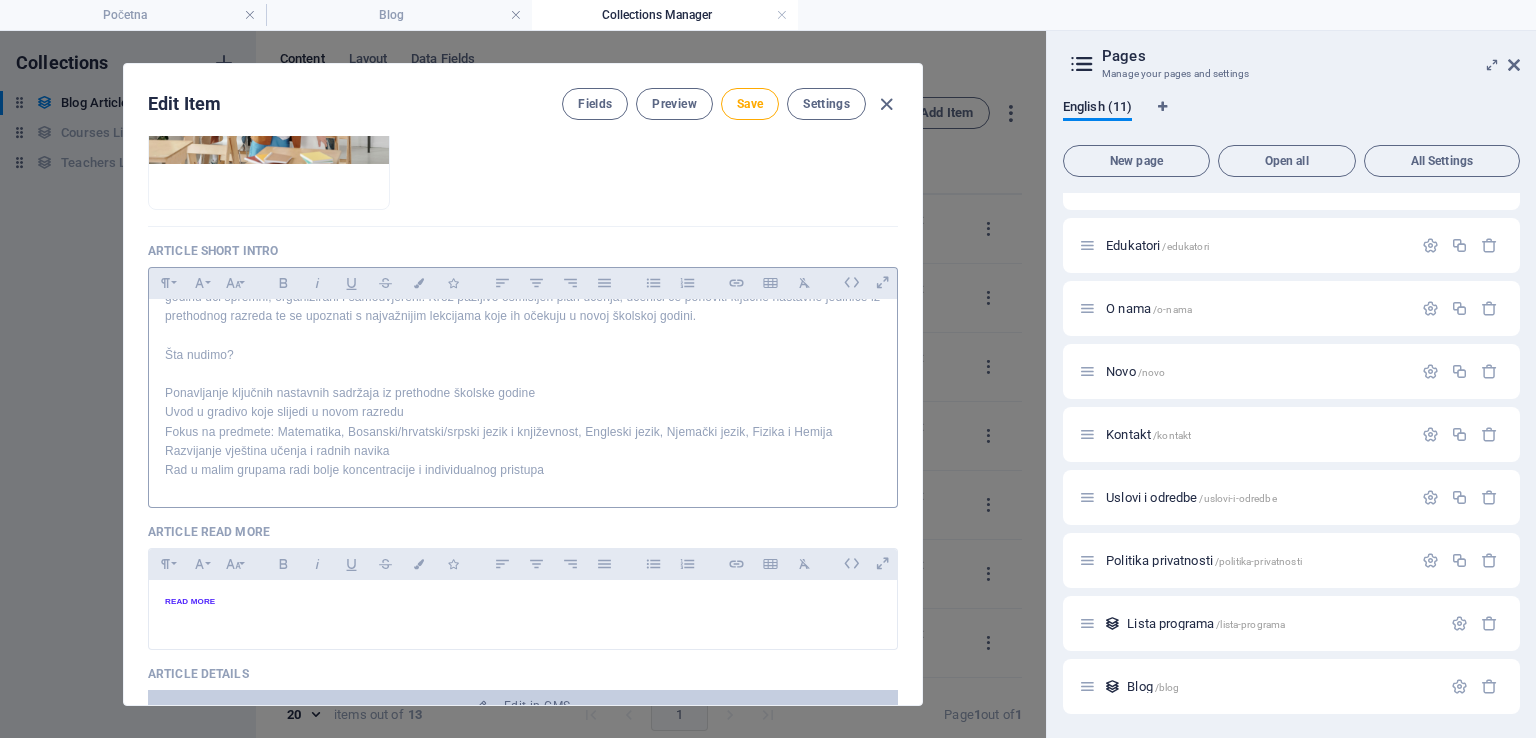 scroll, scrollTop: 52, scrollLeft: 0, axis: vertical 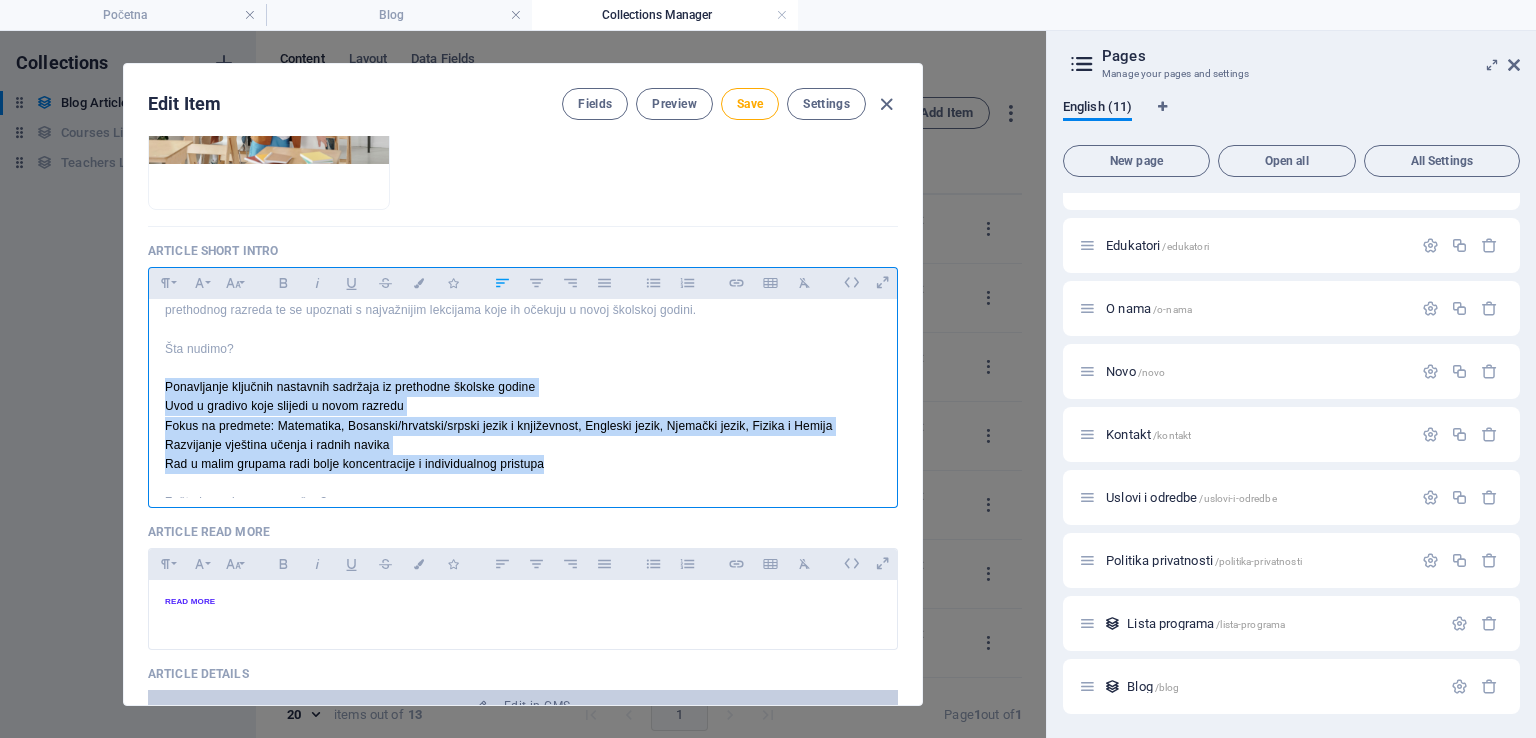 drag, startPoint x: 160, startPoint y: 381, endPoint x: 552, endPoint y: 460, distance: 399.88123 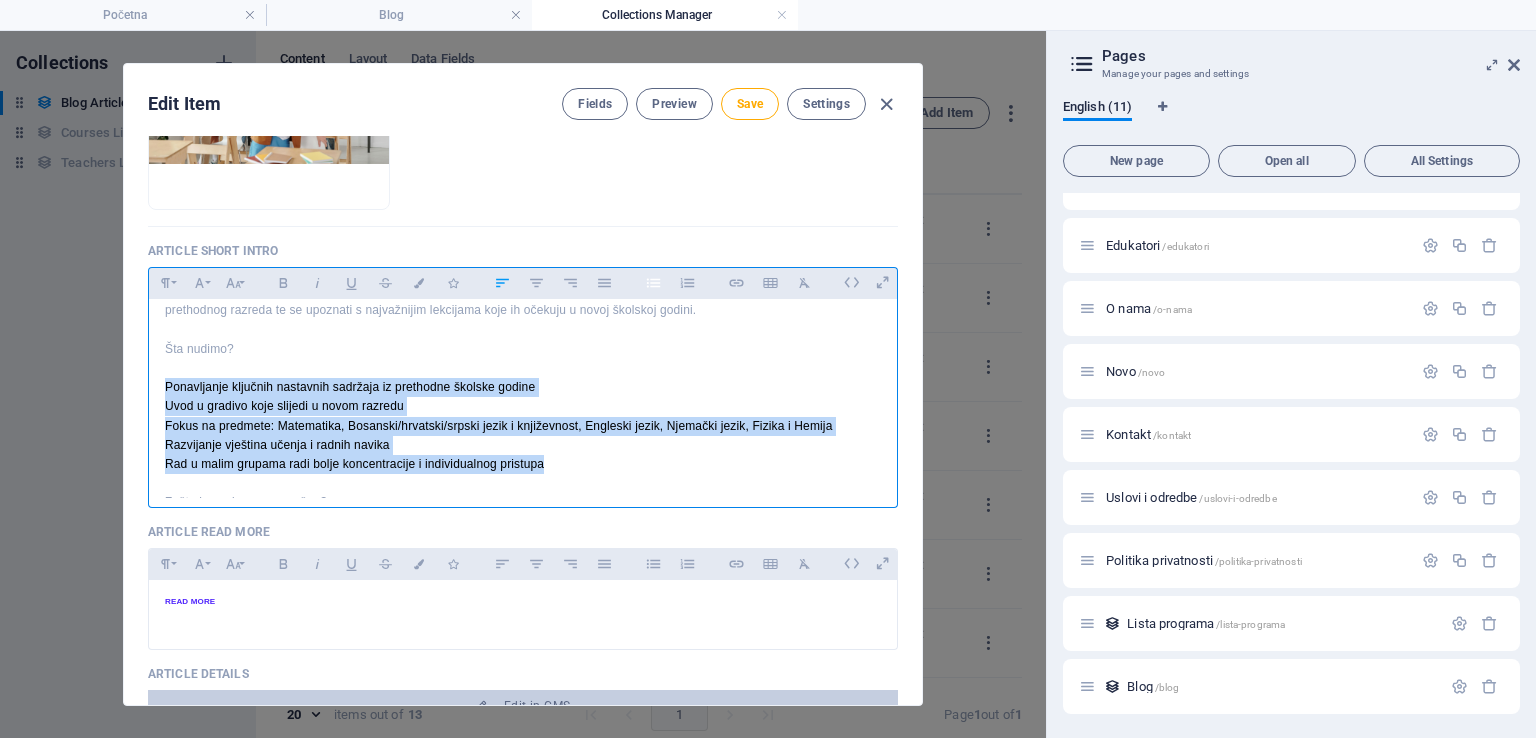 click 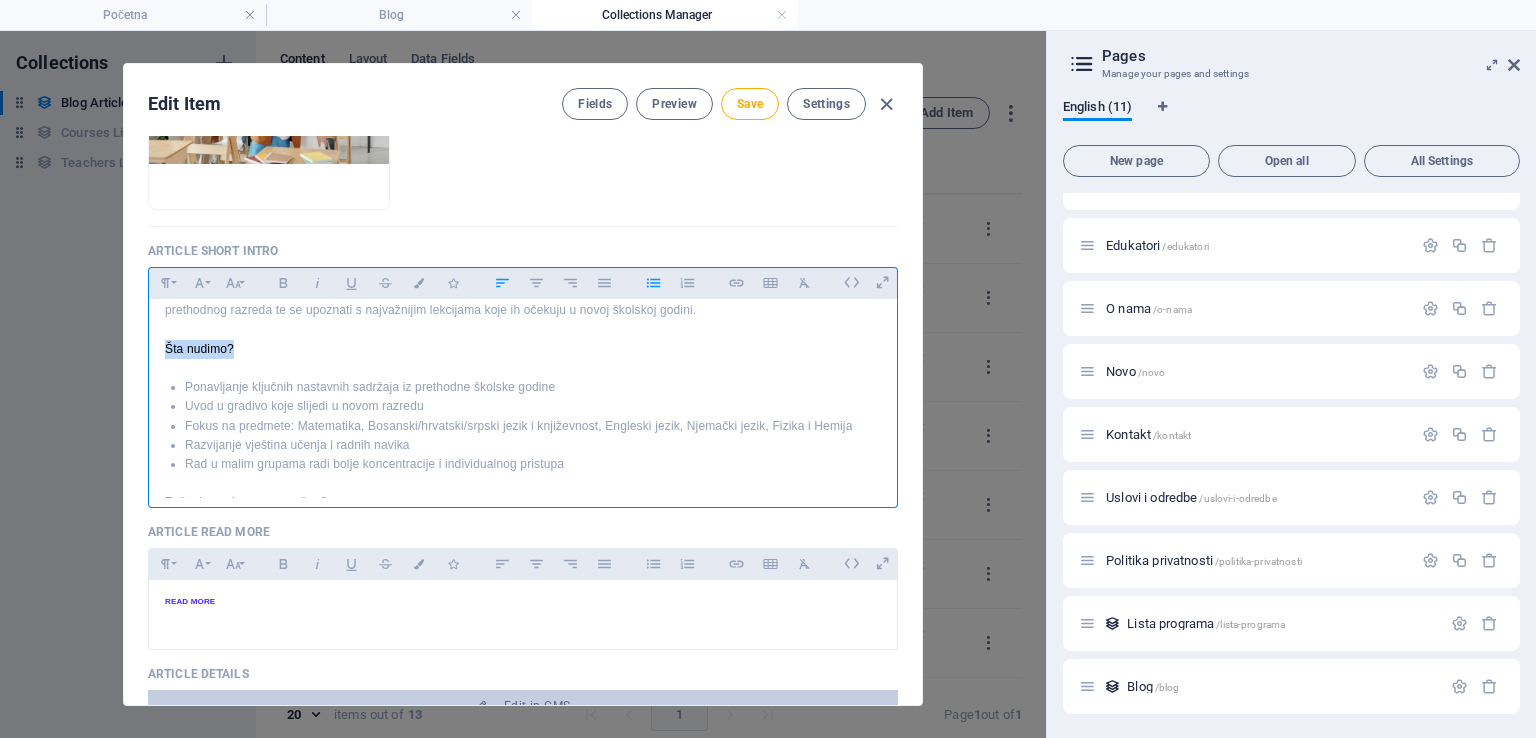 drag, startPoint x: 160, startPoint y: 348, endPoint x: 243, endPoint y: 354, distance: 83.21658 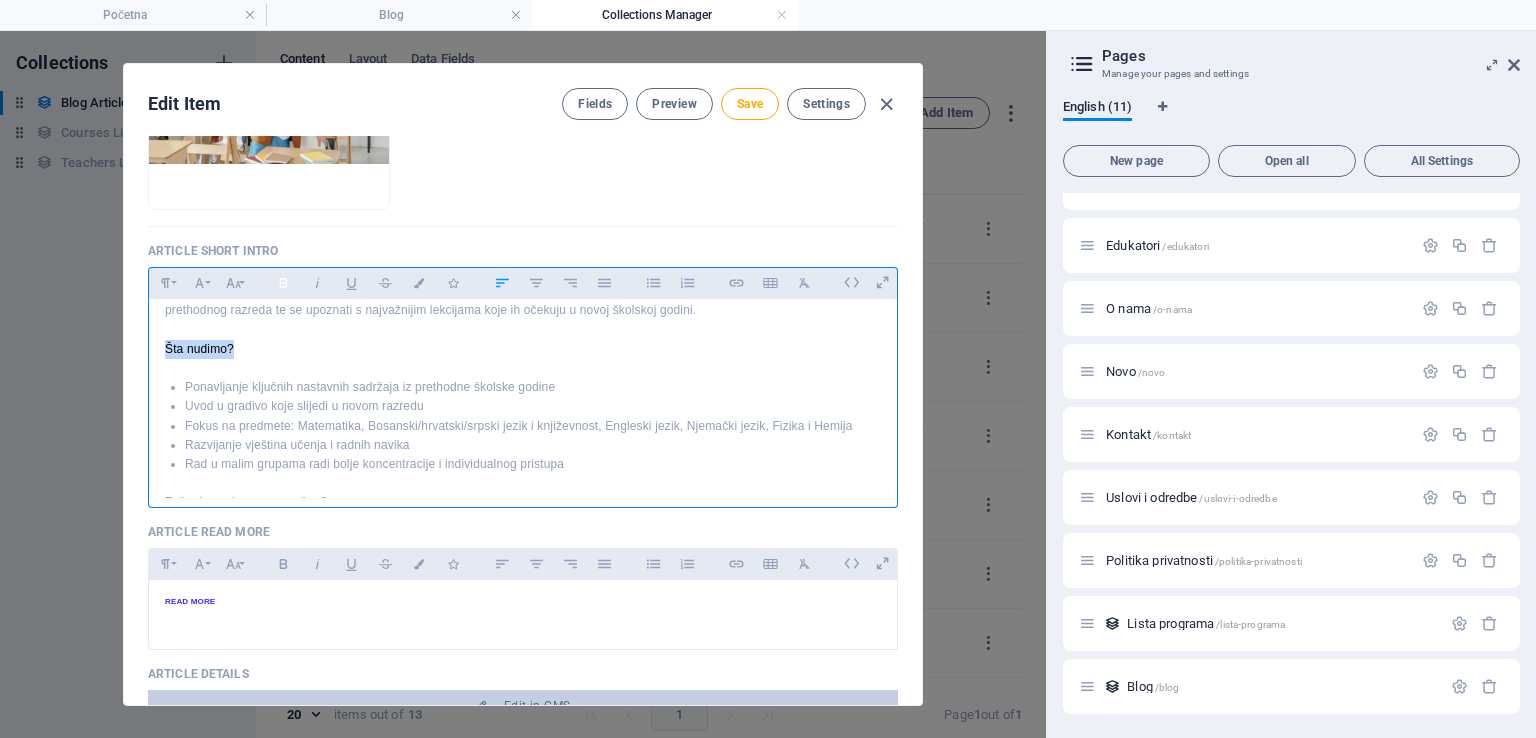 click 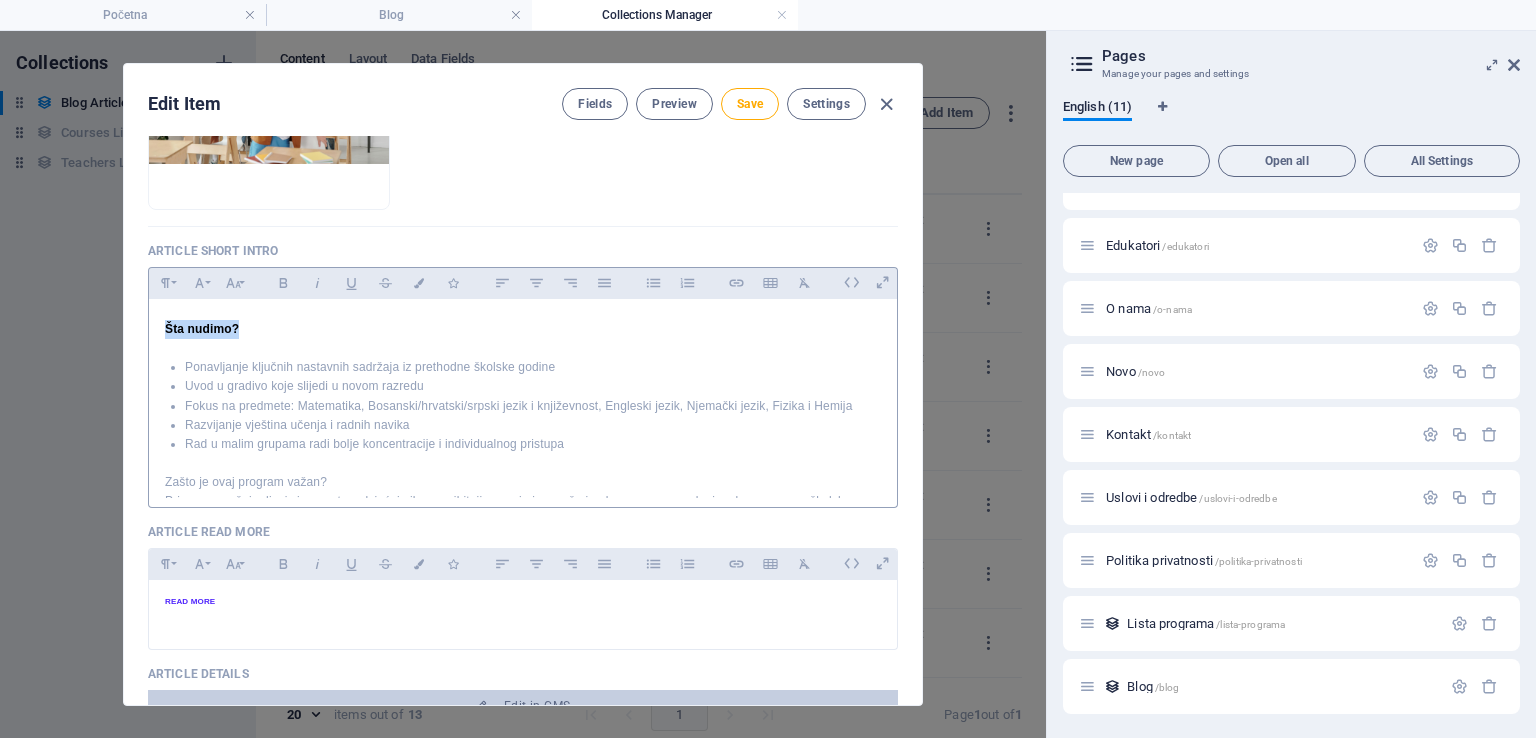 scroll, scrollTop: 64, scrollLeft: 0, axis: vertical 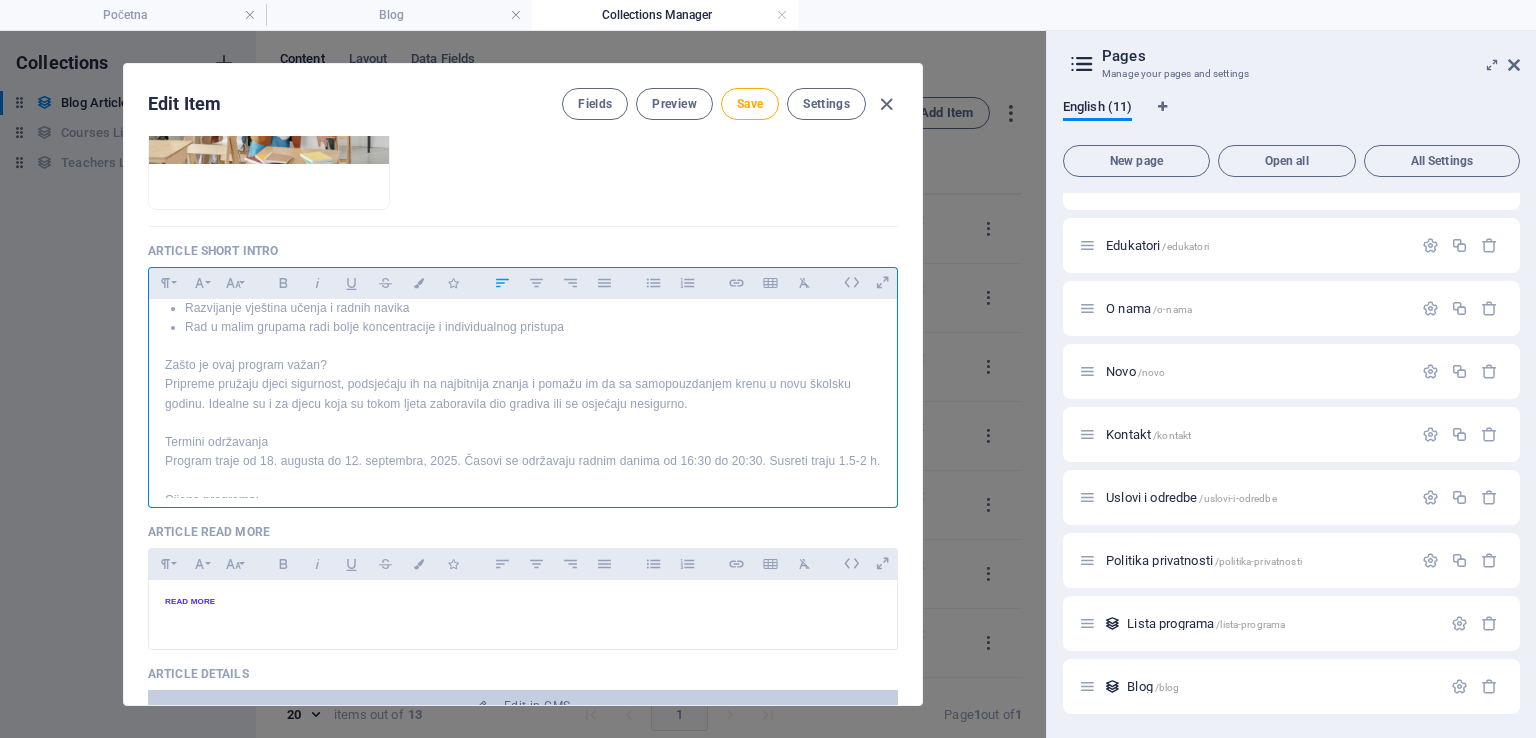 click on "Zašto je ovaj program važan?" at bounding box center [523, 365] 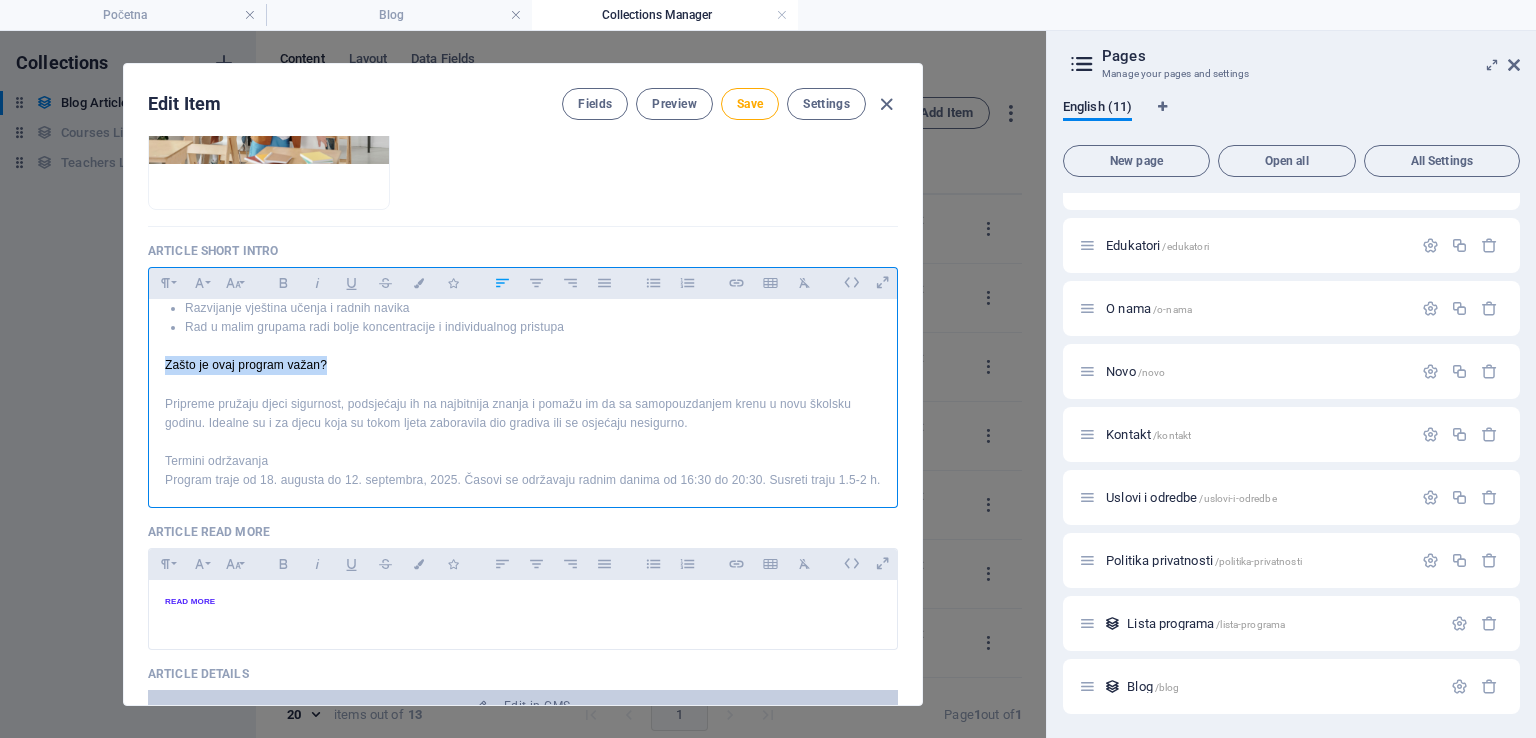 drag, startPoint x: 160, startPoint y: 365, endPoint x: 338, endPoint y: 365, distance: 178 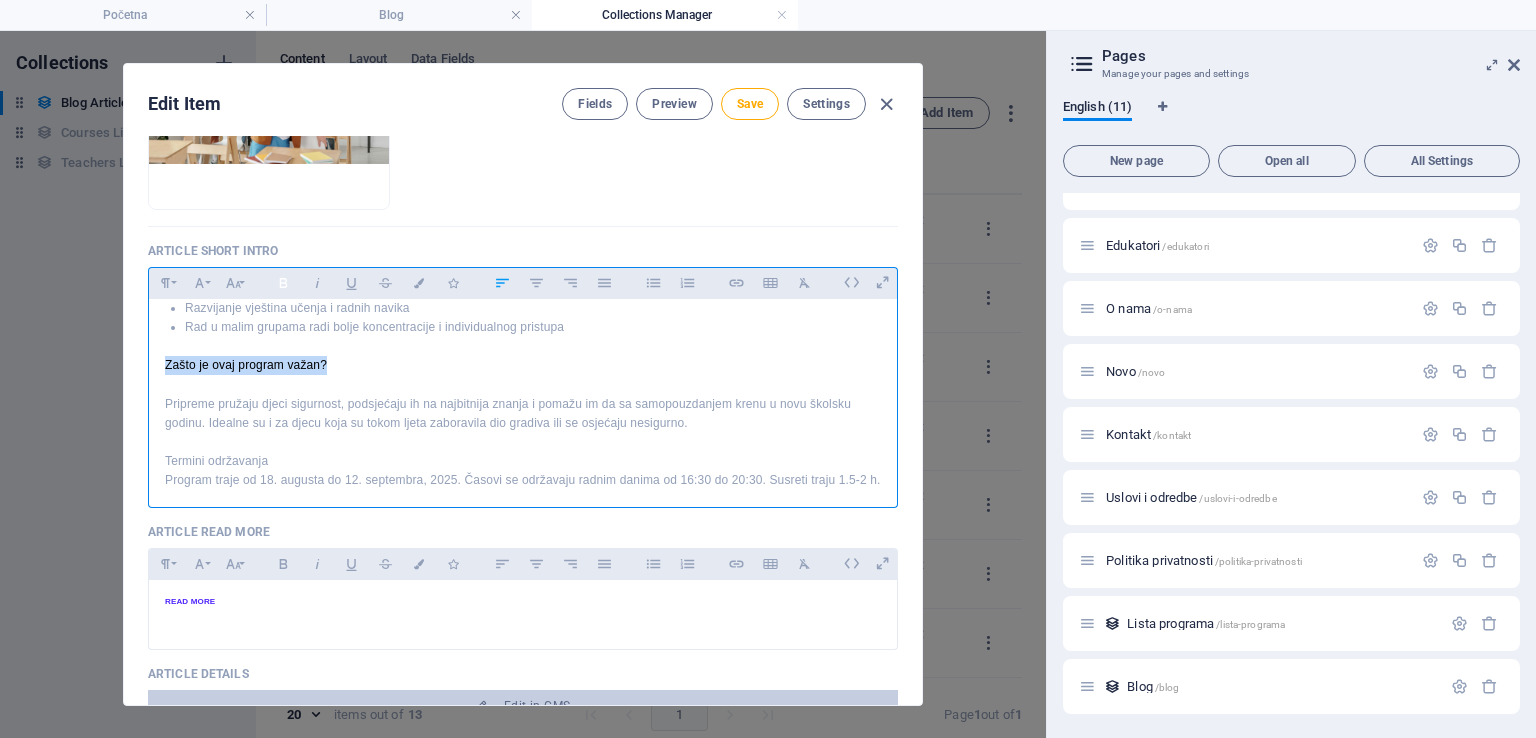 click 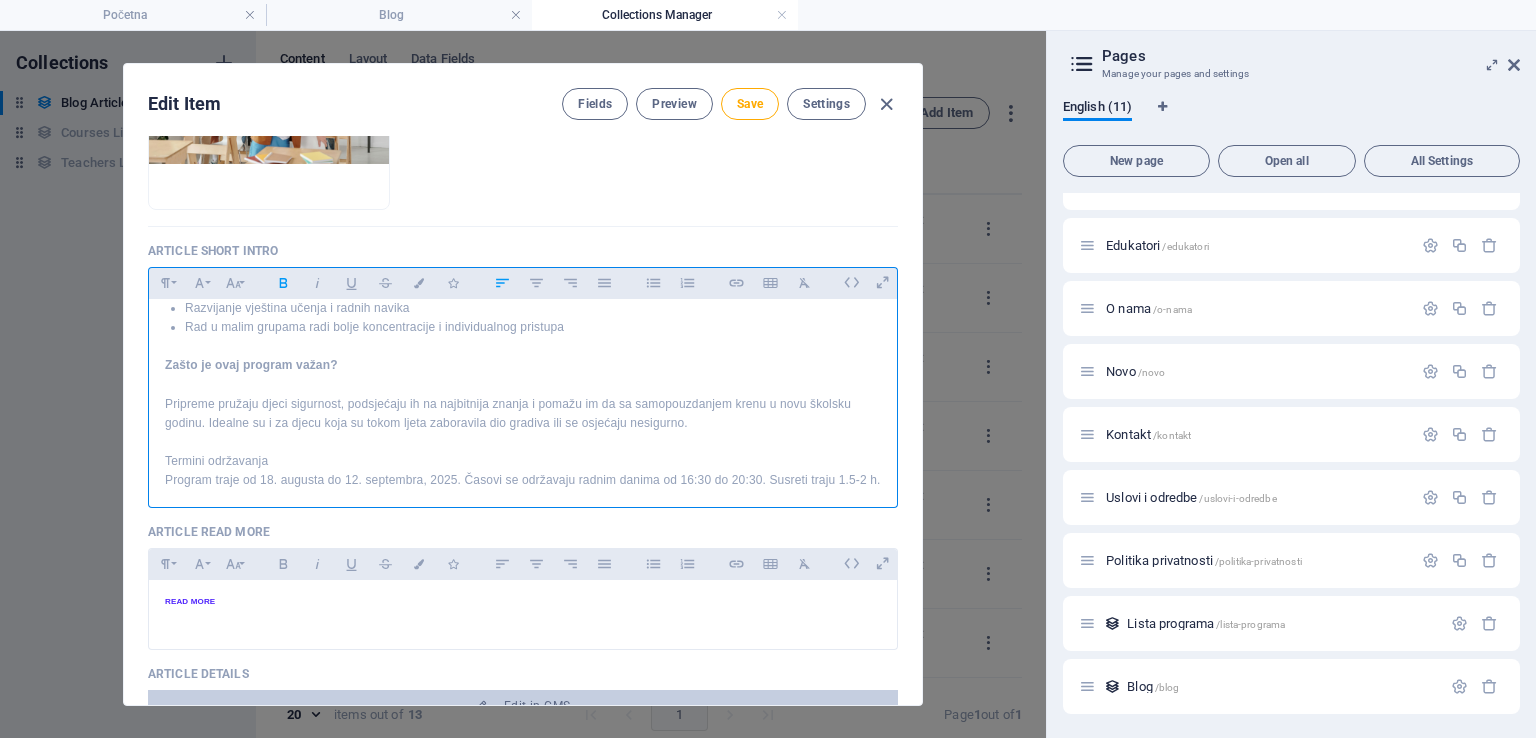 click on "Termini održavanja" at bounding box center [523, 461] 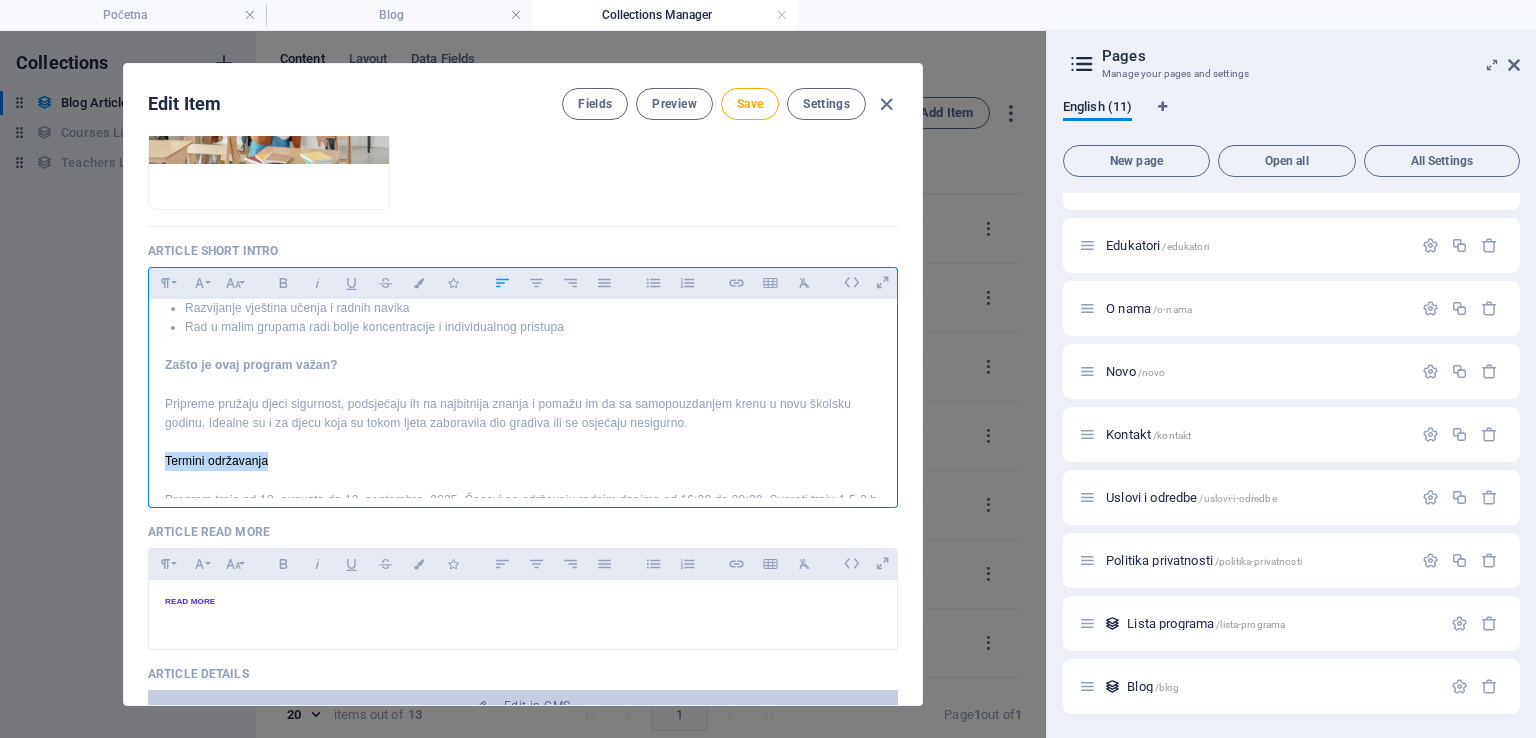 drag, startPoint x: 162, startPoint y: 456, endPoint x: 292, endPoint y: 461, distance: 130.09612 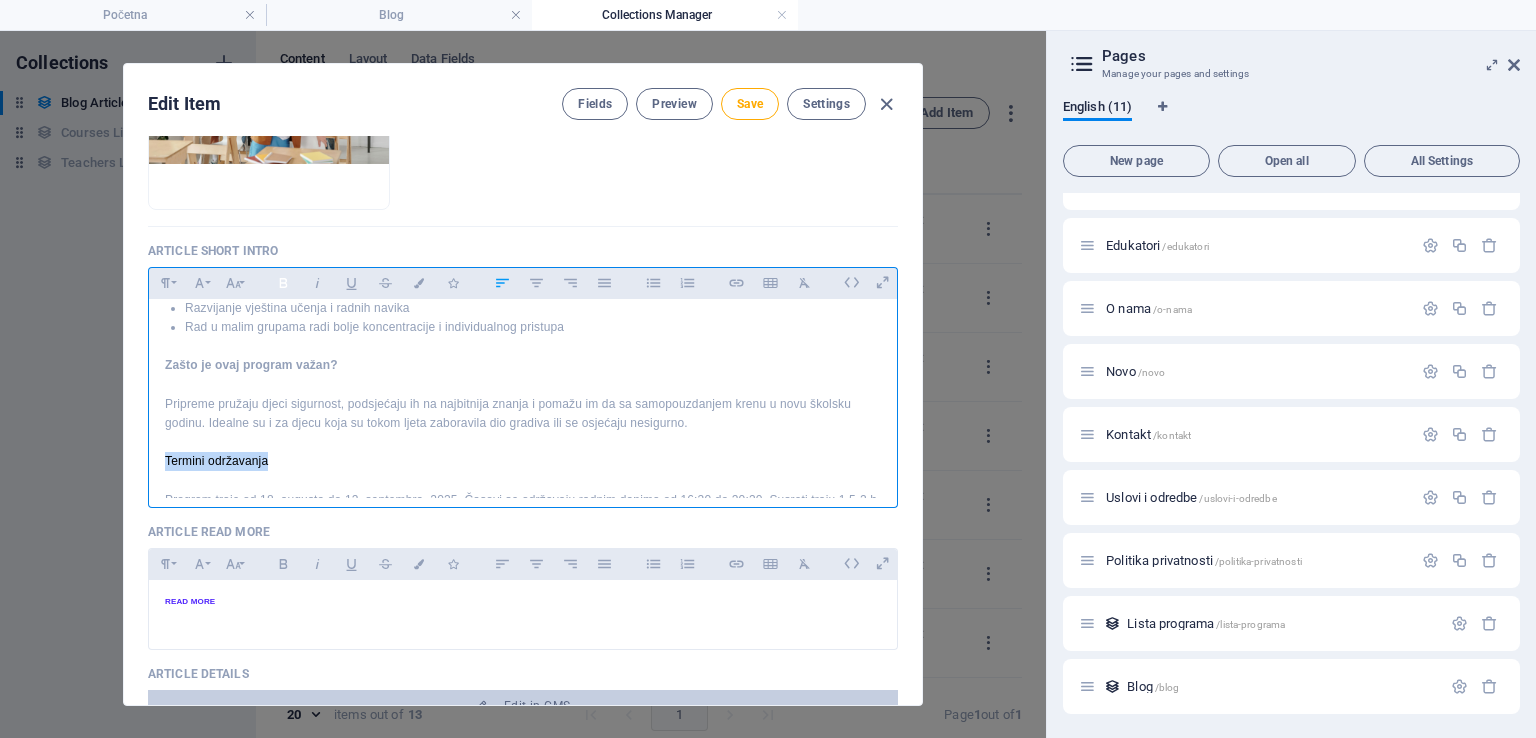 click 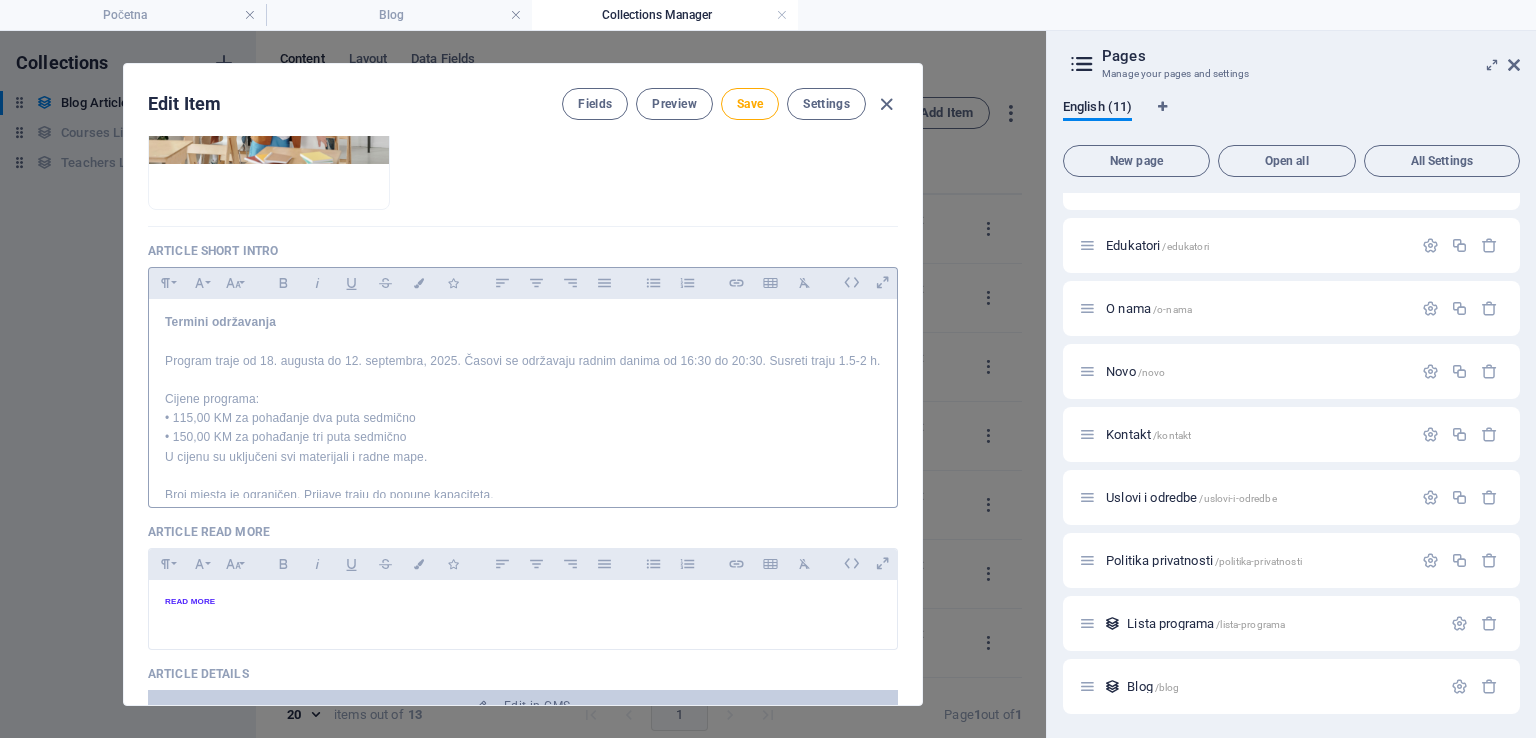scroll, scrollTop: 335, scrollLeft: 0, axis: vertical 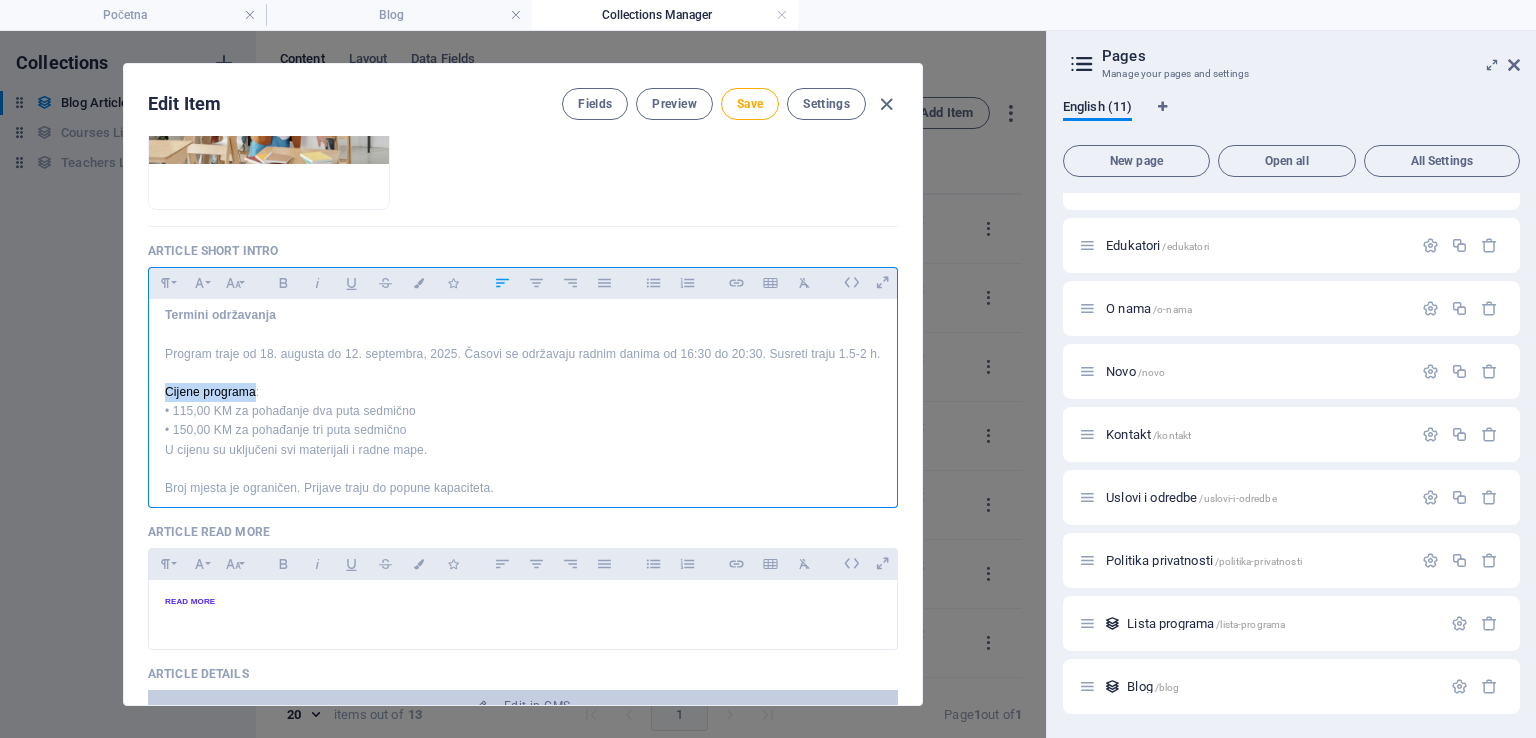 drag, startPoint x: 163, startPoint y: 406, endPoint x: 253, endPoint y: 413, distance: 90.27181 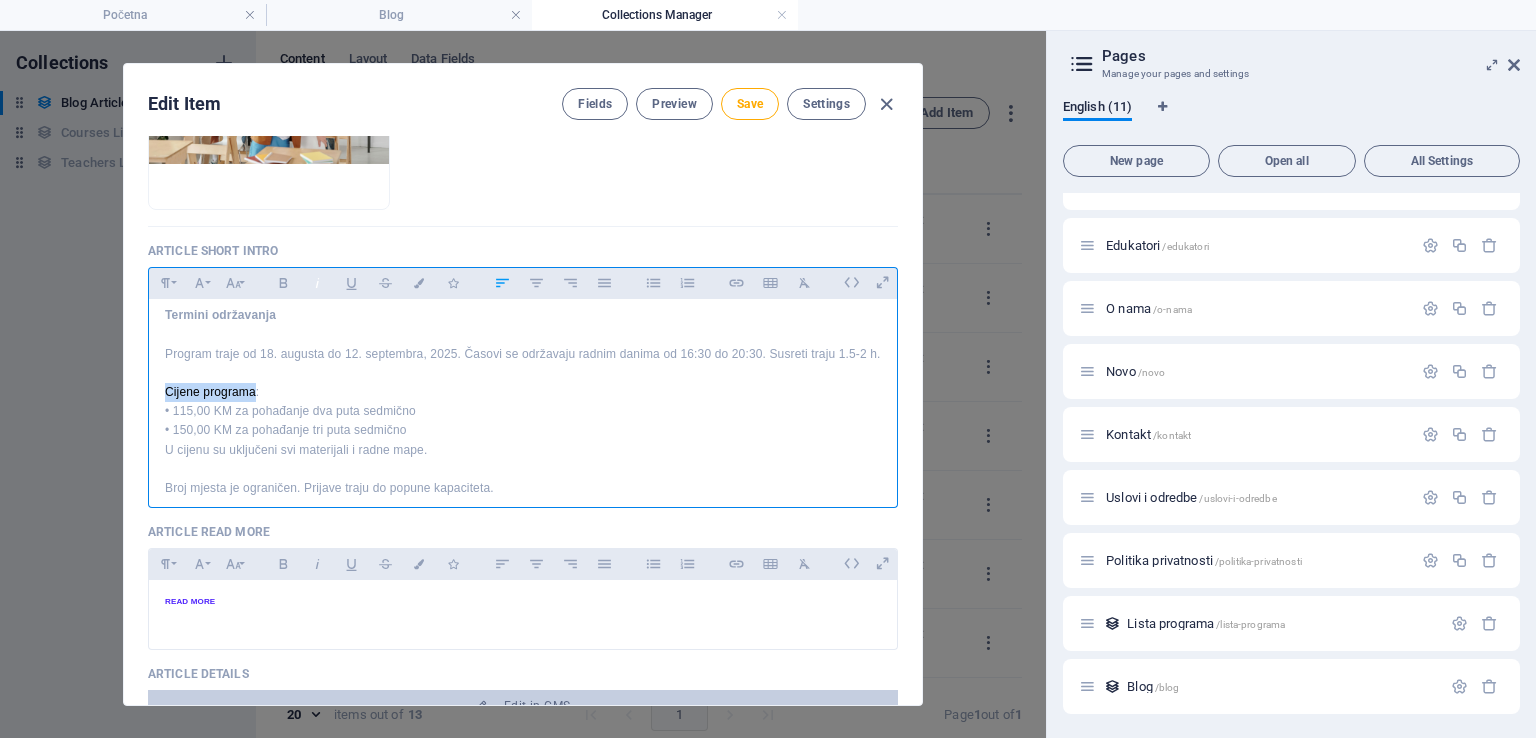 click 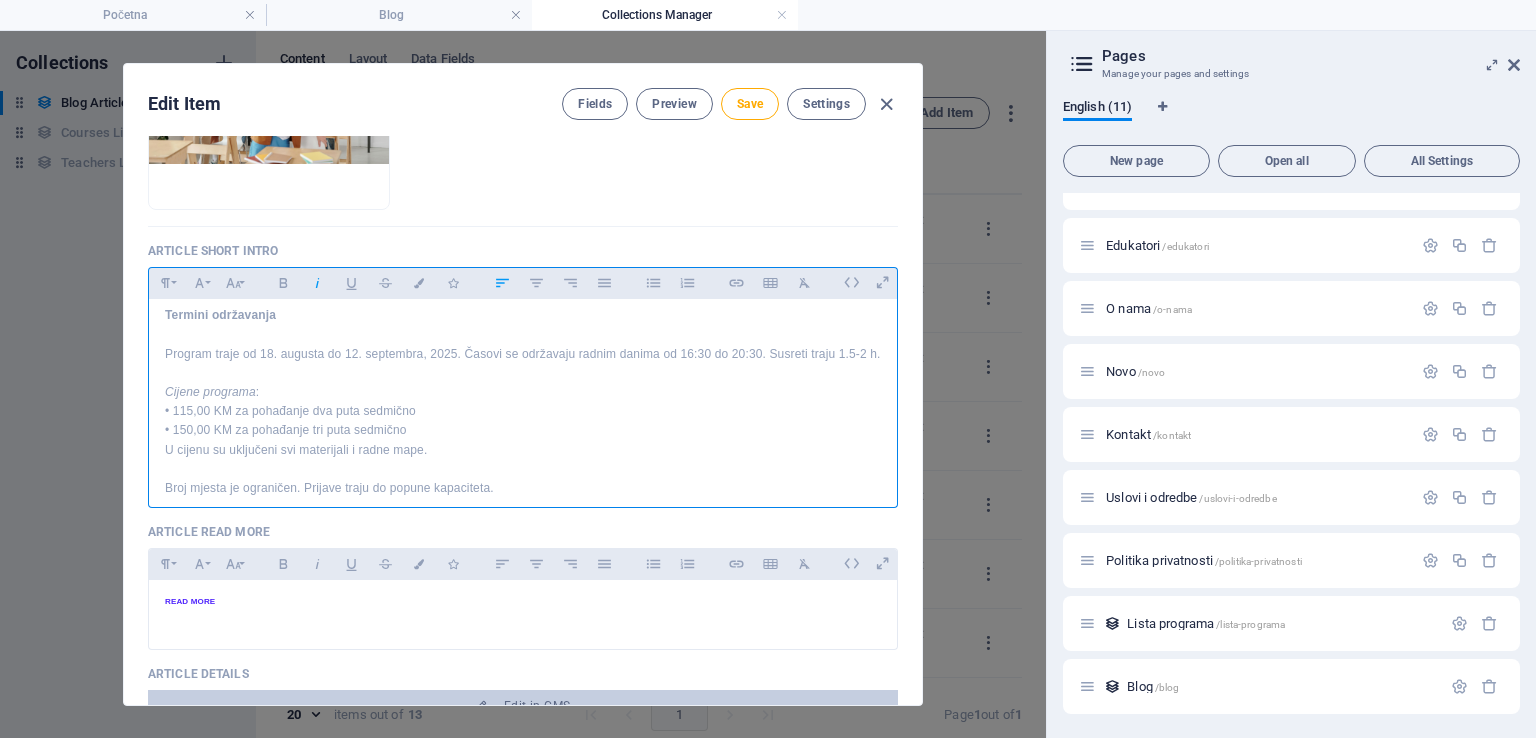 click on "Cijene programa :" at bounding box center (523, 392) 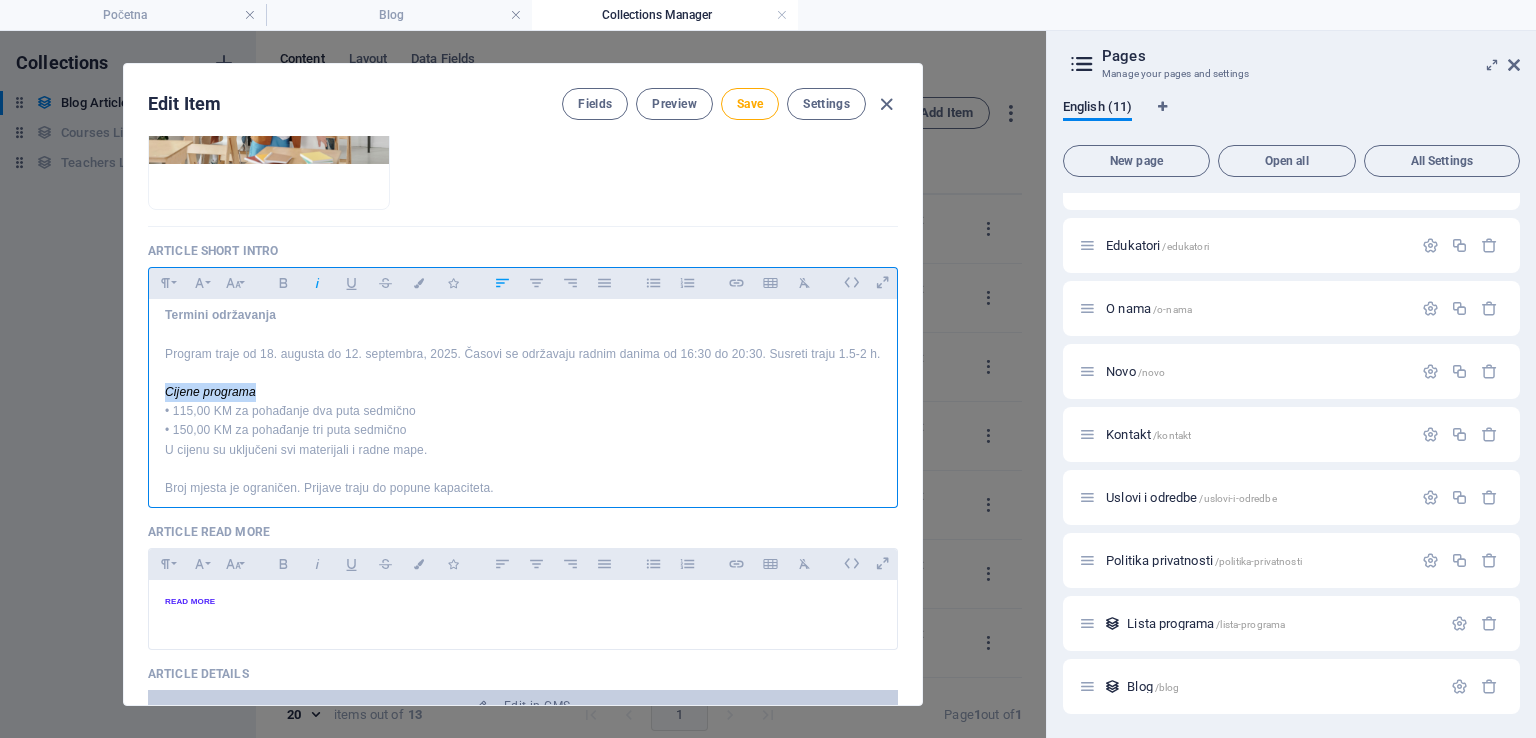 drag, startPoint x: 278, startPoint y: 412, endPoint x: 158, endPoint y: 407, distance: 120.10412 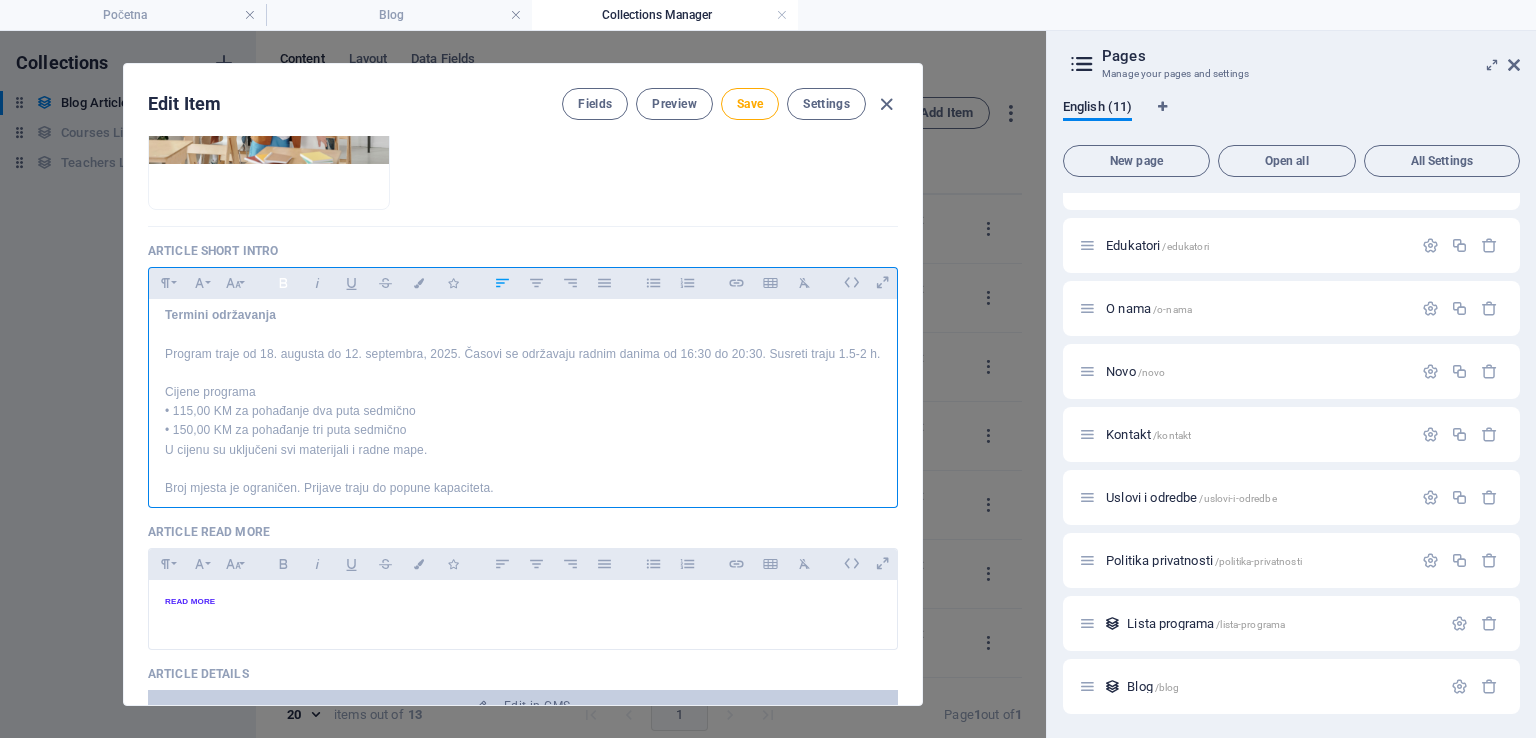 click 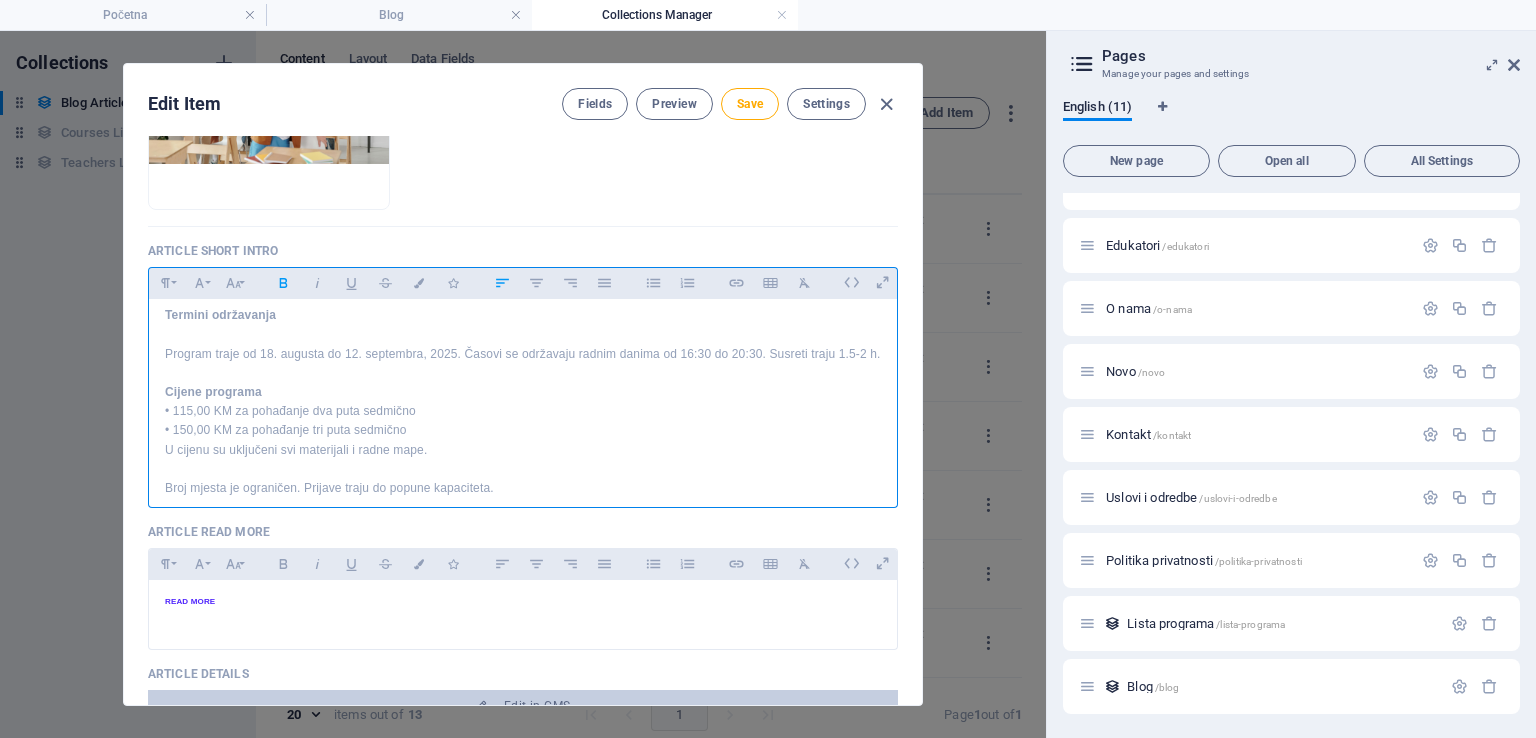 click on "Cijene programa" at bounding box center (523, 392) 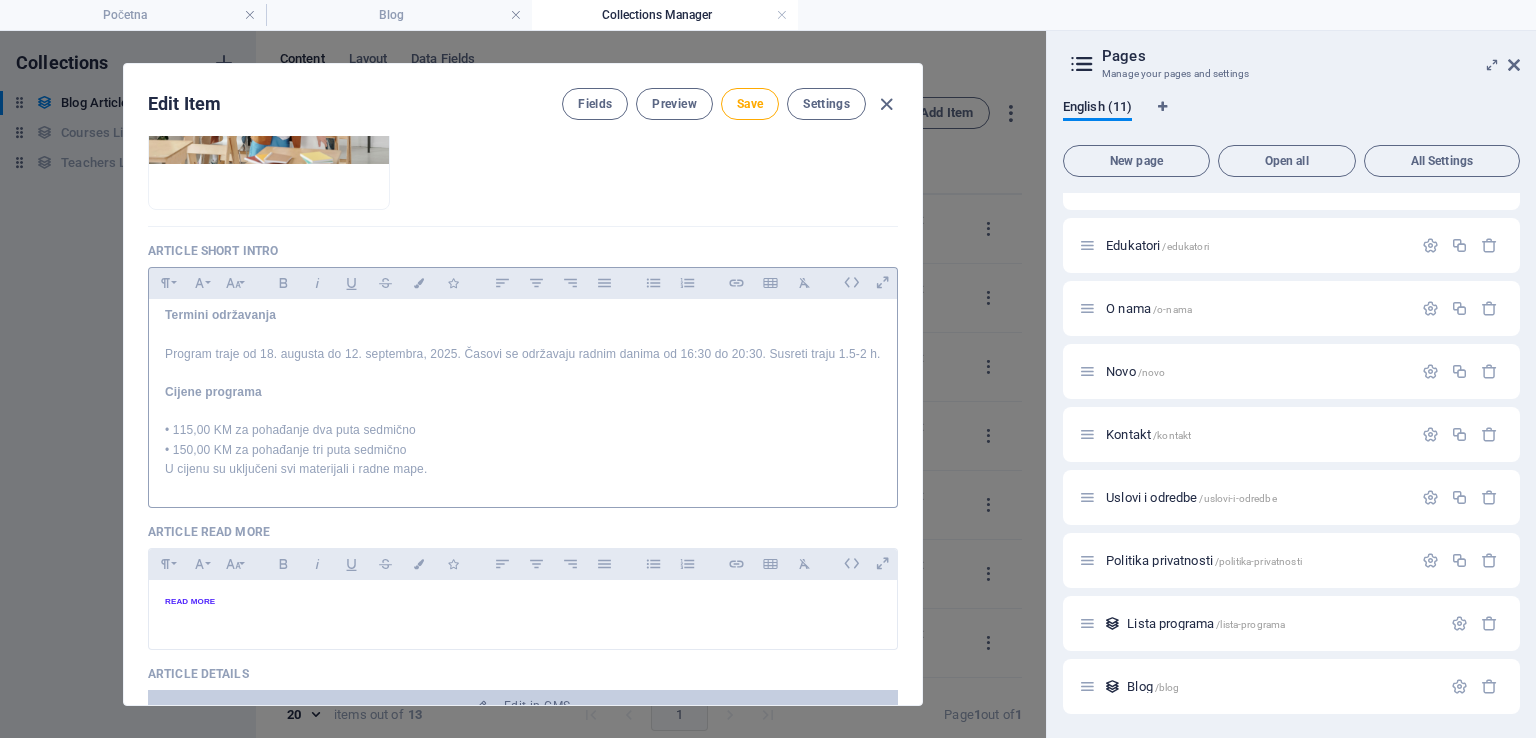 scroll, scrollTop: 408, scrollLeft: 0, axis: vertical 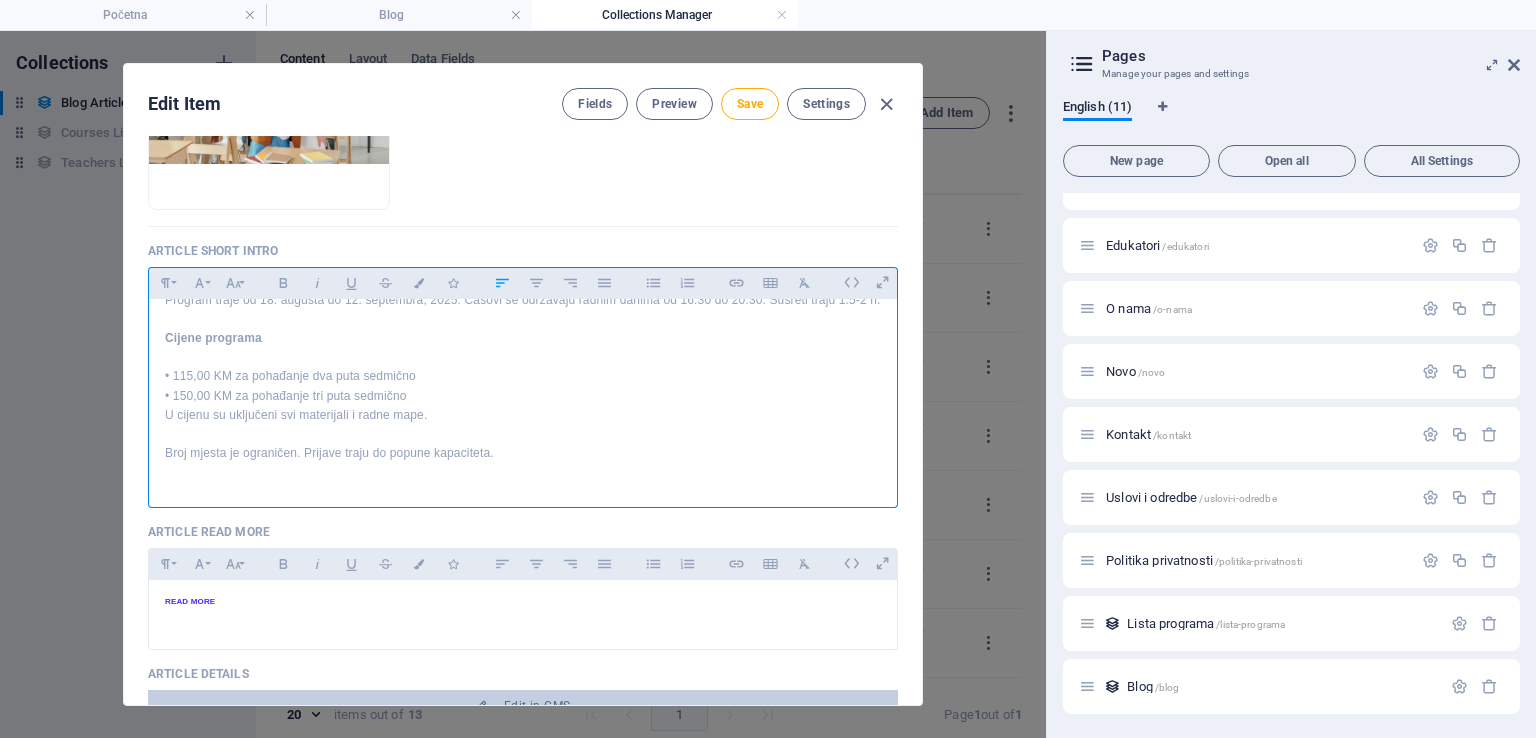 click on "Program  Pripreme za novu školsku godinu  namijenjen je učenicima od 1. do 9. razreda osnovne škole koji žele u novu školsku godinu ući spremni, organizirani i samouvjereni. Kroz pažljivo osmišljen plan učenja, učenici će ponoviti ključne nastavne jedinice iz prethodnog razreda te se upoznati s najvažnijim lekcijama koje ih očekuju u novoj školskoj godini. Šta nudimo? Ponavljanje ključnih nastavnih sadržaja iz prethodne školske godine Uvod u gradivo koje slijedi u novom razredu Fokus na predmete: Matematika, Bosanski/hrvatski/srpski jezik i književnost, Engleski jezik, Njemački jezik, Fizika i Hemija Razvijanje vještina učenja i radnih navika Rad u malim grupama radi bolje koncentracije i individualnog pristupa Zašto je ovaj program važan? Pripreme pružaju djeci sigurnost, podsjećaju ih na najbitnija znanja i pomažu im da sa samopouzdanjem krenu u novu školsku godinu. Idealne su i za djecu koja su tokom ljeta zaboravila dio gradiva ili se osjećaju nesigurno. Termini održavanja" at bounding box center (523, 204) 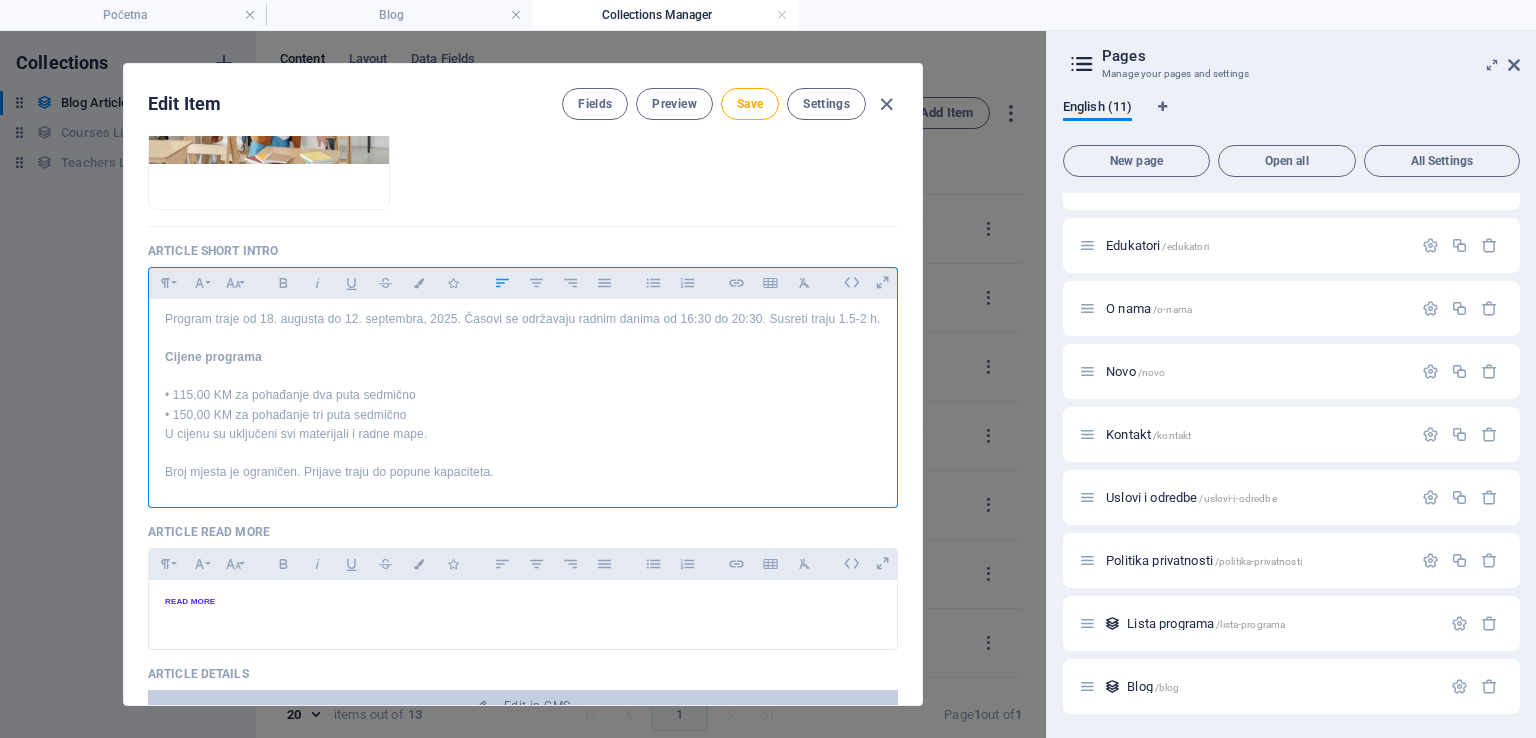 scroll, scrollTop: 389, scrollLeft: 0, axis: vertical 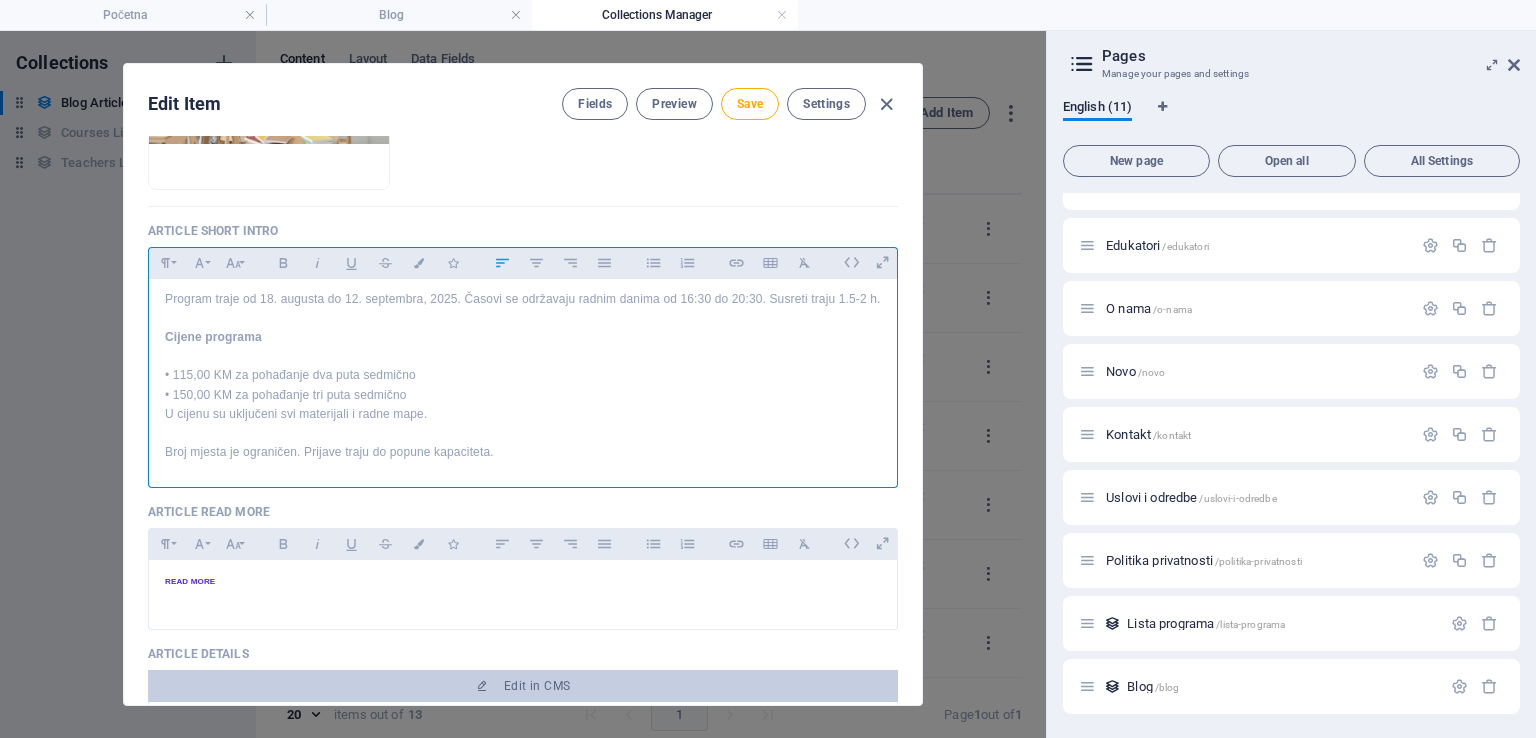 click on "Program  Pripreme za novu školsku godinu  namijenjen je učenicima od 1. do 9. razreda osnovne škole koji žele u novu školsku godinu ući spremni, organizirani i samouvjereni. Kroz pažljivo osmišljen plan učenja, učenici će ponoviti ključne nastavne jedinice iz prethodnog razreda te se upoznati s najvažnijim lekcijama koje ih očekuju u novoj školskoj godini. Šta nudimo? Ponavljanje ključnih nastavnih sadržaja iz prethodne školske godine Uvod u gradivo koje slijedi u novom razredu Fokus na predmete: Matematika, Bosanski/hrvatski/srpski jezik i književnost, Engleski jezik, Njemački jezik, Fizika i Hemija Razvijanje vještina učenja i radnih navika Rad u malim grupama radi bolje koncentracije i individualnog pristupa Zašto je ovaj program važan? Pripreme pružaju djeci sigurnost, podsjećaju ih na najbitnija znanja i pomažu im da sa samopouzdanjem krenu u novu školsku godinu. Idealne su i za djecu koja su tokom ljeta zaboravila dio gradiva ili se osjećaju nesigurno. Termini održavanja" at bounding box center [523, 193] 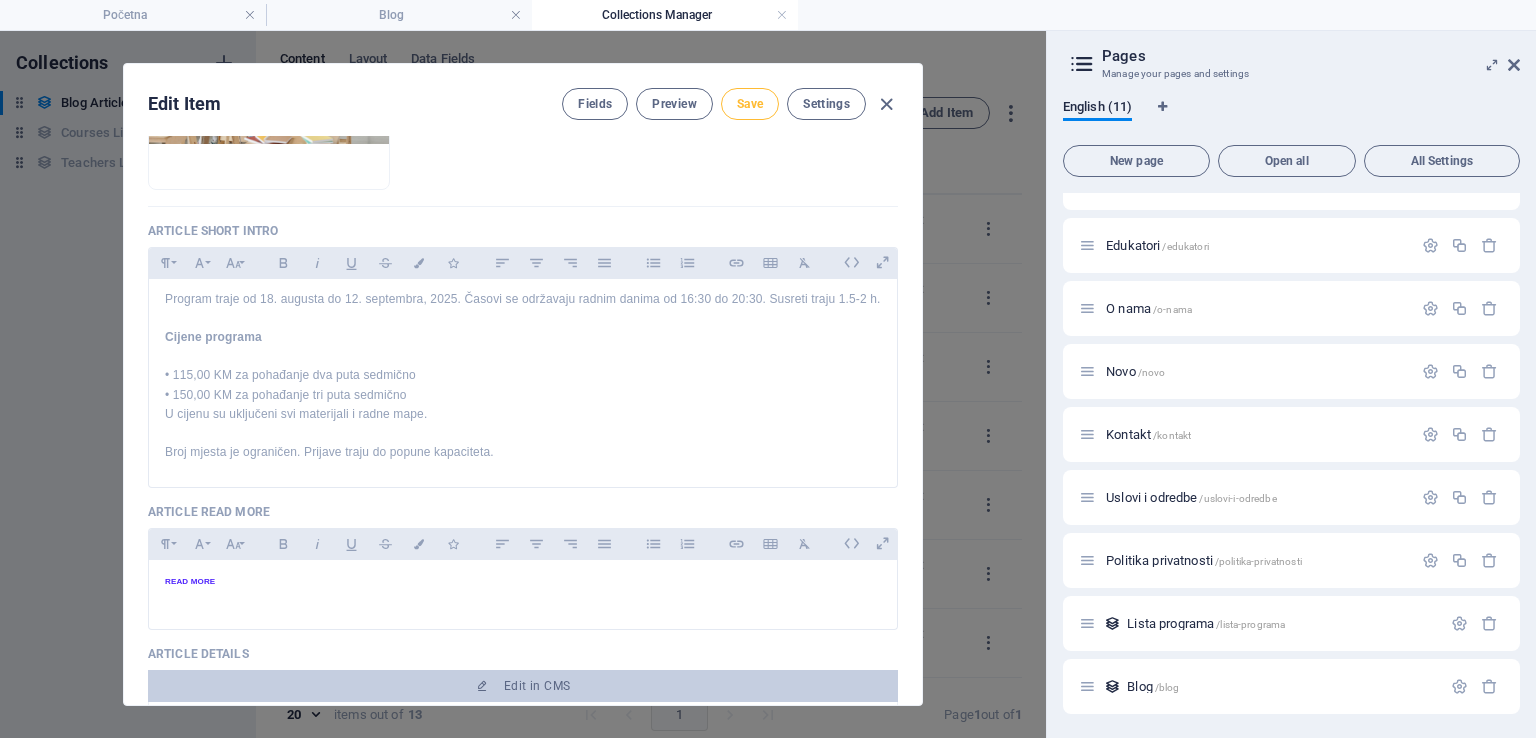 click on "Save" at bounding box center [750, 104] 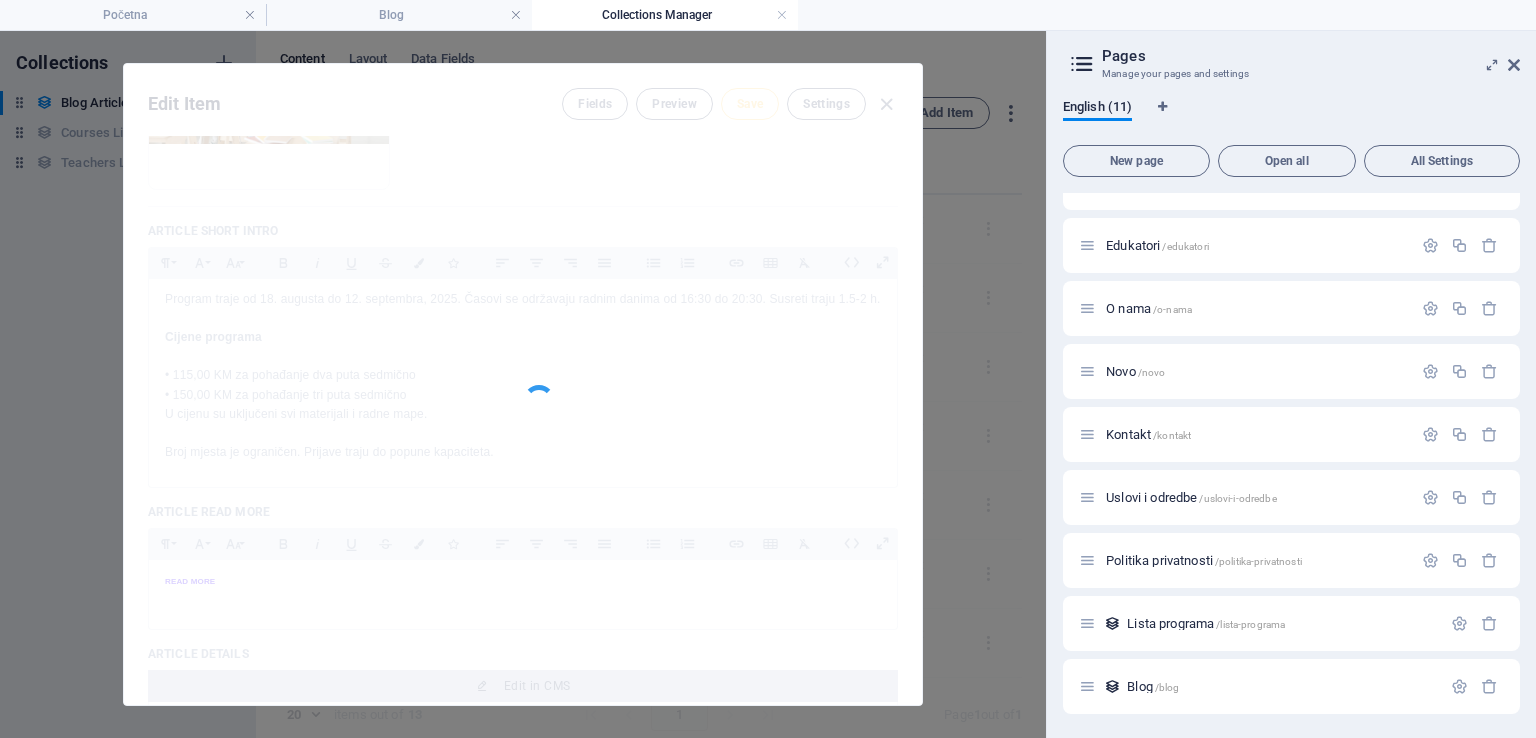 type on "pripreme-za-novu-skolsku-godinu-su-otvorene" 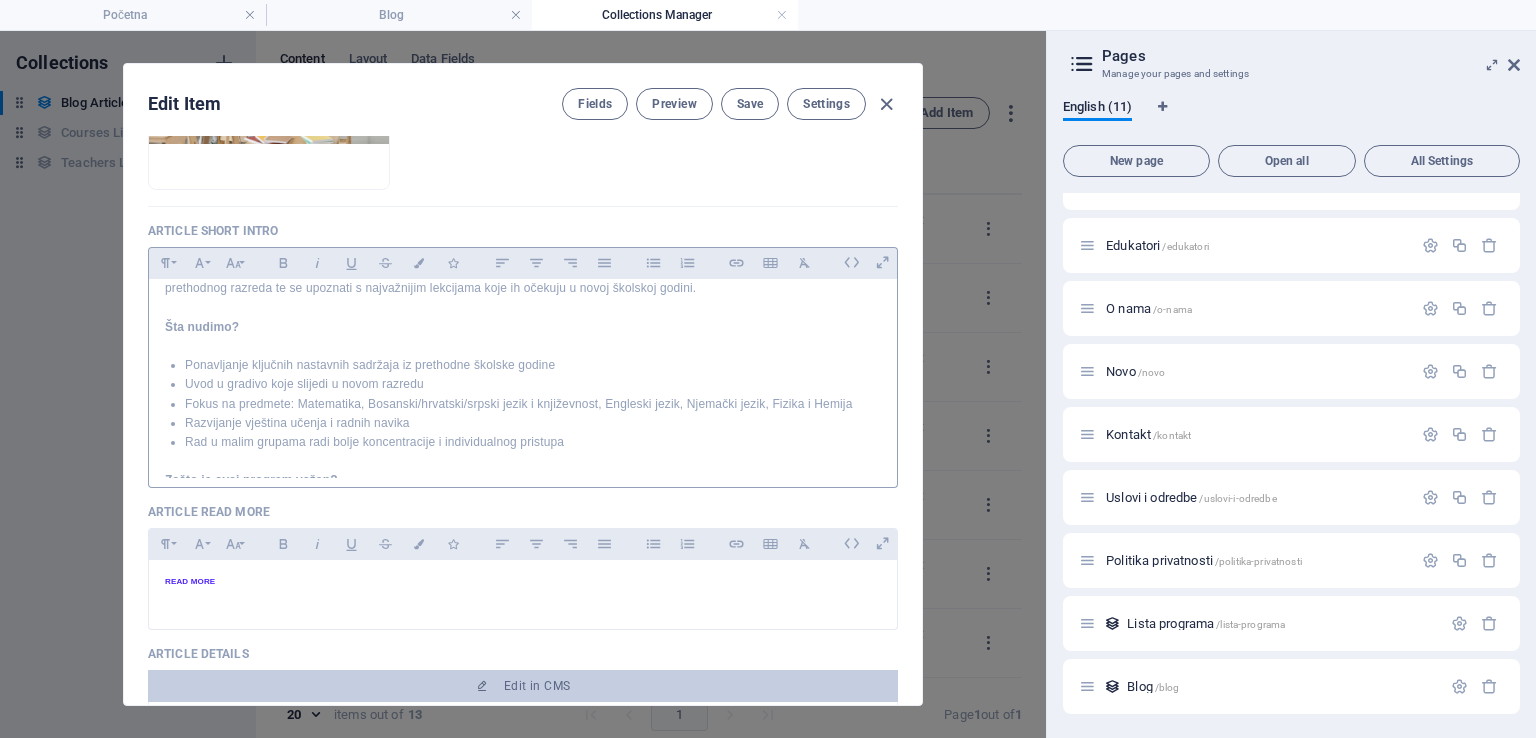 scroll, scrollTop: 0, scrollLeft: 0, axis: both 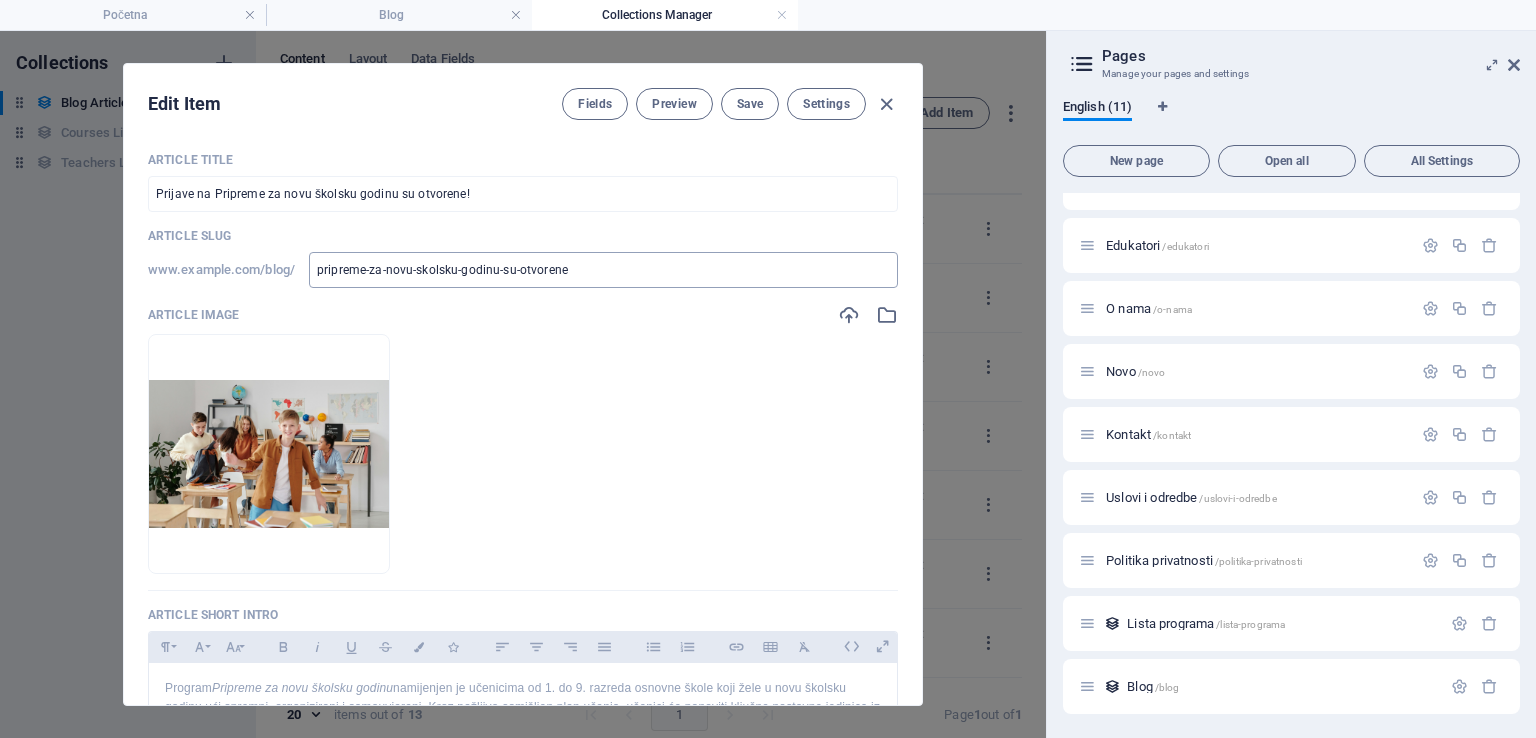 click on "pripreme-za-novu-skolsku-godinu-su-otvorene" at bounding box center [603, 270] 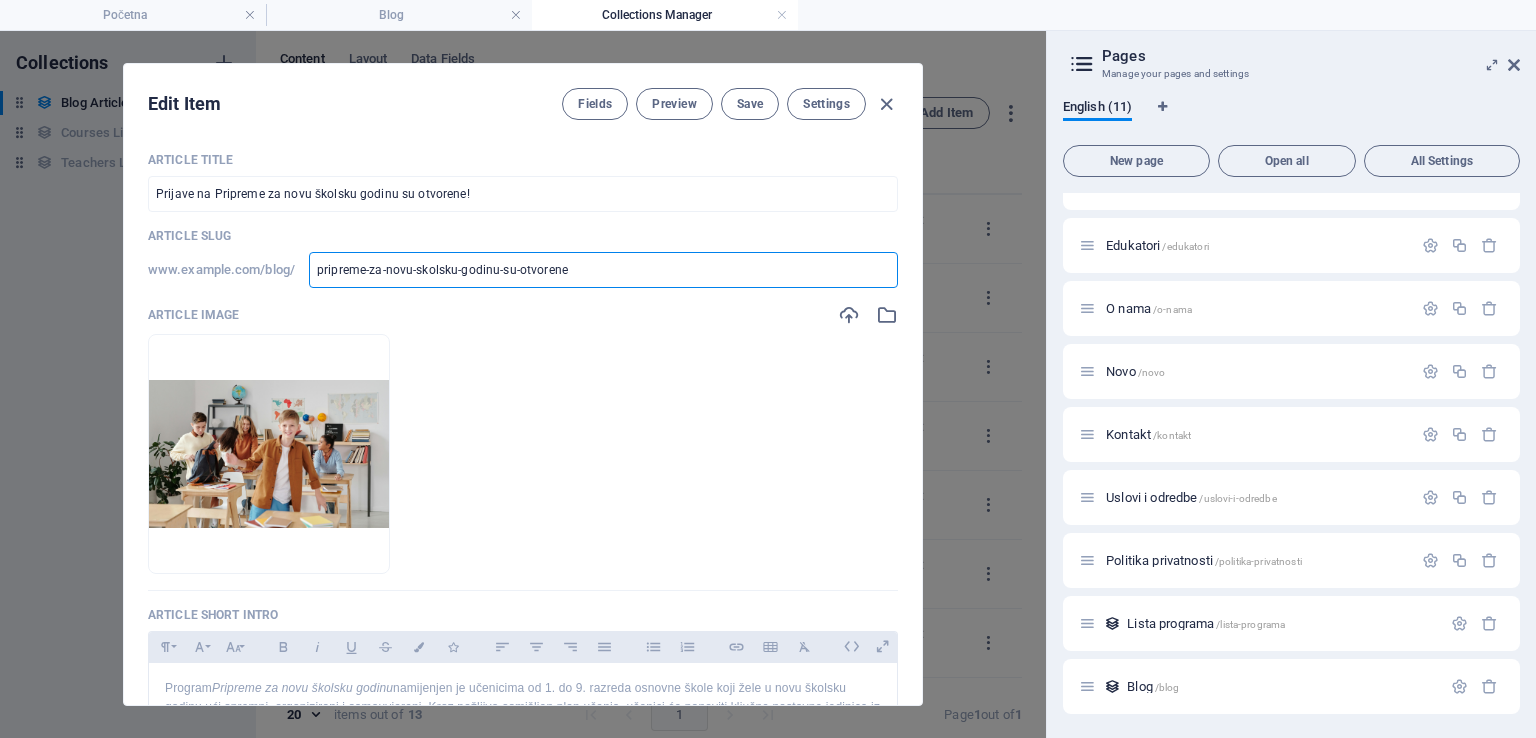 type on "ppripreme-za-novu-skolsku-godinu-su-otvorene" 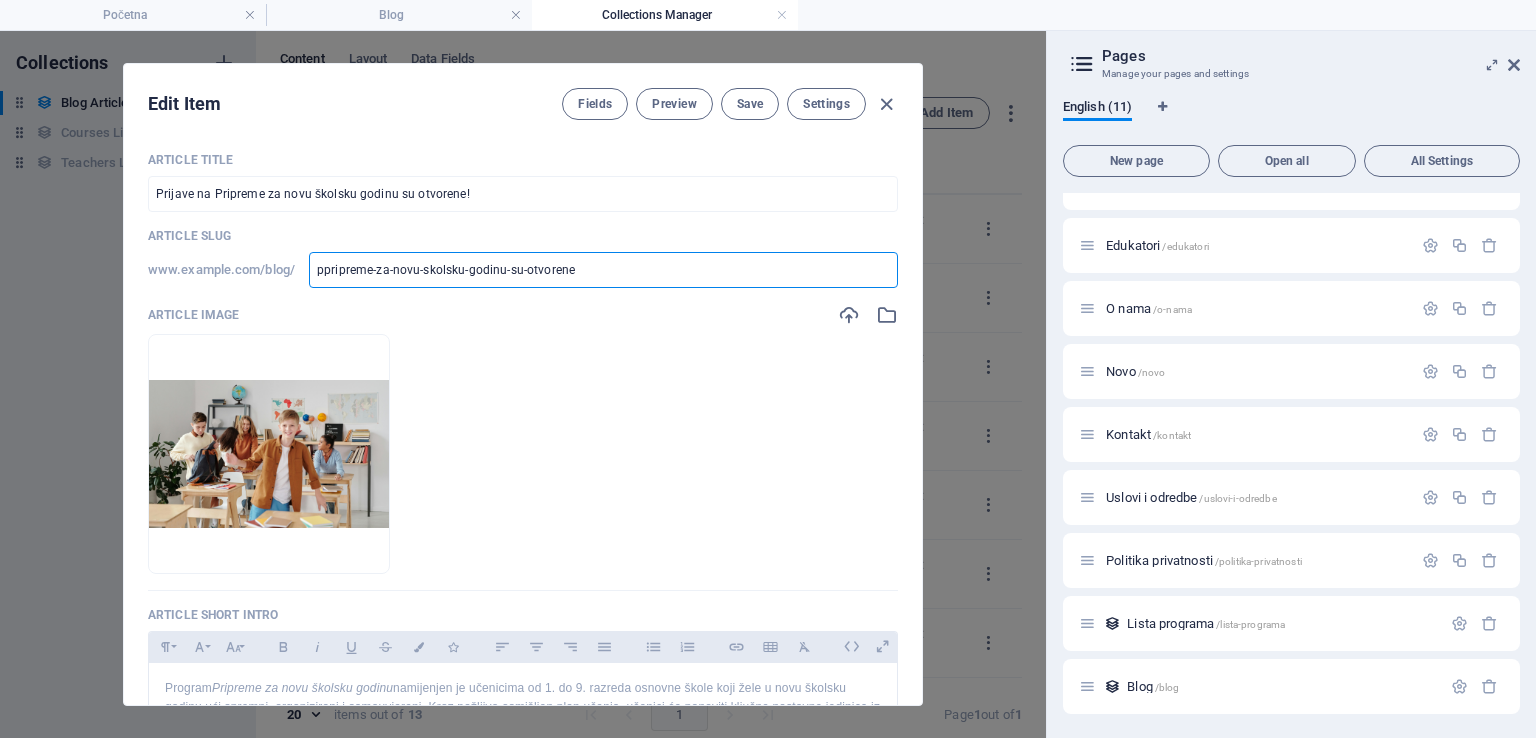 type on "ppripreme-za-novu-skolsku-godinu-su-otvorene" 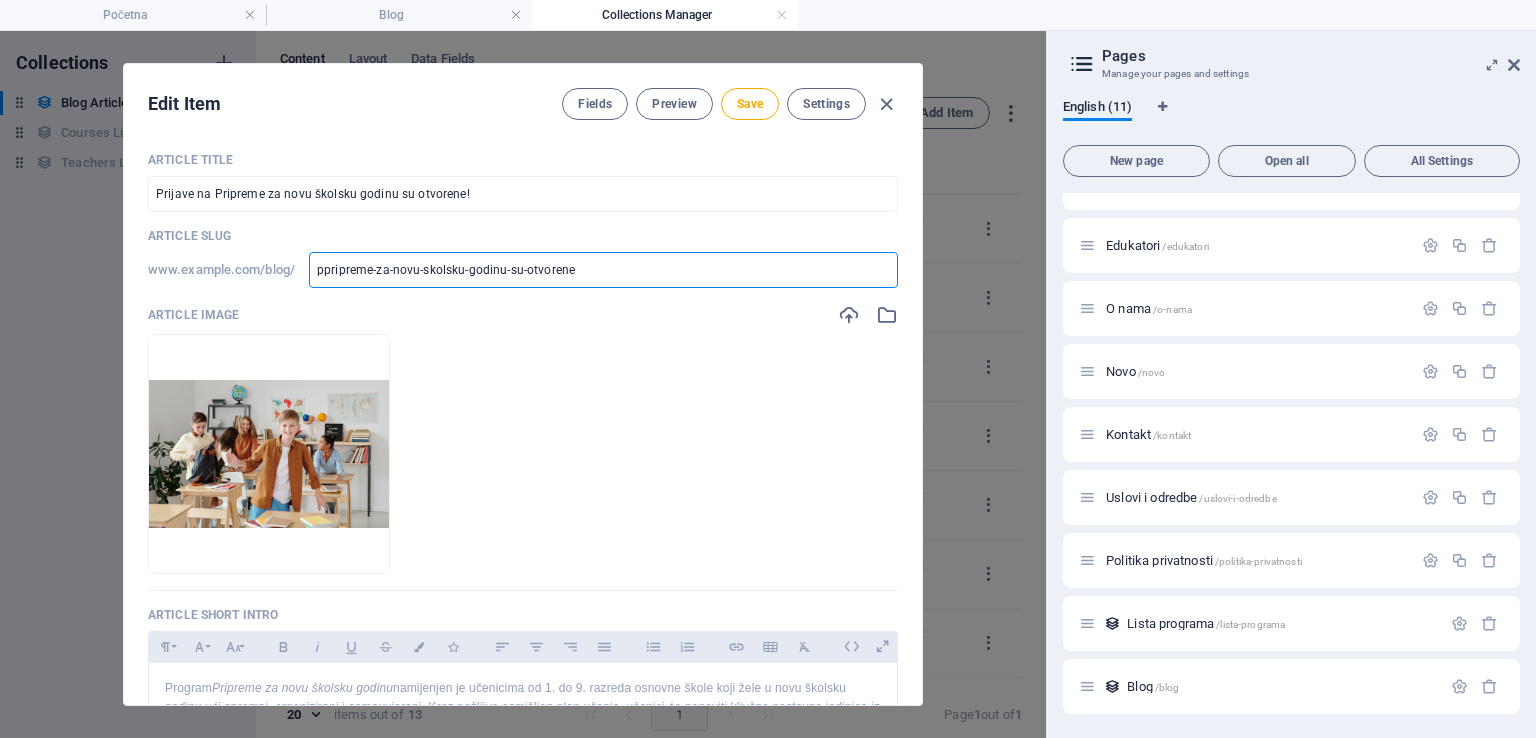 type on "prpripreme-za-novu-skolsku-godinu-su-otvorene" 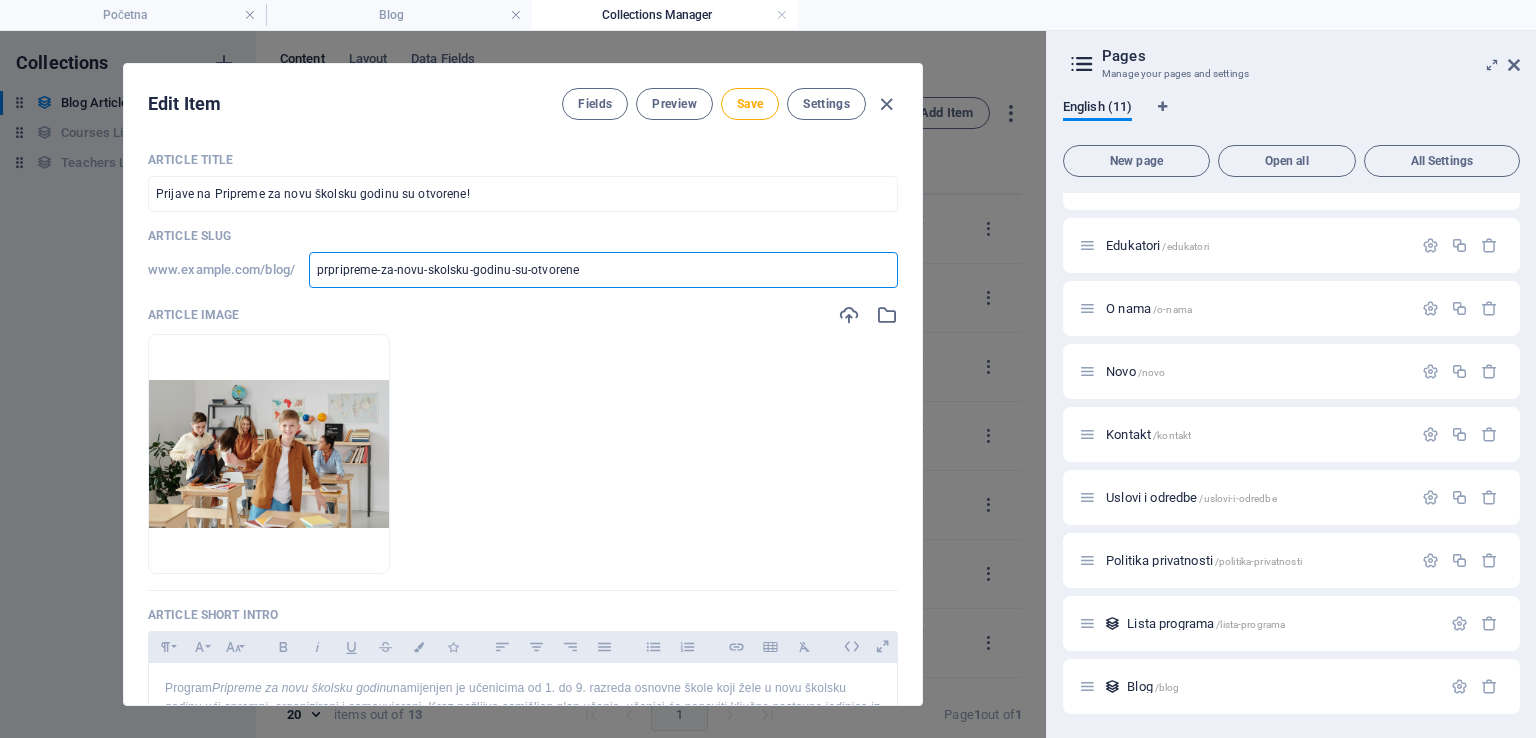 type on "pripripreme-za-novu-skolsku-godinu-su-otvorene" 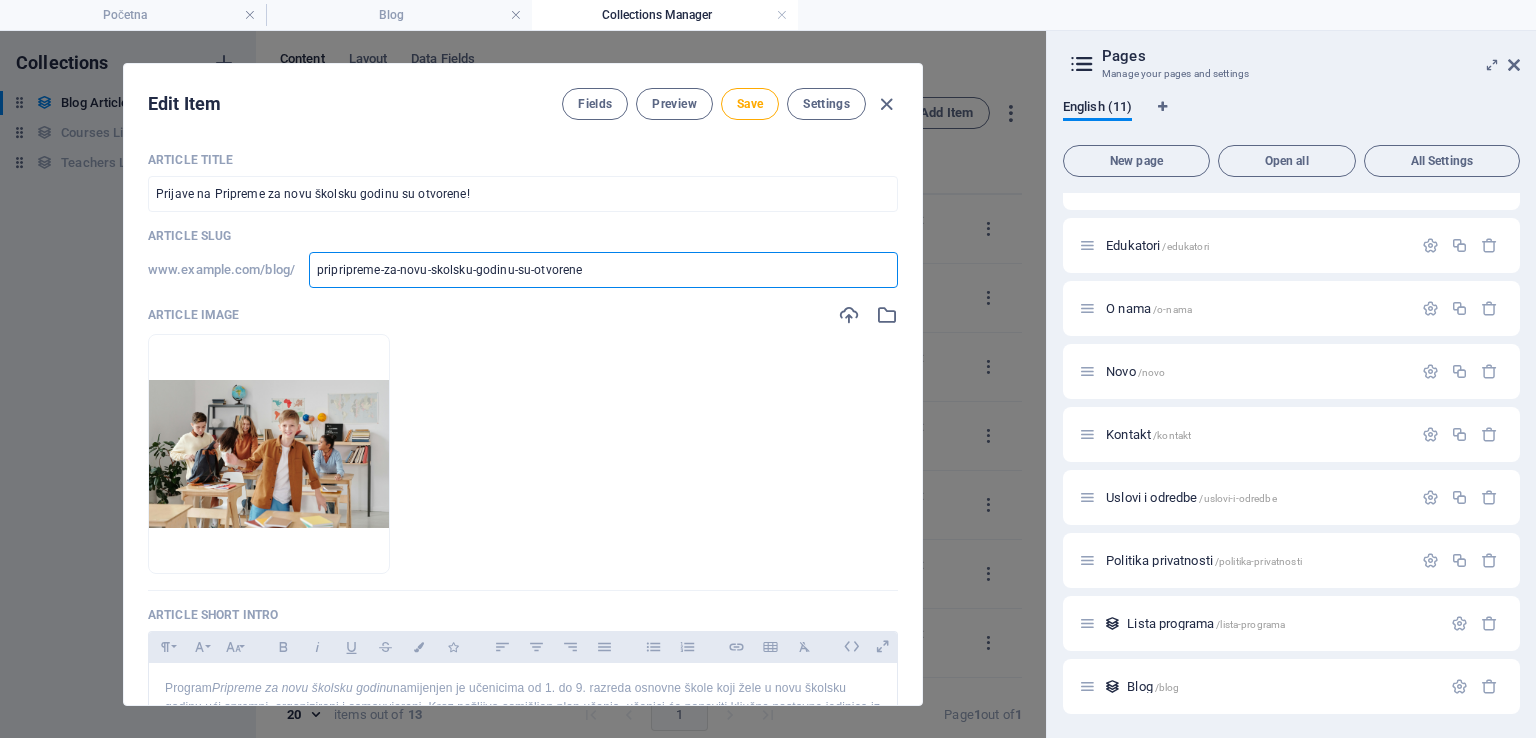 type on "prijpripreme-za-novu-skolsku-godinu-su-otvorene" 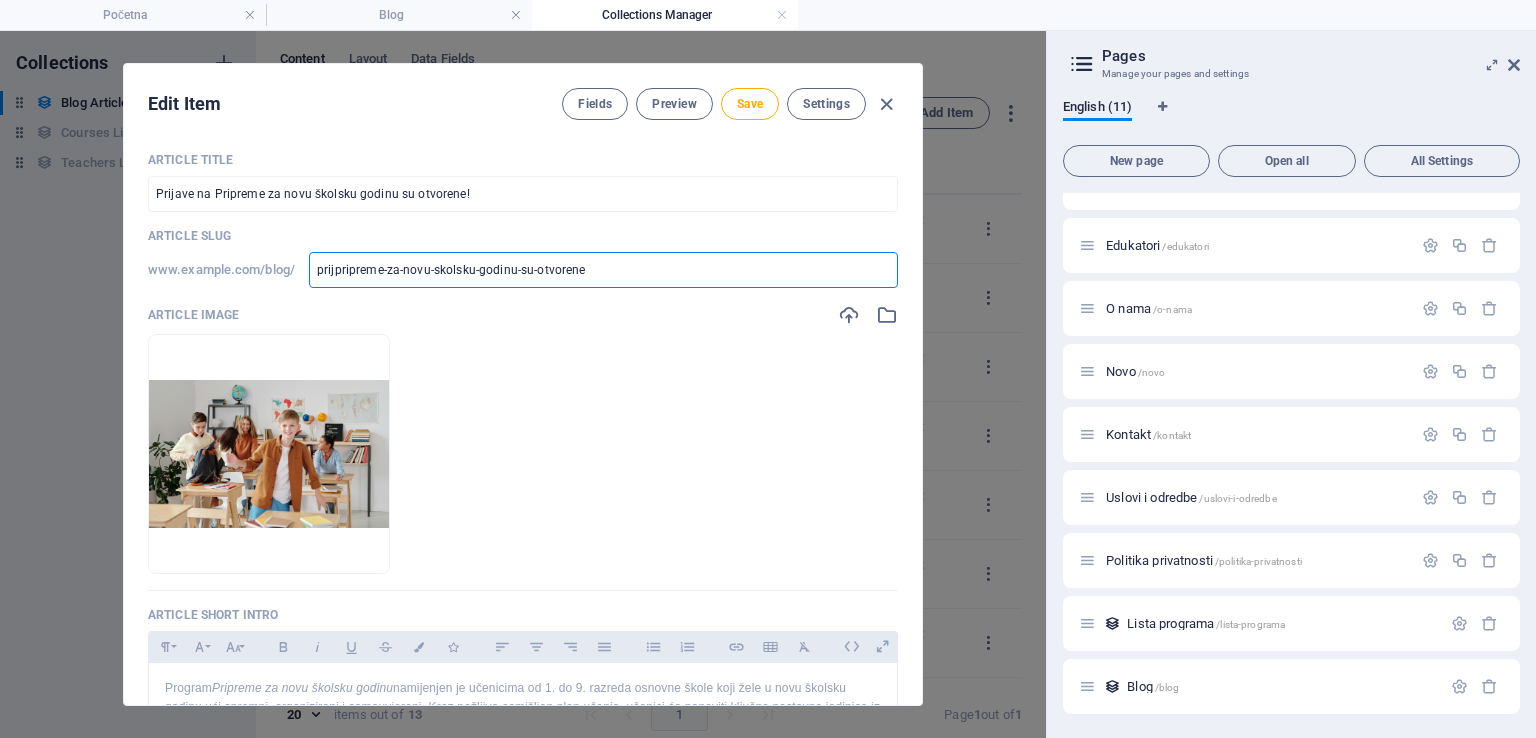 type on "prijpripreme-za-novu-skolsku-godinu-su-otvorene" 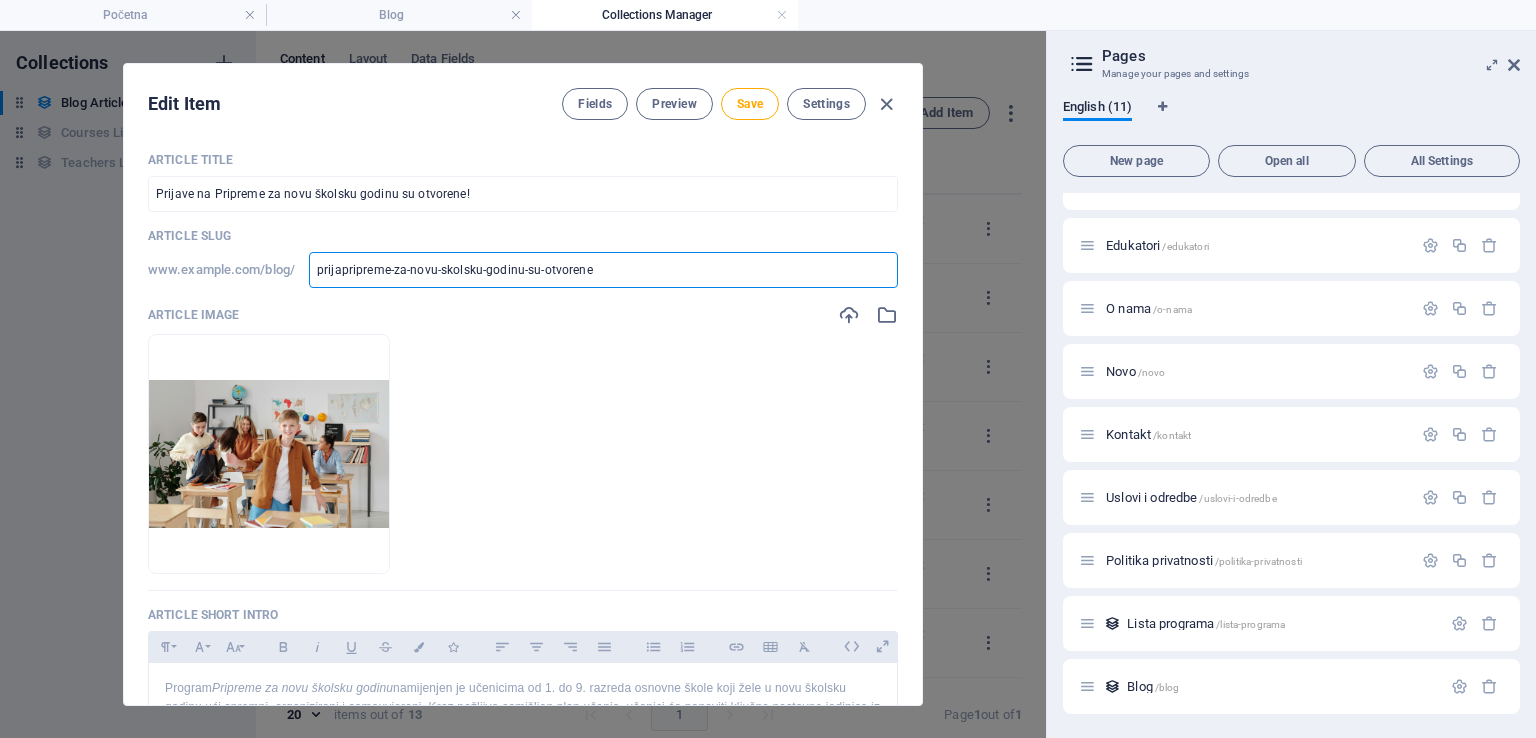 type on "prijapripreme-za-novu-skolsku-godinu-su-otvorene" 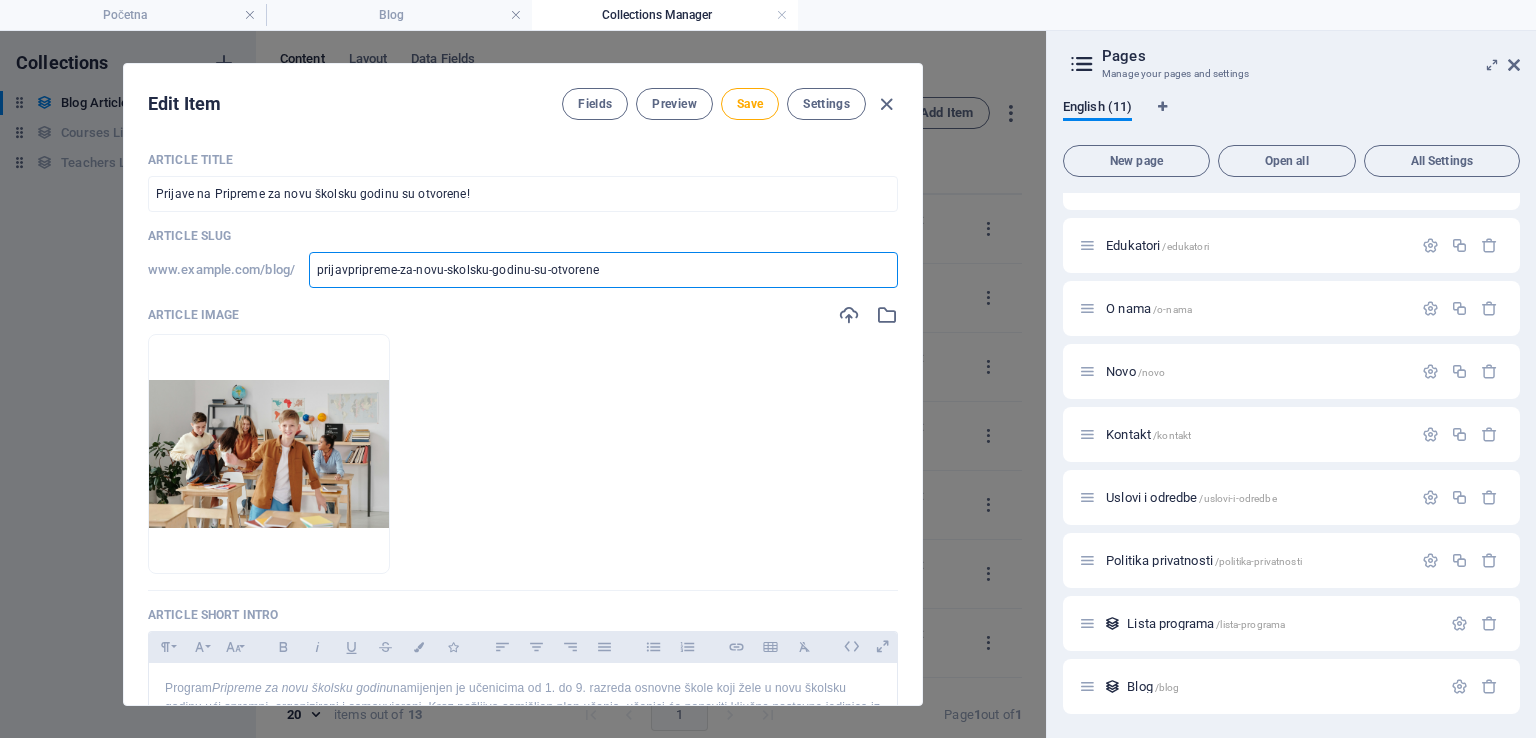 type on "prijavepripreme-za-novu-skolsku-godinu-su-otvorene" 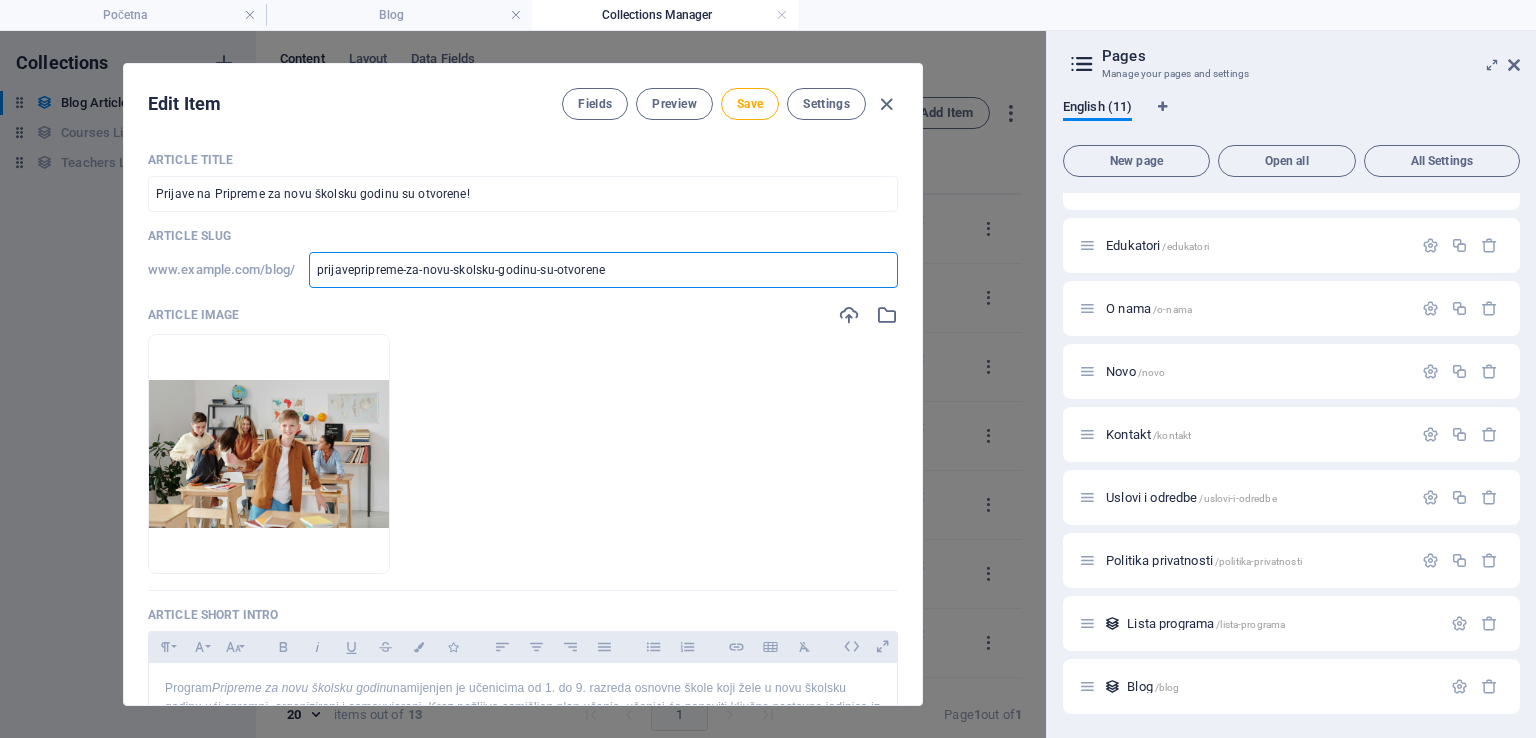 type on "prijave pripreme-za-novu-skolsku-godinu-su-otvorene" 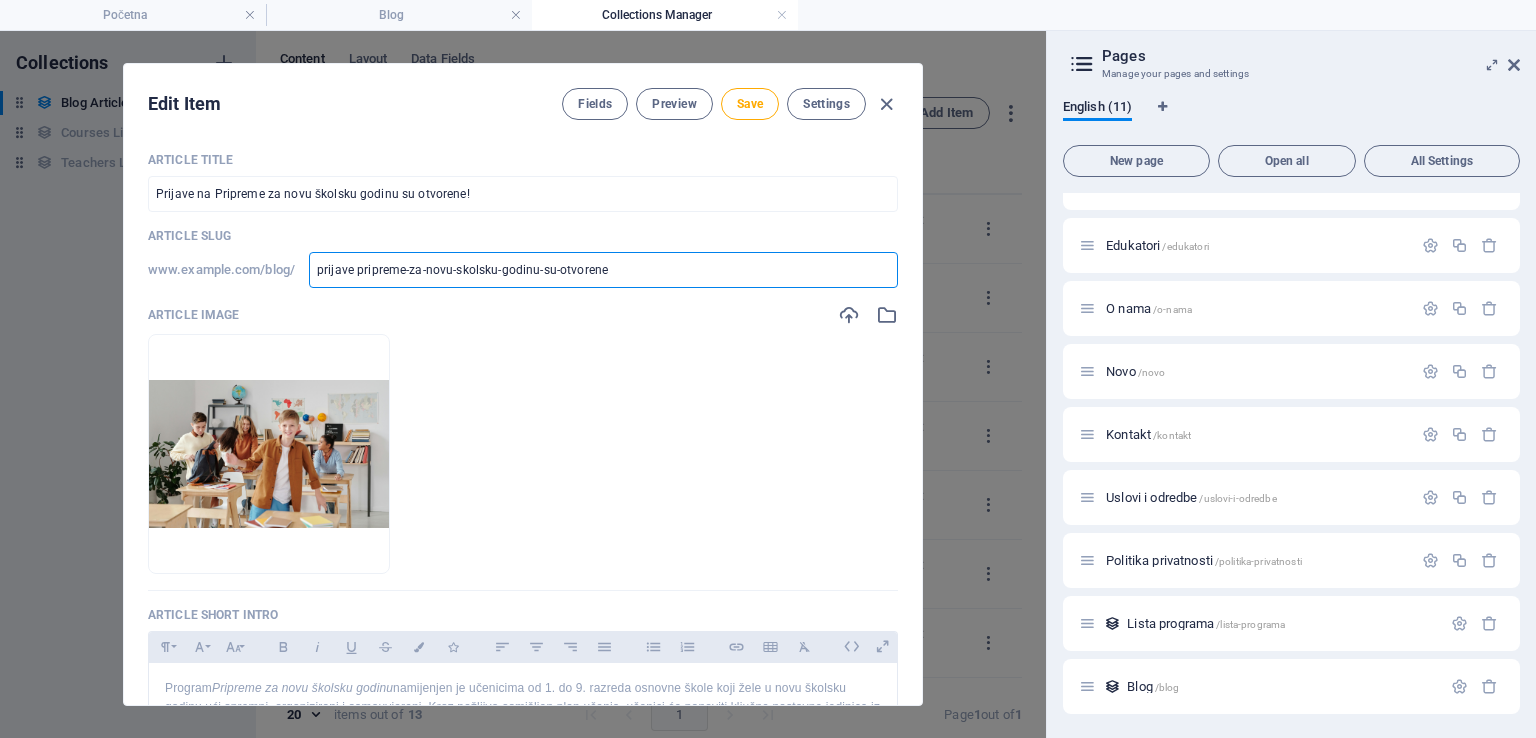 type on "prijavepripreme-za-novu-skolsku-godinu-su-otvorene" 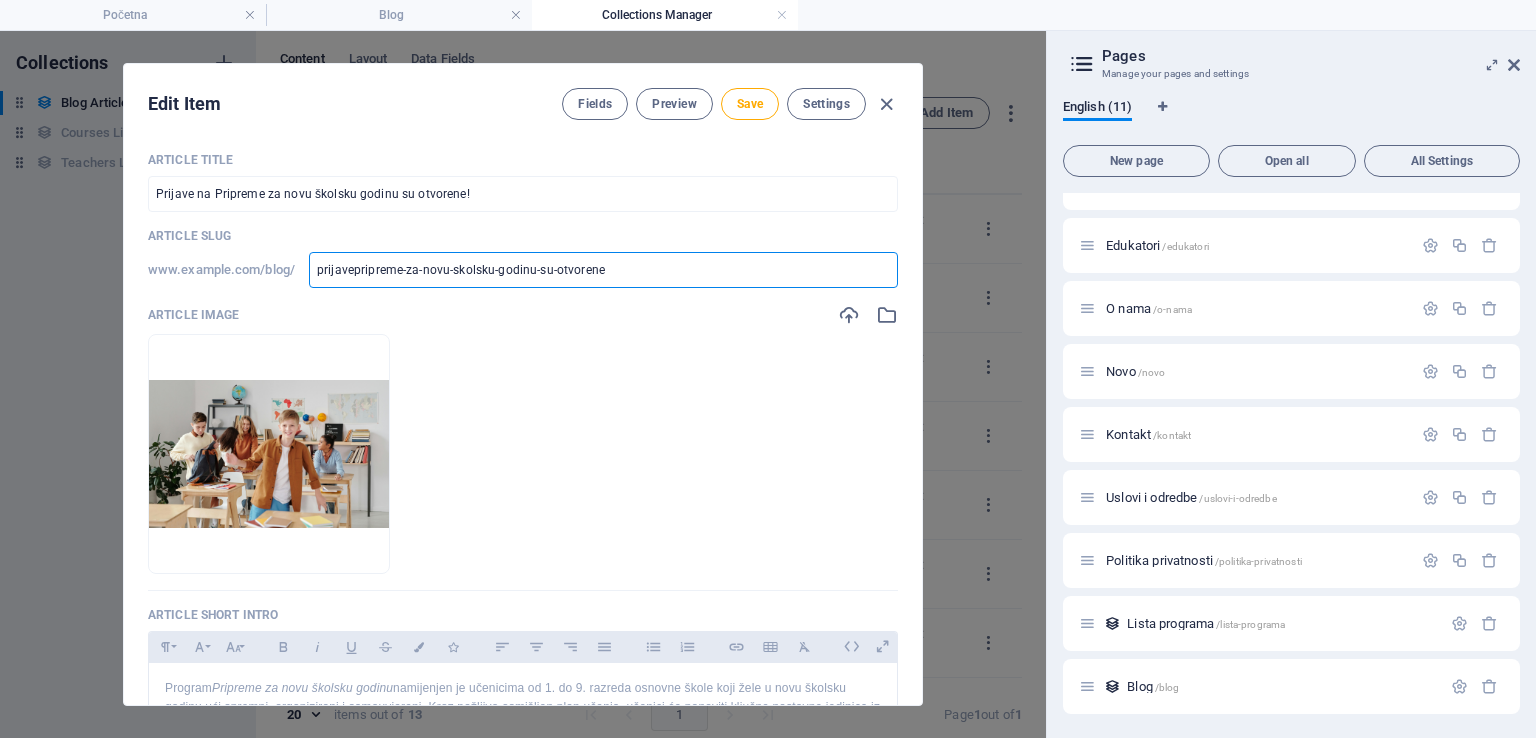 type on "prijave-pripreme-za-novu-skolsku-godinu-su-otvorene" 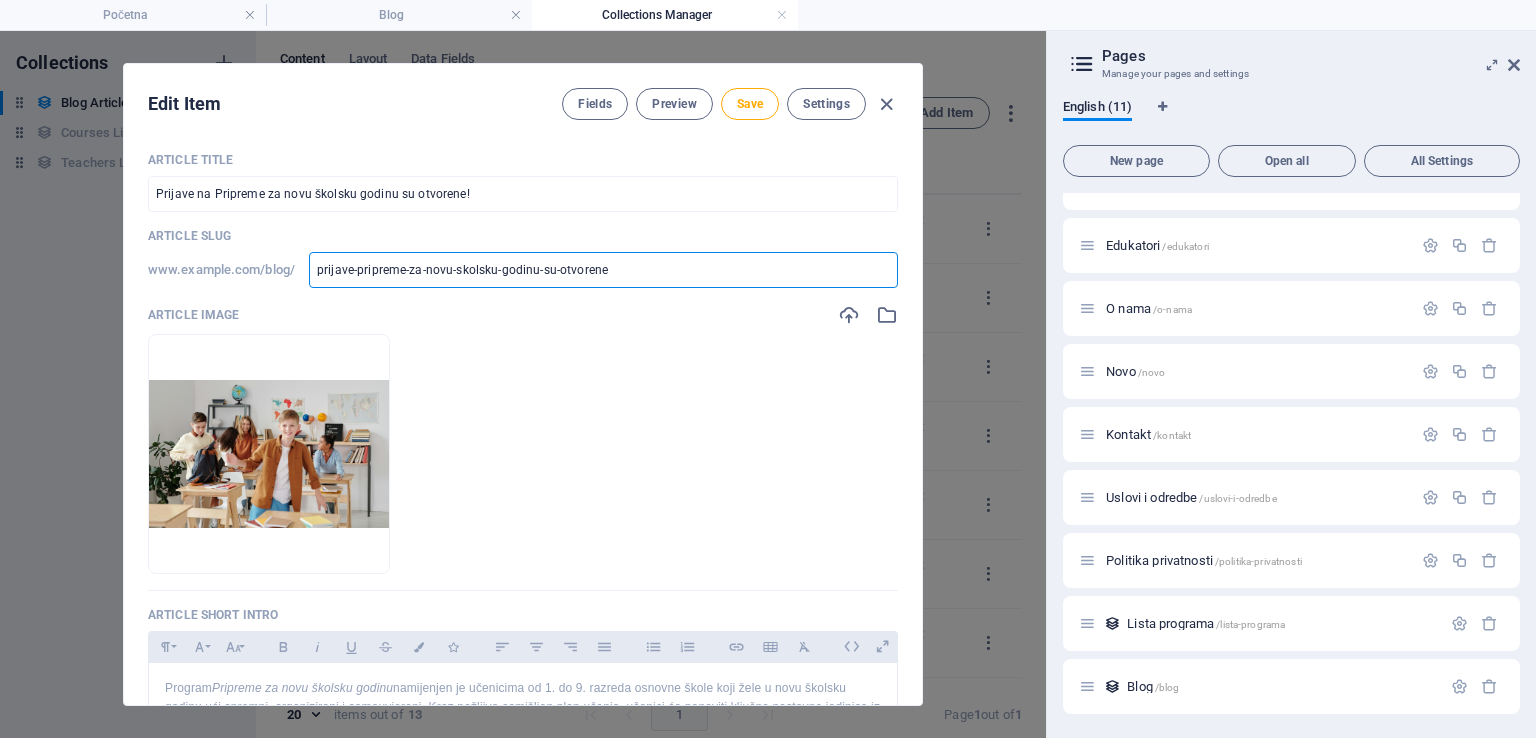 type on "prijave-npripreme-za-novu-skolsku-godinu-su-otvorene" 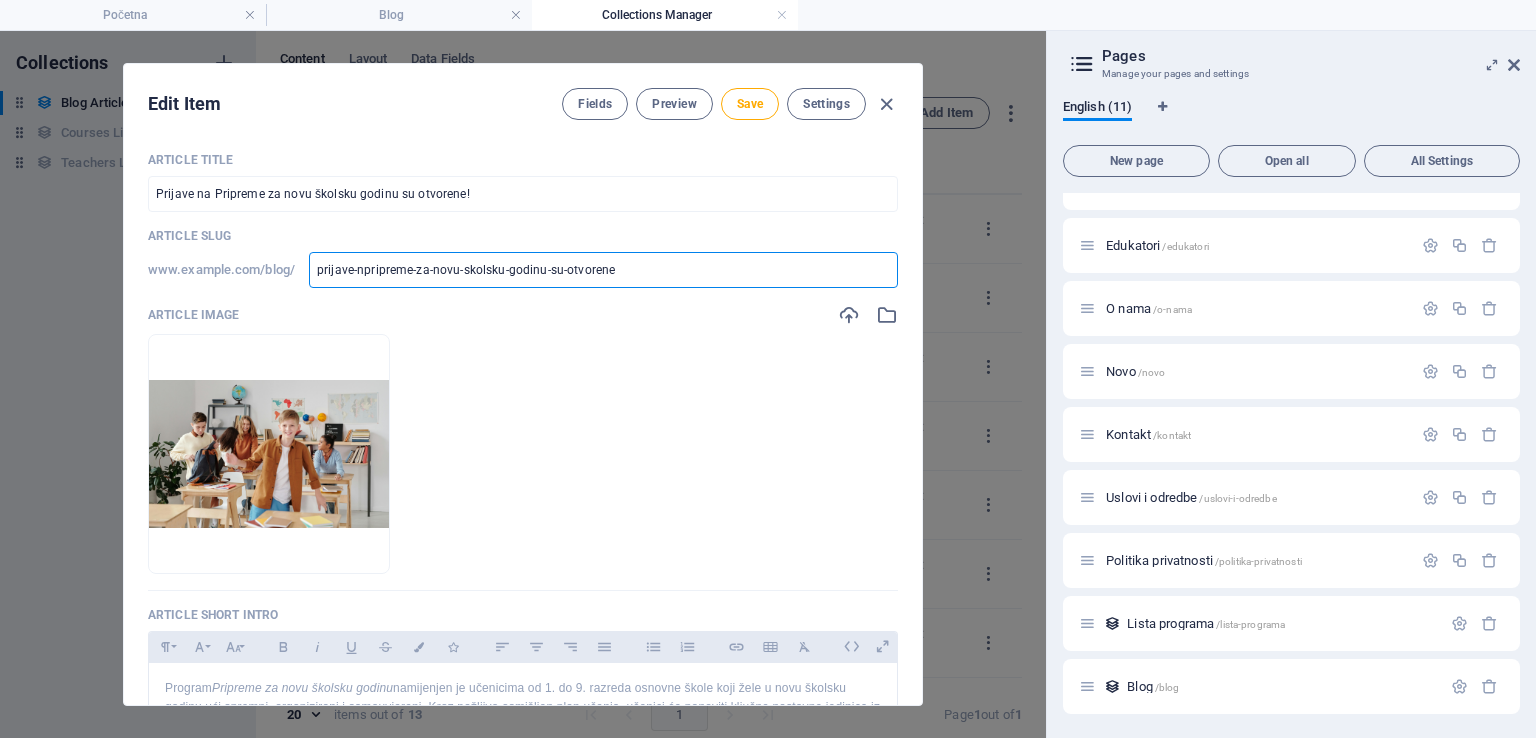 type on "prijave-napripreme-za-novu-skolsku-godinu-su-otvorene" 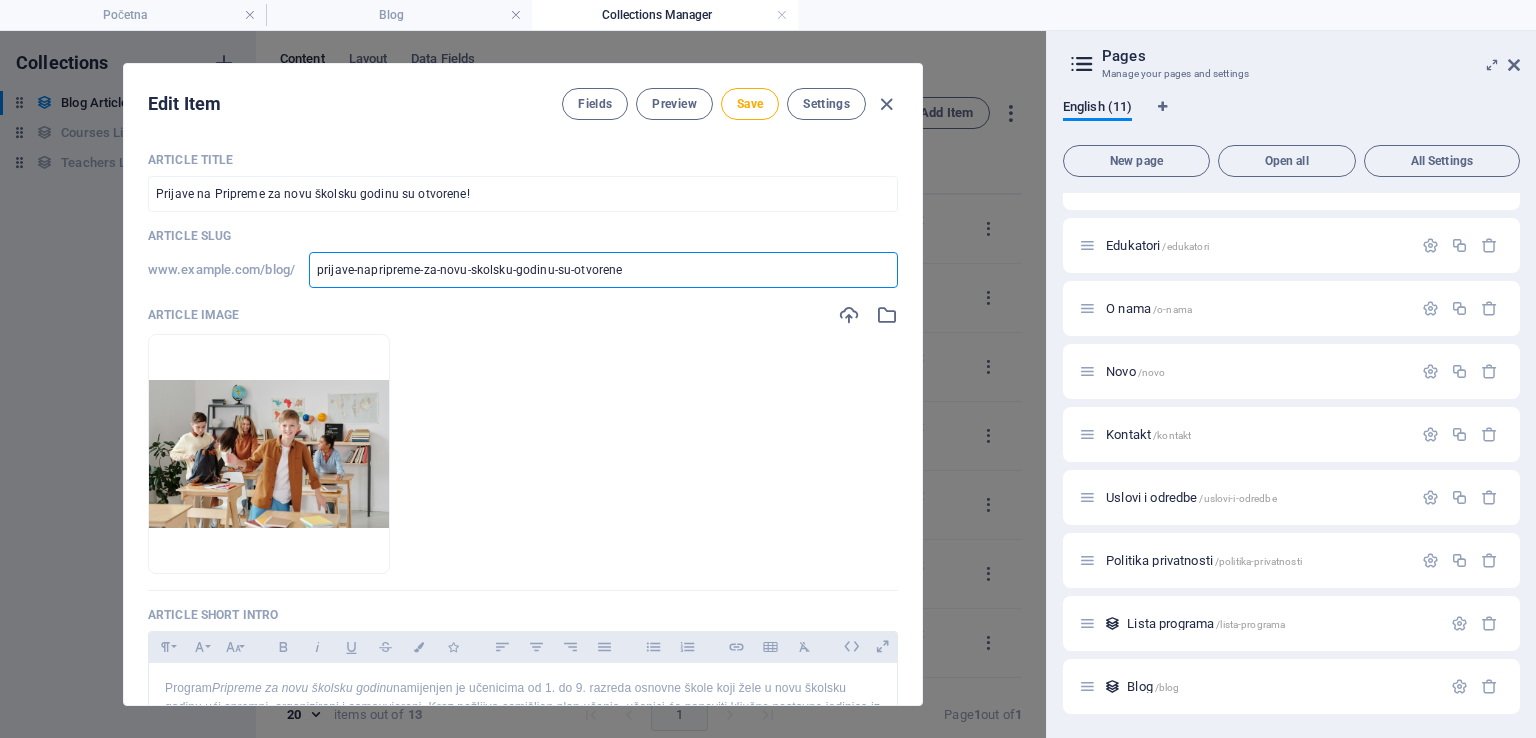 type on "prijave-na-pripreme-za-novu-skolsku-godinu-su-otvorene" 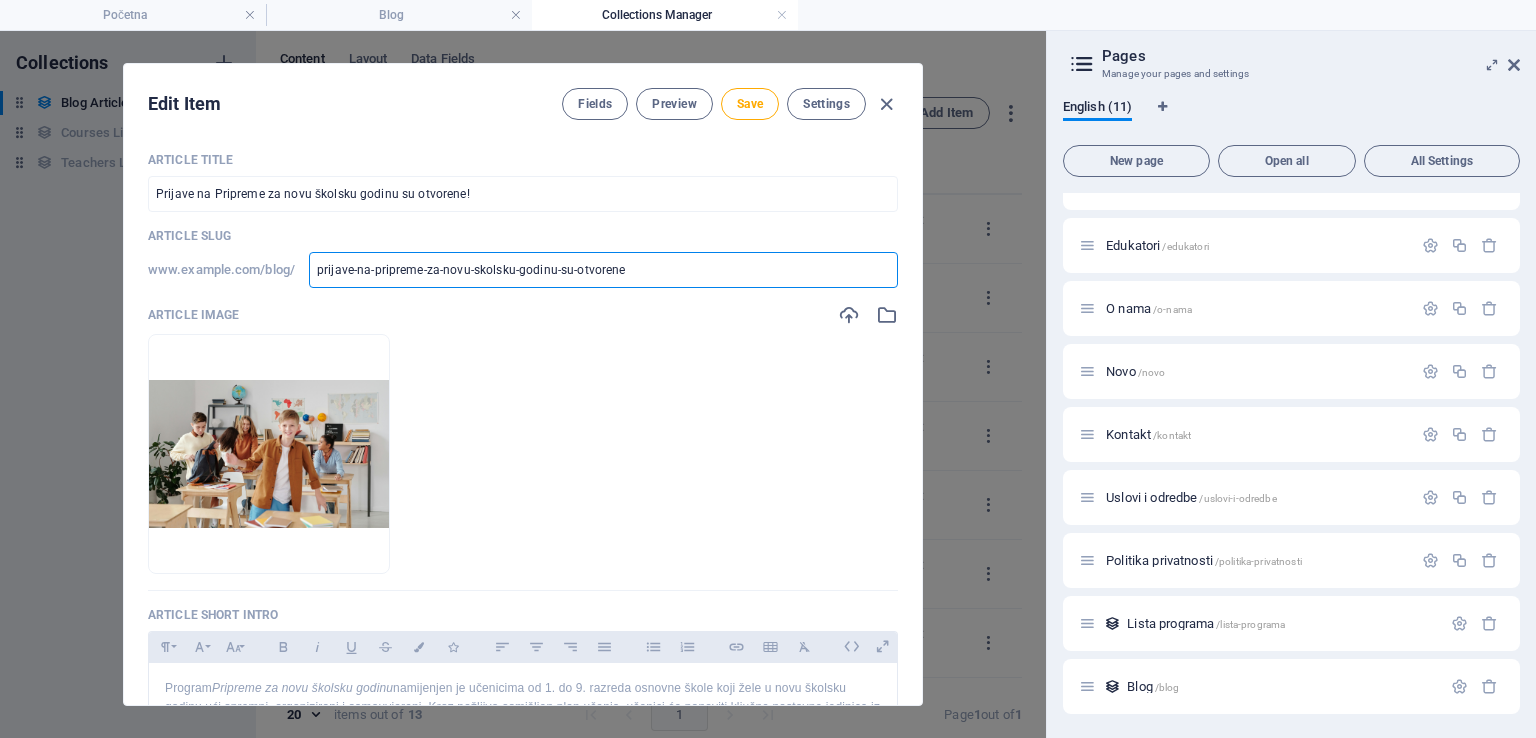 type on "prijave-na-pripreme-za-novu-skolsku-godinu-su-otvorene" 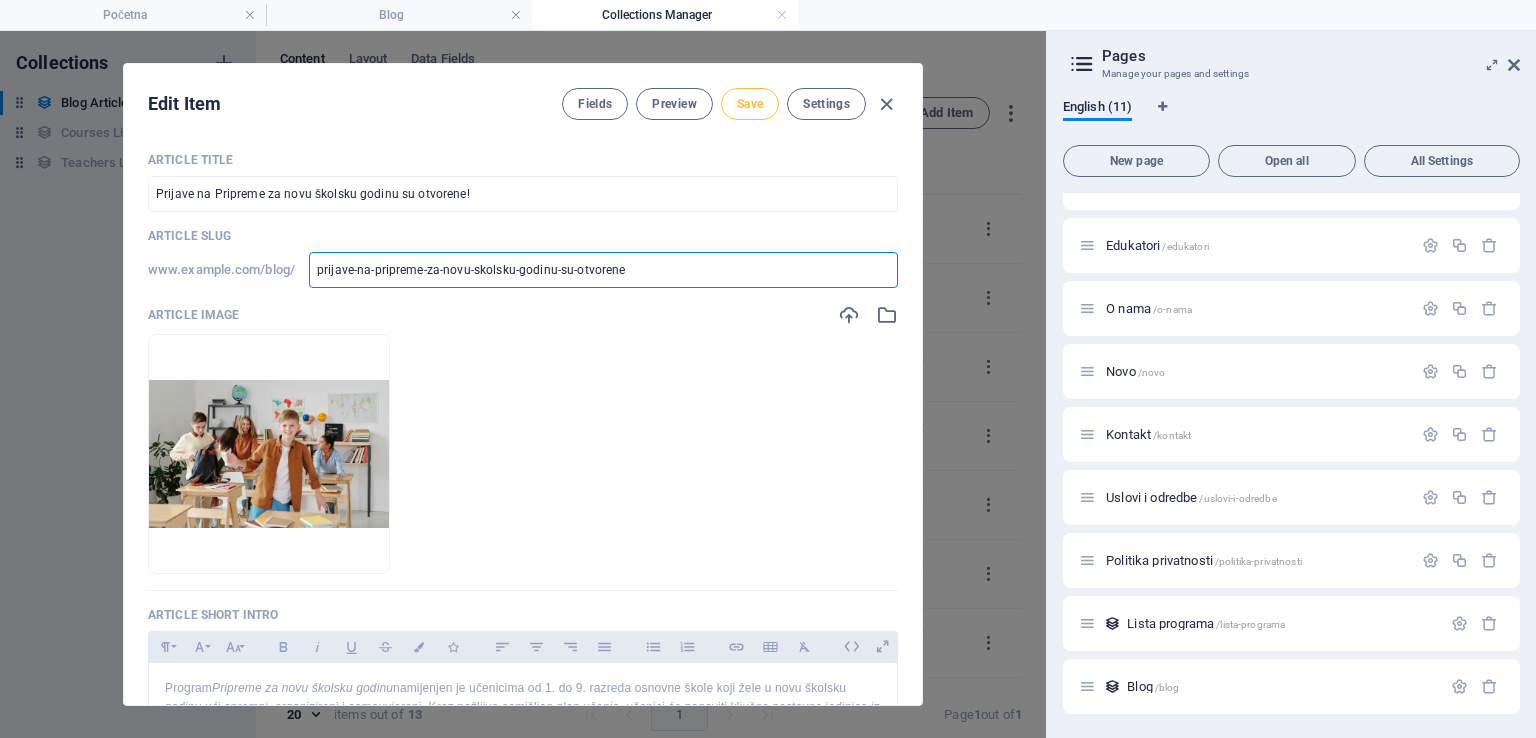type on "prijave-na-pripreme-za-novu-skolsku-godinu-su-otvorene" 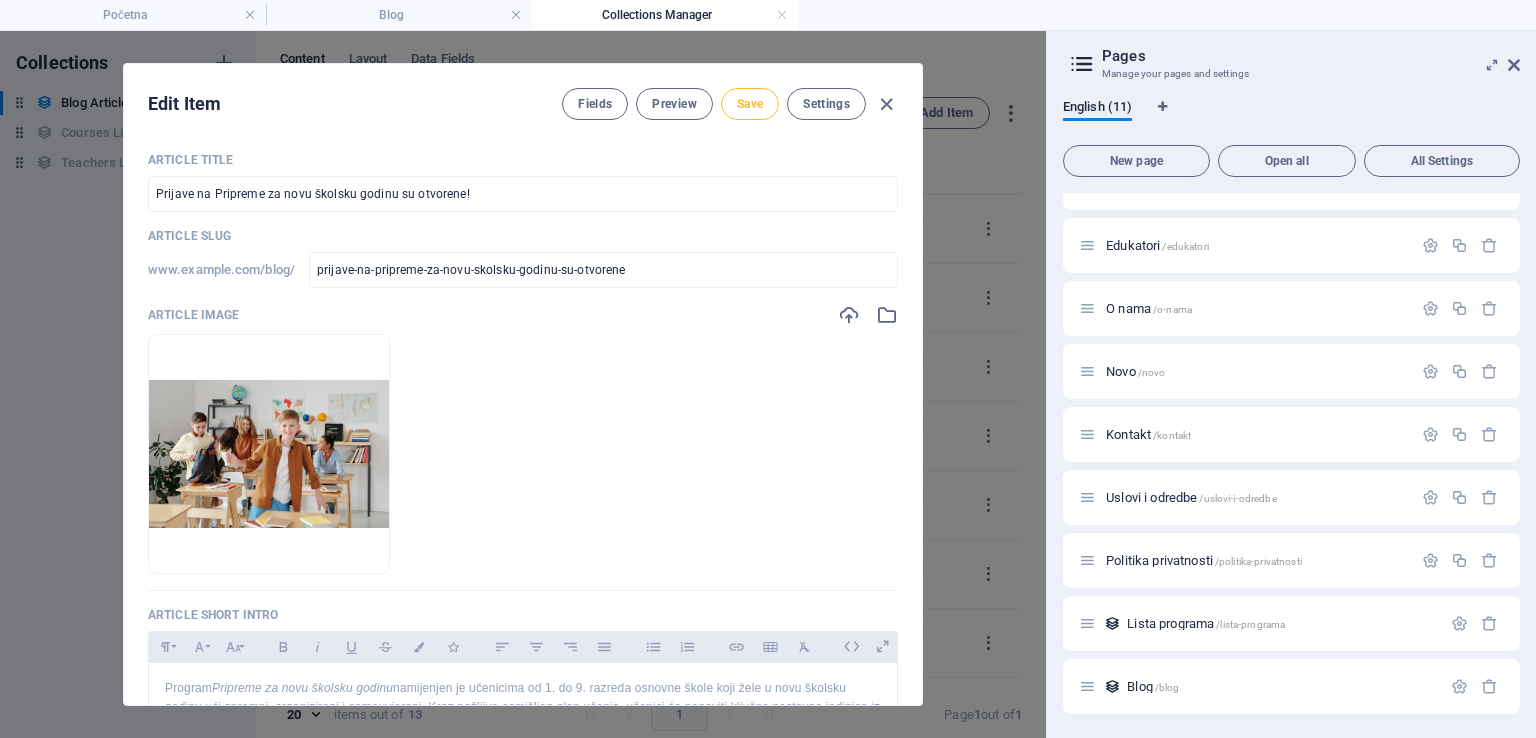 click on "Save" at bounding box center (750, 104) 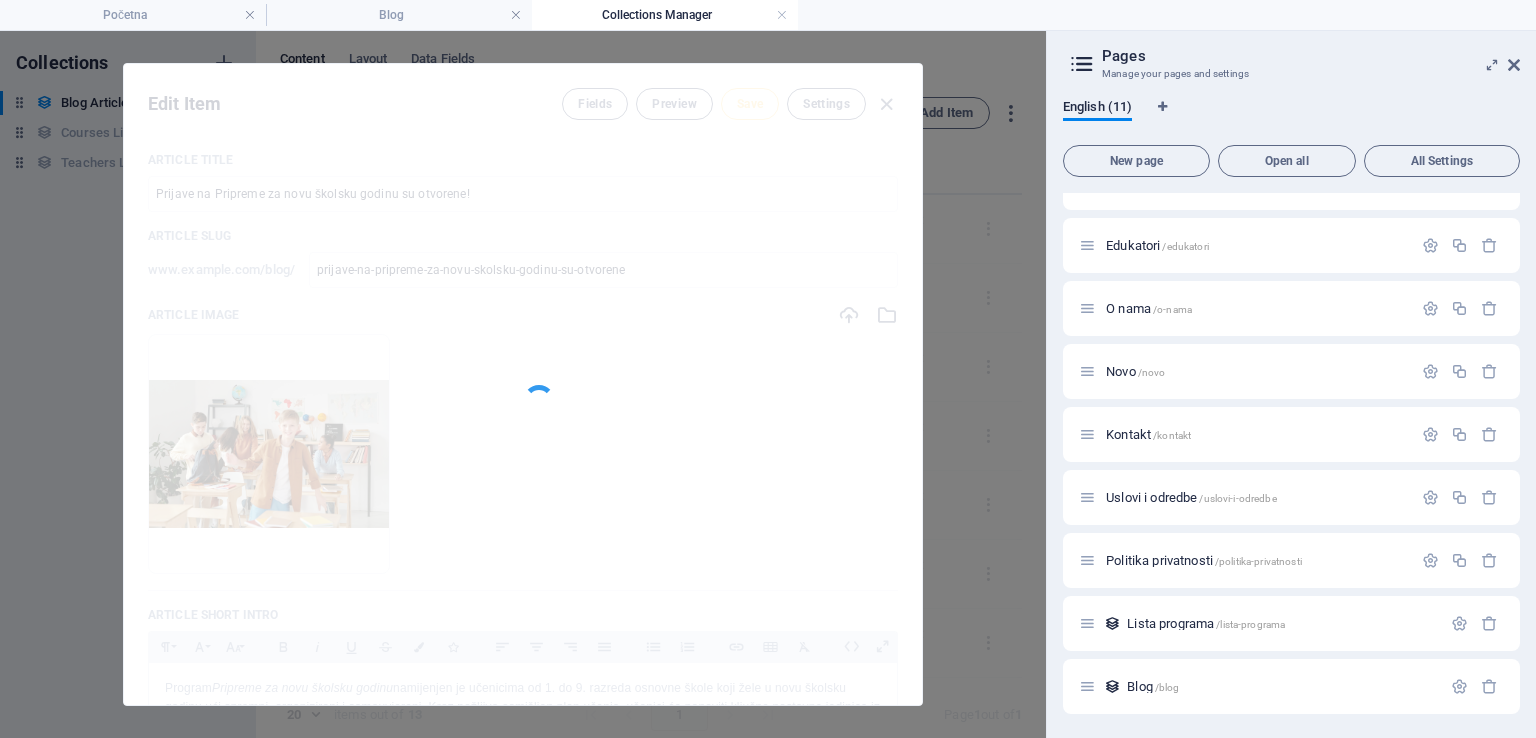 type on "prijave-na-pripreme-za-novu-skolsku-godinu-su-otvorene" 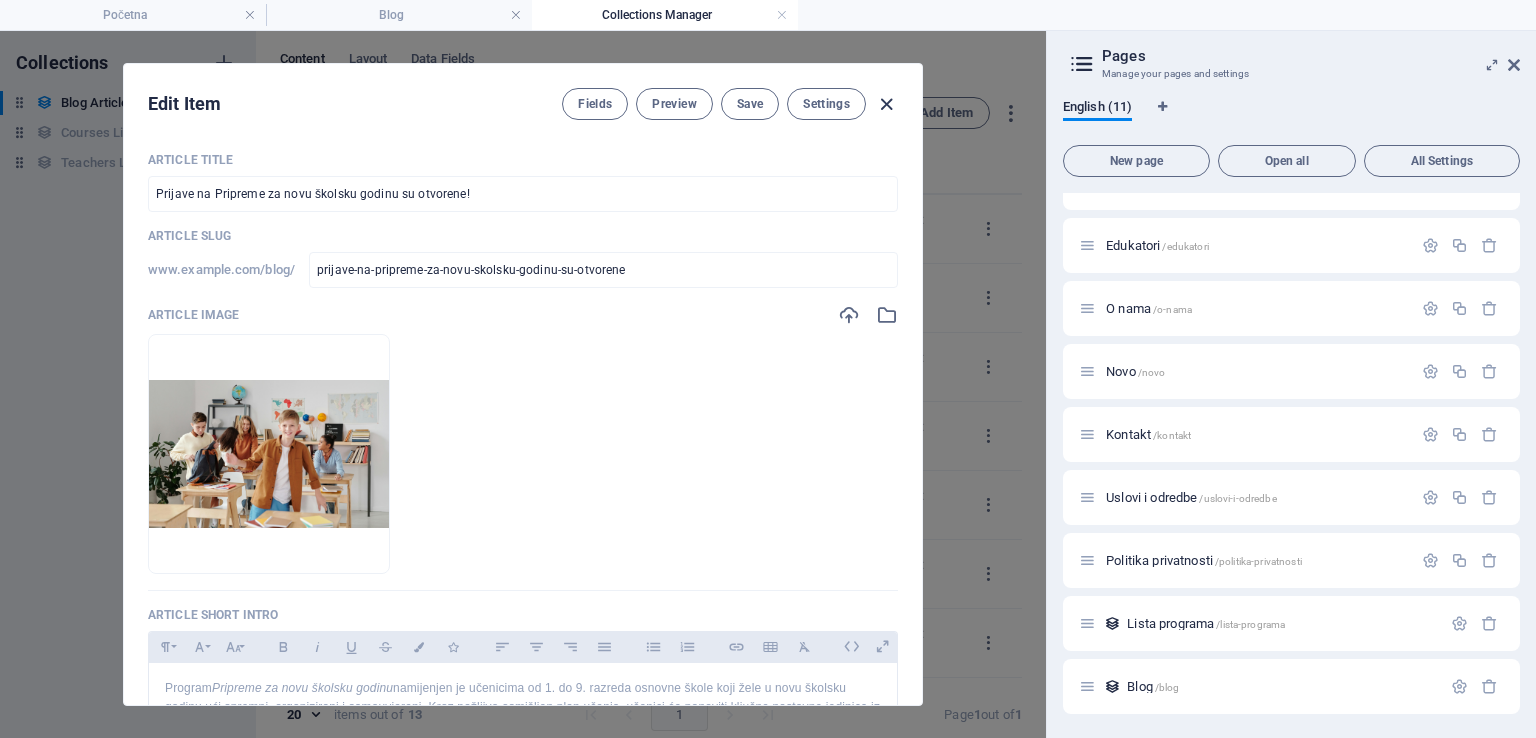 click at bounding box center [886, 104] 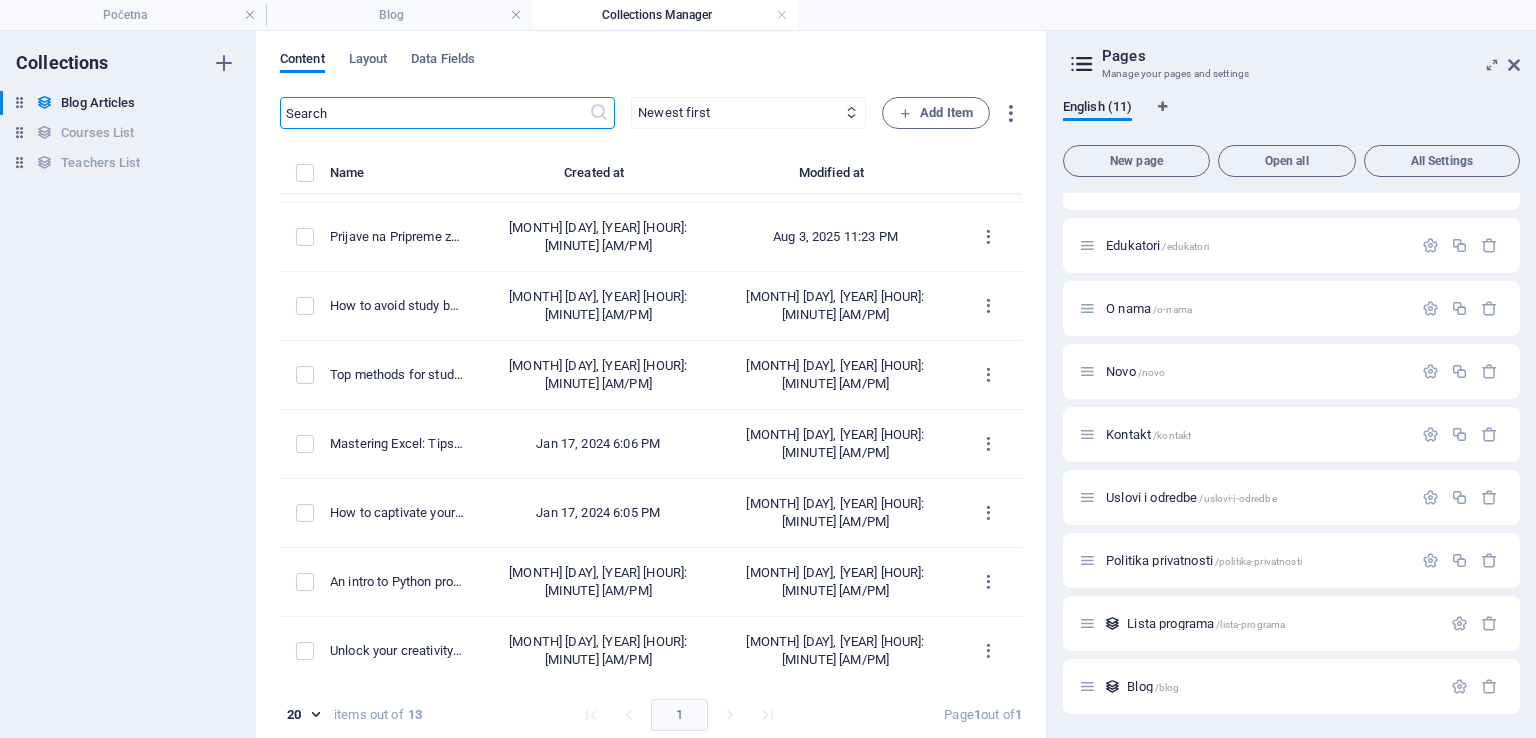 scroll, scrollTop: 0, scrollLeft: 0, axis: both 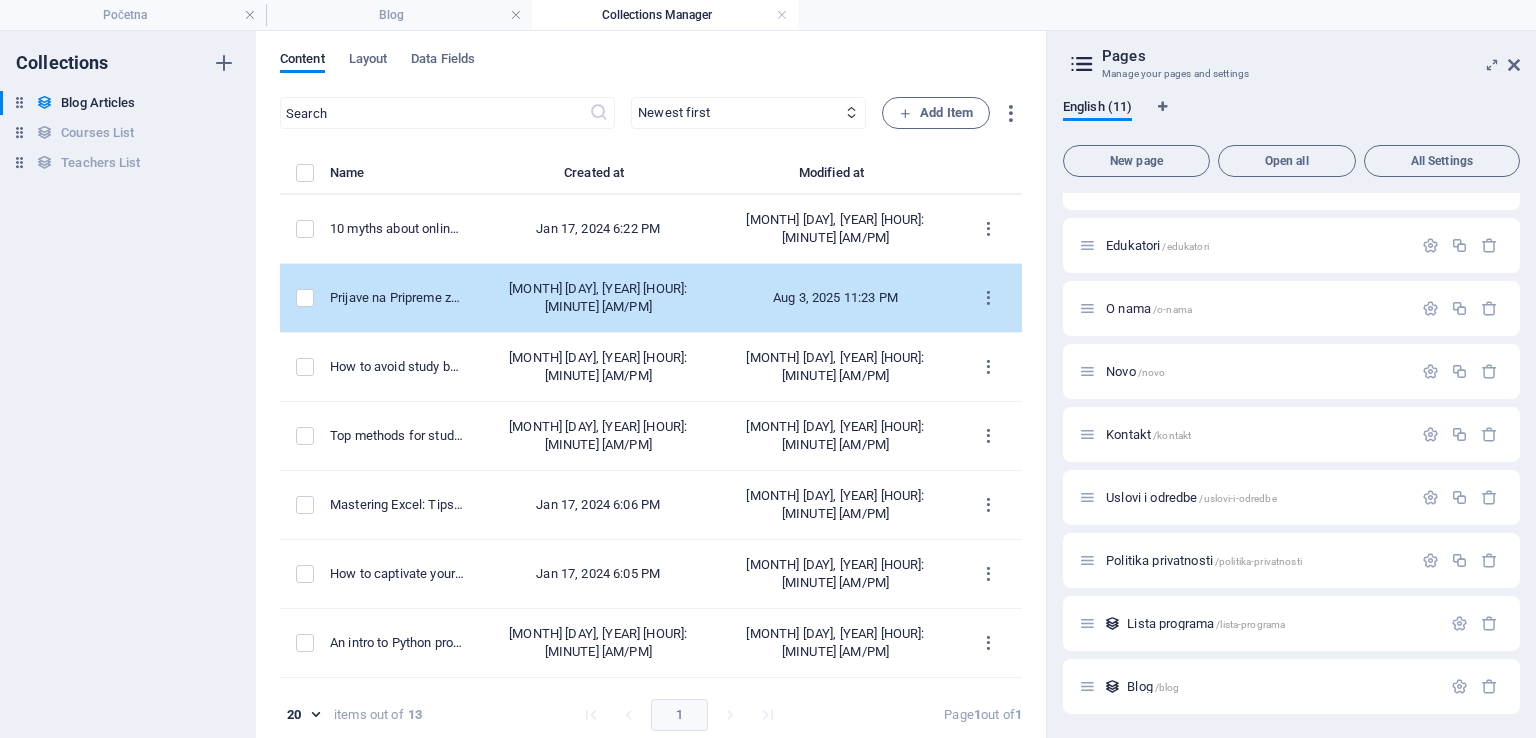 click on "Prijave na Pripreme za novu školsku godinu su otvorene!" at bounding box center (405, 298) 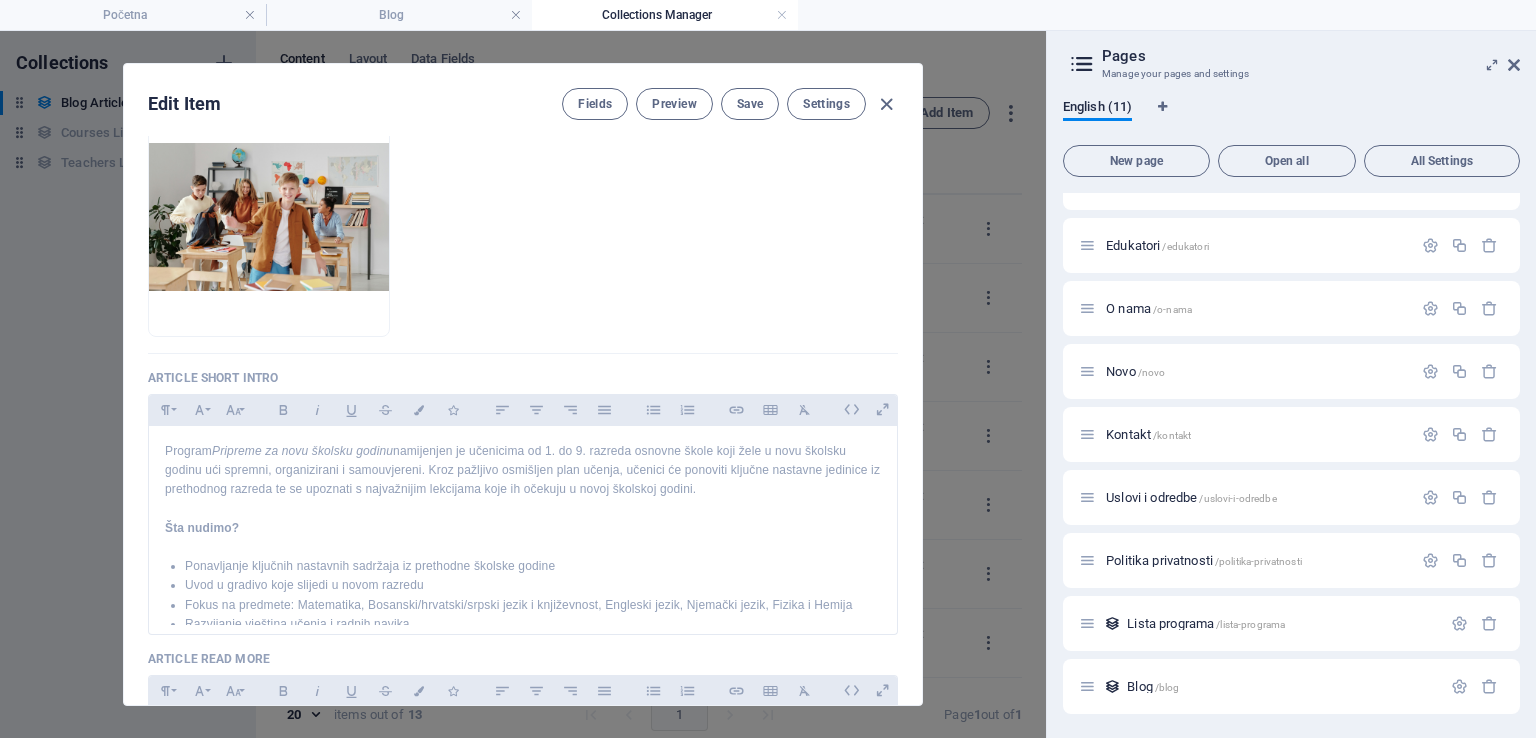 scroll, scrollTop: 230, scrollLeft: 0, axis: vertical 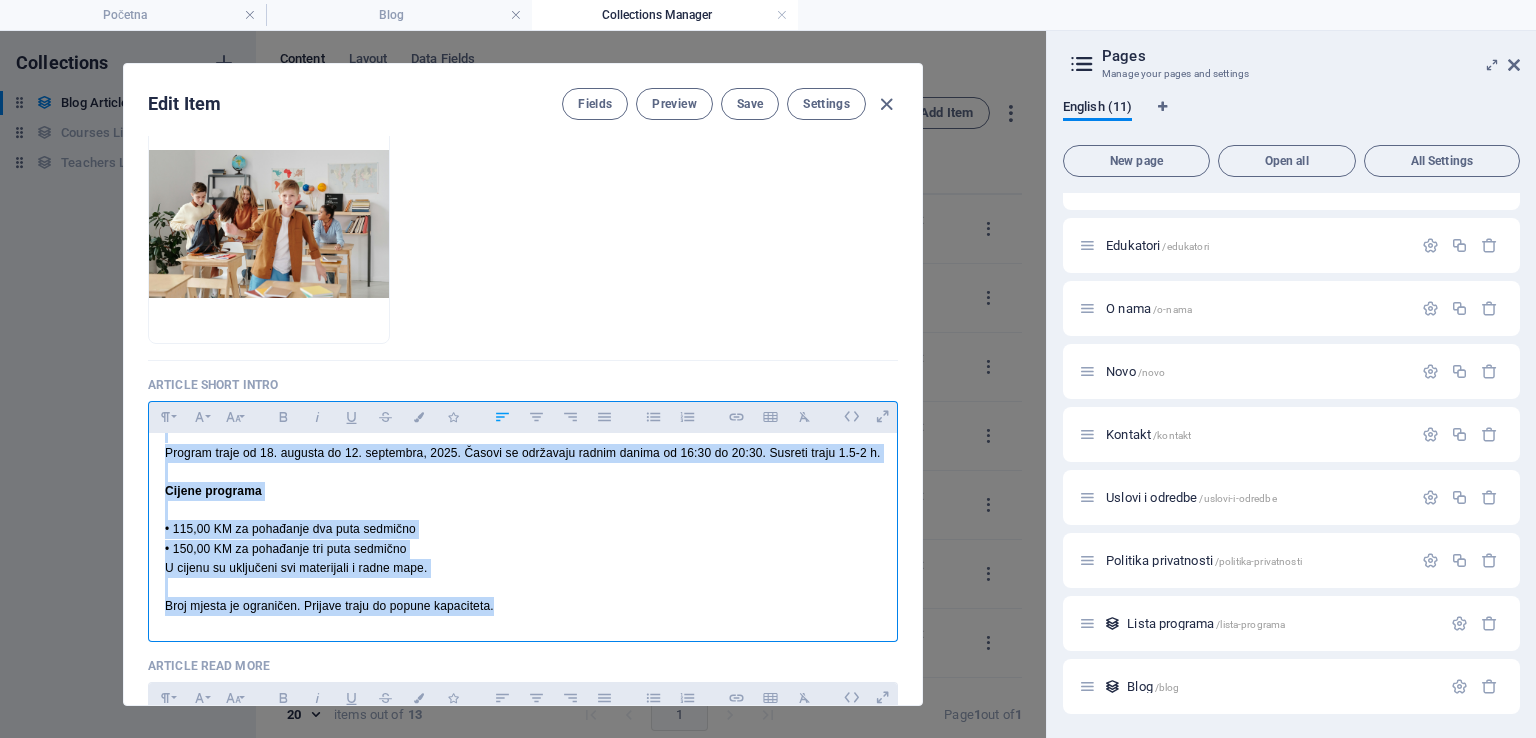drag, startPoint x: 160, startPoint y: 455, endPoint x: 524, endPoint y: 612, distance: 396.4152 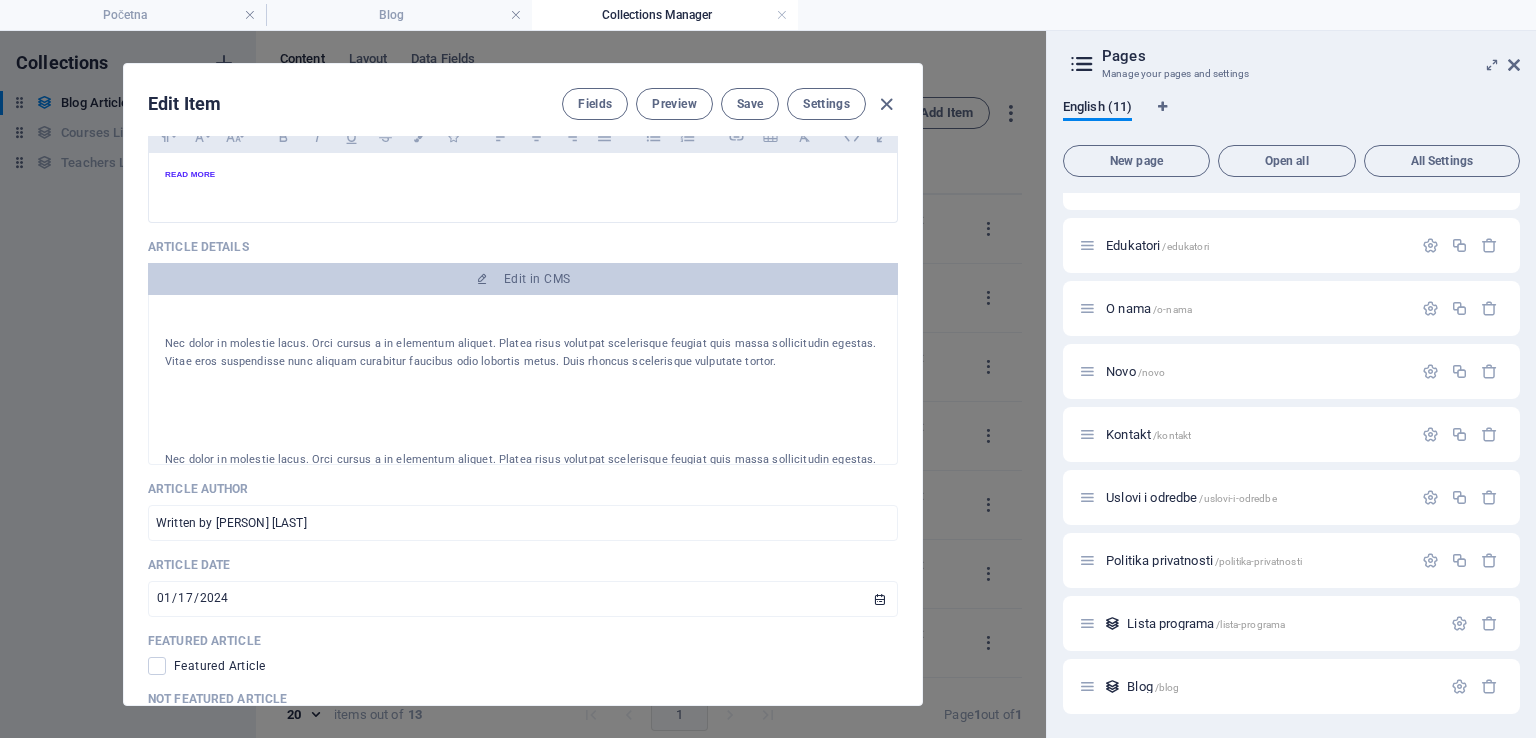 scroll, scrollTop: 794, scrollLeft: 0, axis: vertical 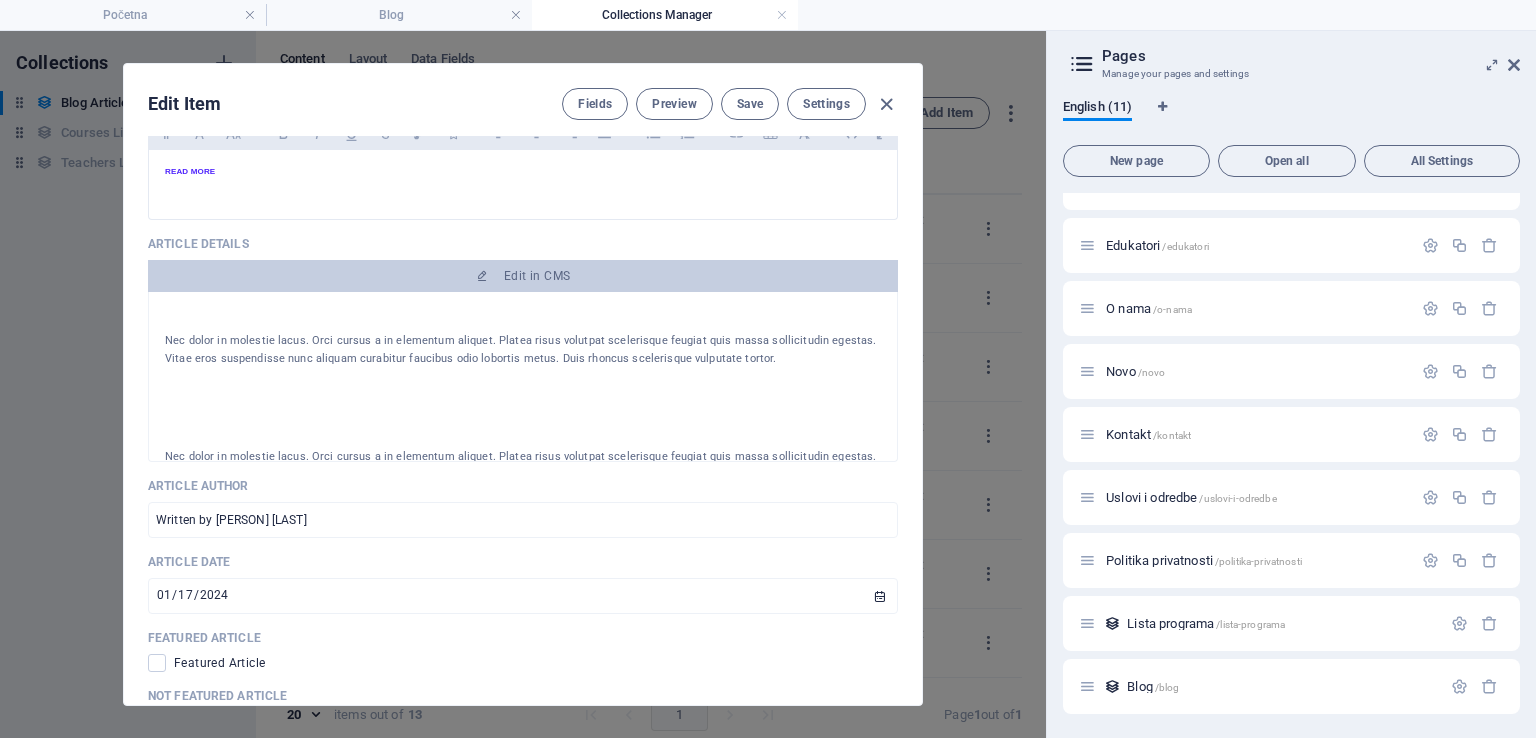 drag, startPoint x: 761, startPoint y: 358, endPoint x: 153, endPoint y: 332, distance: 608.55566 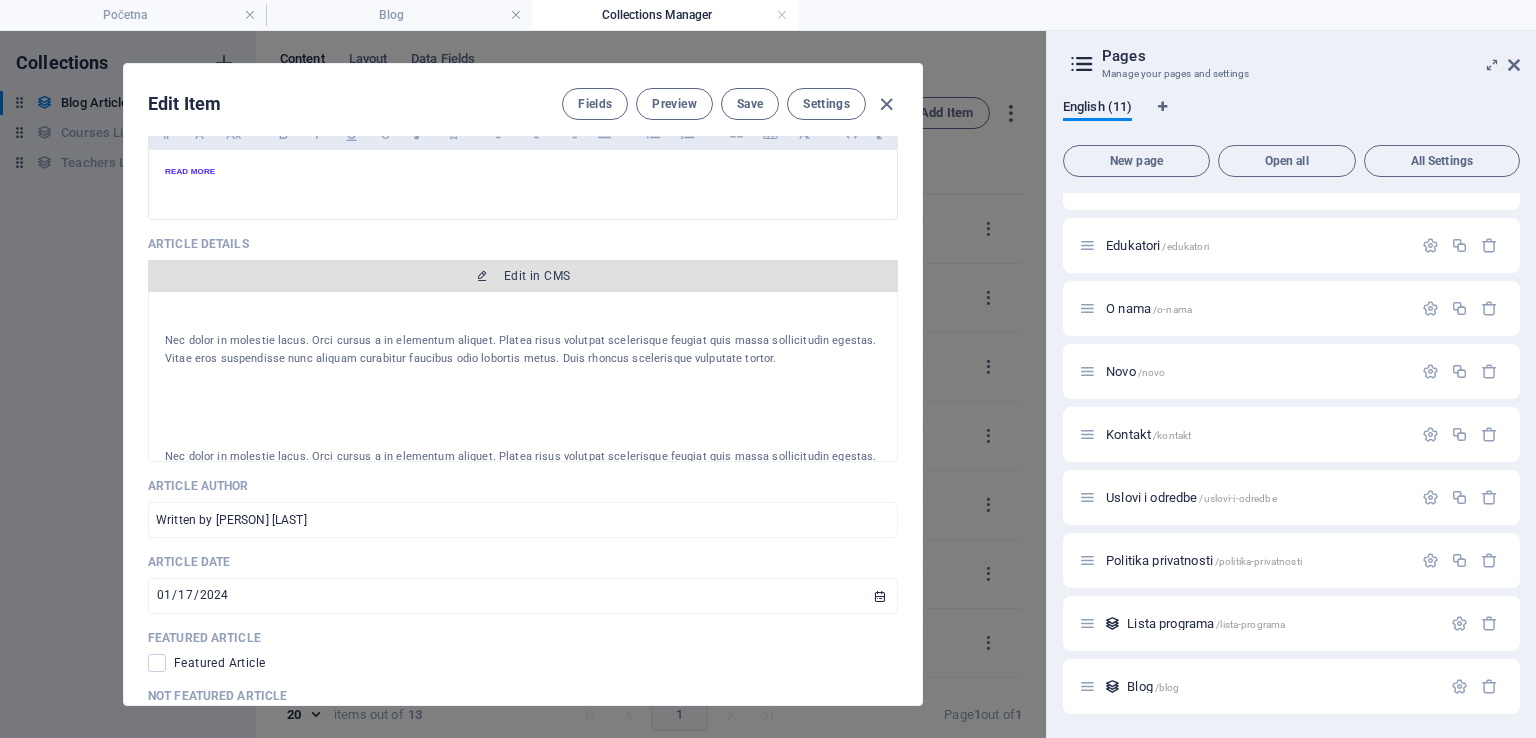 click on "Edit in CMS" at bounding box center [537, 276] 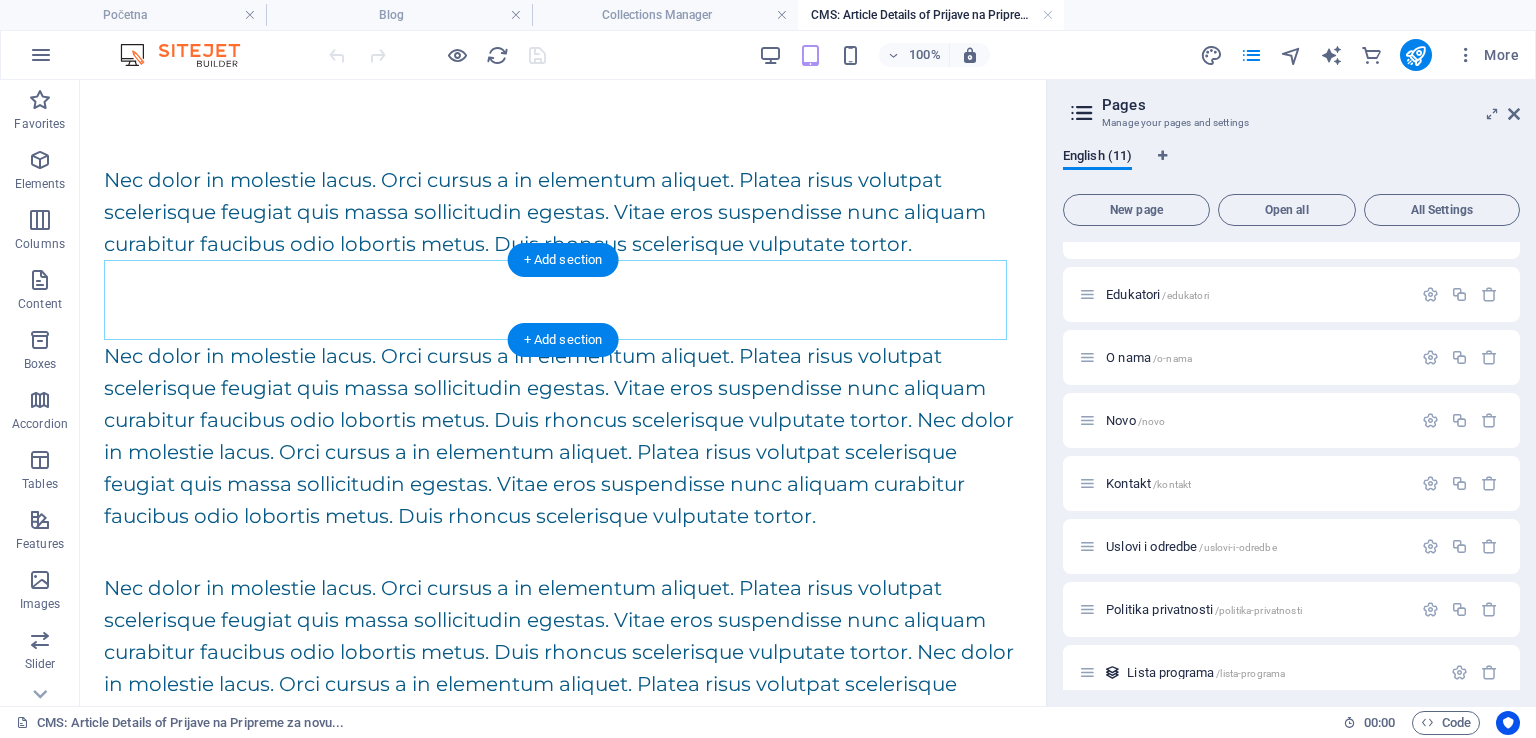 scroll, scrollTop: 0, scrollLeft: 0, axis: both 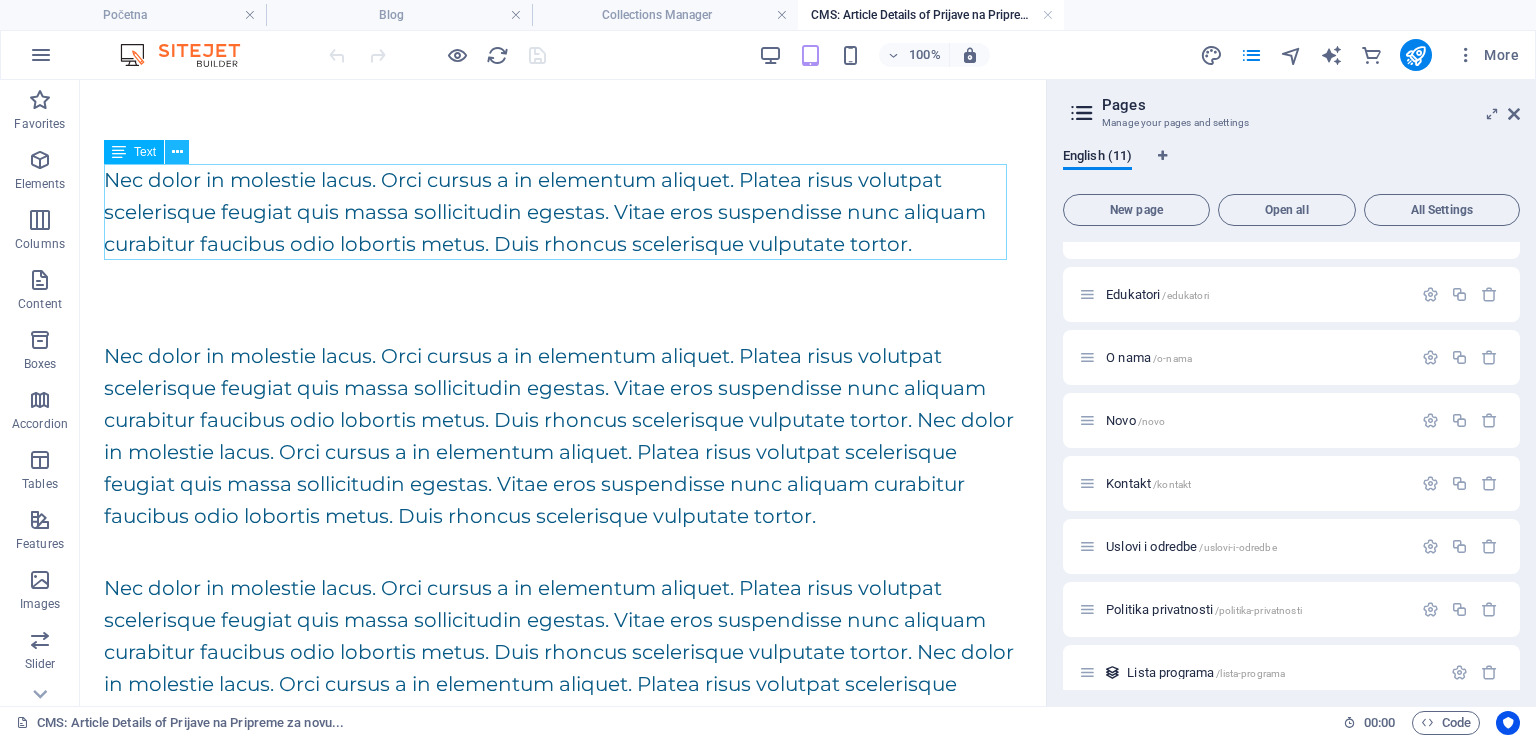 click at bounding box center (177, 152) 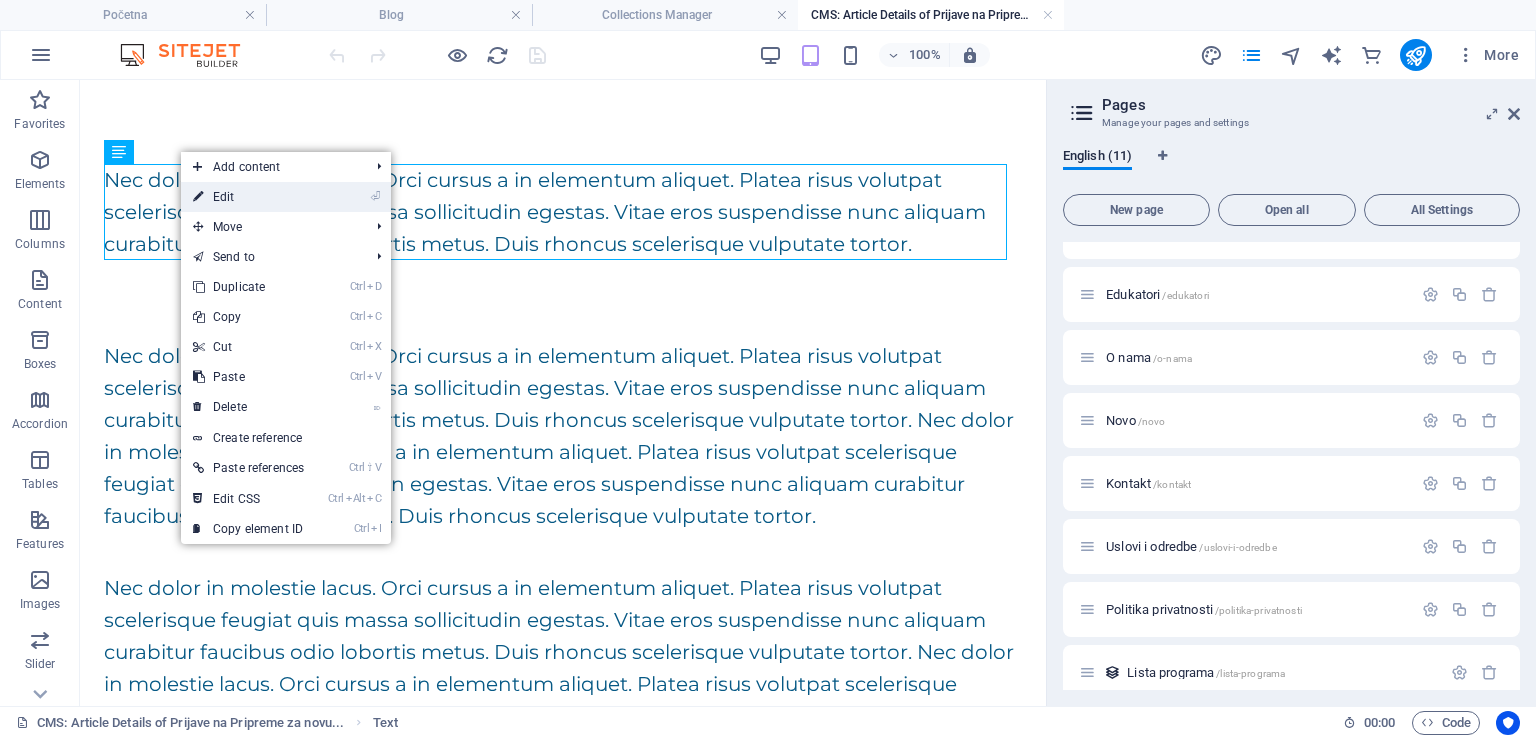 click on "⏎  Edit" at bounding box center [248, 197] 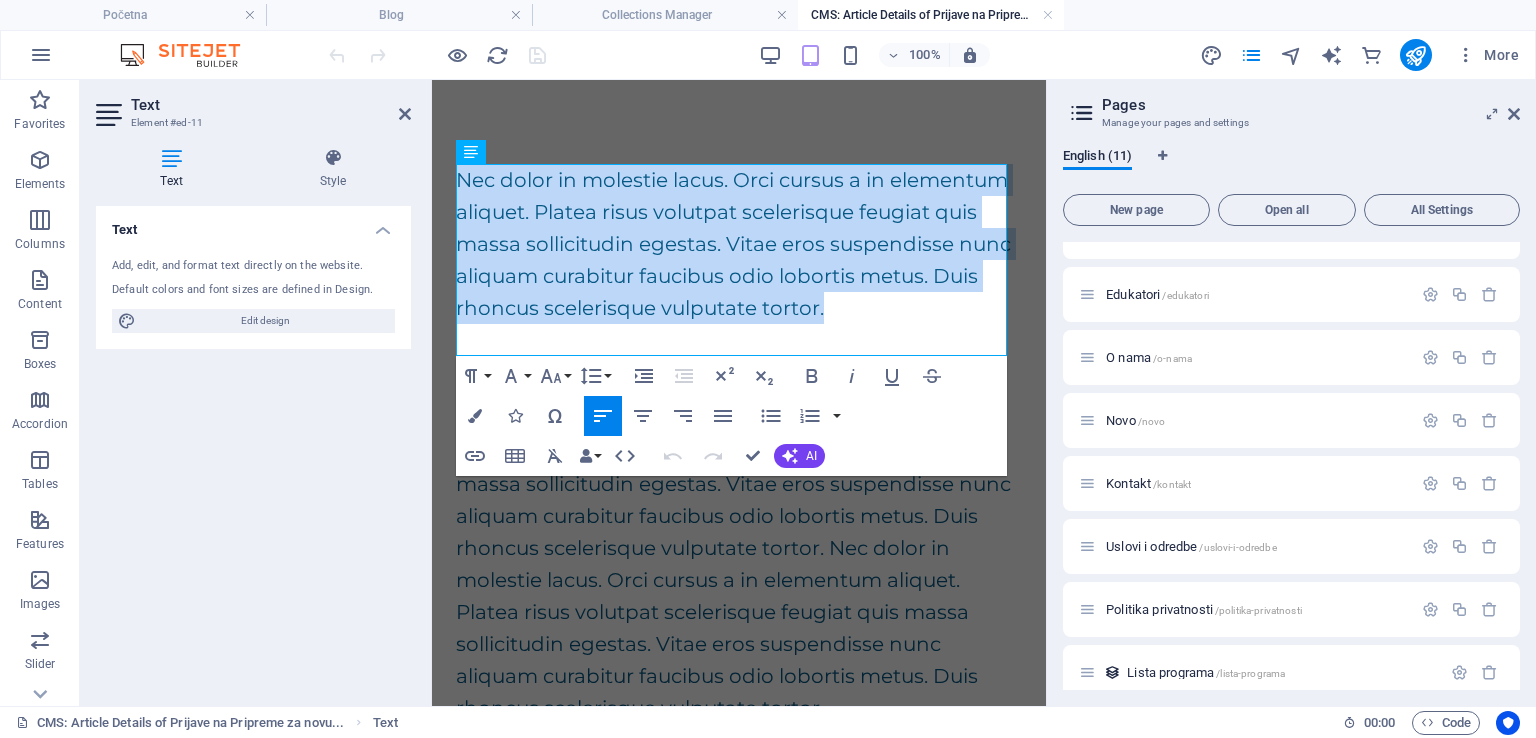 drag, startPoint x: 538, startPoint y: 341, endPoint x: 452, endPoint y: 183, distance: 179.88885 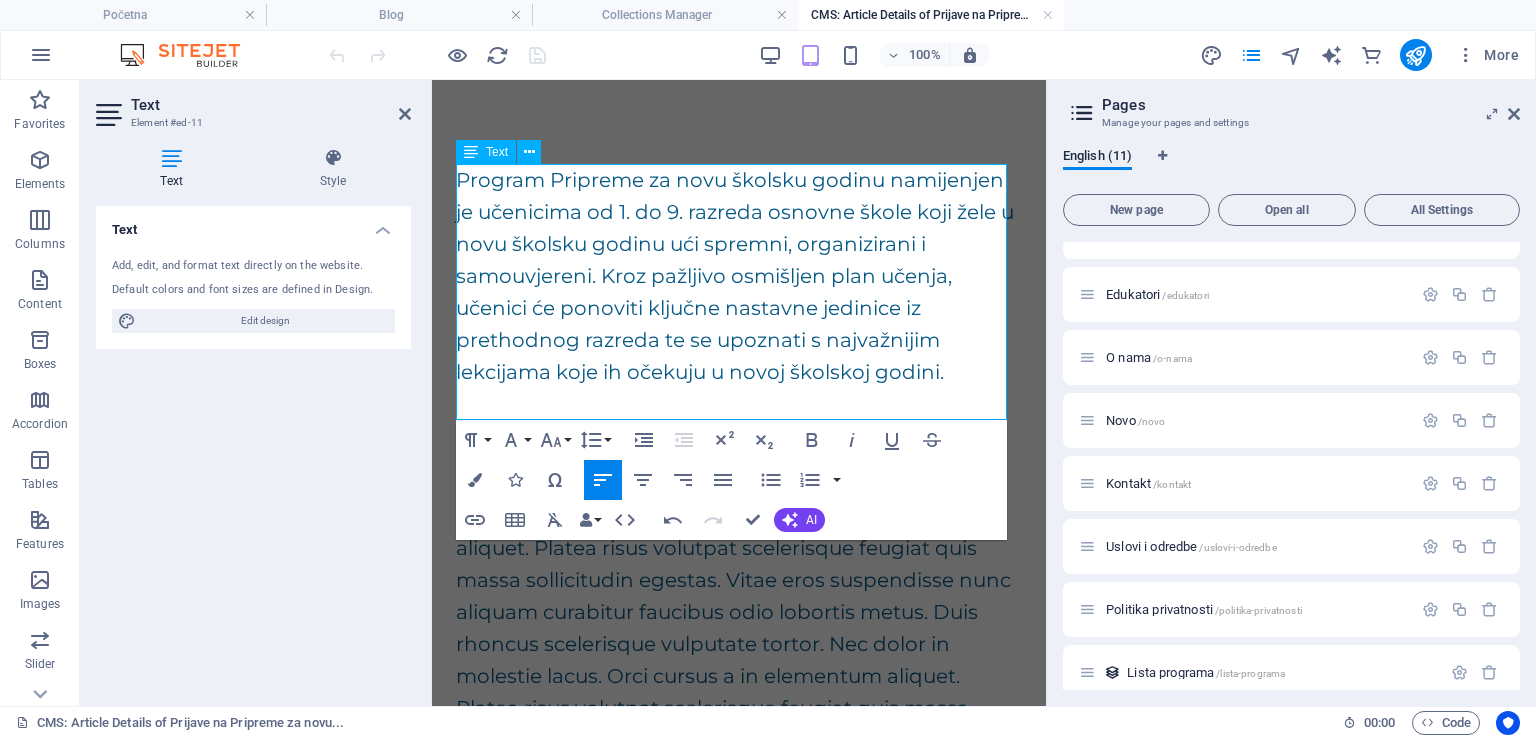 scroll, scrollTop: 7884, scrollLeft: 0, axis: vertical 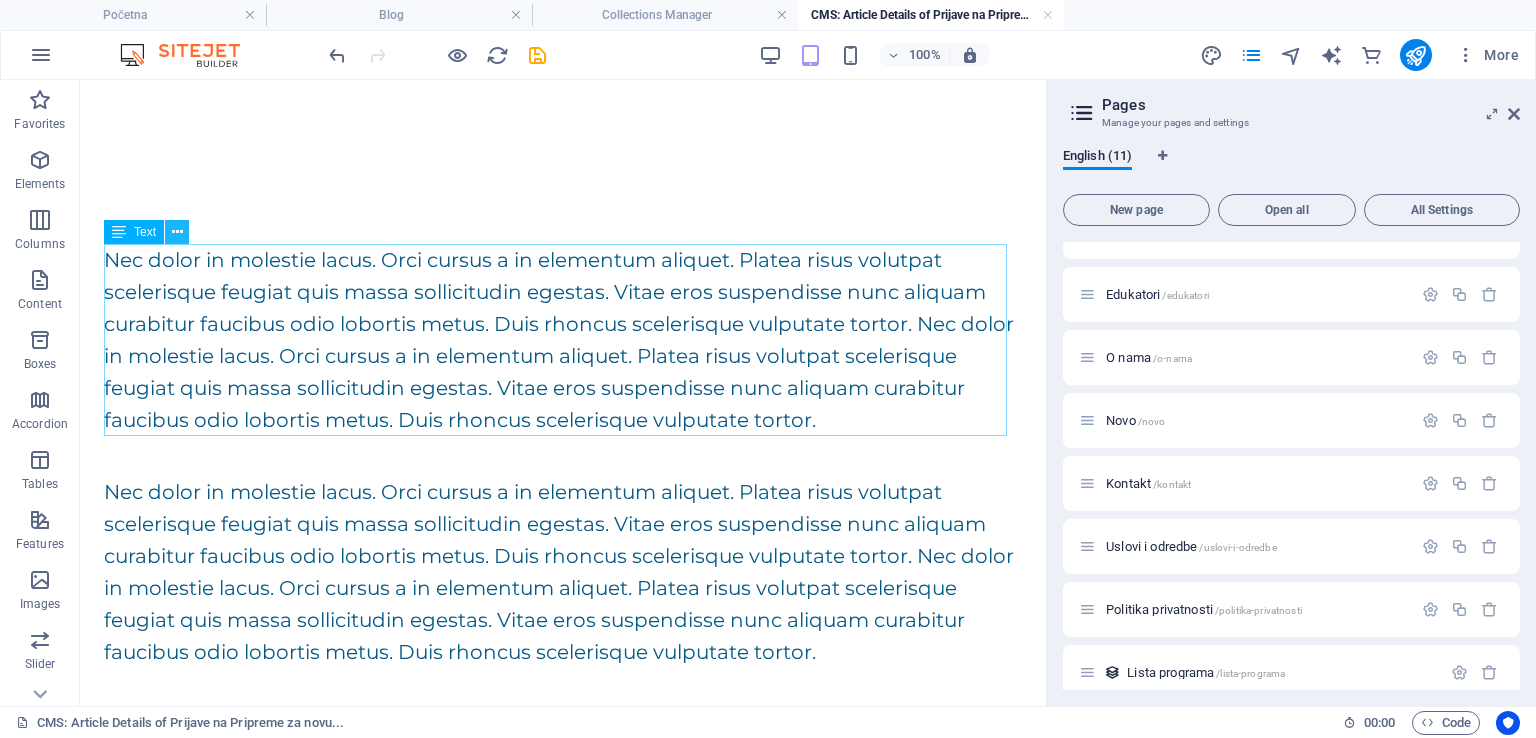 click at bounding box center [177, 232] 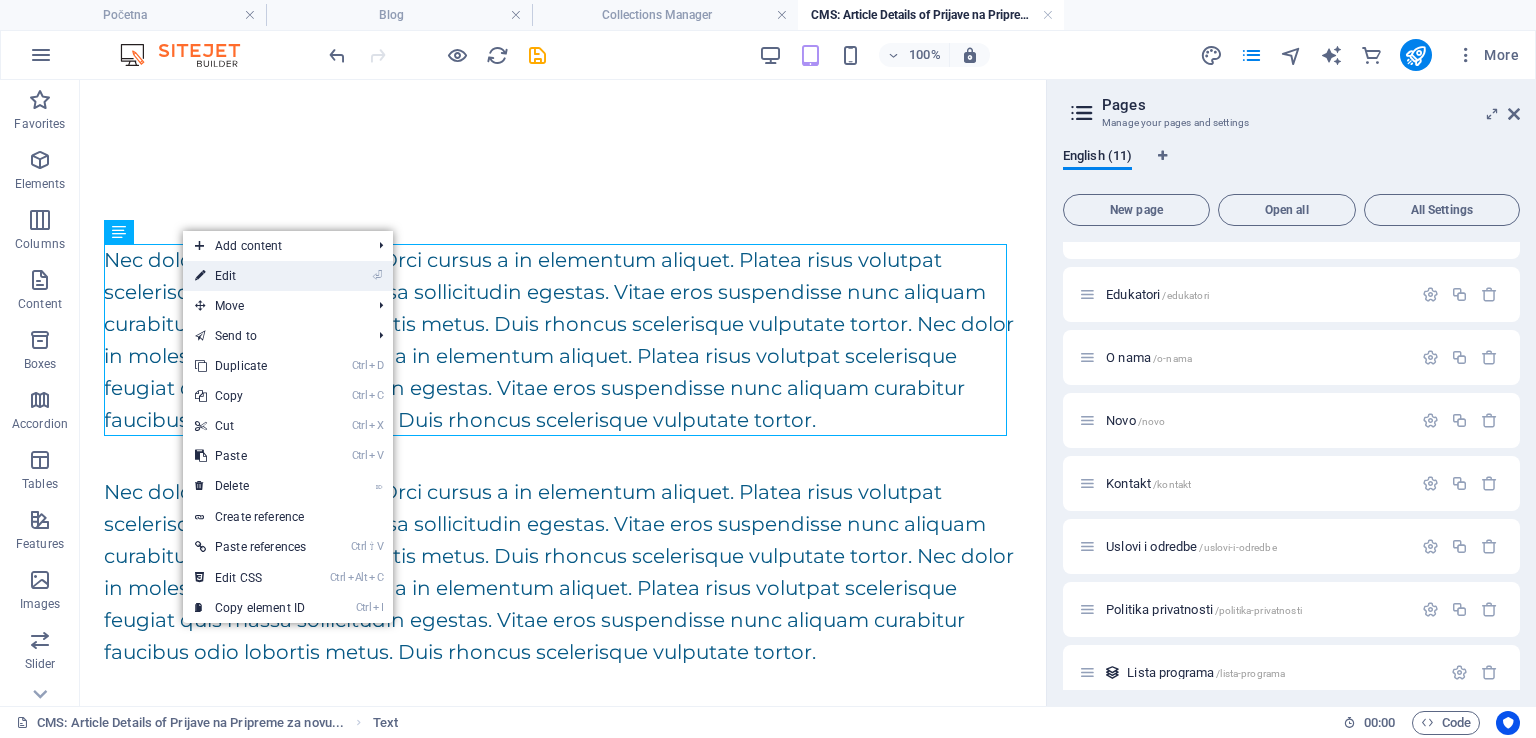 click on "⏎  Edit" at bounding box center [250, 276] 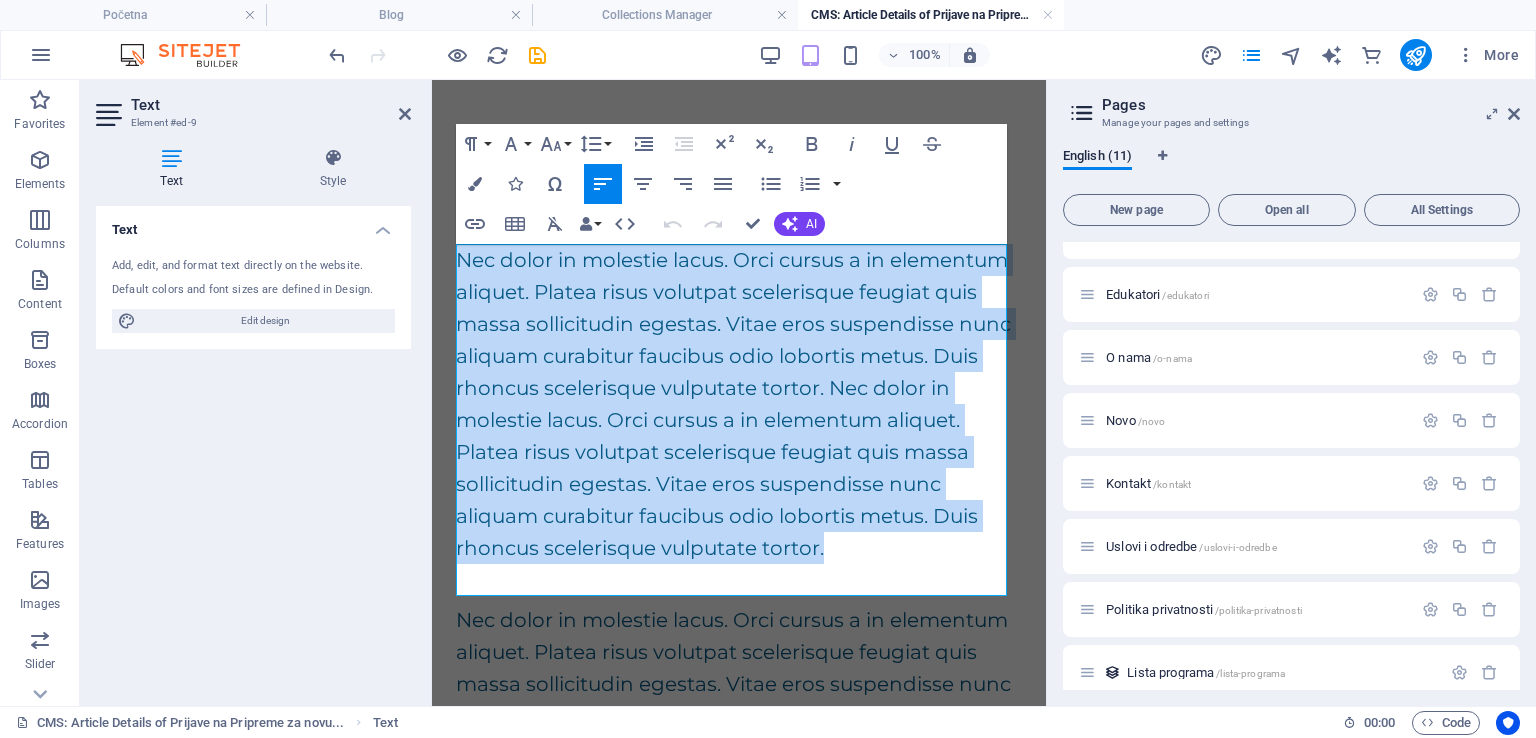 drag, startPoint x: 560, startPoint y: 572, endPoint x: 461, endPoint y: 241, distance: 345.48807 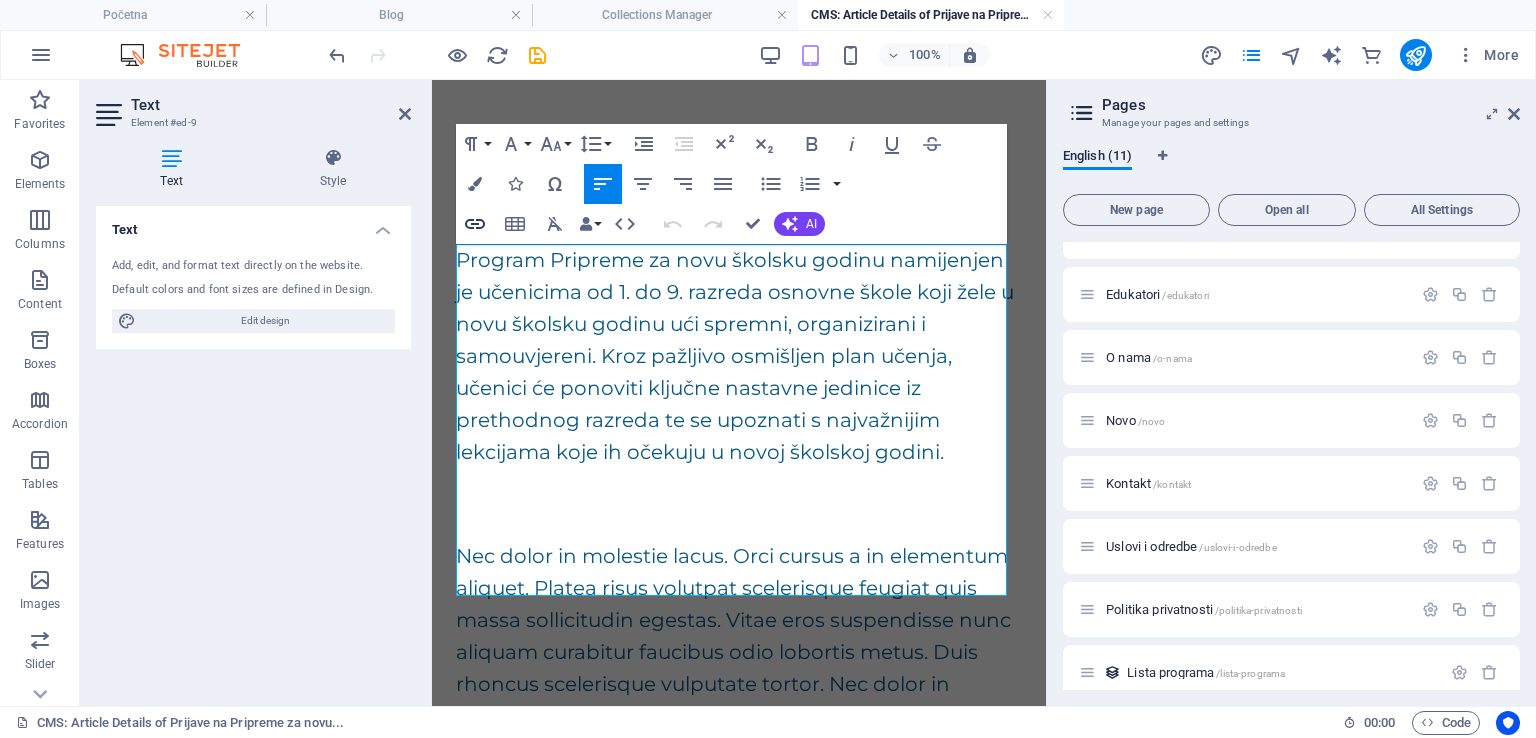 scroll, scrollTop: 7884, scrollLeft: 0, axis: vertical 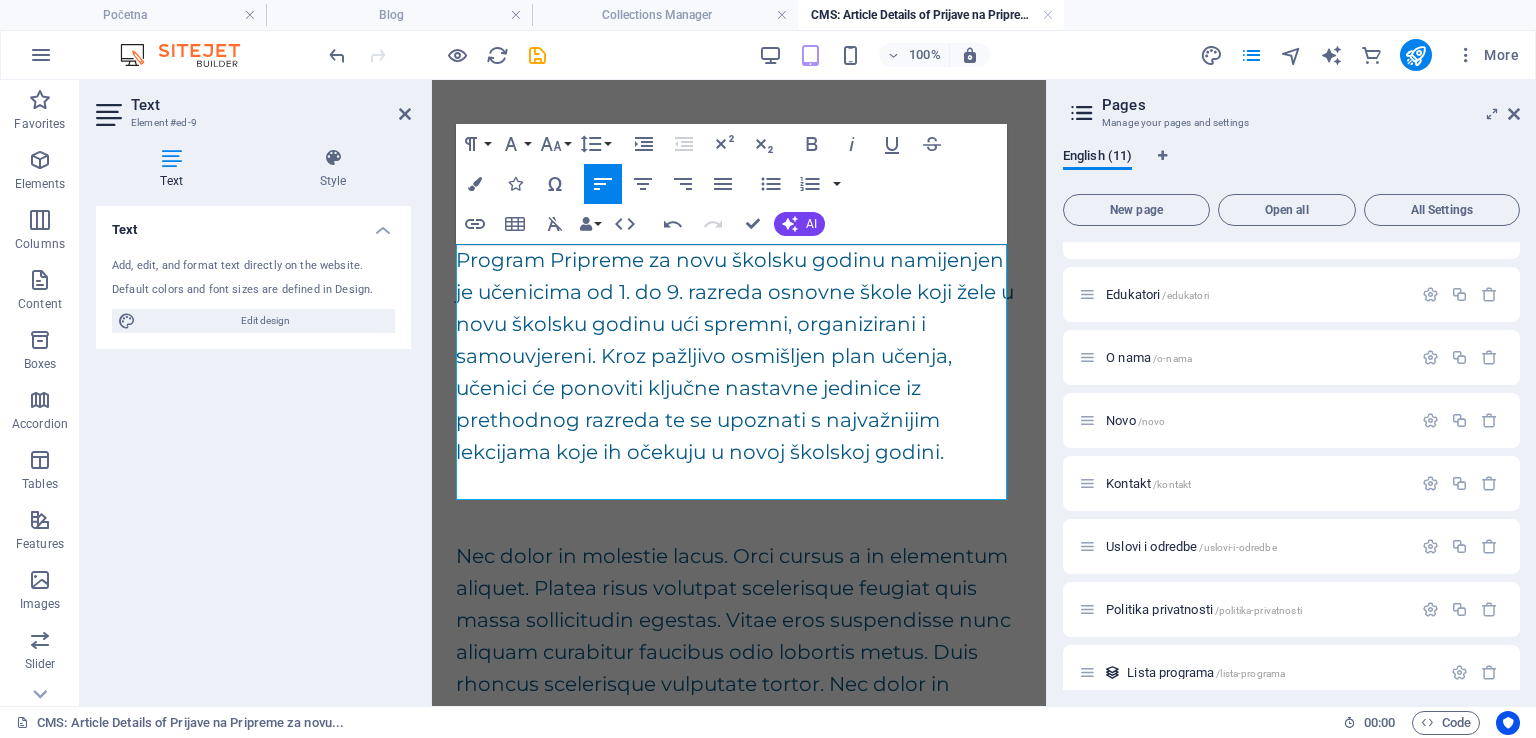 click at bounding box center [739, 484] 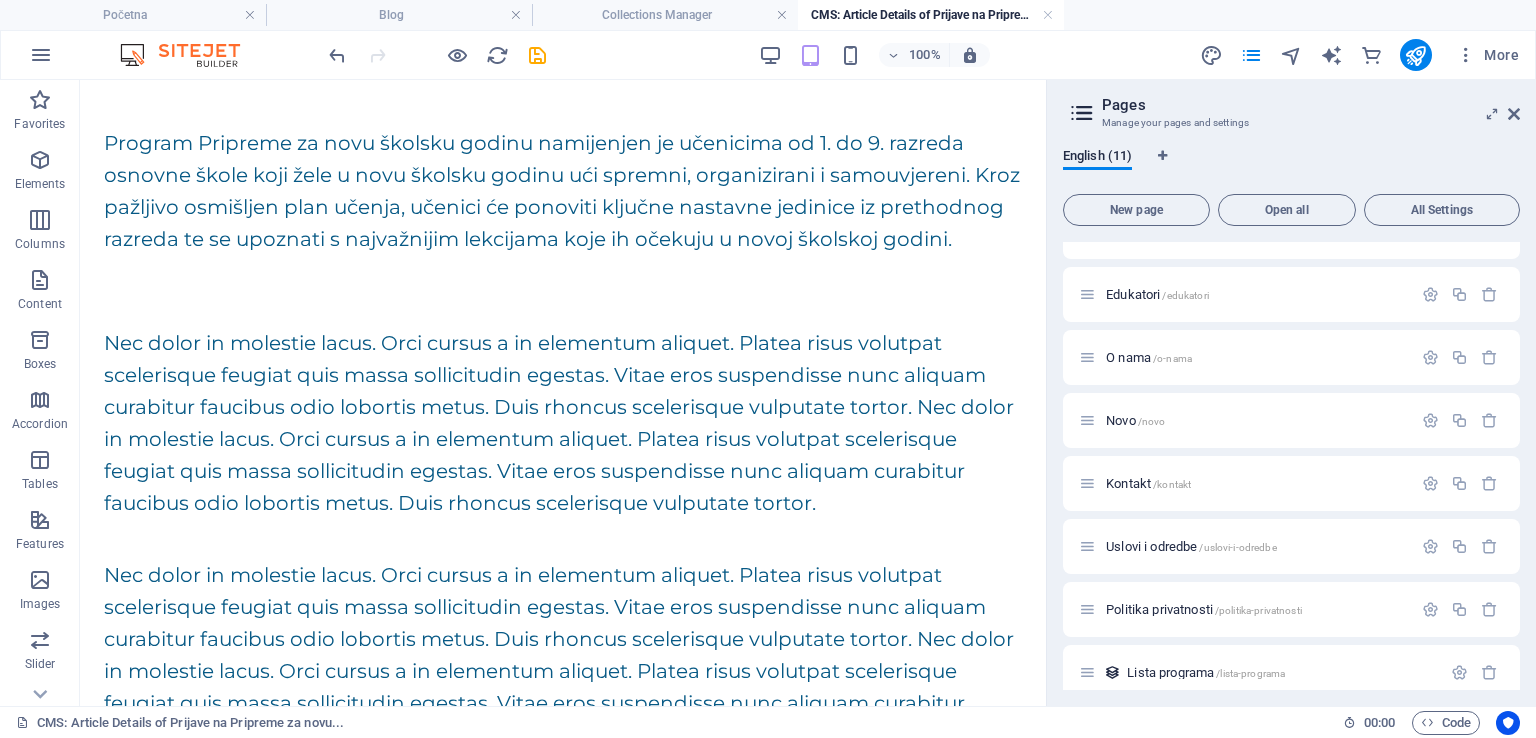 scroll, scrollTop: 108, scrollLeft: 0, axis: vertical 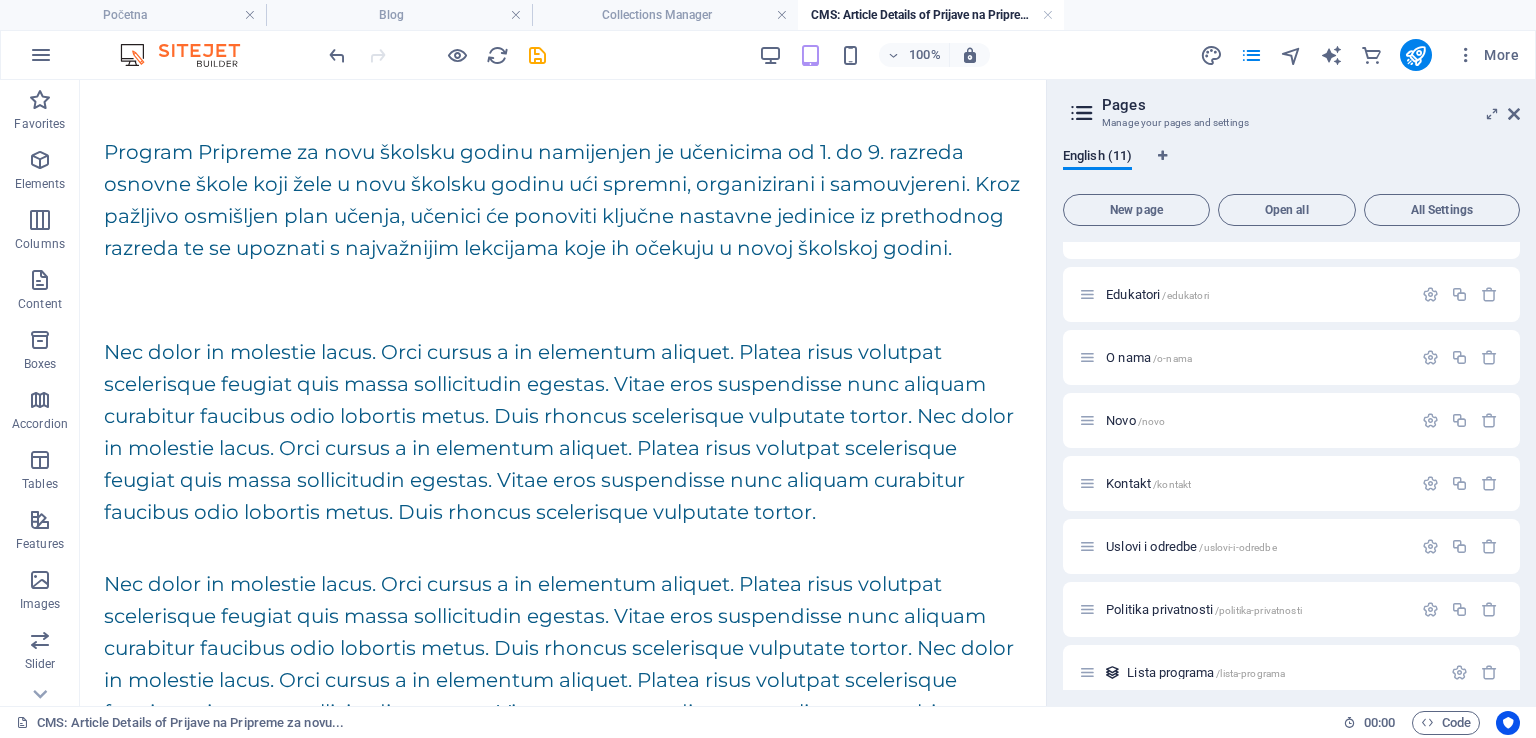 drag, startPoint x: 1036, startPoint y: 286, endPoint x: 1214, endPoint y: 421, distance: 223.40323 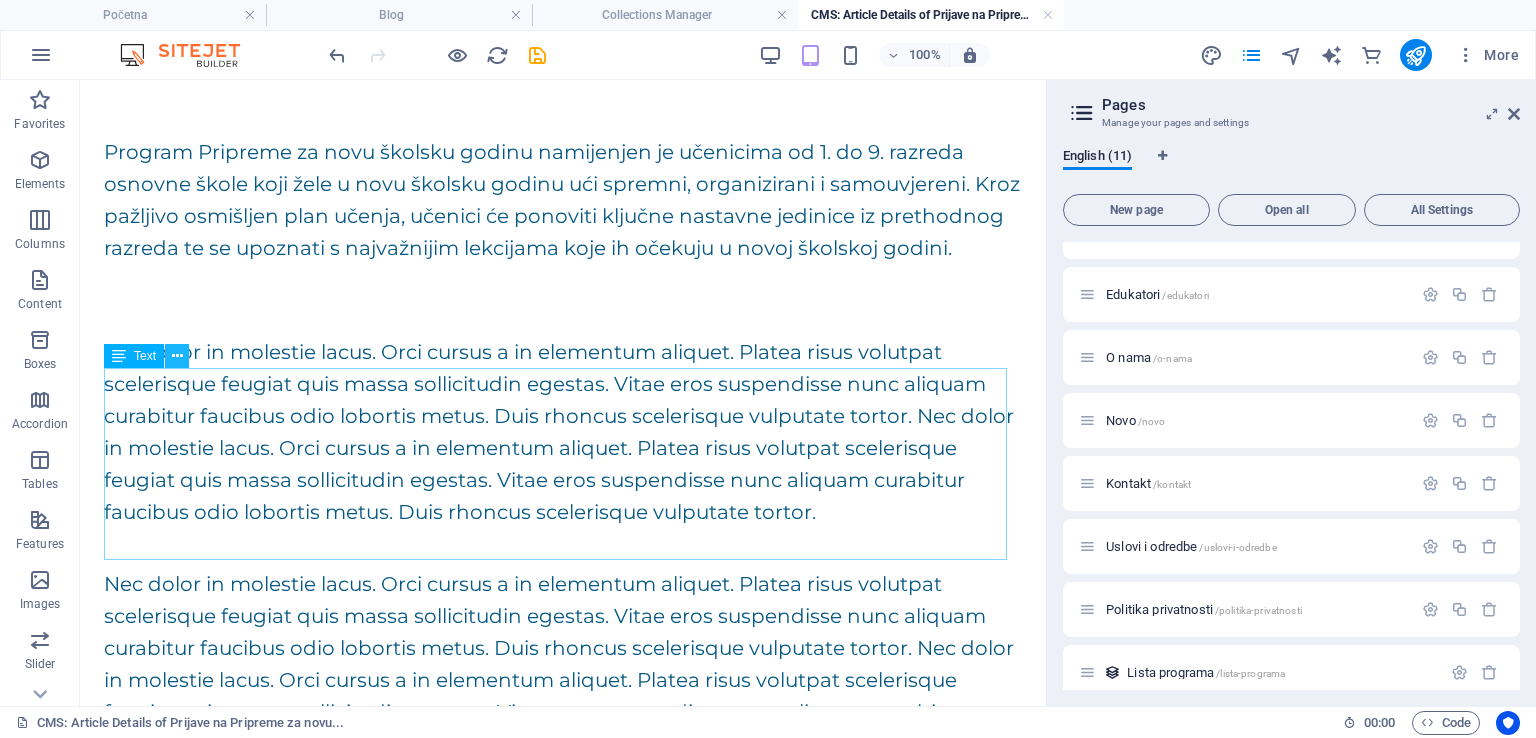 click at bounding box center (177, 356) 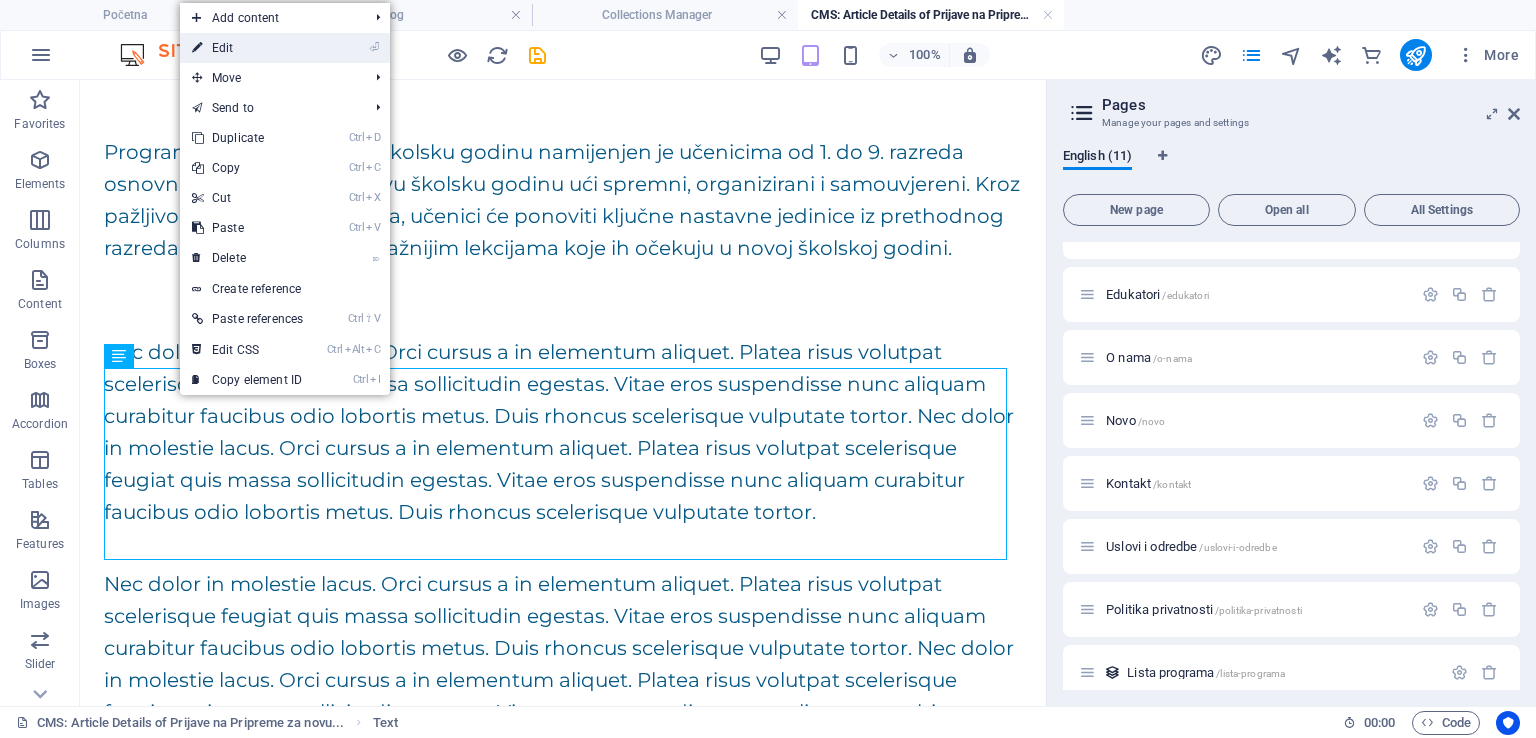click on "⏎  Edit" at bounding box center (247, 48) 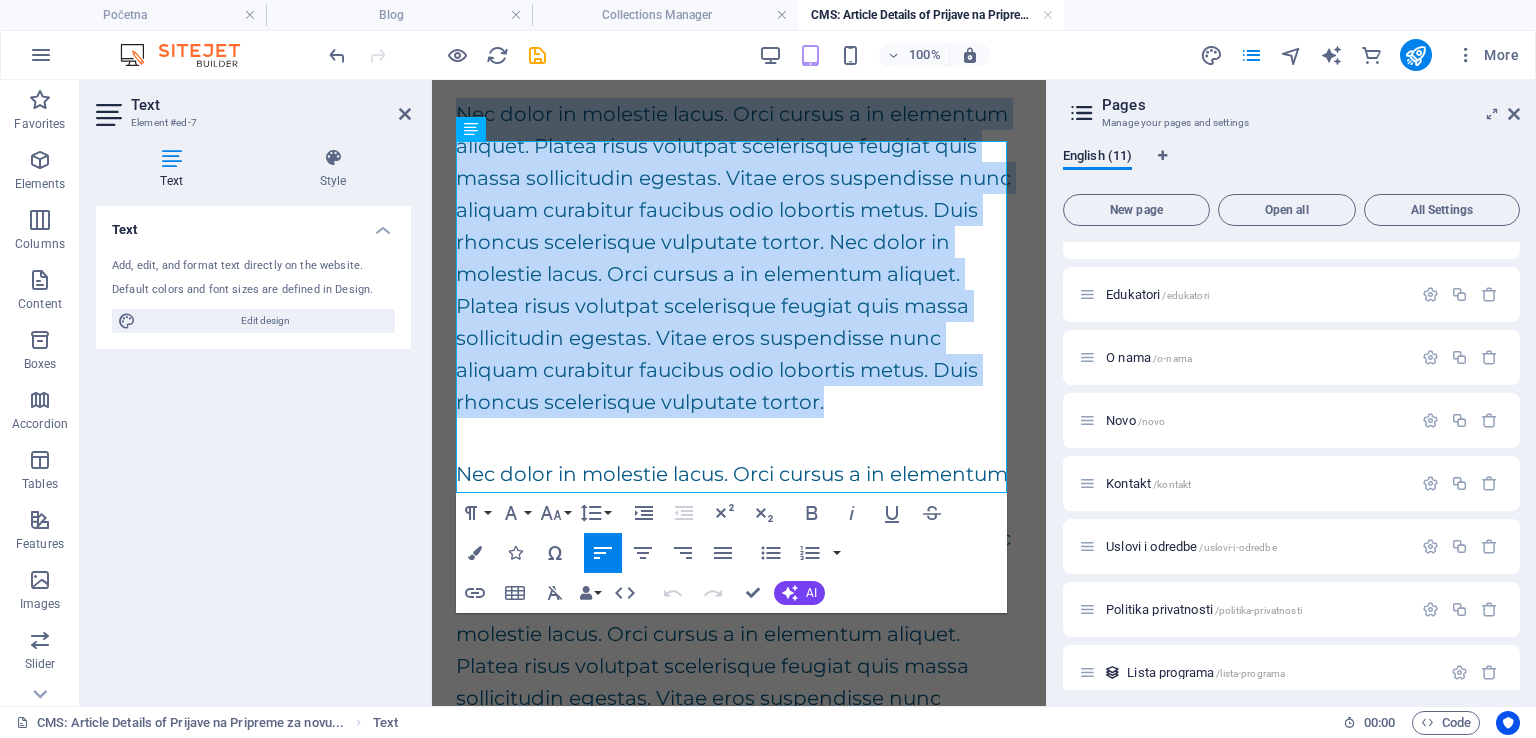 scroll, scrollTop: 488, scrollLeft: 0, axis: vertical 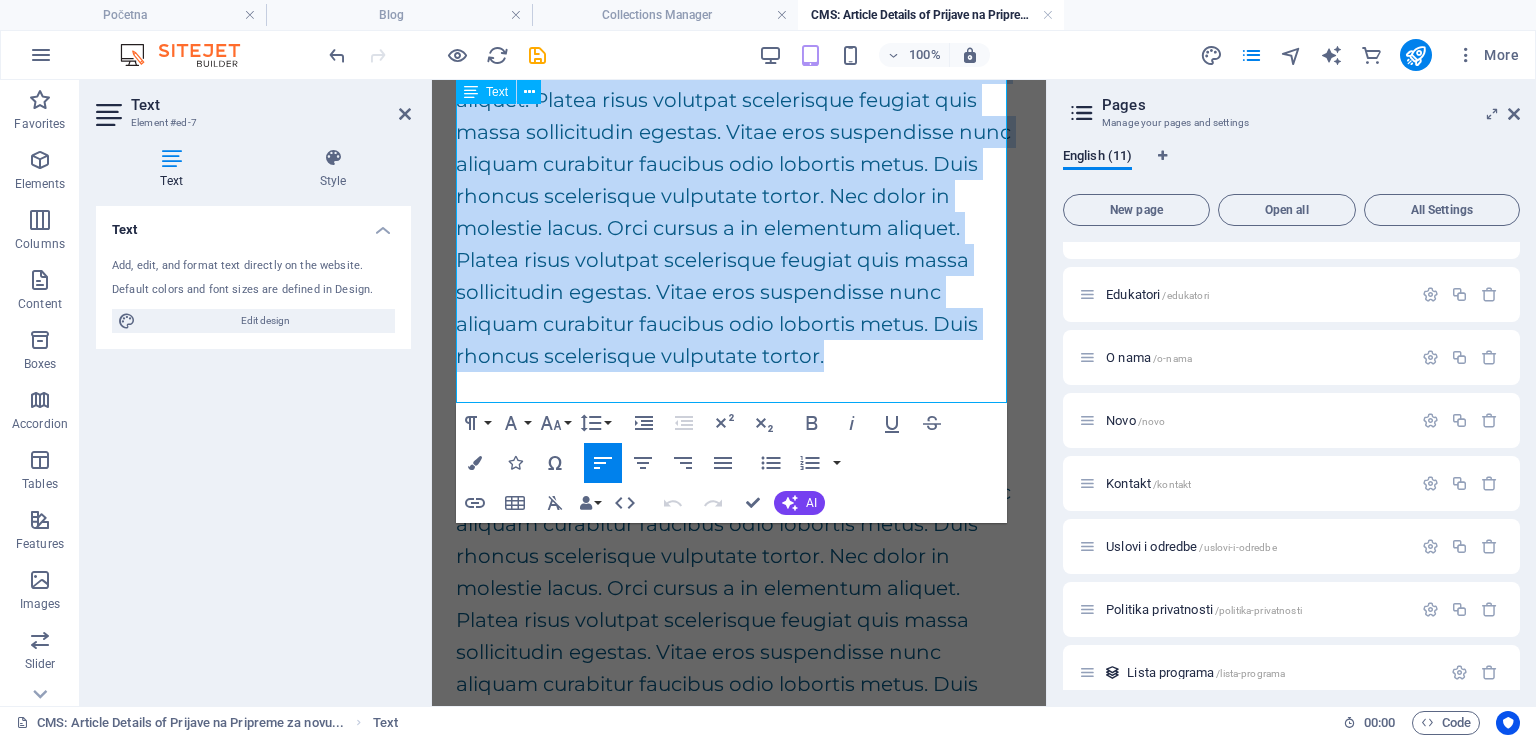 drag, startPoint x: 458, startPoint y: 438, endPoint x: 933, endPoint y: 391, distance: 477.3196 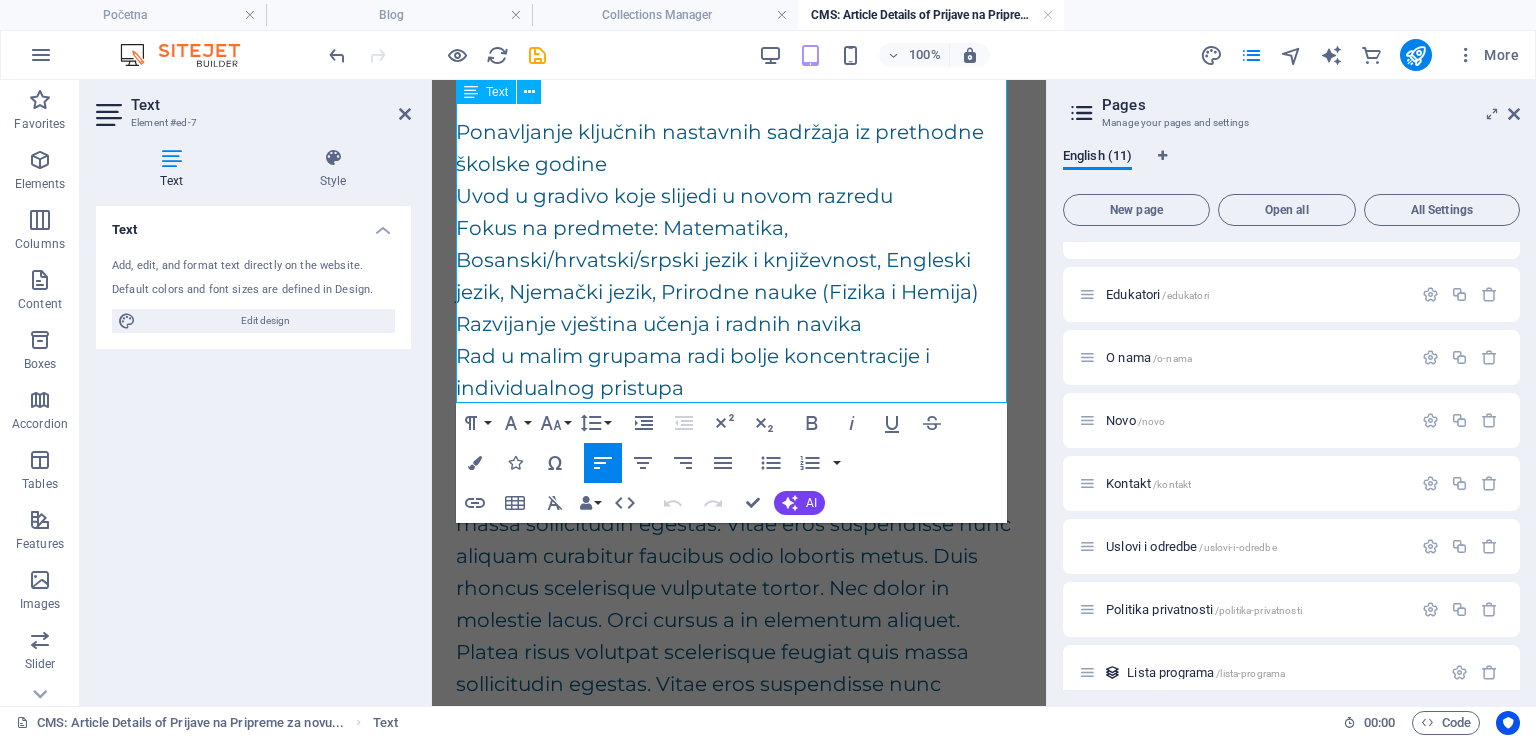scroll, scrollTop: 8584, scrollLeft: 10, axis: both 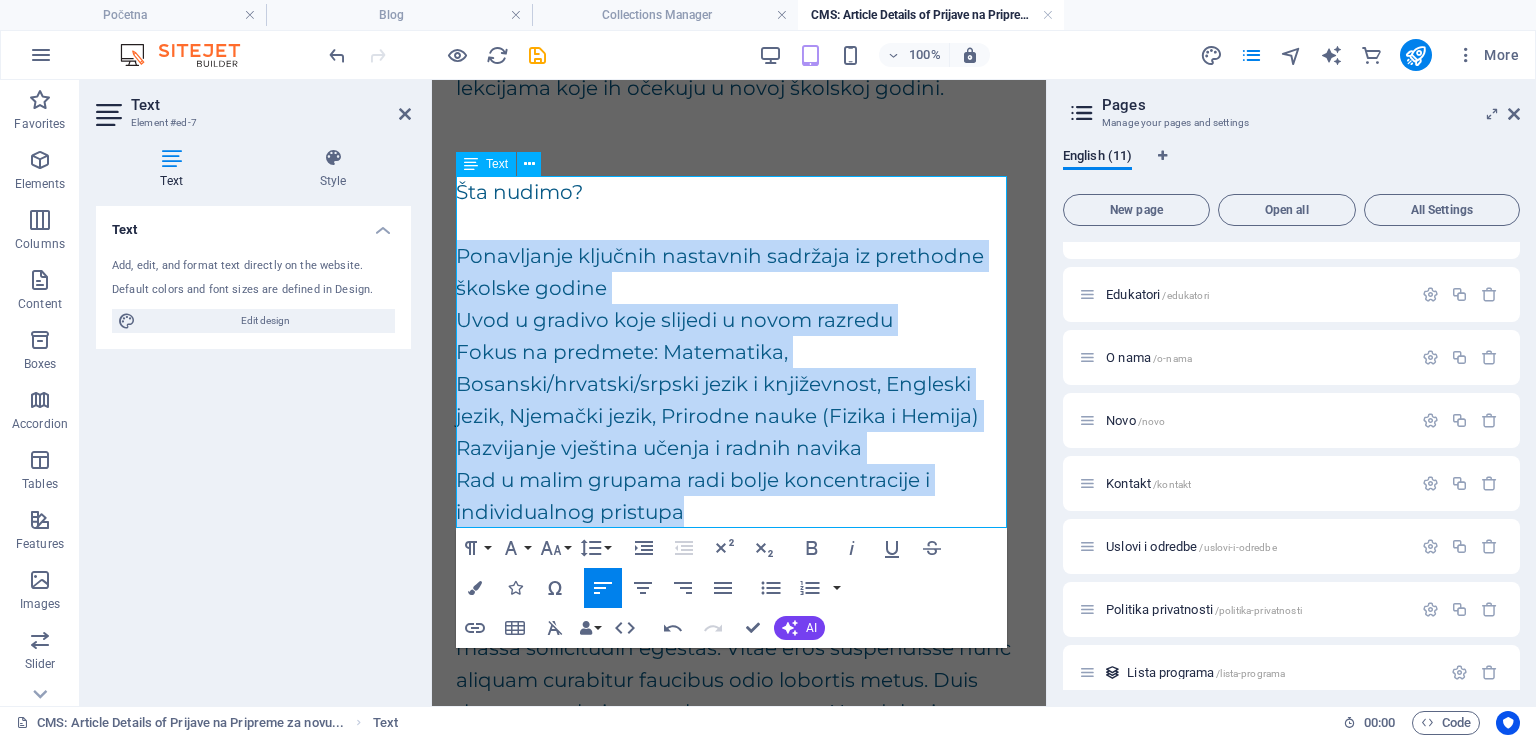 drag, startPoint x: 458, startPoint y: 250, endPoint x: 706, endPoint y: 513, distance: 361.4872 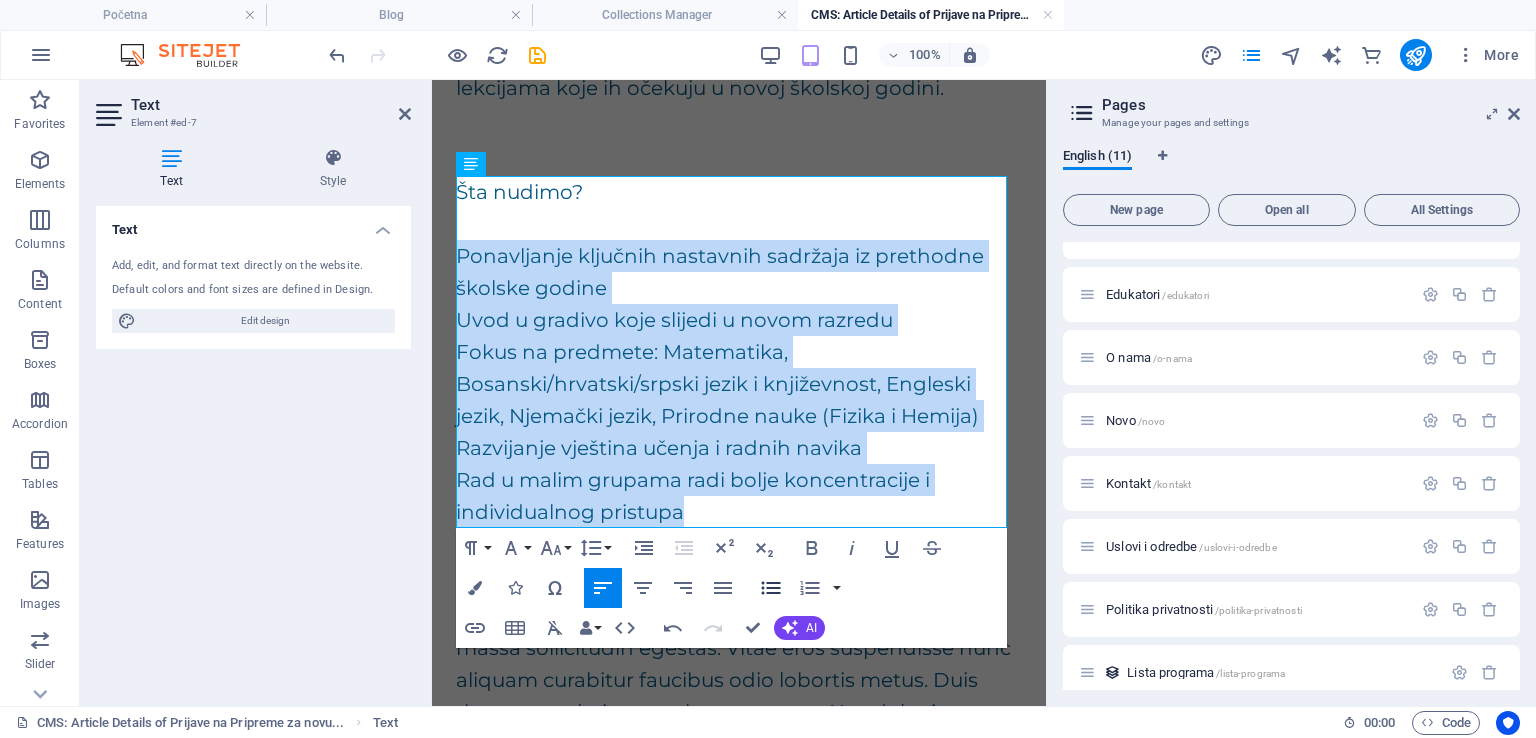 click 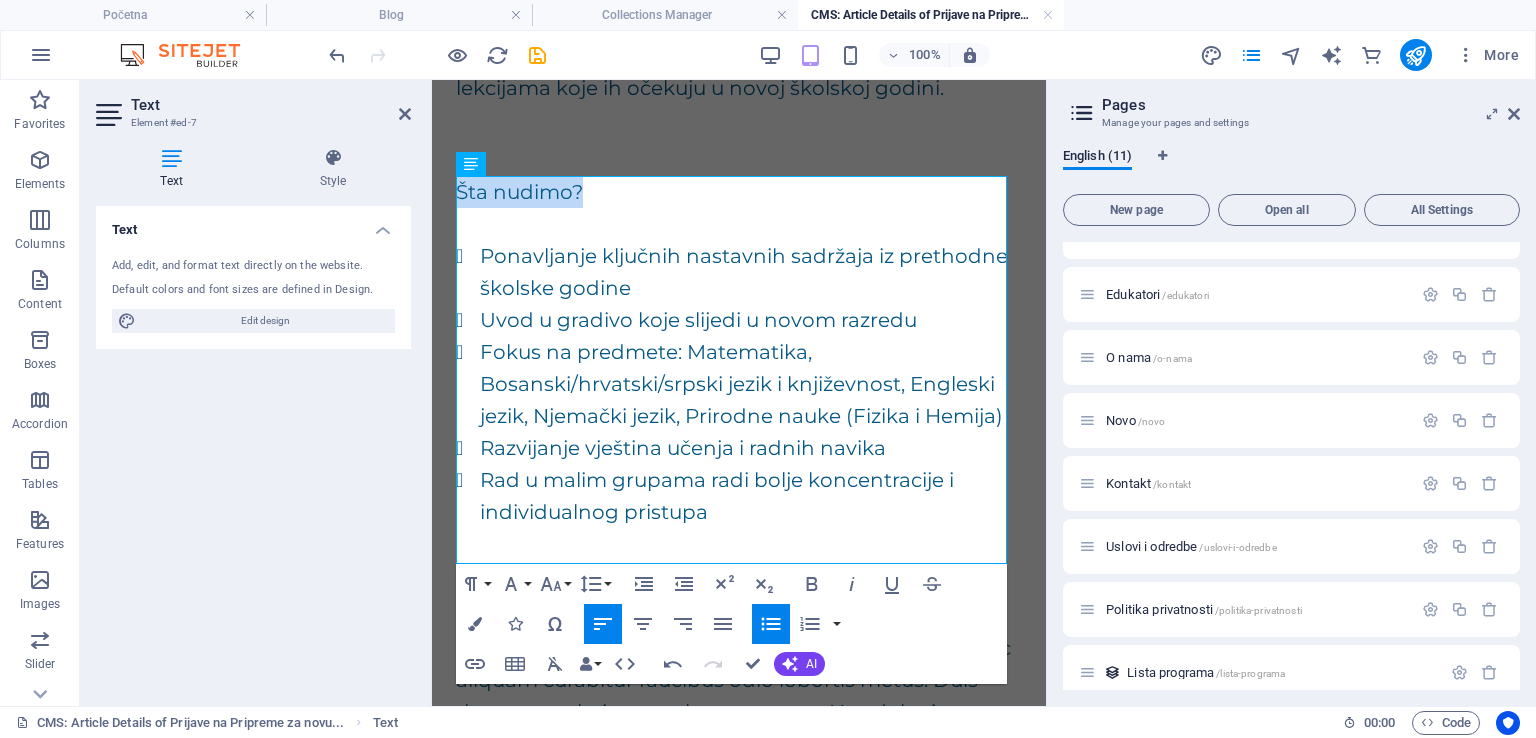 drag, startPoint x: 596, startPoint y: 187, endPoint x: 450, endPoint y: 183, distance: 146.05478 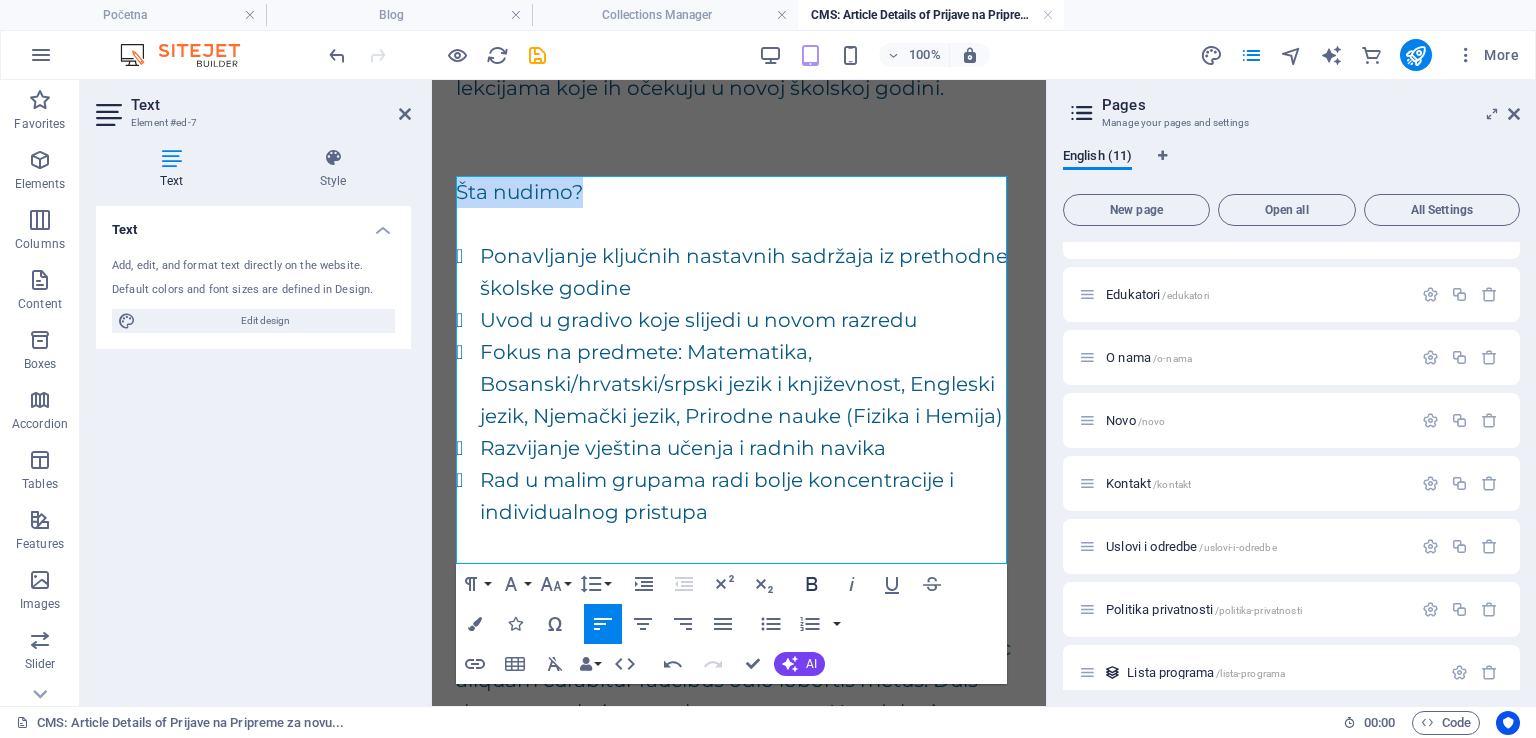 click 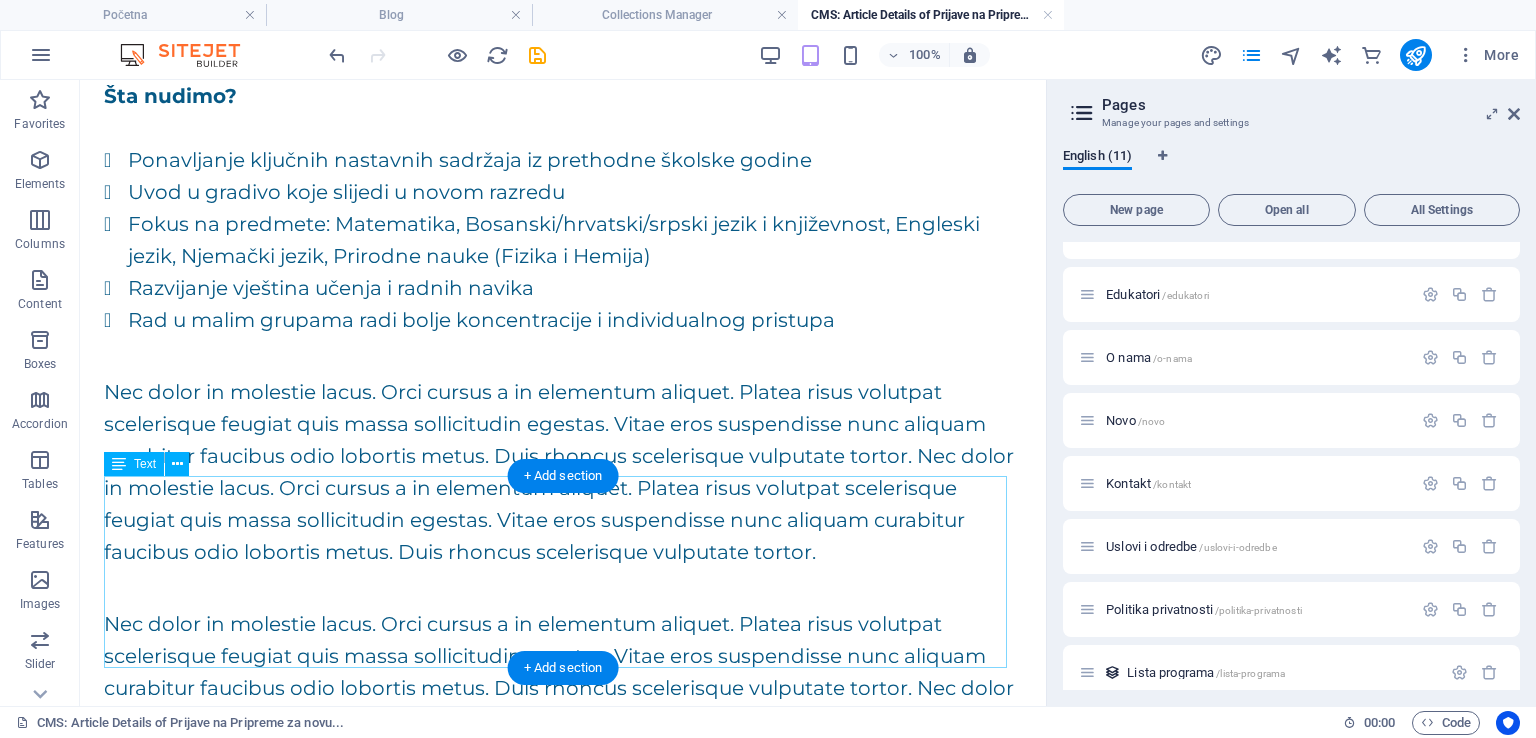 scroll, scrollTop: 300, scrollLeft: 0, axis: vertical 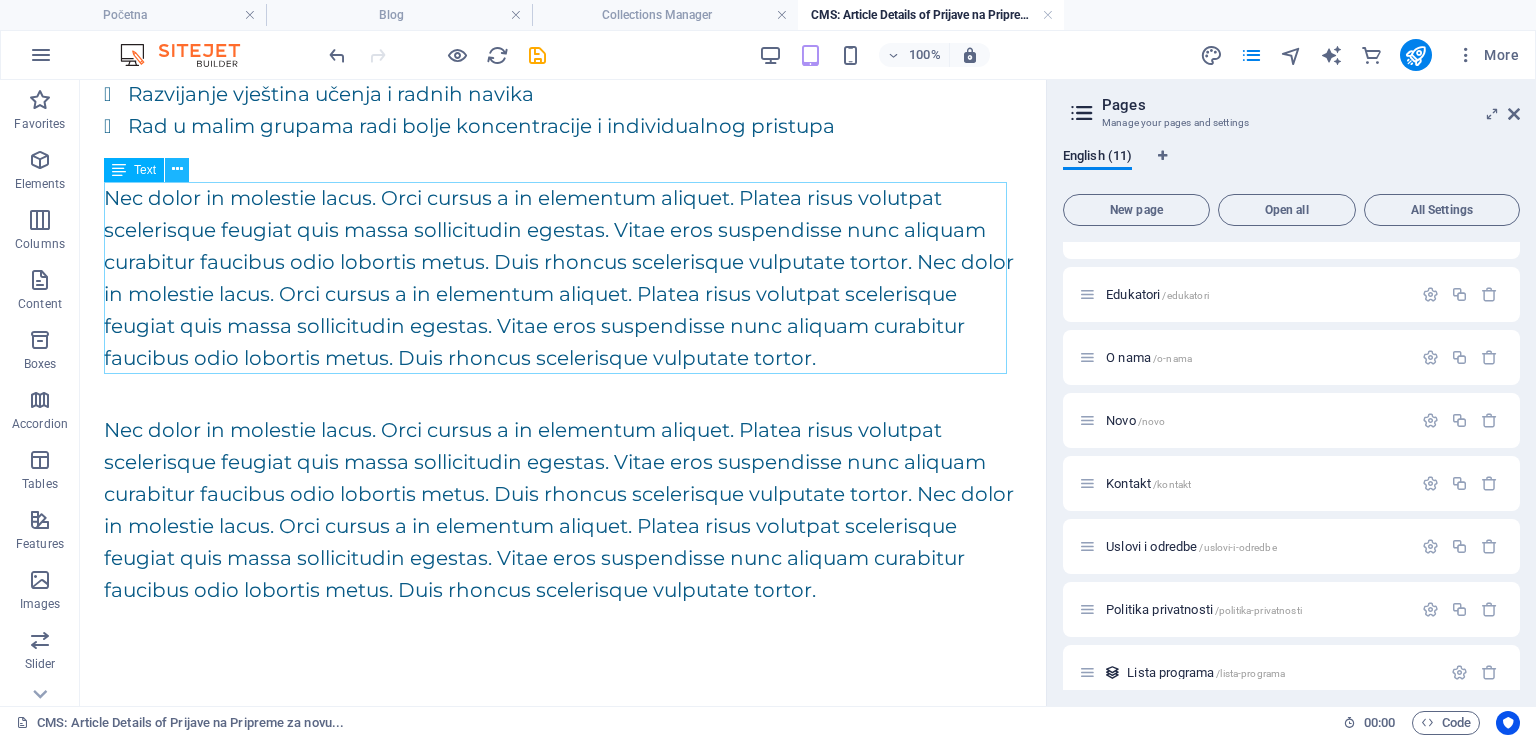 click at bounding box center [177, 169] 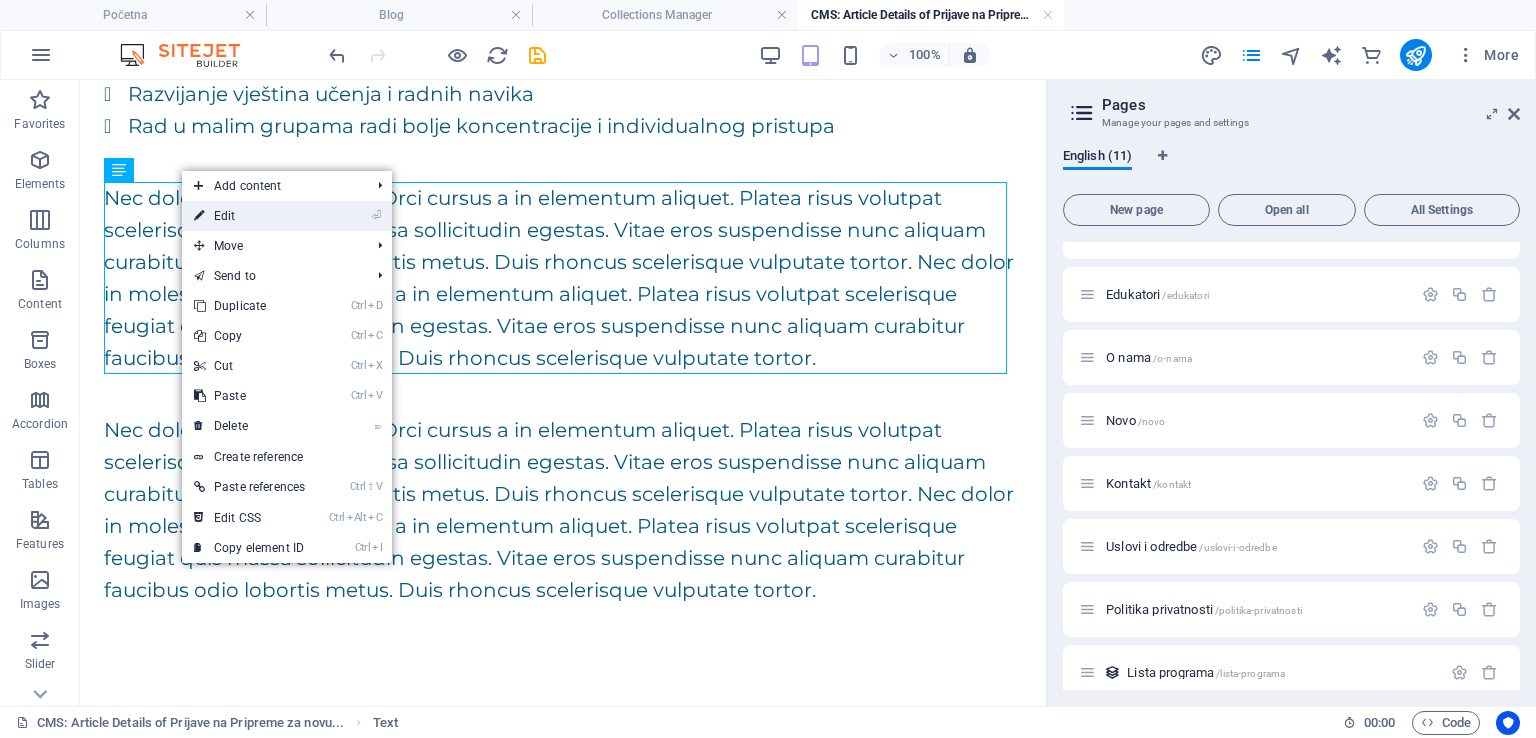 click on "⏎  Edit" at bounding box center [249, 216] 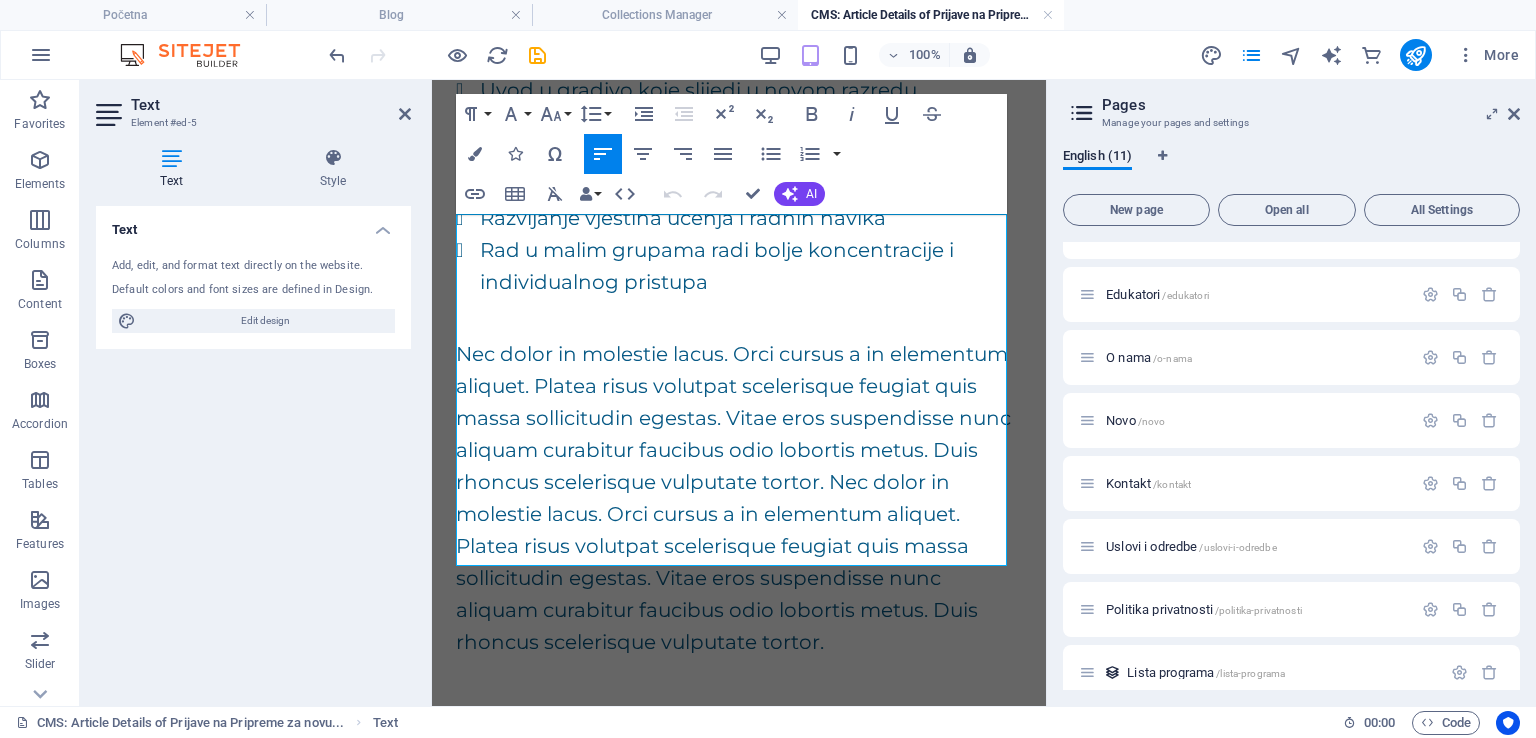 scroll, scrollTop: 754, scrollLeft: 0, axis: vertical 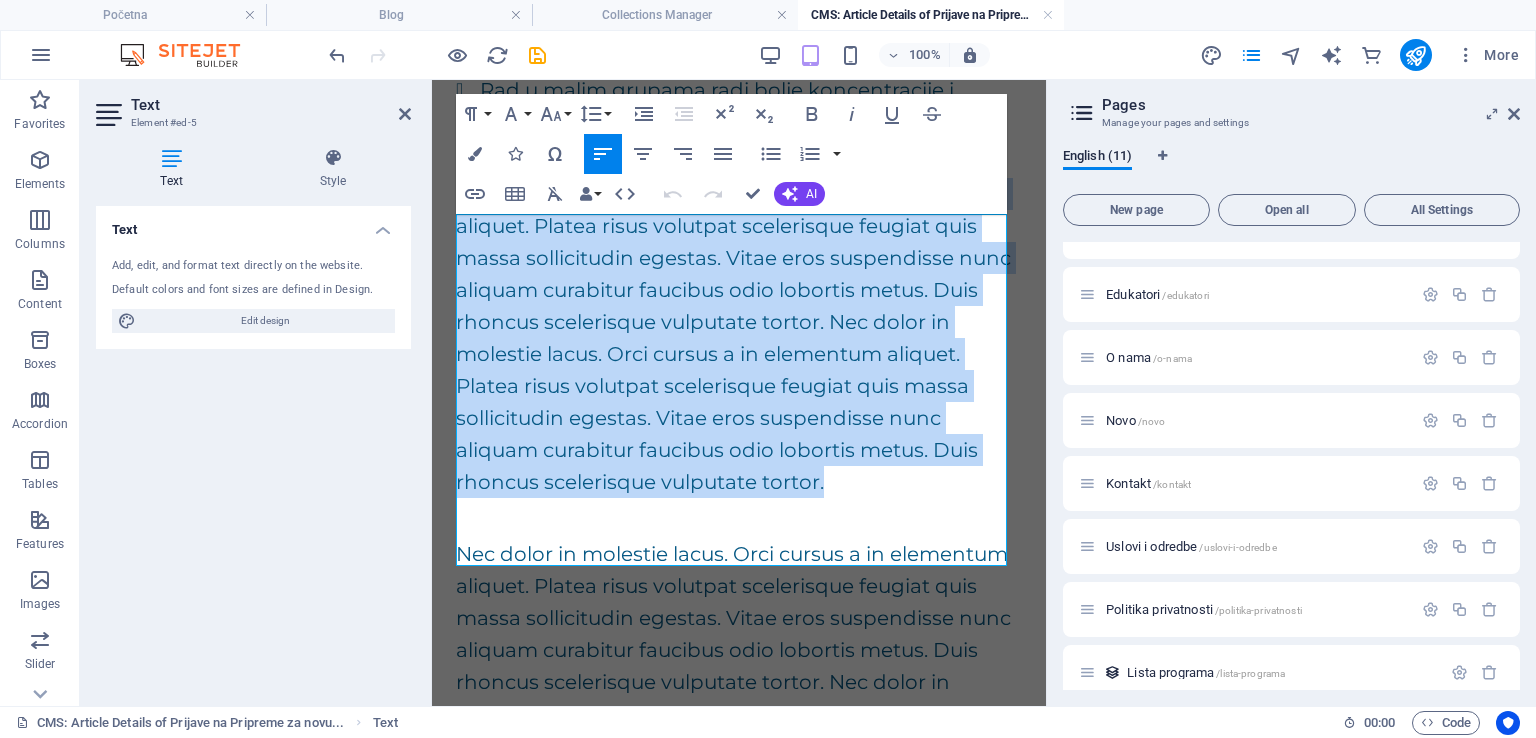 drag, startPoint x: 526, startPoint y: 552, endPoint x: 456, endPoint y: 239, distance: 320.73196 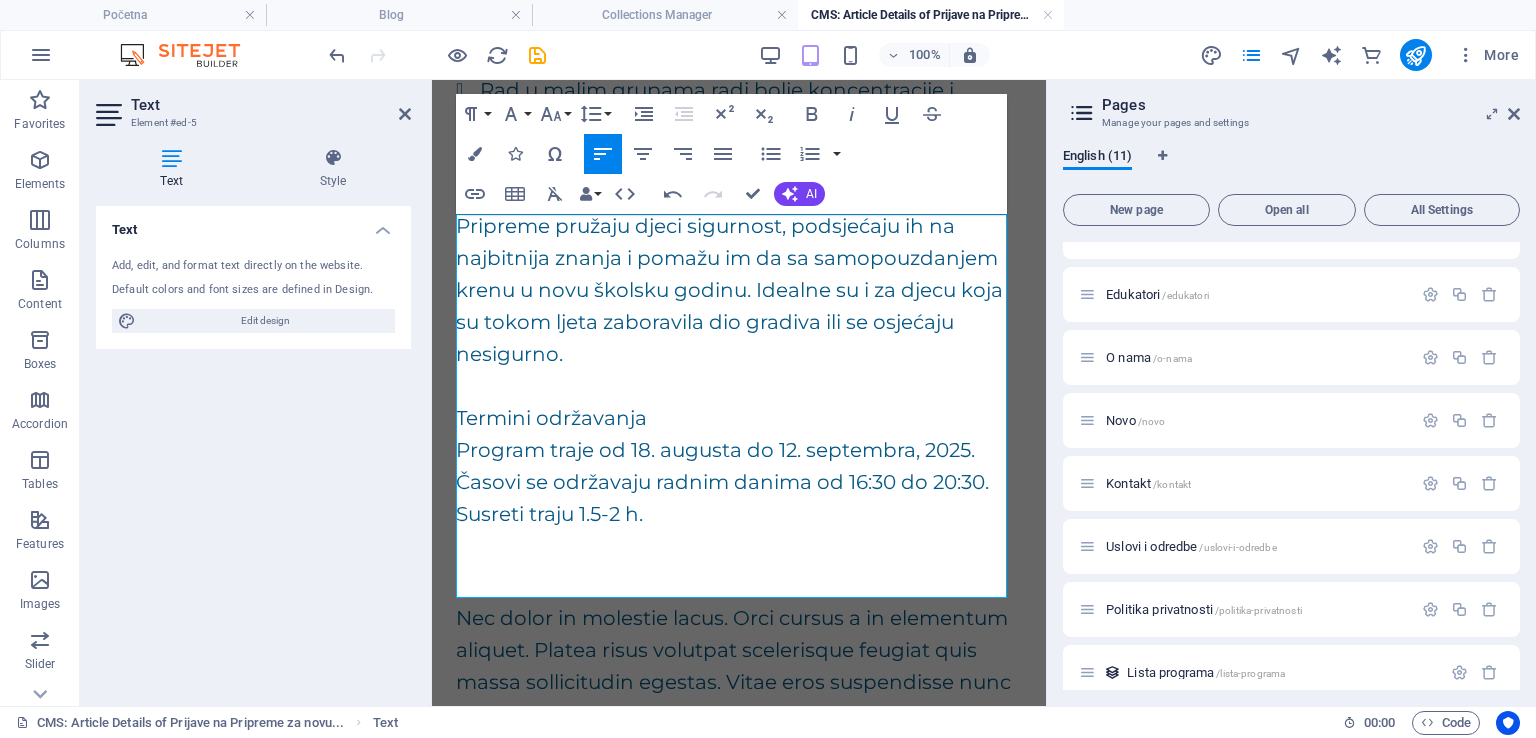 scroll, scrollTop: 8808, scrollLeft: 0, axis: vertical 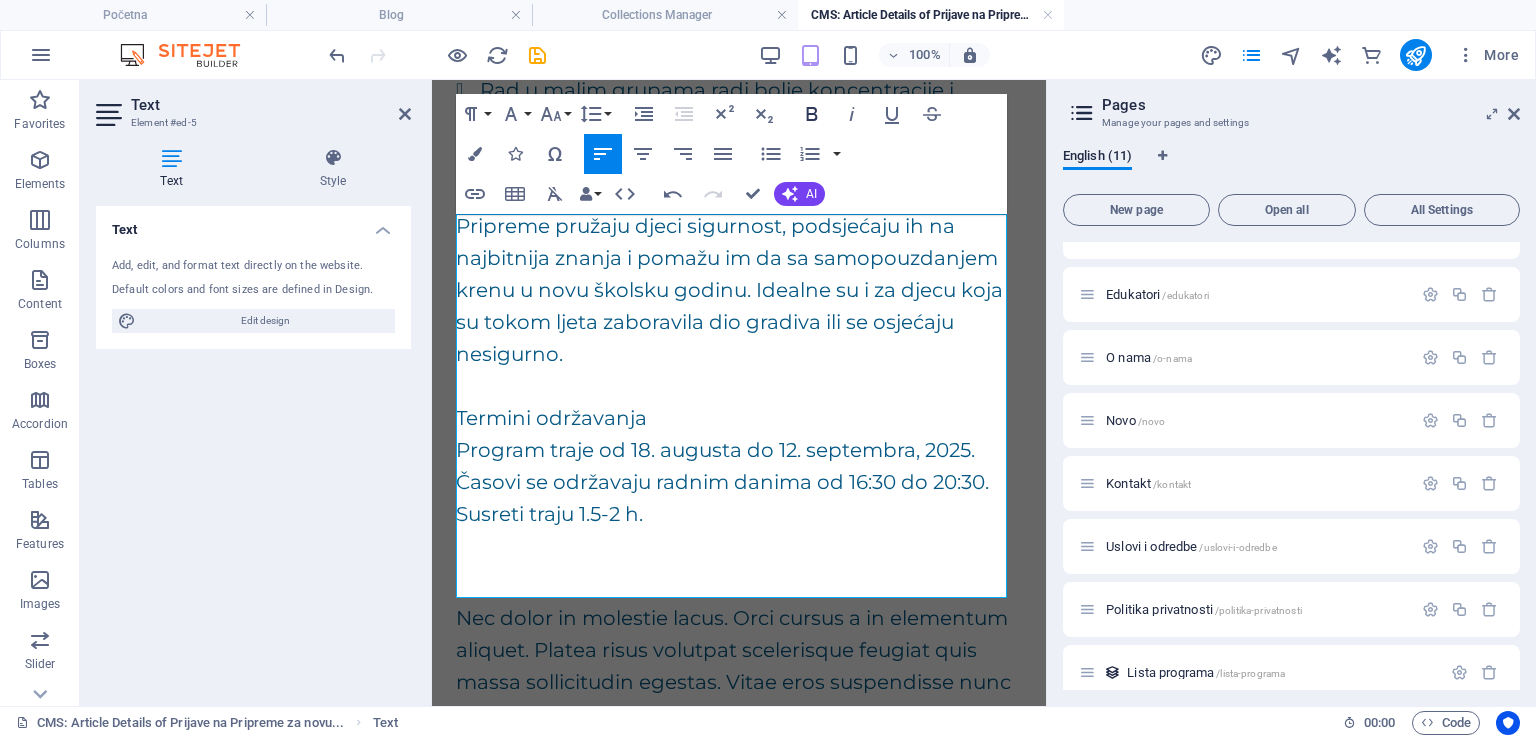 click 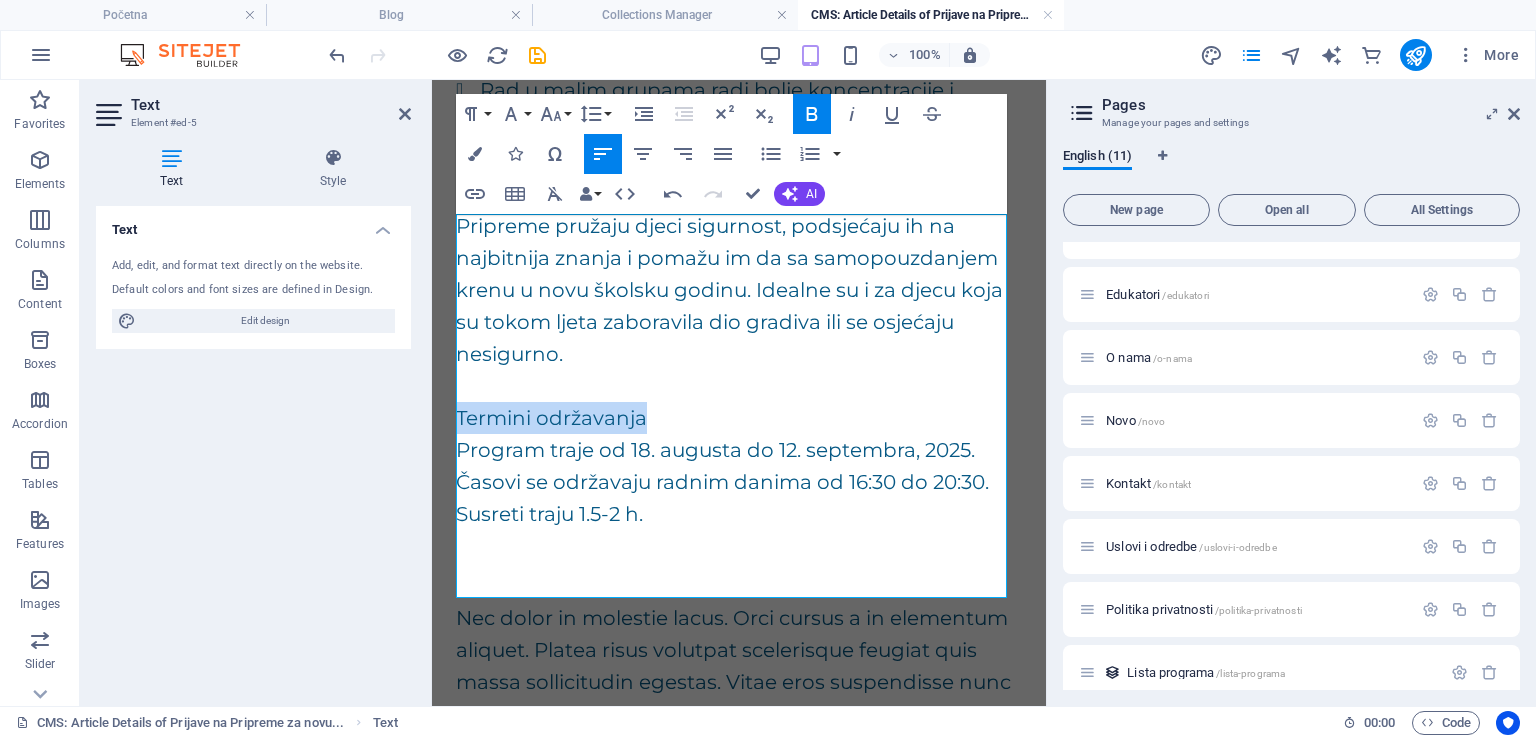 drag, startPoint x: 660, startPoint y: 451, endPoint x: 458, endPoint y: 441, distance: 202.24738 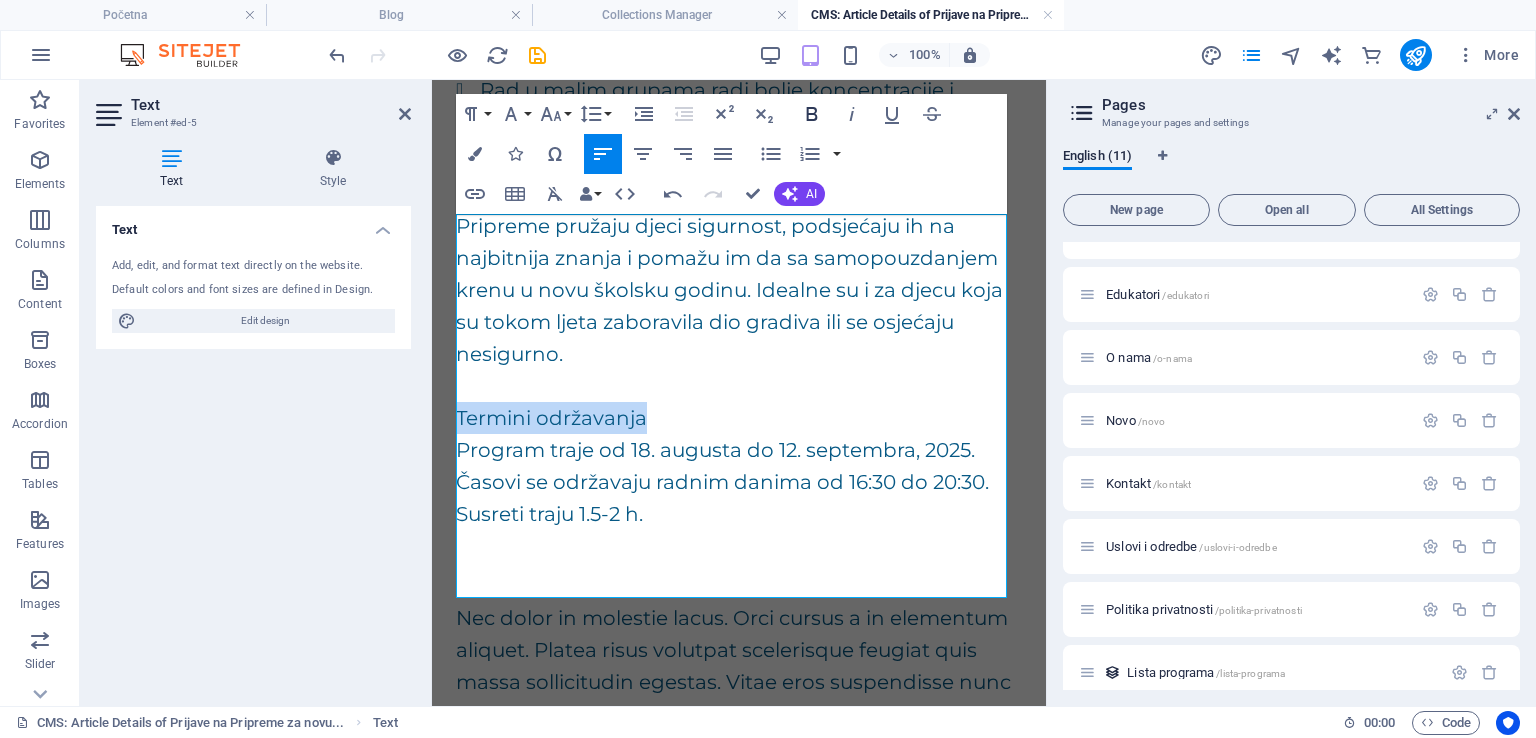 click 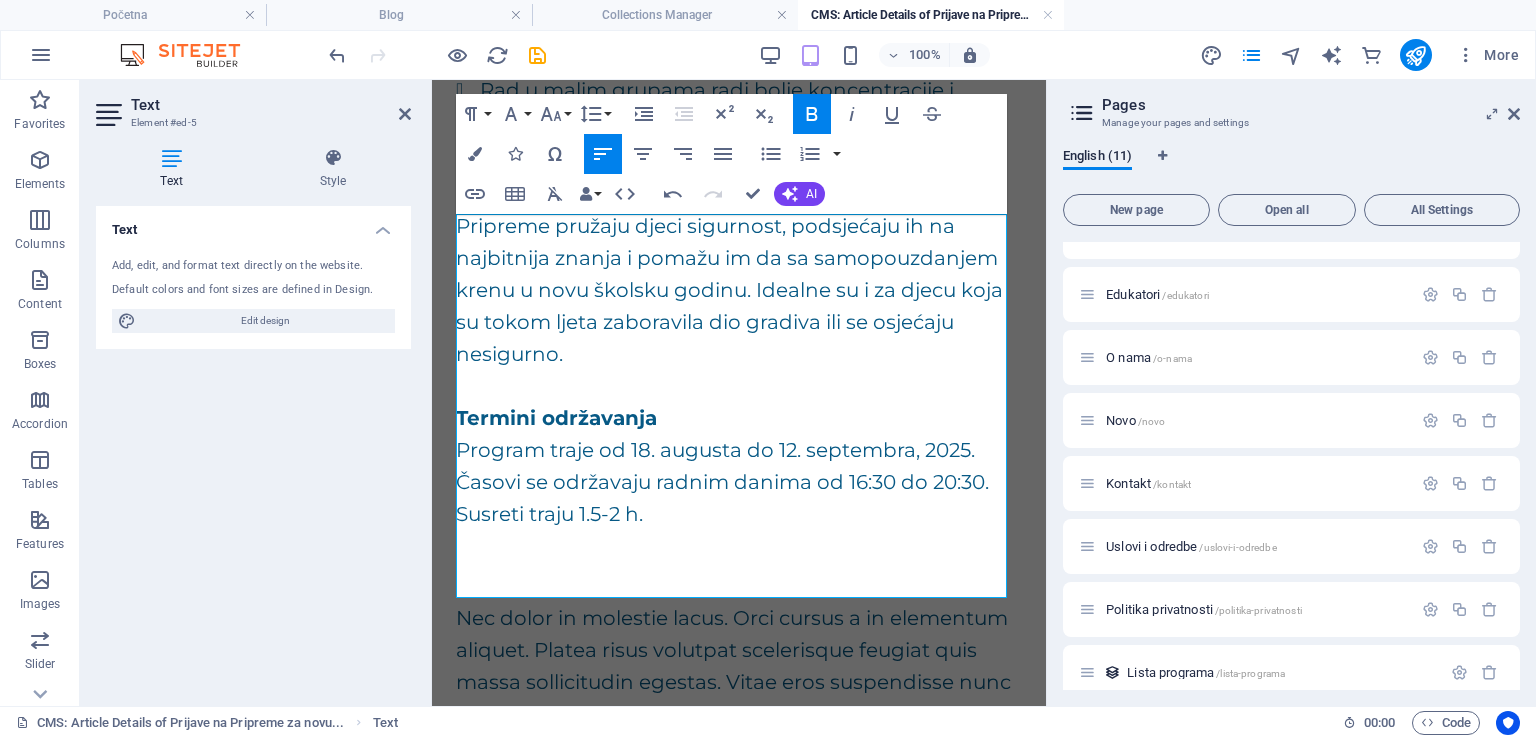 click on "Zašto je ovaj program važan?" at bounding box center [739, 194] 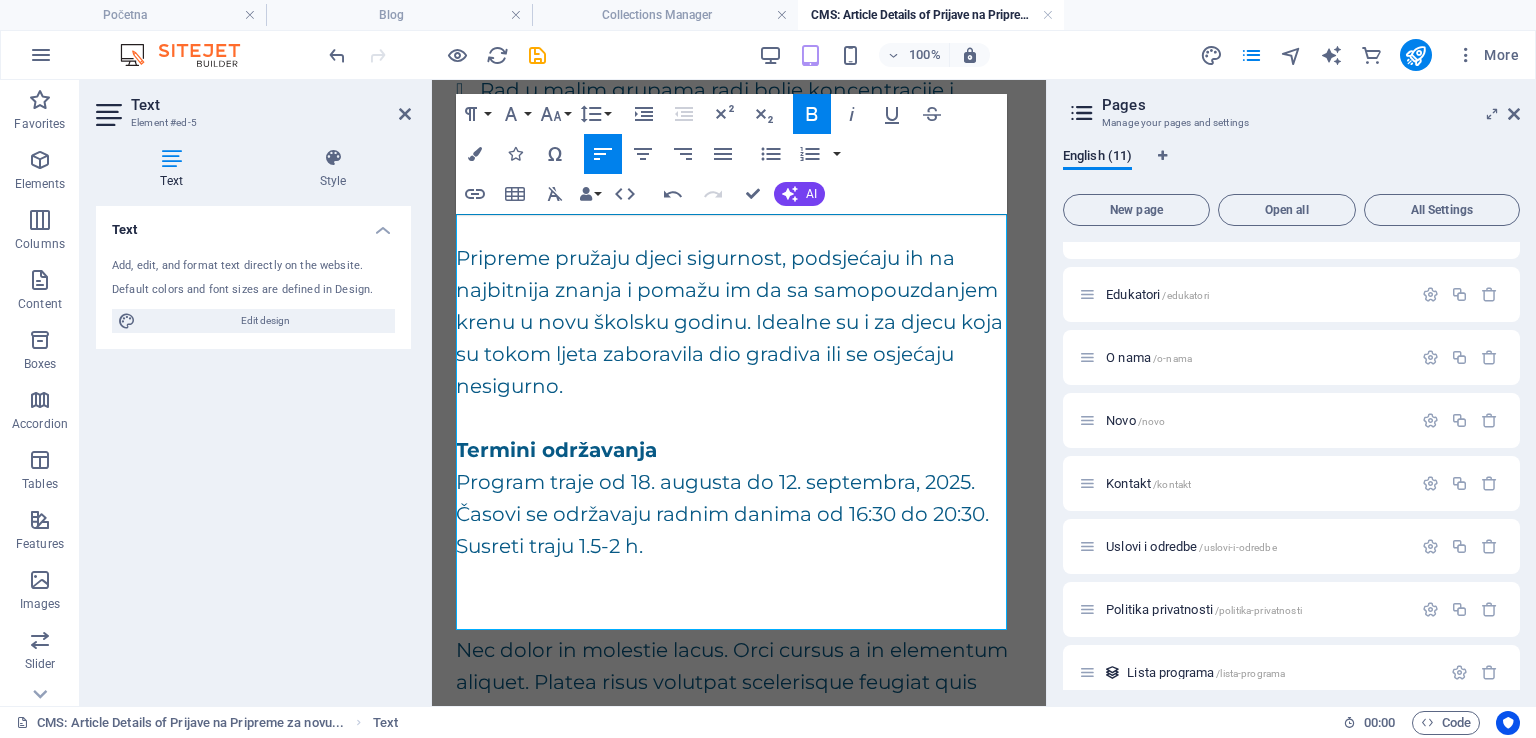 click on "Termini održavanja" at bounding box center (739, 450) 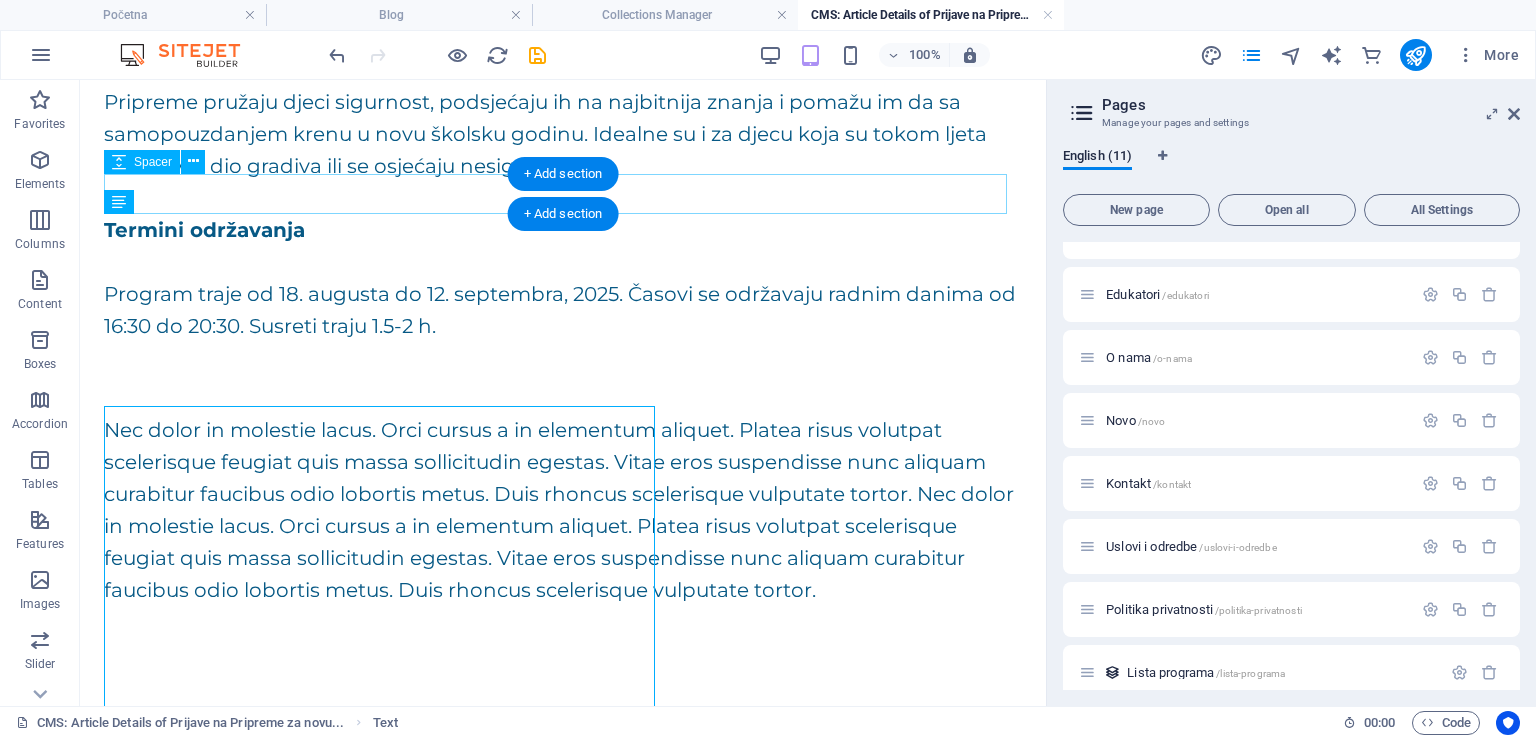 scroll, scrollTop: 562, scrollLeft: 0, axis: vertical 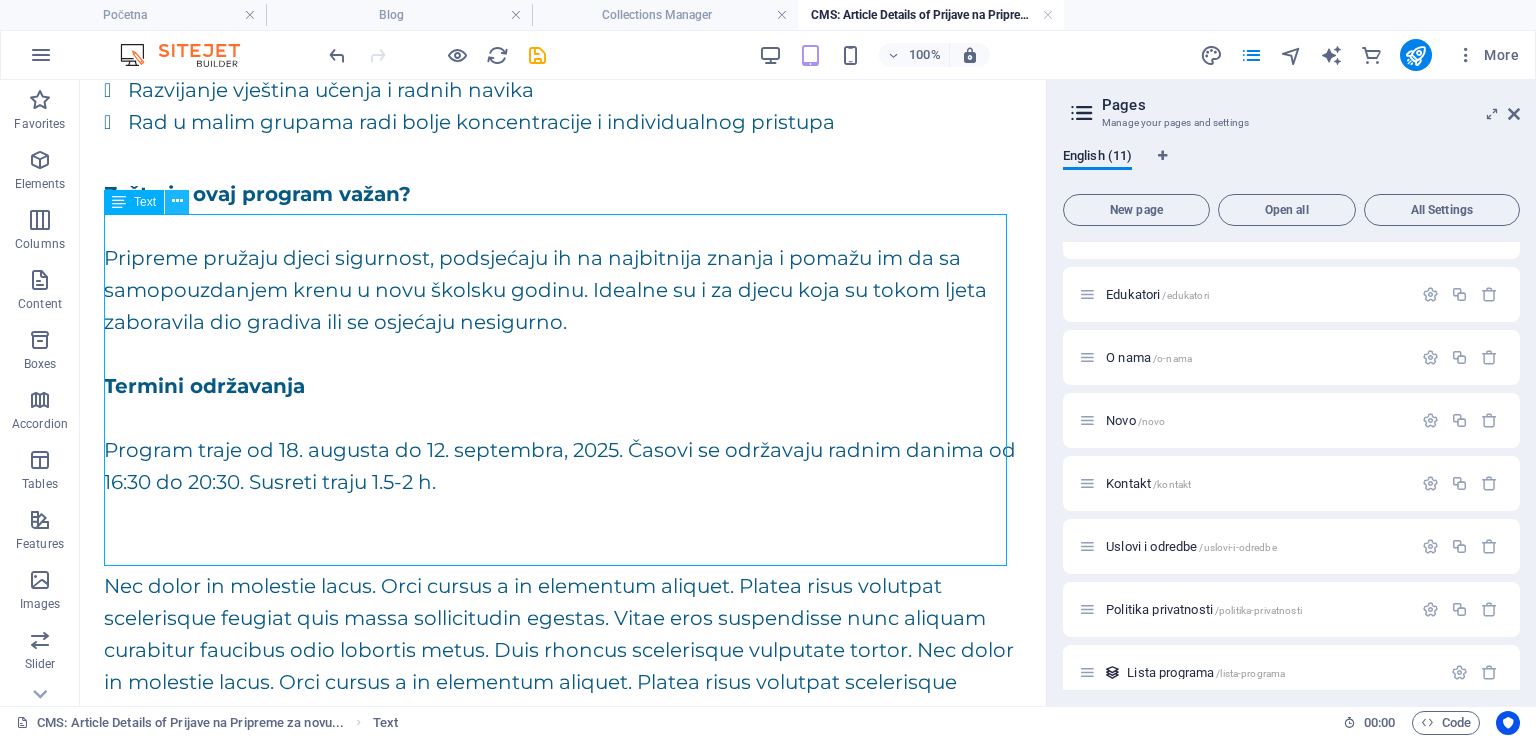 click at bounding box center [177, 201] 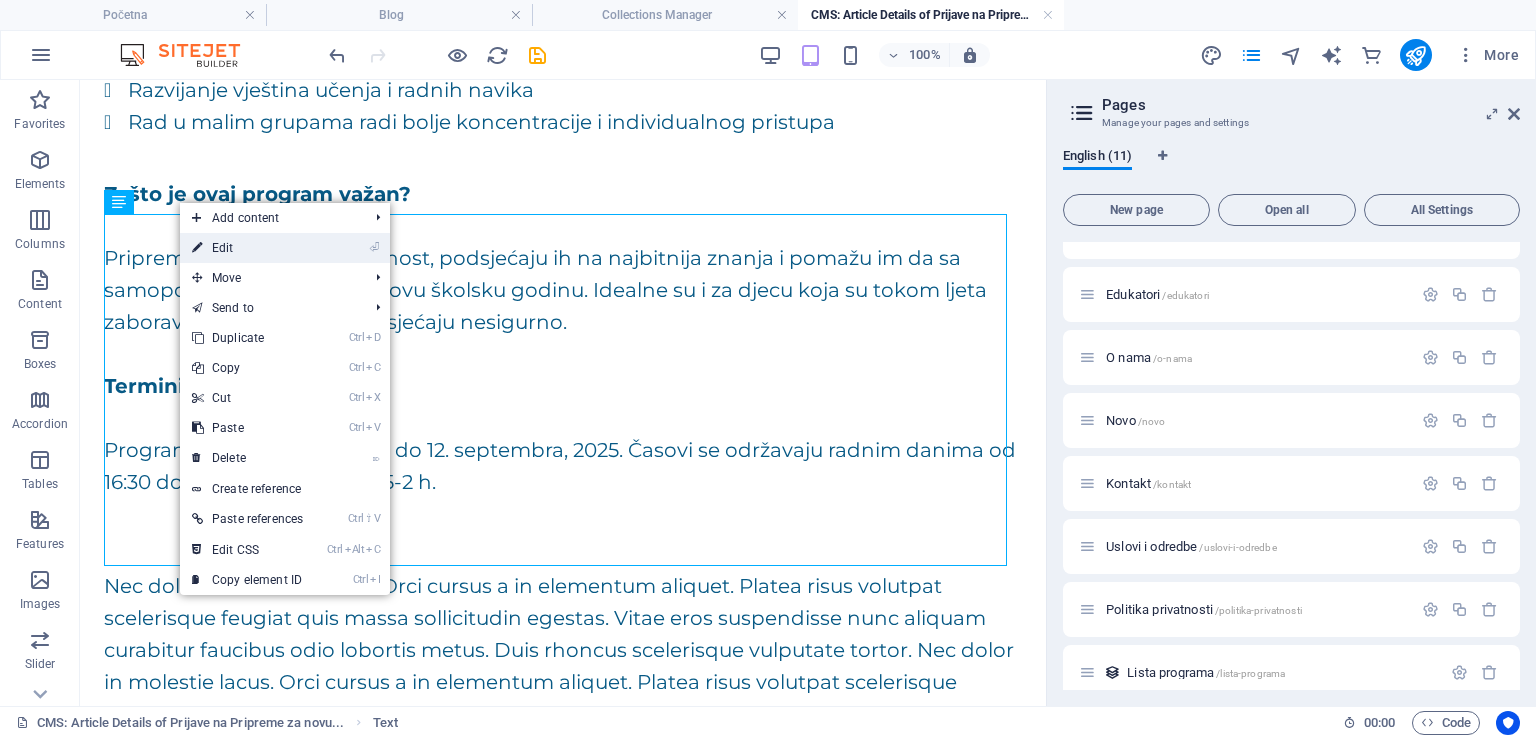 click on "⏎  Edit" at bounding box center (247, 248) 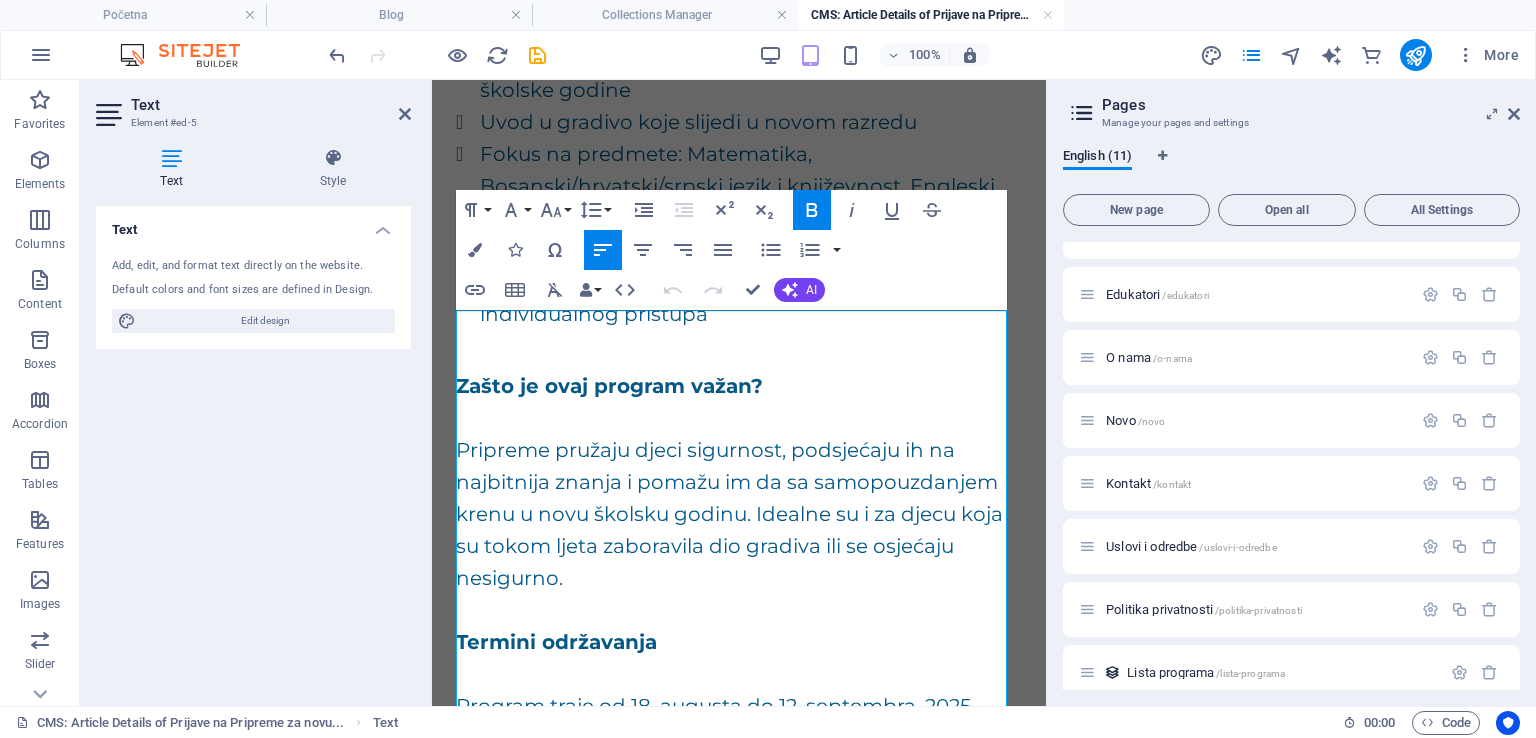 scroll, scrollTop: 658, scrollLeft: 0, axis: vertical 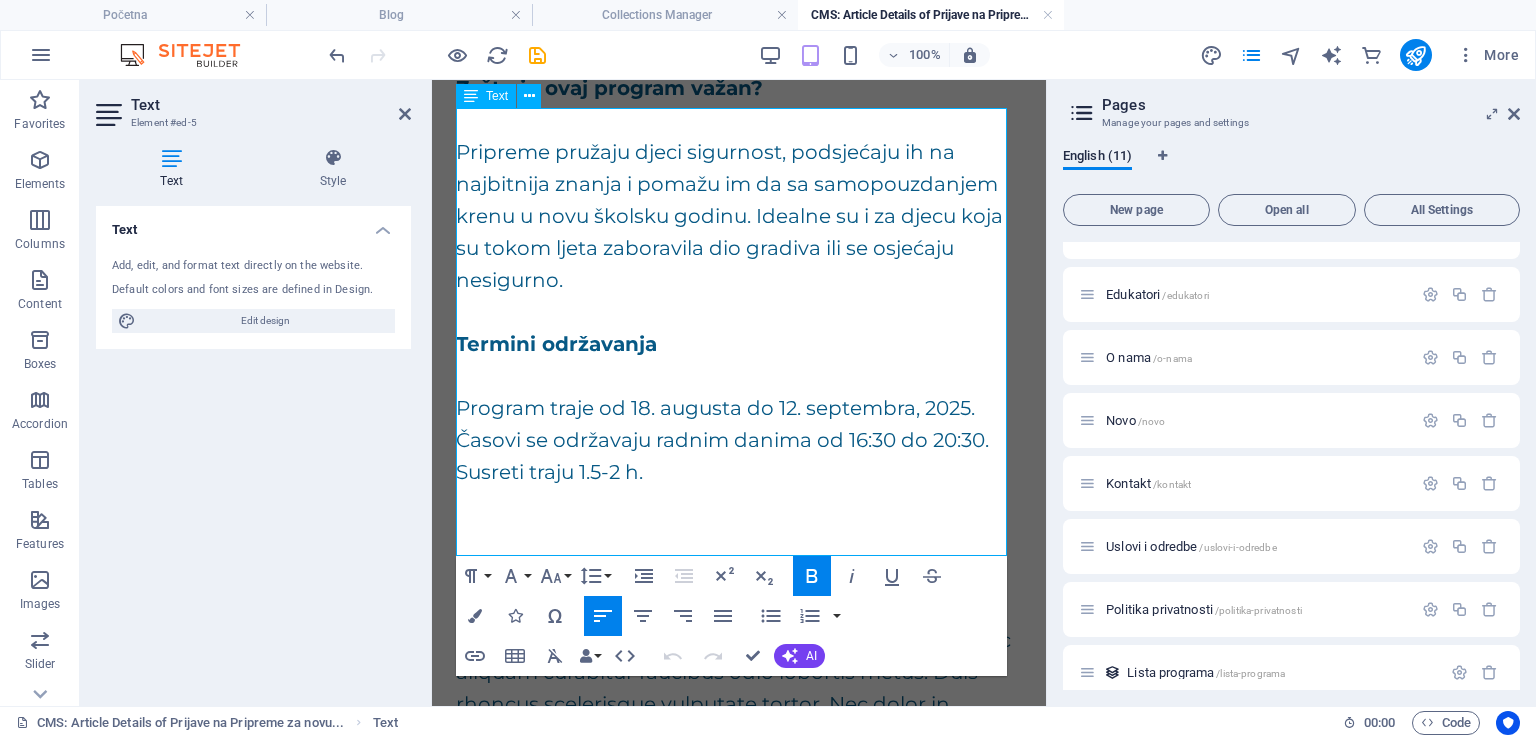 click at bounding box center (739, 504) 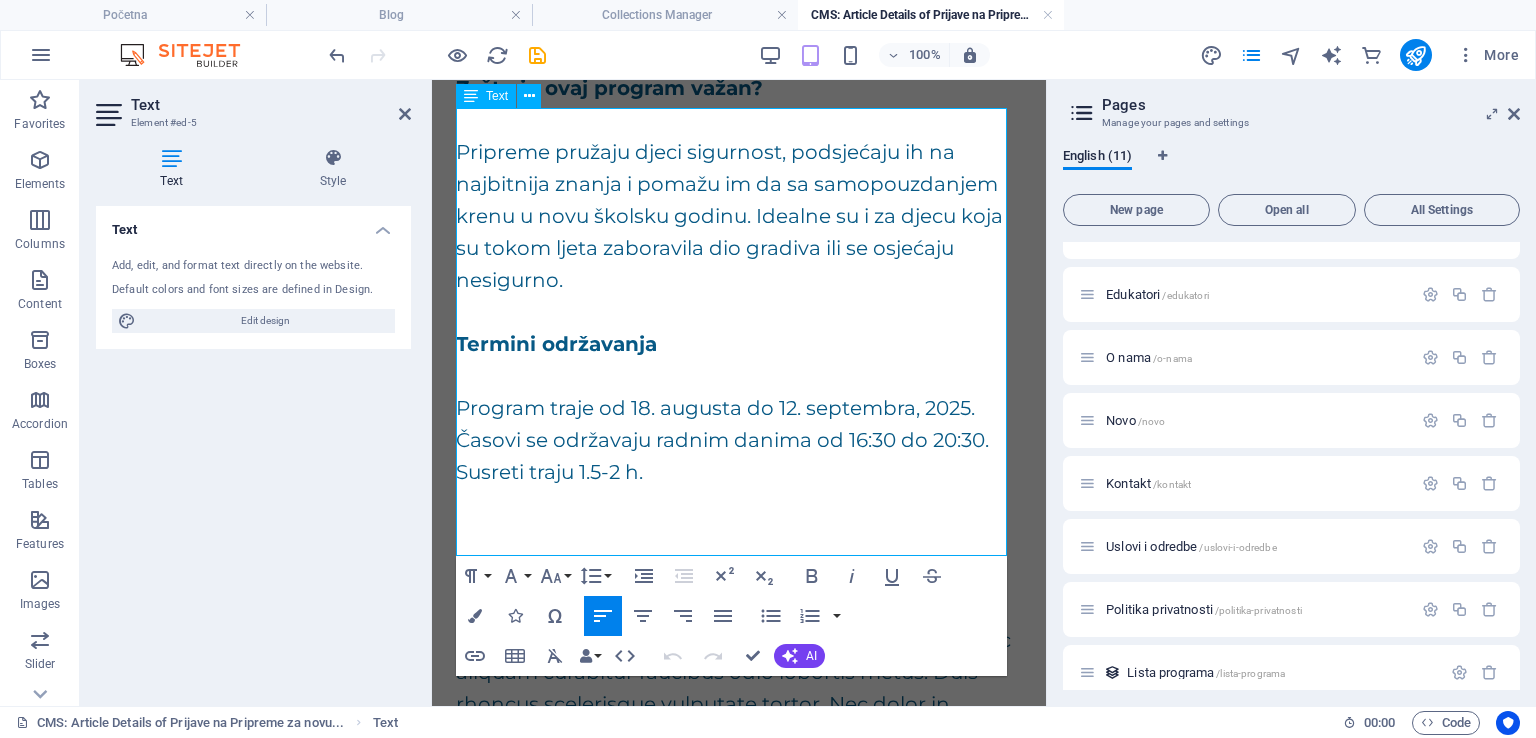 click on "Program traje od 18. augusta do 12. septembra, 2025. Časovi se održavaju radnim danima od 16:30 do 20:30. Susreti traju 1.5-2 h." at bounding box center (739, 440) 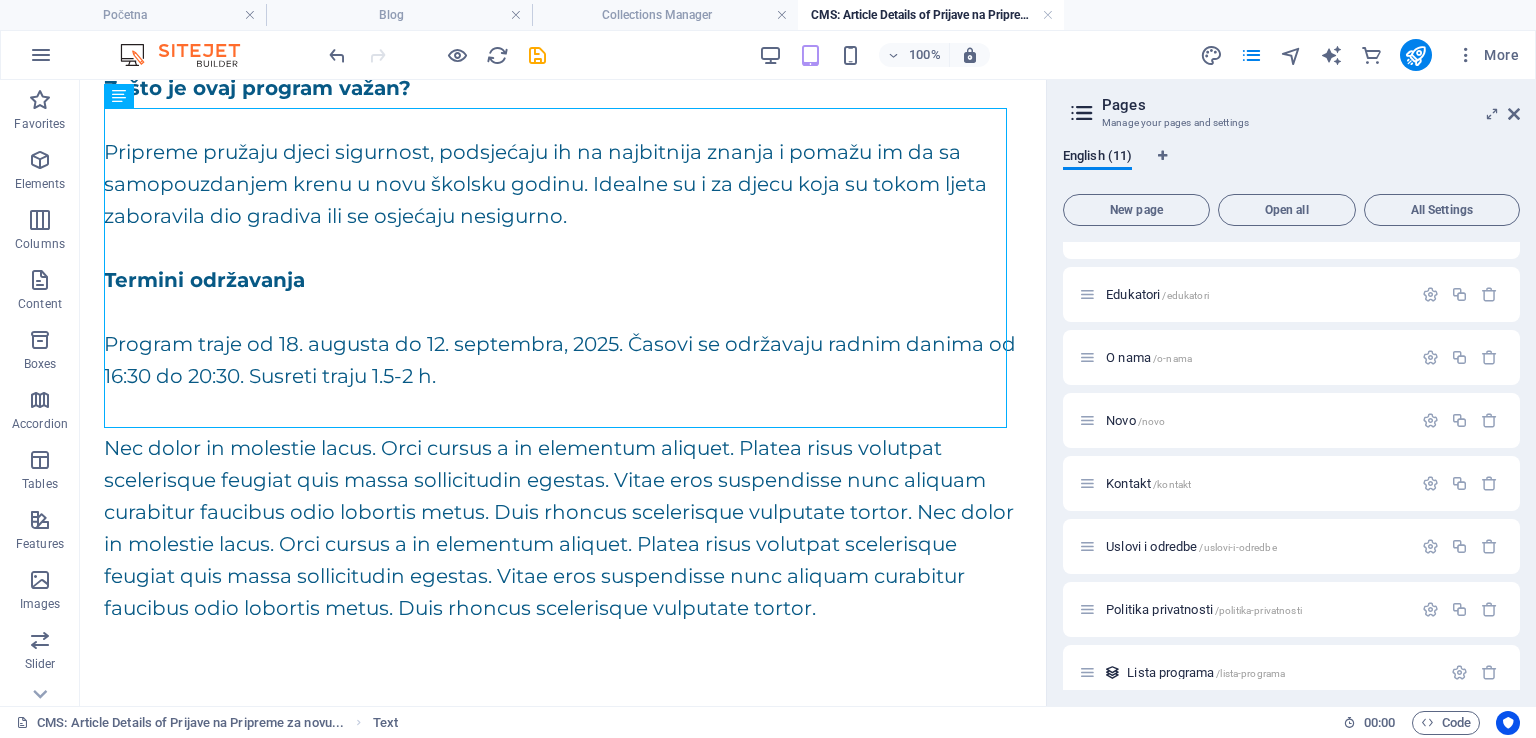 scroll, scrollTop: 722, scrollLeft: 0, axis: vertical 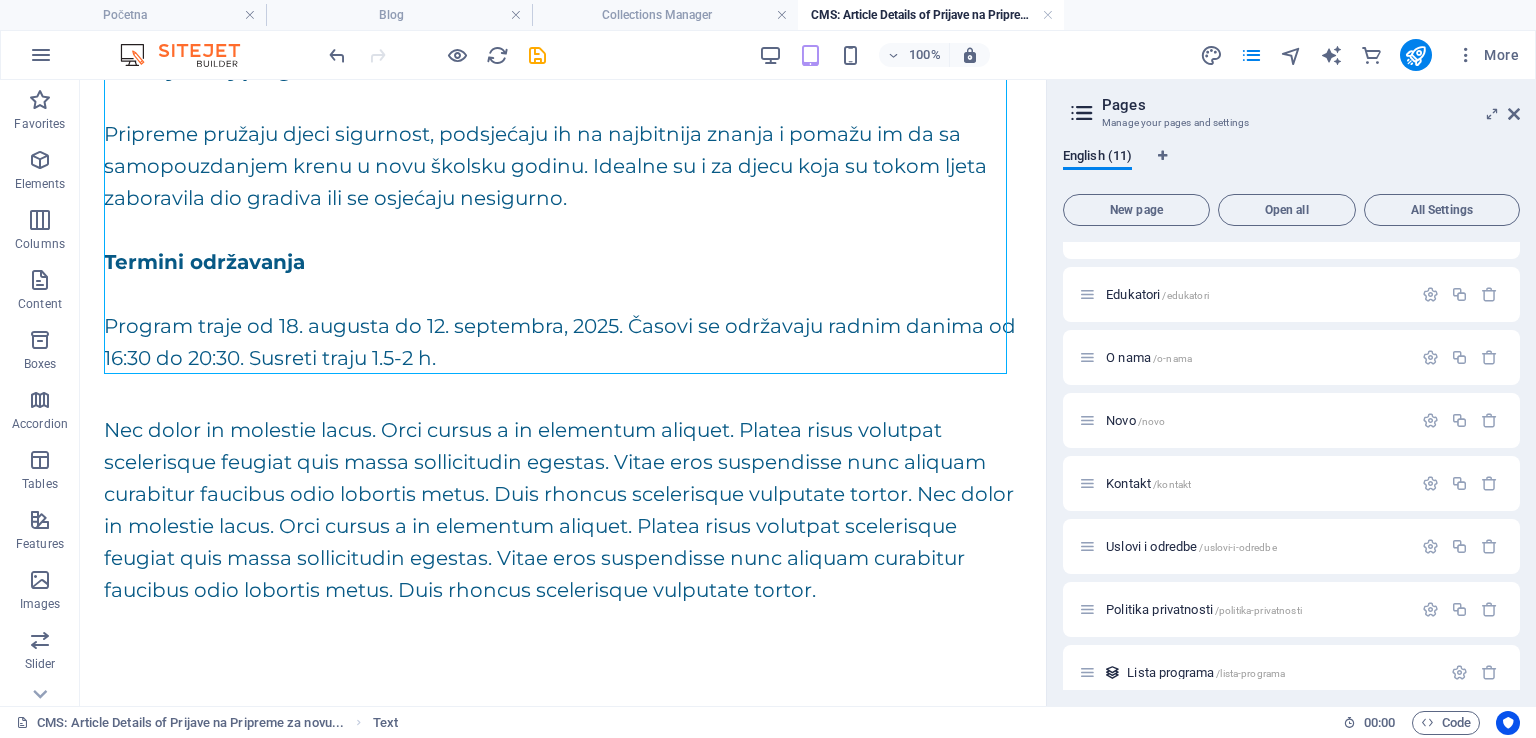 drag, startPoint x: 1040, startPoint y: 476, endPoint x: 1127, endPoint y: 641, distance: 186.5315 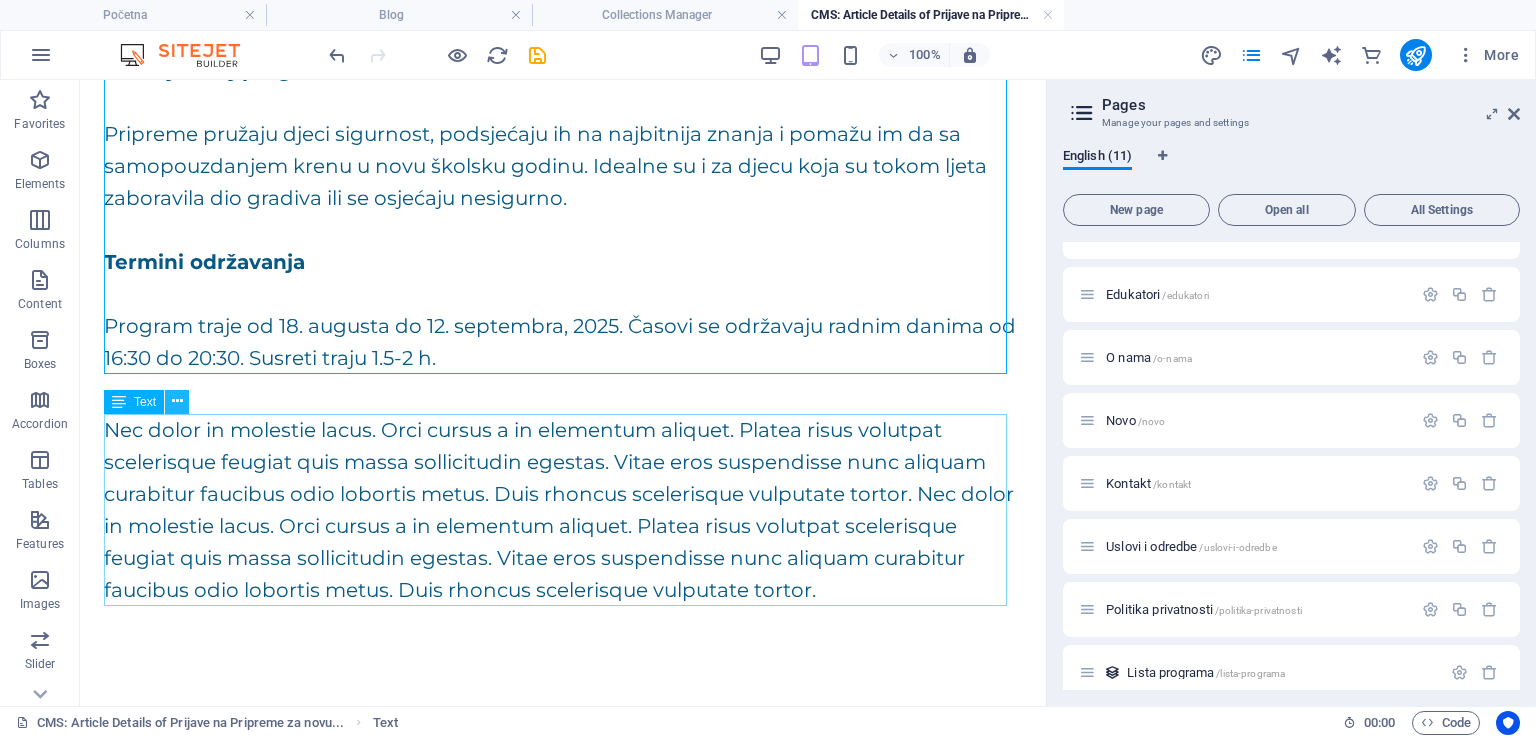 click at bounding box center [177, 401] 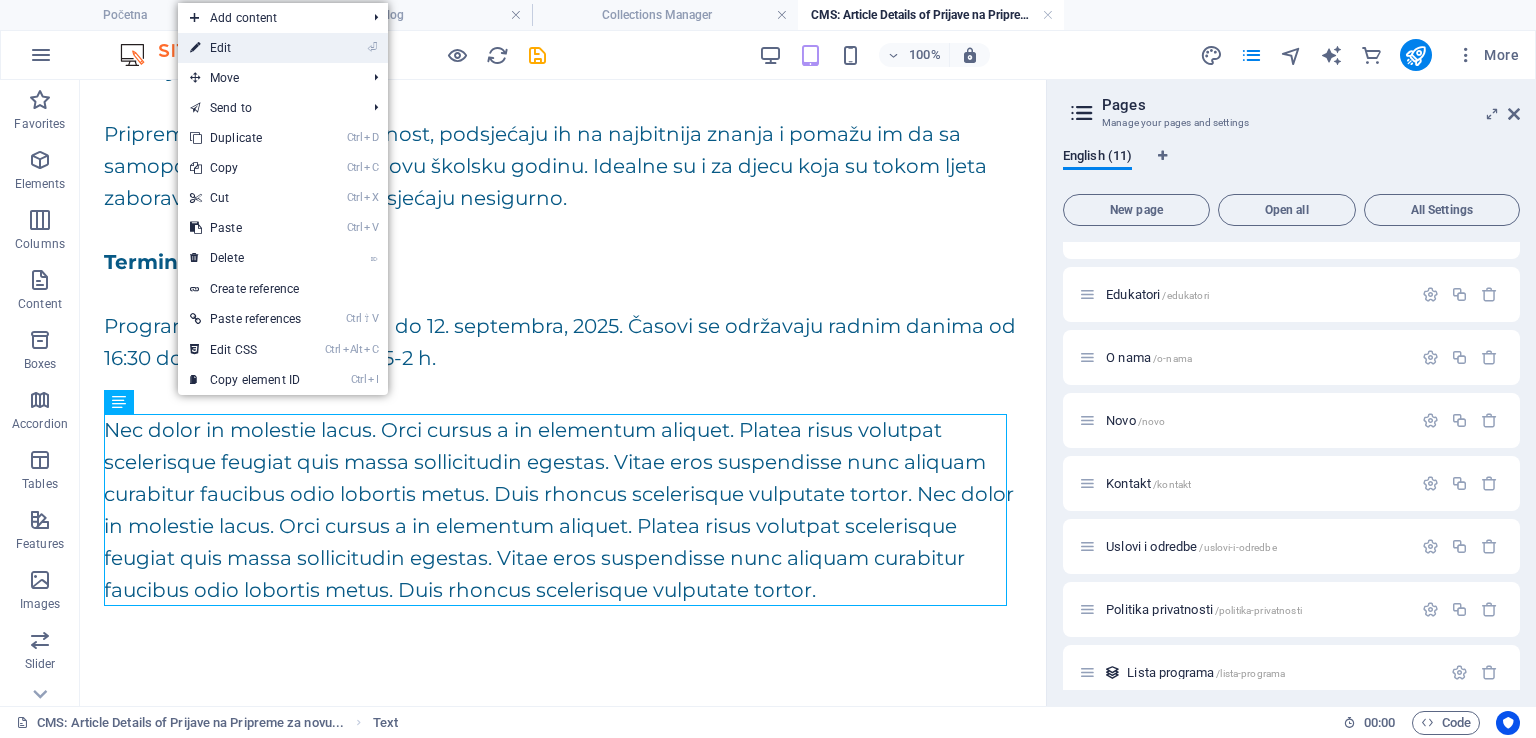 click on "⏎  Edit" at bounding box center (245, 48) 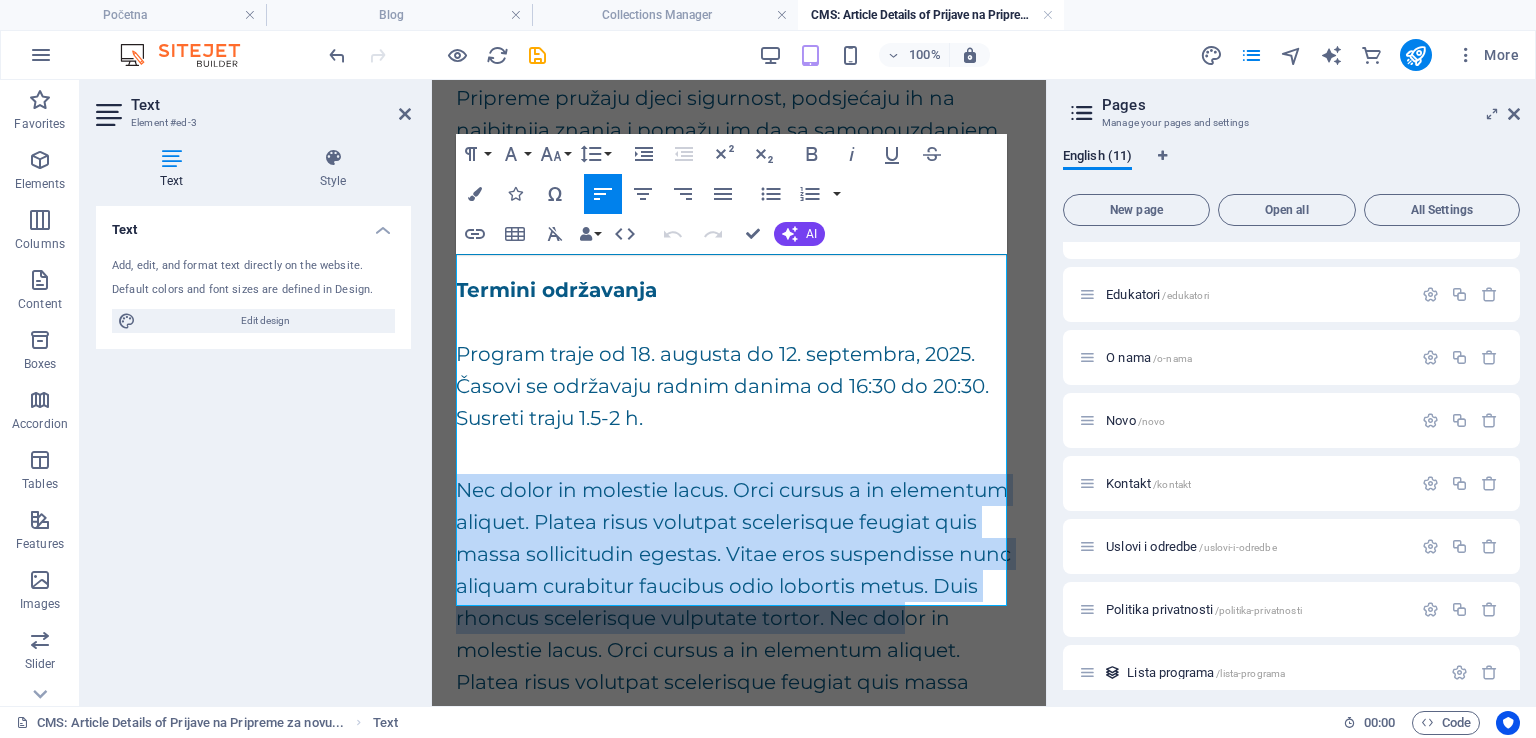 scroll, scrollTop: 1170, scrollLeft: 0, axis: vertical 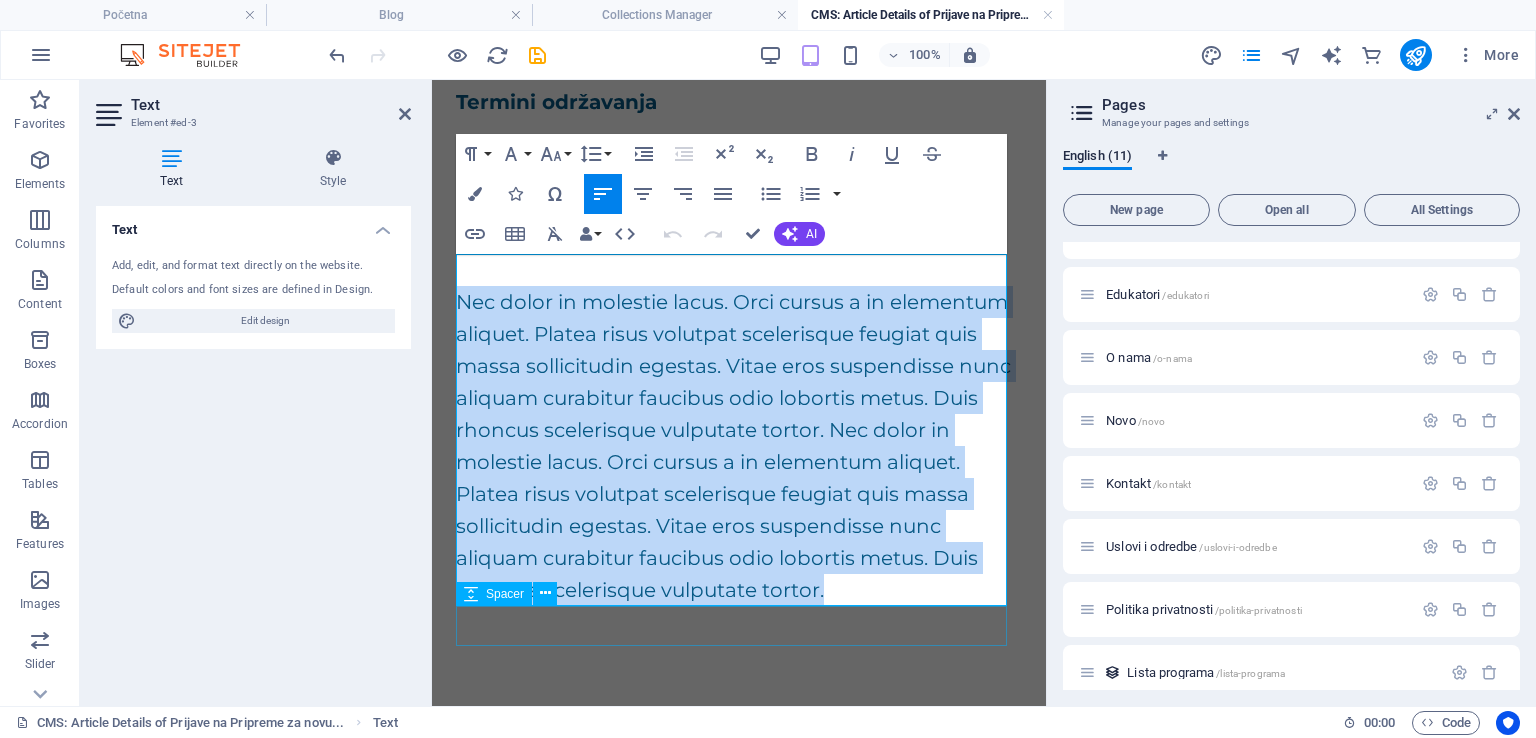 drag, startPoint x: 457, startPoint y: 521, endPoint x: 797, endPoint y: 617, distance: 353.2931 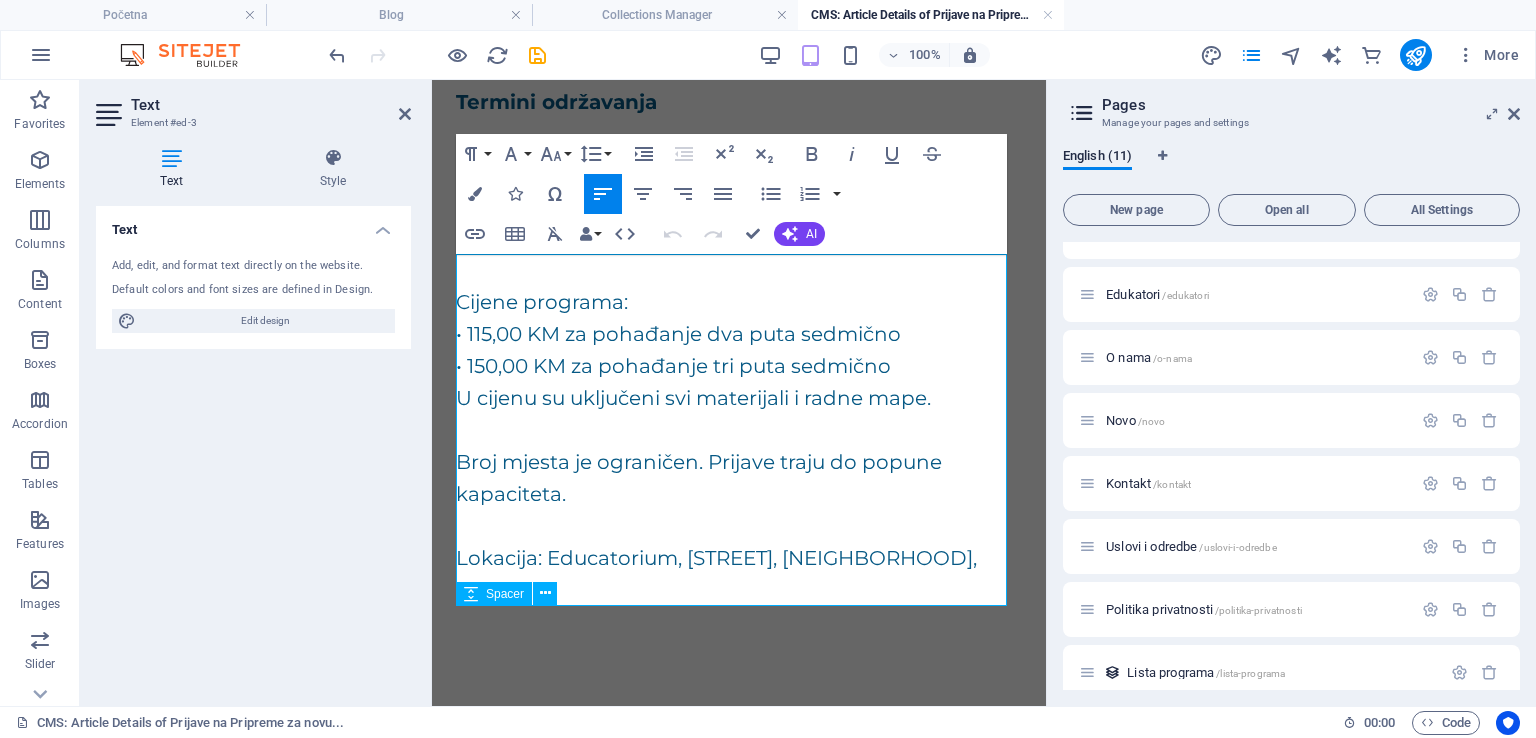 scroll, scrollTop: 1106, scrollLeft: 0, axis: vertical 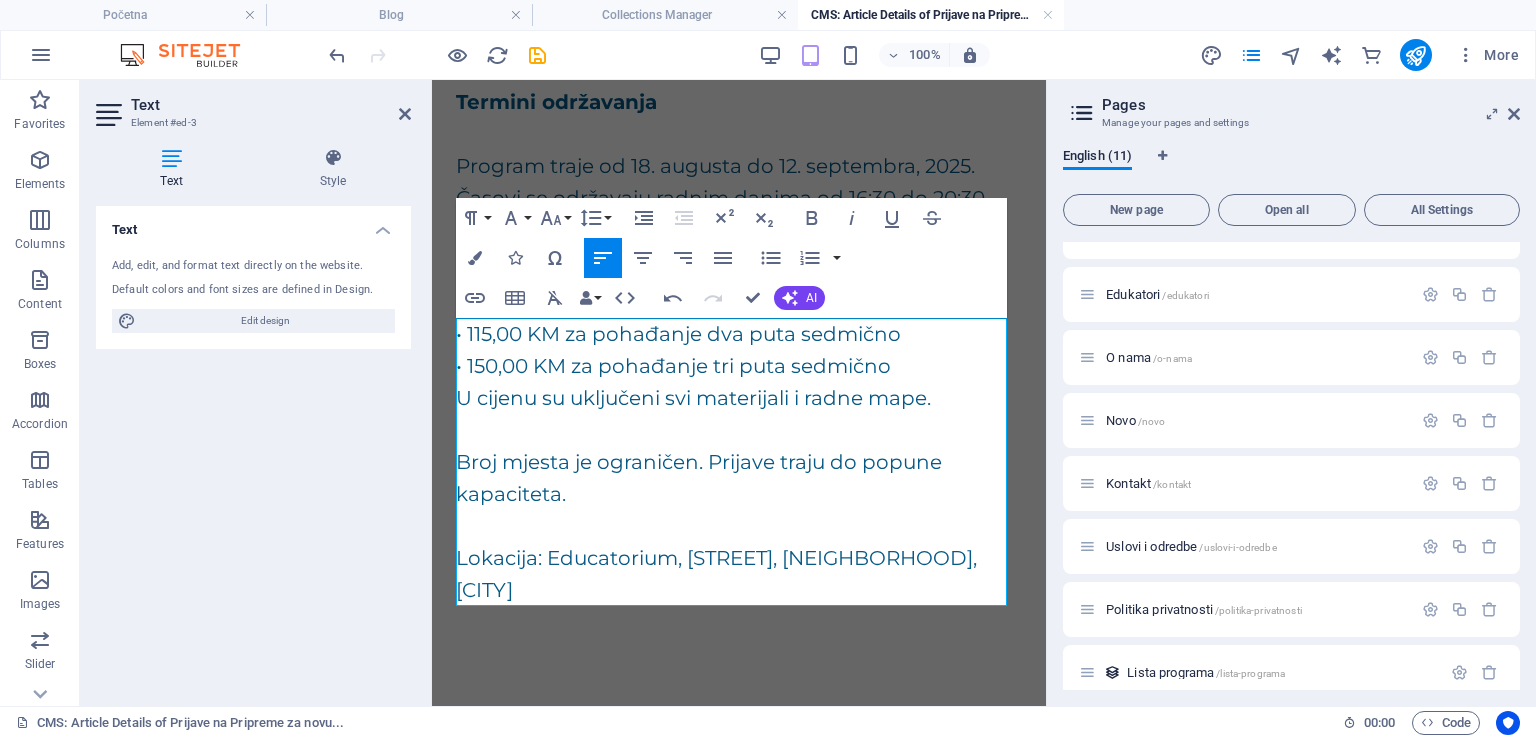 click on "Cijene programa:" at bounding box center [739, 302] 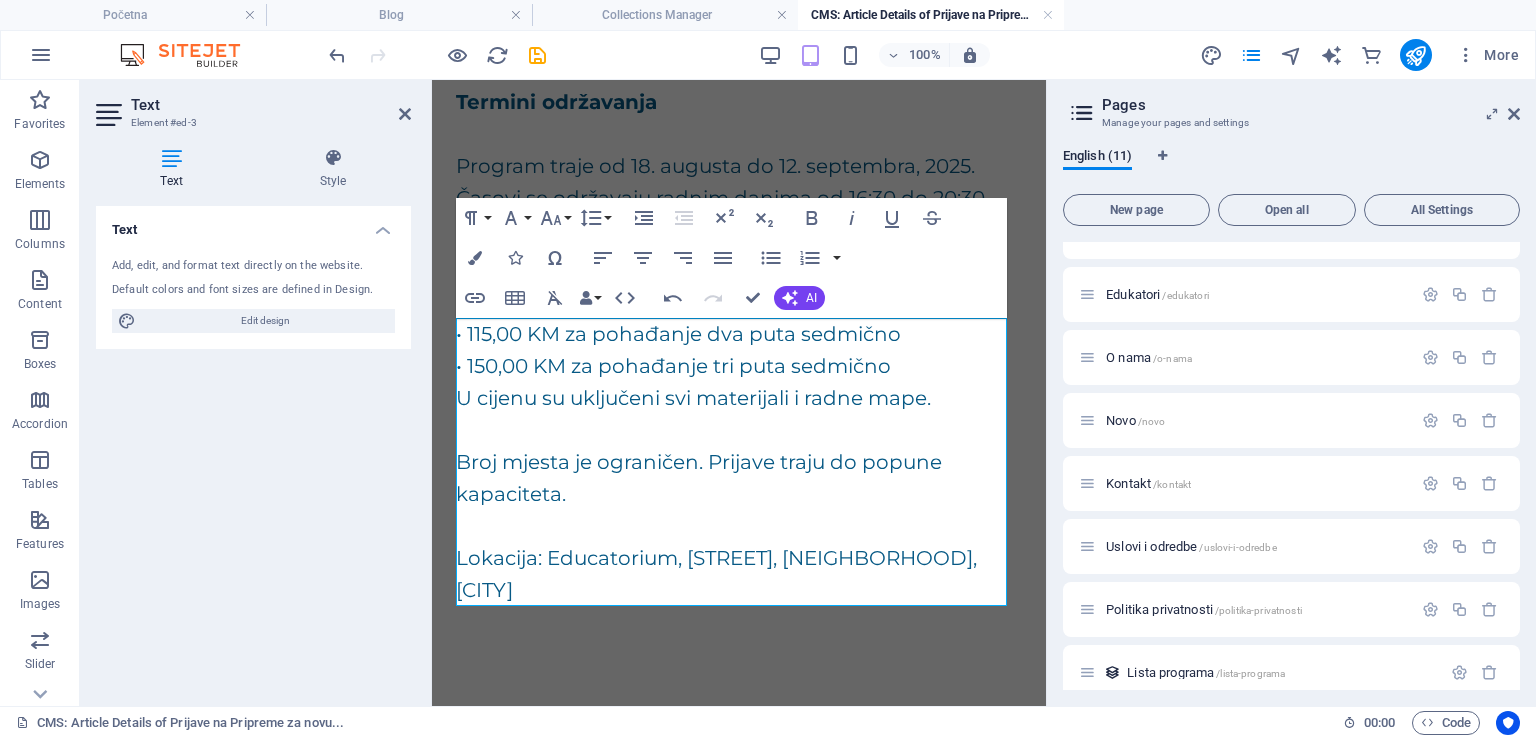 scroll, scrollTop: 530, scrollLeft: 0, axis: vertical 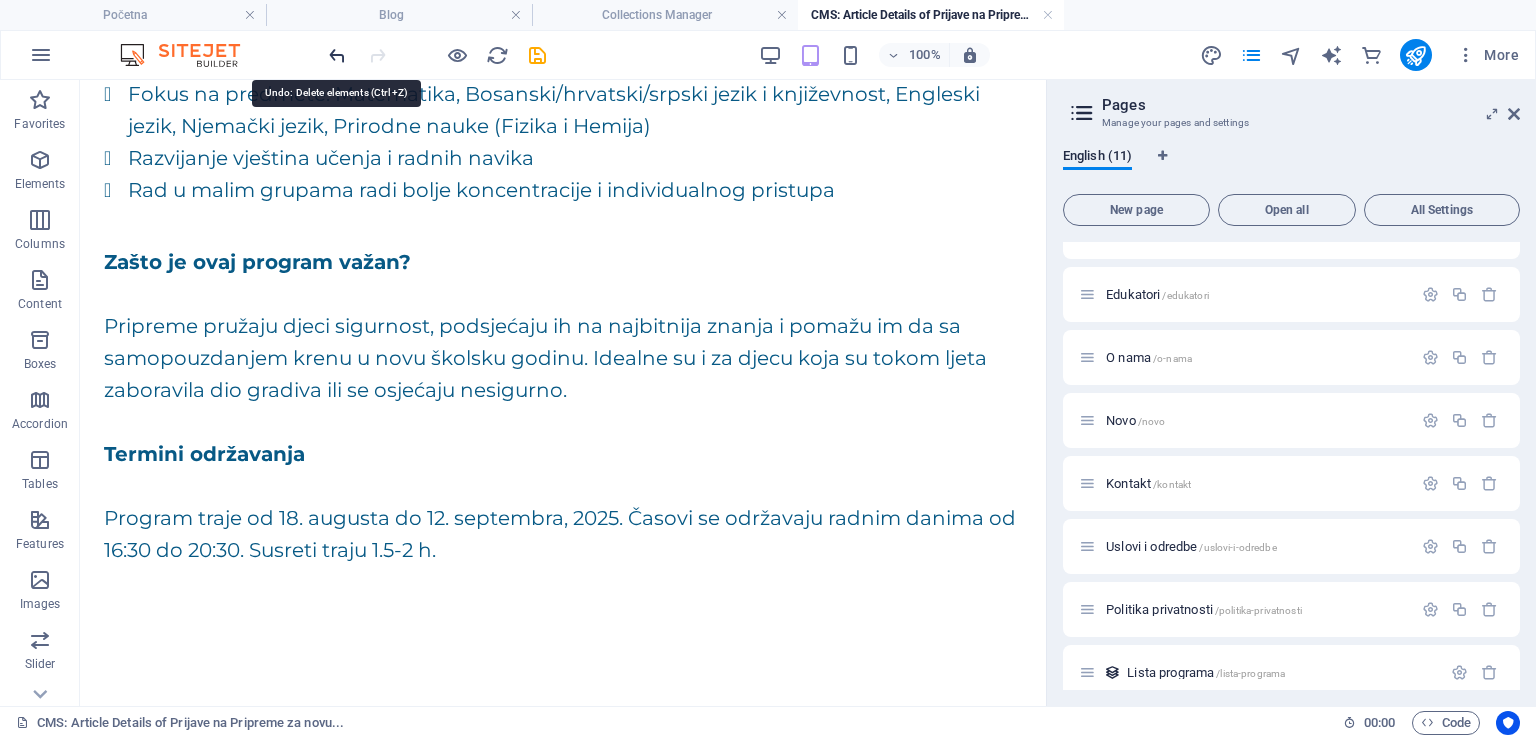 click at bounding box center [337, 55] 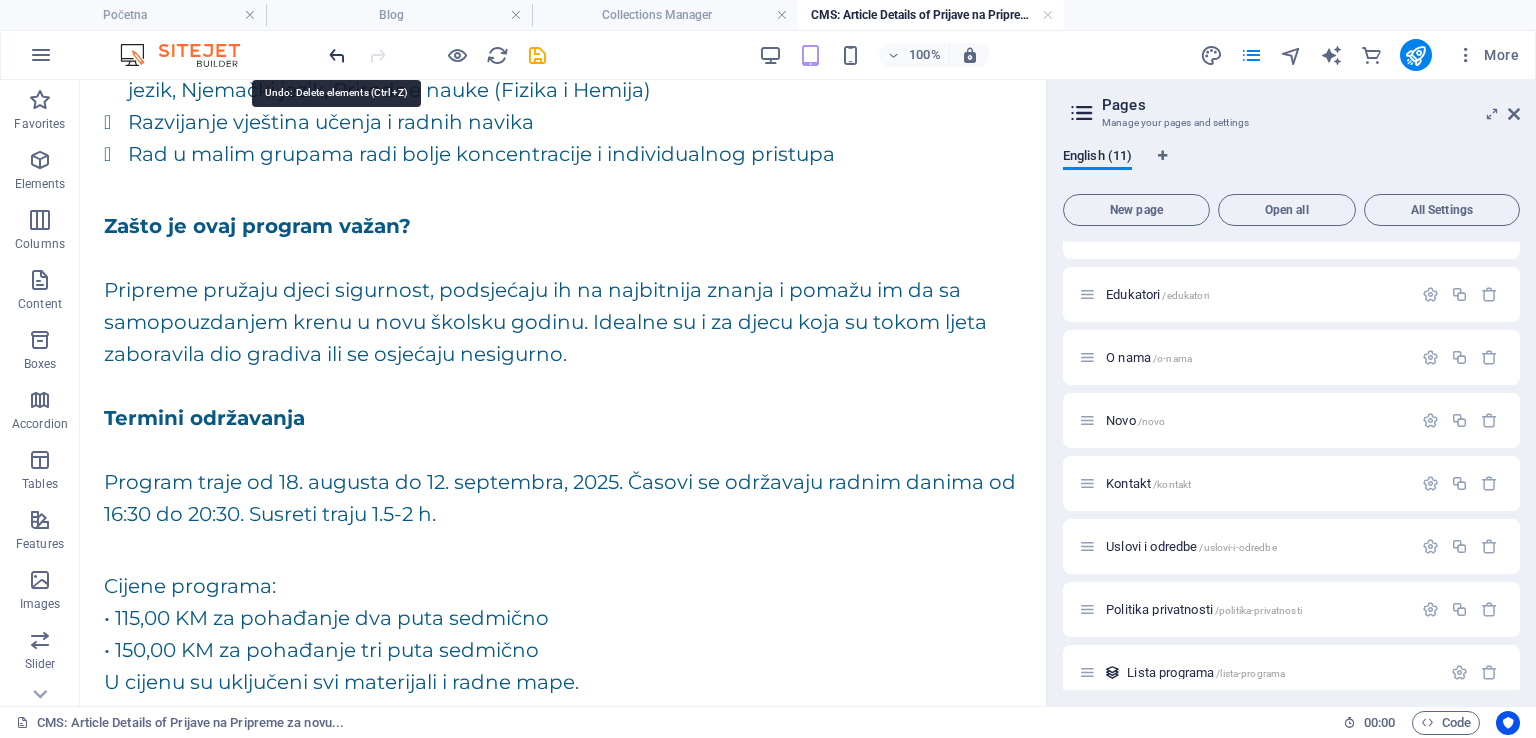 scroll, scrollTop: 786, scrollLeft: 0, axis: vertical 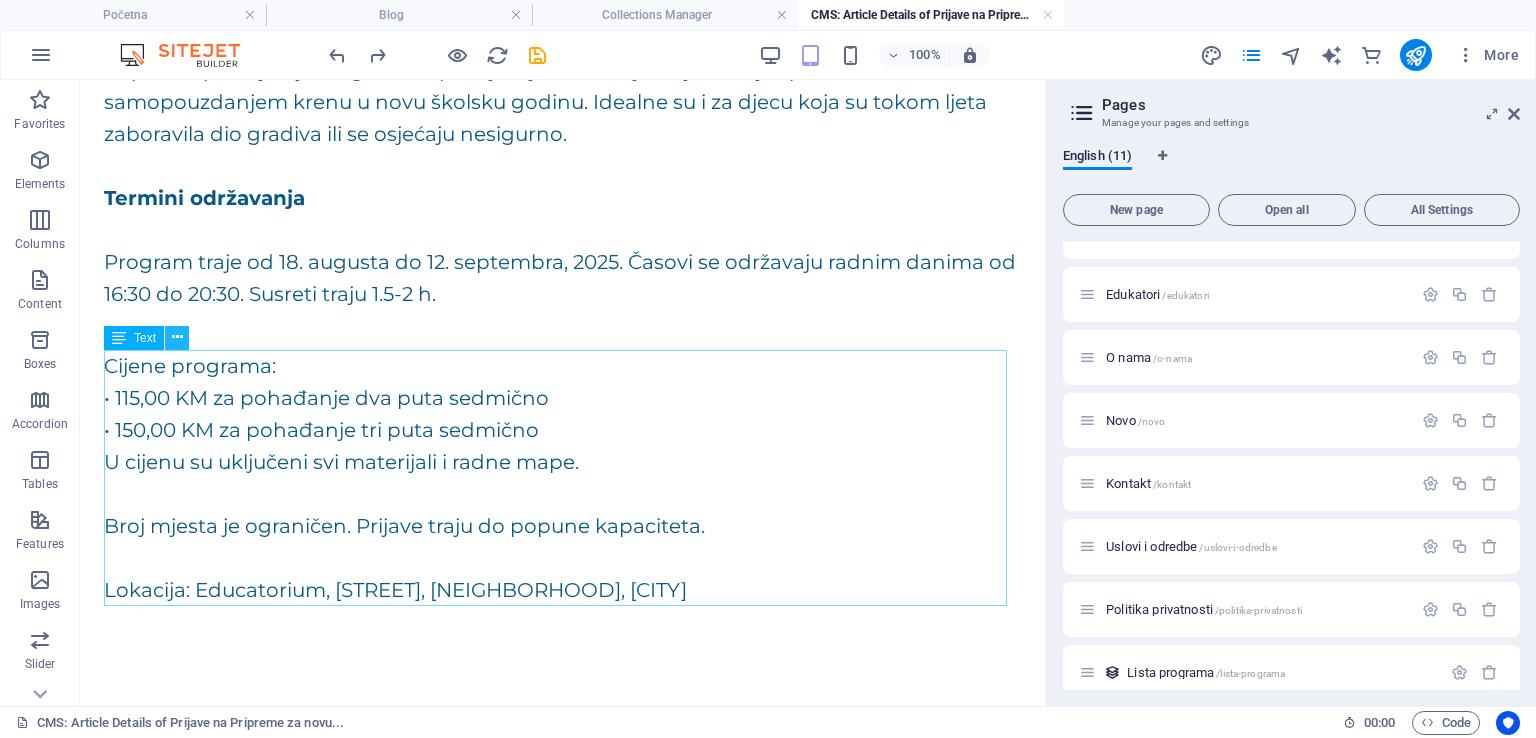 click at bounding box center [177, 337] 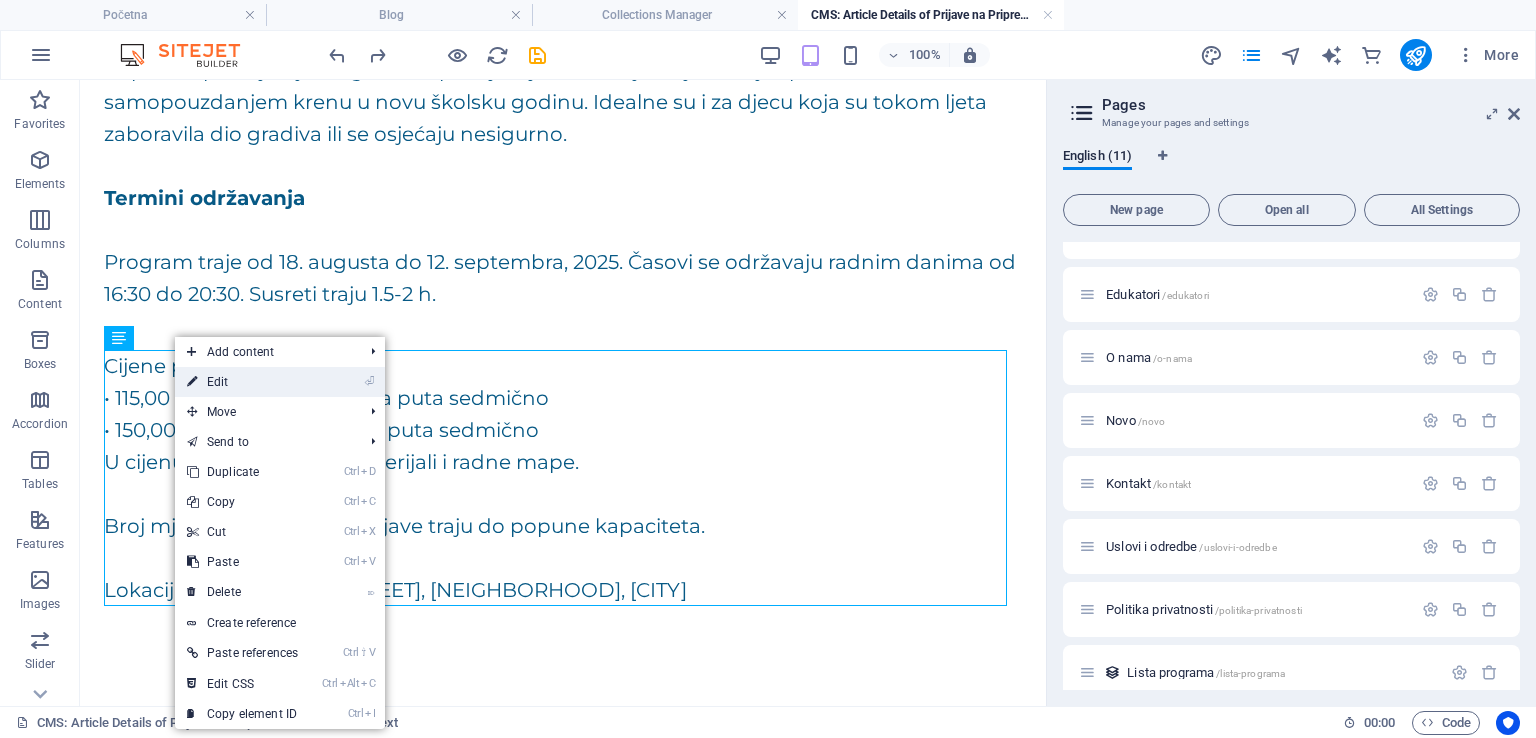 click on "⏎  Edit" at bounding box center [242, 382] 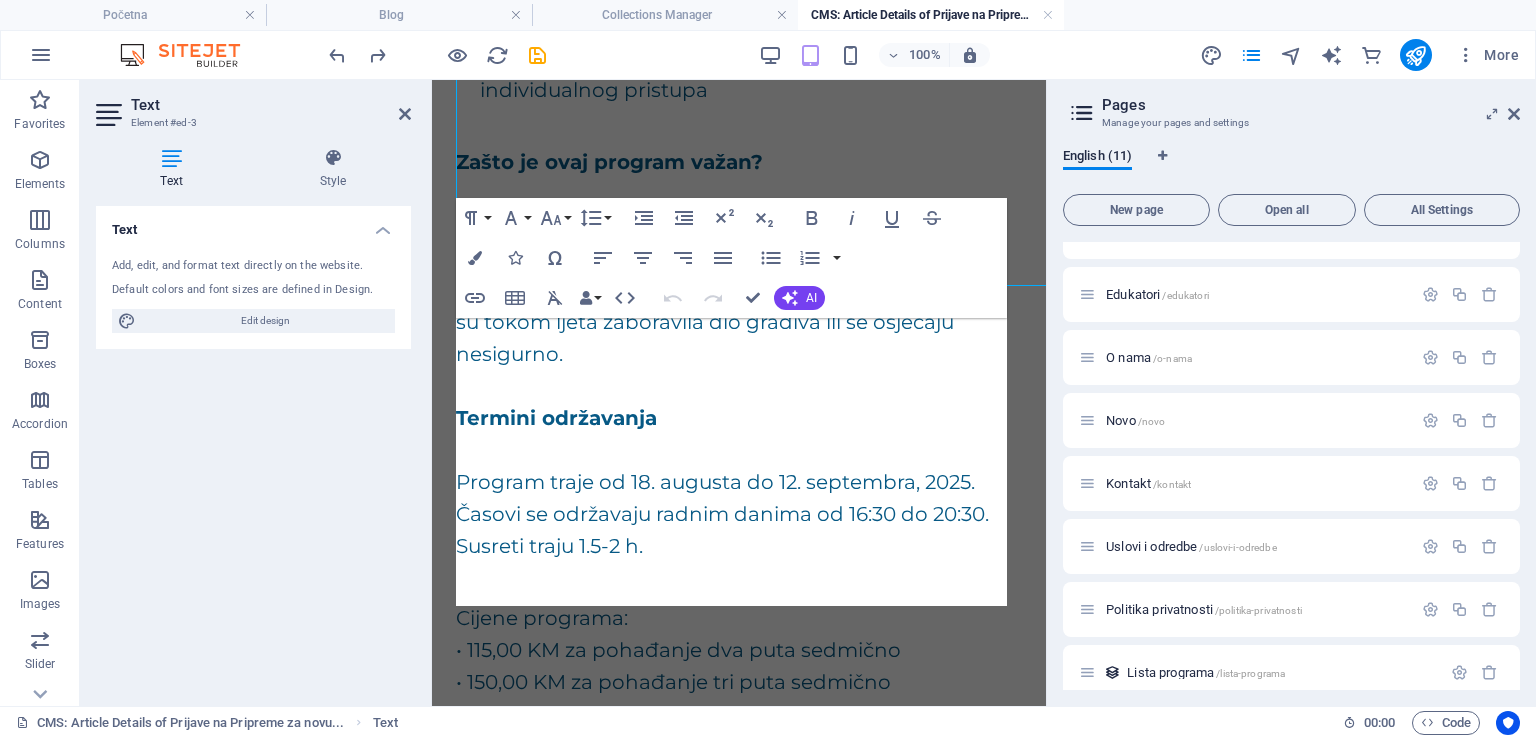 scroll, scrollTop: 1106, scrollLeft: 0, axis: vertical 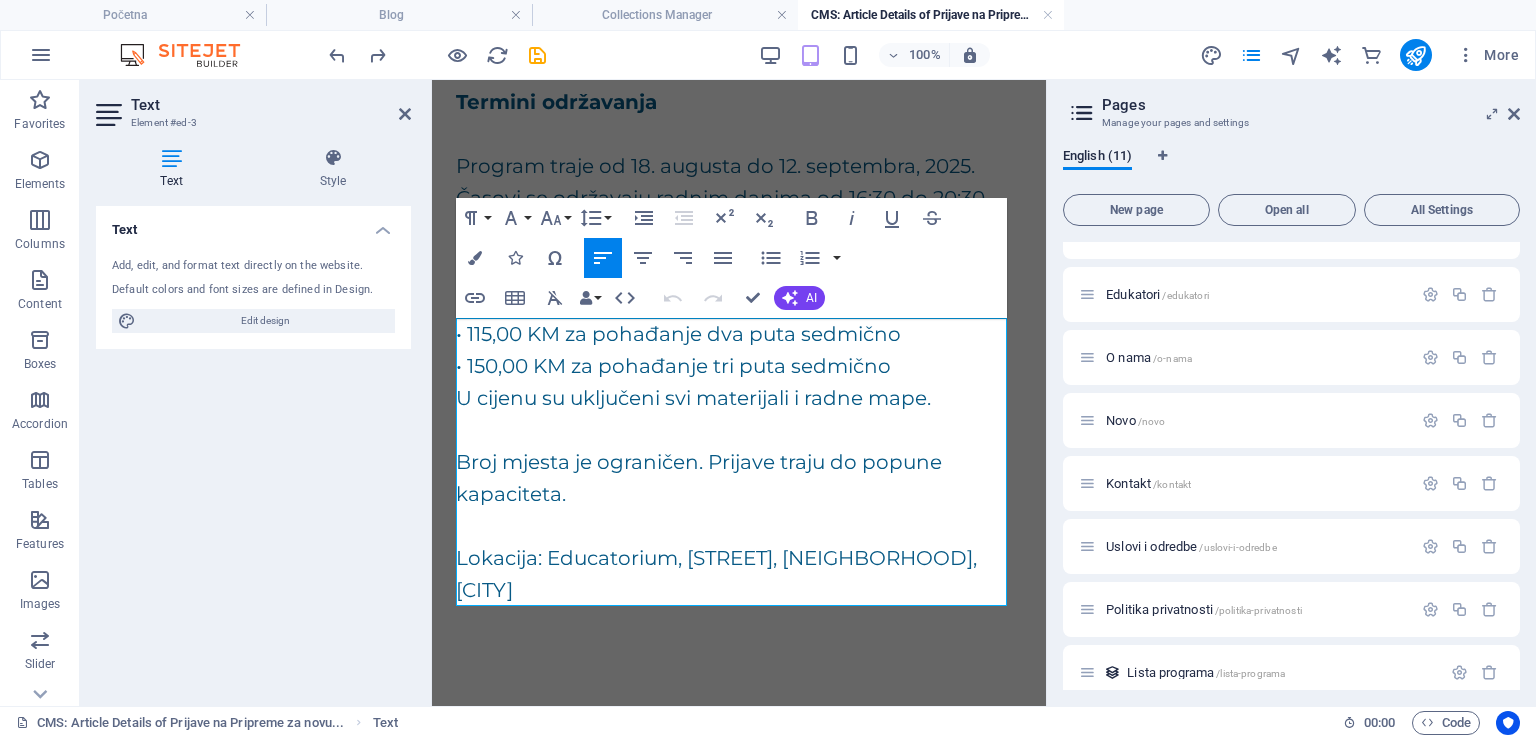 click on "Cijene programa:" at bounding box center (739, 302) 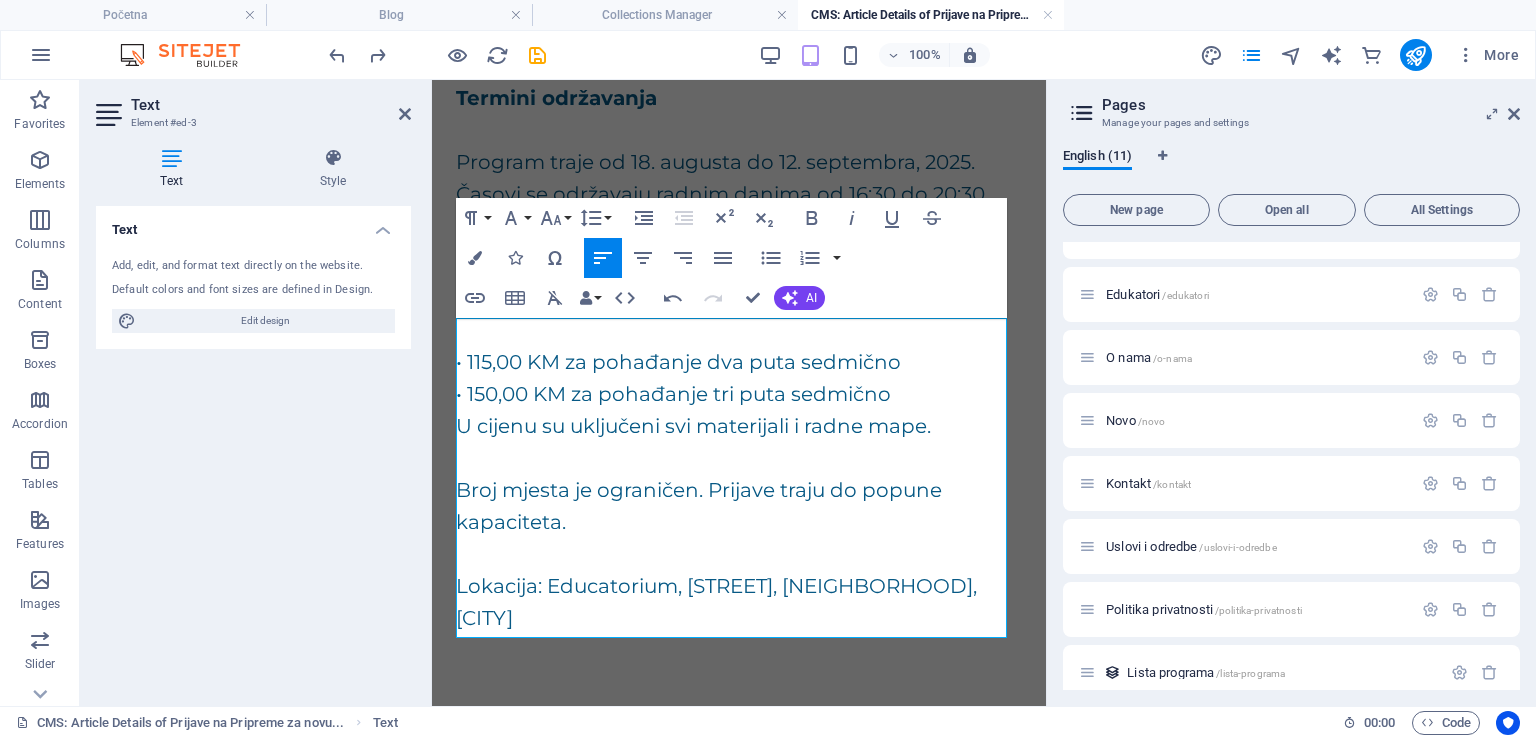 drag, startPoint x: 644, startPoint y: 338, endPoint x: 457, endPoint y: 327, distance: 187.32326 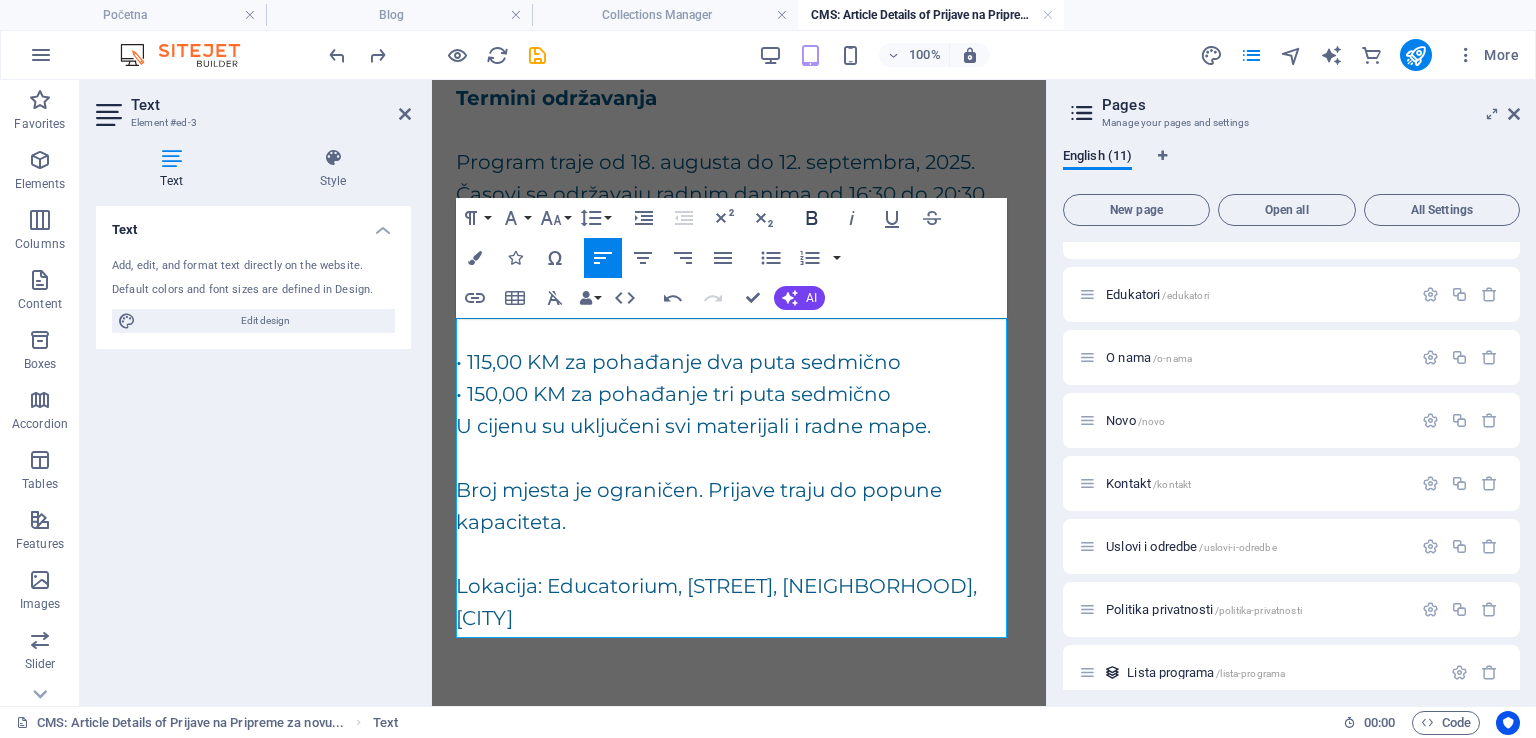 click 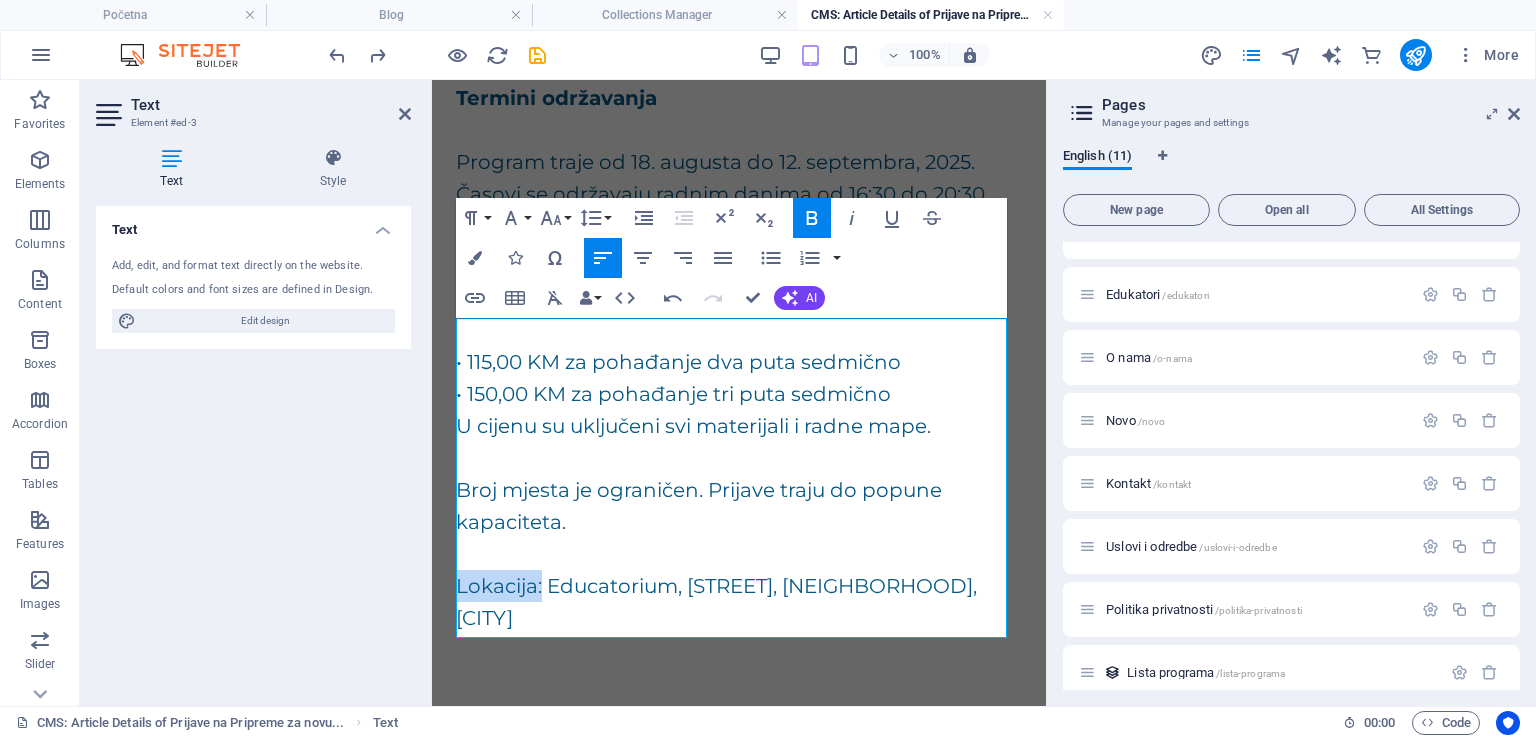 drag, startPoint x: 540, startPoint y: 624, endPoint x: 445, endPoint y: 629, distance: 95.131485 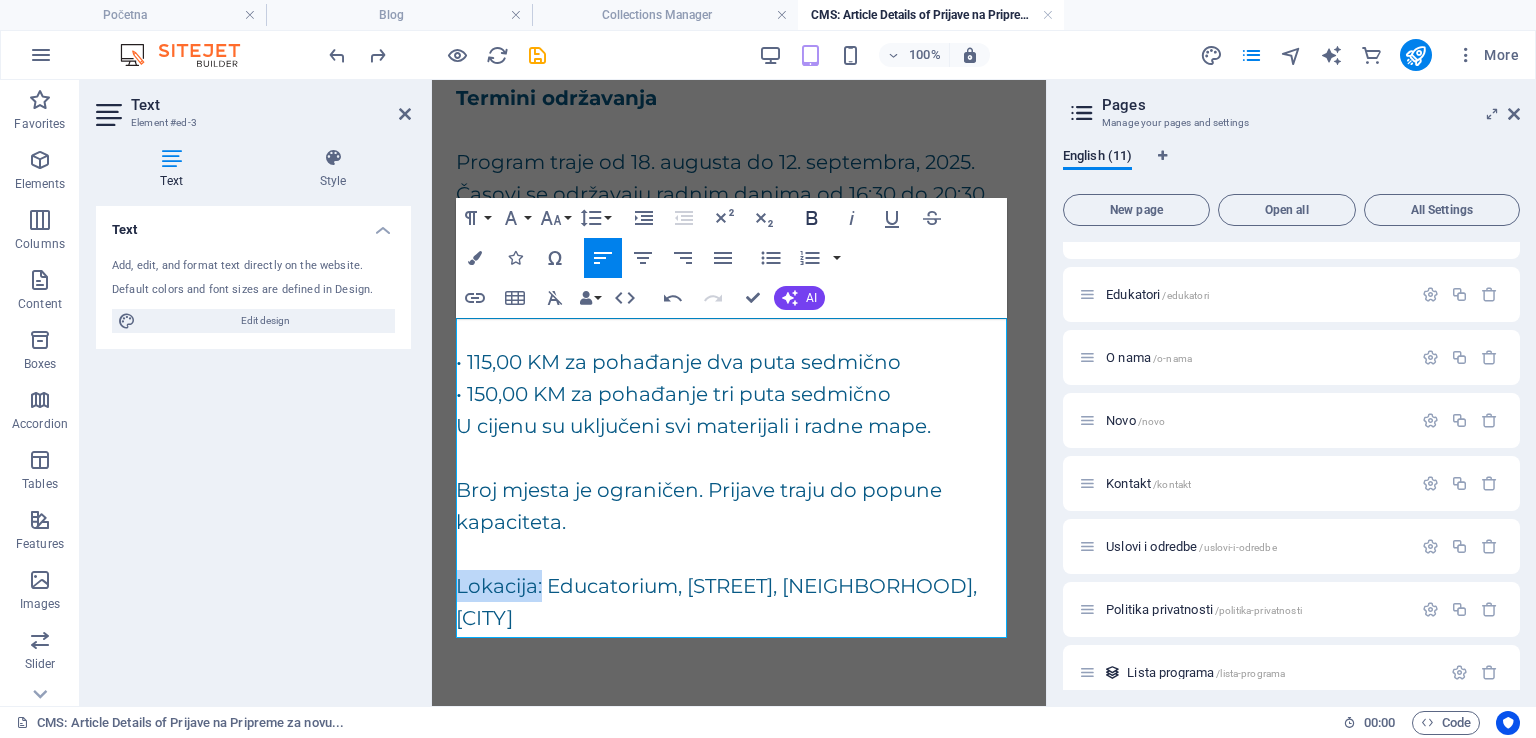 click 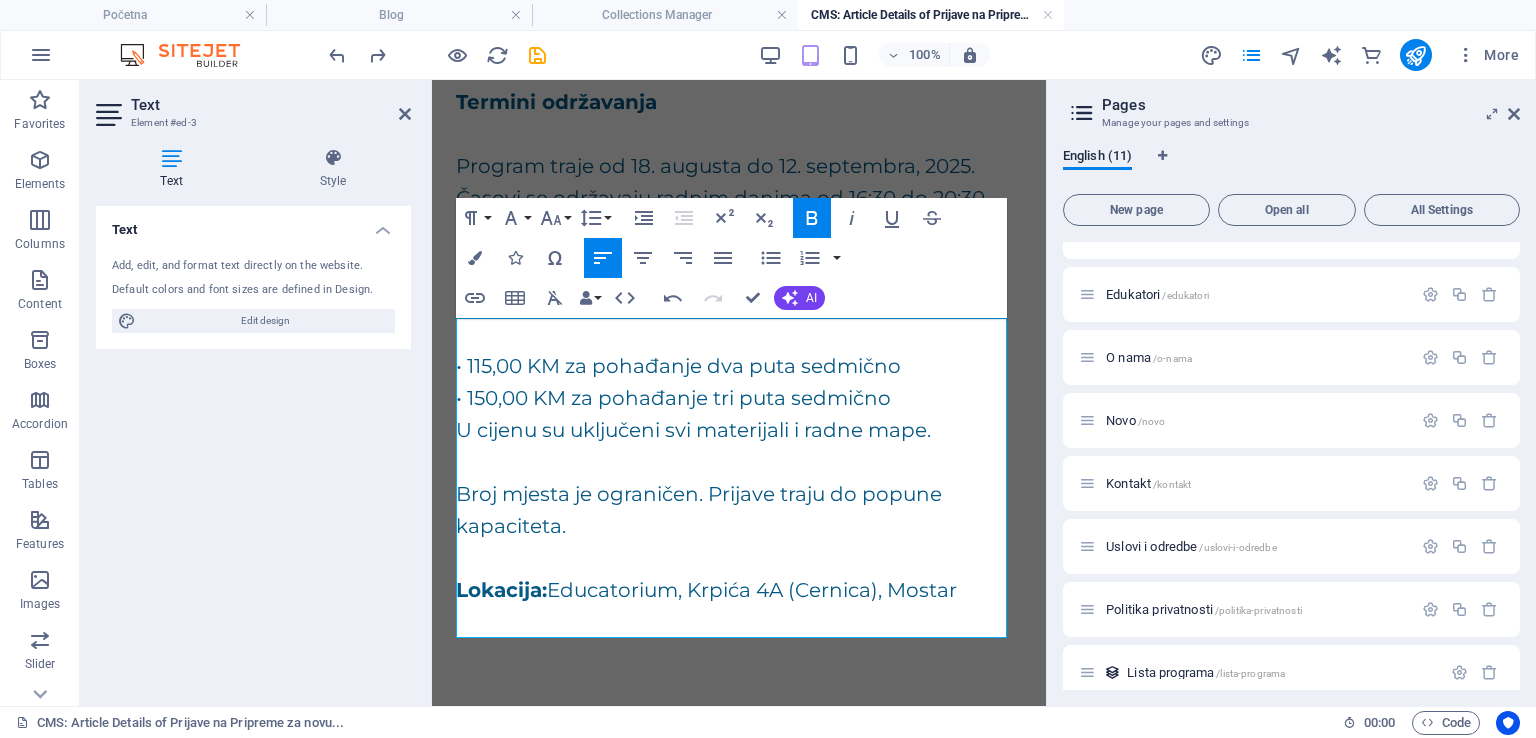 click on "• 115,00 KM za pohađanje dva puta sedmično" at bounding box center [739, 366] 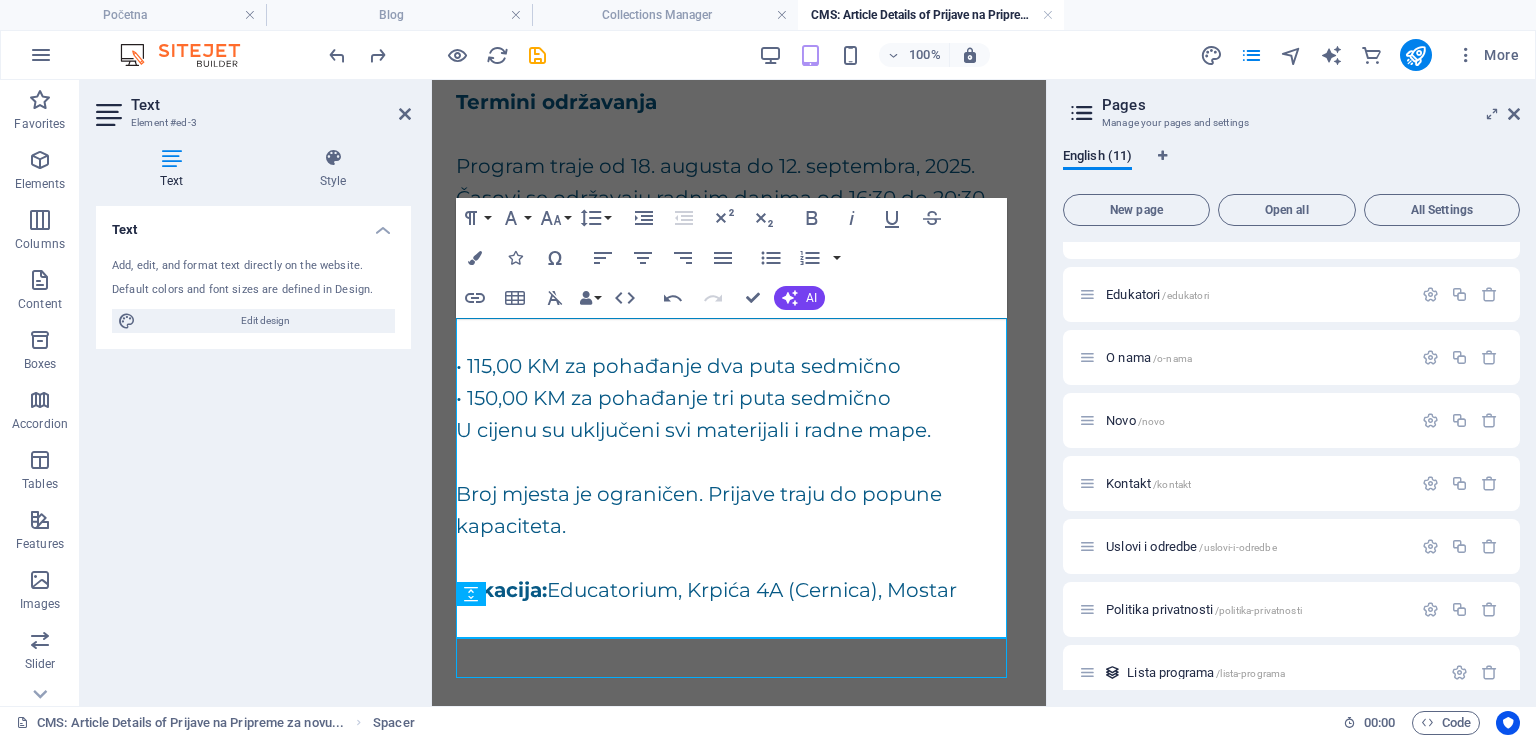 scroll, scrollTop: 818, scrollLeft: 0, axis: vertical 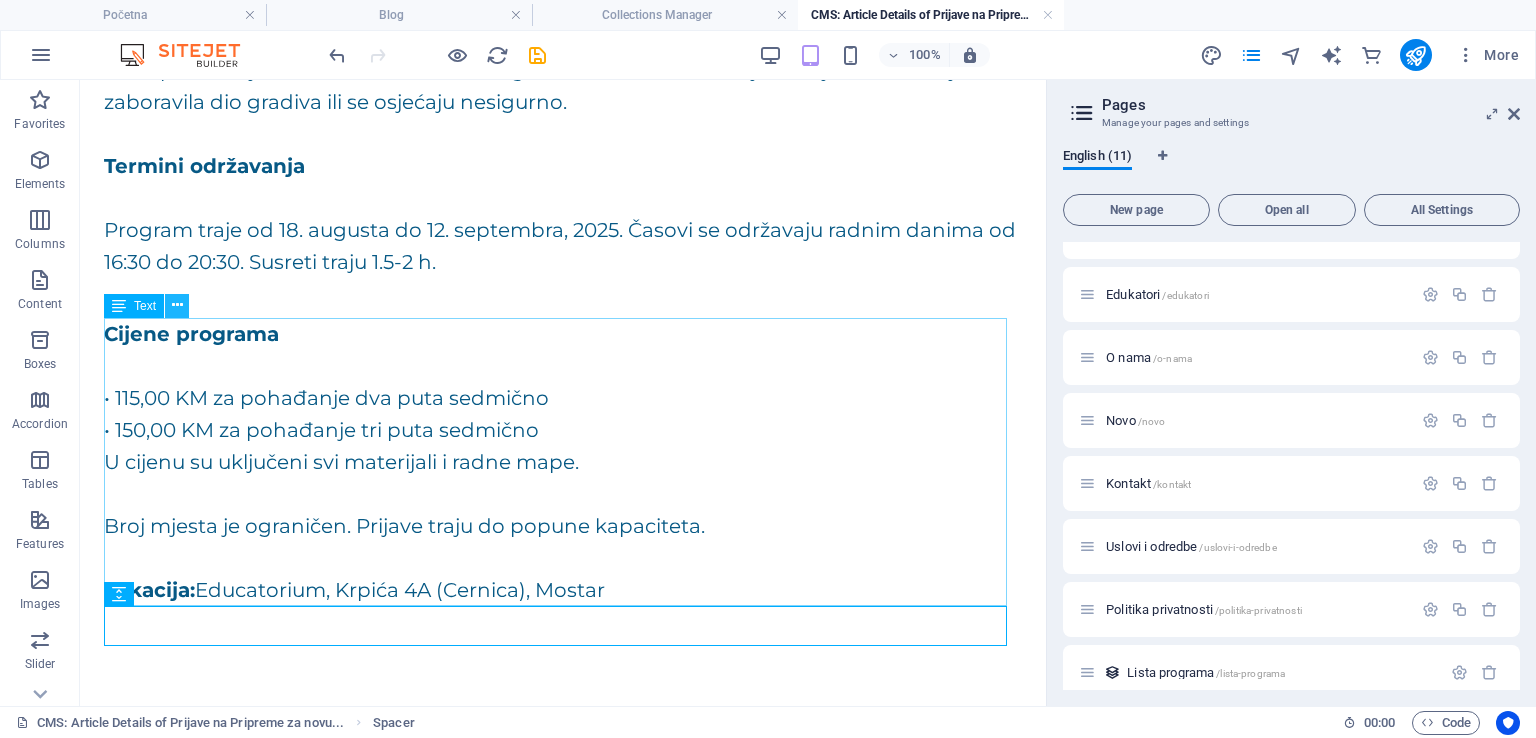 click at bounding box center [177, 305] 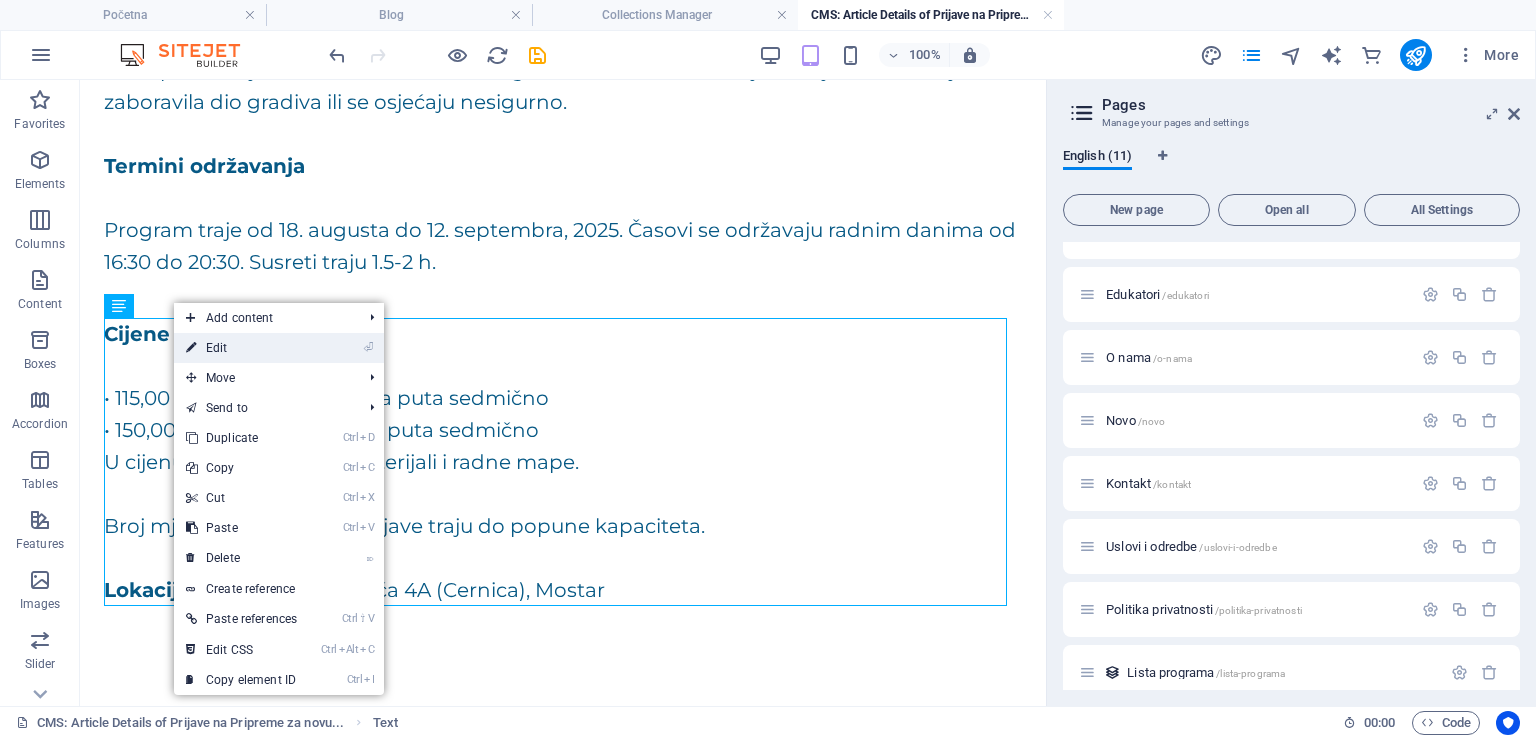click on "⏎  Edit" at bounding box center [241, 348] 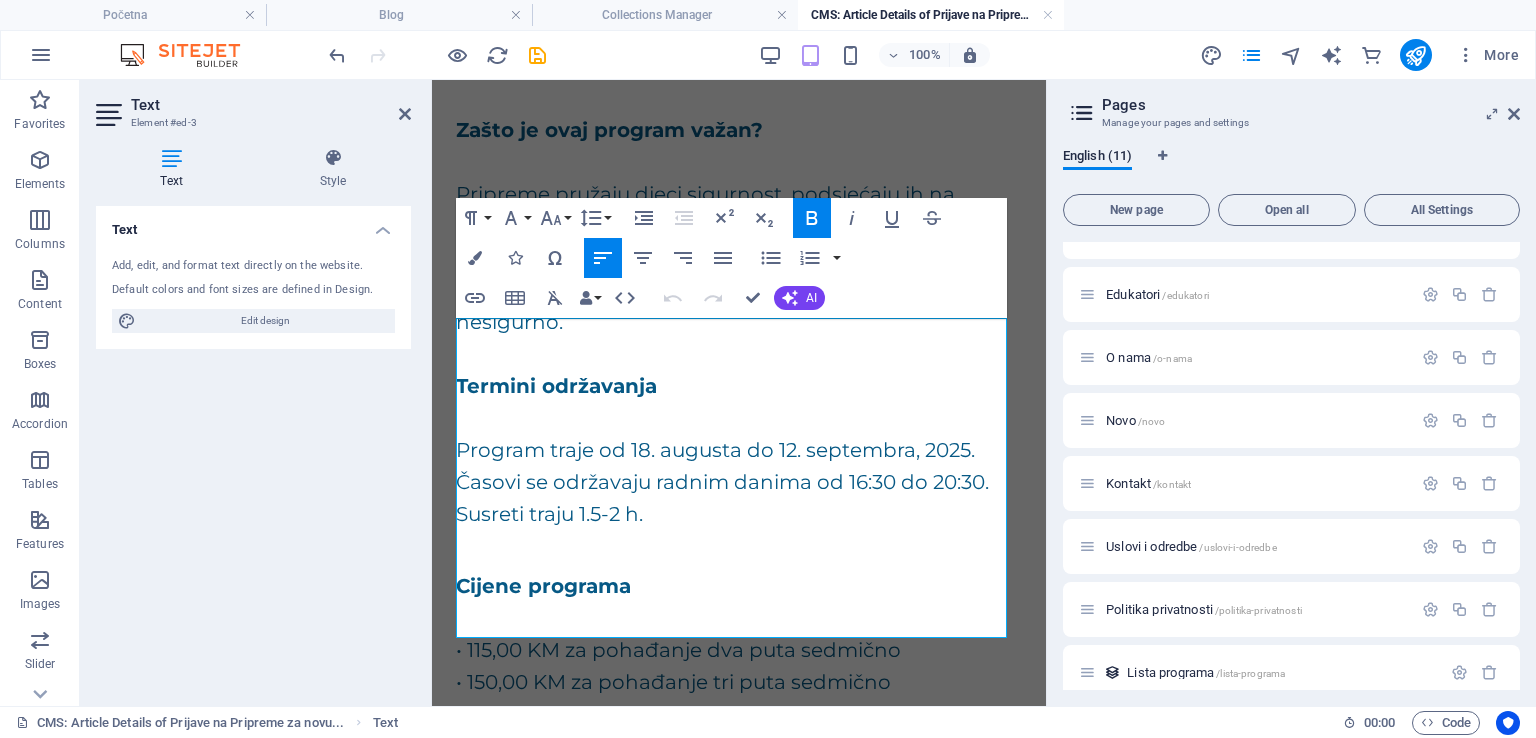 scroll, scrollTop: 1106, scrollLeft: 0, axis: vertical 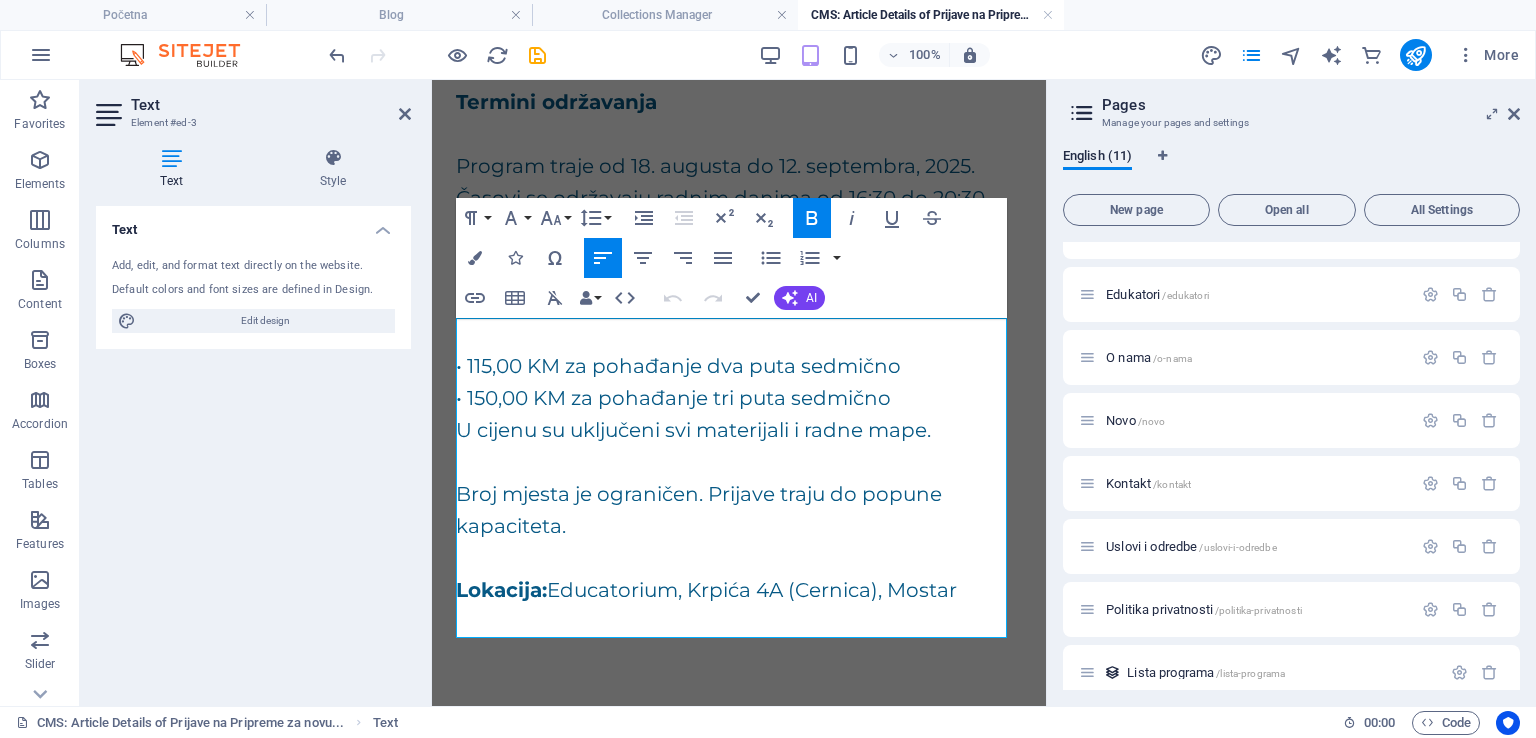 click on "• 115,00 KM za pohađanje dva puta sedmično" at bounding box center (739, 366) 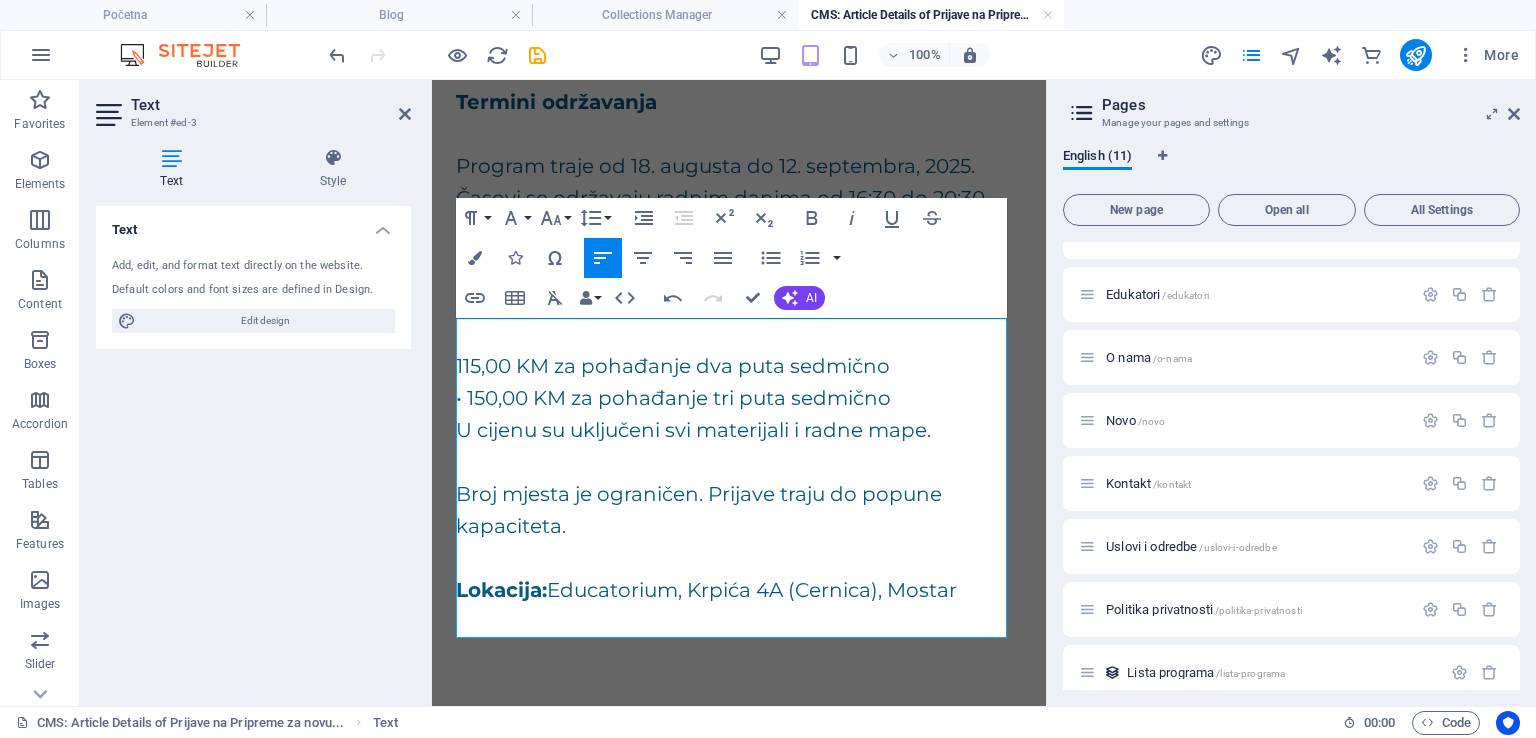 click on "• 150,00 KM za pohađanje tri puta sedmično" at bounding box center [739, 398] 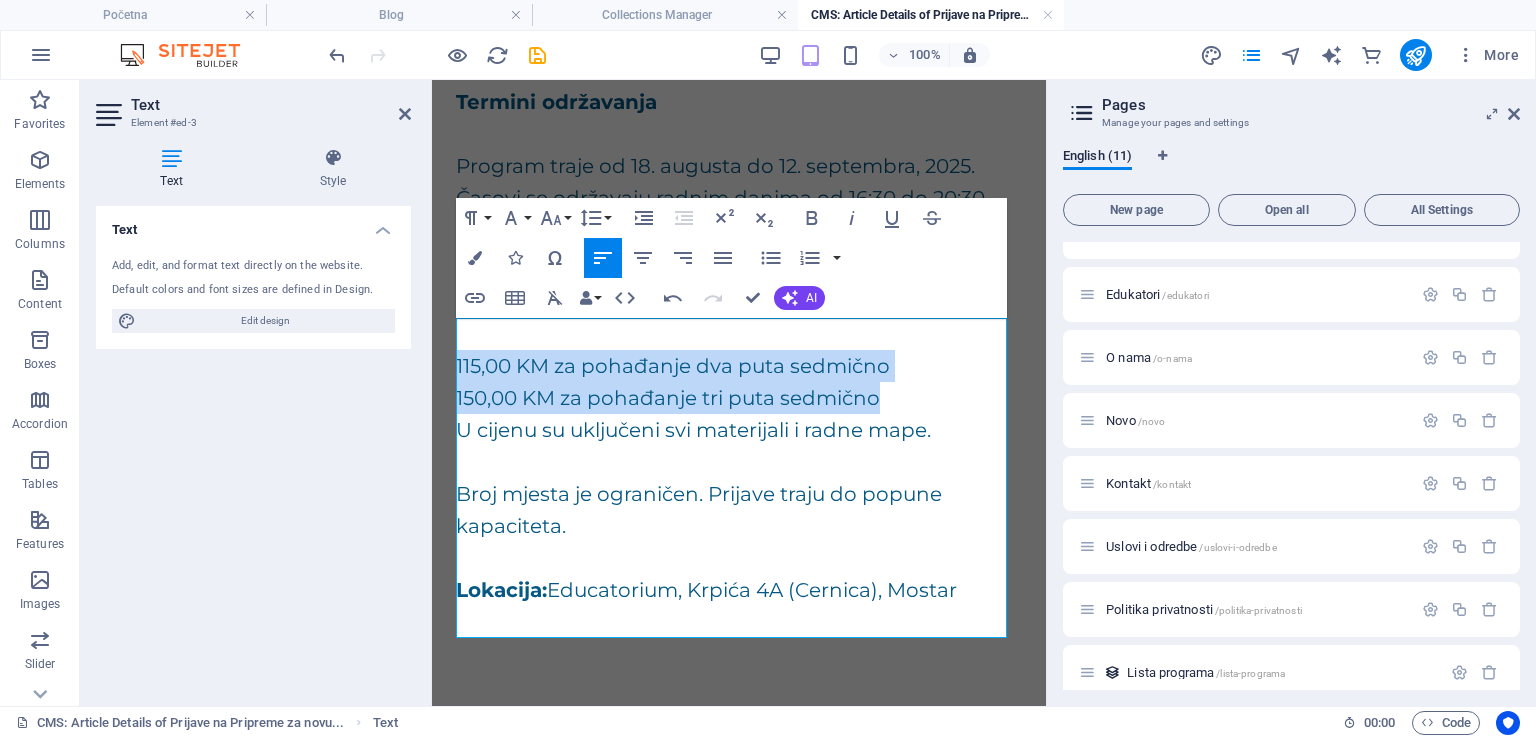 drag, startPoint x: 456, startPoint y: 397, endPoint x: 896, endPoint y: 434, distance: 441.55295 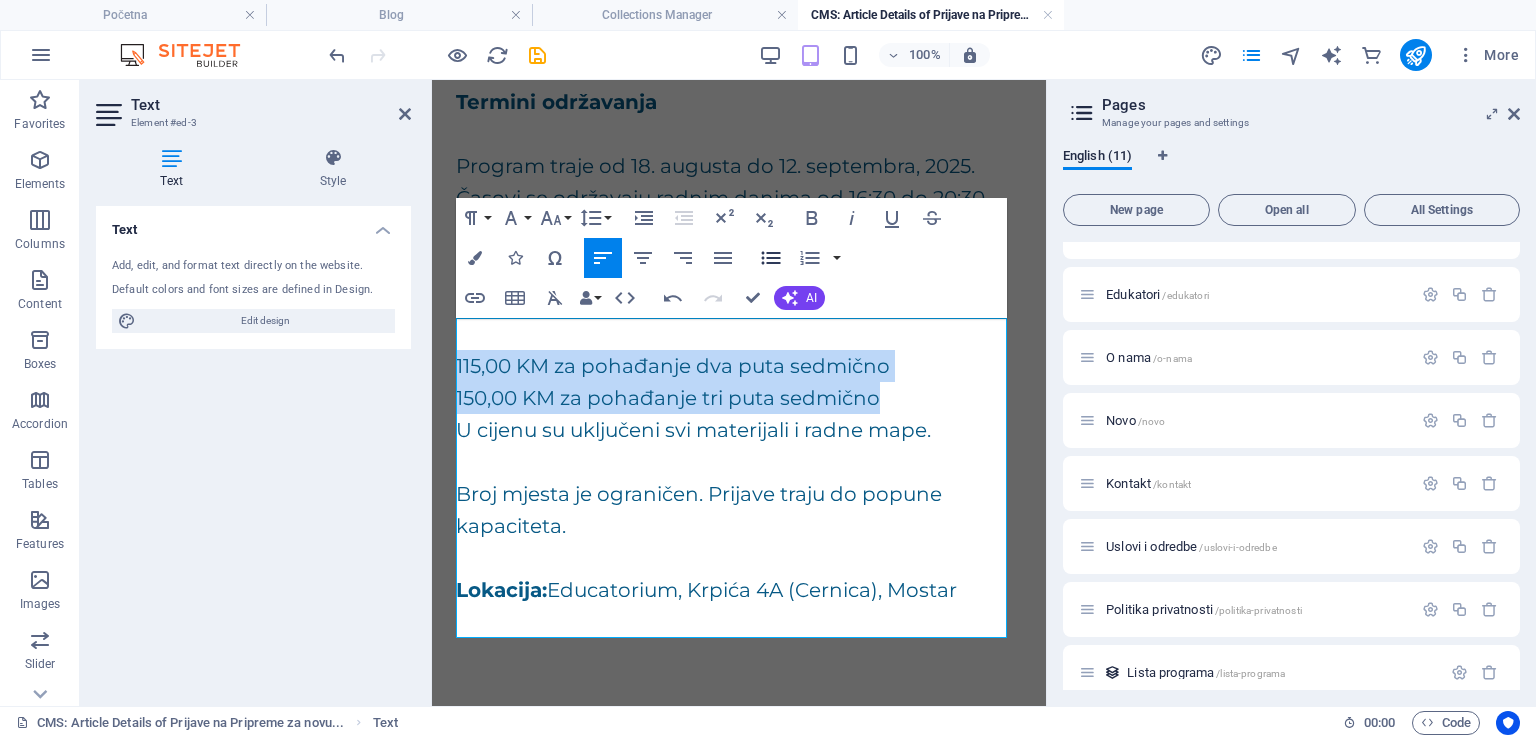 click 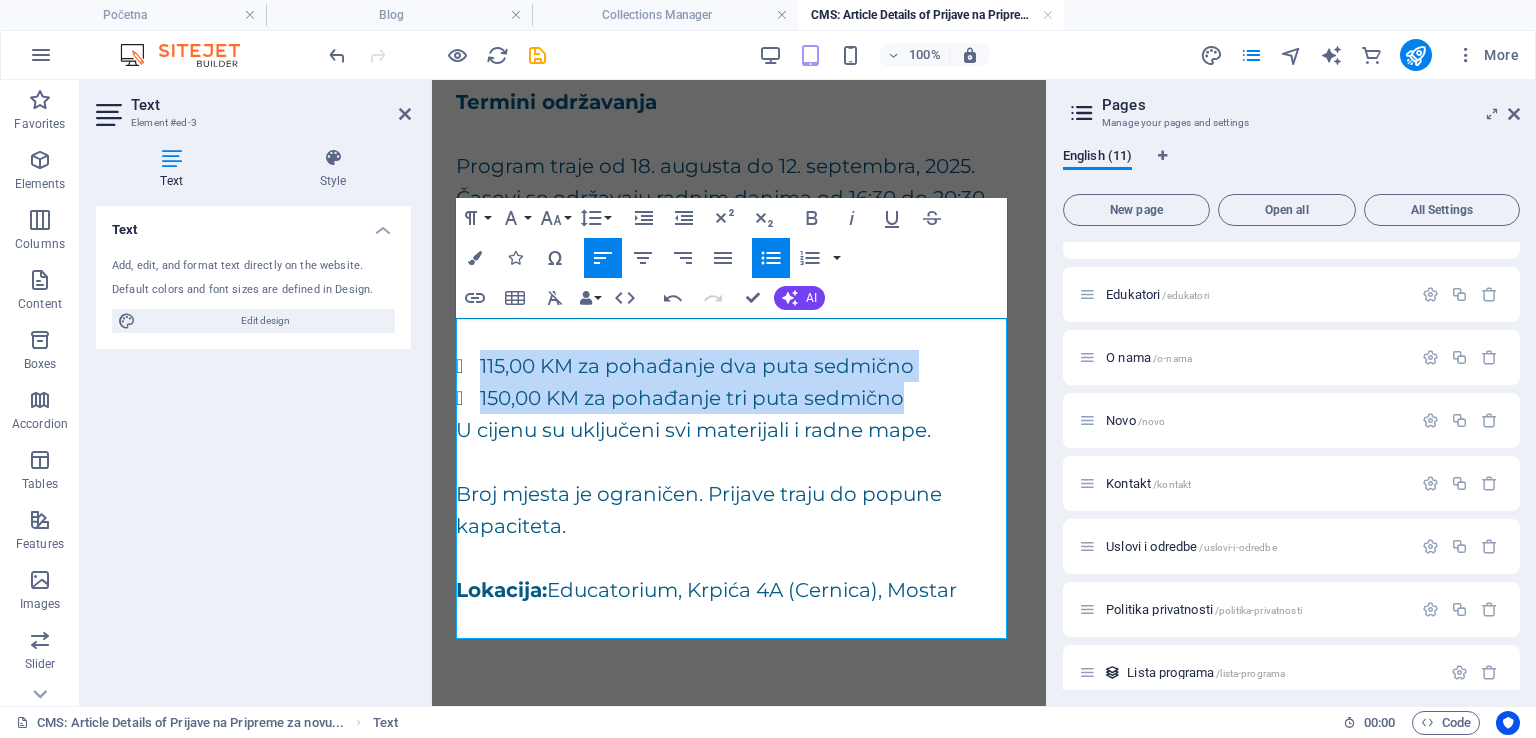 click on "150,00 KM za pohađanje tri puta sedmično" at bounding box center [751, 398] 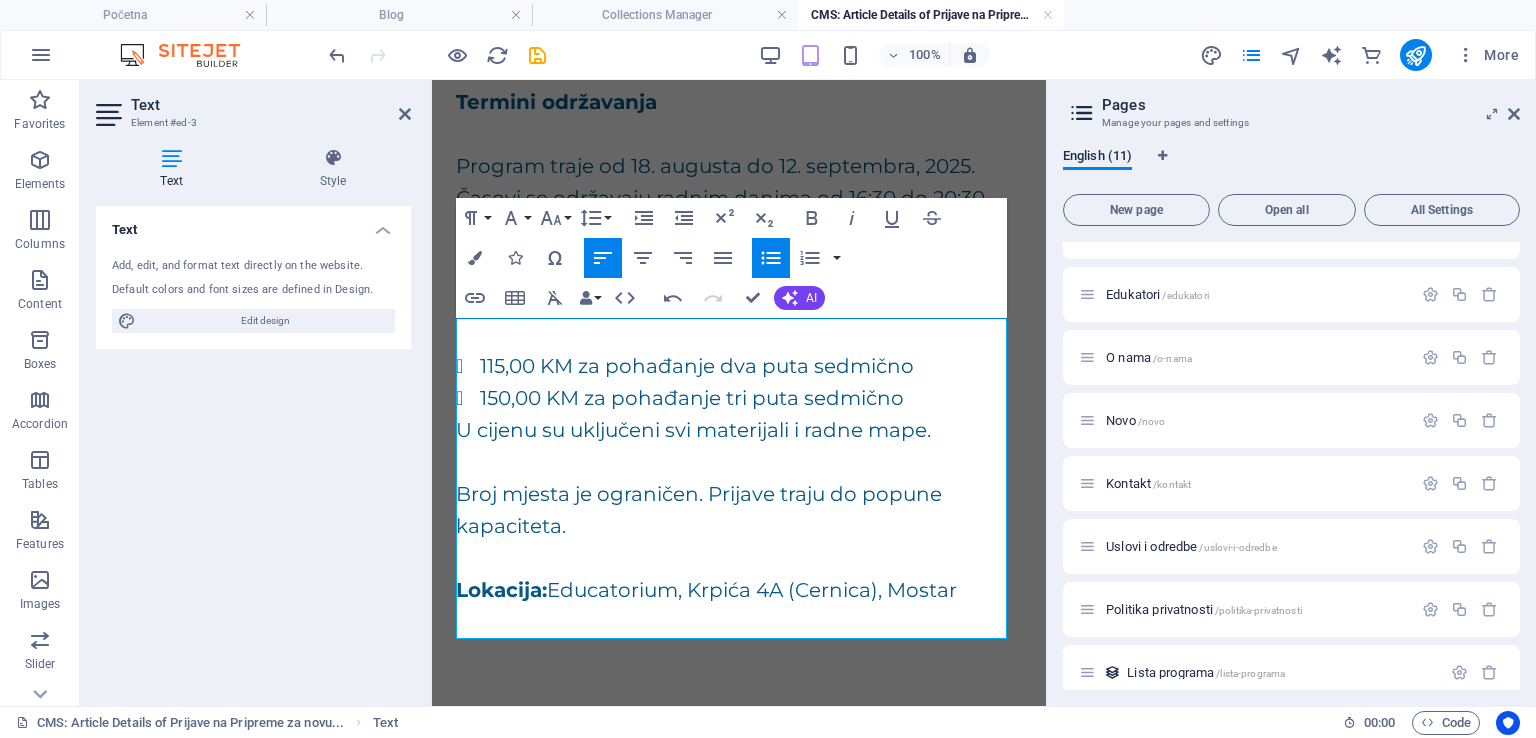 click on "U cijenu su uključeni svi materijali i radne mape." at bounding box center (739, 430) 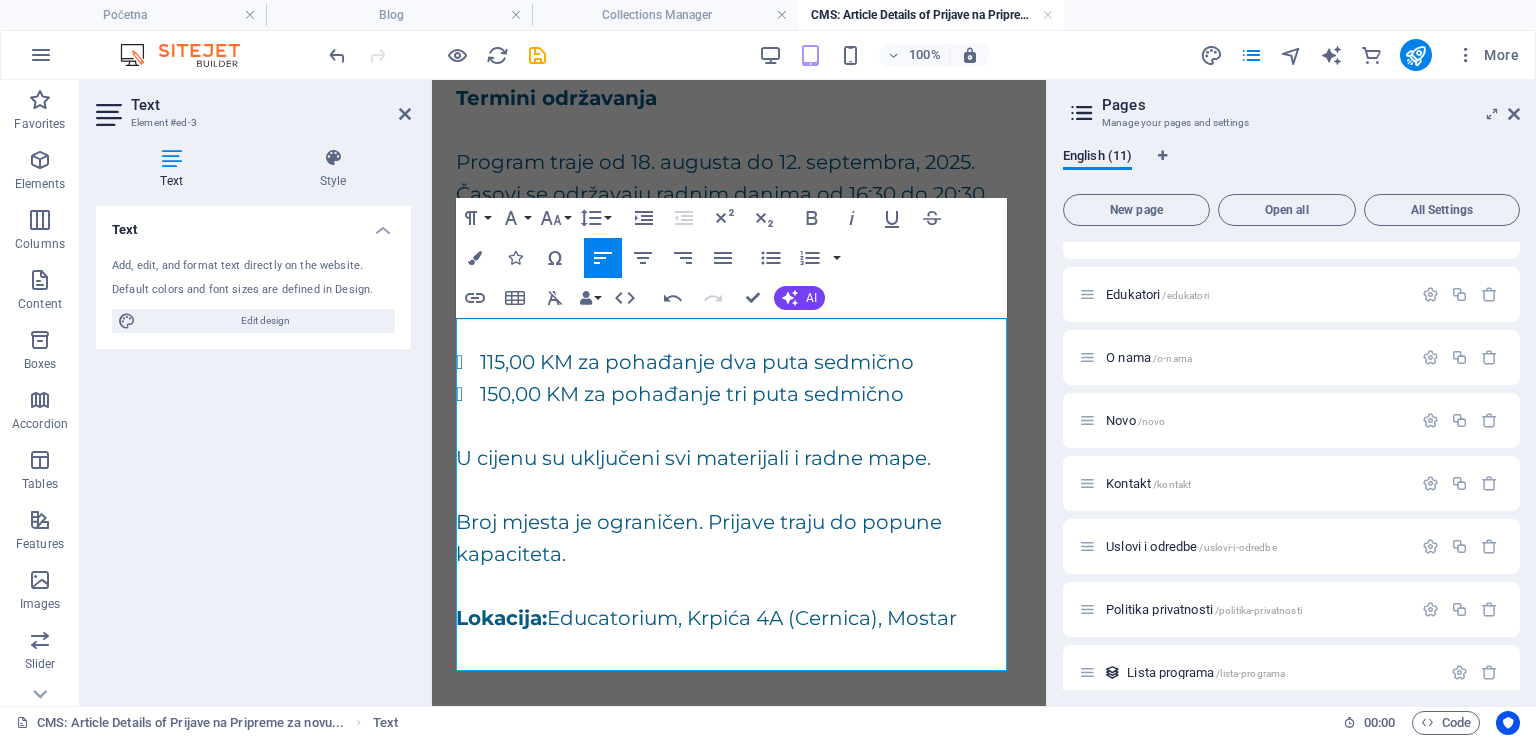 click on "U cijenu su uključeni svi materijali i radne mape." at bounding box center [739, 458] 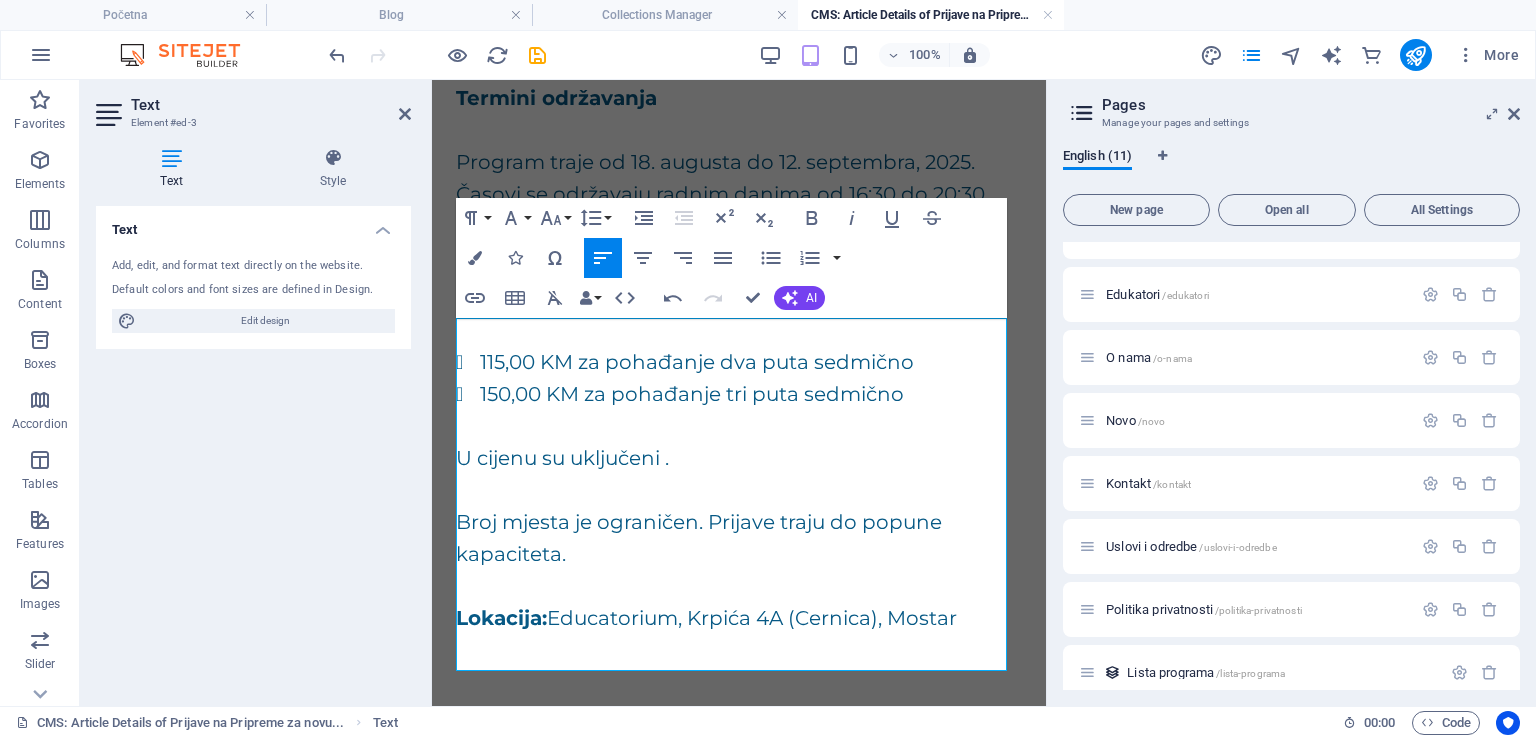 type 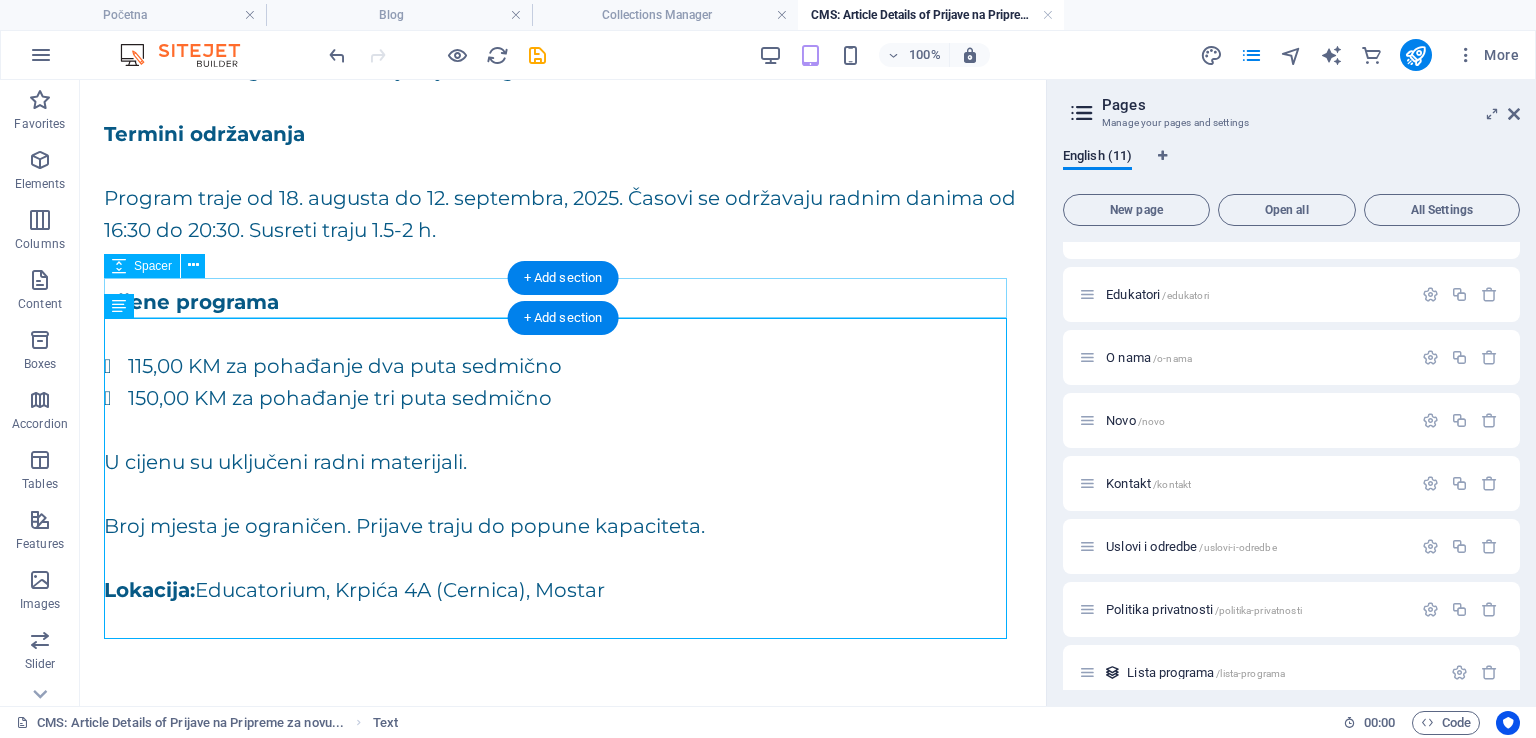 scroll, scrollTop: 818, scrollLeft: 0, axis: vertical 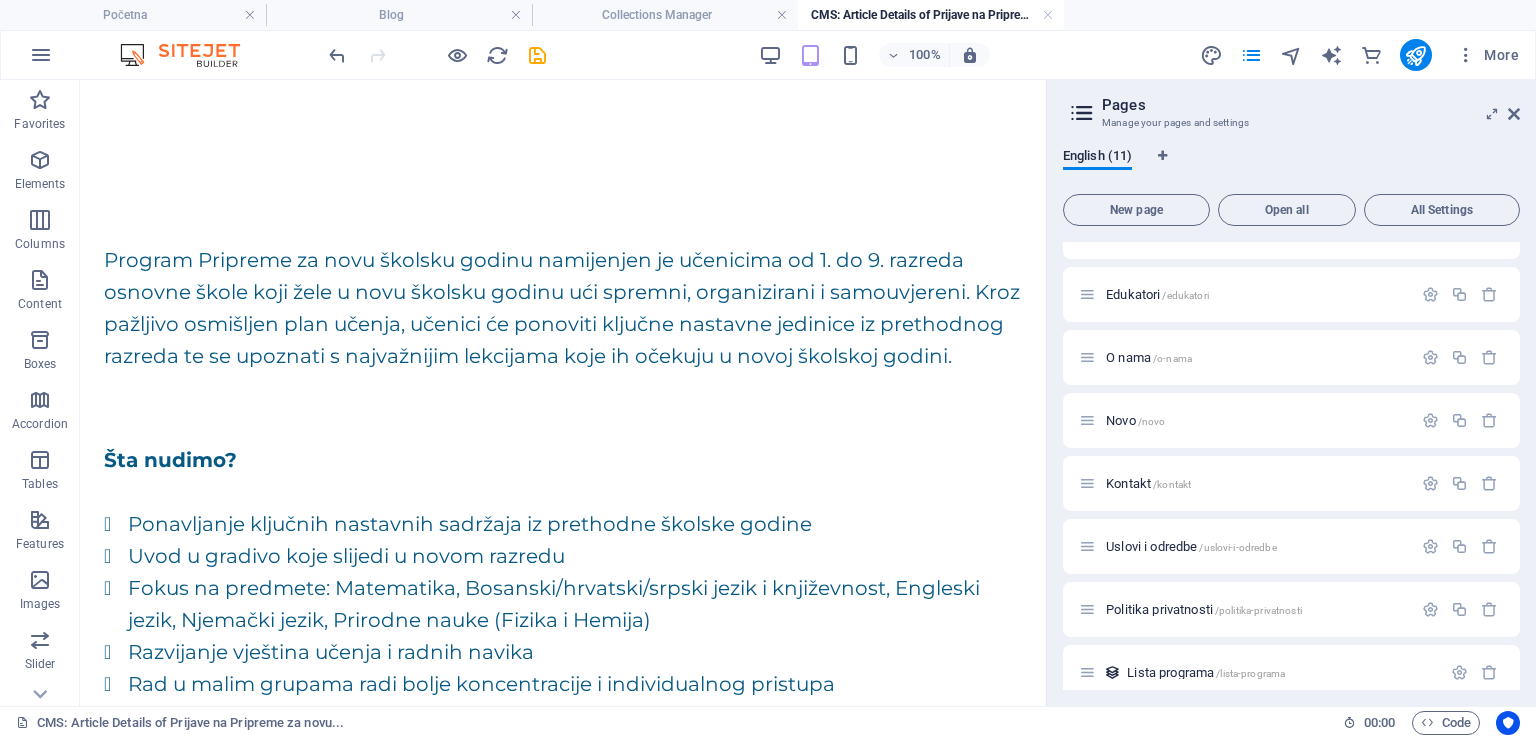 drag, startPoint x: 1039, startPoint y: 511, endPoint x: 1127, endPoint y: 146, distance: 375.45837 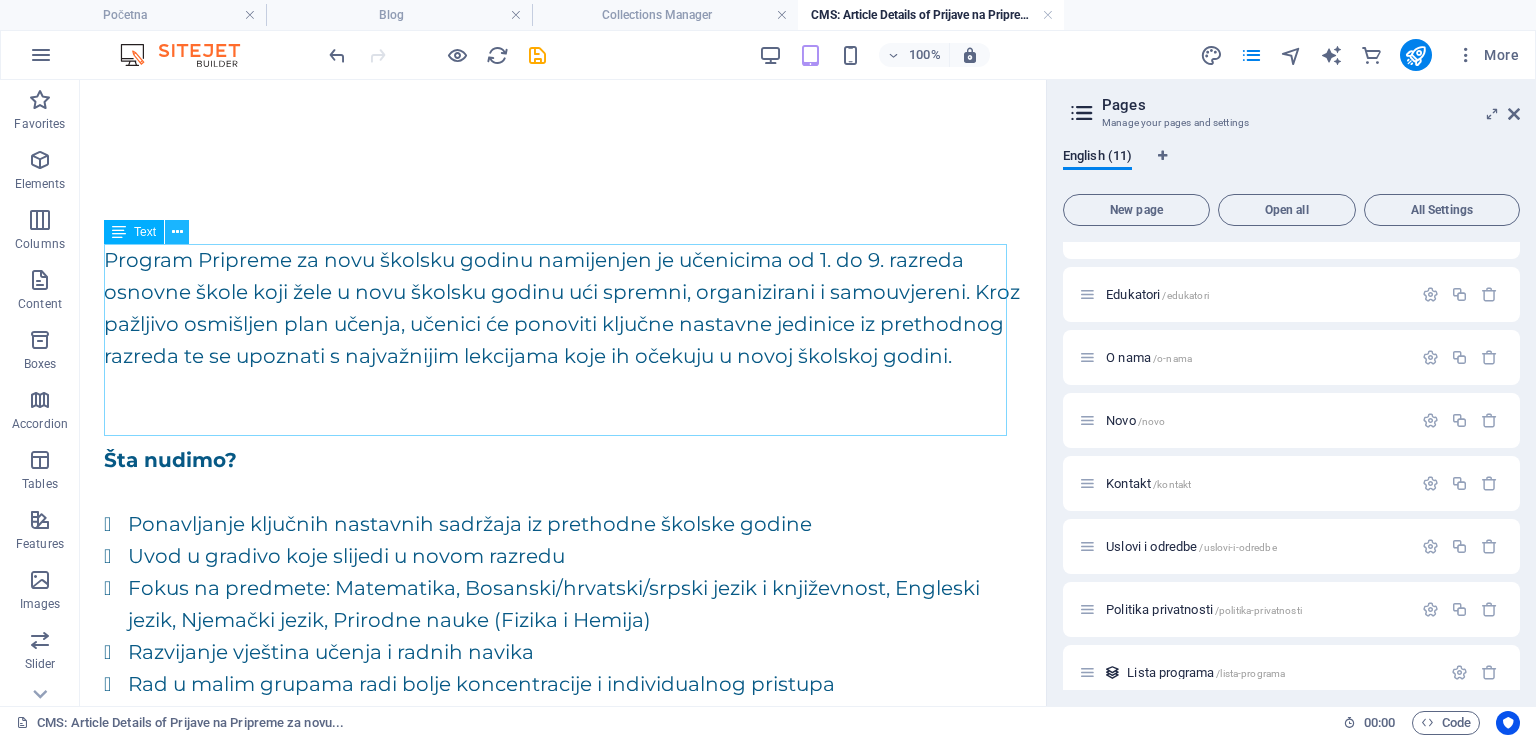 click at bounding box center [177, 232] 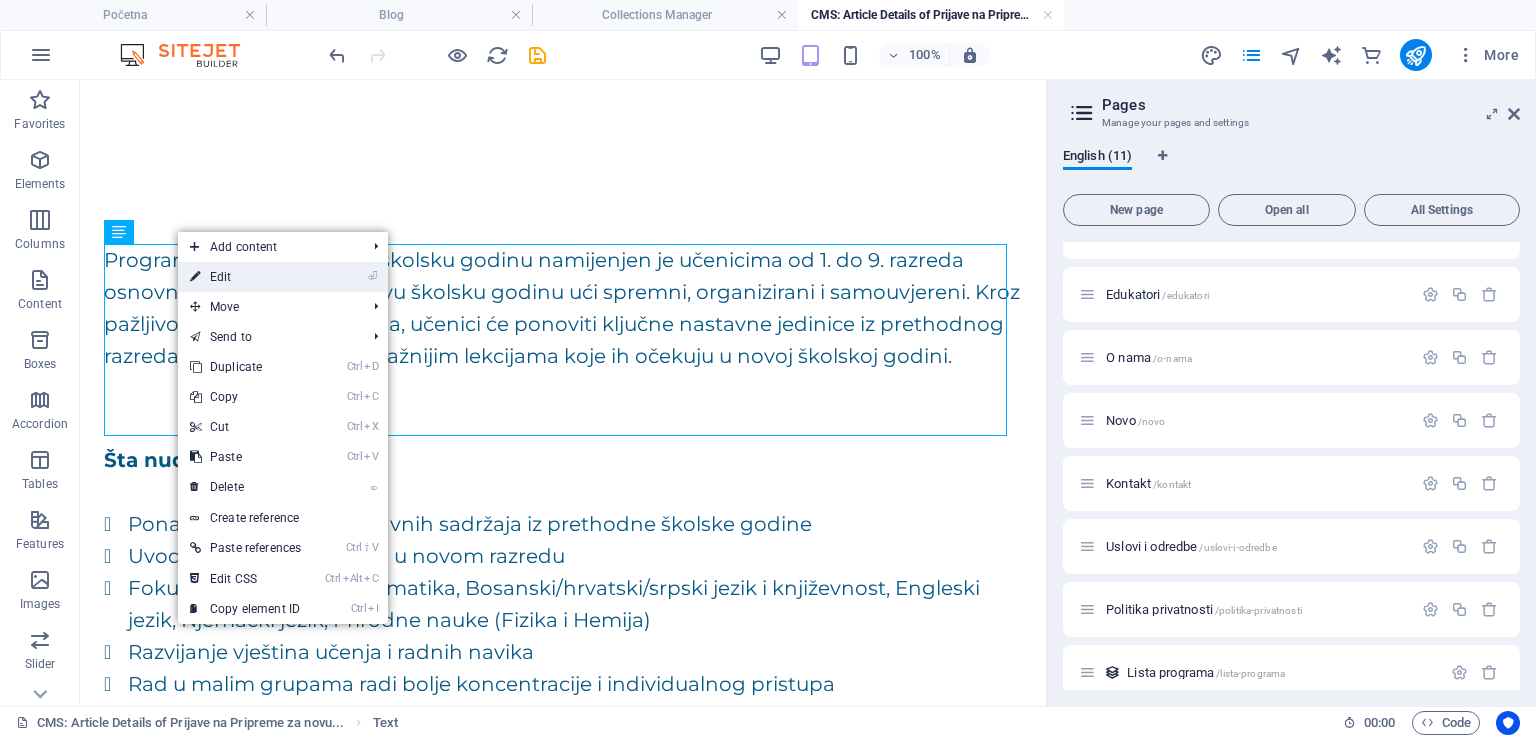 click on "⏎  Edit" at bounding box center (245, 277) 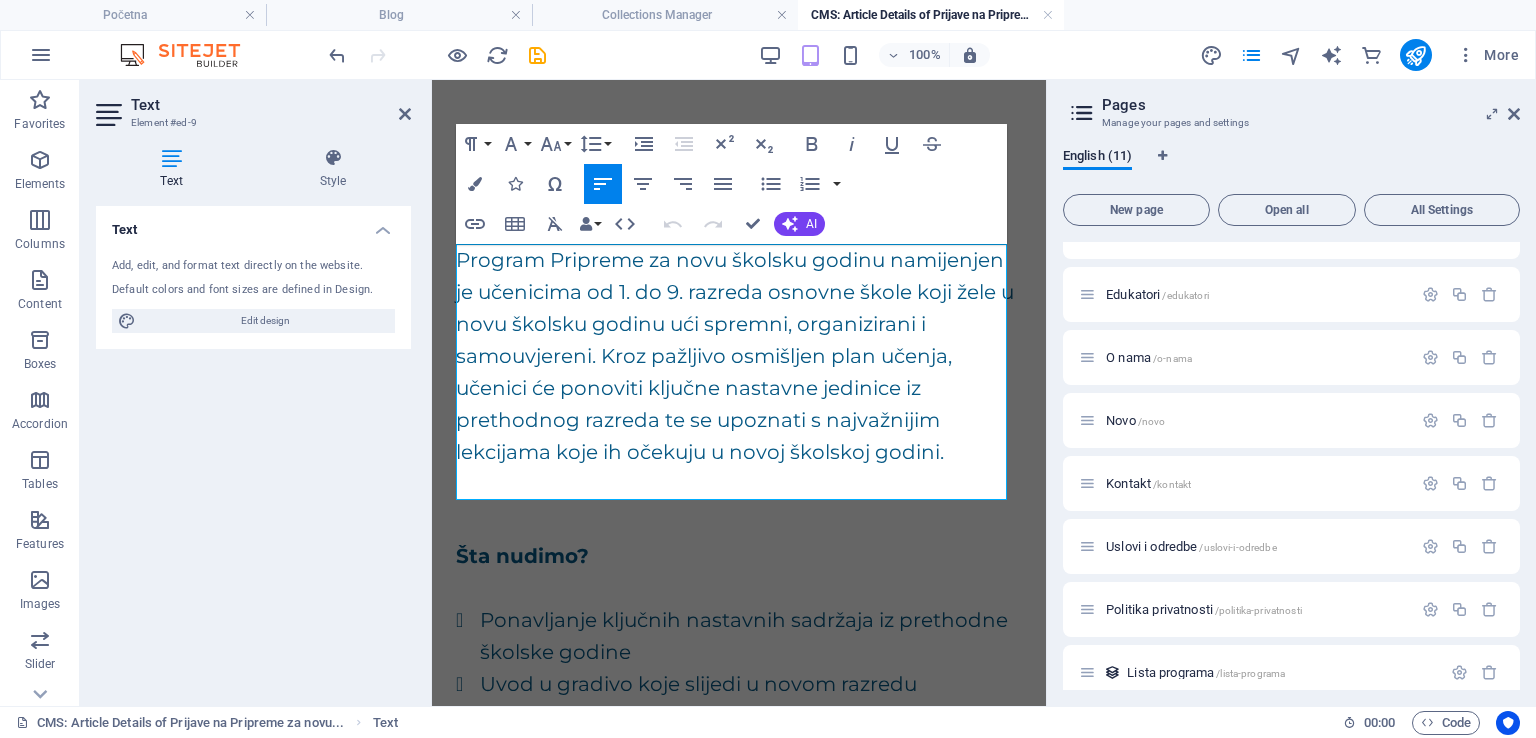 click on "Program Pripreme za novu školsku godinu namijenjen je učenicima od 1. do 9. razreda osnovne škole koji žele u novu školsku godinu ući spremni, organizirani i samouvjereni. Kroz pažljivo osmišljen plan učenja, učenici će ponoviti ključne nastavne jedinice iz prethodnog razreda te se upoznati s najvažnijim lekcijama koje ih očekuju u novoj školskoj godini." at bounding box center (739, 356) 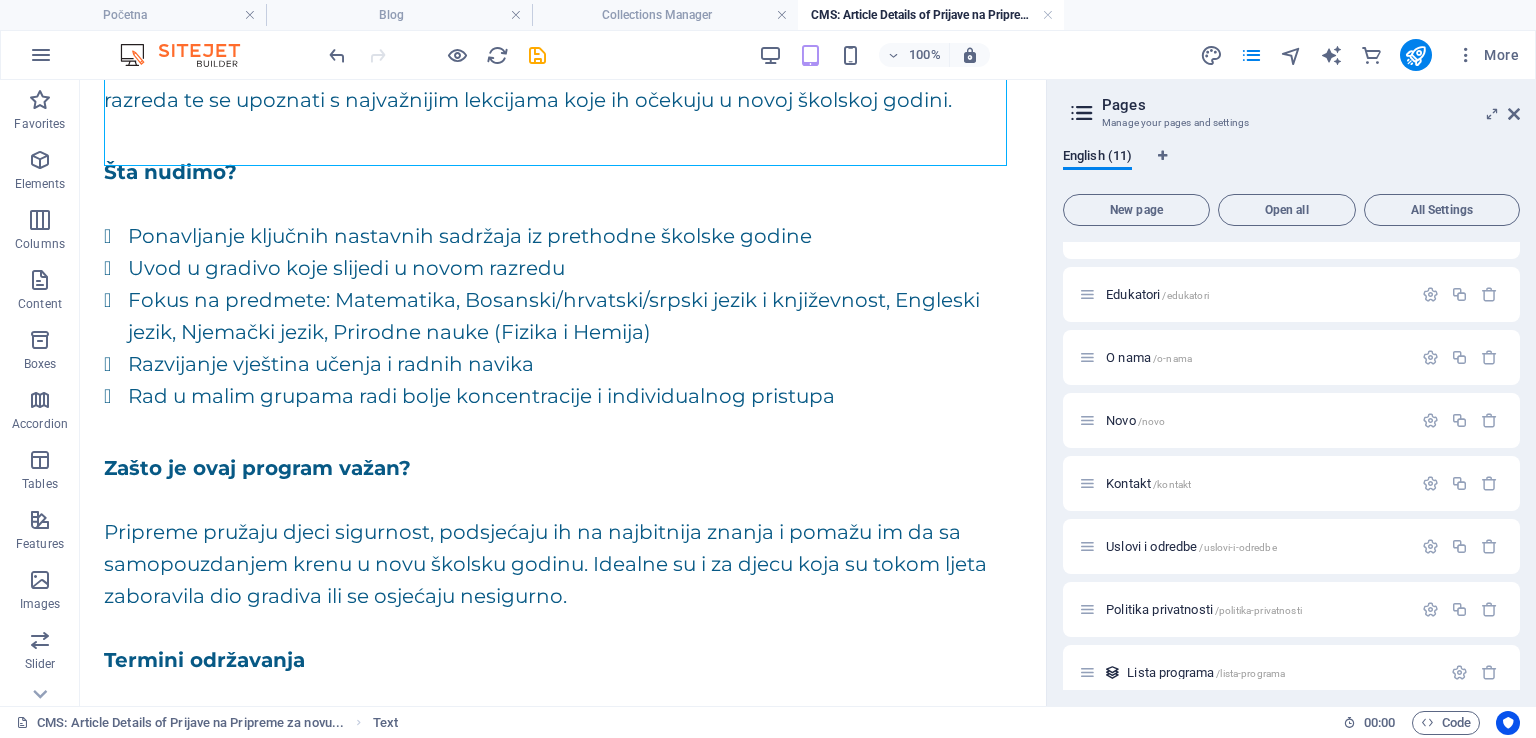 scroll, scrollTop: 264, scrollLeft: 0, axis: vertical 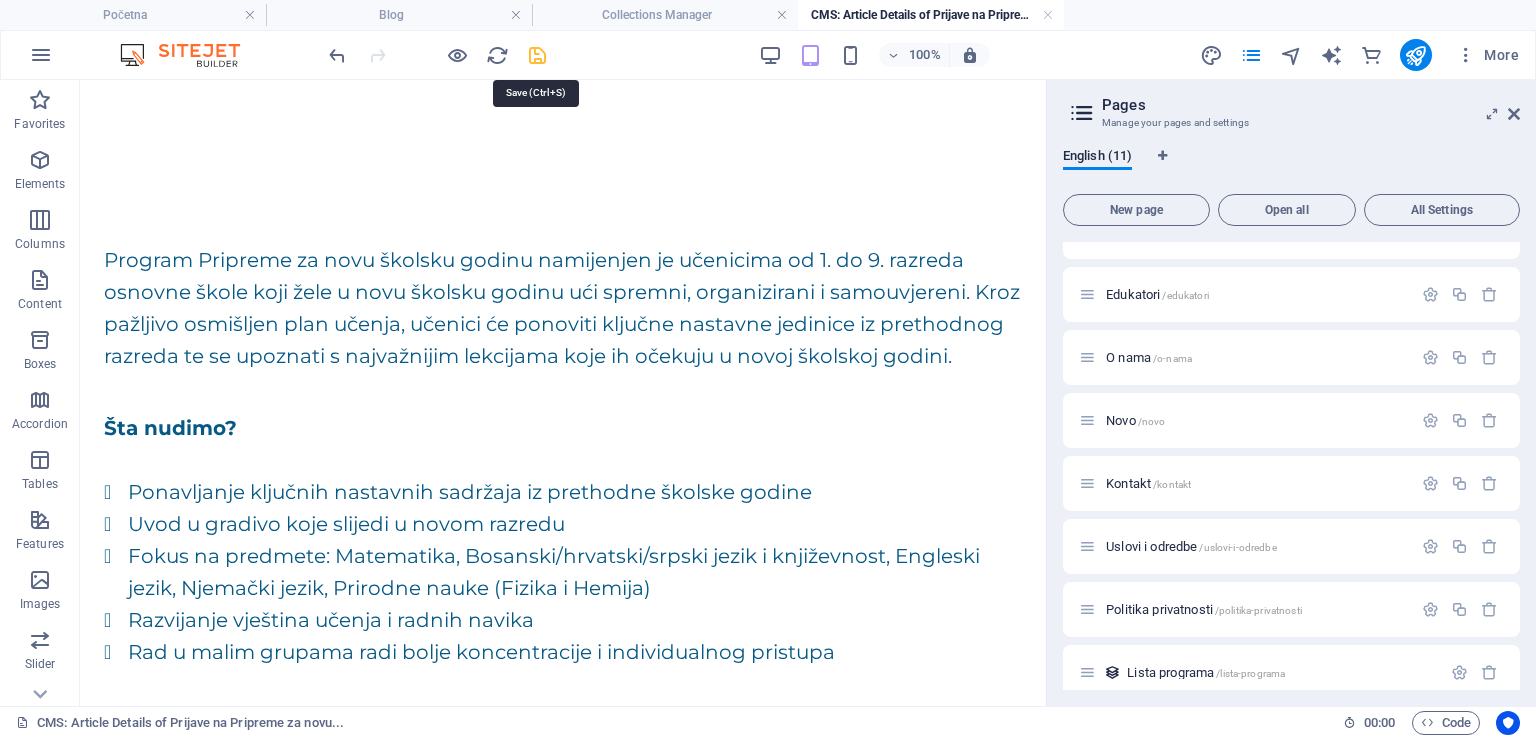 click at bounding box center [537, 55] 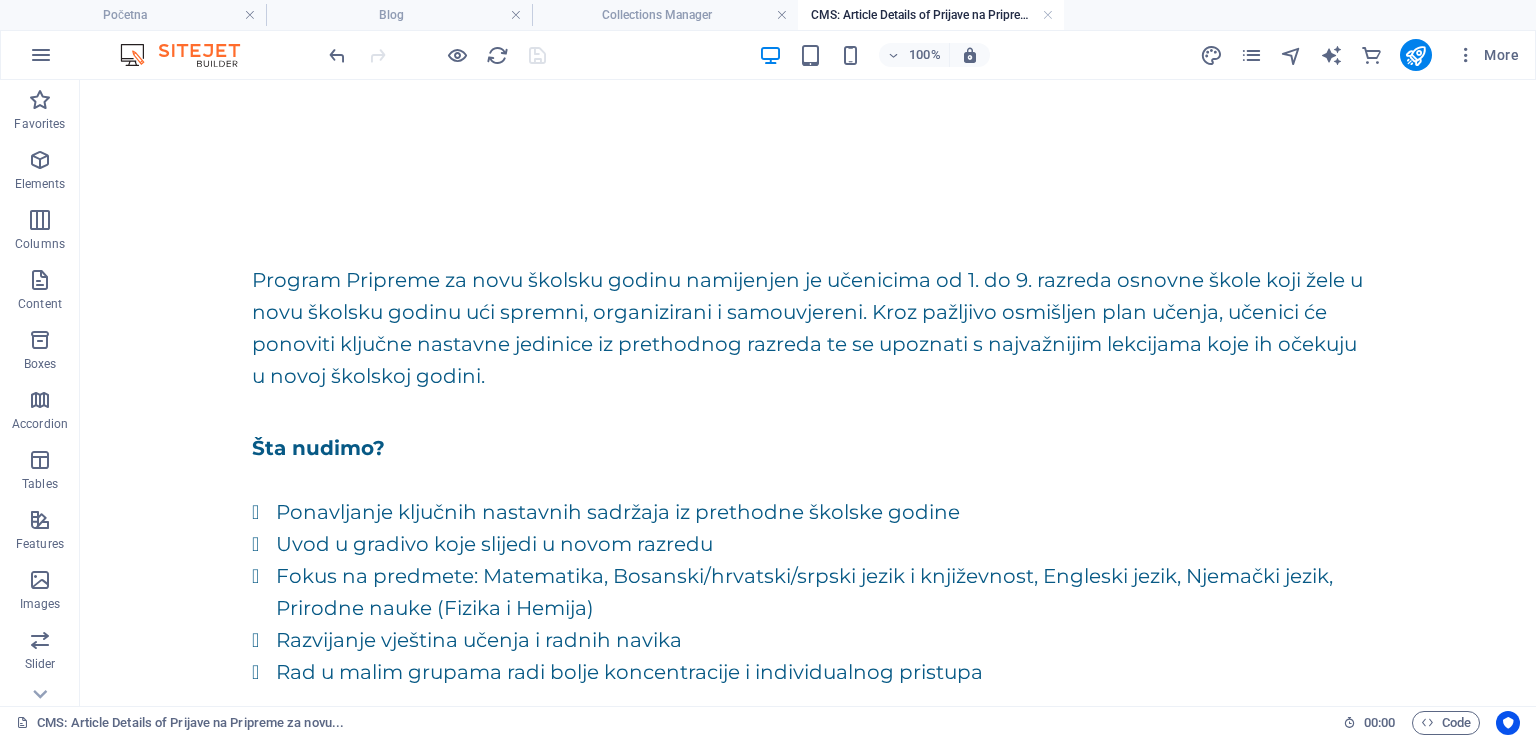 click on "CMS: Article Details of Prijave na Pripreme za novu..." at bounding box center [931, 15] 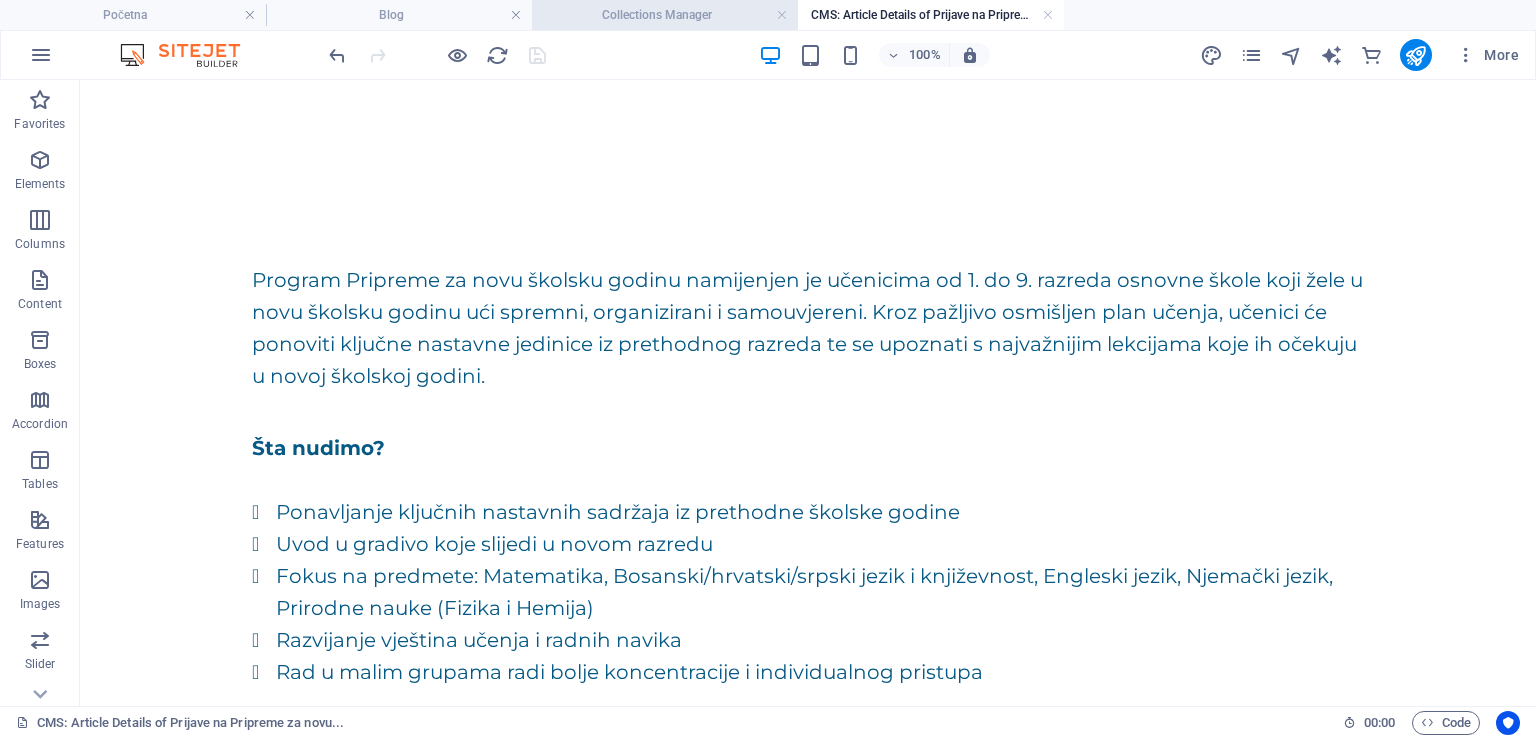 click on "Collections Manager" at bounding box center [665, 15] 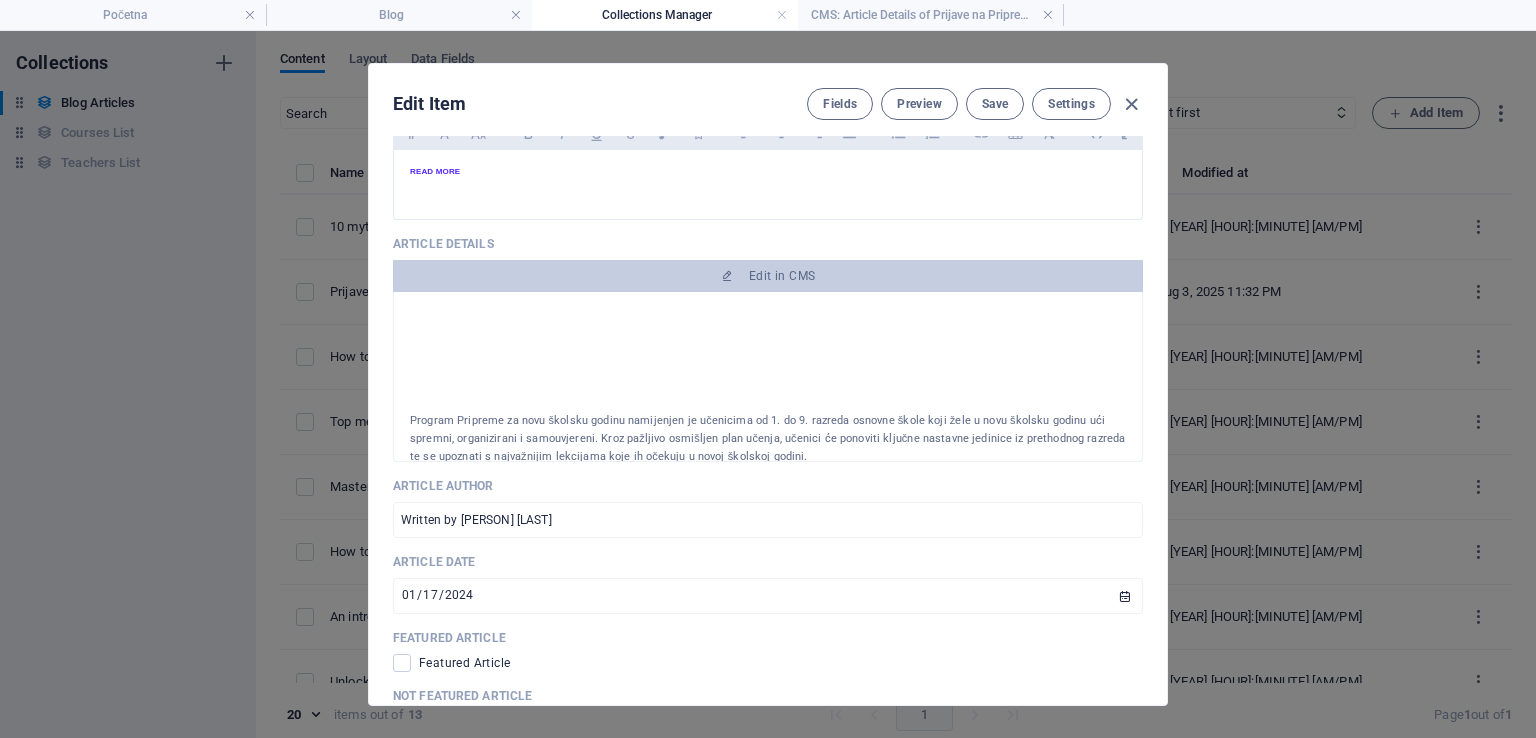 drag, startPoint x: 1164, startPoint y: 353, endPoint x: 1165, endPoint y: 285, distance: 68.007355 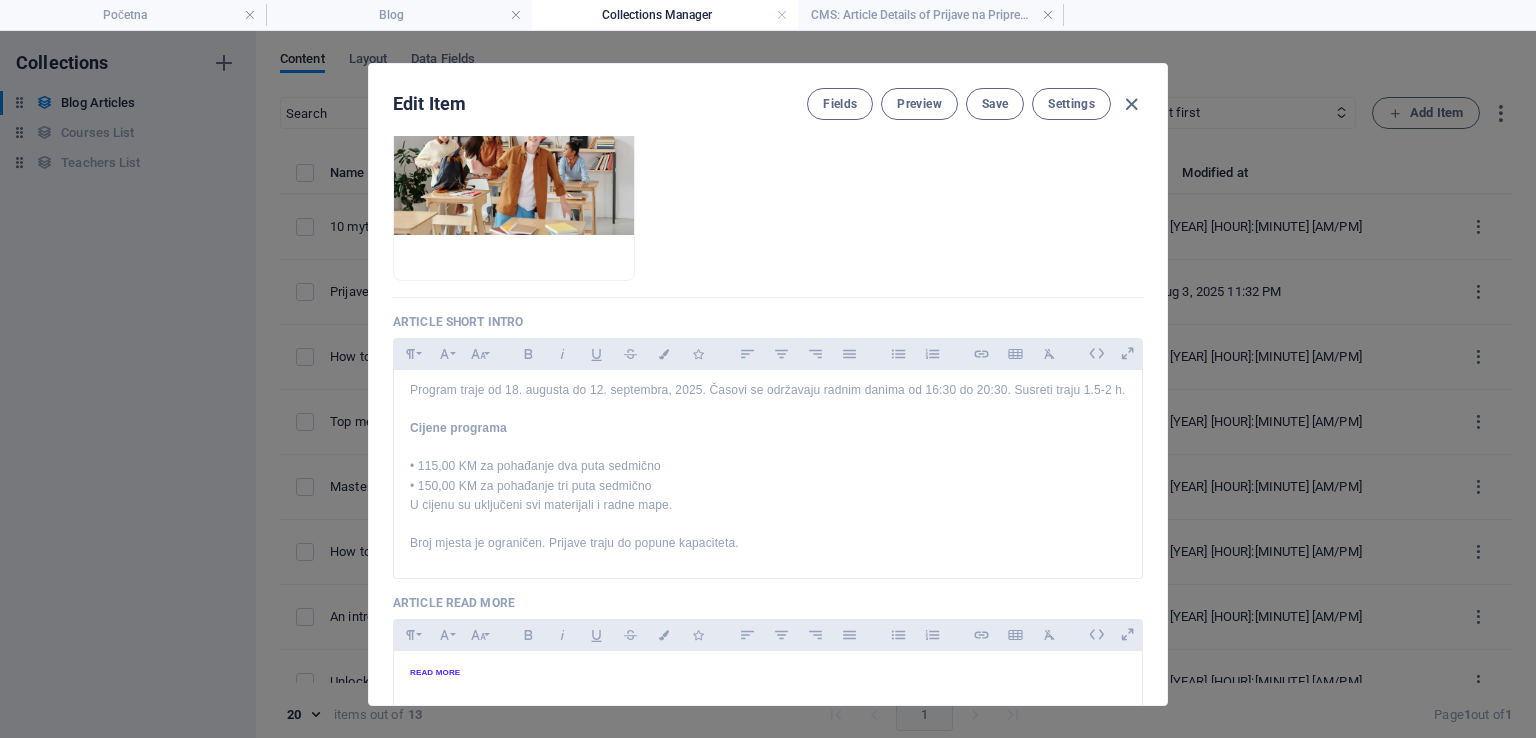 scroll, scrollTop: 283, scrollLeft: 0, axis: vertical 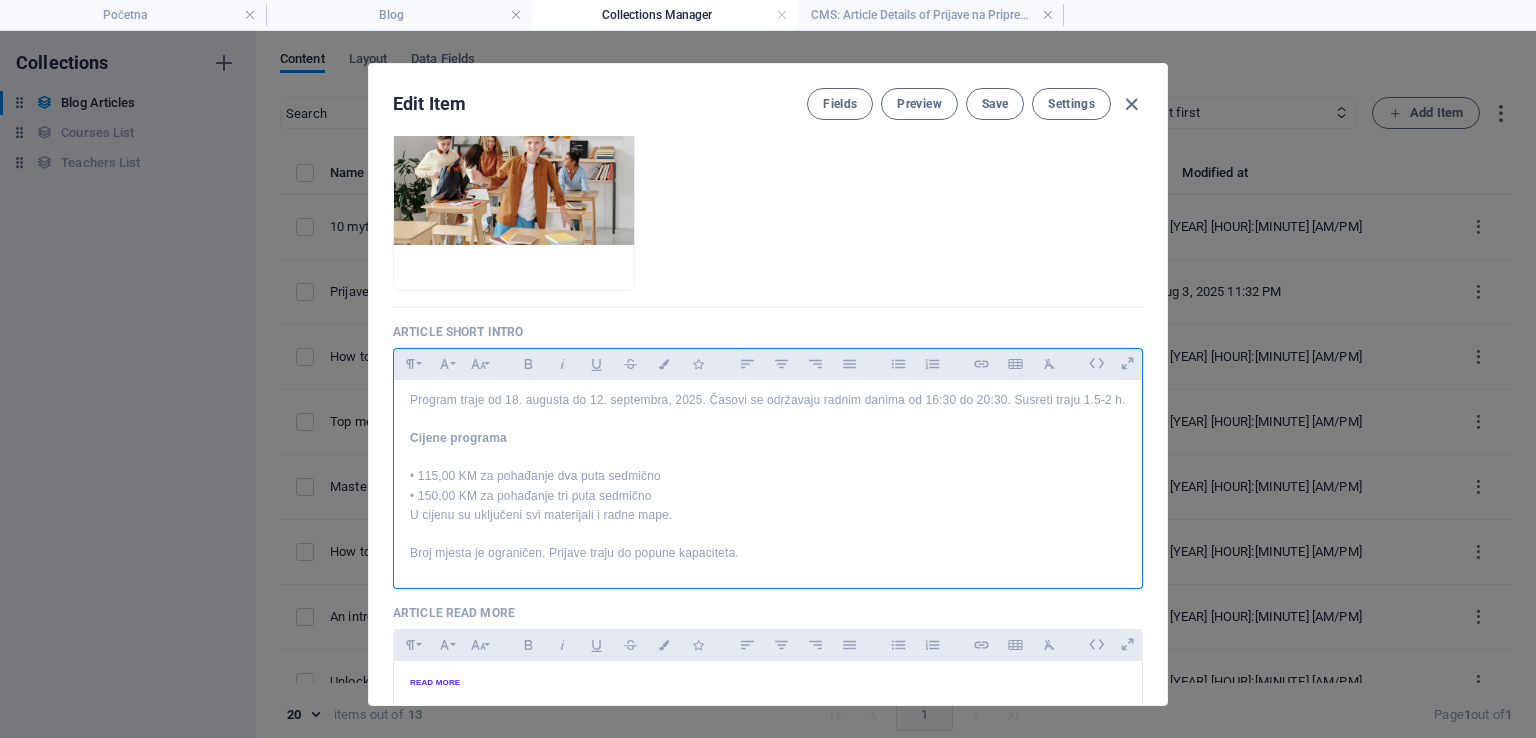 click on "Program  Pripreme za novu školsku godinu  namijenjen je učenicima od 1. do 9. razreda osnovne škole koji žele u novu školsku godinu ući spremni, organizirani i samouvjereni. Kroz pažljivo osmišljen plan učenja, učenici će ponoviti ključne nastavne jedinice iz prethodnog razreda te se upoznati s najvažnijim lekcijama koje ih očekuju u novoj školskoj godini. Šta nudimo? Ponavljanje ključnih nastavnih sadržaja iz prethodne školske godine Uvod u gradivo koje slijedi u novom razredu Fokus na predmete: Matematika, Bosanski/hrvatski/srpski jezik i književnost, Engleski jezik, Njemački jezik, Fizika i Hemija Razvijanje vještina učenja i radnih navika Rad u malim grupama radi bolje koncentracije i individualnog pristupa Zašto je ovaj program važan? Pripreme pružaju djeci sigurnost, podsjećaju ih na najbitnija znanja i pomažu im da sa samopouzdanjem krenu u novu školsku godinu. Idealne su i za djecu koja su tokom ljeta zaboravila dio gradiva ili se osjećaju nesigurno. Termini održavanja" at bounding box center (768, 294) 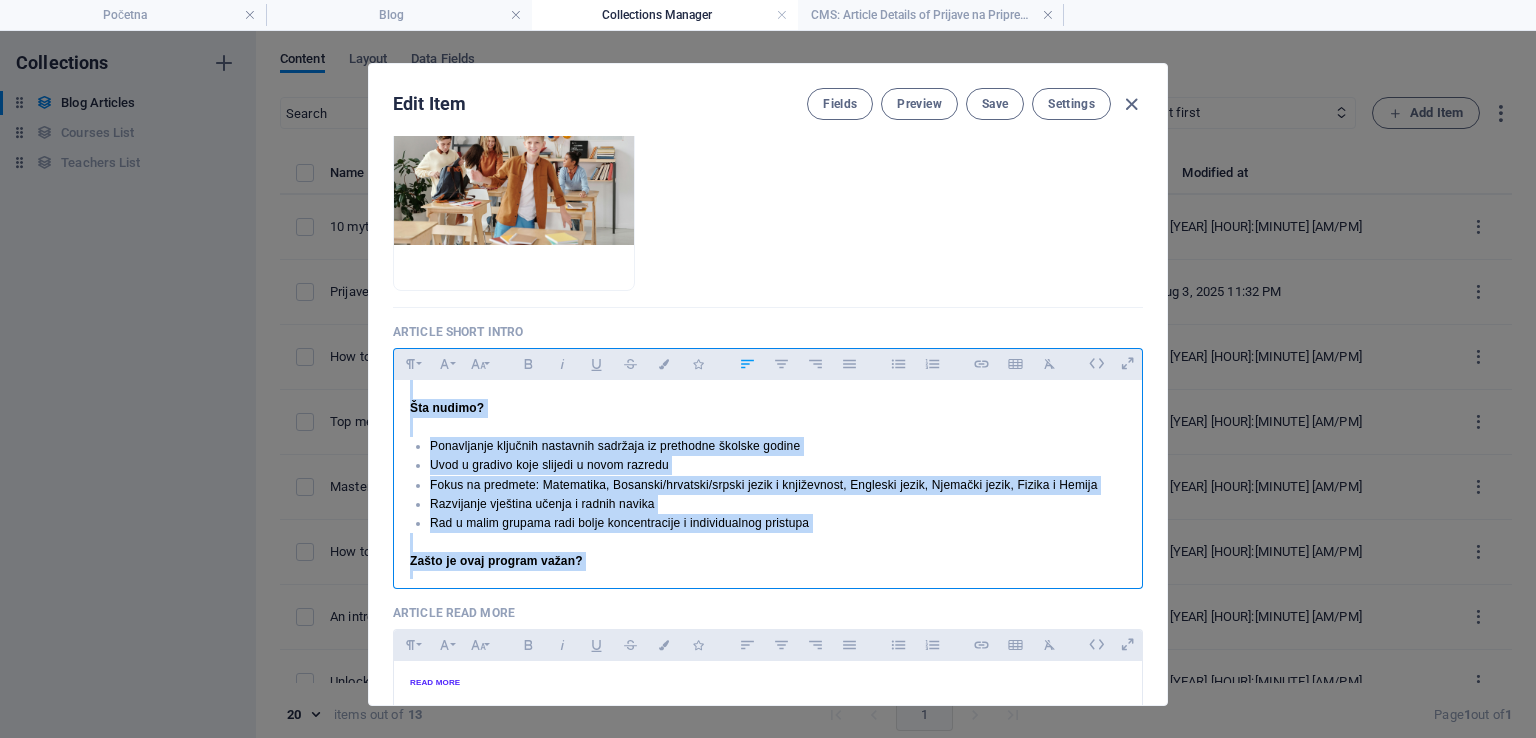 scroll, scrollTop: 26, scrollLeft: 0, axis: vertical 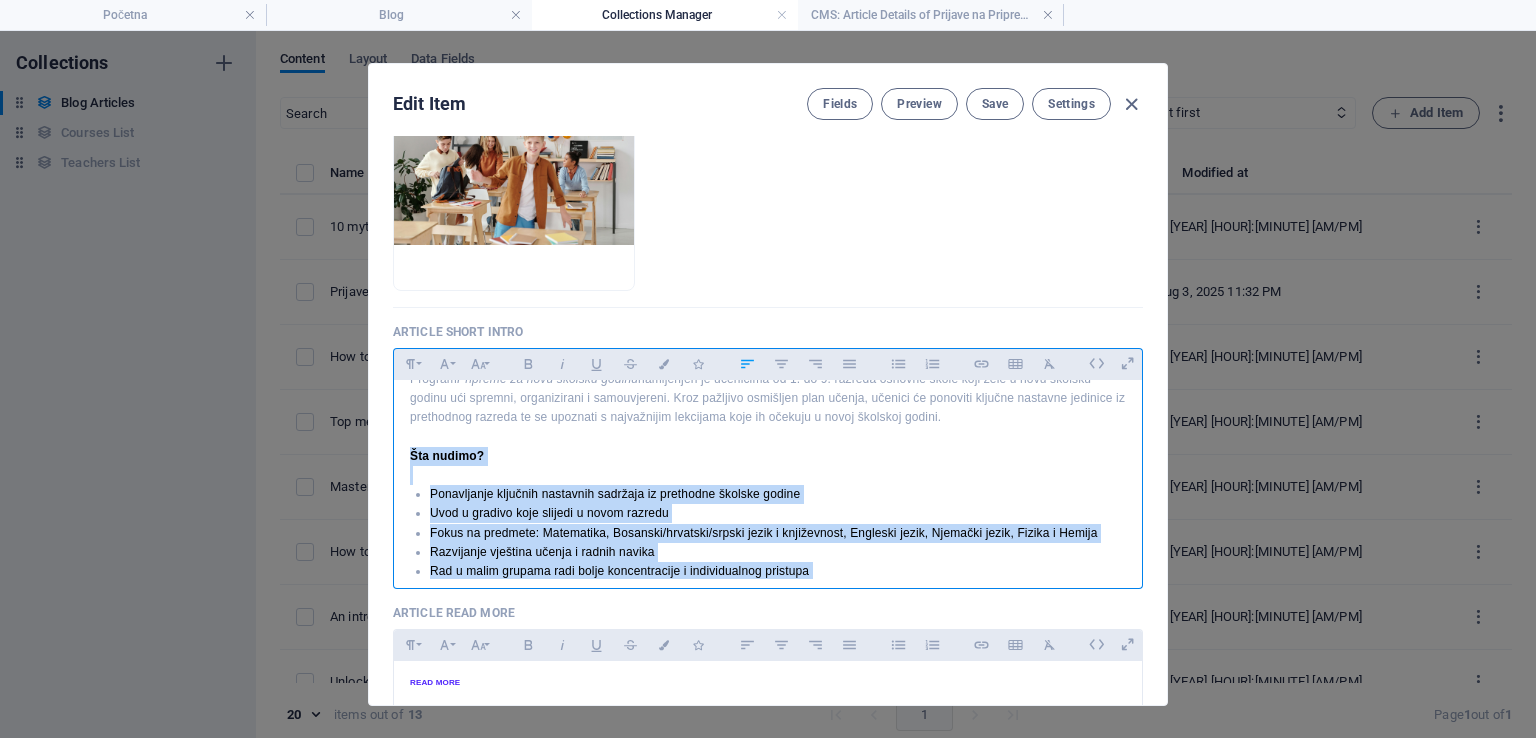 drag, startPoint x: 766, startPoint y: 564, endPoint x: 396, endPoint y: 457, distance: 385.161 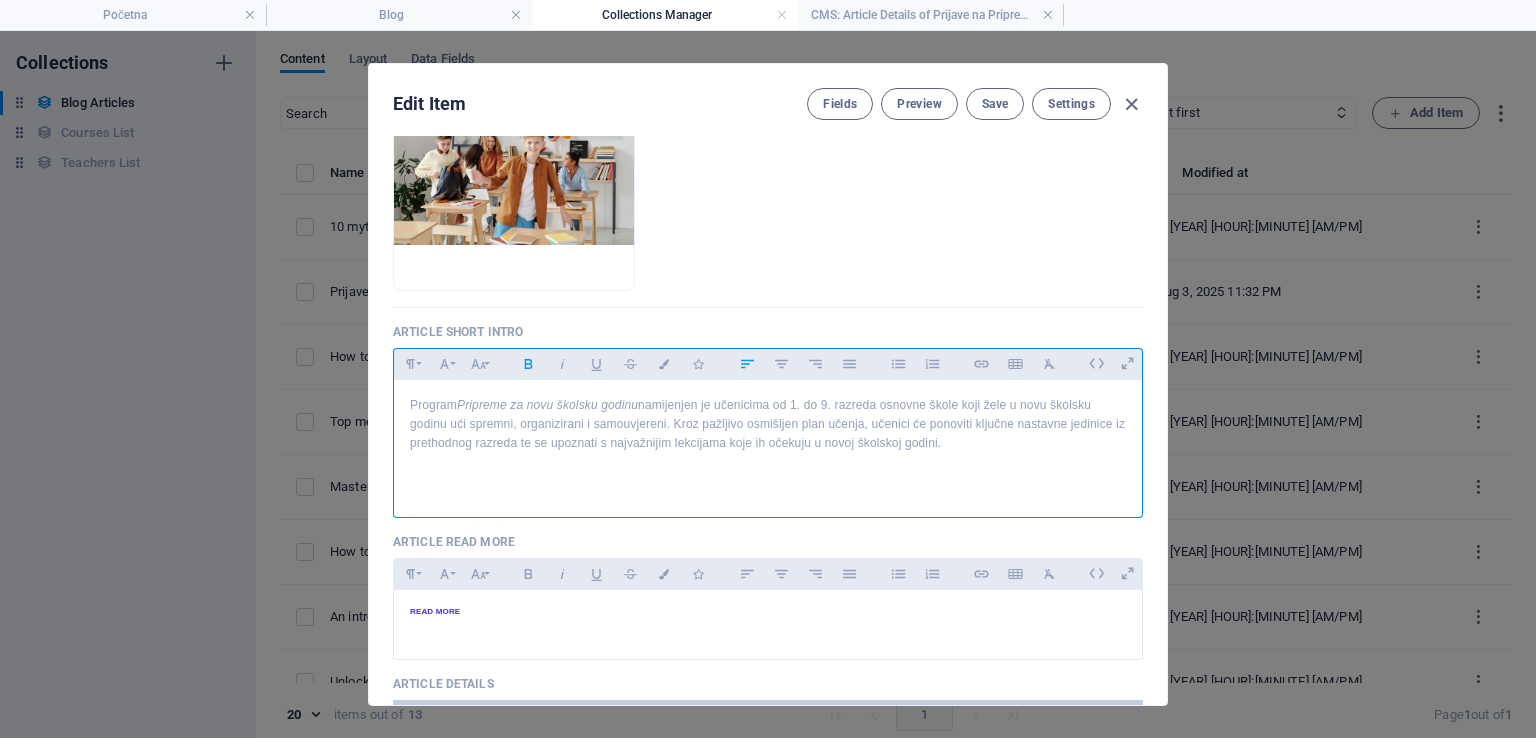 scroll, scrollTop: 0, scrollLeft: 0, axis: both 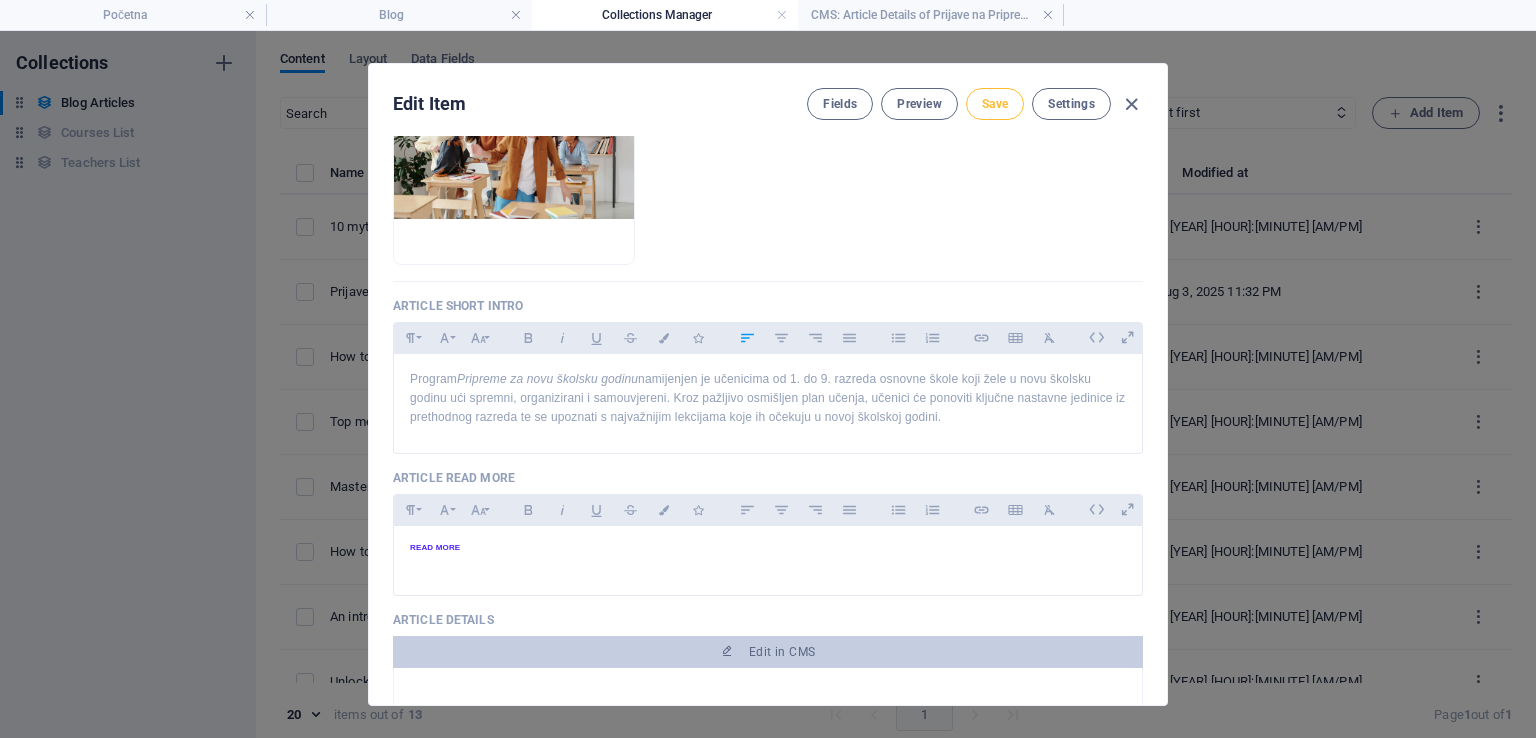 click on "Save" at bounding box center [995, 104] 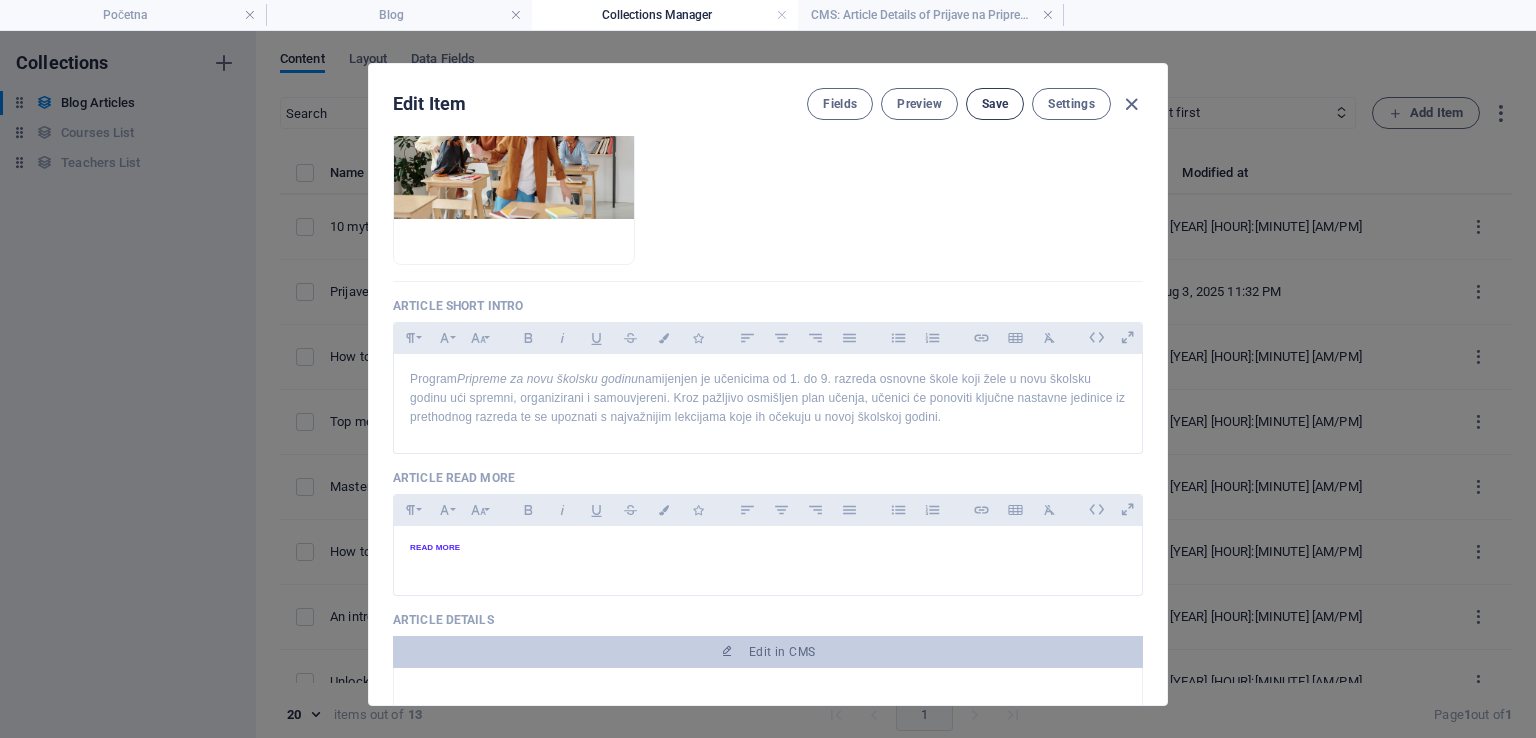 click on "Save" at bounding box center (995, 104) 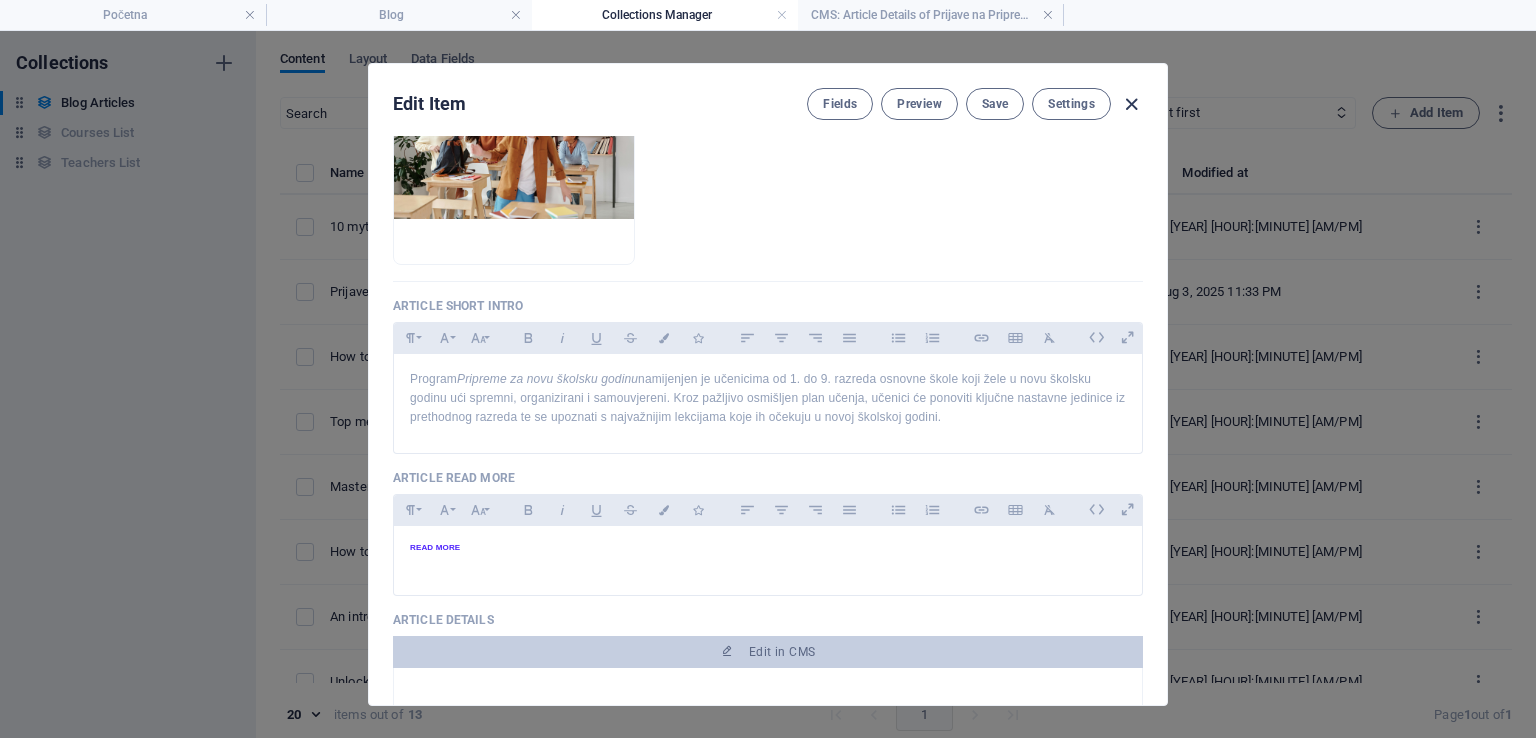 click at bounding box center (1131, 104) 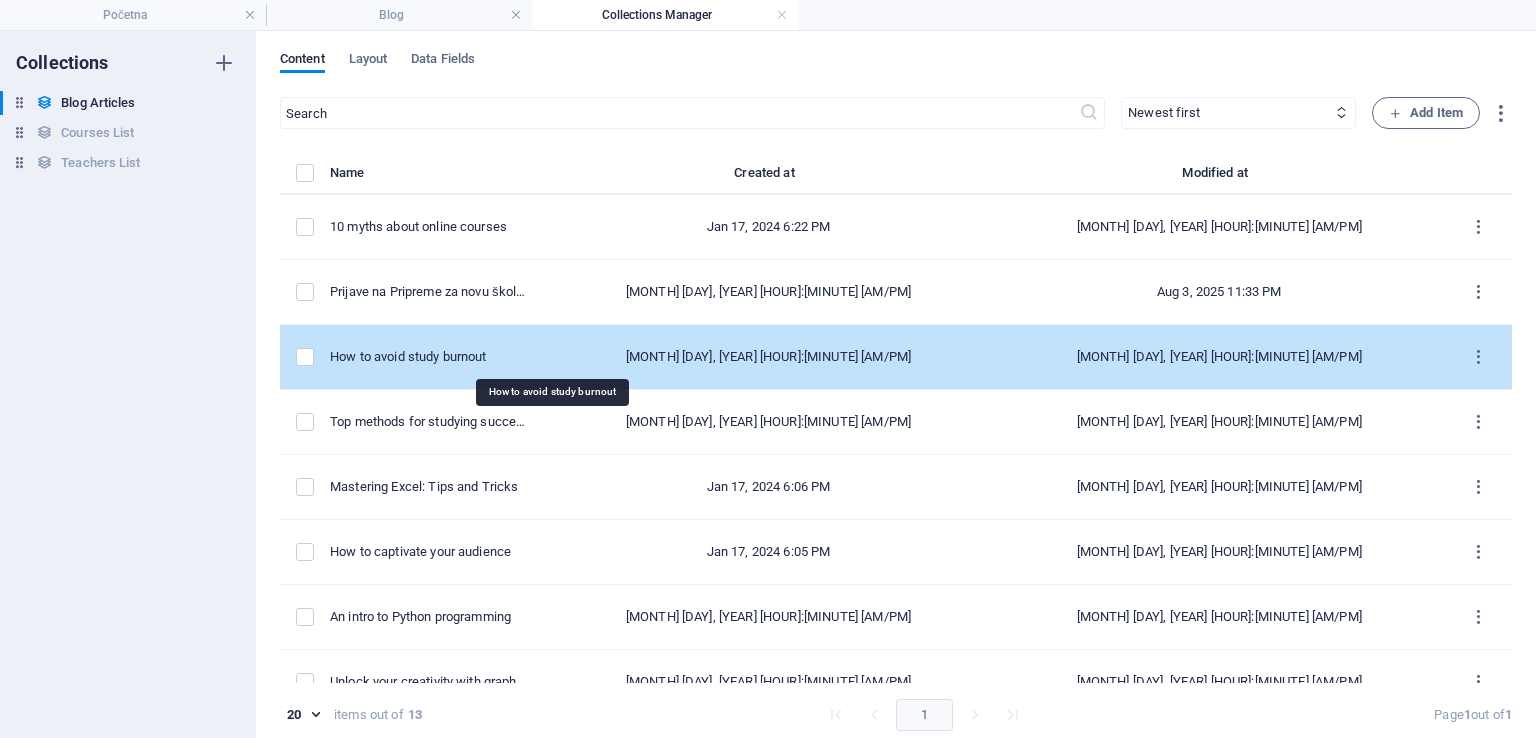 click on "How to avoid study burnout" at bounding box center (428, 357) 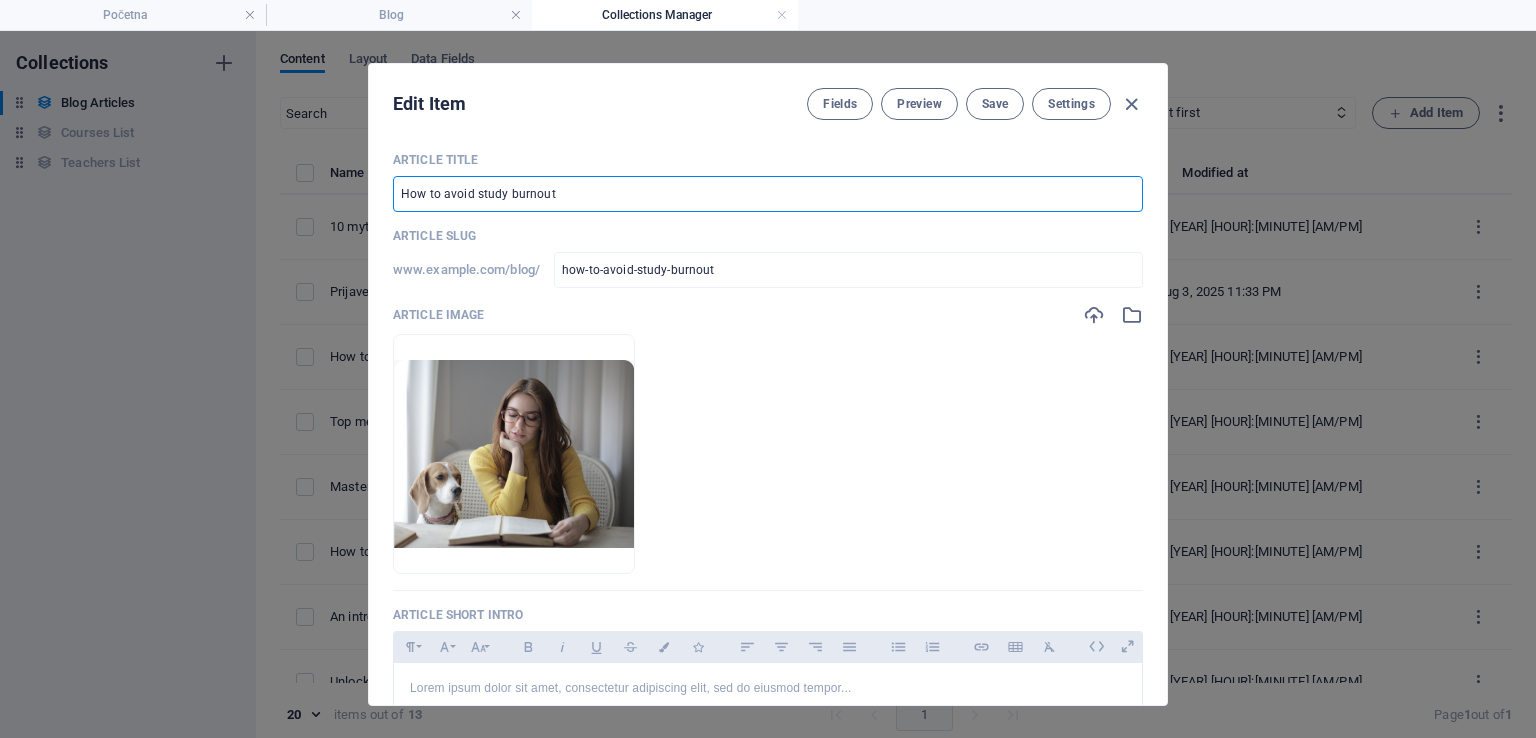 drag, startPoint x: 577, startPoint y: 197, endPoint x: 400, endPoint y: 181, distance: 177.7217 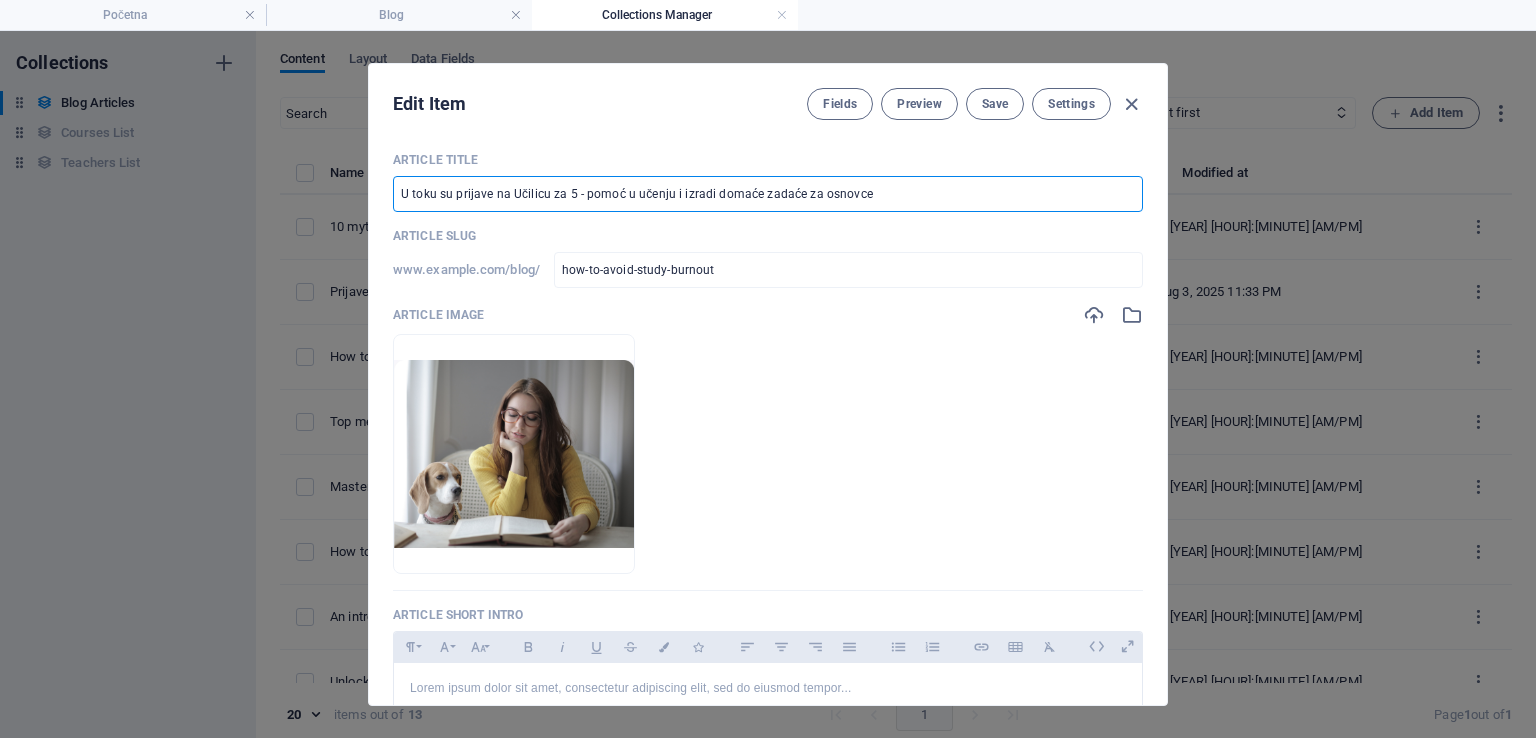 type on "u-toku-su-prijave-na-ucilicu-za-5-pomoc-u-ucenju-i-izradi-domace-zadace-za-osnovce" 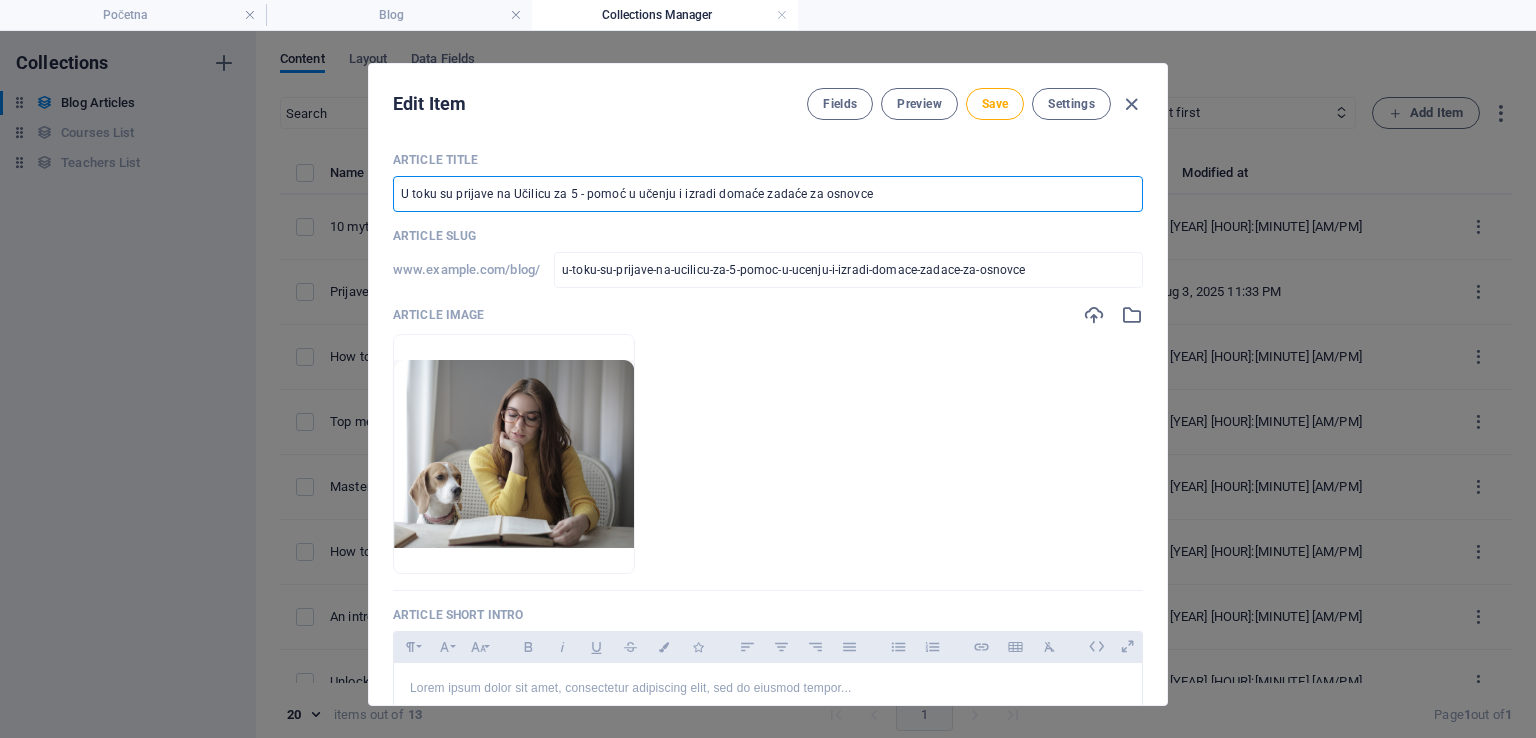 click on "U toku su prijave na Učilicu za 5 - pomoć u učenju i izradi domaće zadaće za osnovce" at bounding box center [768, 194] 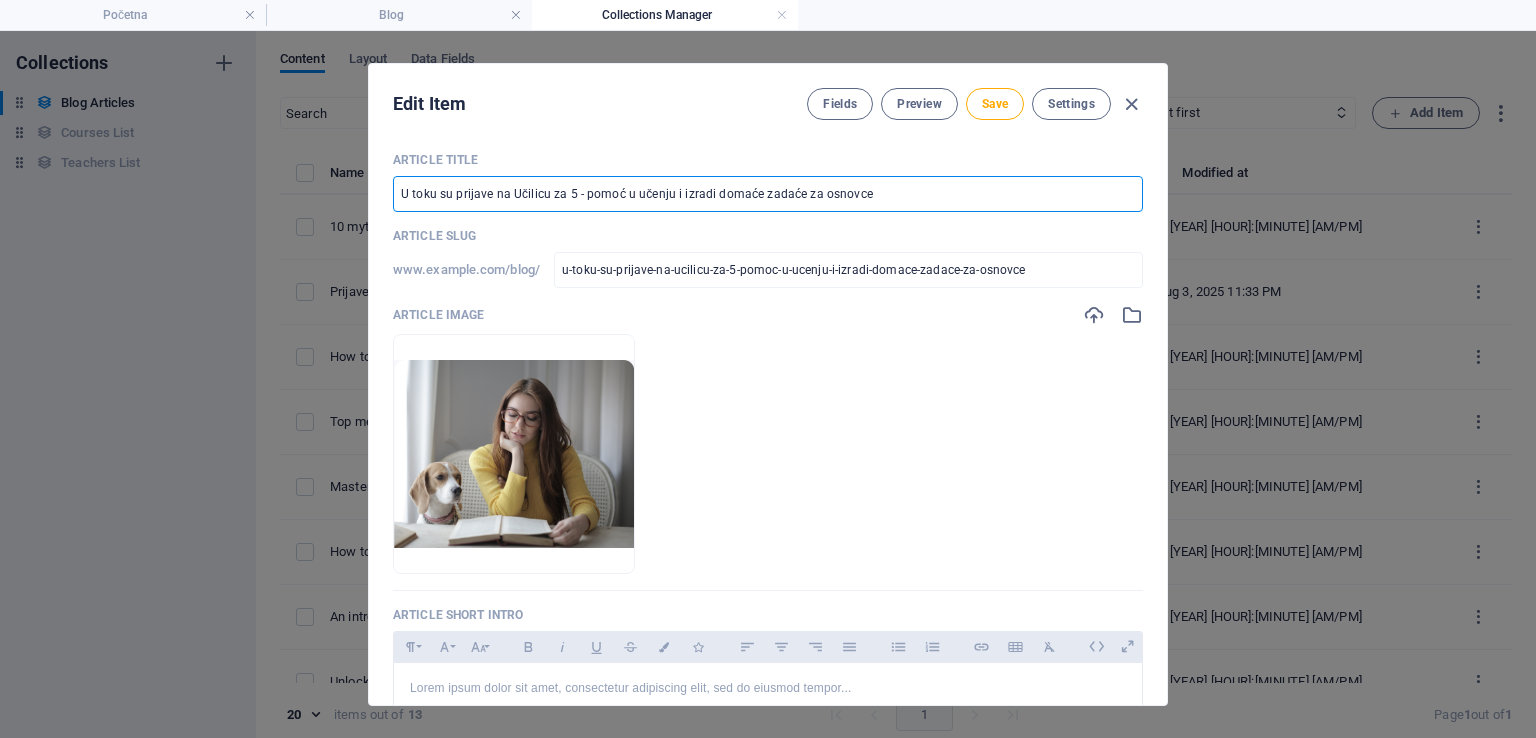 type on "U toku su prijave na Učilicu za 5" 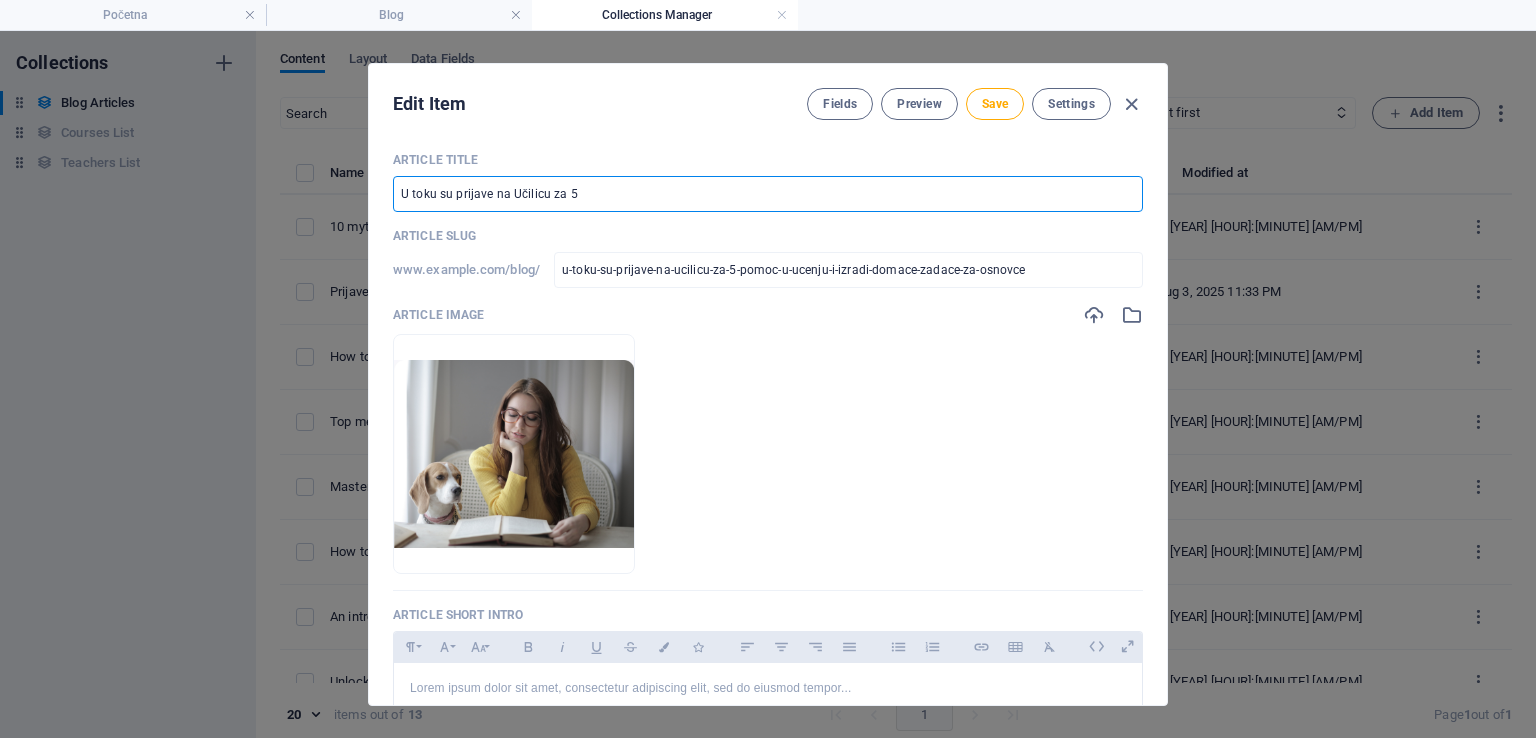 type on "u-toku-su-prijave-na-ucilicu-za-5" 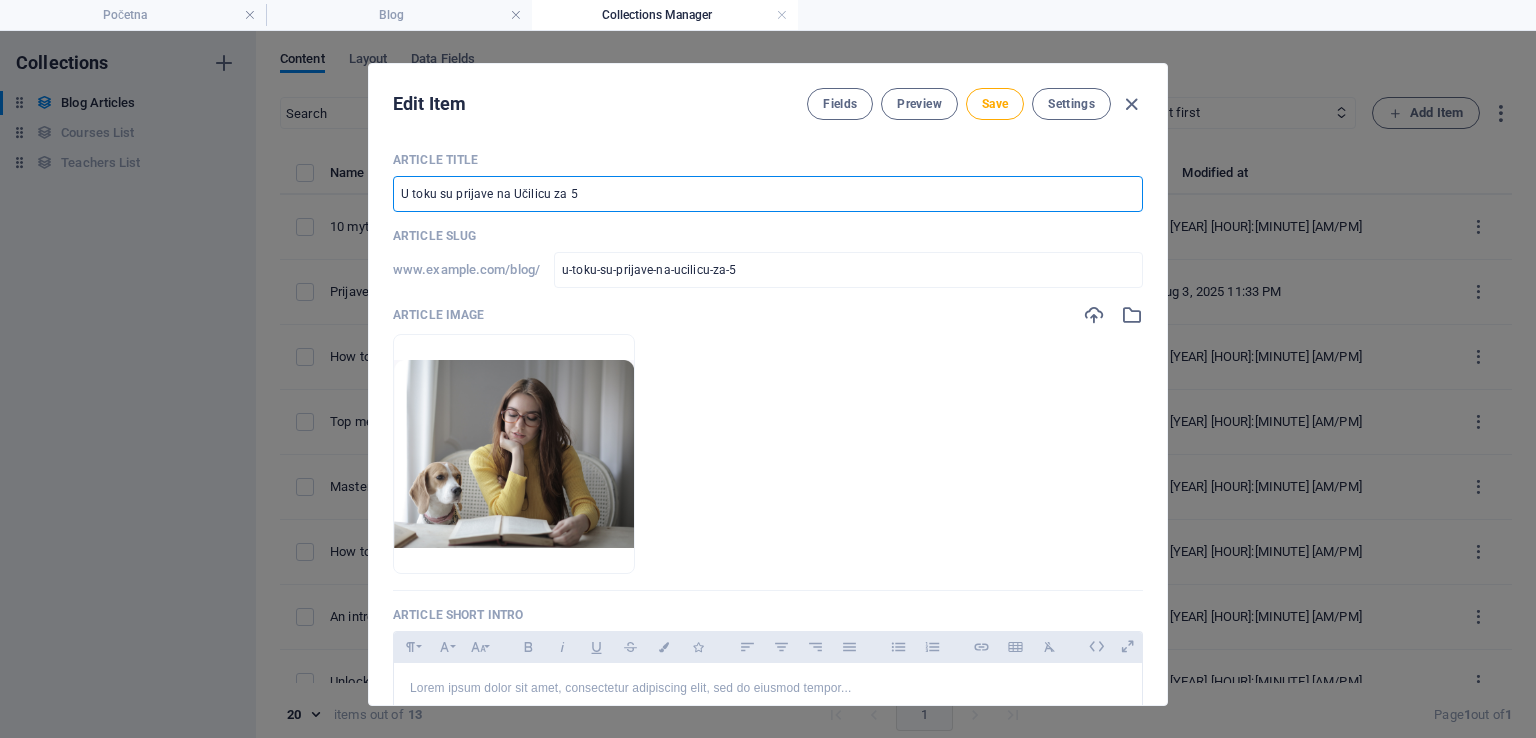 drag, startPoint x: 509, startPoint y: 190, endPoint x: 576, endPoint y: 189, distance: 67.00746 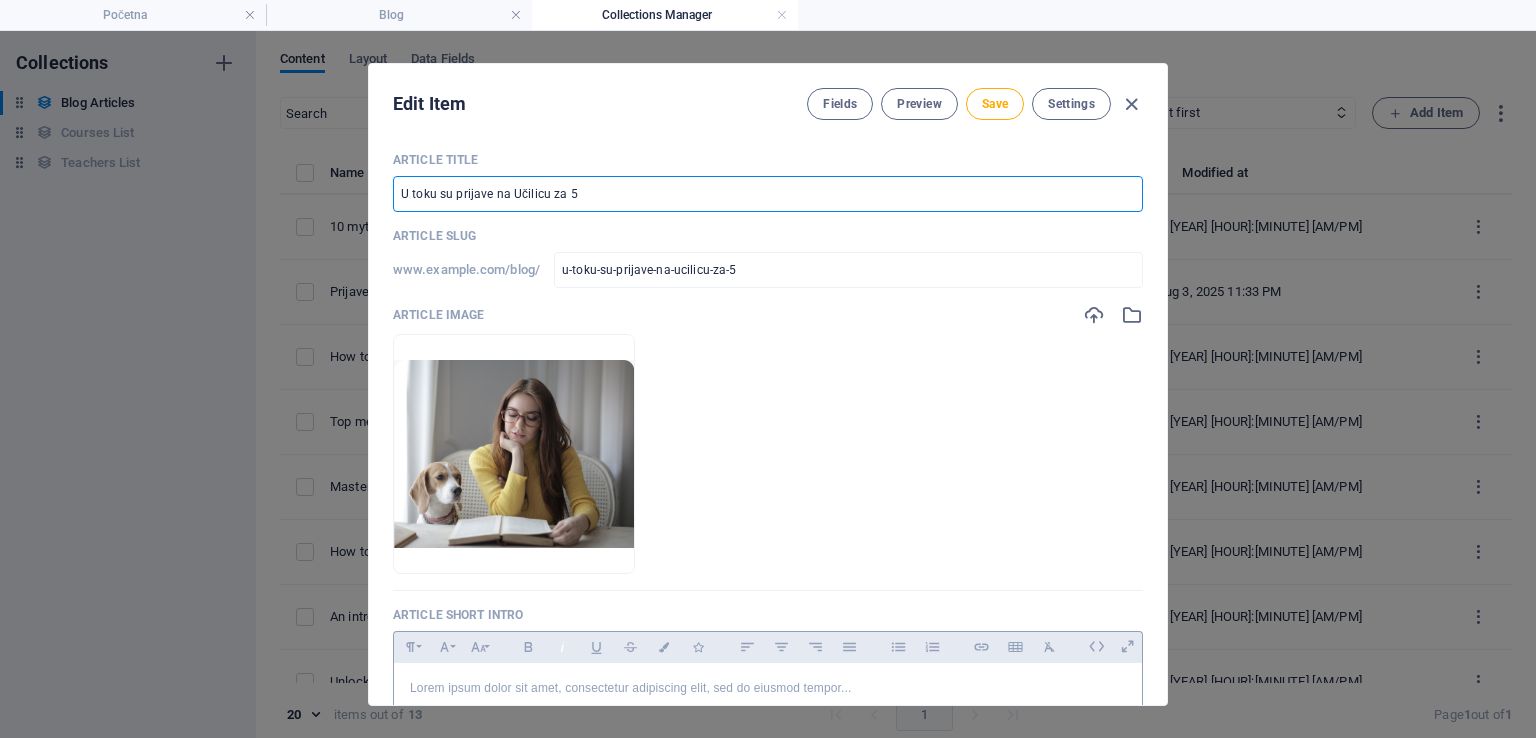 type on "U toku su prijave na Učilicu za 5" 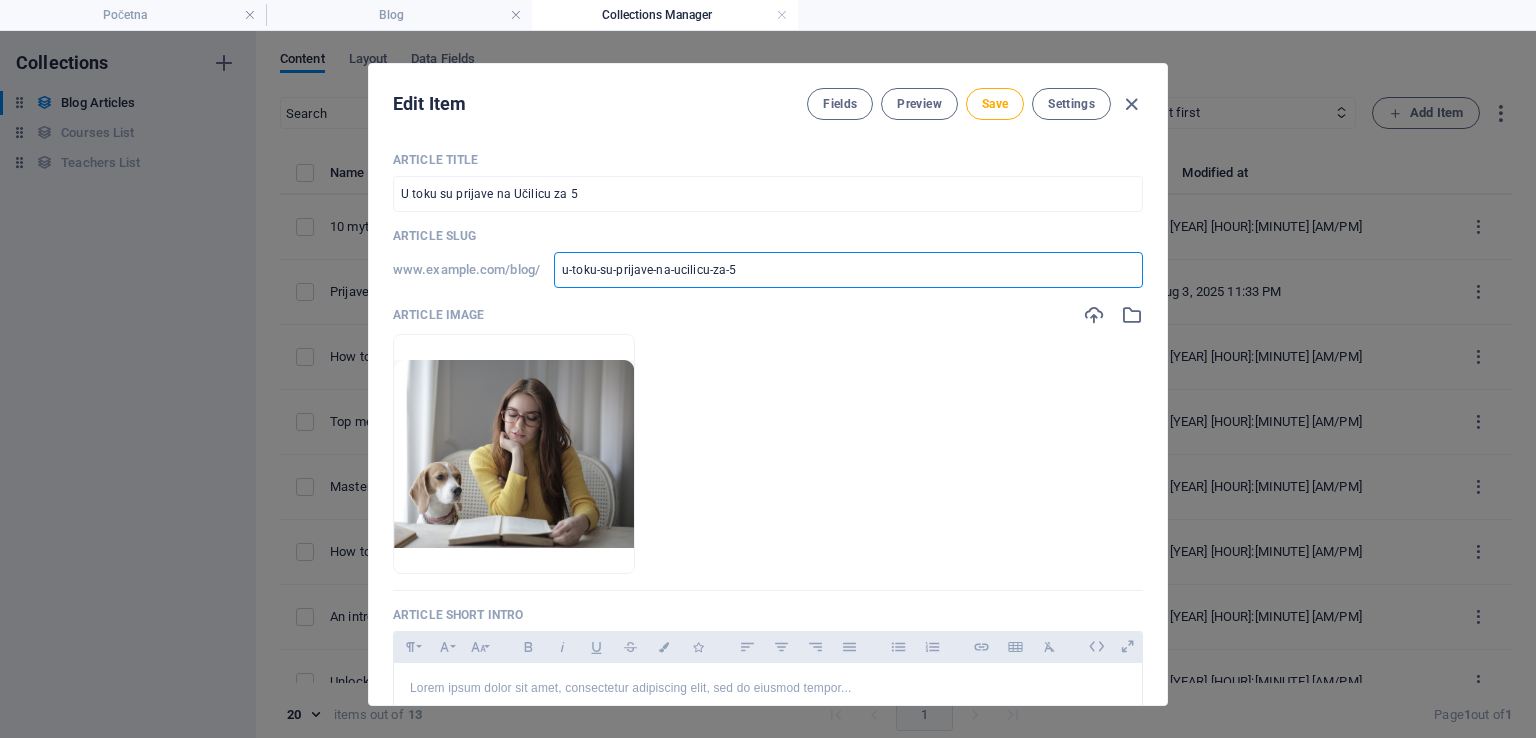click on "u-toku-su-prijave-na-ucilicu-za-5" at bounding box center (848, 270) 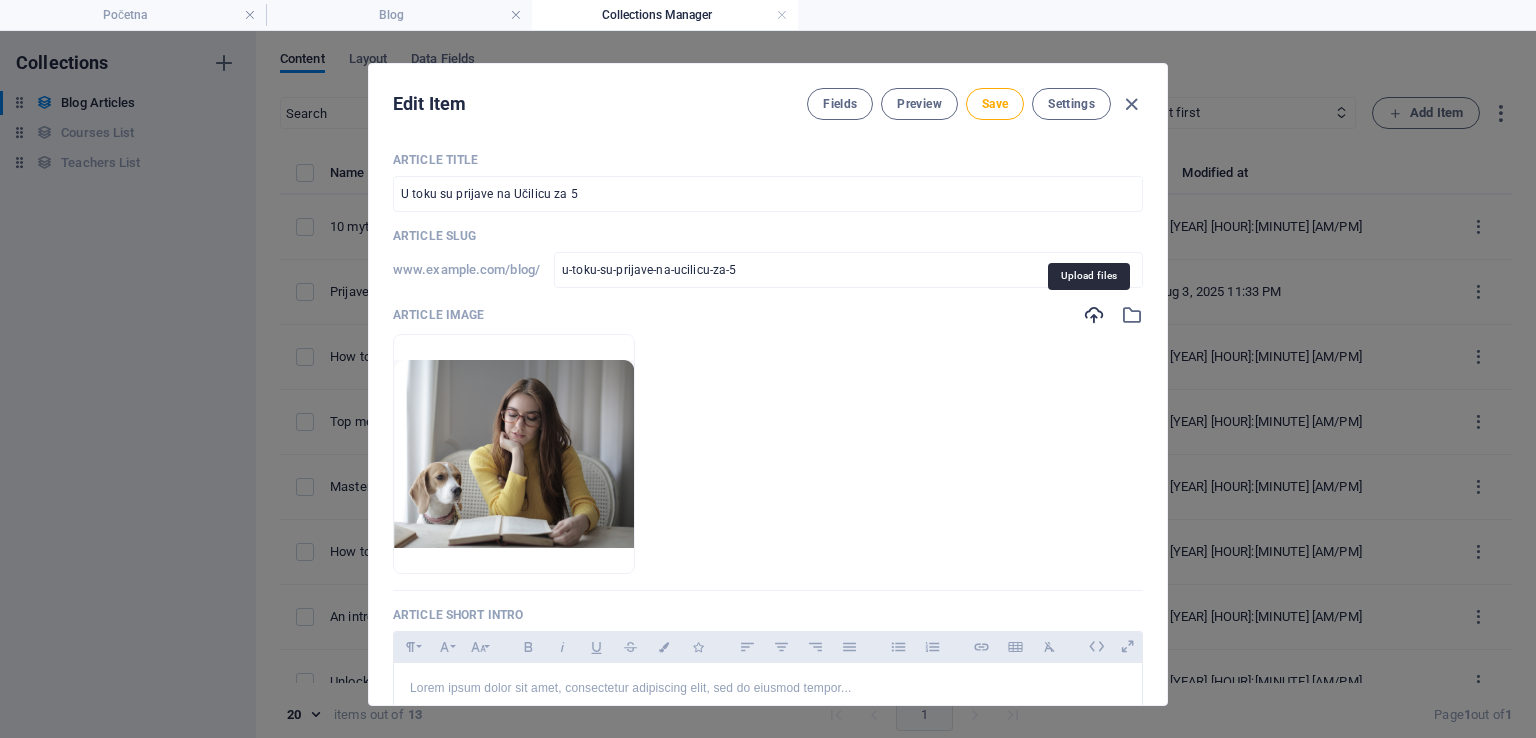 click at bounding box center (1094, 315) 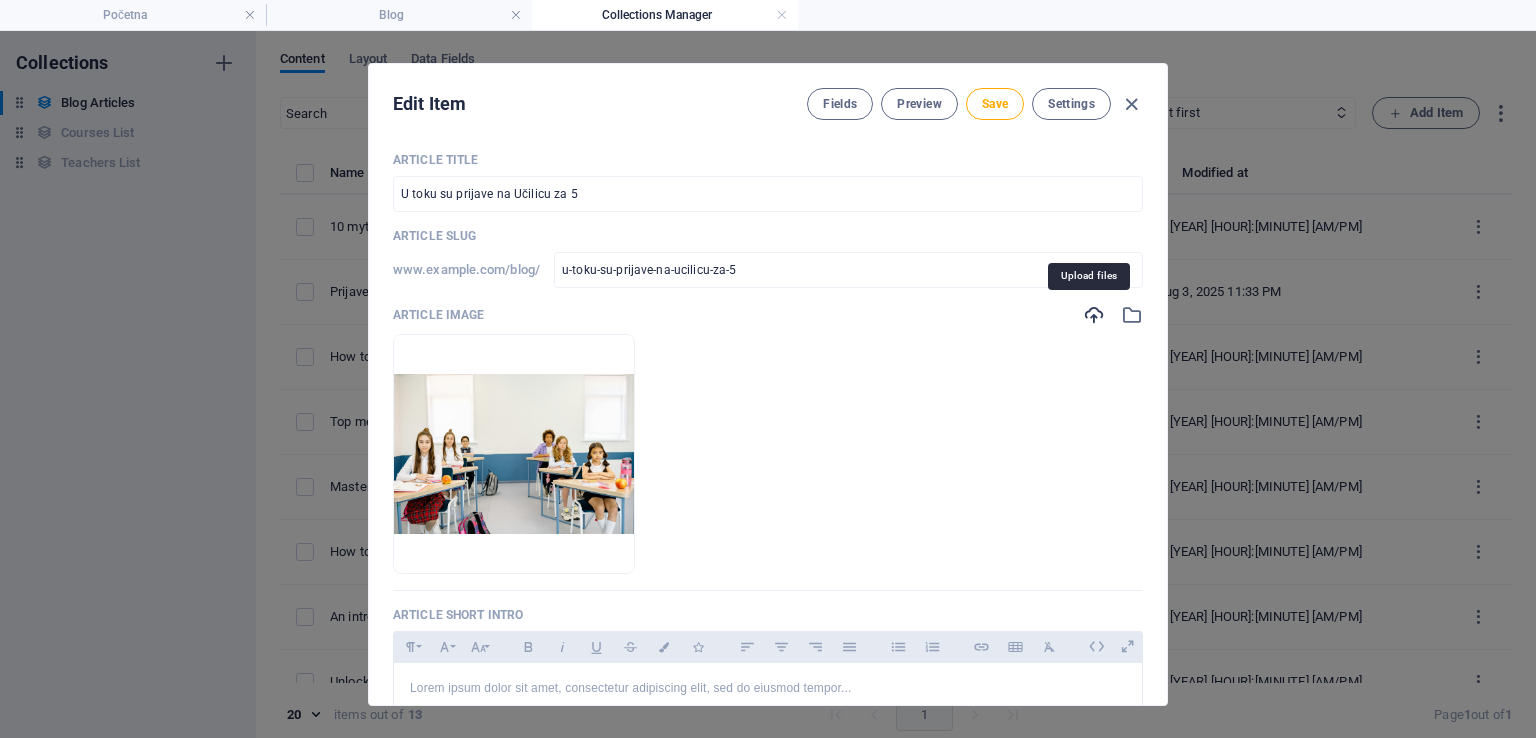 click at bounding box center (1094, 315) 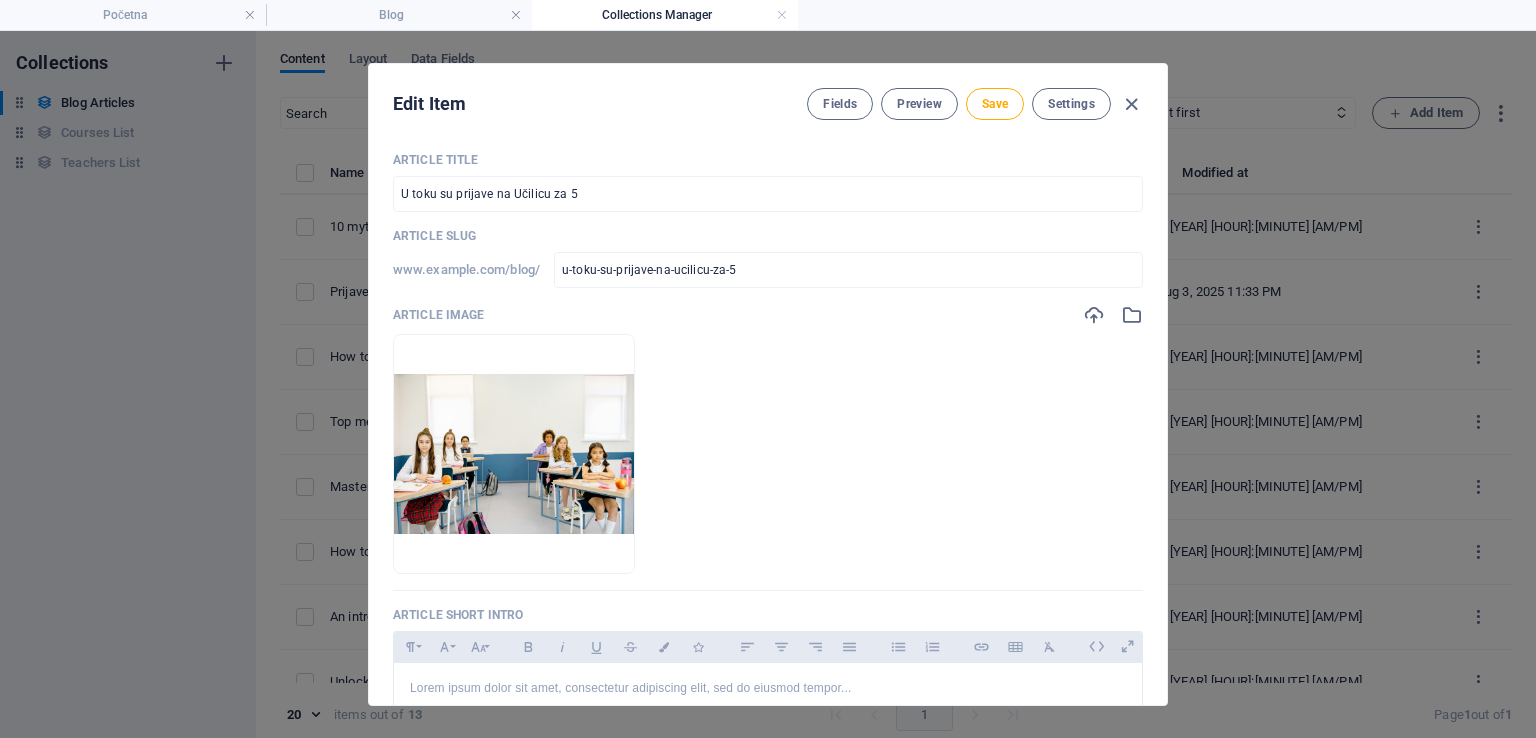 drag, startPoint x: 1167, startPoint y: 212, endPoint x: 1164, endPoint y: 237, distance: 25.179358 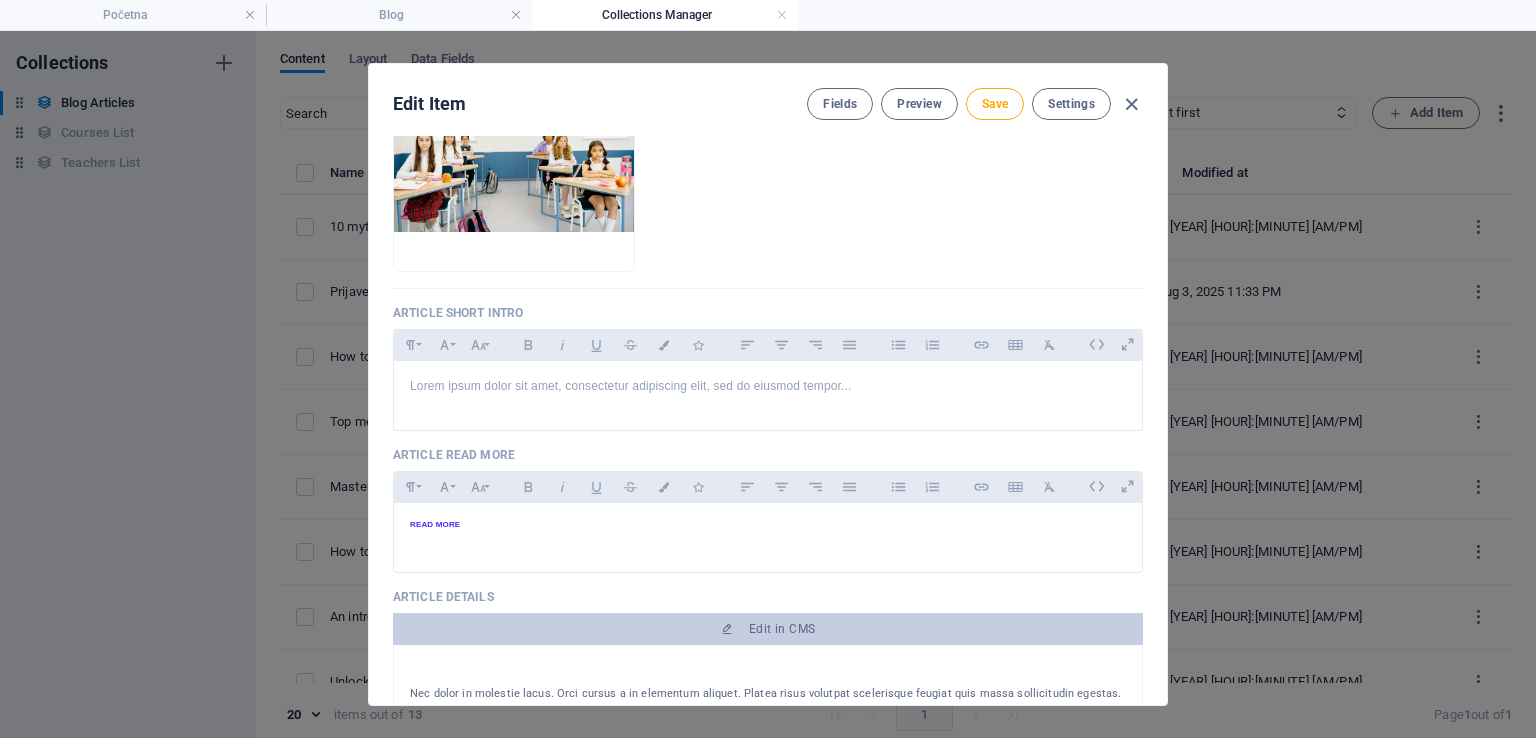 scroll, scrollTop: 309, scrollLeft: 0, axis: vertical 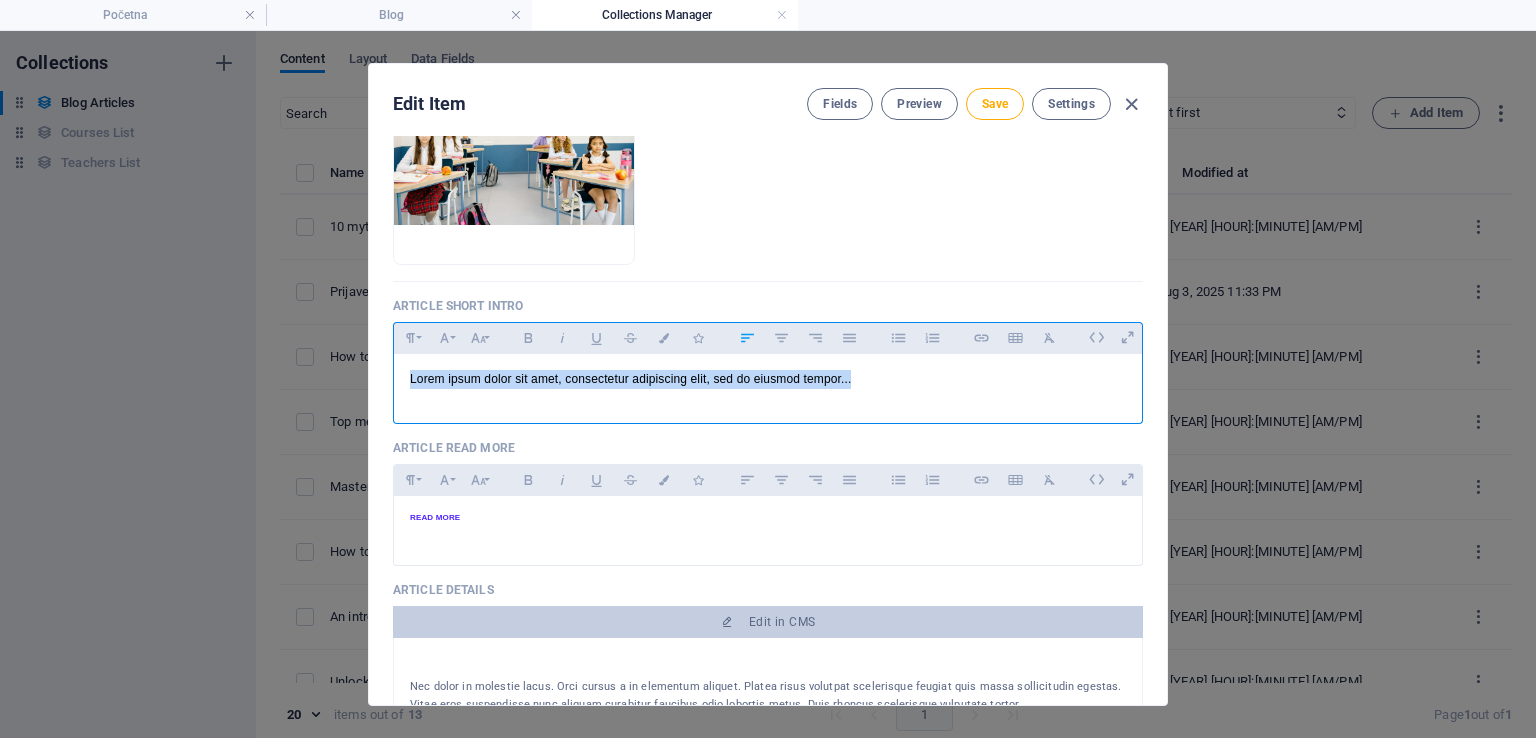 drag, startPoint x: 874, startPoint y: 380, endPoint x: 340, endPoint y: 376, distance: 534.01495 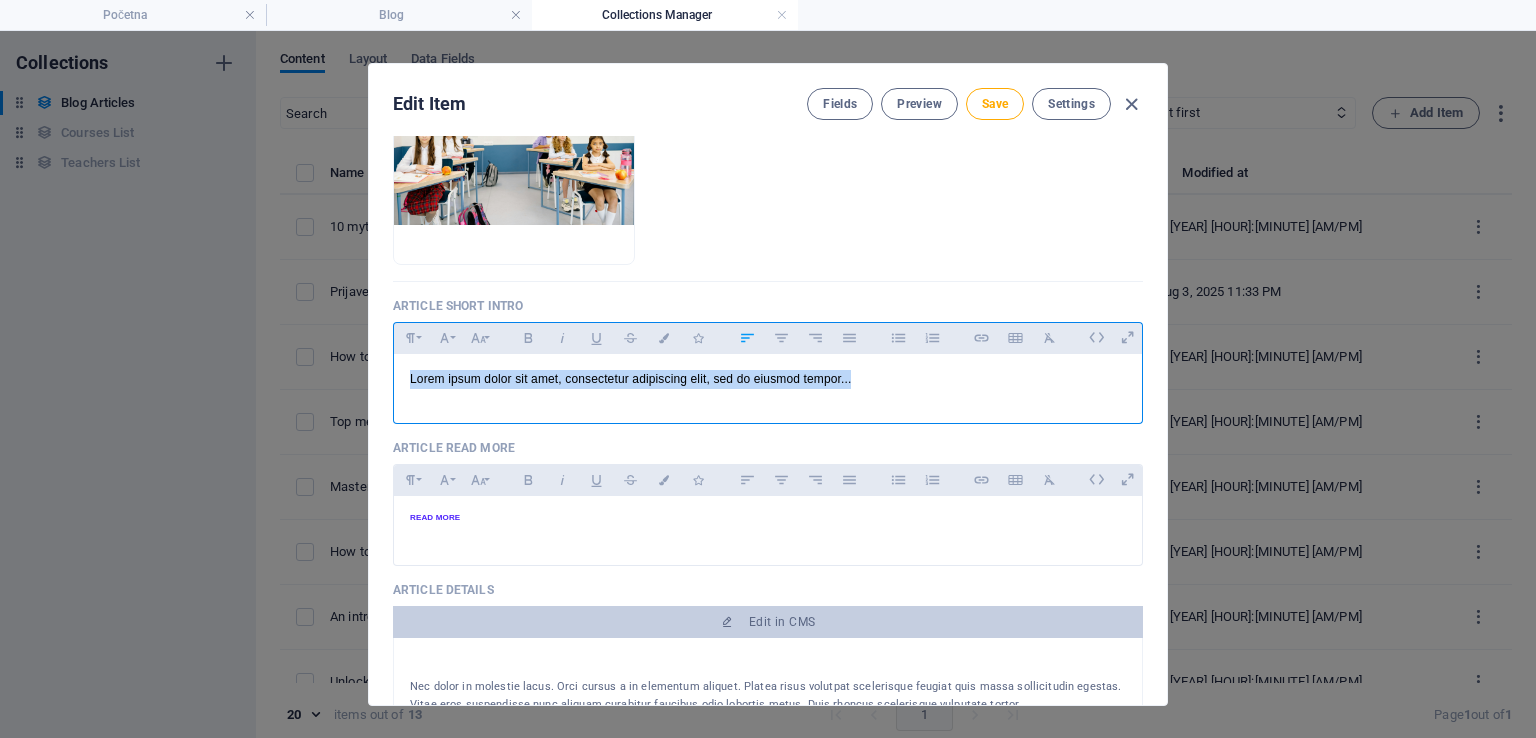 click on "Edit Item Fields Preview Save Settings Article Title U toku su prijave na Učilicu za 5 ​ Article Slug www.example.com/blog/ u-toku-su-prijave-na-ucilicu-za-5 ​ Article Image Drop files here to upload them instantly Article Short Intro Paragraph Format Normal Heading 1 Heading 2 Heading 3 Heading 4 Heading 5 Heading 6 Code Font Family Arial Georgia Impact Tahoma Times New Roman Verdana Montserrat Open Sans Sen Font Size 8 9 10 11 12 14 18 24 30 36 48 60 72 96 Bold Italic Underline Strikethrough Colors Icons Align Left Align Center Align Right Align Justify Unordered List Ordered List Insert Link Insert Table Clear Formatting ​ Lorem ipsum dolor sit amet, consectetur adipiscing elit, sed do eiusmod tempor... <p>Lorem ipsum dolor sit amet, consectetur adipiscing elit, sed do eiusmod tempor...</p> Article Read More Paragraph Format Normal Heading 1 Heading 2 Heading 3 Heading 4 Heading 5 Heading 6 Code Font Family Arial Georgia Impact Tahoma Times New Roman Verdana Montserrat Open Sans Sen Font Size 8 9 10" at bounding box center [768, 384] 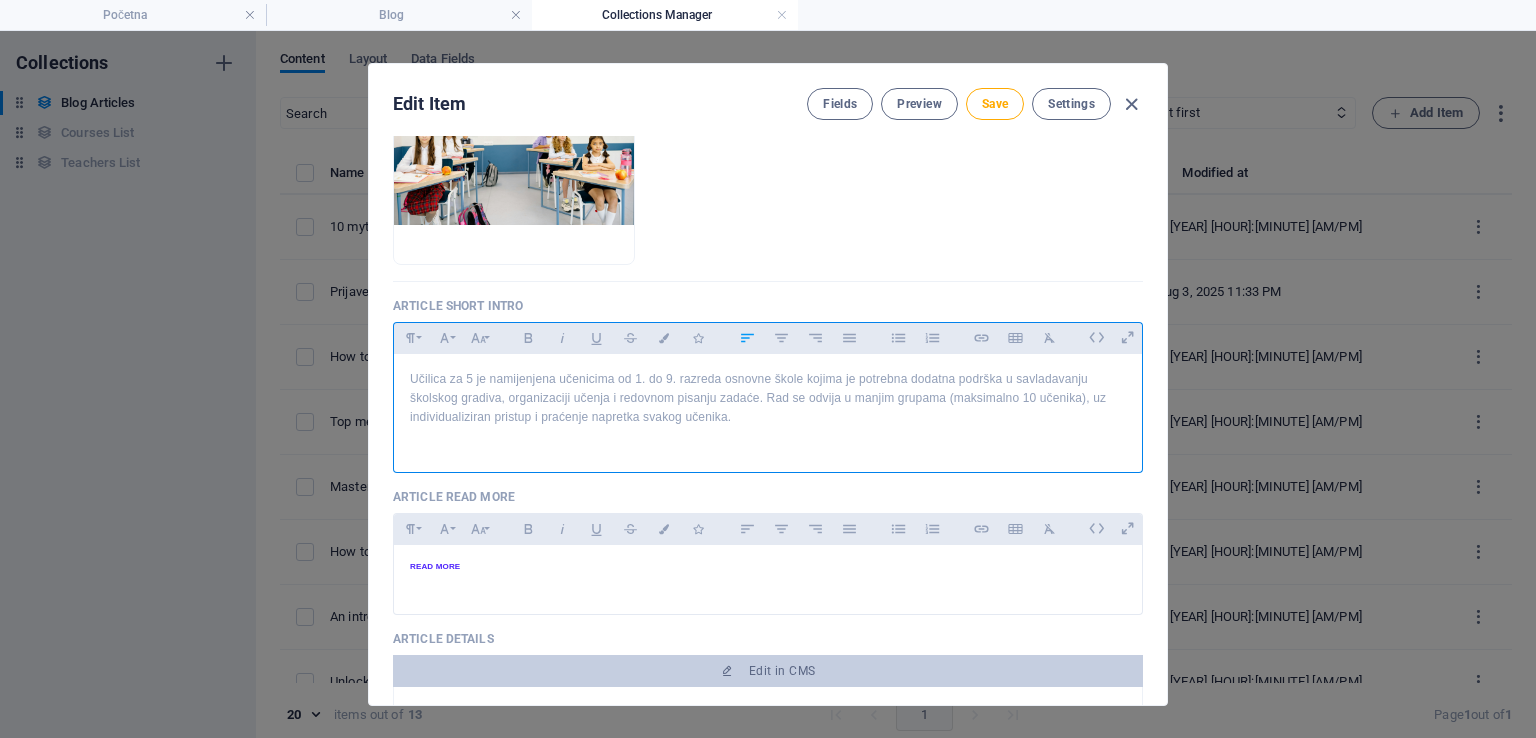 scroll, scrollTop: 4047, scrollLeft: 0, axis: vertical 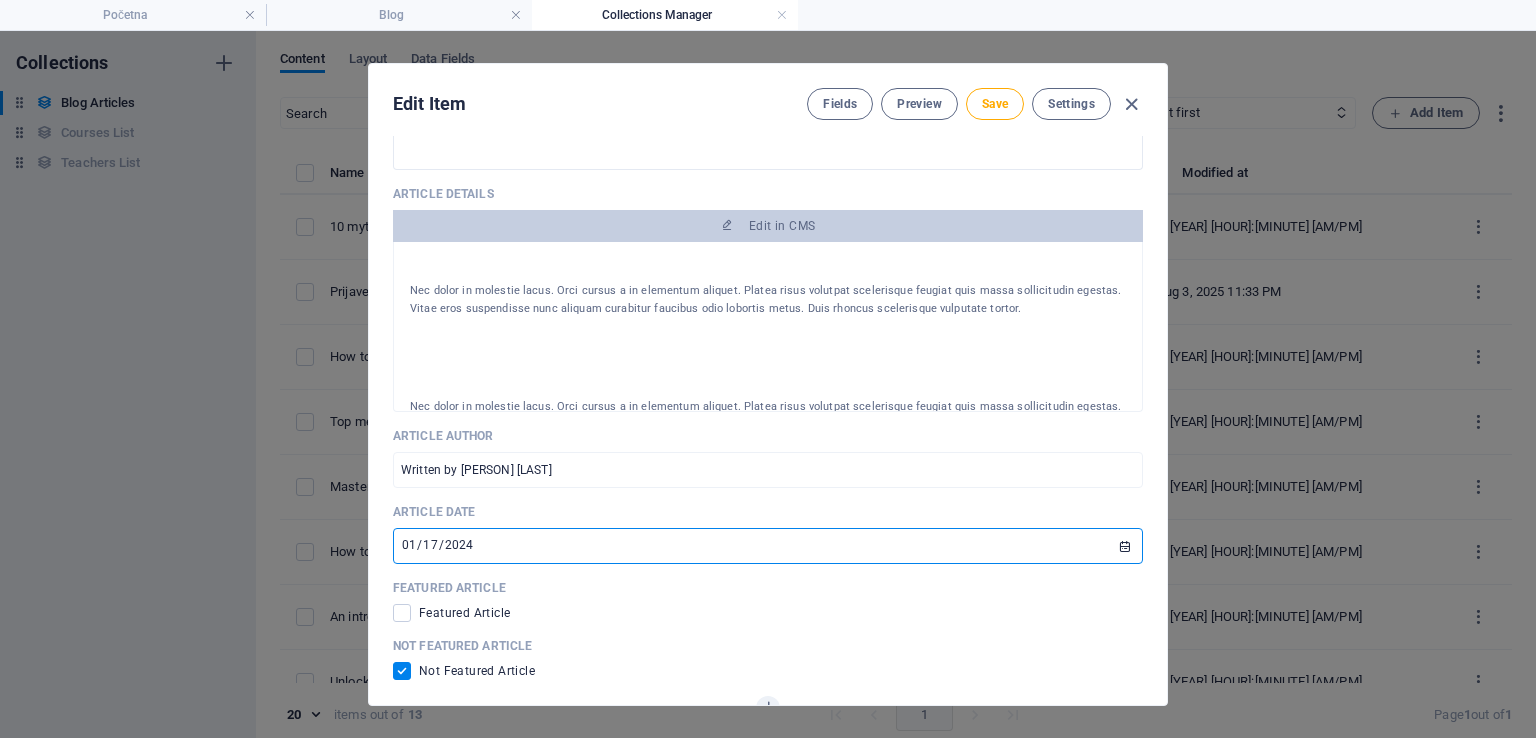 click on "2024-01-17" at bounding box center [768, 546] 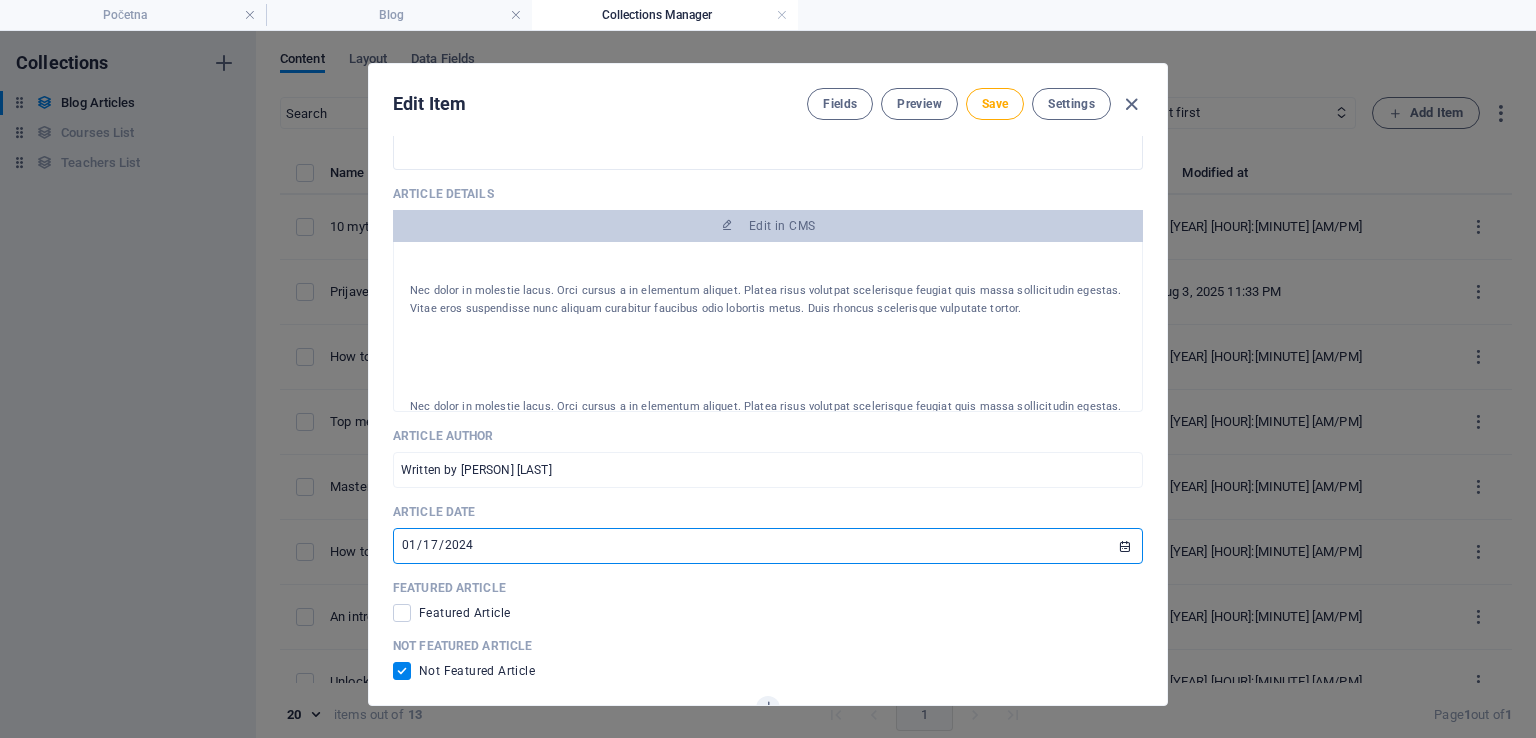 click on "2024-01-17" at bounding box center (768, 546) 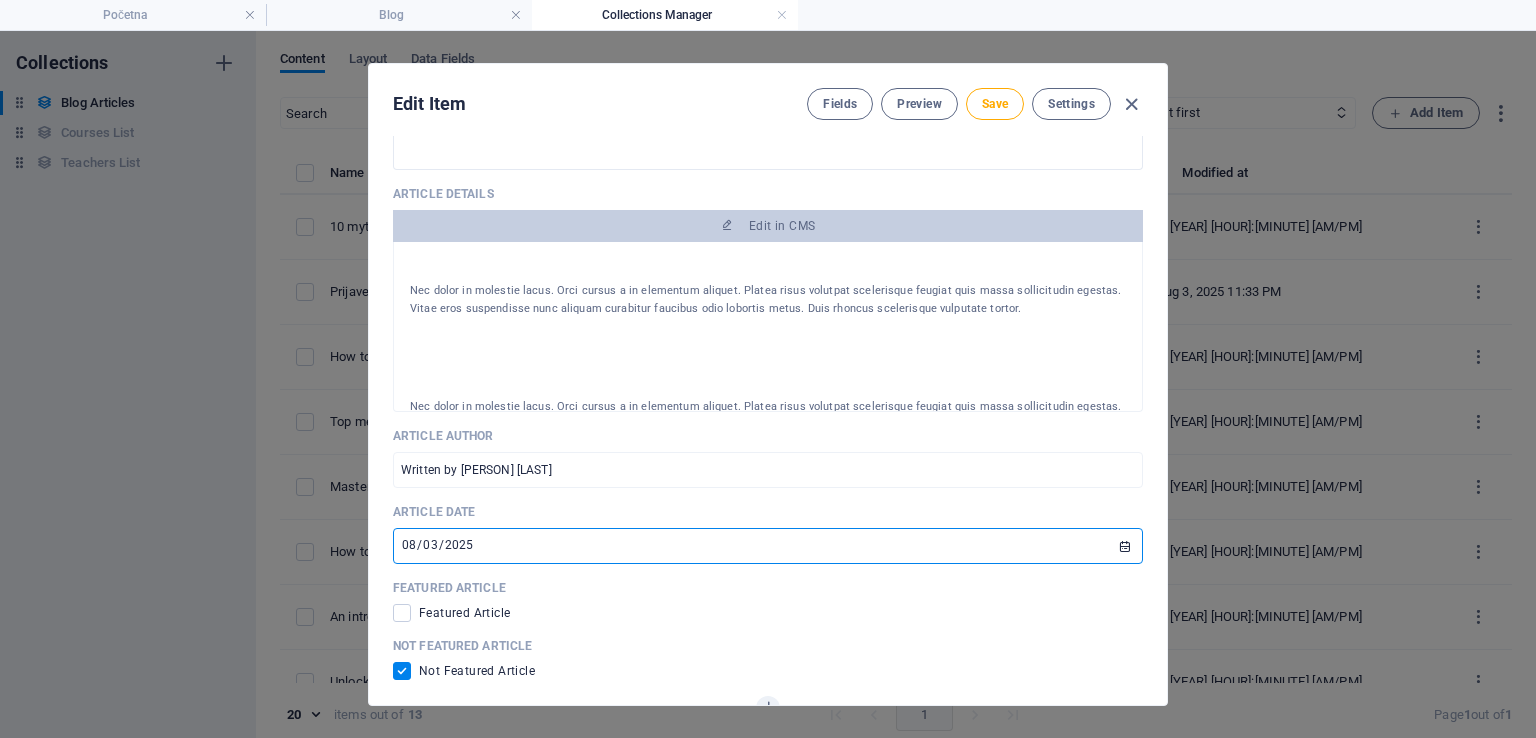 type on "2025-08-03" 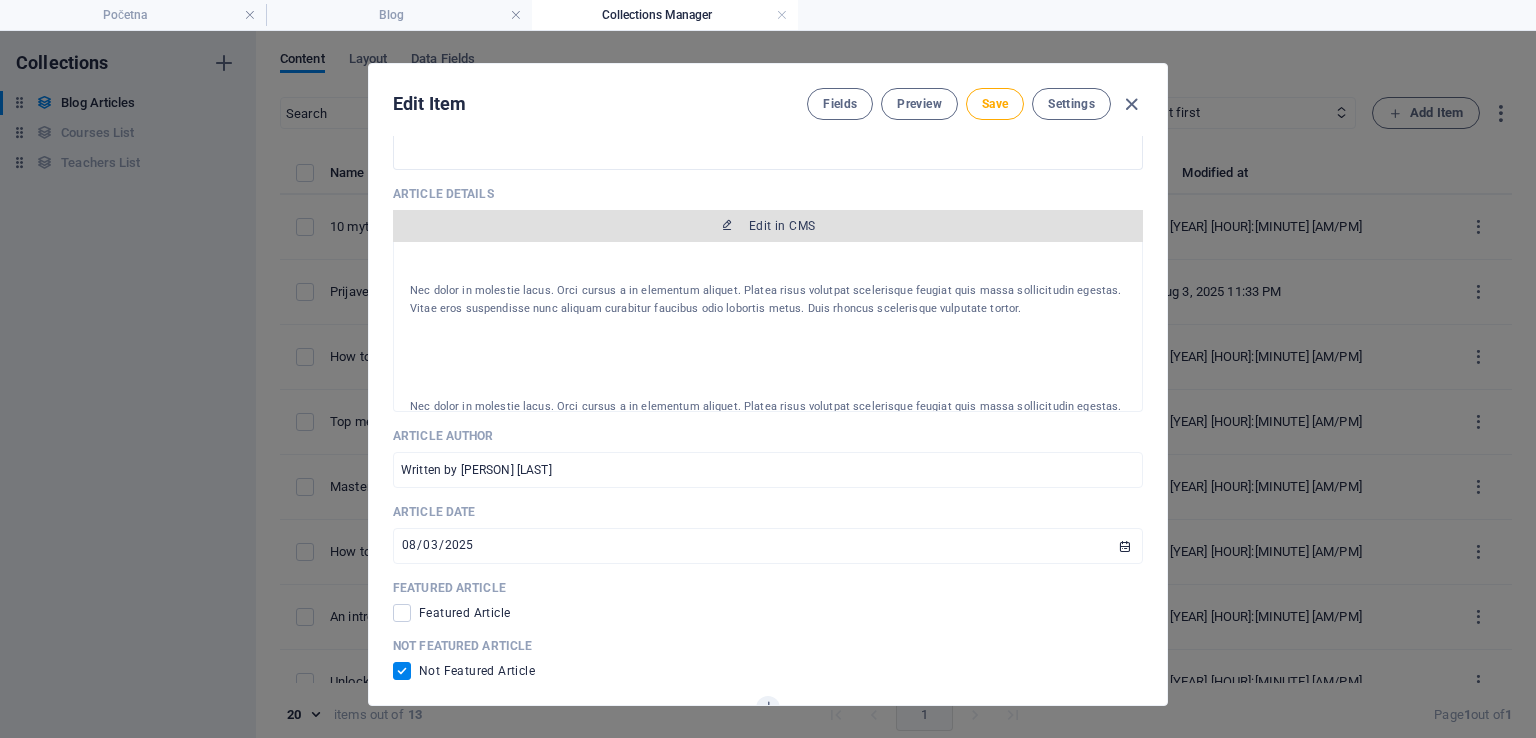 click on "Edit in CMS" at bounding box center [782, 226] 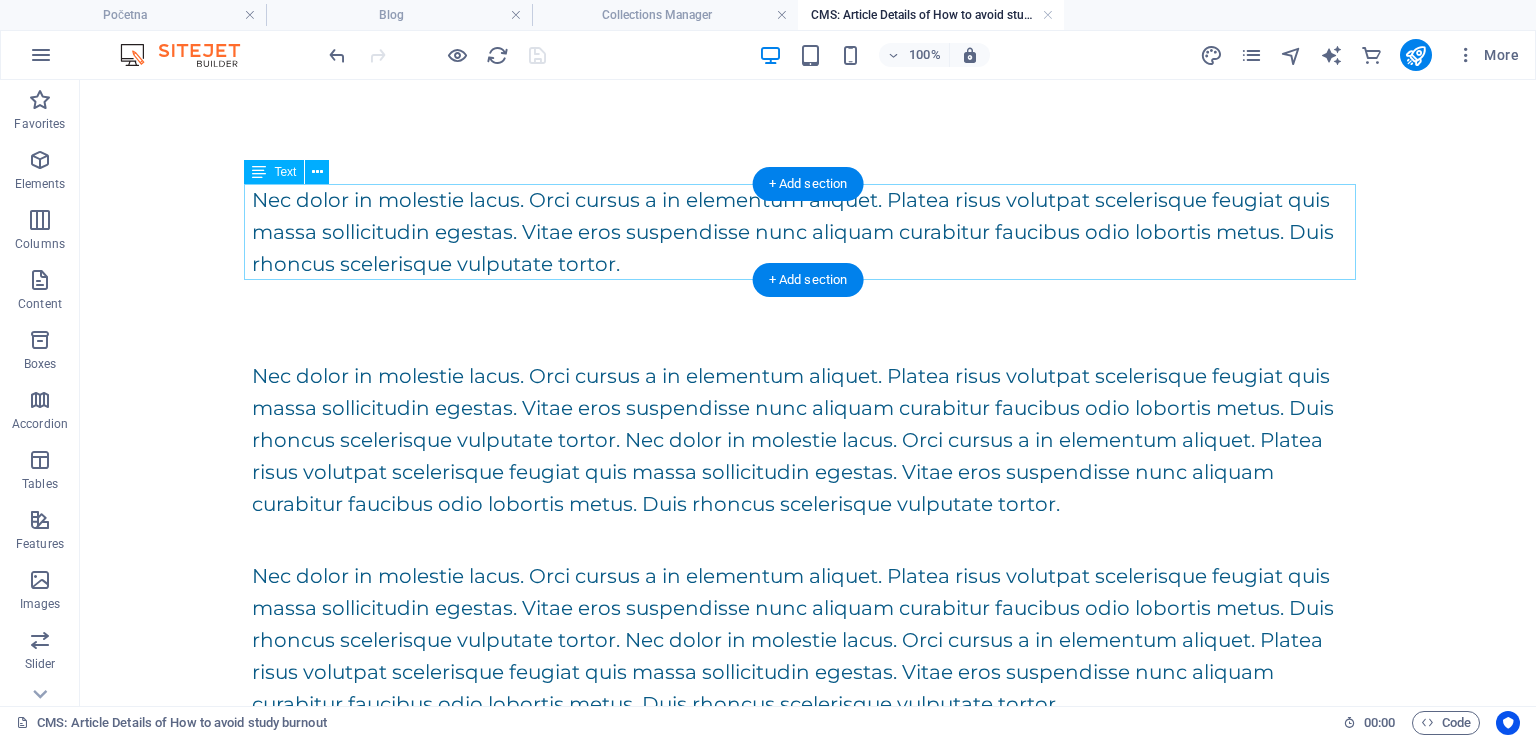 scroll, scrollTop: 0, scrollLeft: 0, axis: both 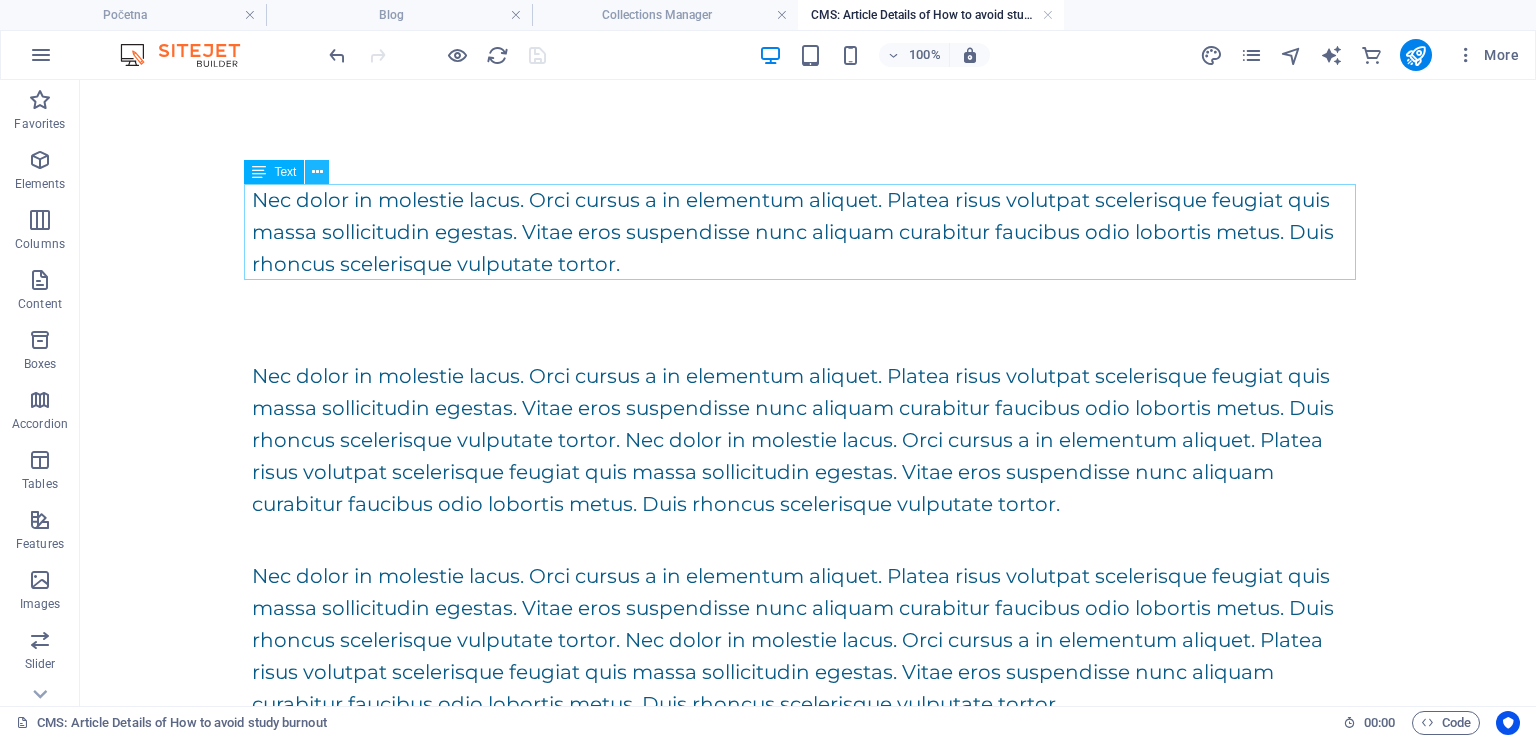 click at bounding box center [317, 172] 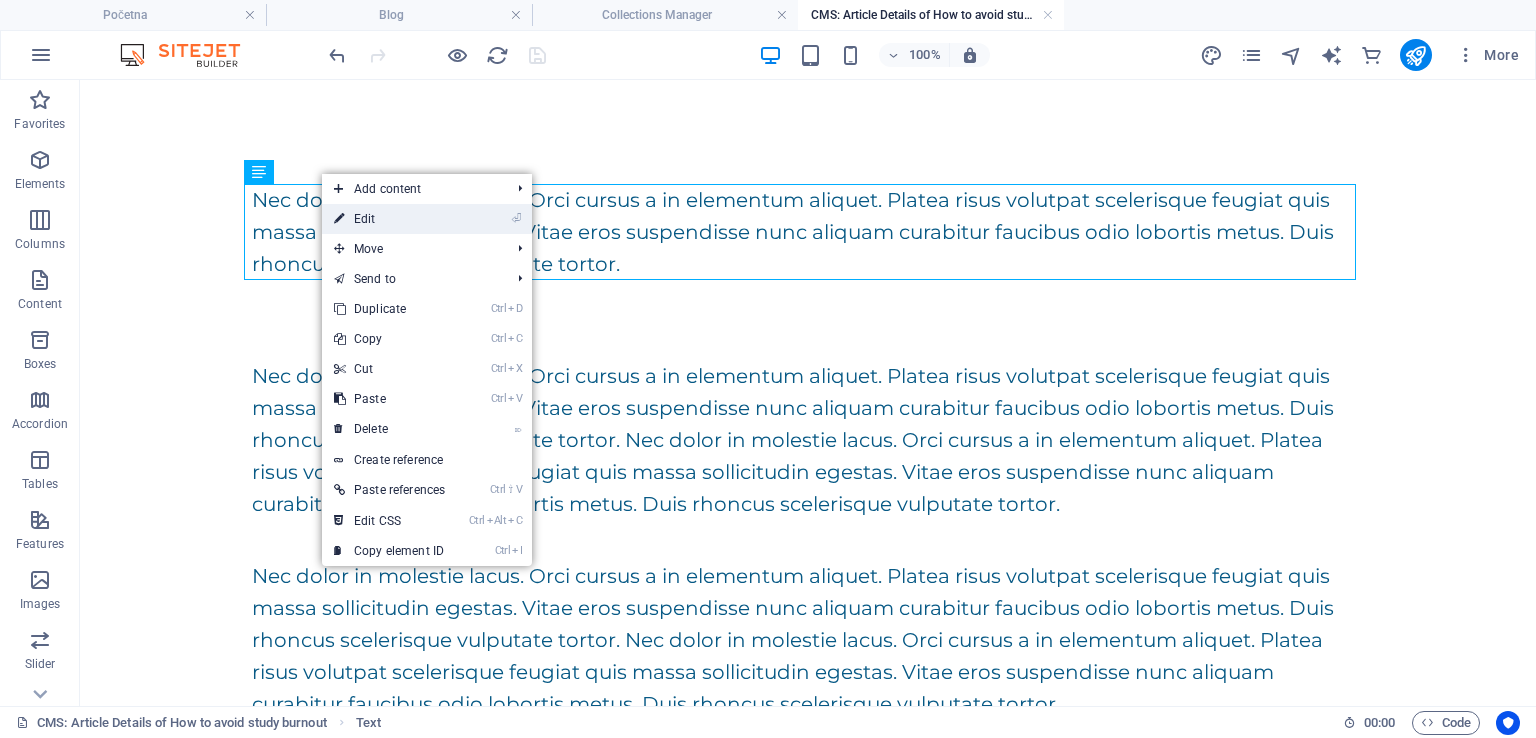 click on "⏎  Edit" at bounding box center (389, 219) 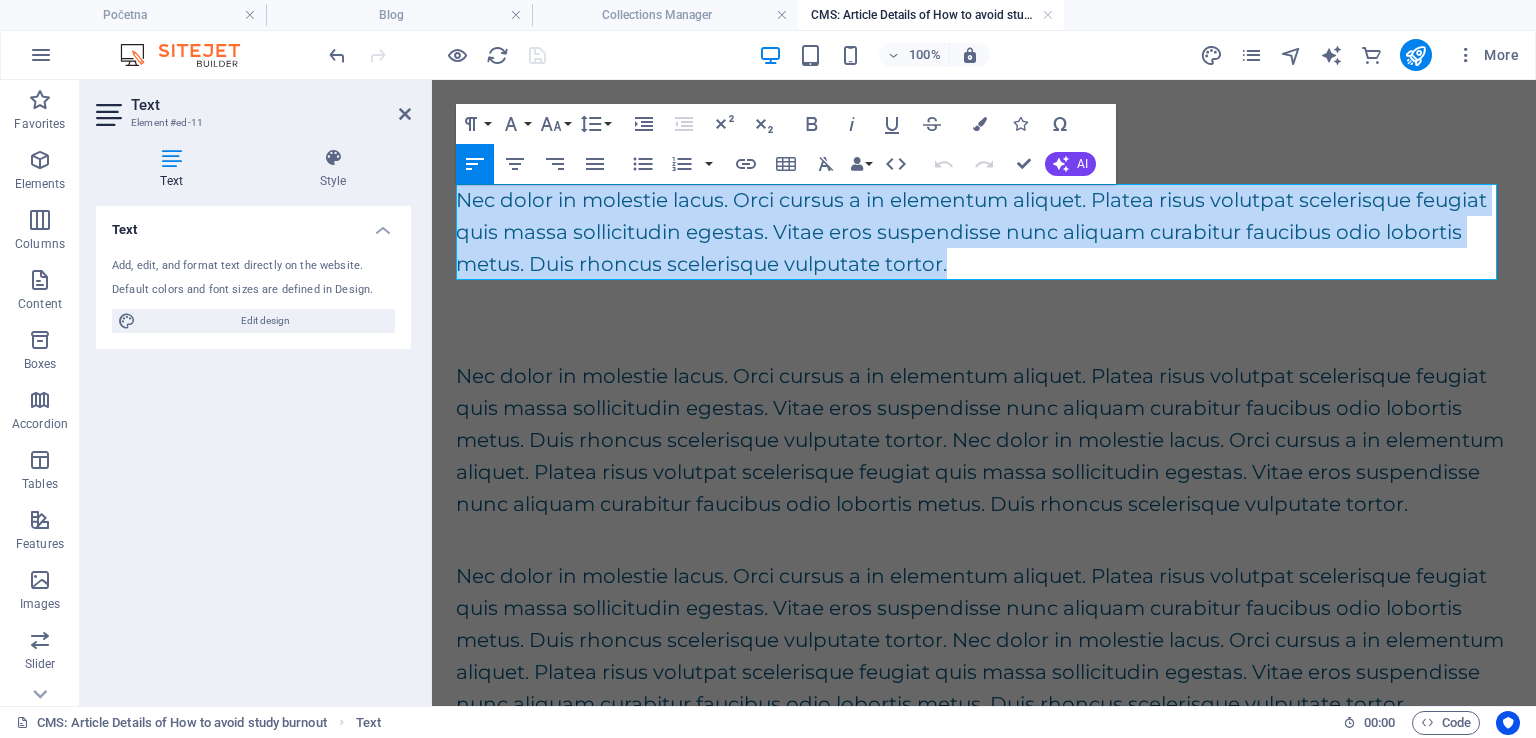 drag, startPoint x: 982, startPoint y: 262, endPoint x: 395, endPoint y: 189, distance: 591.5218 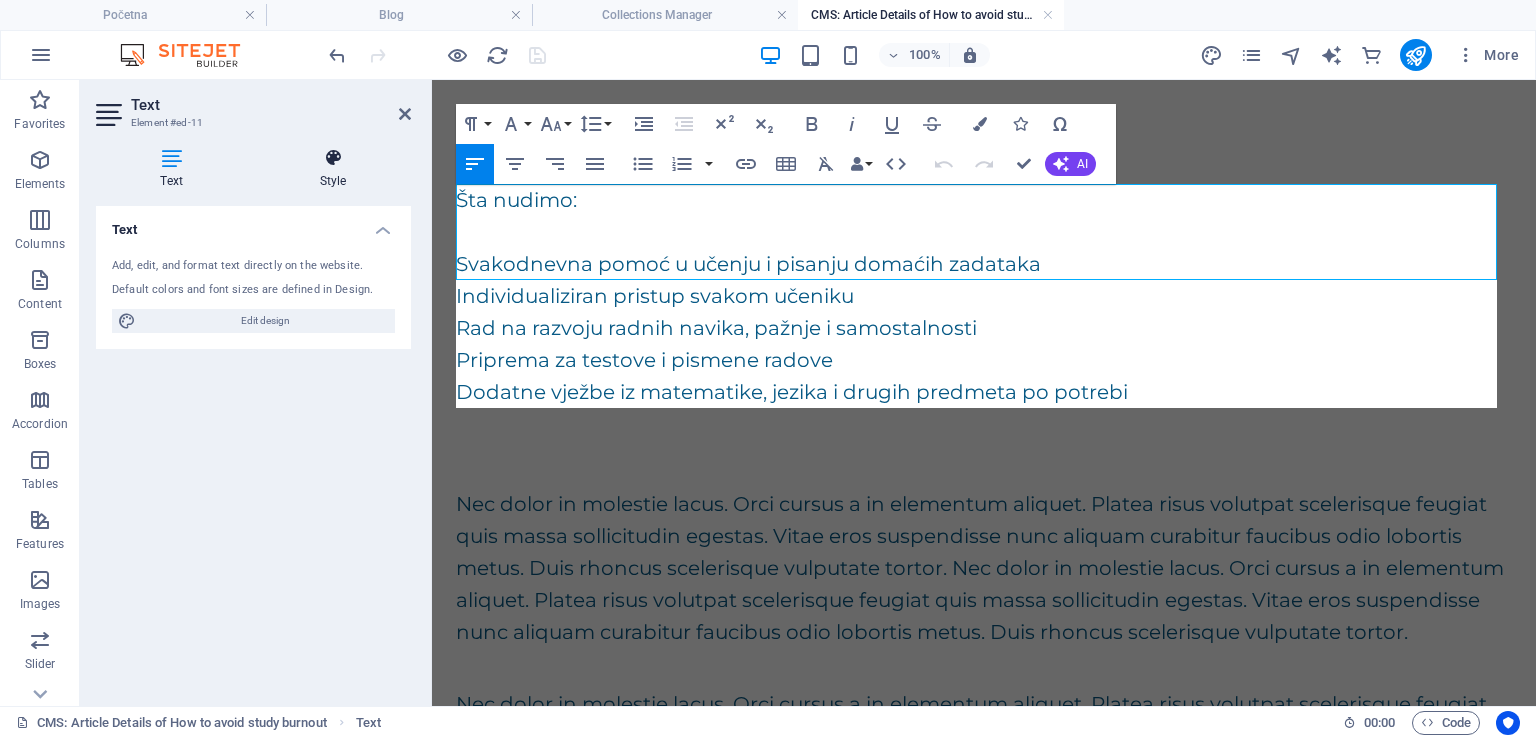 scroll, scrollTop: 5672, scrollLeft: 4, axis: both 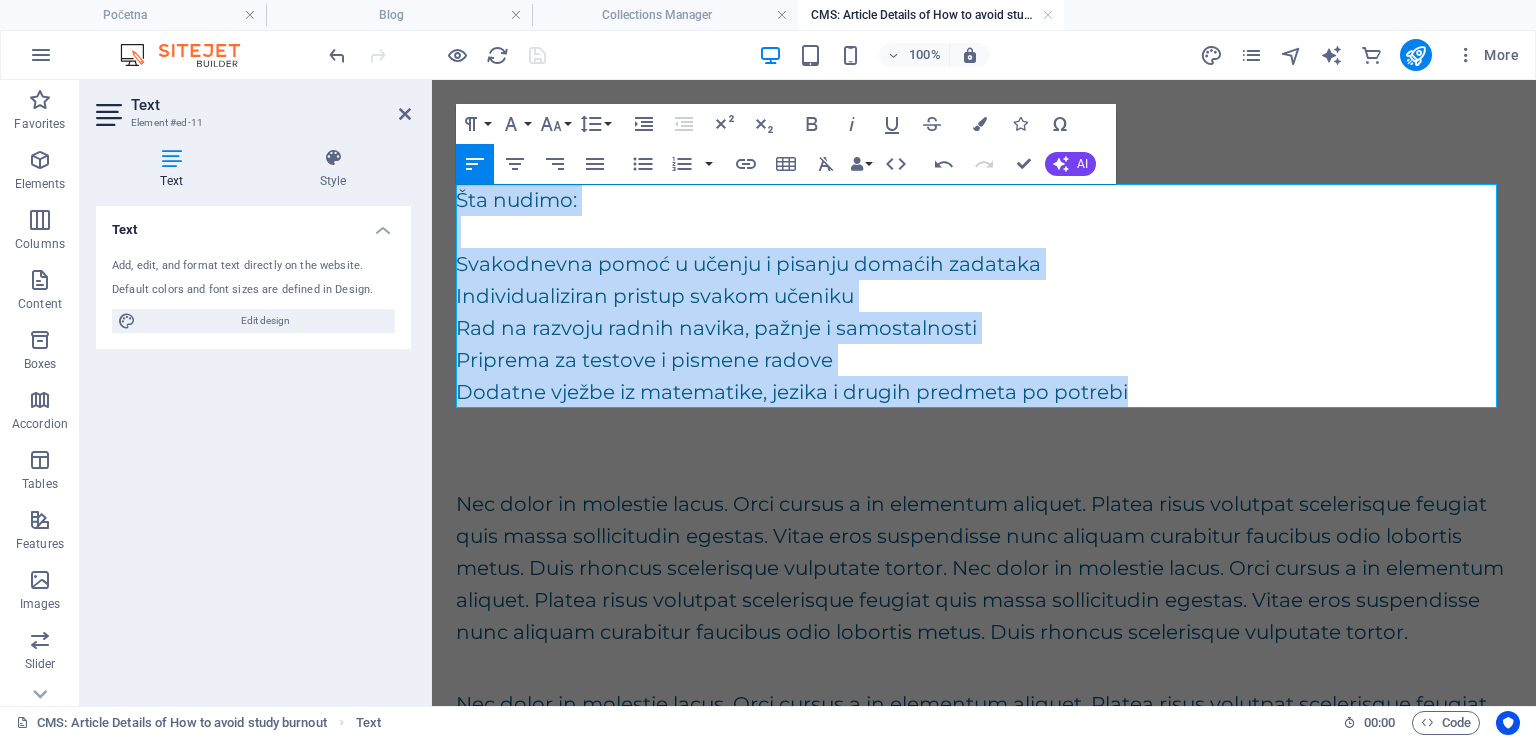 drag, startPoint x: 1151, startPoint y: 390, endPoint x: 368, endPoint y: 212, distance: 802.9776 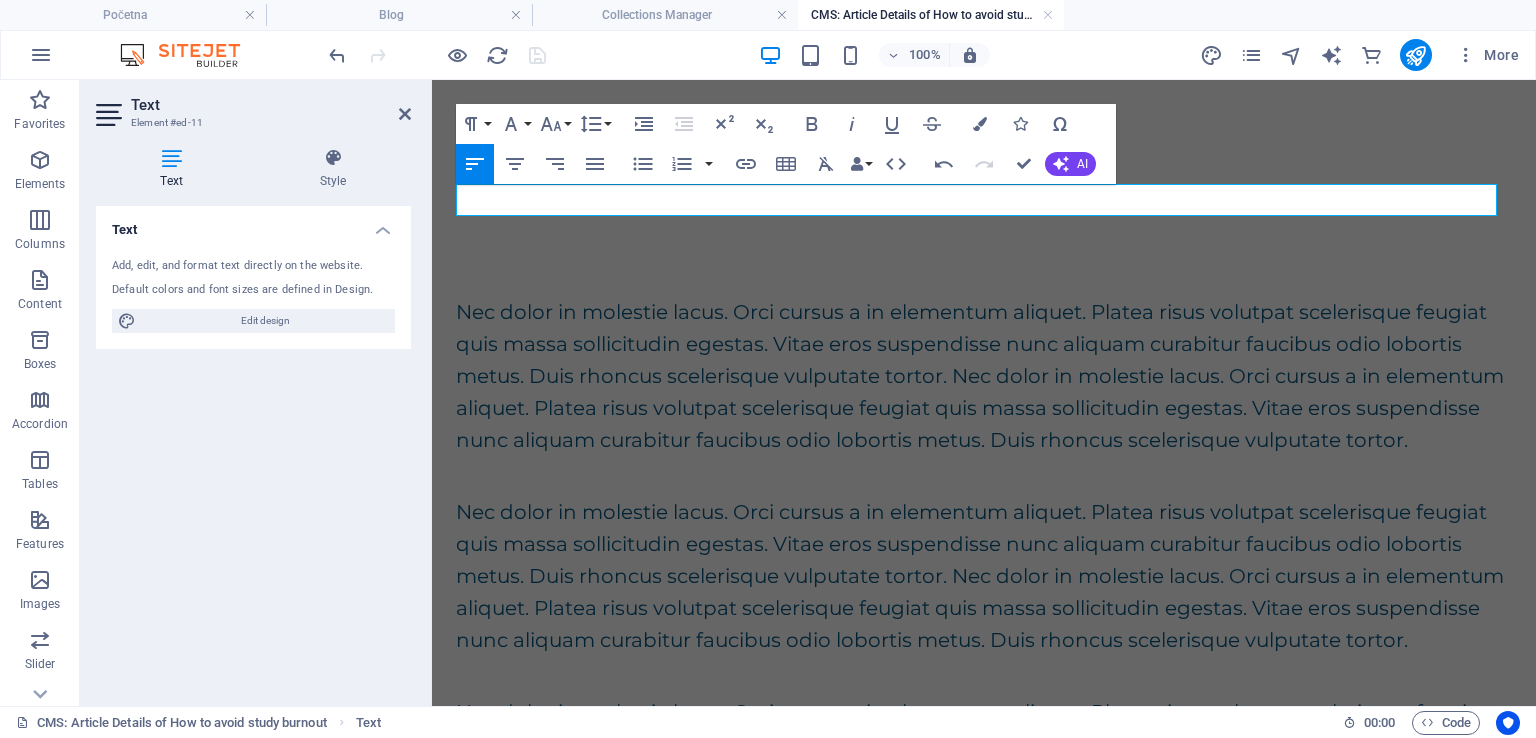 click at bounding box center [984, 200] 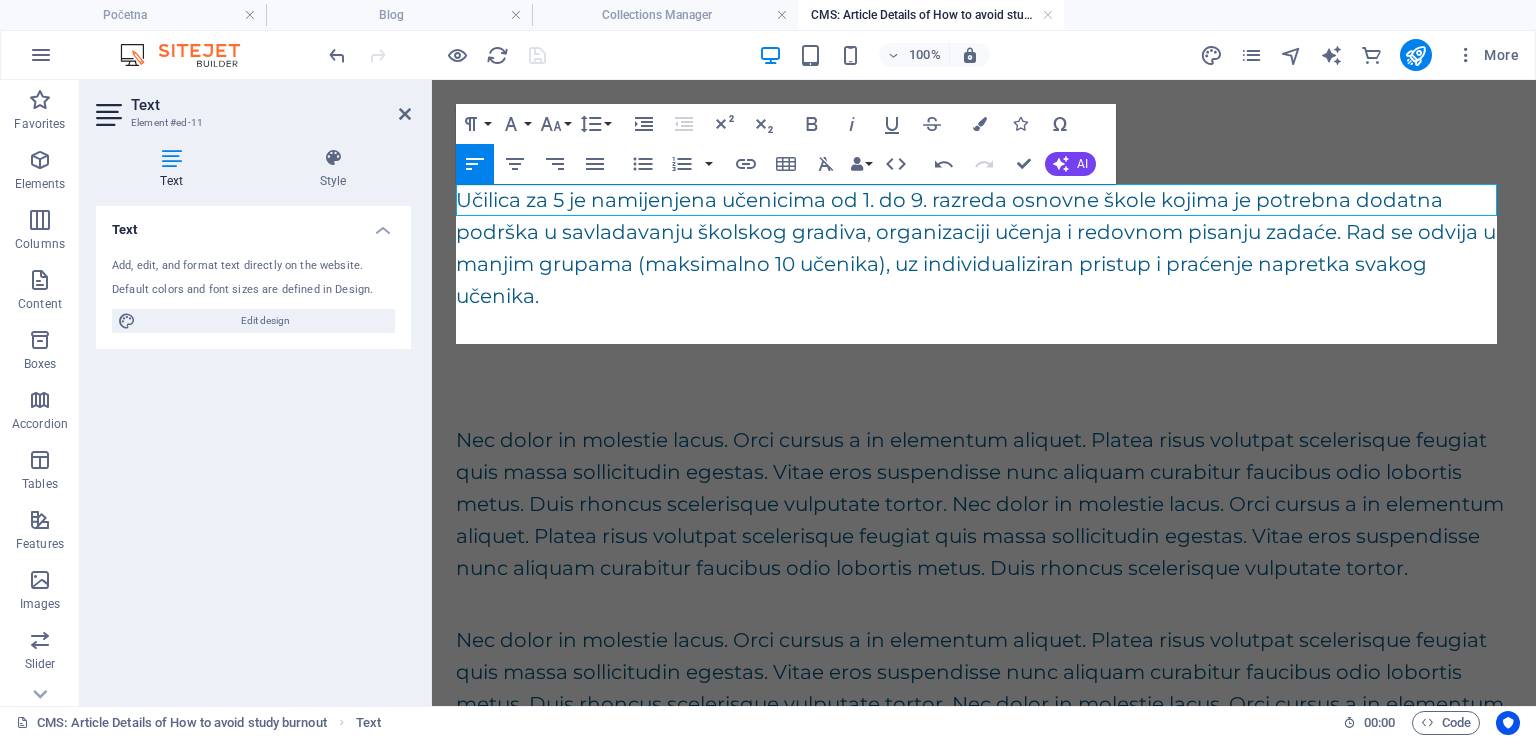 scroll, scrollTop: 6736, scrollLeft: 0, axis: vertical 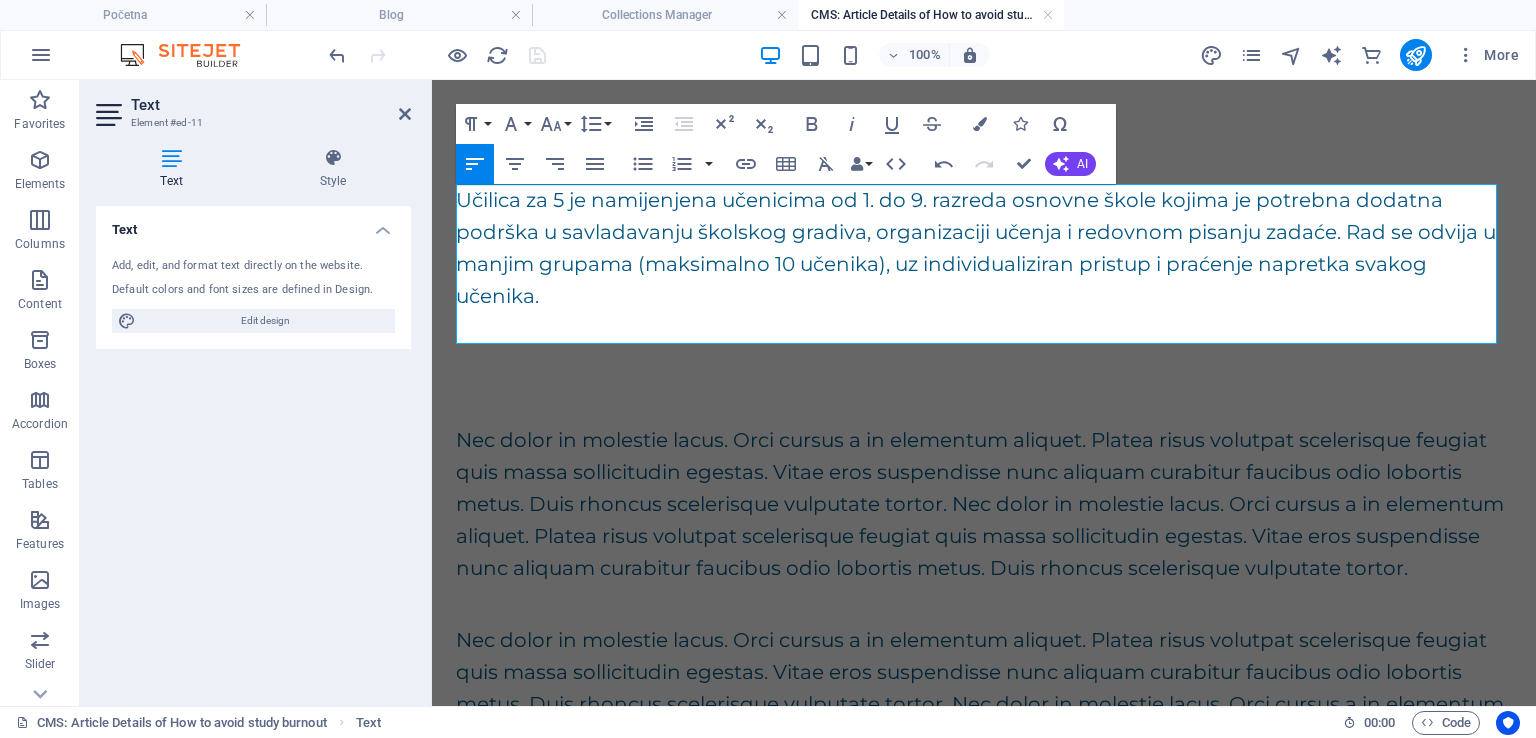 click on "Učilica za 5 je namijenjena učenicima od 1. do 9. razreda osnovne škole kojima je potrebna dodatna podrška u savladavanju školskog gradiva, organizaciji učenja i redovnom pisanju zadaće. Rad se odvija u manjim grupama (maksimalno 10 učenika), uz individualiziran pristup i praćenje napretka svakog učenika." at bounding box center (984, 248) 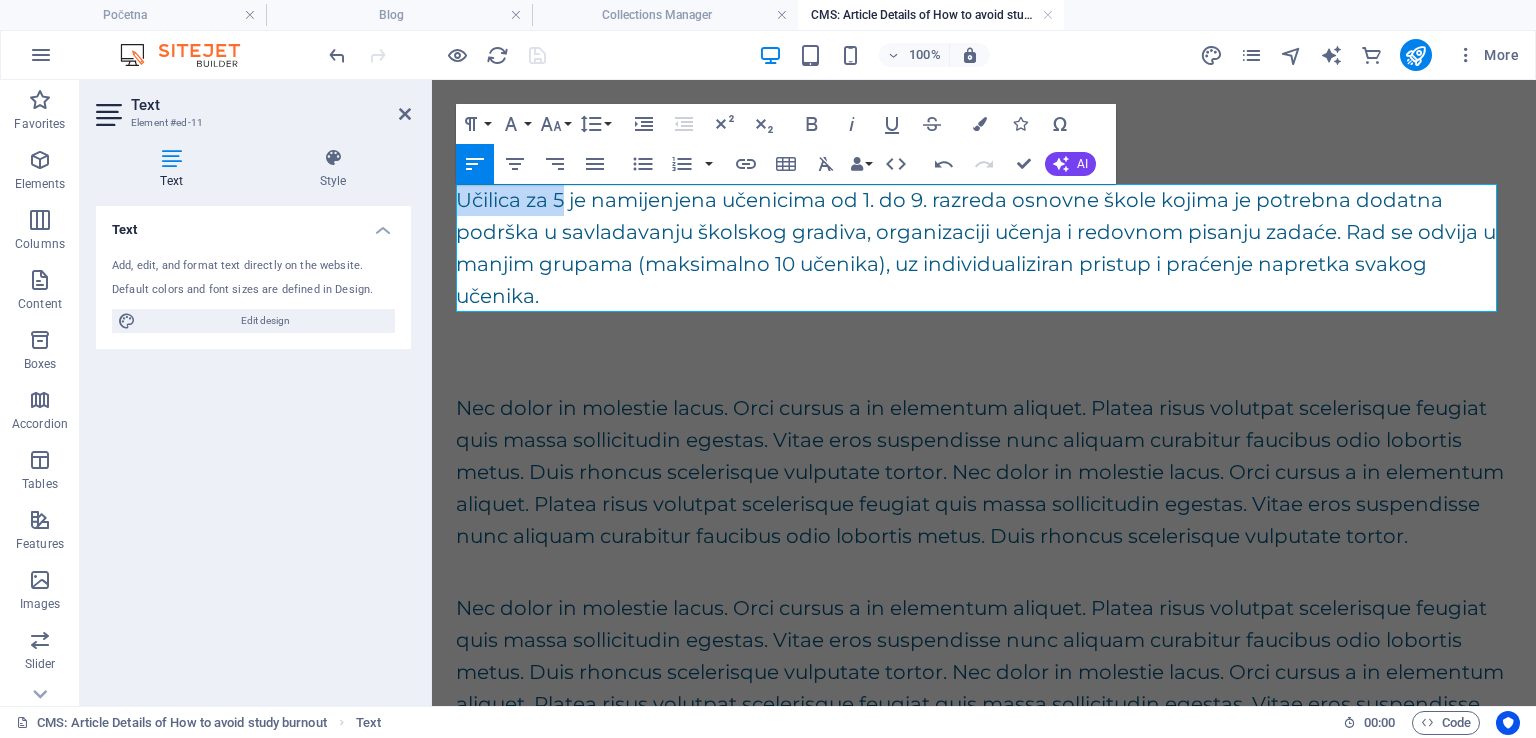 drag, startPoint x: 460, startPoint y: 201, endPoint x: 562, endPoint y: 200, distance: 102.0049 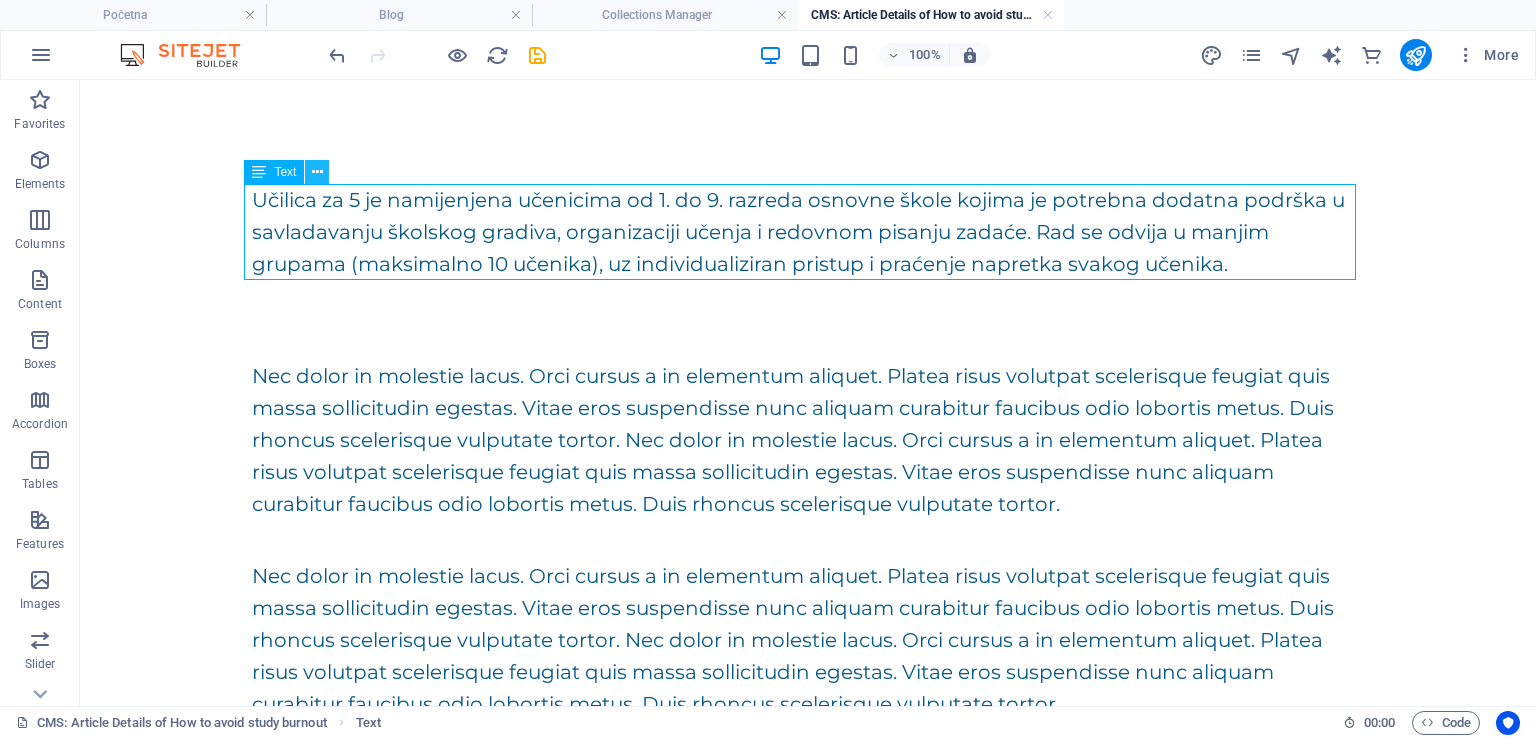 click at bounding box center (317, 172) 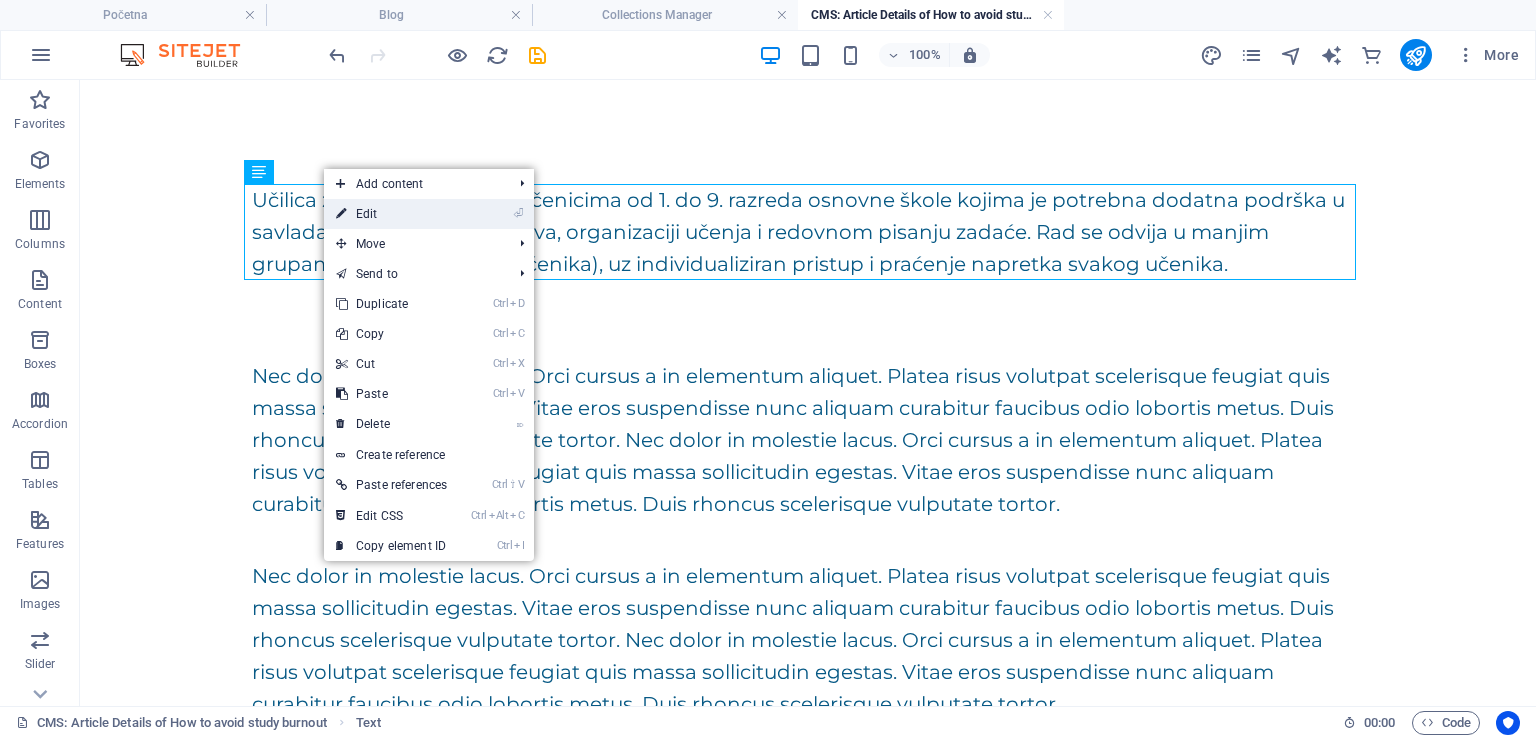 click on "⏎  Edit" at bounding box center (391, 214) 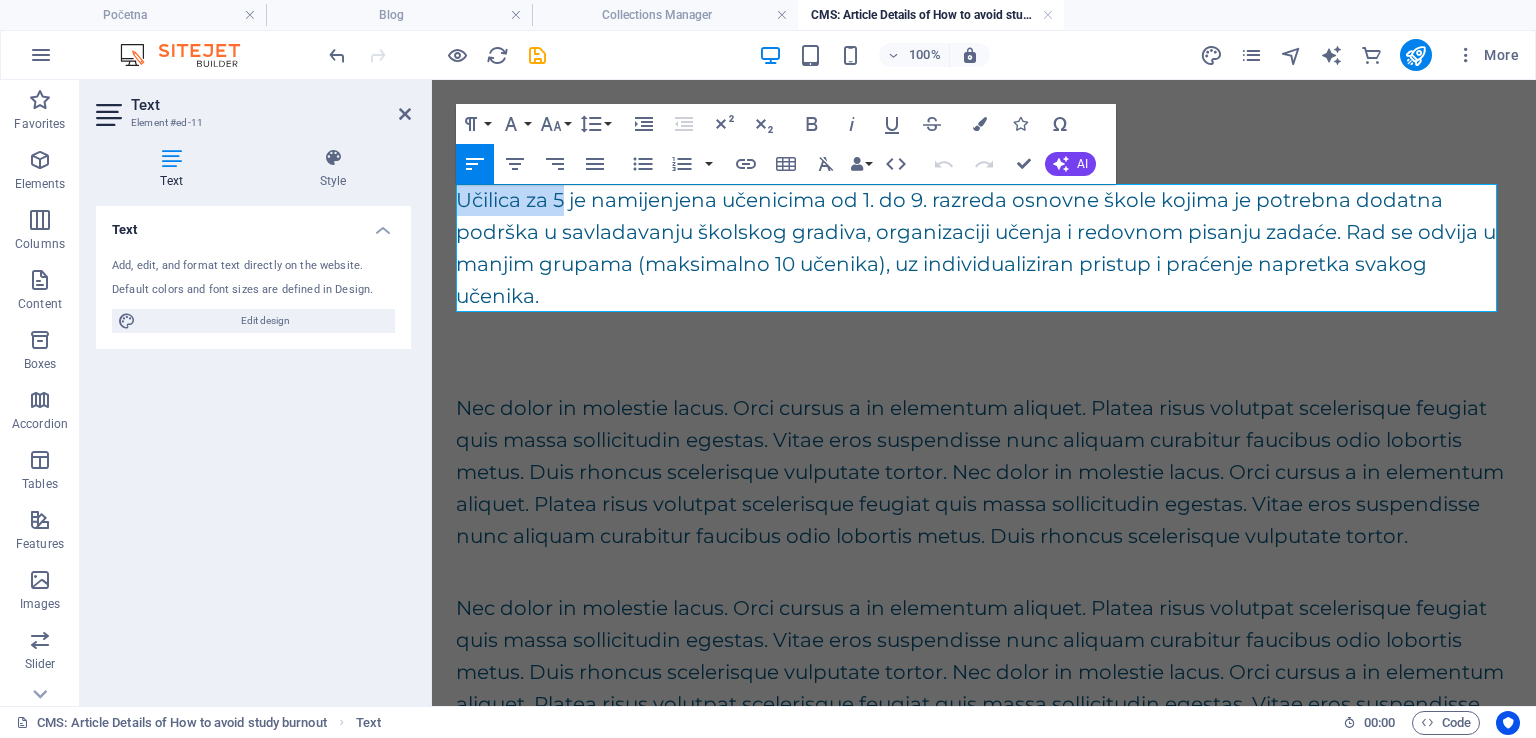 drag, startPoint x: 565, startPoint y: 200, endPoint x: 463, endPoint y: 200, distance: 102 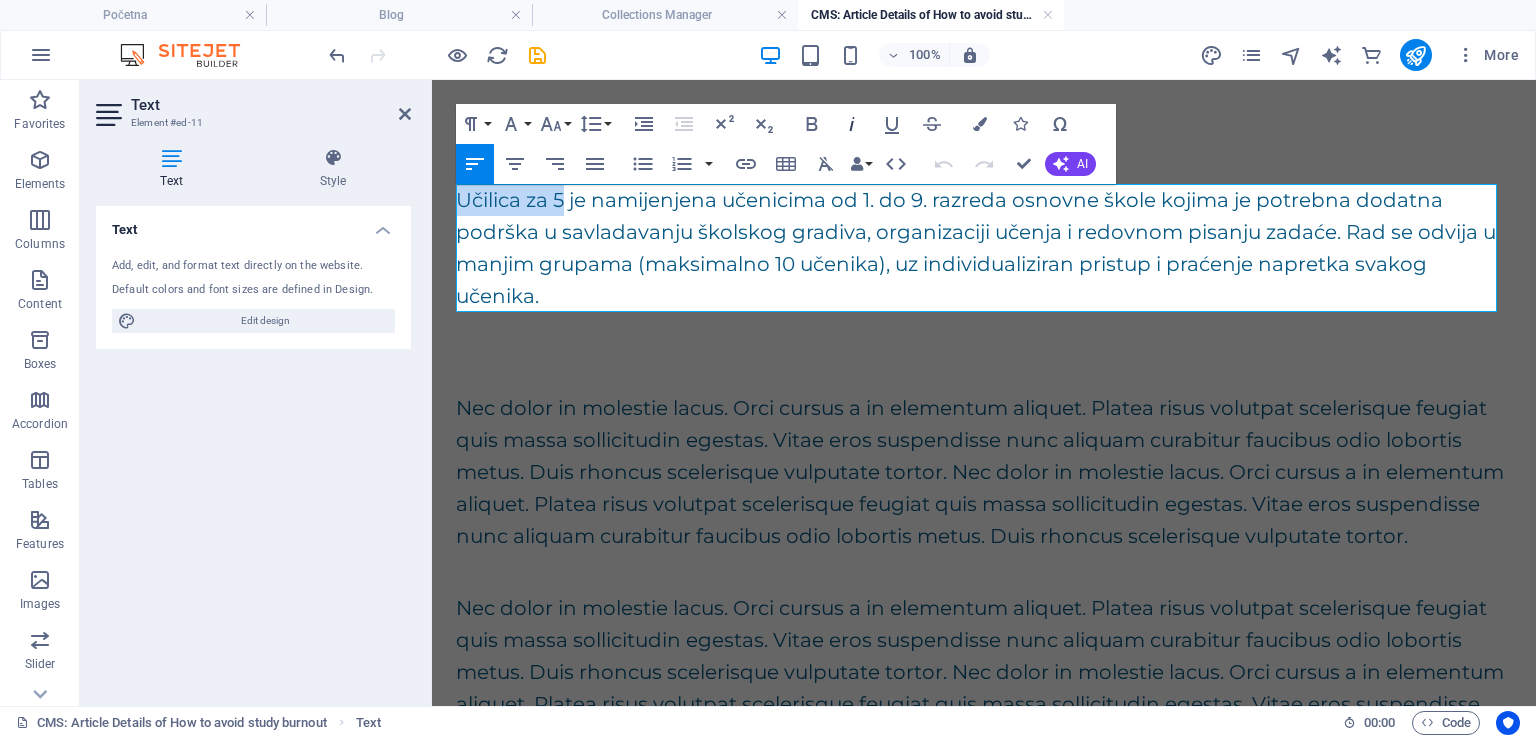 click 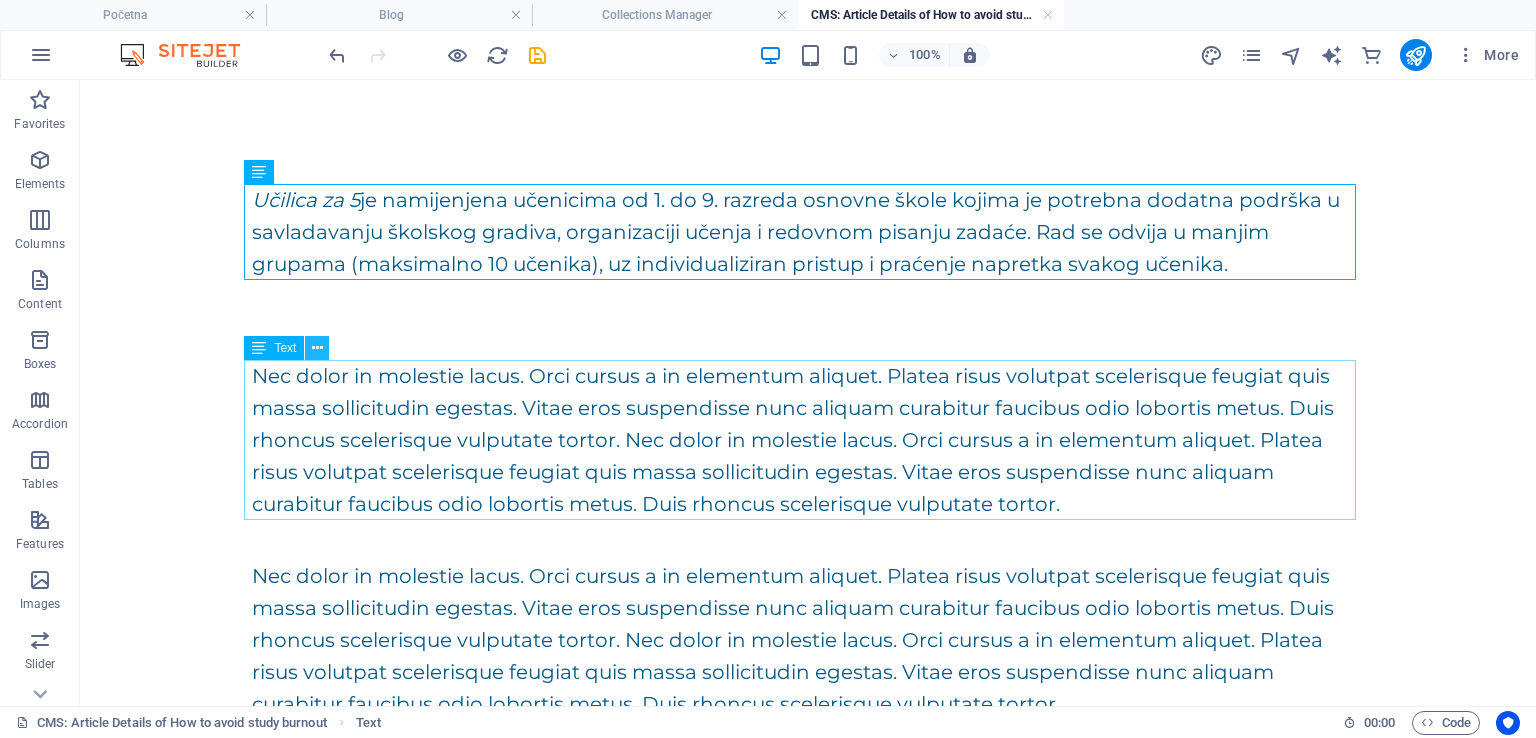 click at bounding box center [317, 348] 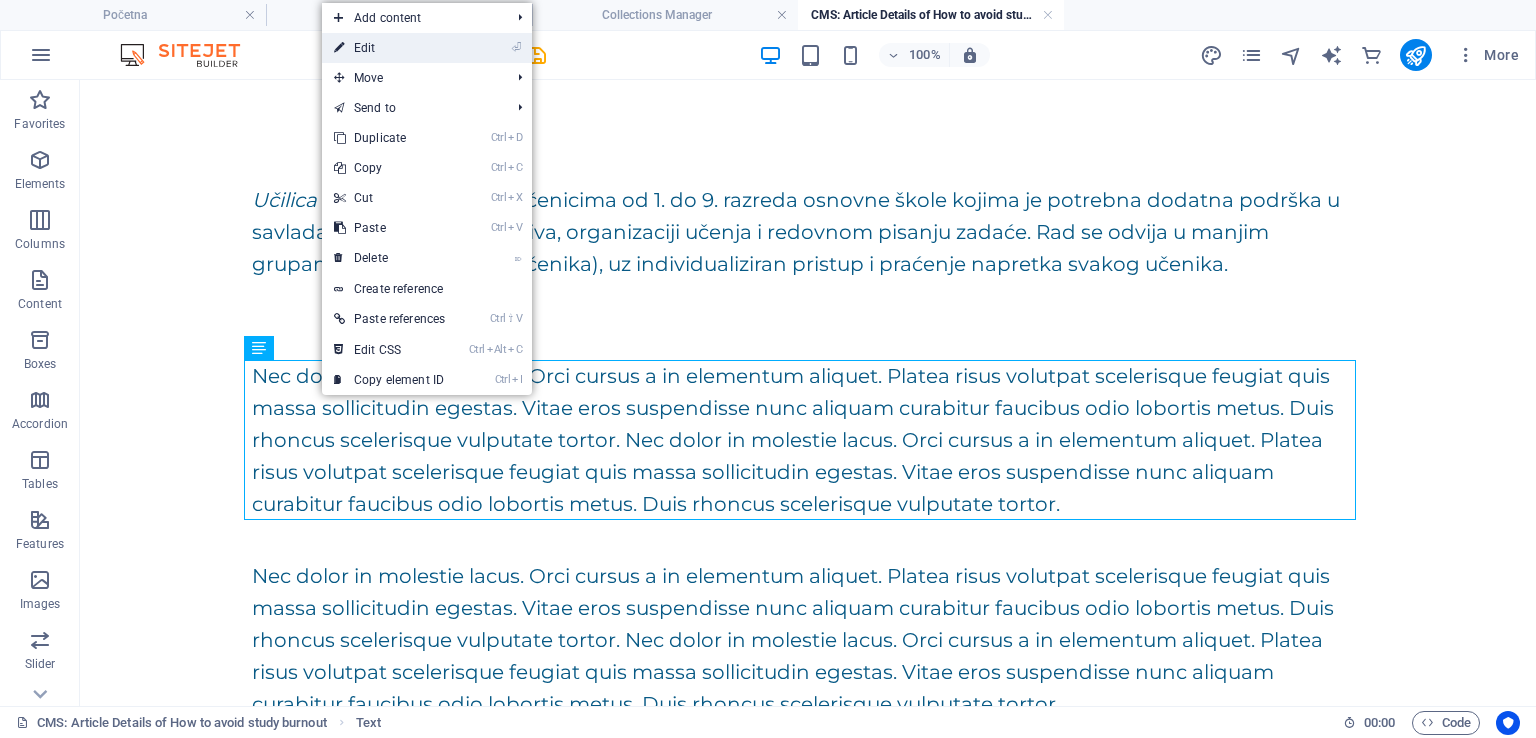 click on "⏎  Edit" at bounding box center (389, 48) 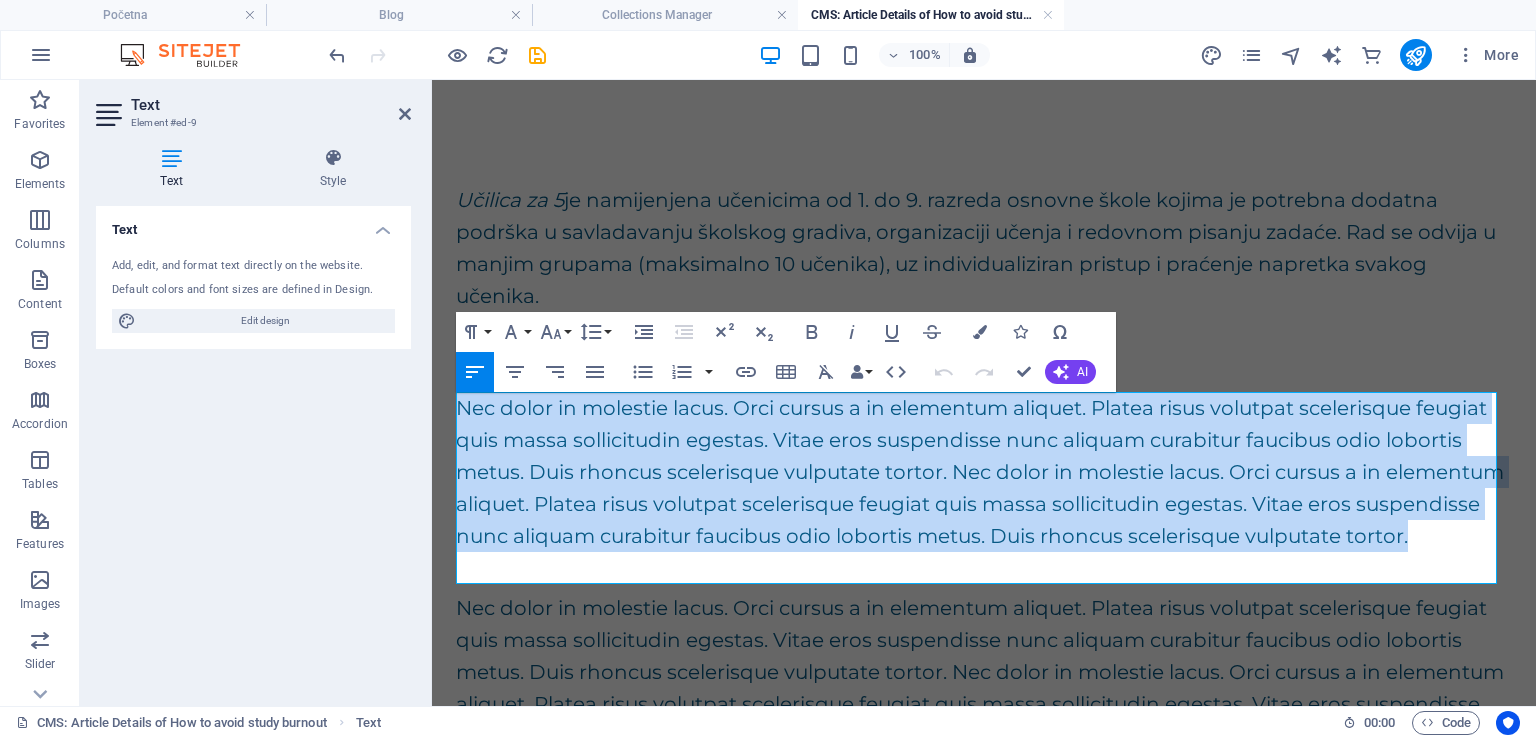 drag, startPoint x: 456, startPoint y: 404, endPoint x: 550, endPoint y: 577, distance: 196.88829 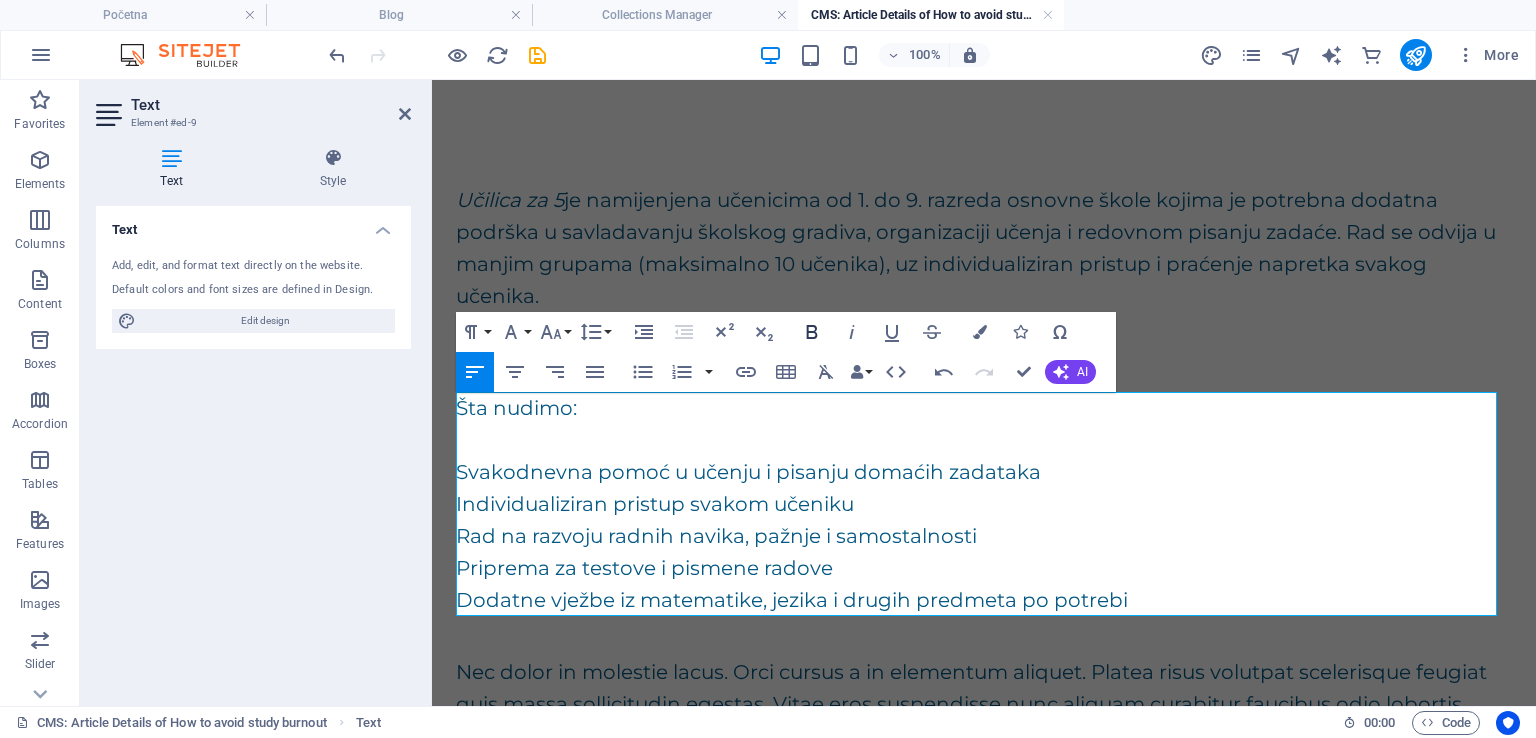 scroll, scrollTop: 5672, scrollLeft: 4, axis: both 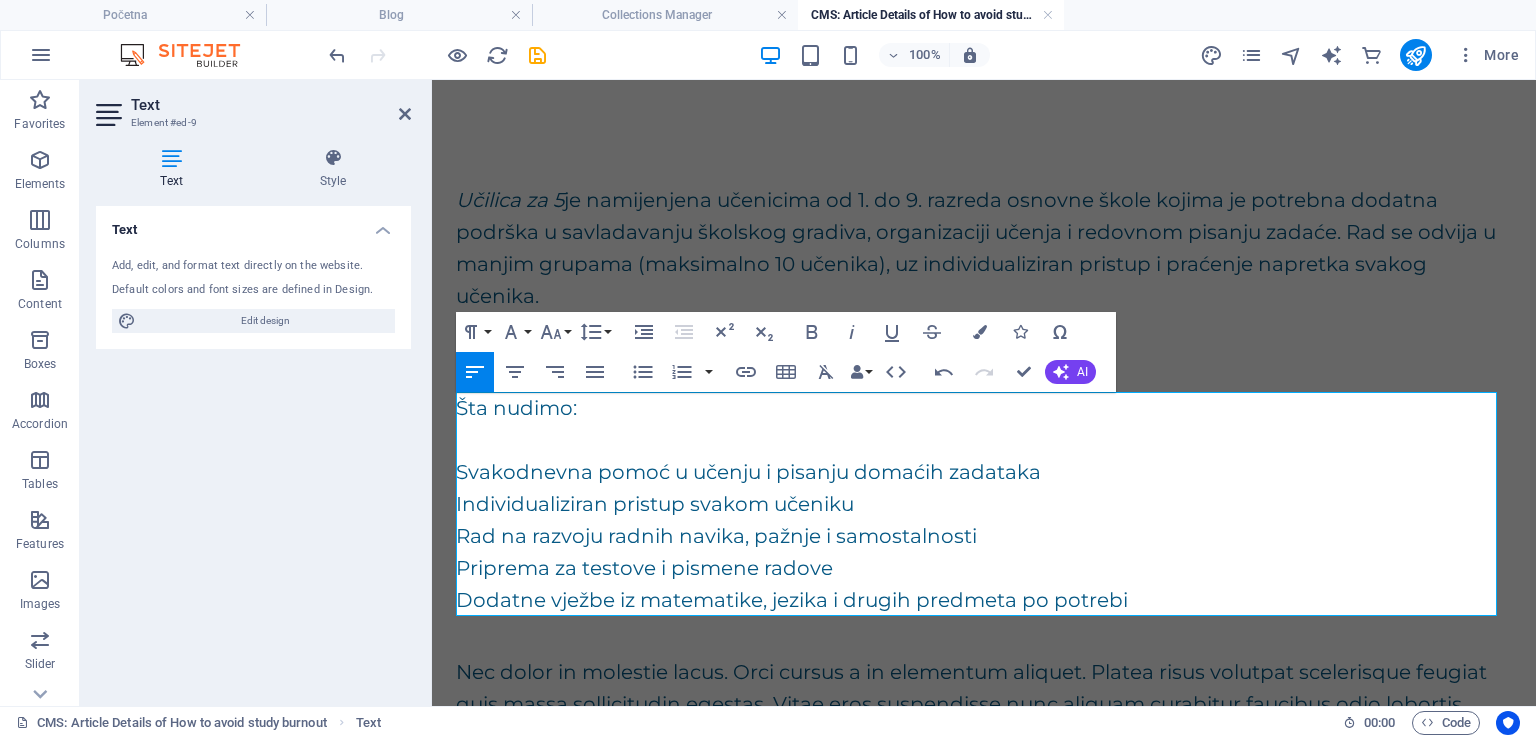 click on "Šta nudimo:" at bounding box center (984, 408) 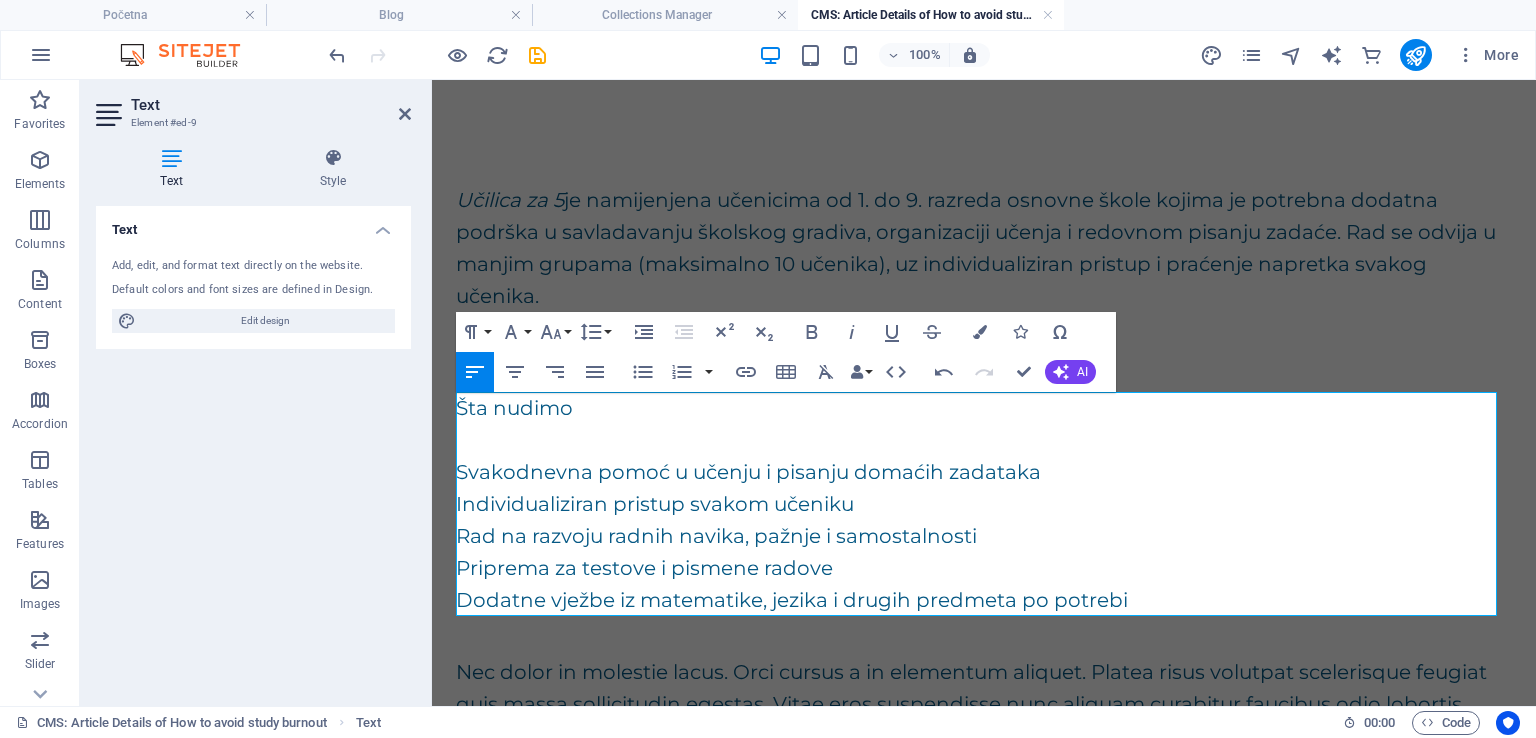 type 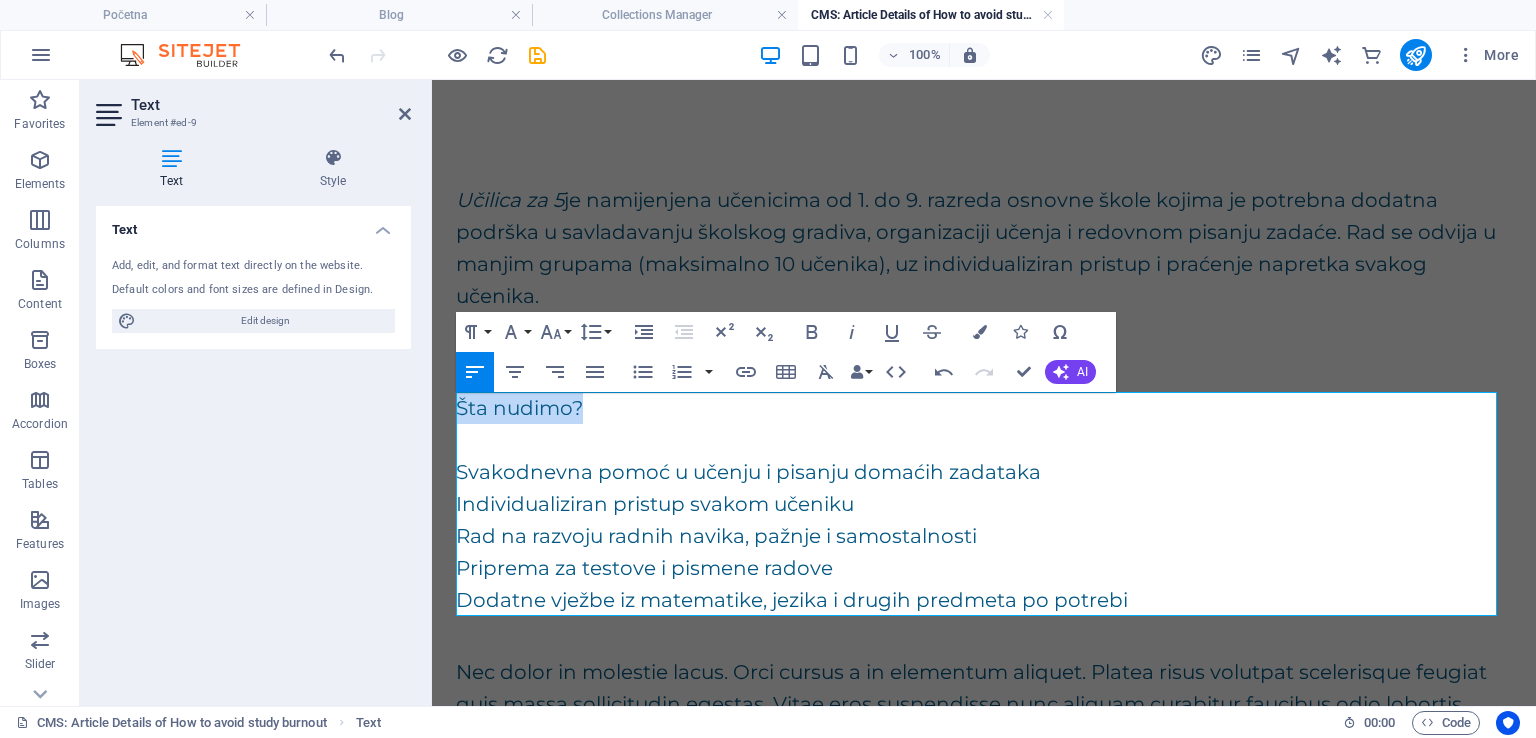 drag, startPoint x: 600, startPoint y: 407, endPoint x: 457, endPoint y: 411, distance: 143.05594 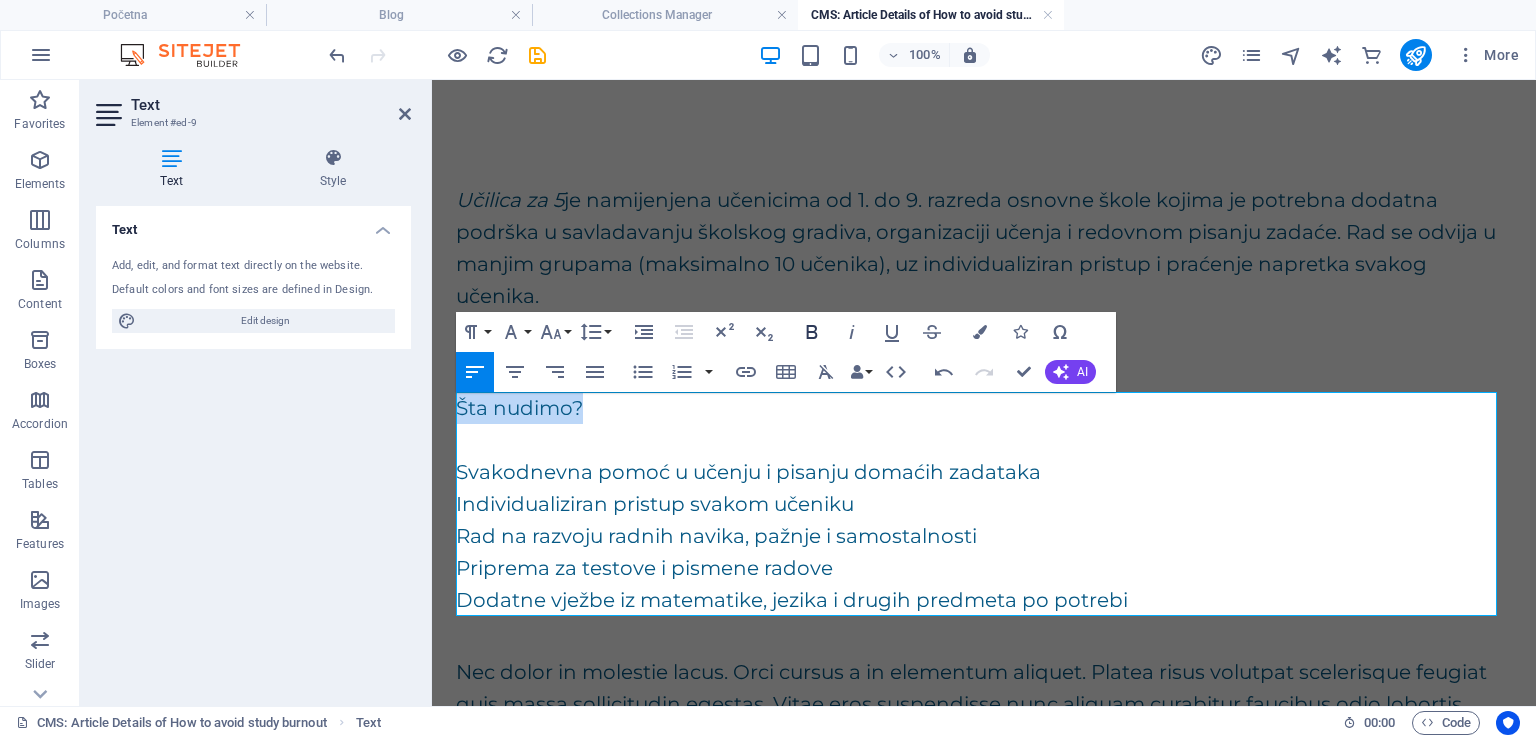 click 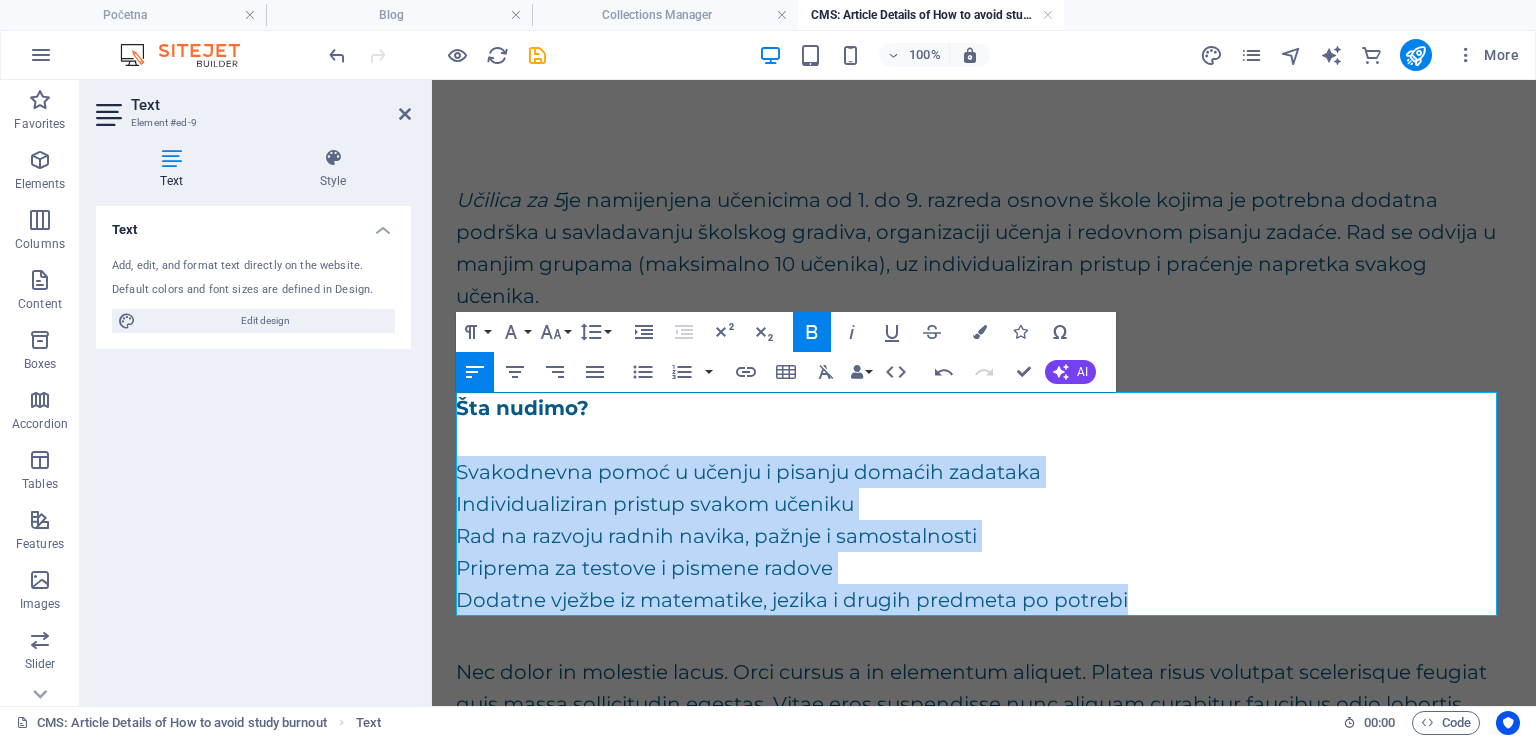drag, startPoint x: 459, startPoint y: 473, endPoint x: 1353, endPoint y: 585, distance: 900.98834 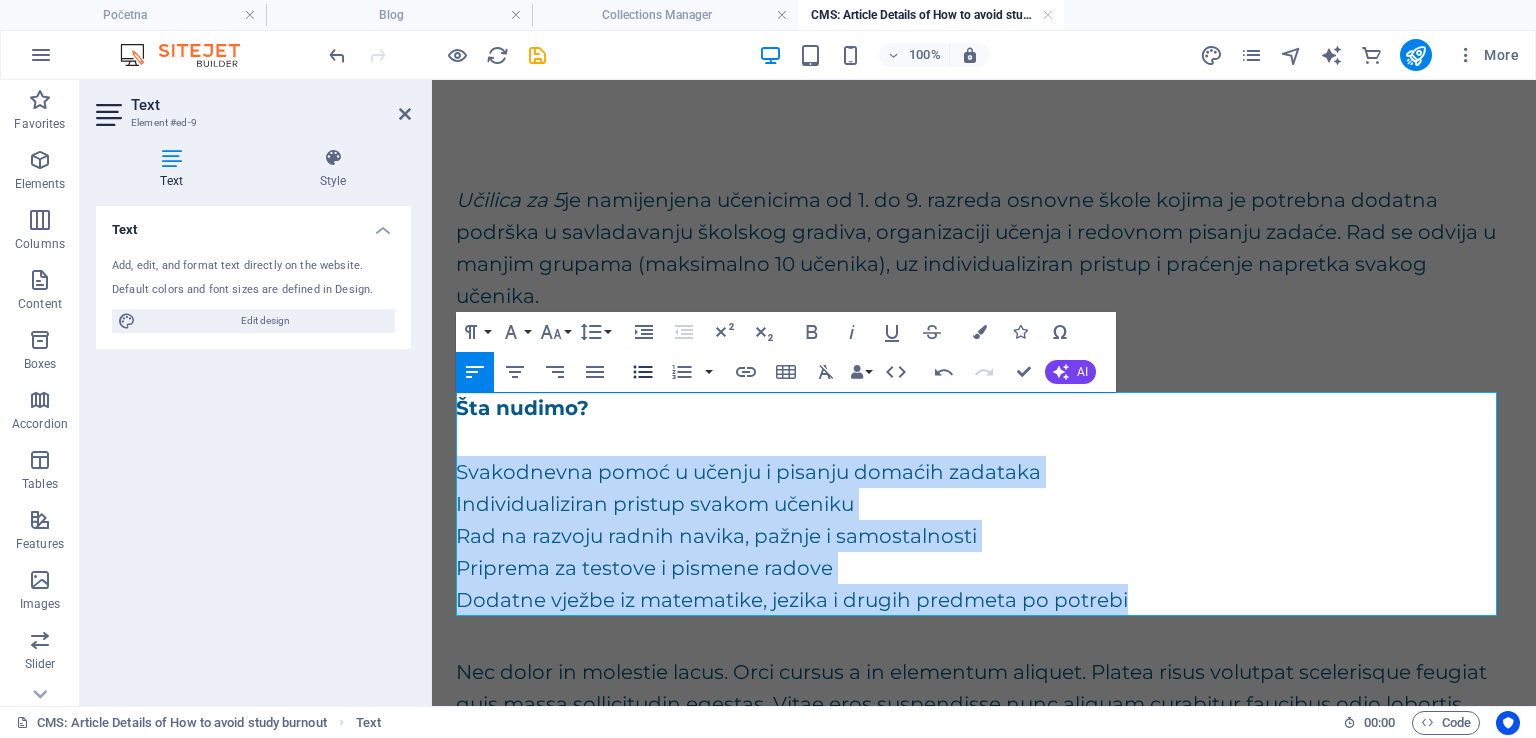 click 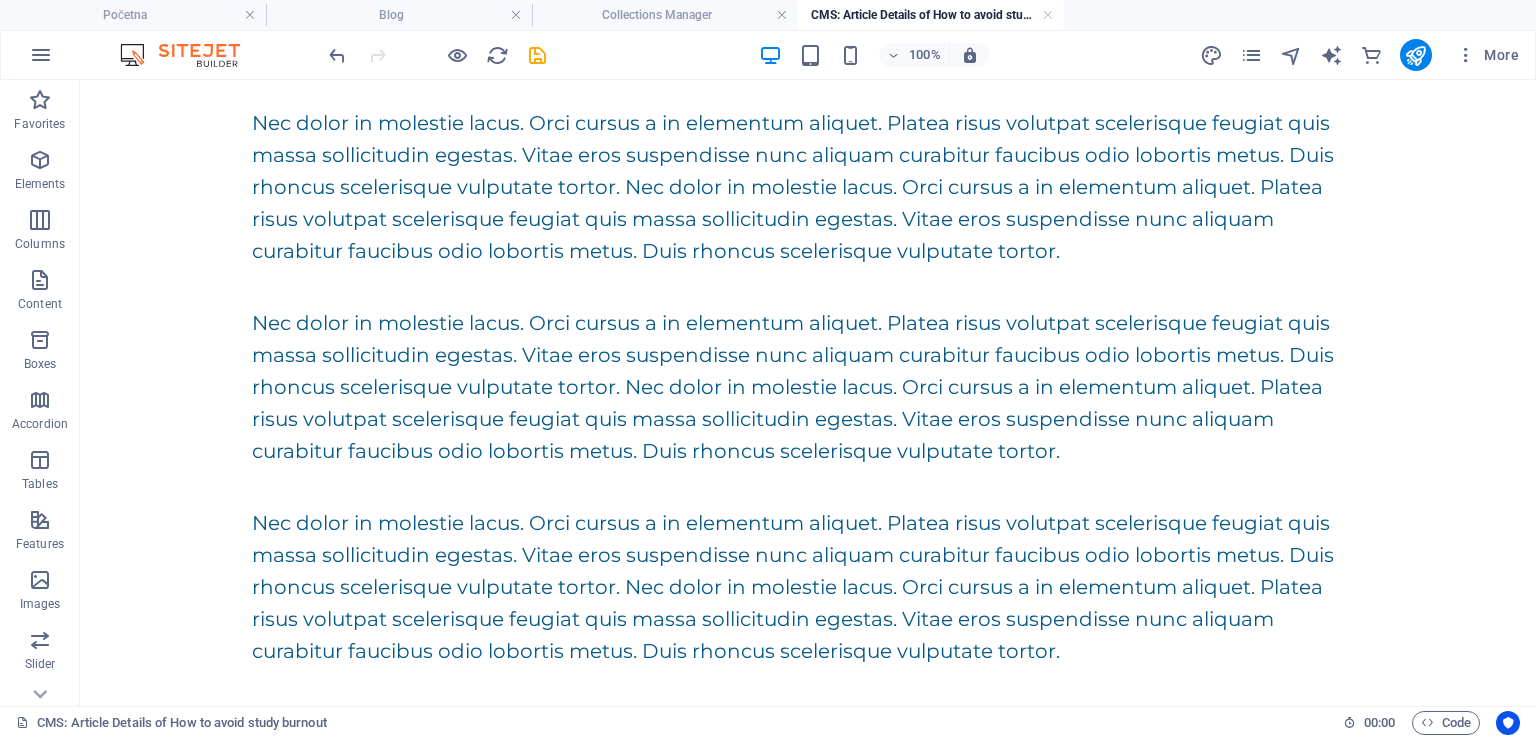 scroll, scrollTop: 520, scrollLeft: 0, axis: vertical 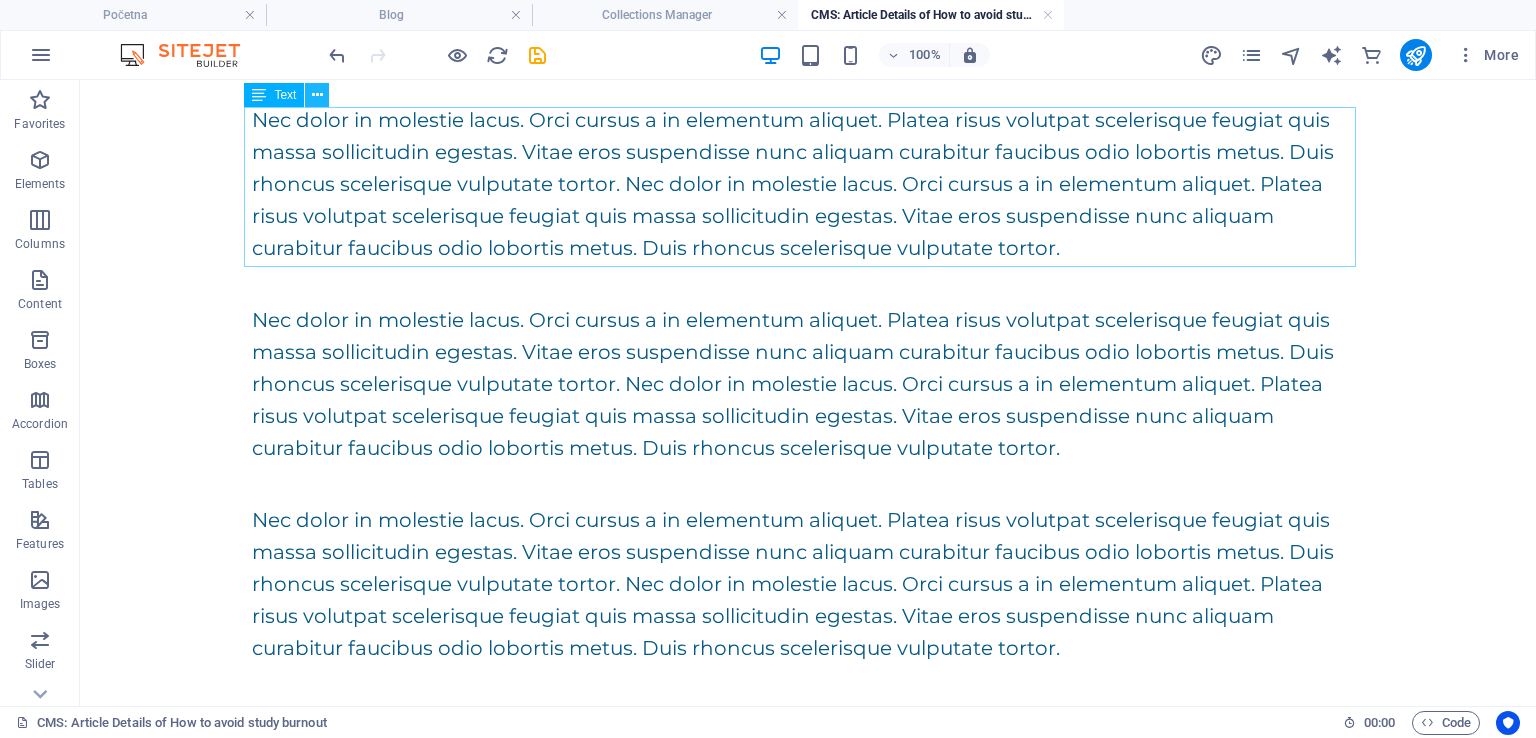 click at bounding box center (317, 95) 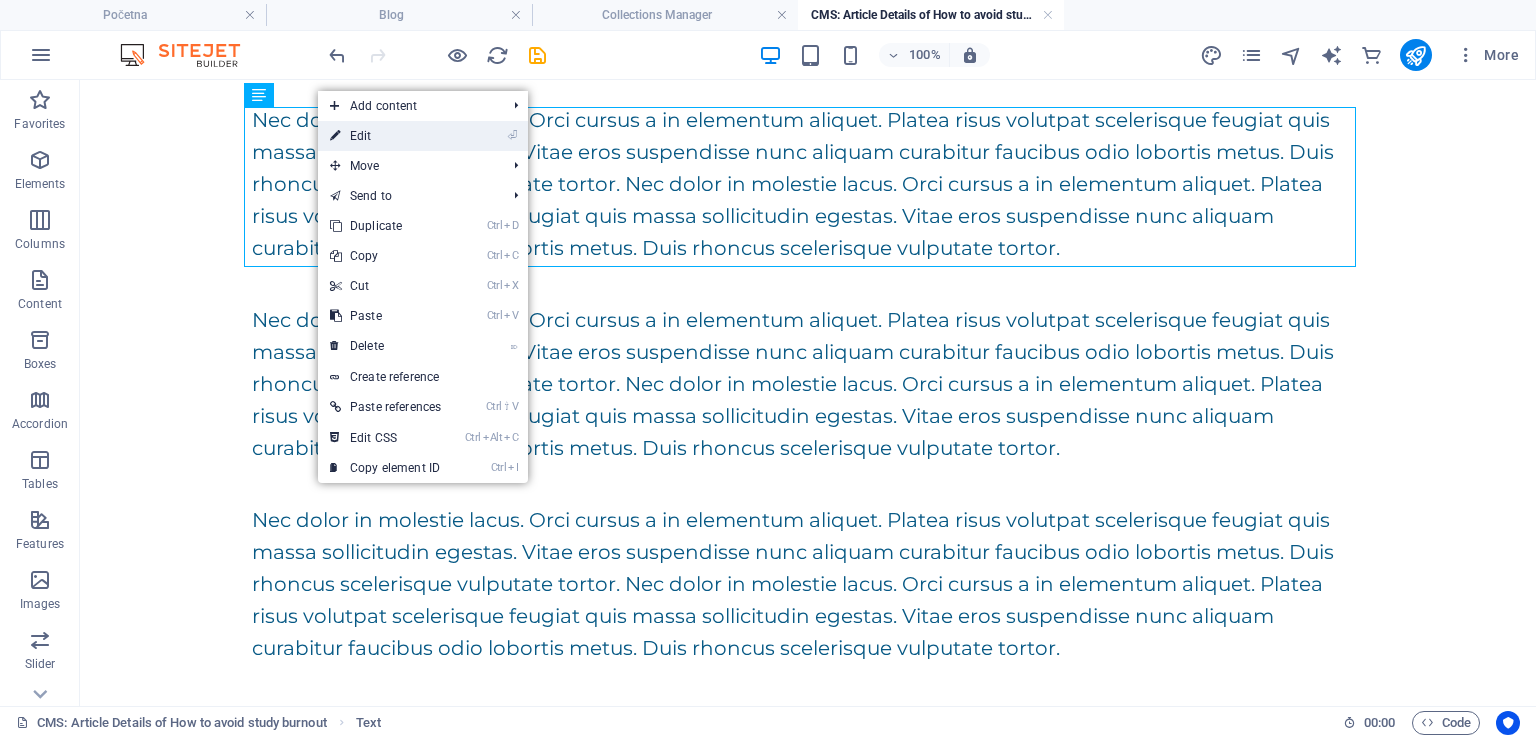 click on "⏎  Edit" at bounding box center [385, 136] 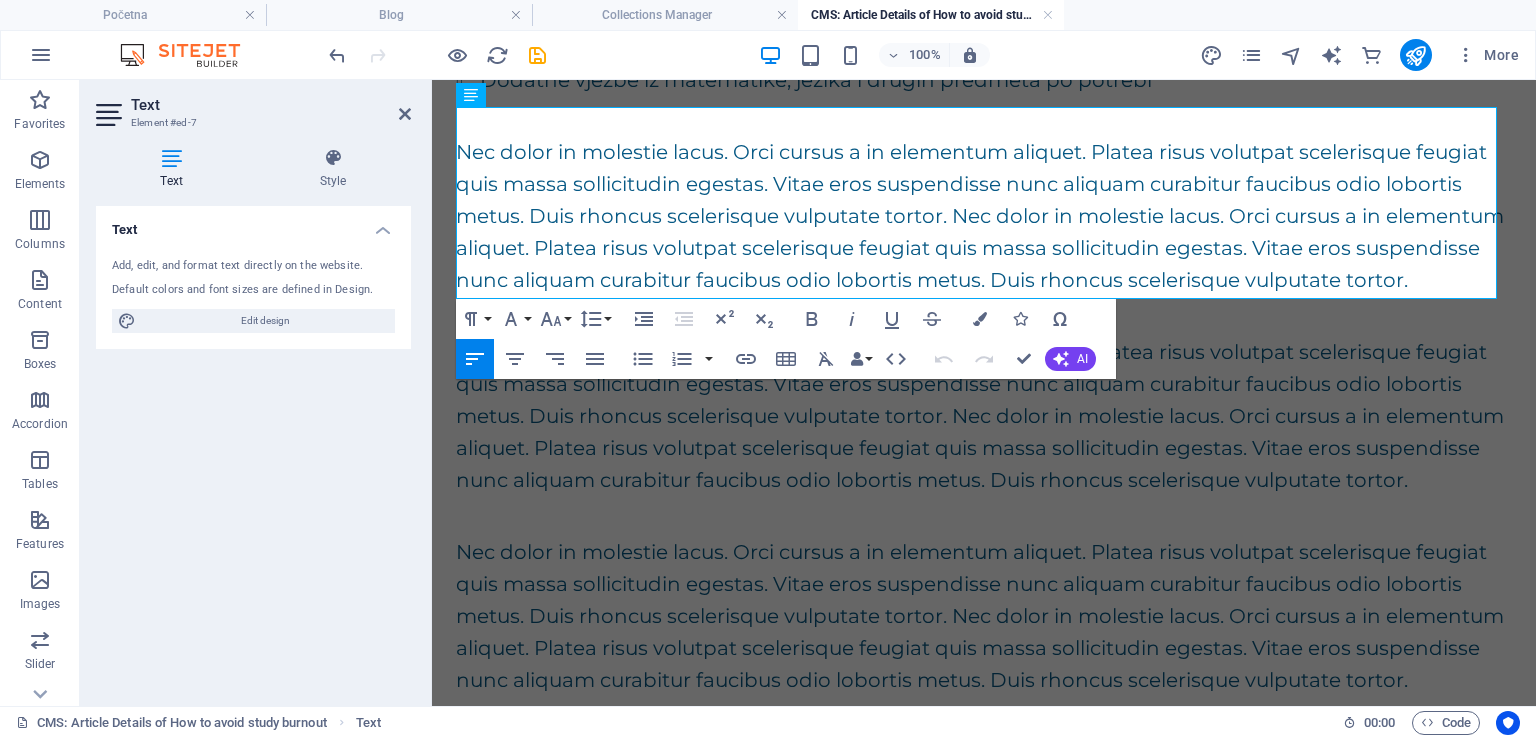 scroll, scrollTop: 552, scrollLeft: 0, axis: vertical 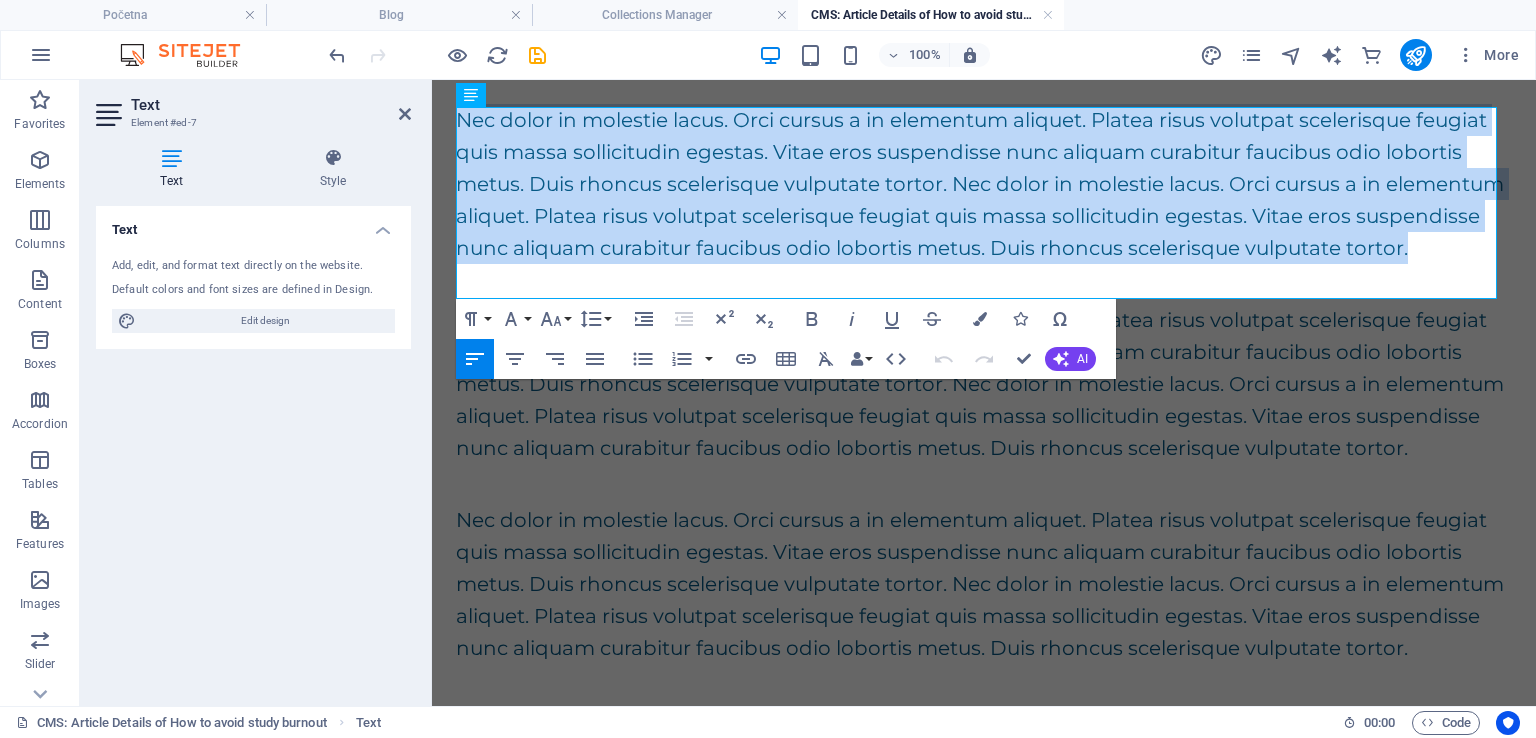 drag, startPoint x: 550, startPoint y: 281, endPoint x: 452, endPoint y: 126, distance: 183.38211 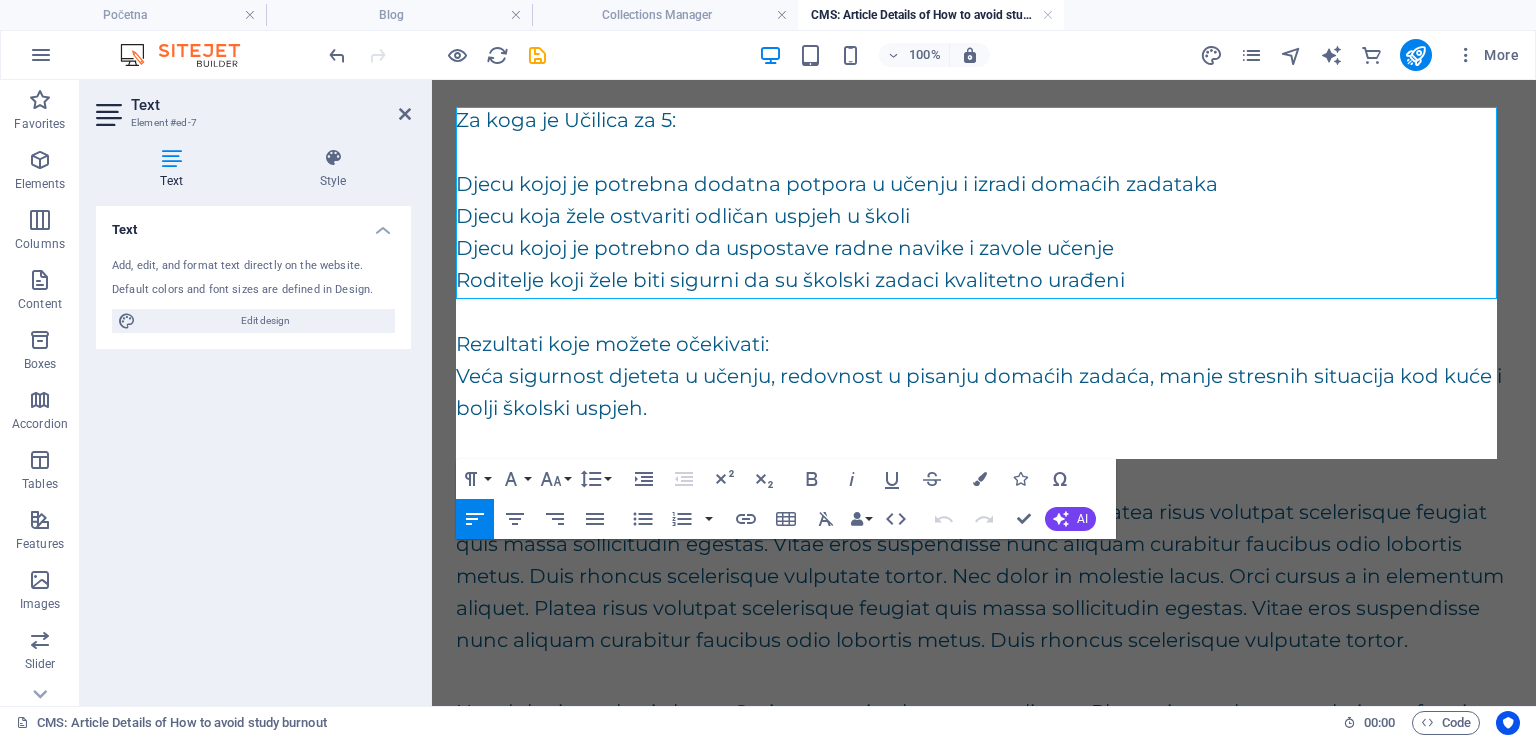 scroll, scrollTop: 10012, scrollLeft: 0, axis: vertical 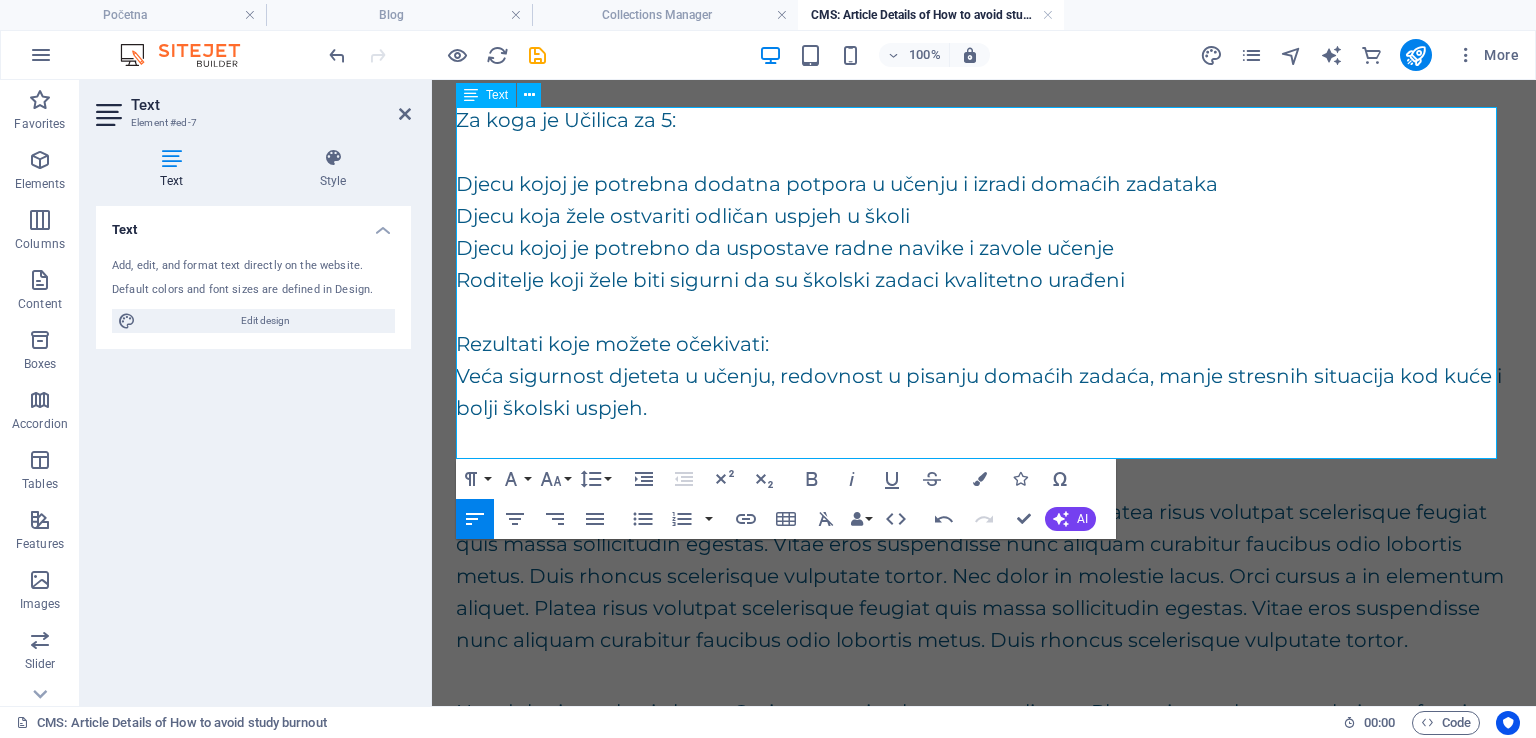 click on "Za koga je Učilica za 5:" at bounding box center [984, 120] 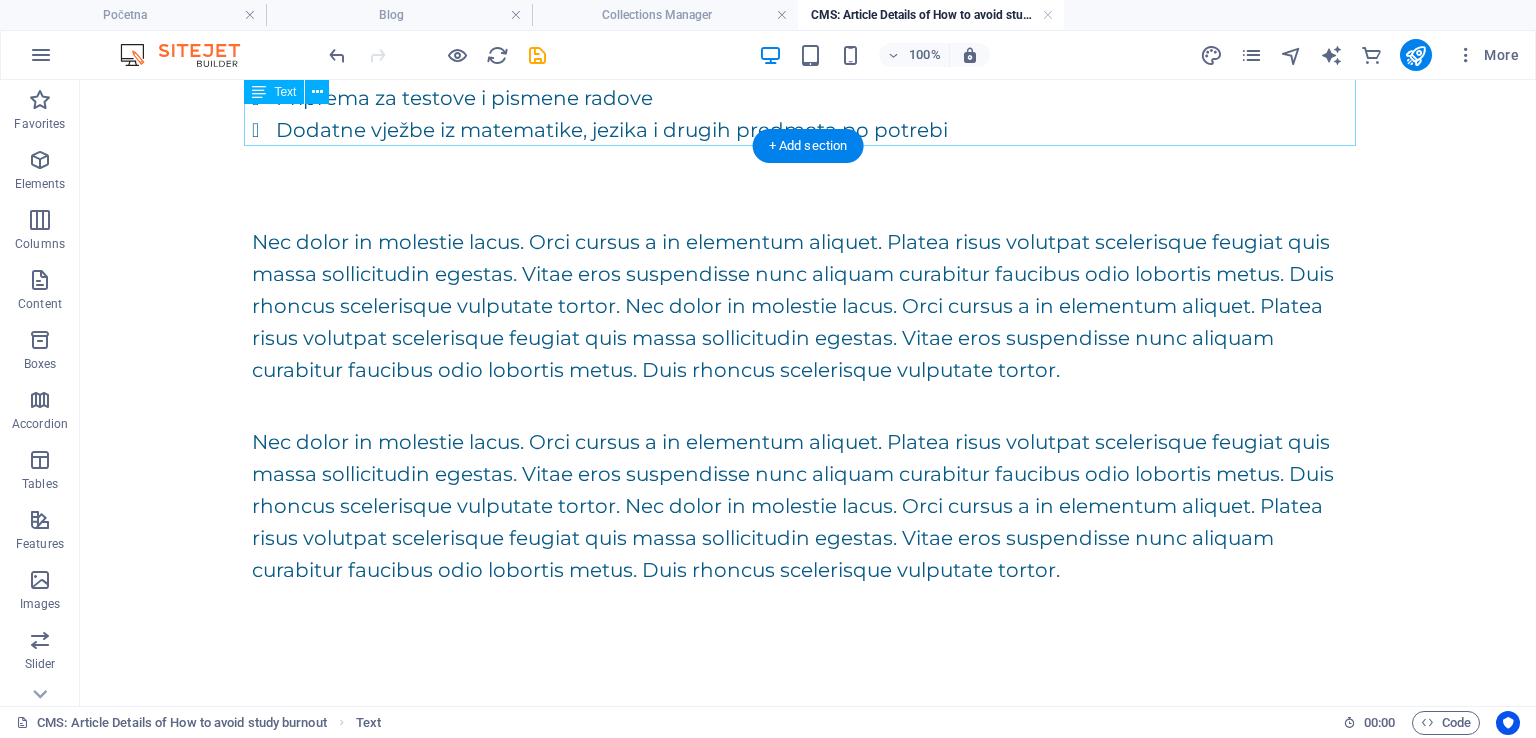scroll, scrollTop: 442, scrollLeft: 0, axis: vertical 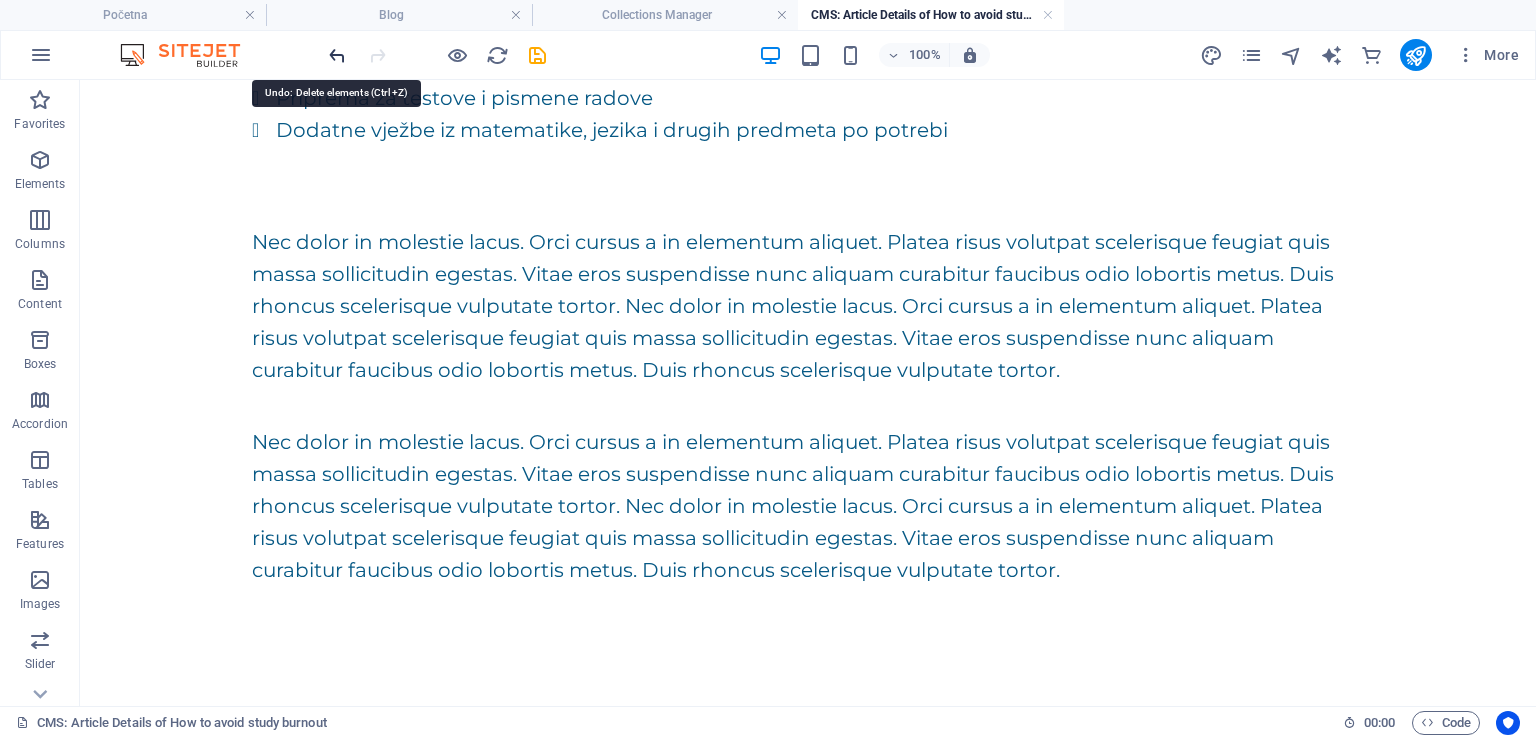 click at bounding box center (337, 55) 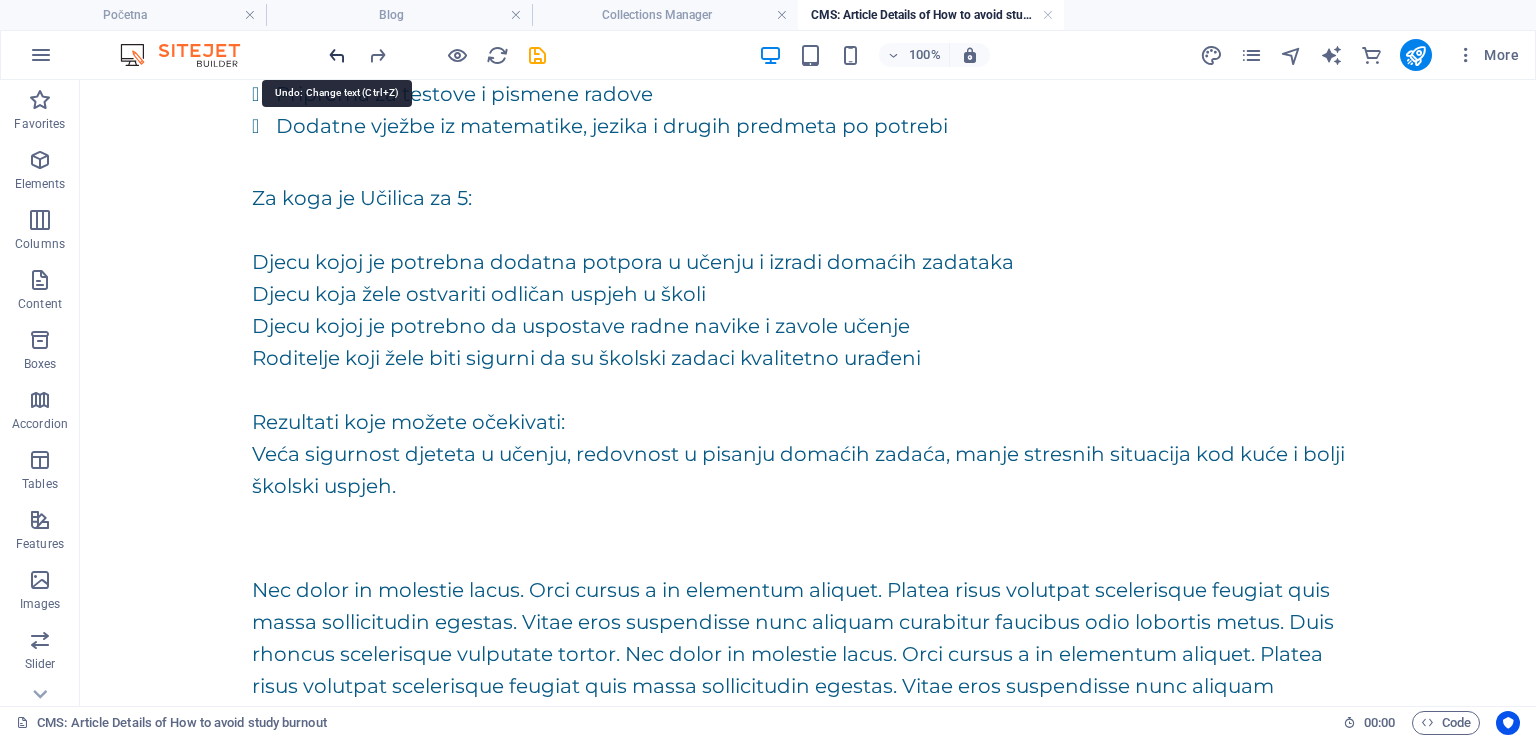 scroll, scrollTop: 520, scrollLeft: 0, axis: vertical 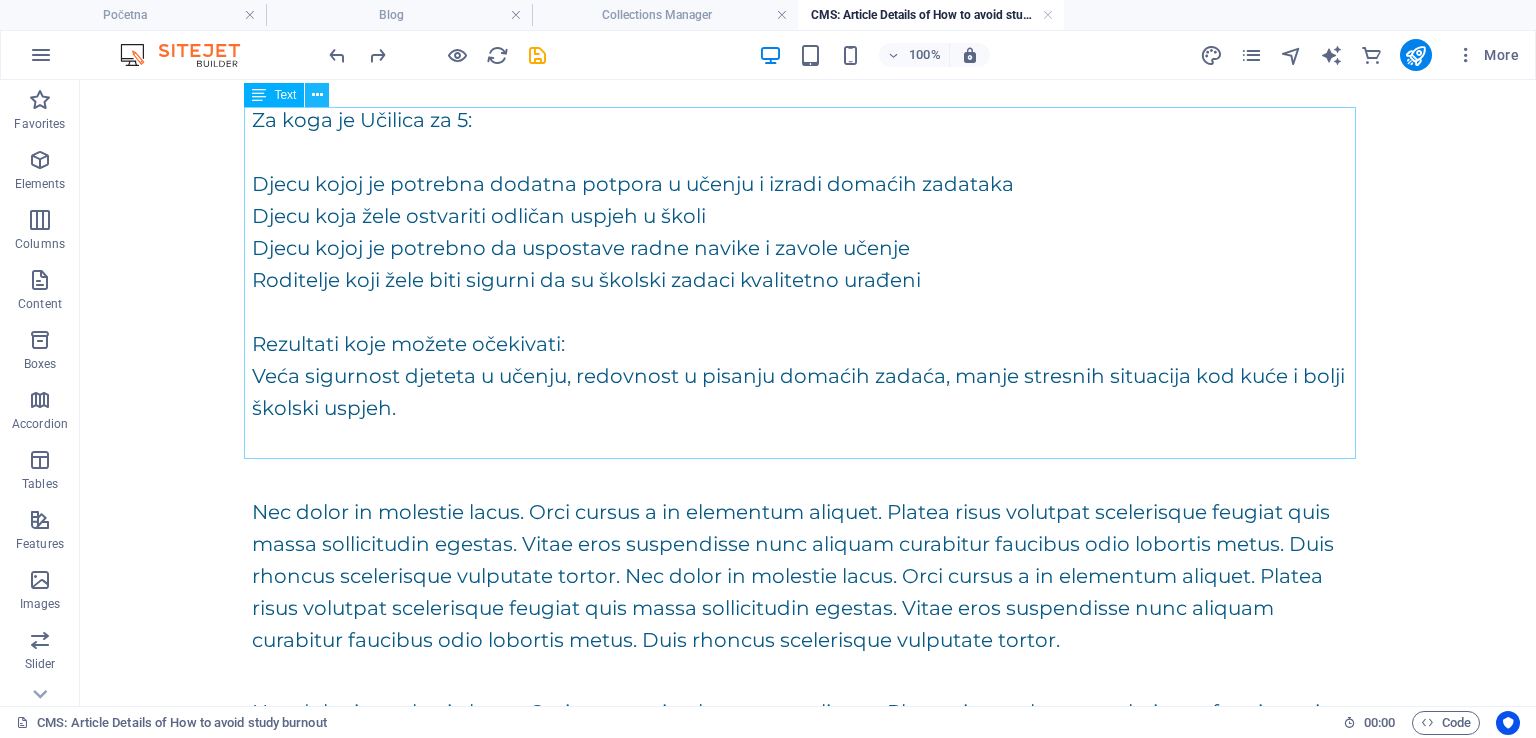 click at bounding box center [317, 95] 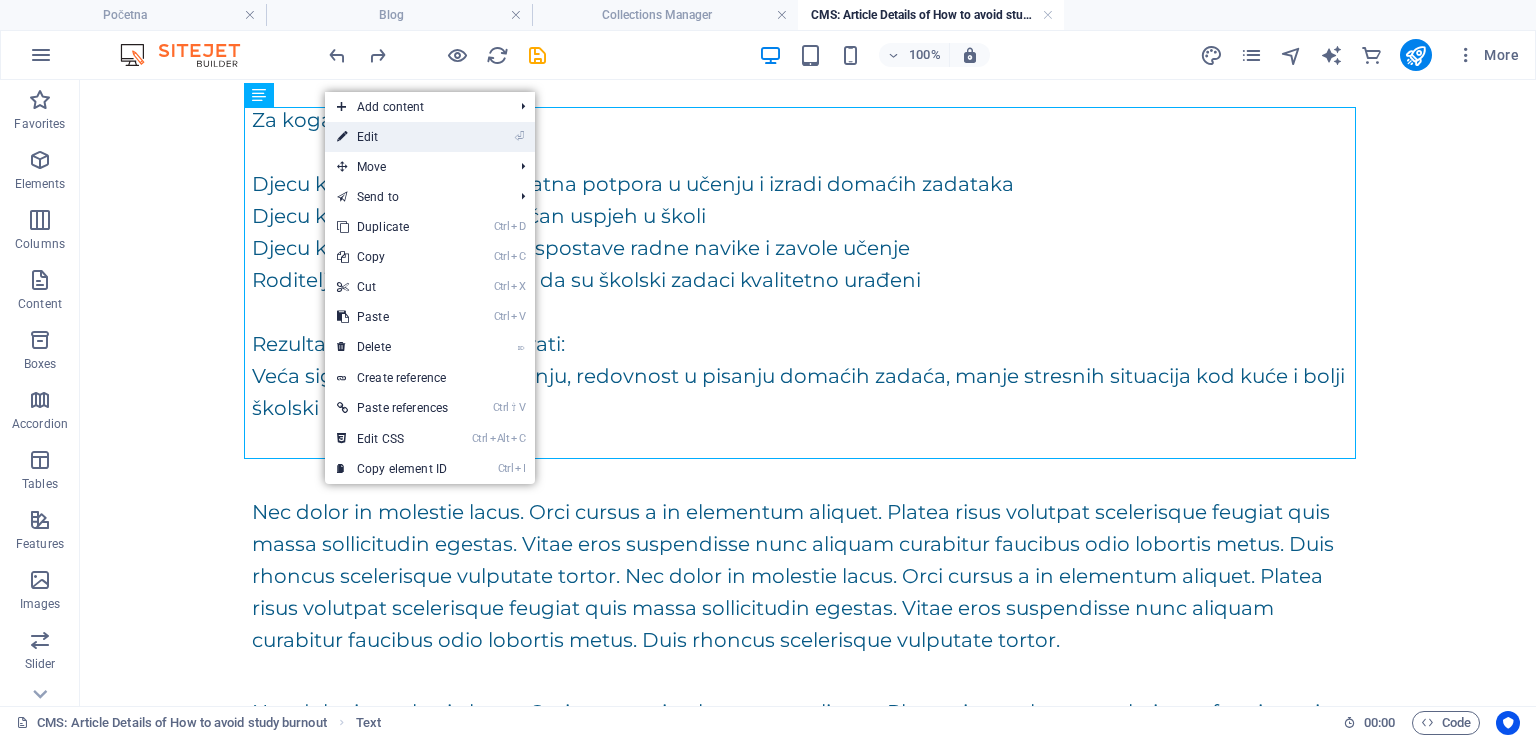 click on "⏎  Edit" at bounding box center (392, 137) 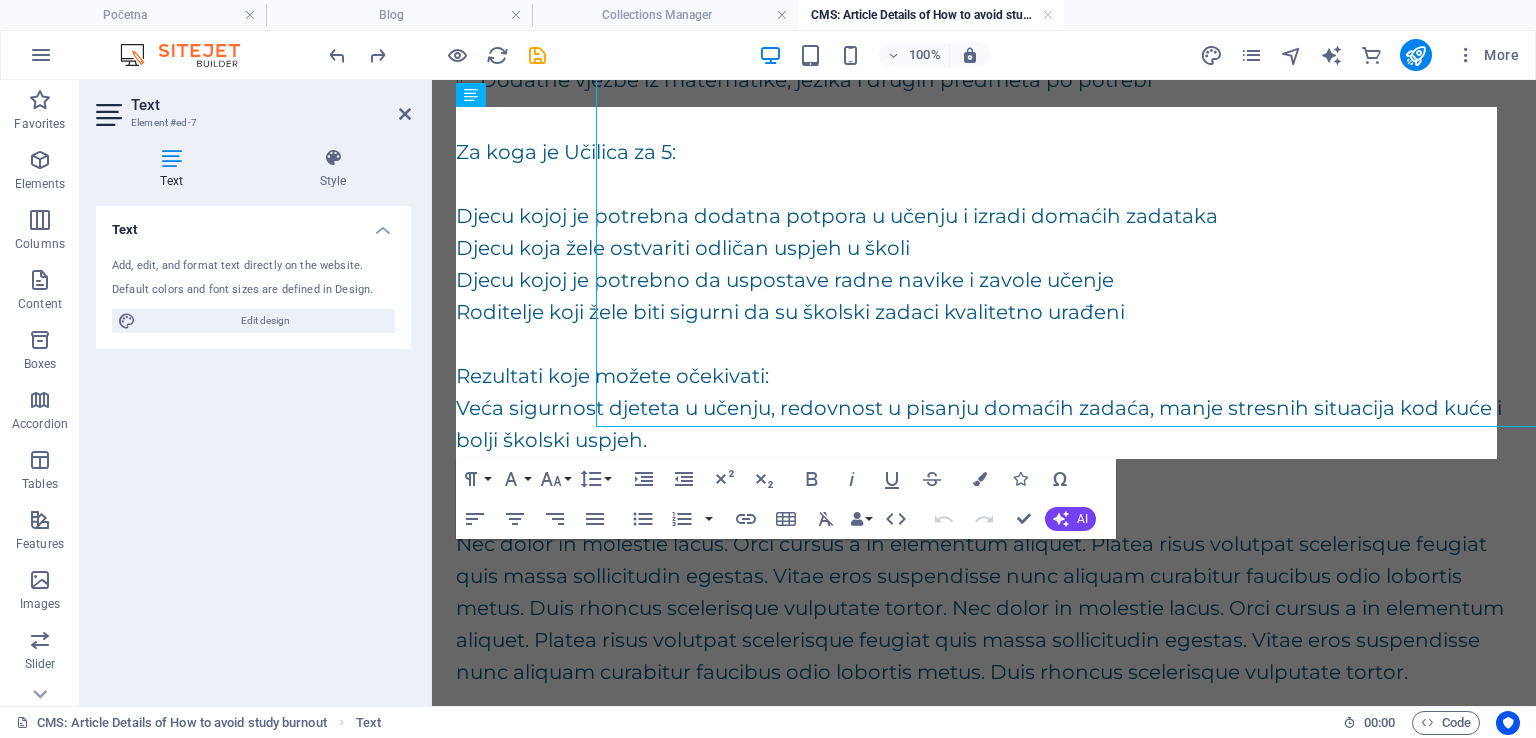 scroll, scrollTop: 552, scrollLeft: 0, axis: vertical 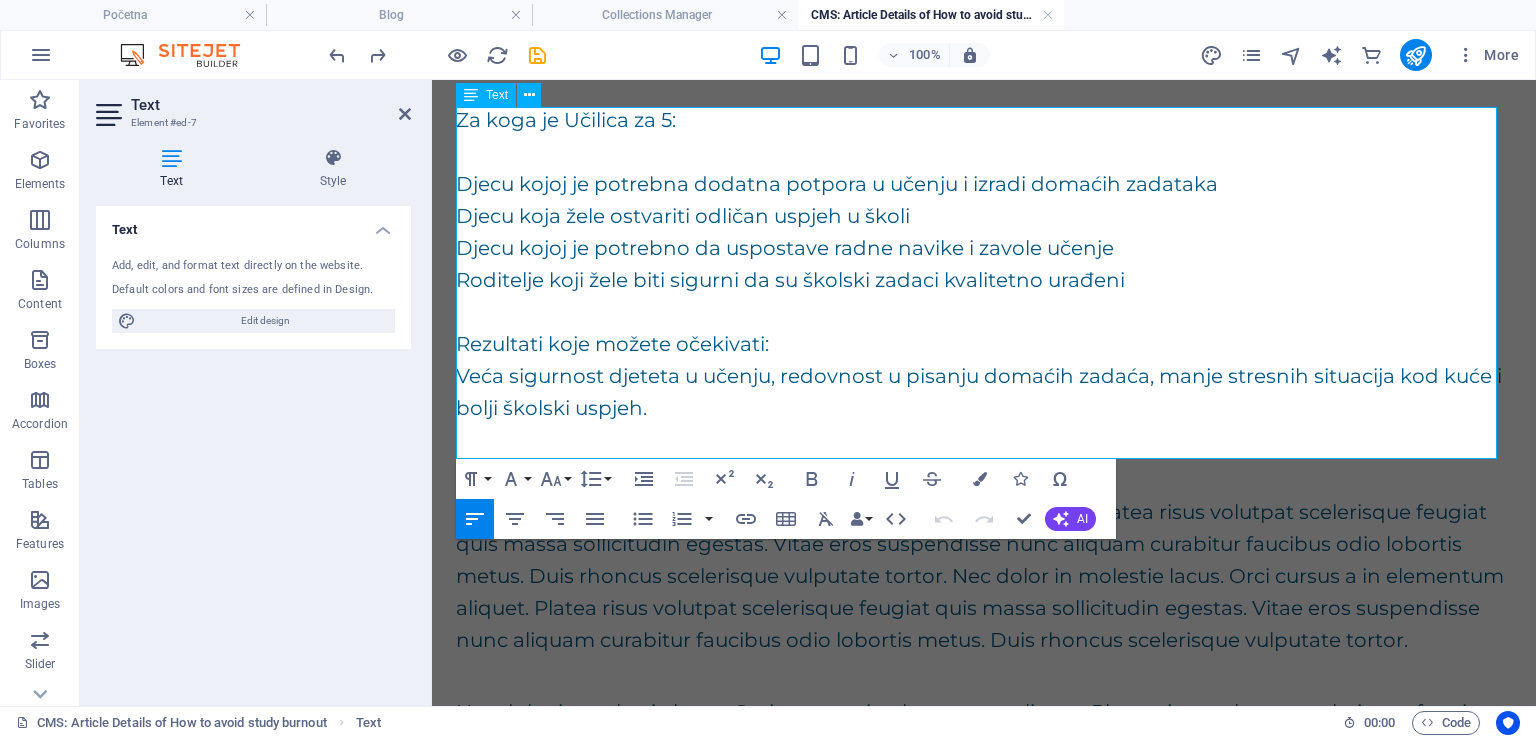 click on "Za koga je Učilica za 5:" at bounding box center (984, 120) 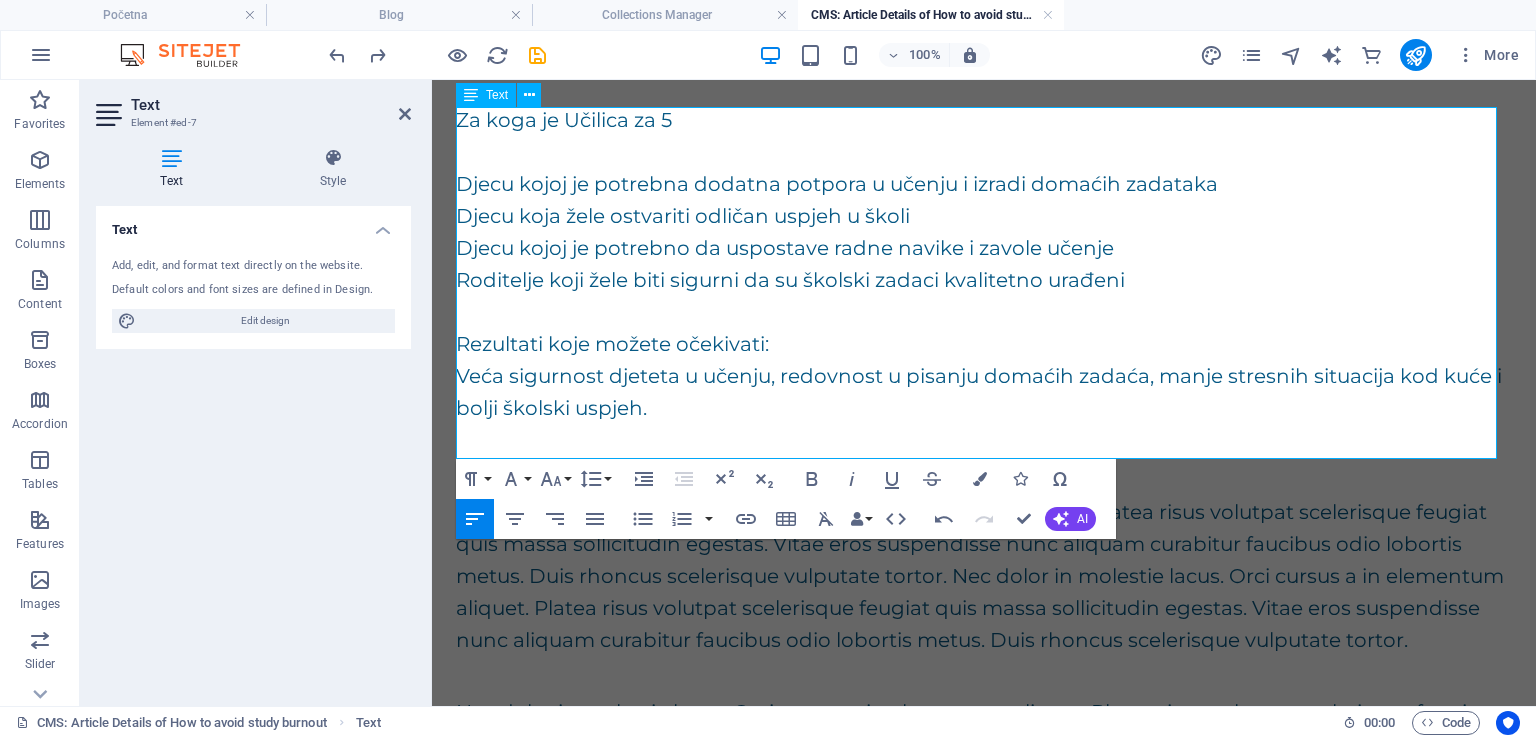 type 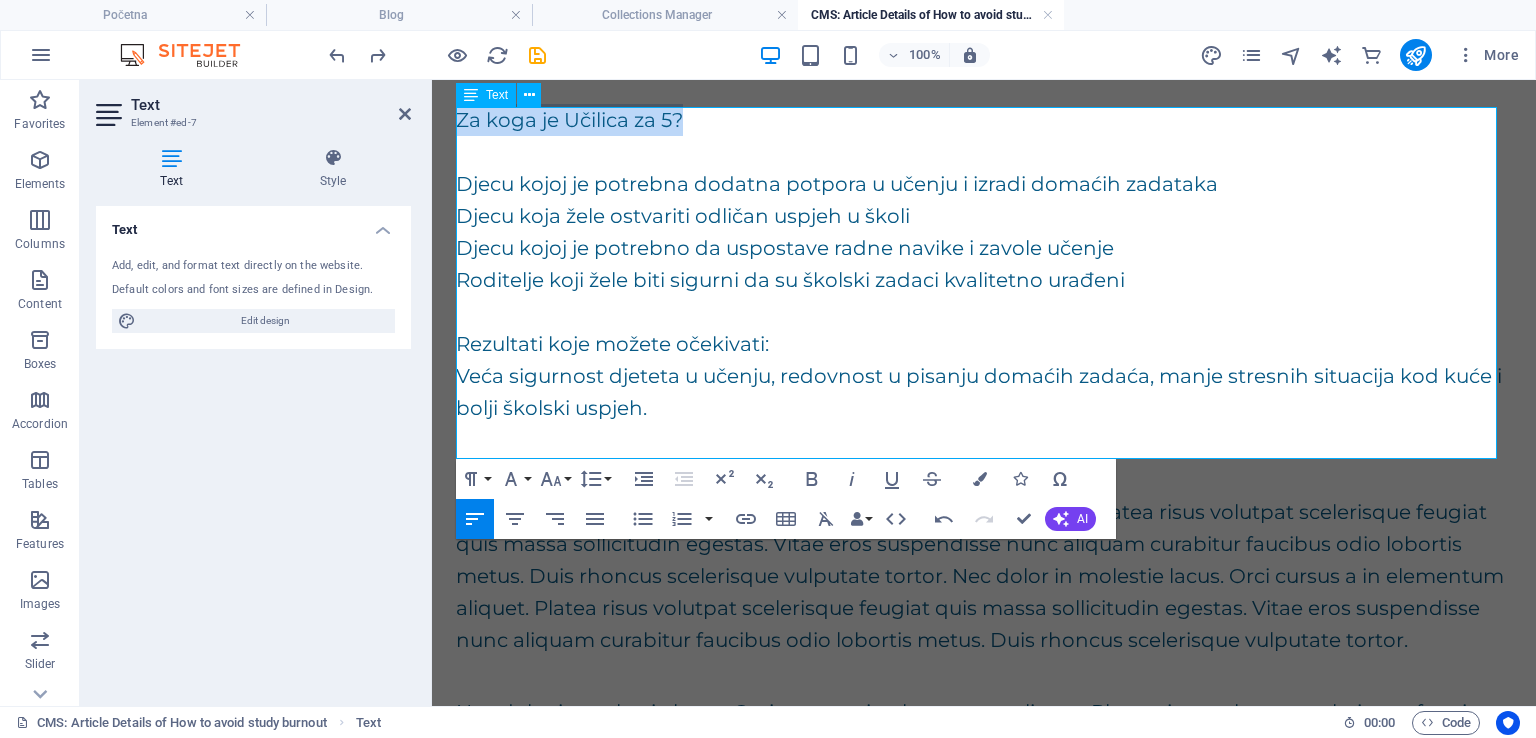 drag, startPoint x: 694, startPoint y: 126, endPoint x: 458, endPoint y: 115, distance: 236.25621 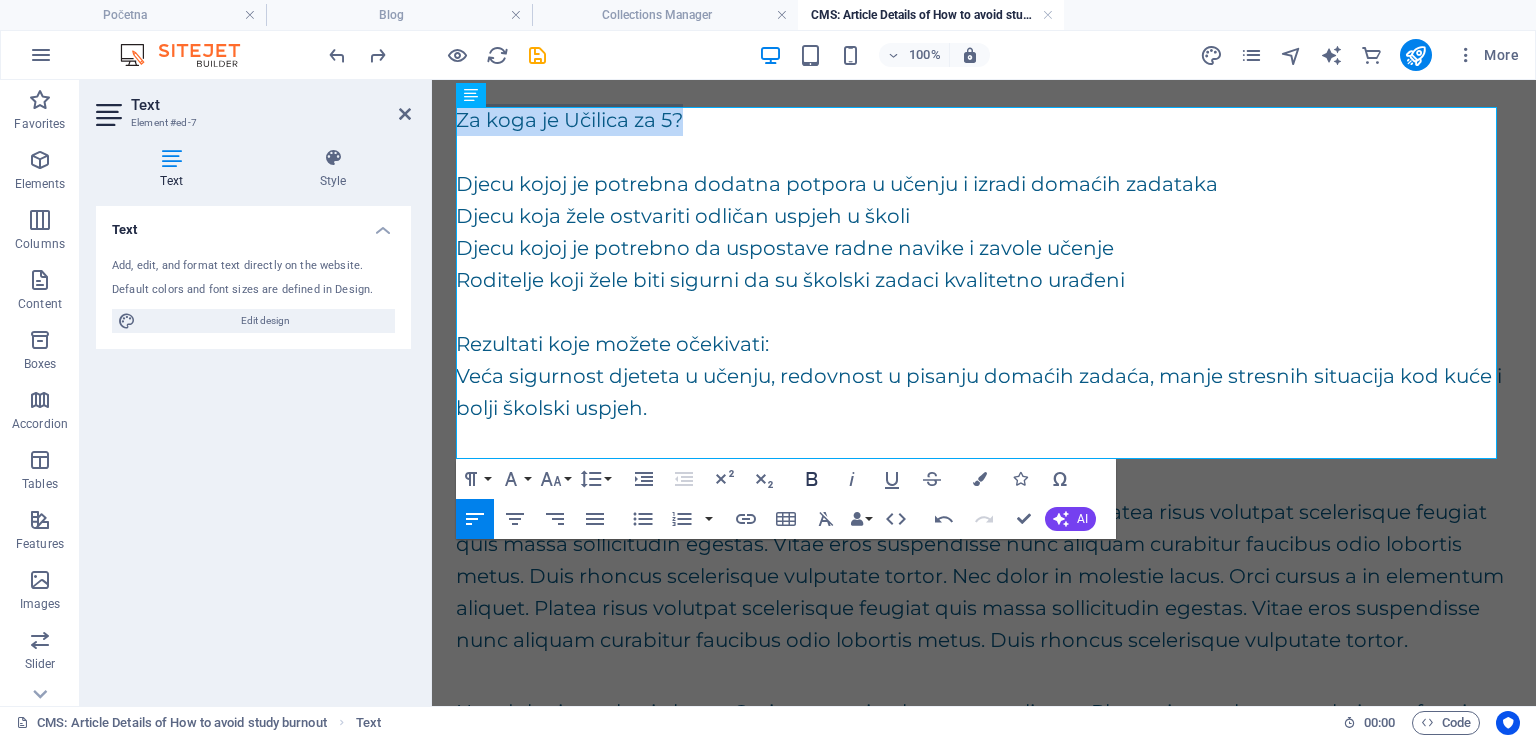 click 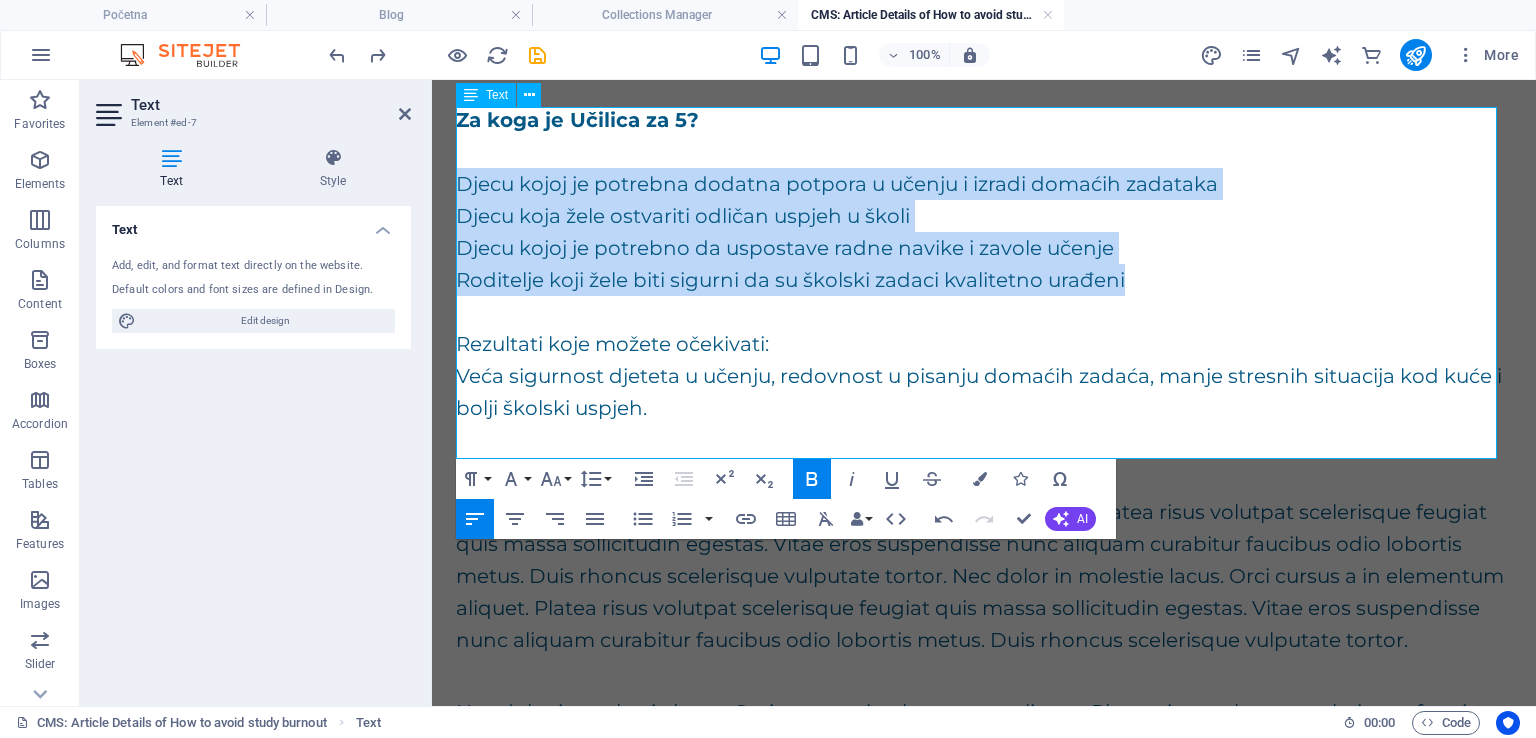 drag, startPoint x: 458, startPoint y: 185, endPoint x: 1136, endPoint y: 272, distance: 683.5591 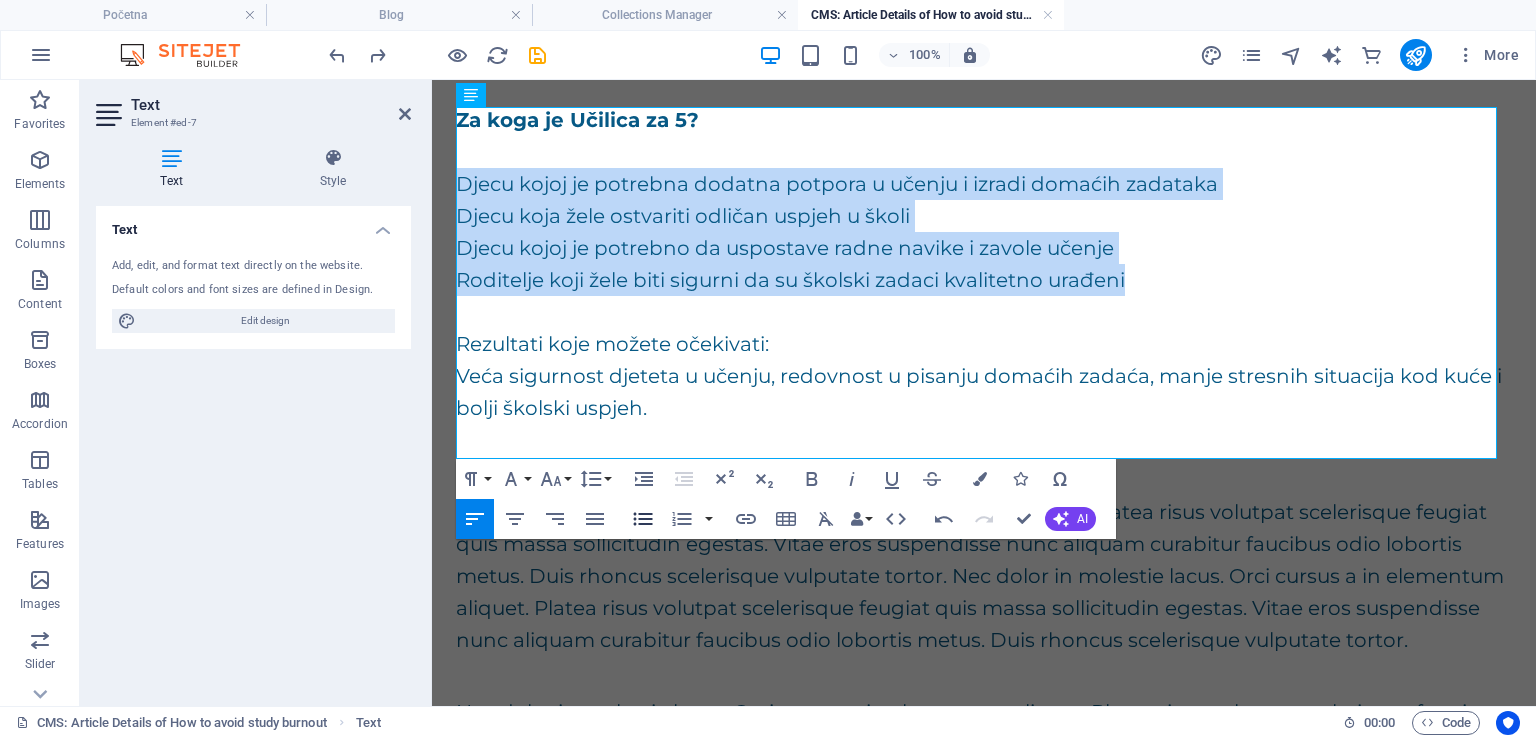 click 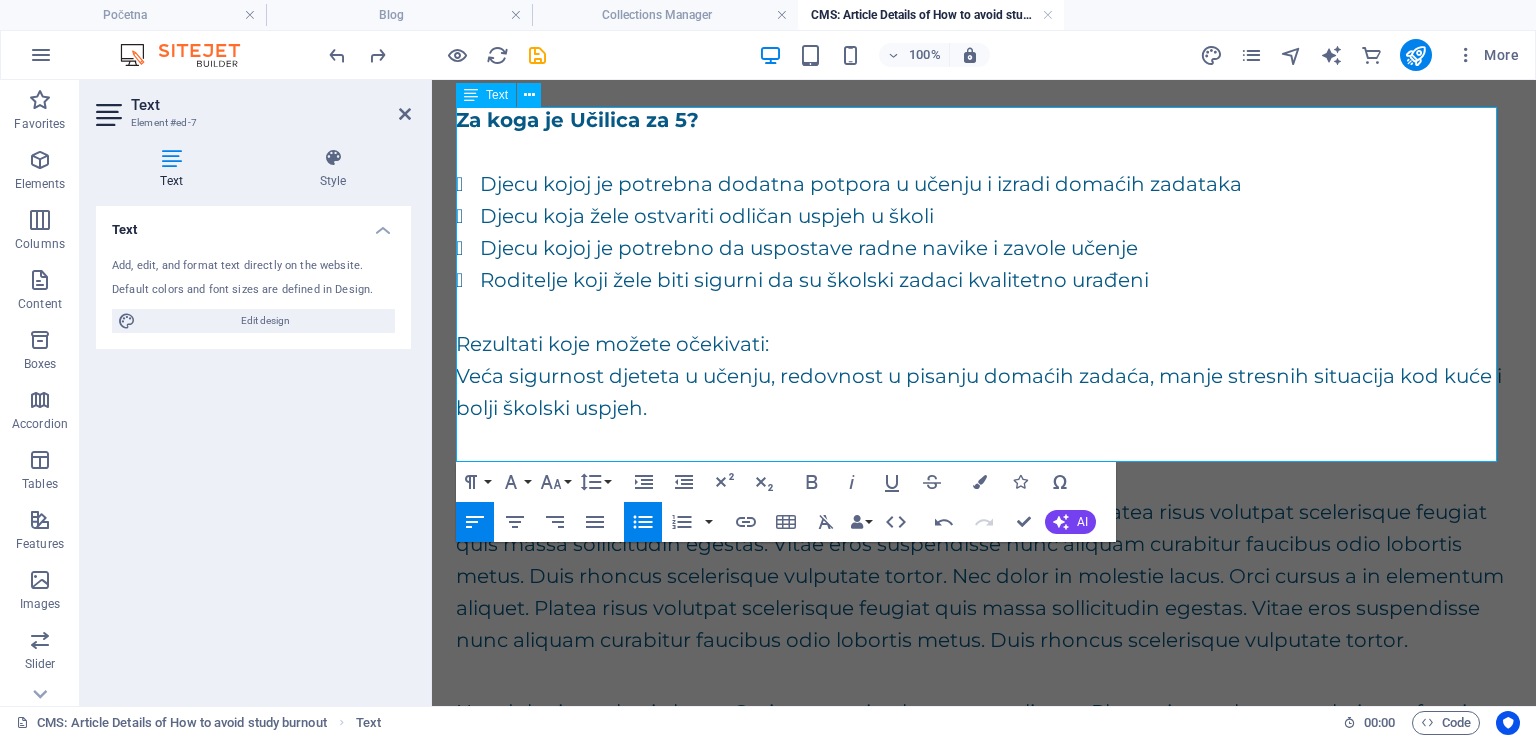 click on "Veća sigurnost djeteta u učenju, redovnost u pisanju domaćih zadaća, manje stresnih situacija kod kuće i bolji školski uspjeh." at bounding box center [984, 392] 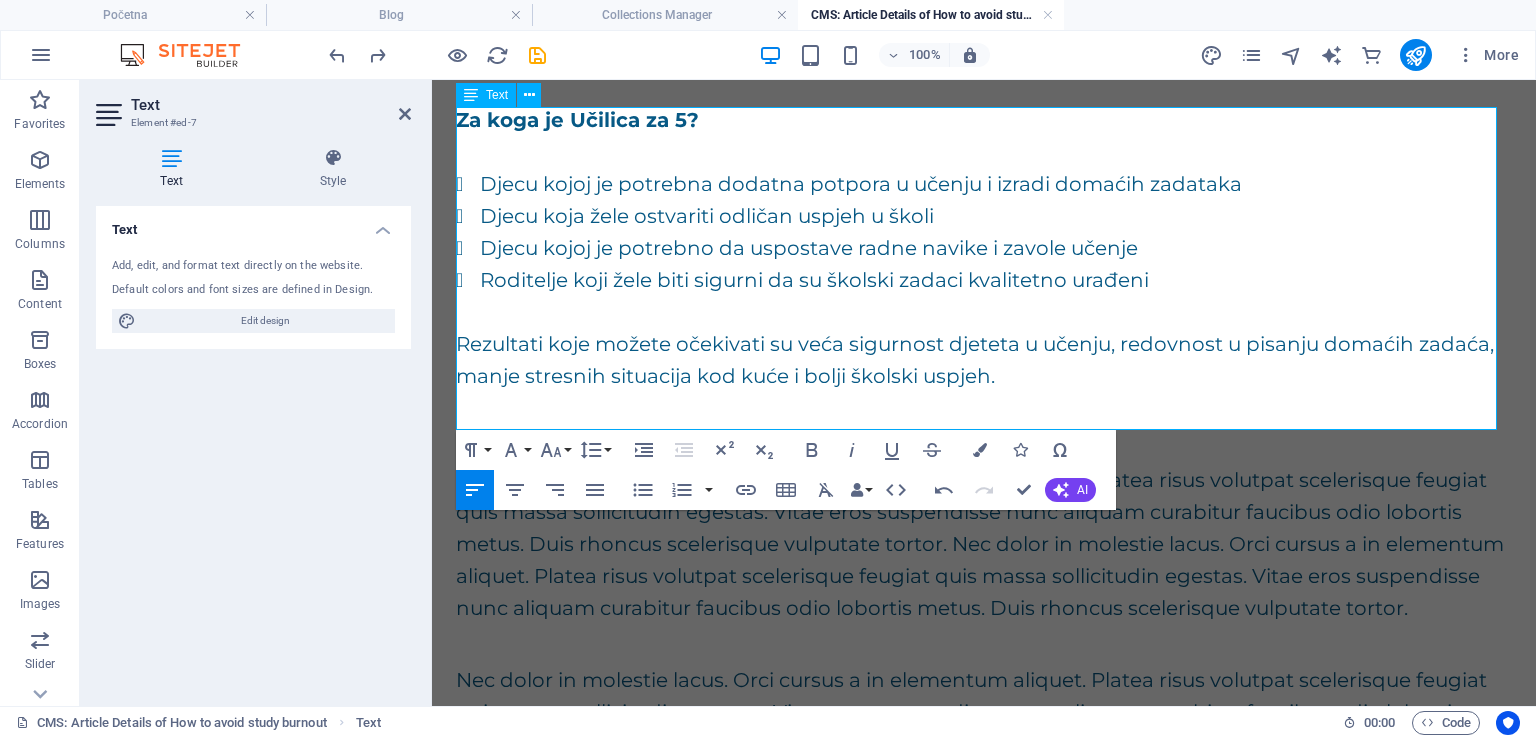 click at bounding box center [984, 408] 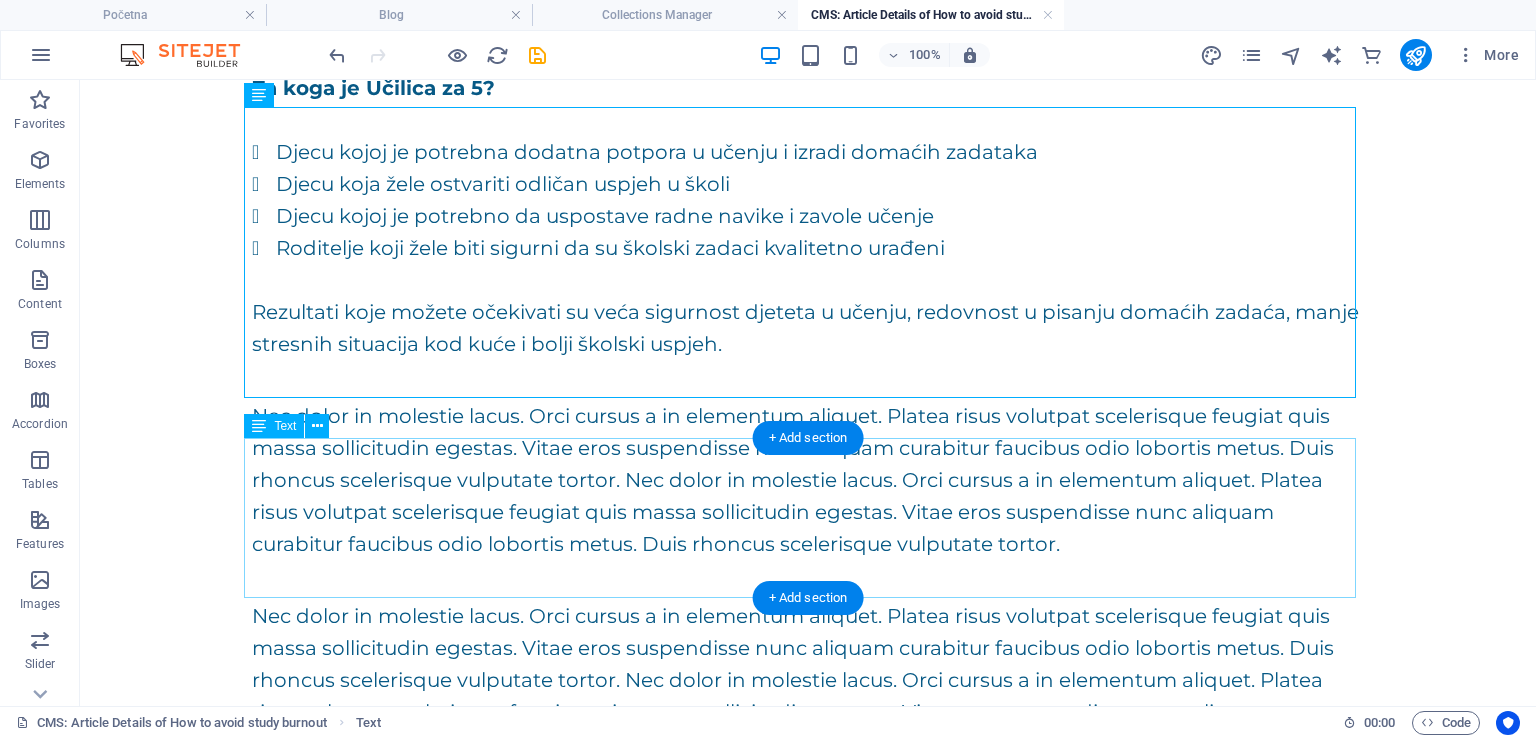 scroll, scrollTop: 520, scrollLeft: 0, axis: vertical 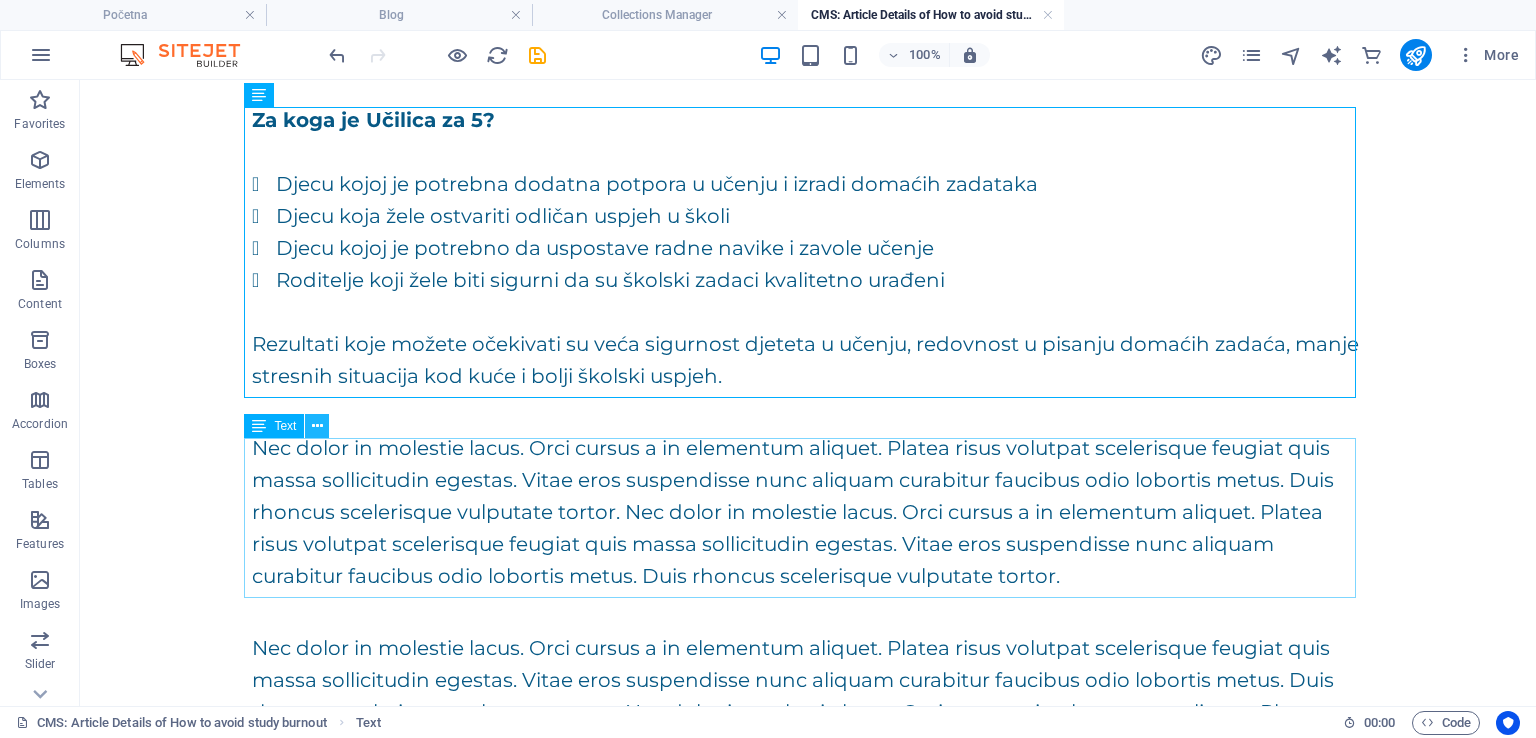click at bounding box center (317, 426) 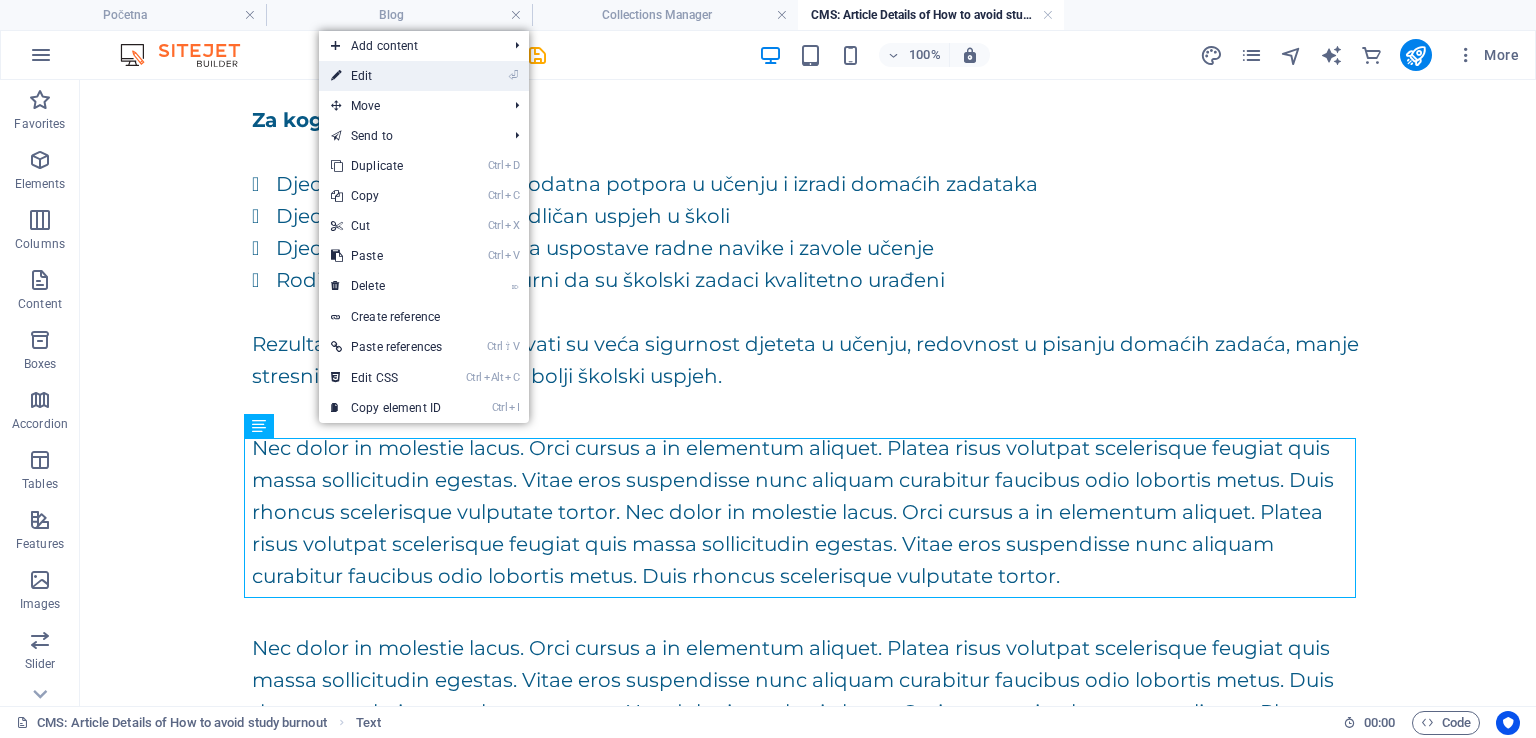 click on "⏎  Edit" at bounding box center [386, 76] 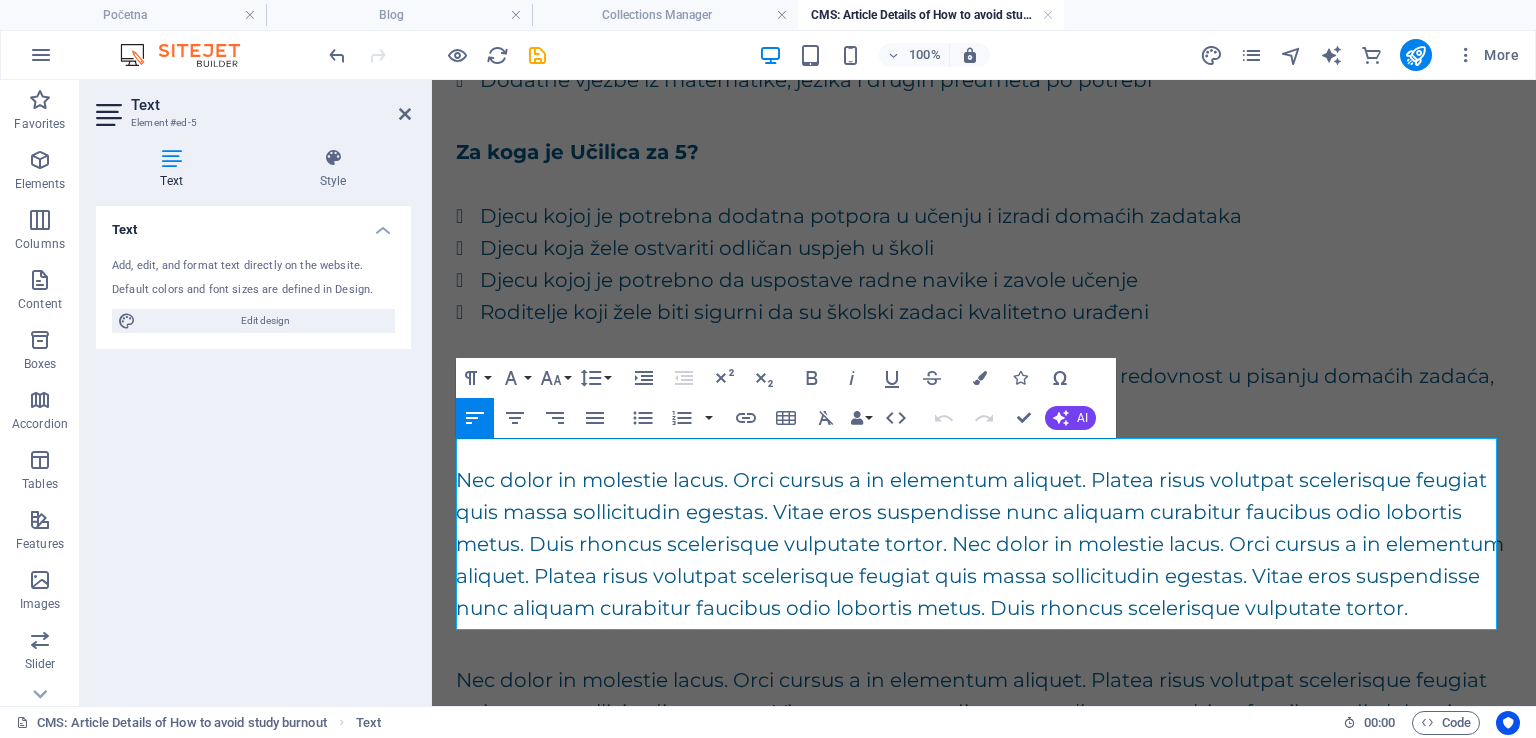 scroll, scrollTop: 552, scrollLeft: 0, axis: vertical 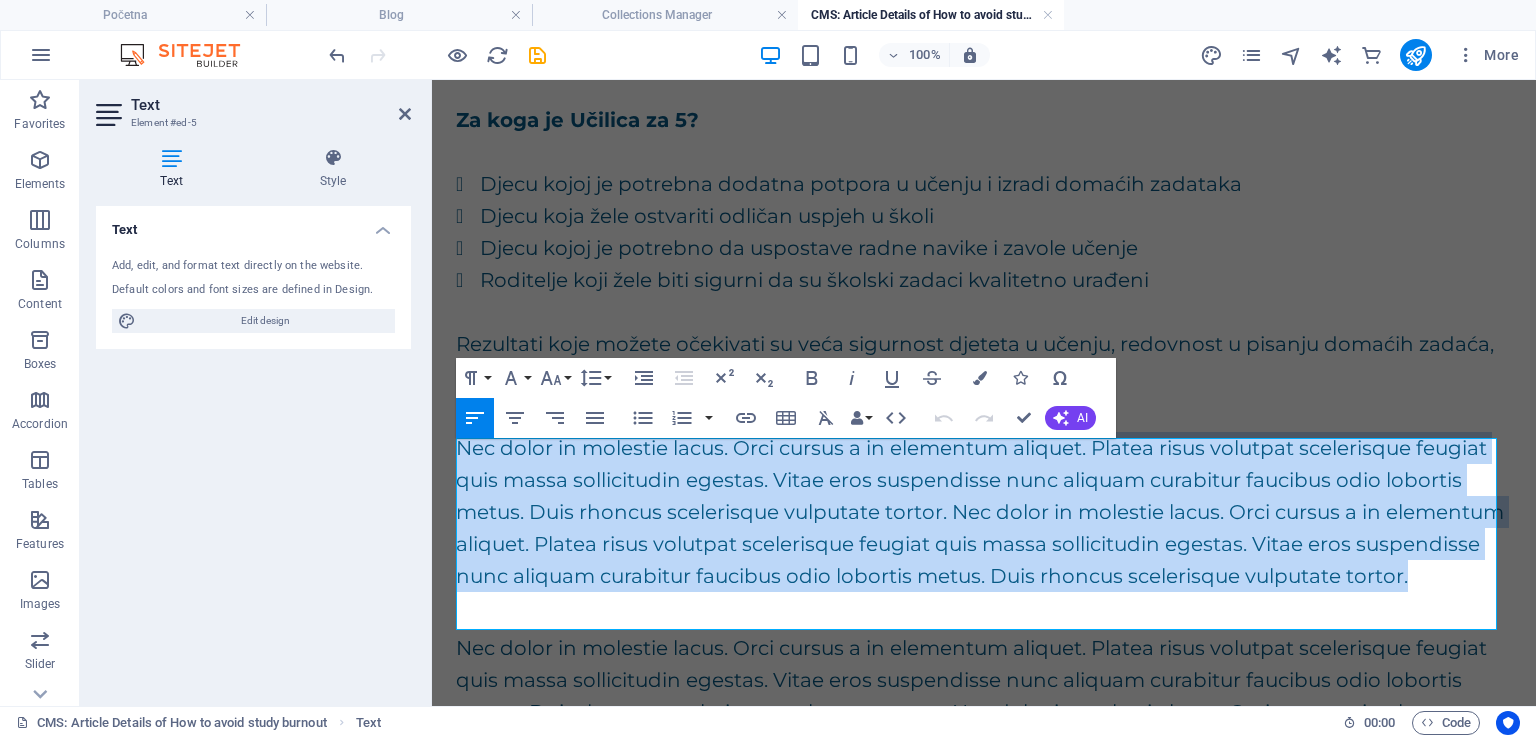 drag, startPoint x: 550, startPoint y: 616, endPoint x: 458, endPoint y: 455, distance: 185.43193 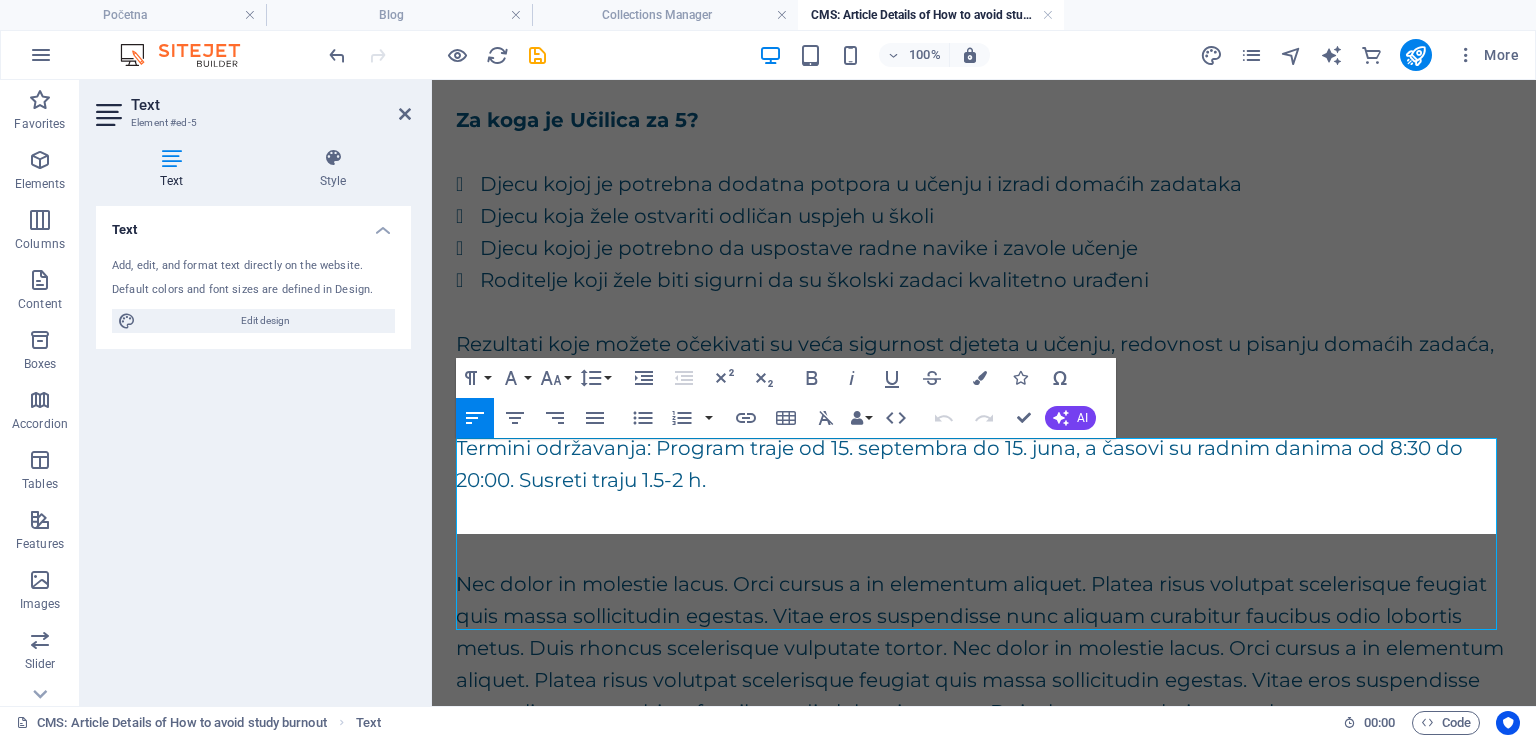 scroll, scrollTop: 2424, scrollLeft: 0, axis: vertical 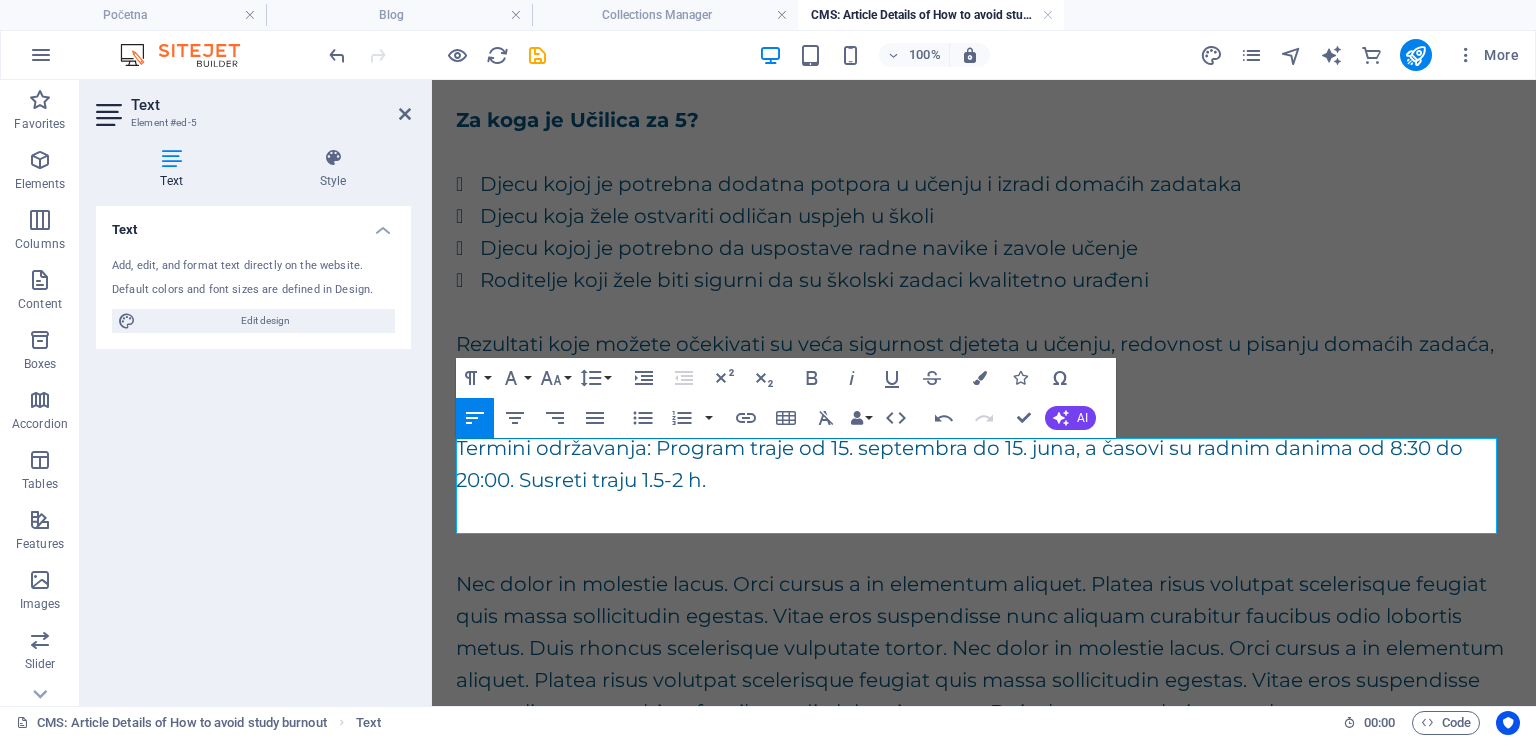 click on "Termini održavanja: Program traje od 15. septembra do 15. juna, a časovi su radnim danima od 8:30 do 20:00. Susreti traju 1.5-2 h." at bounding box center (984, 464) 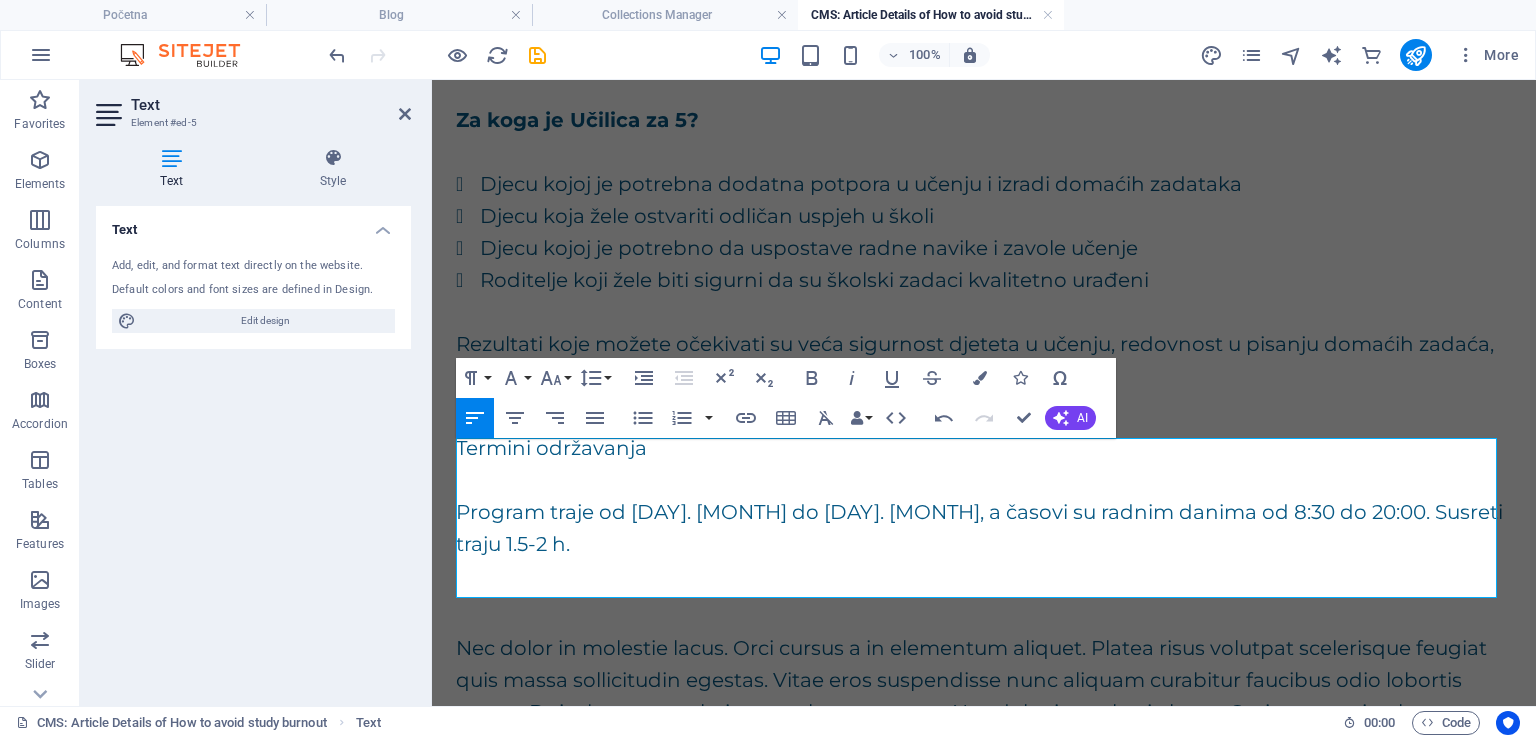 click on "Program traje od [DAY]. [MONTH] do [DAY]. [MONTH], a časovi su radnim danima od 8:30 do 20:00. Susreti traju 1.5-2 h." at bounding box center (984, 528) 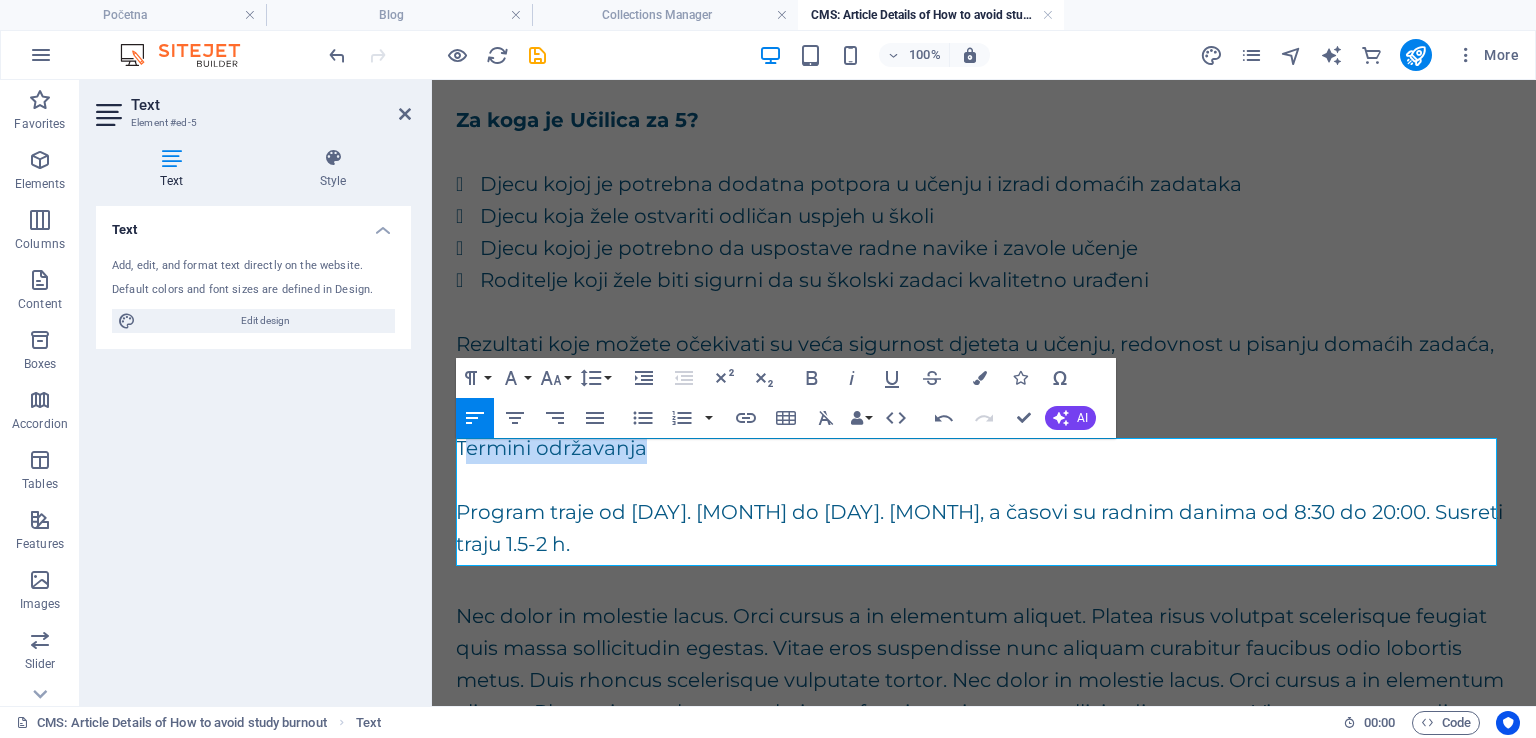 drag, startPoint x: 667, startPoint y: 451, endPoint x: 463, endPoint y: 449, distance: 204.0098 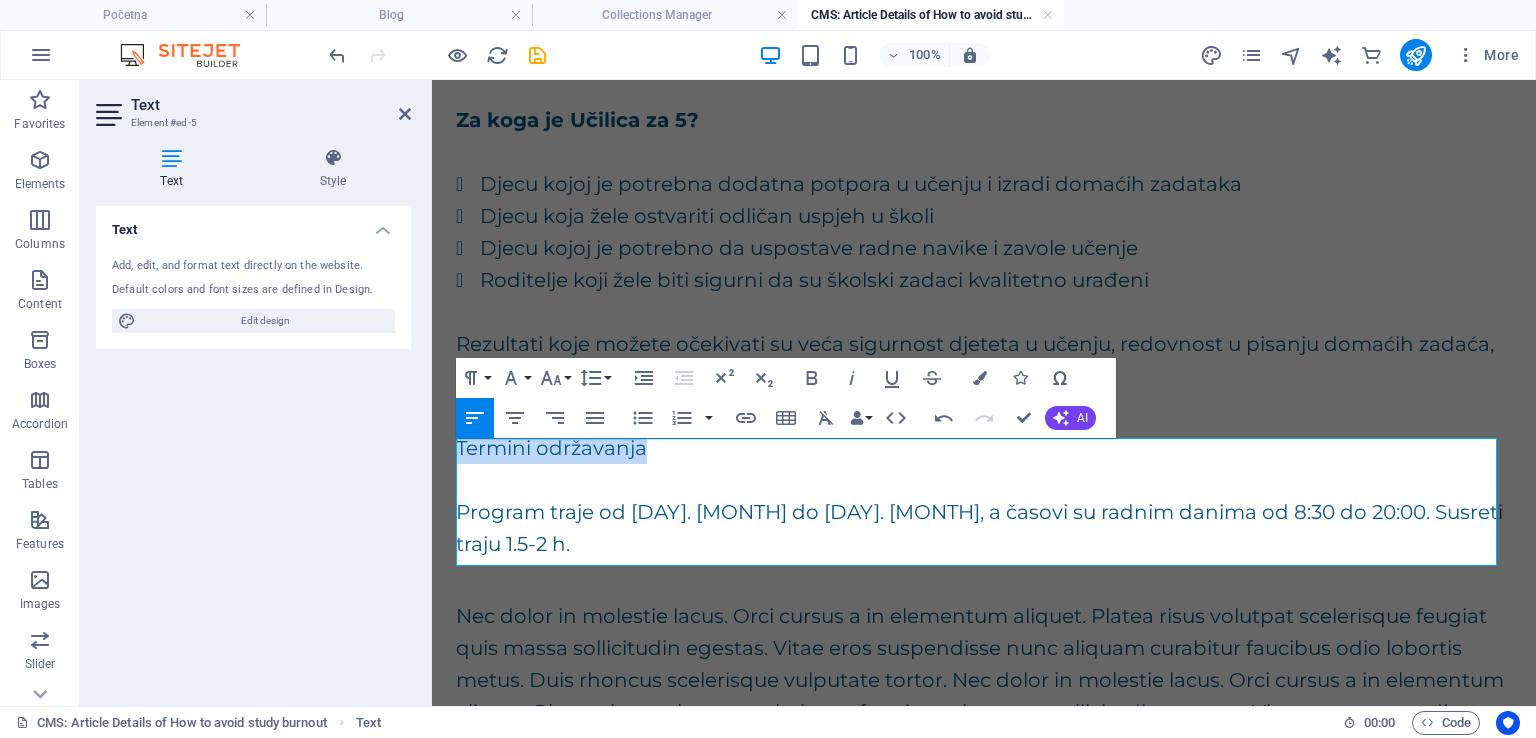 drag, startPoint x: 654, startPoint y: 456, endPoint x: 453, endPoint y: 457, distance: 201.00249 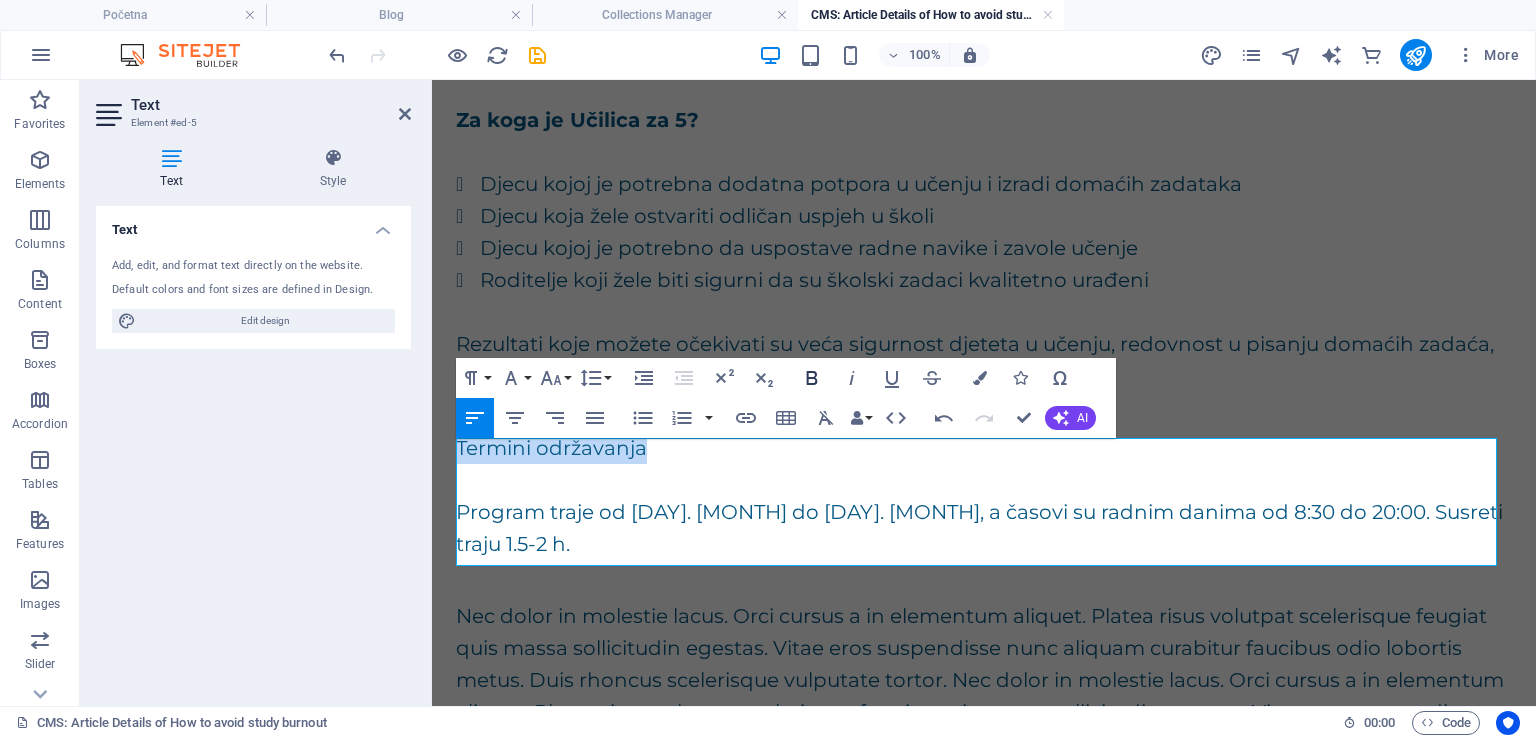 click 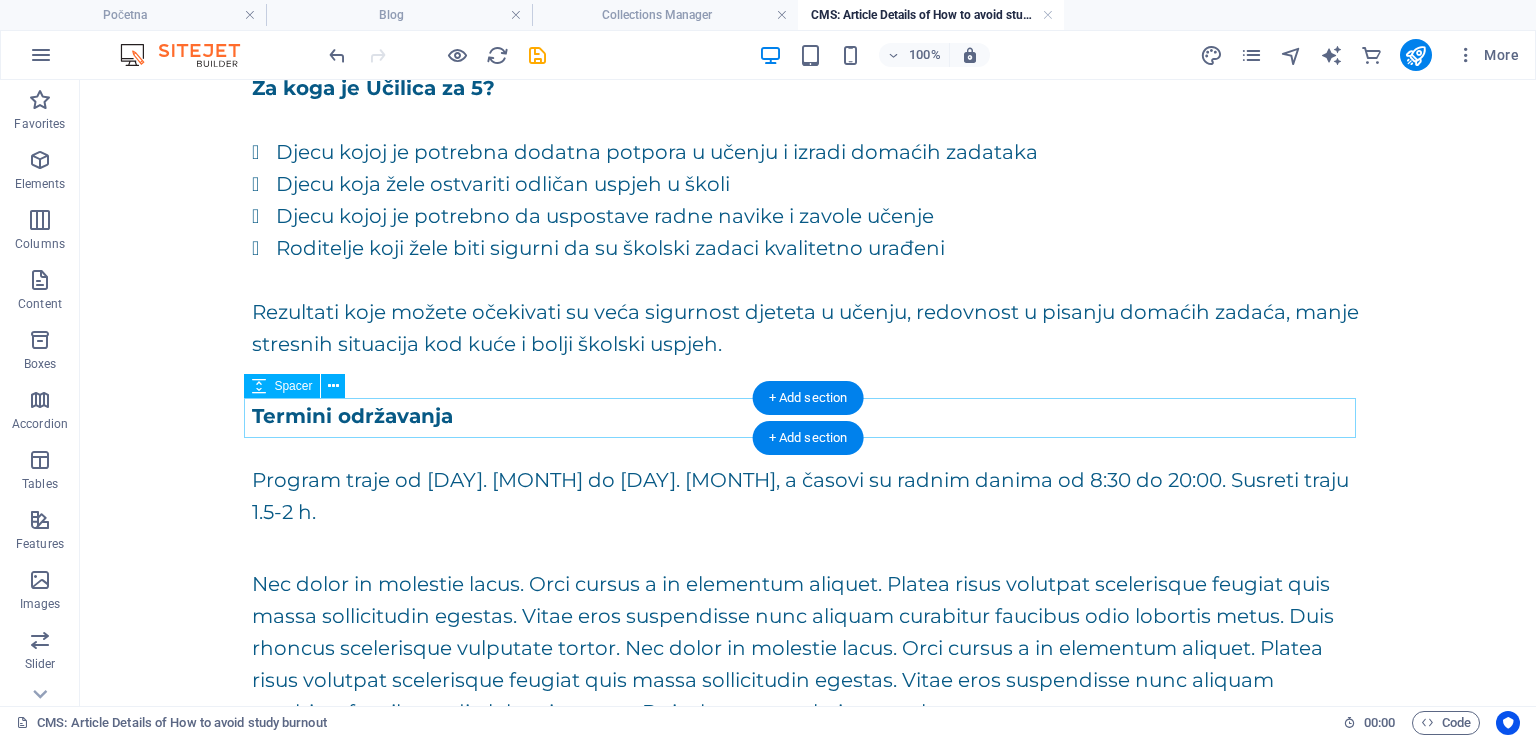 scroll, scrollTop: 520, scrollLeft: 0, axis: vertical 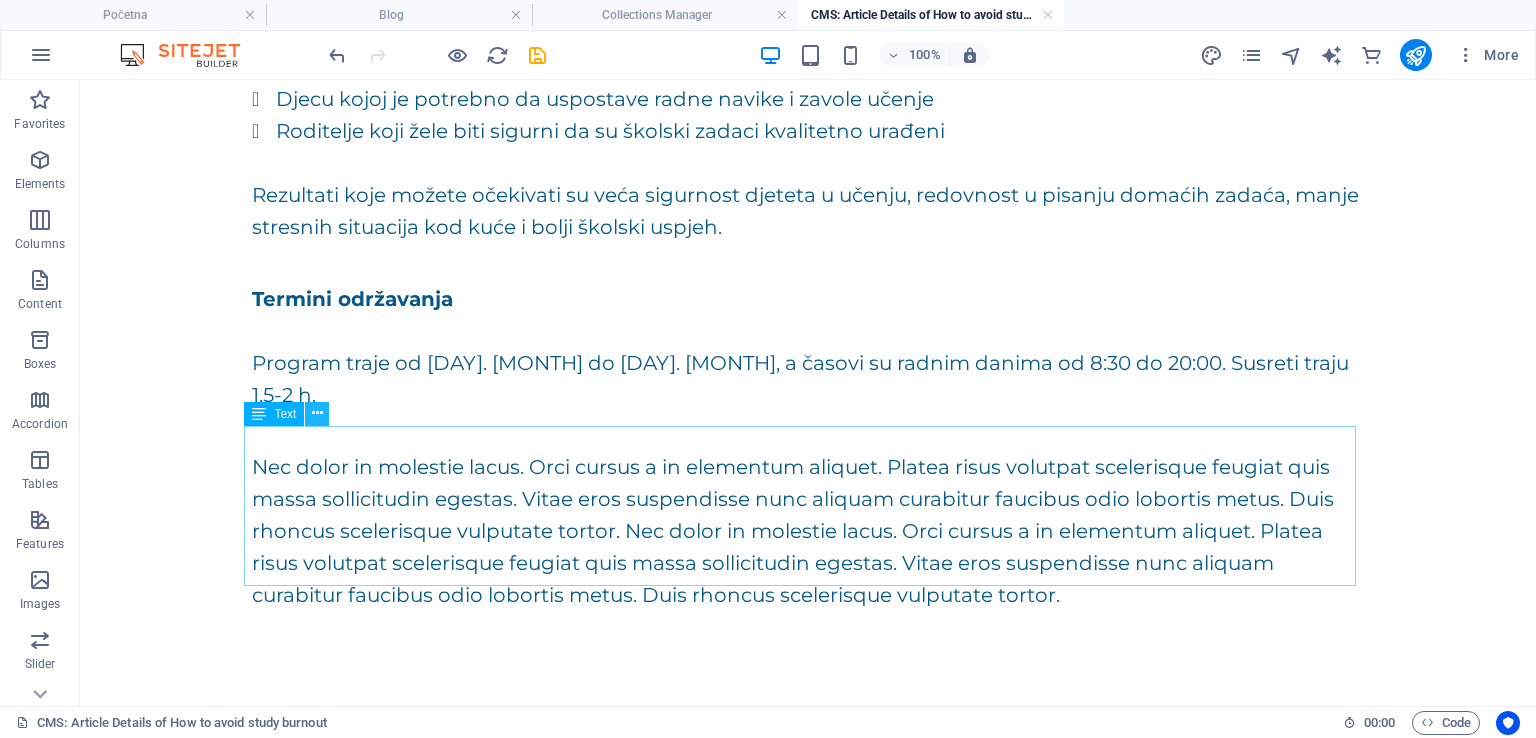 click at bounding box center [317, 413] 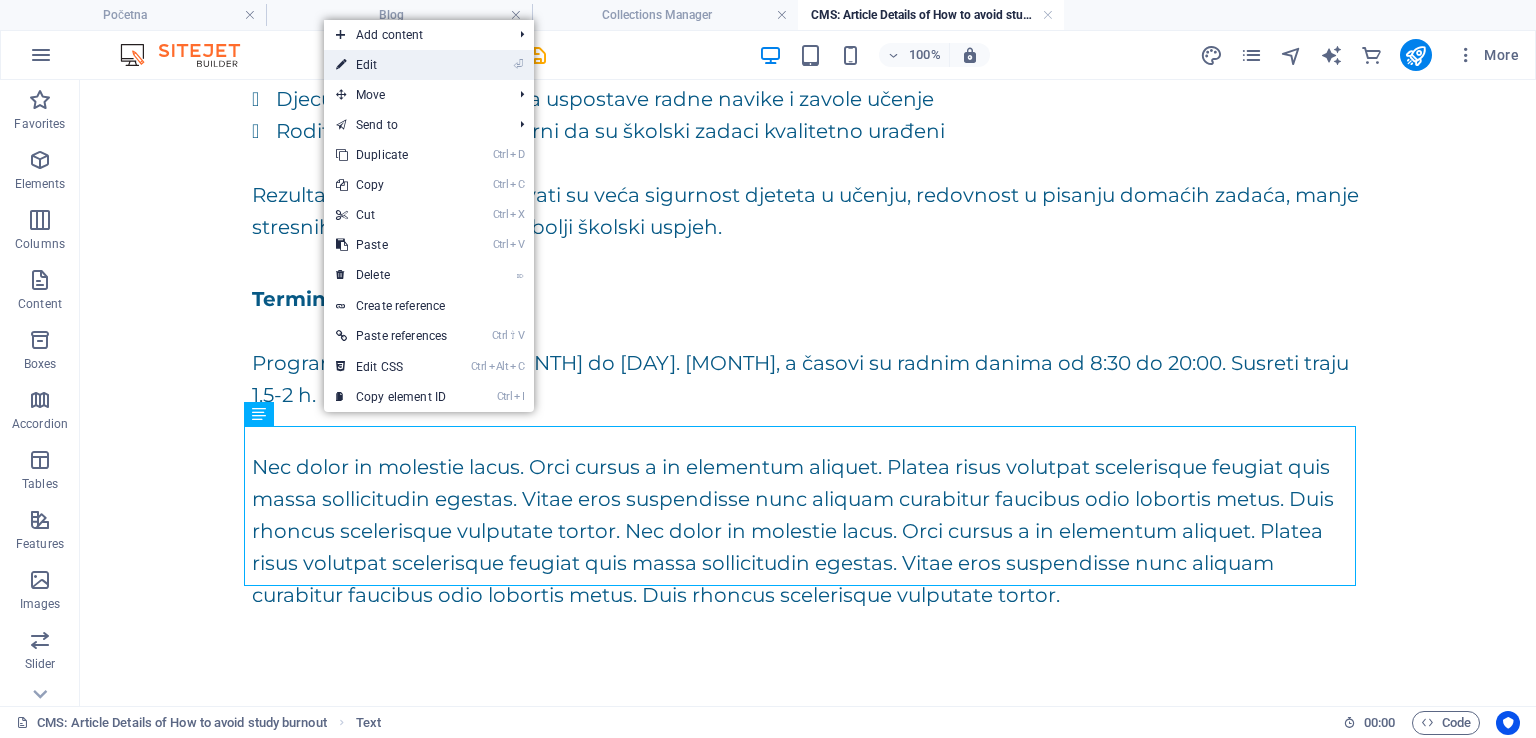 click on "⏎  Edit" at bounding box center [391, 65] 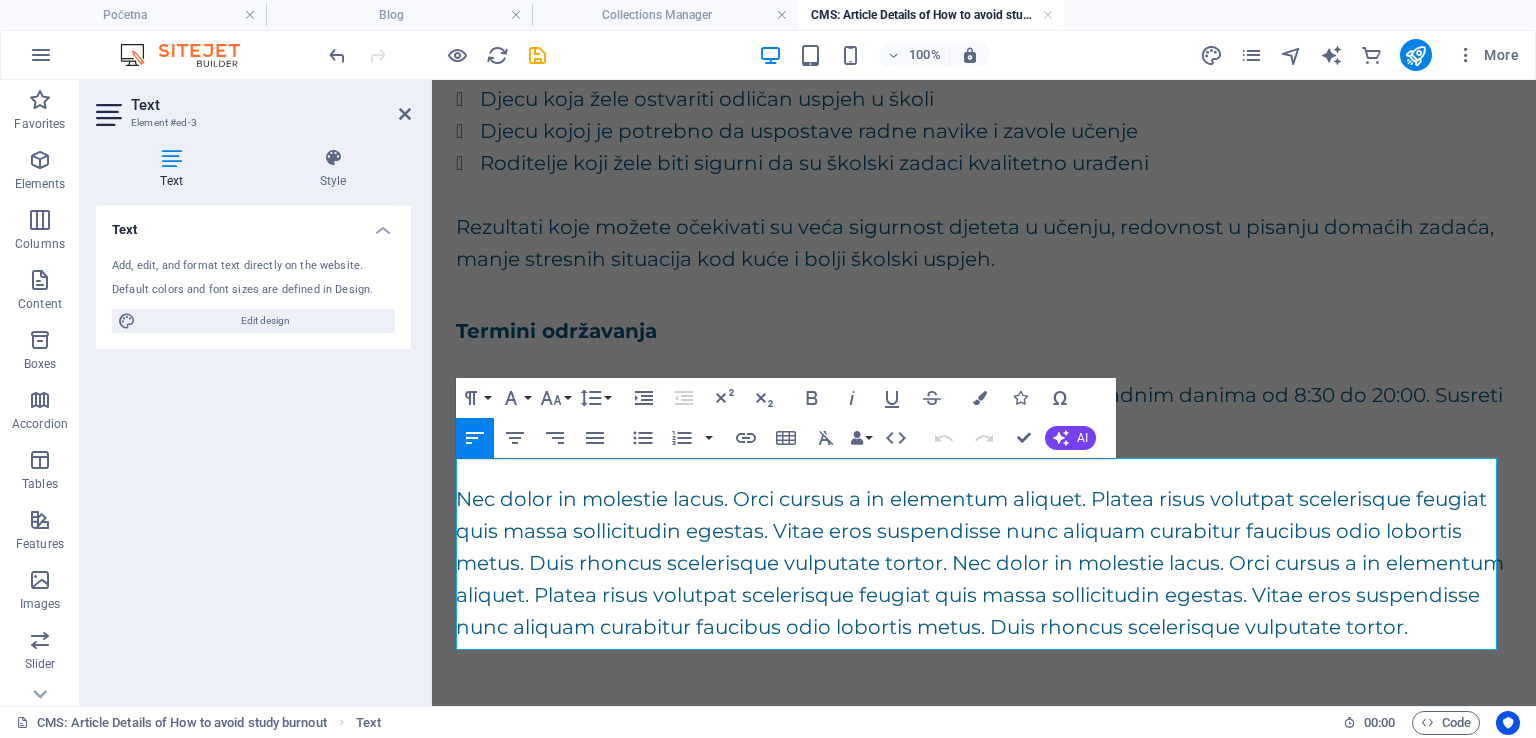 scroll, scrollTop: 701, scrollLeft: 0, axis: vertical 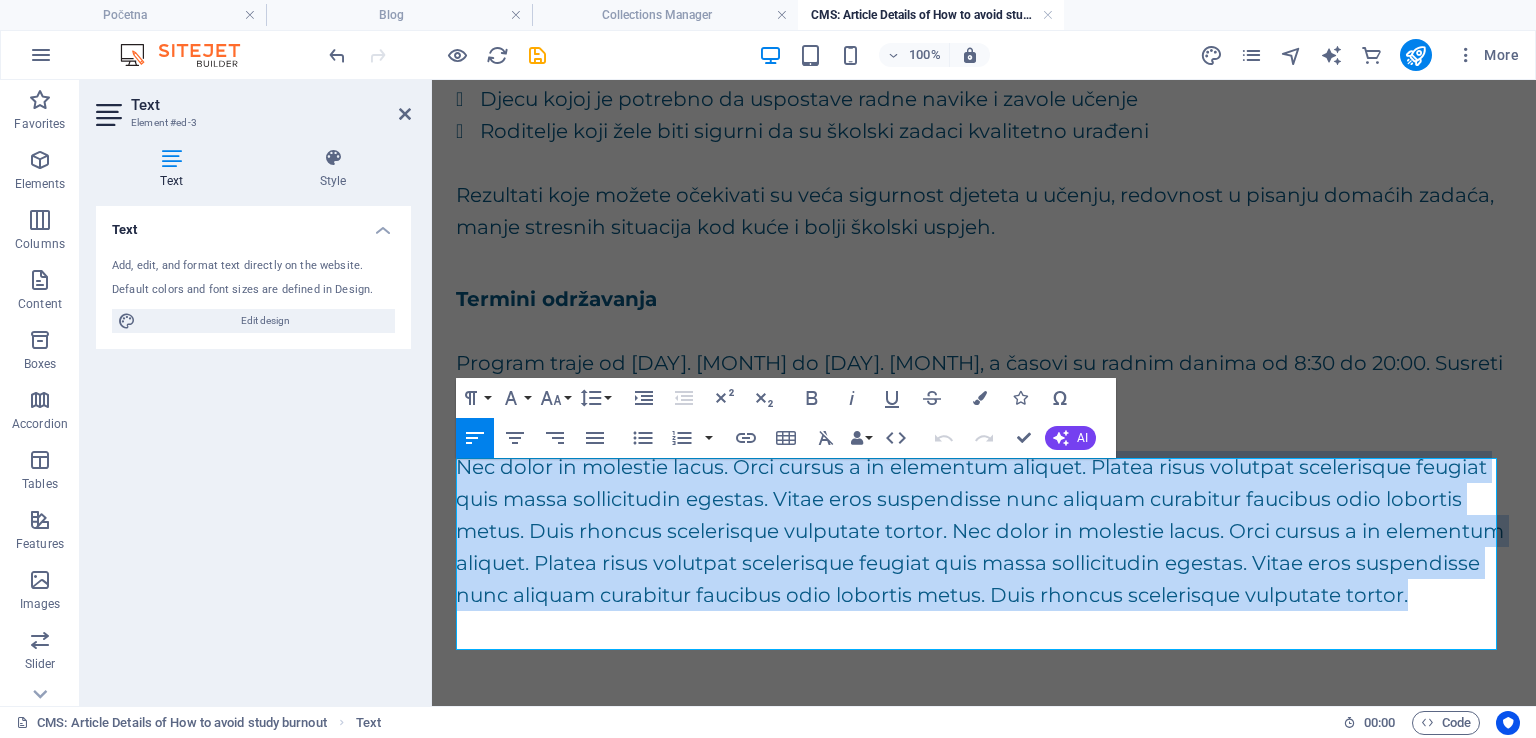 drag, startPoint x: 545, startPoint y: 641, endPoint x: 455, endPoint y: 476, distance: 187.94946 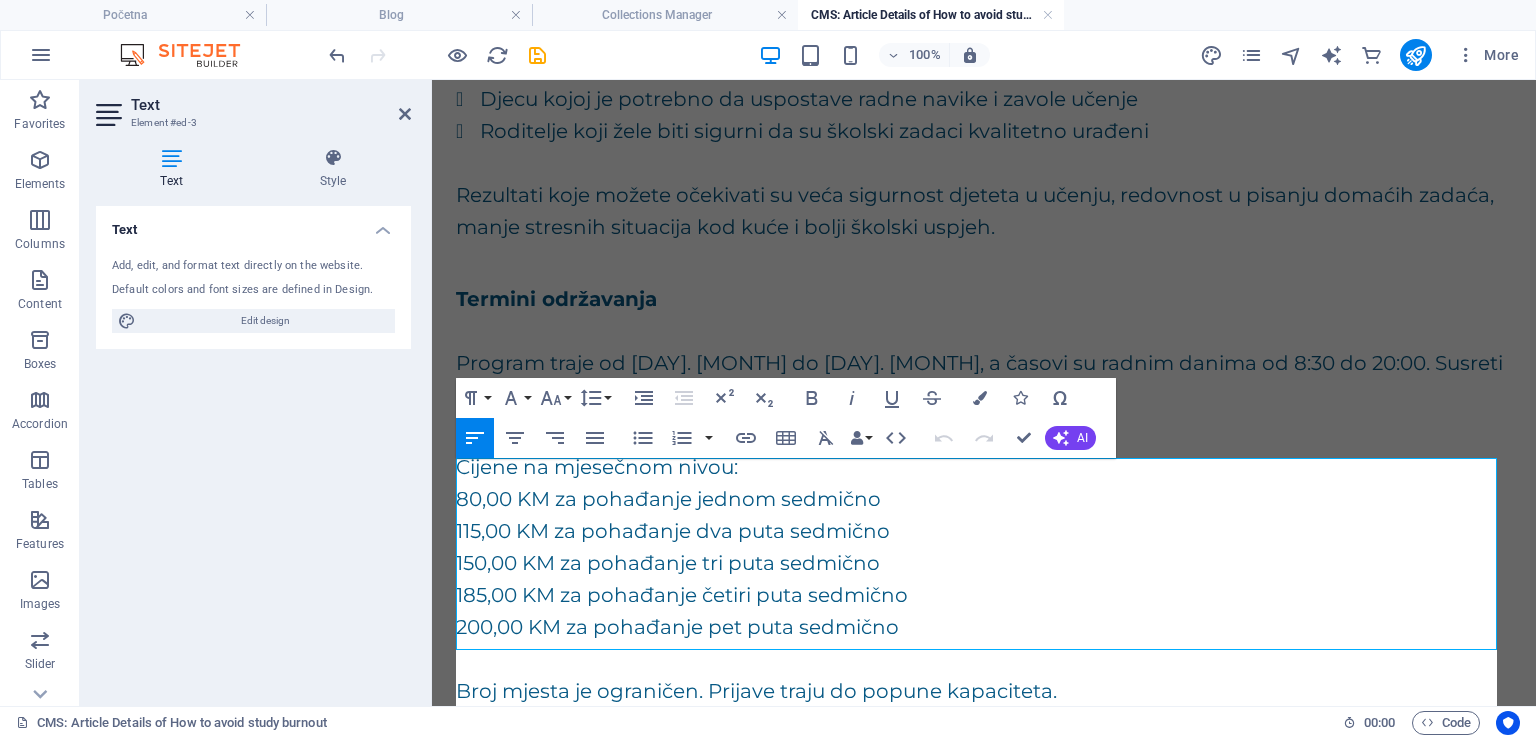 scroll, scrollTop: 7660, scrollLeft: 6, axis: both 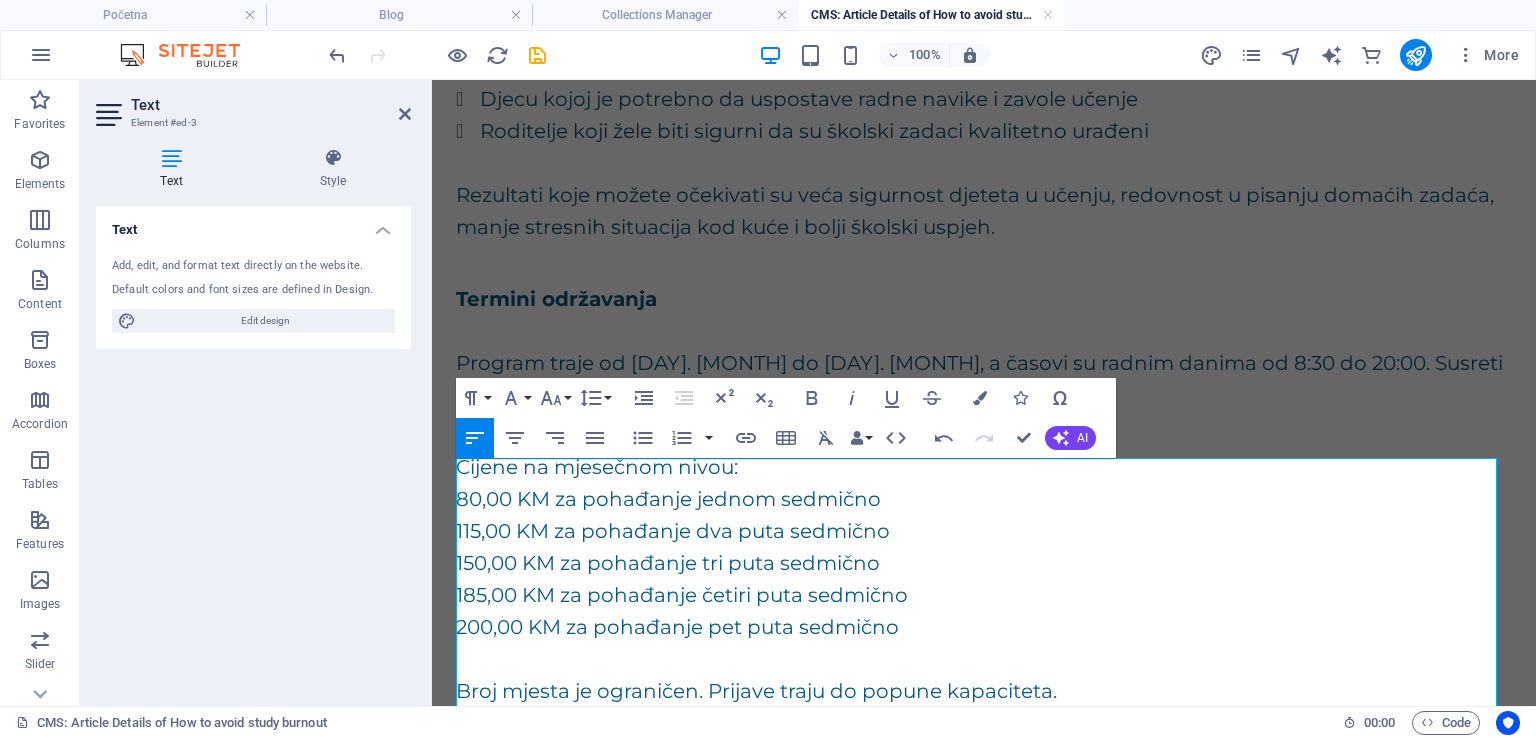 click on "Cijene na mjesečnom nivou:" at bounding box center [984, 467] 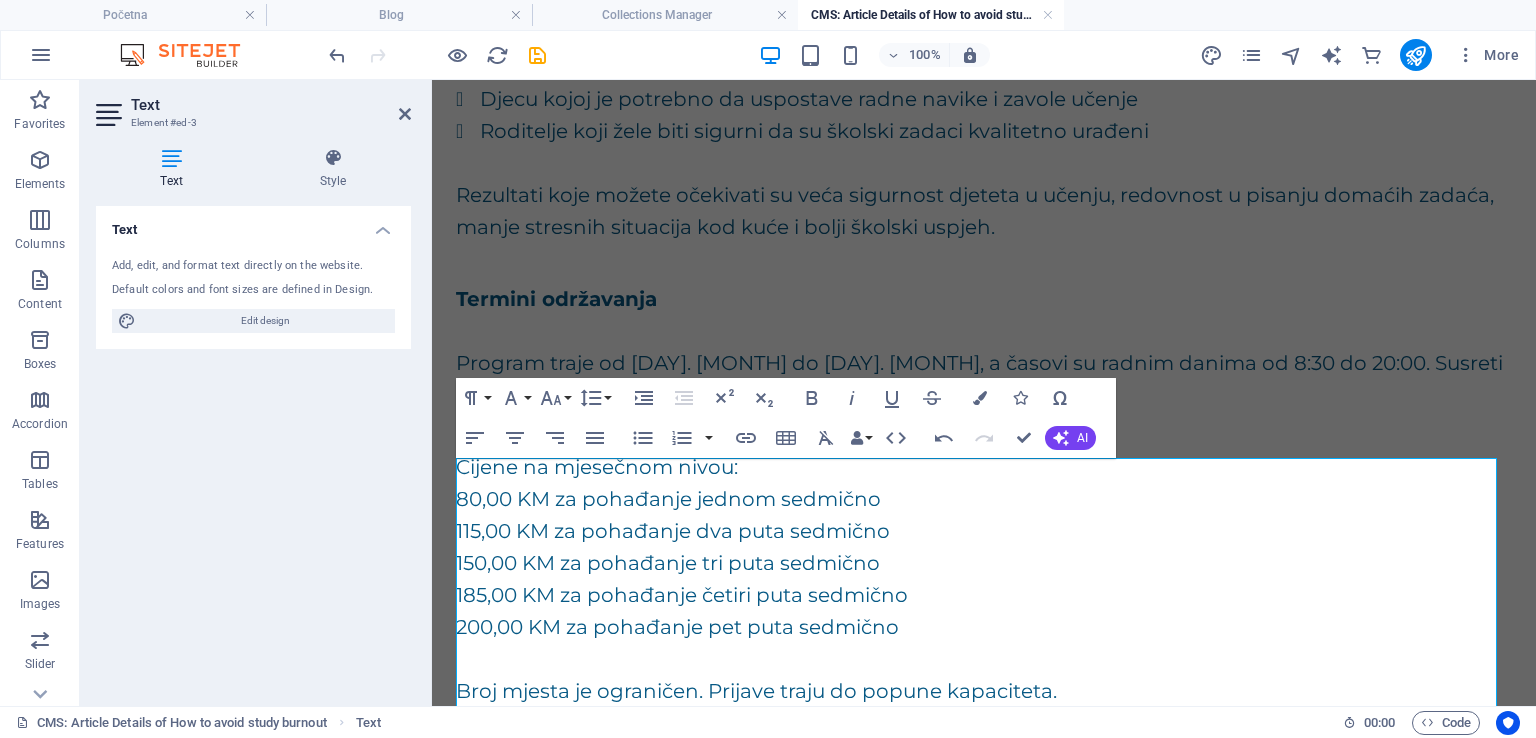 click on "Cijene na mjesečnom nivou:" at bounding box center (984, 467) 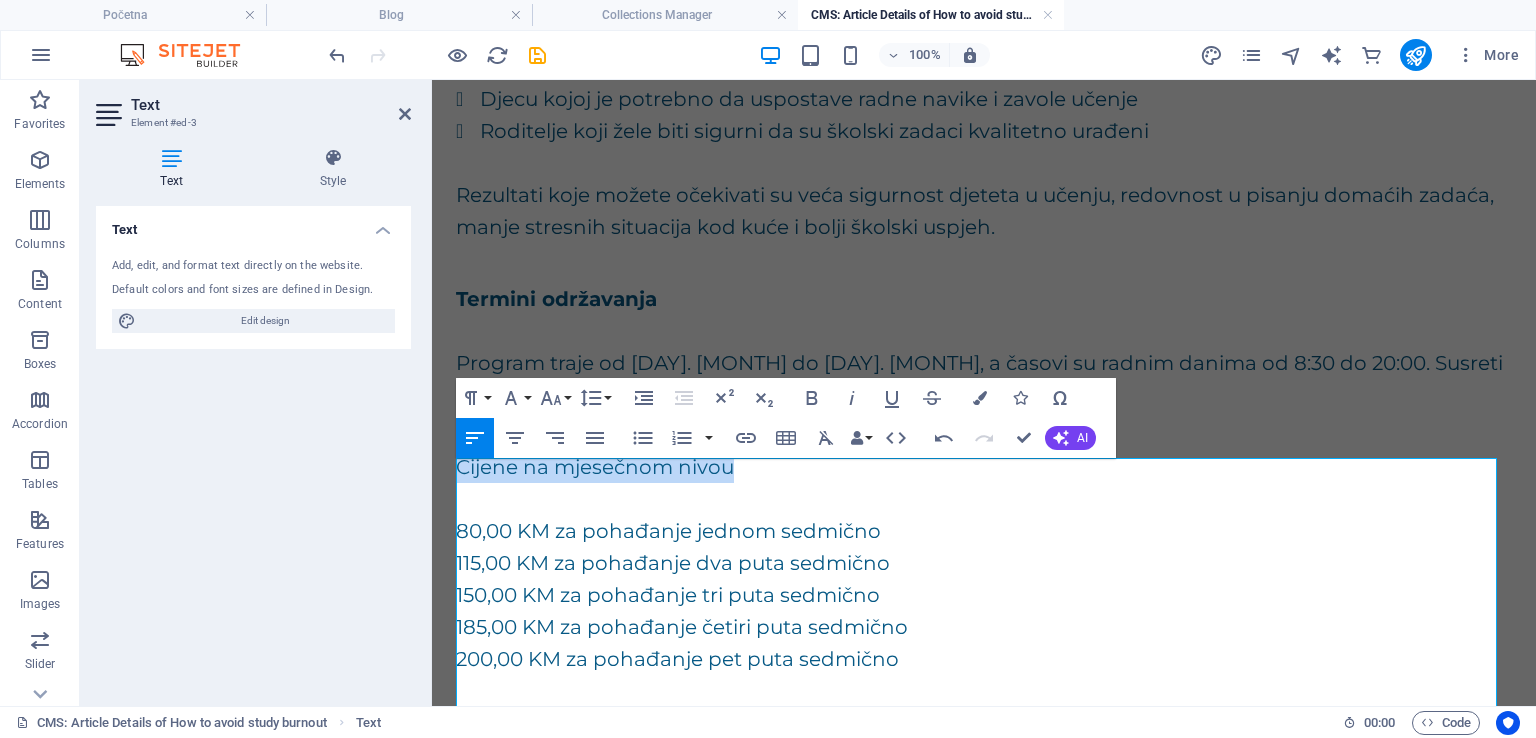 drag, startPoint x: 751, startPoint y: 473, endPoint x: 456, endPoint y: 463, distance: 295.16943 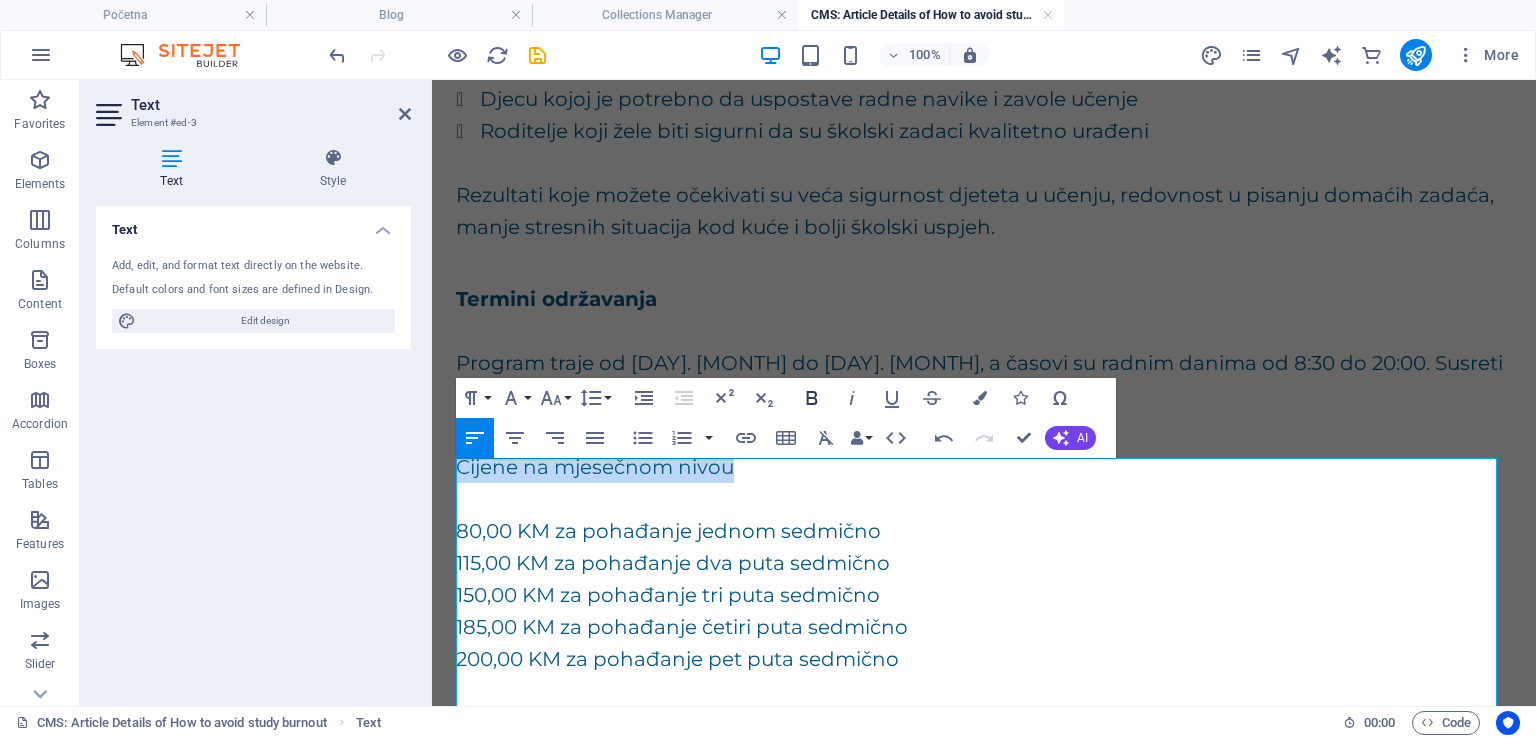 click 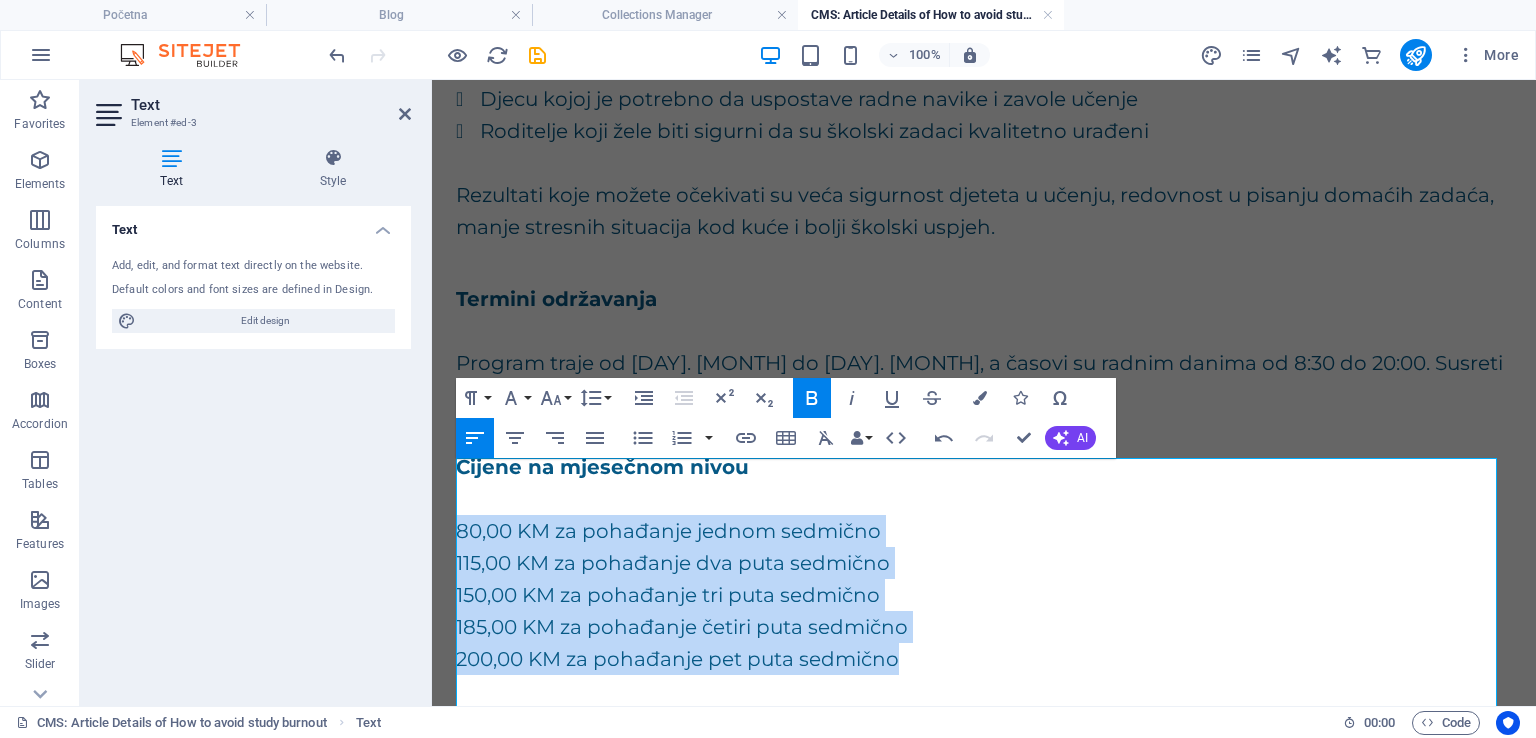 drag, startPoint x: 457, startPoint y: 533, endPoint x: 968, endPoint y: 669, distance: 528.7882 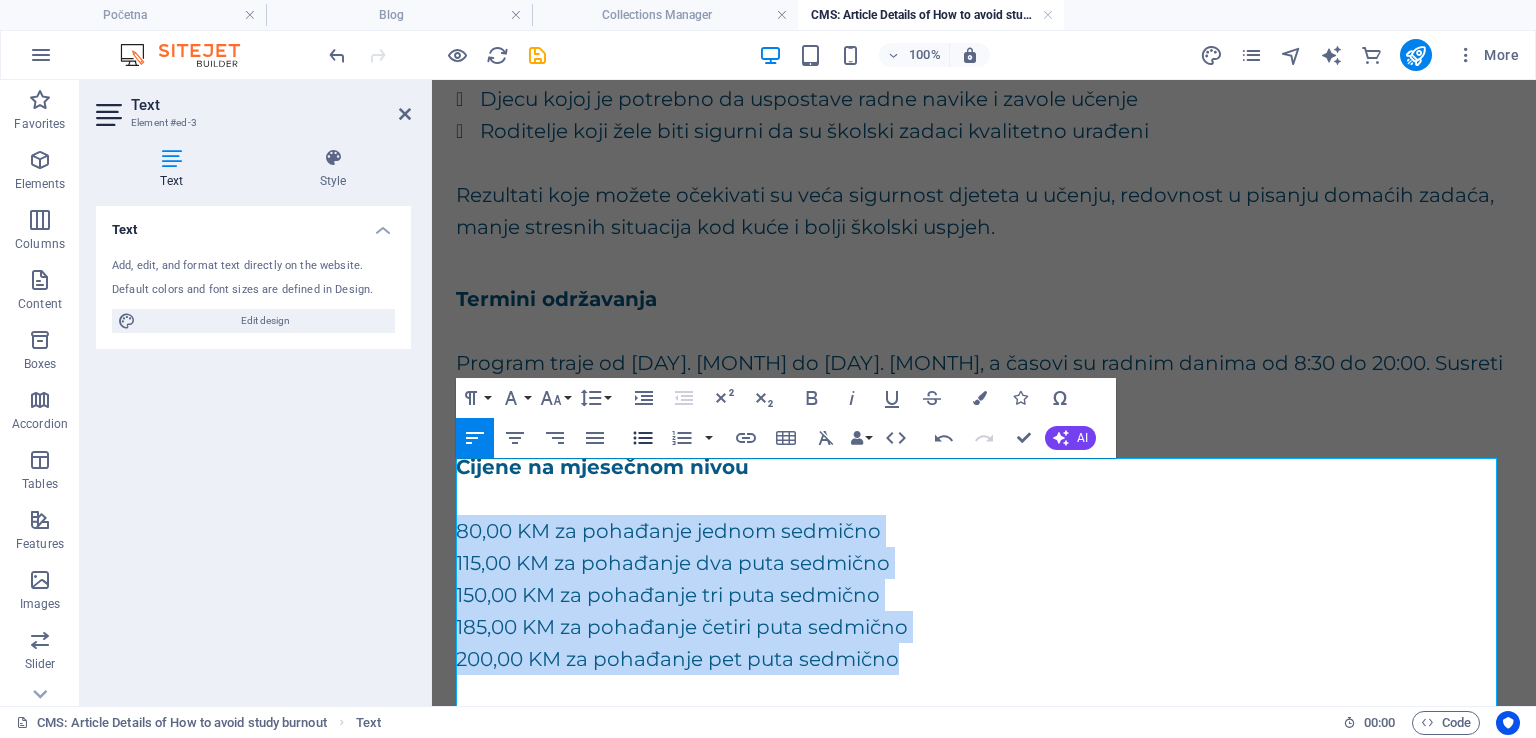 click 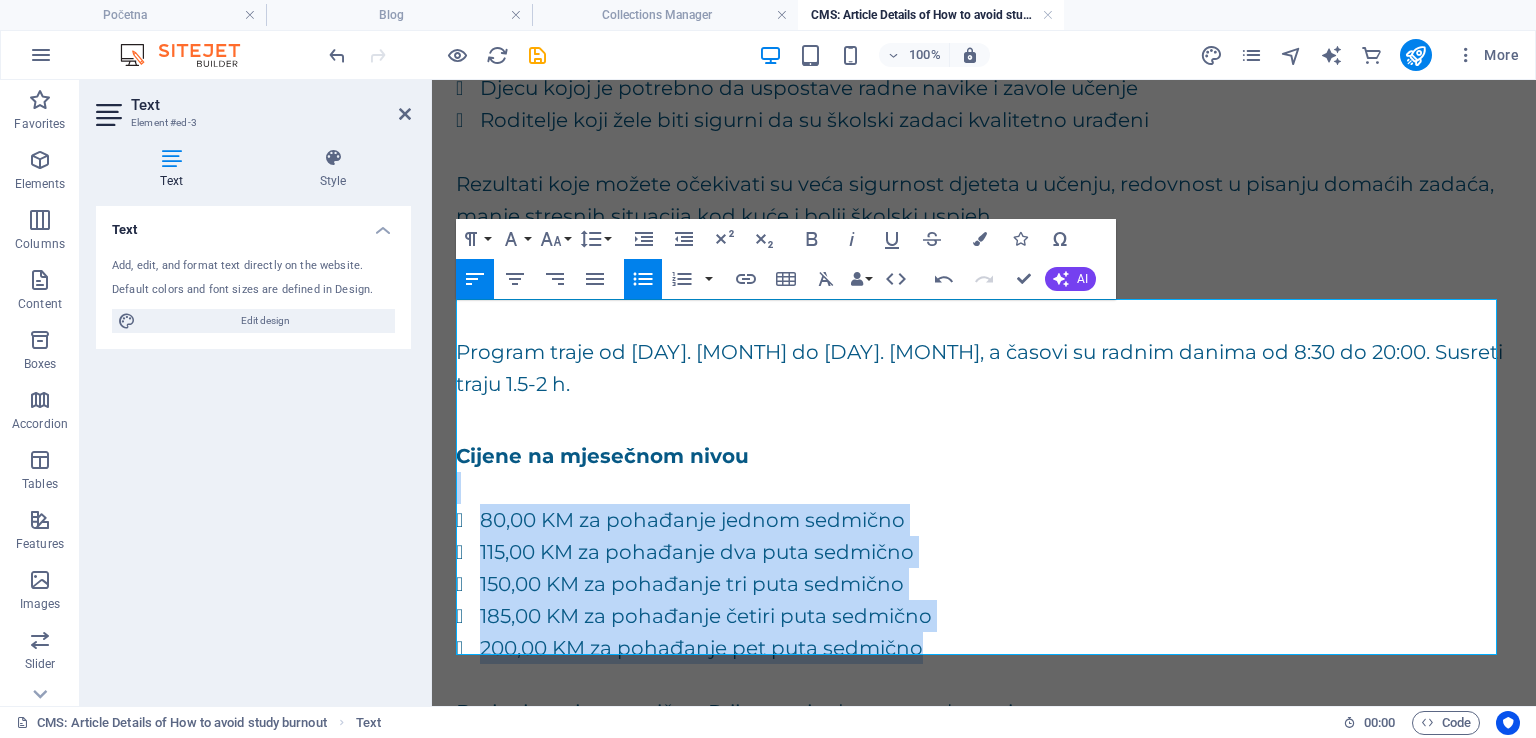 scroll, scrollTop: 929, scrollLeft: 0, axis: vertical 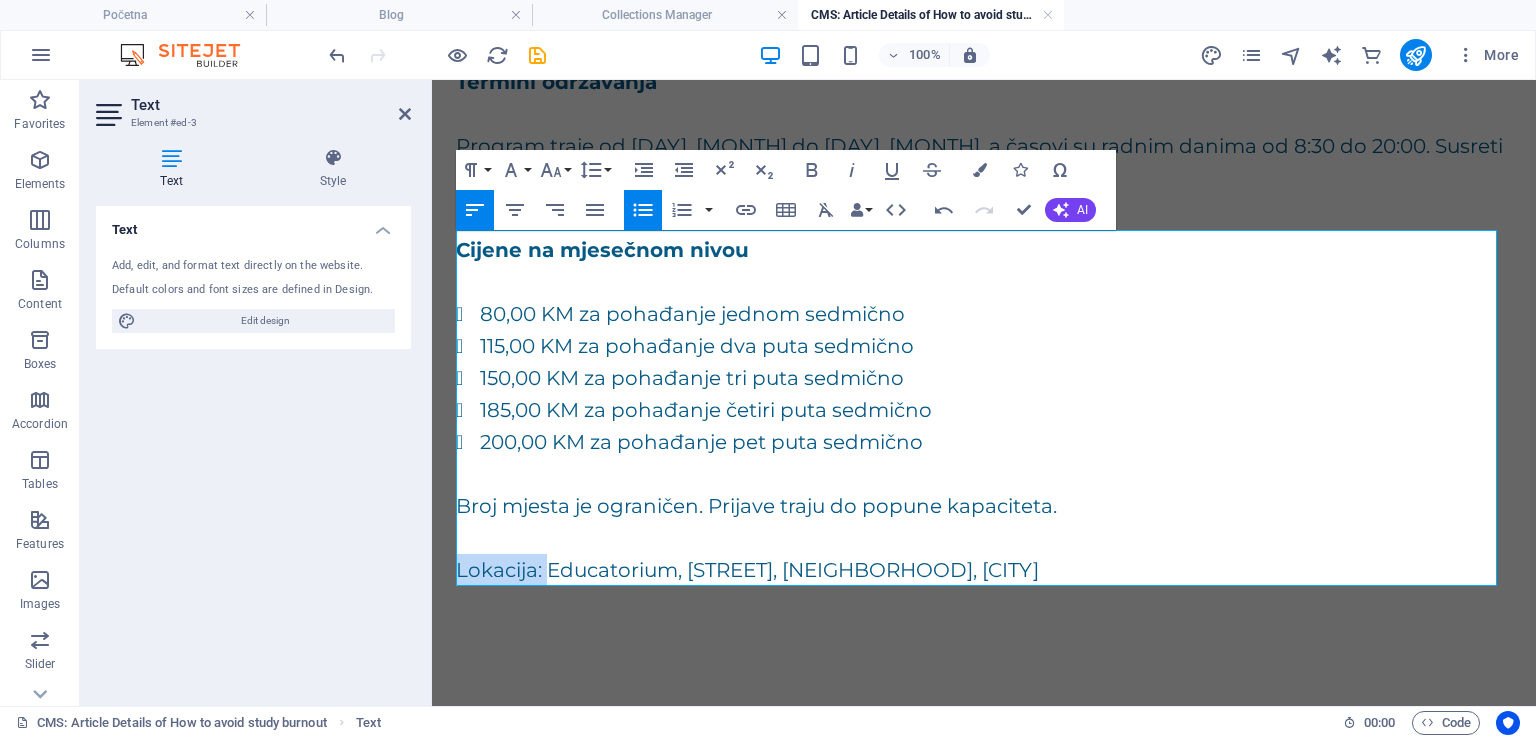 drag, startPoint x: 544, startPoint y: 569, endPoint x: 456, endPoint y: 573, distance: 88.09086 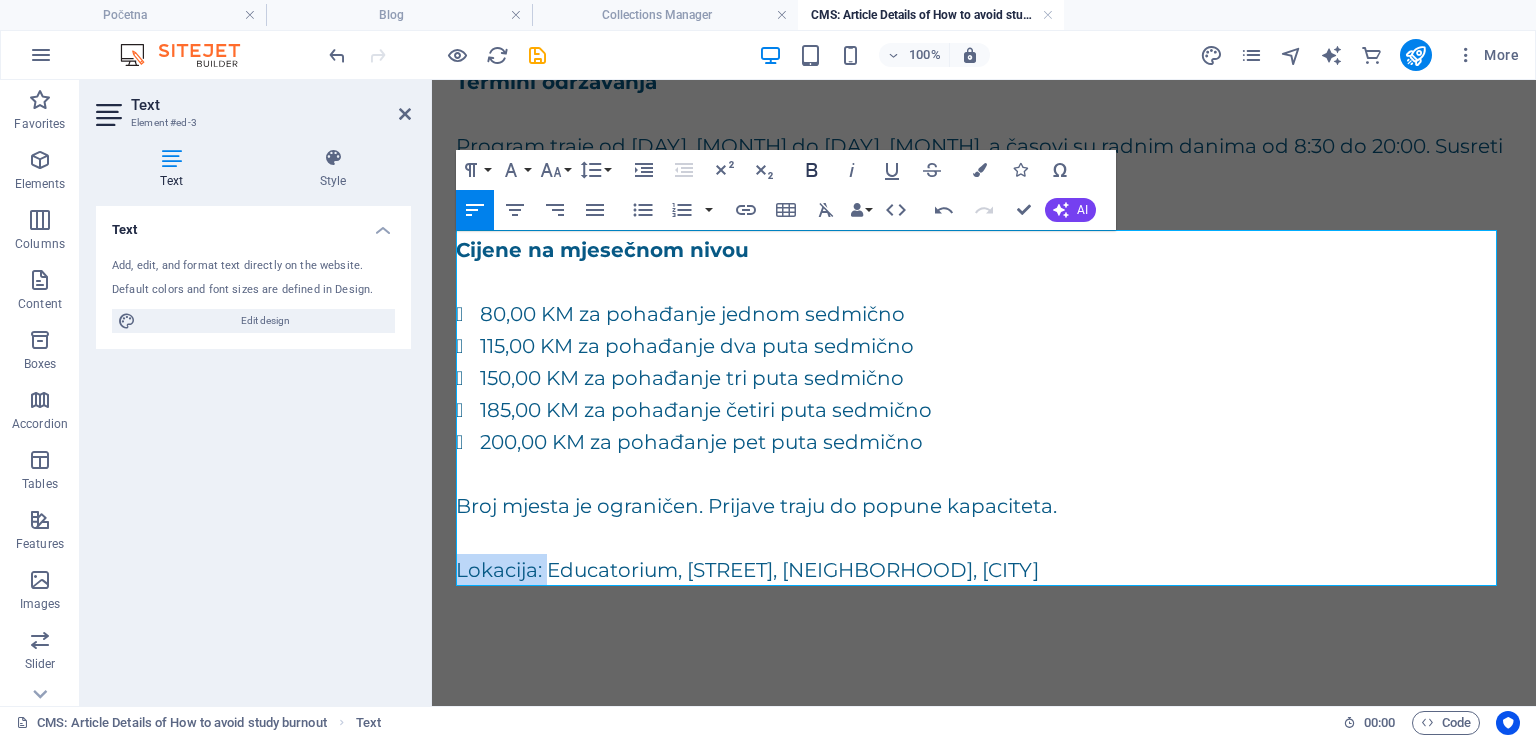 click 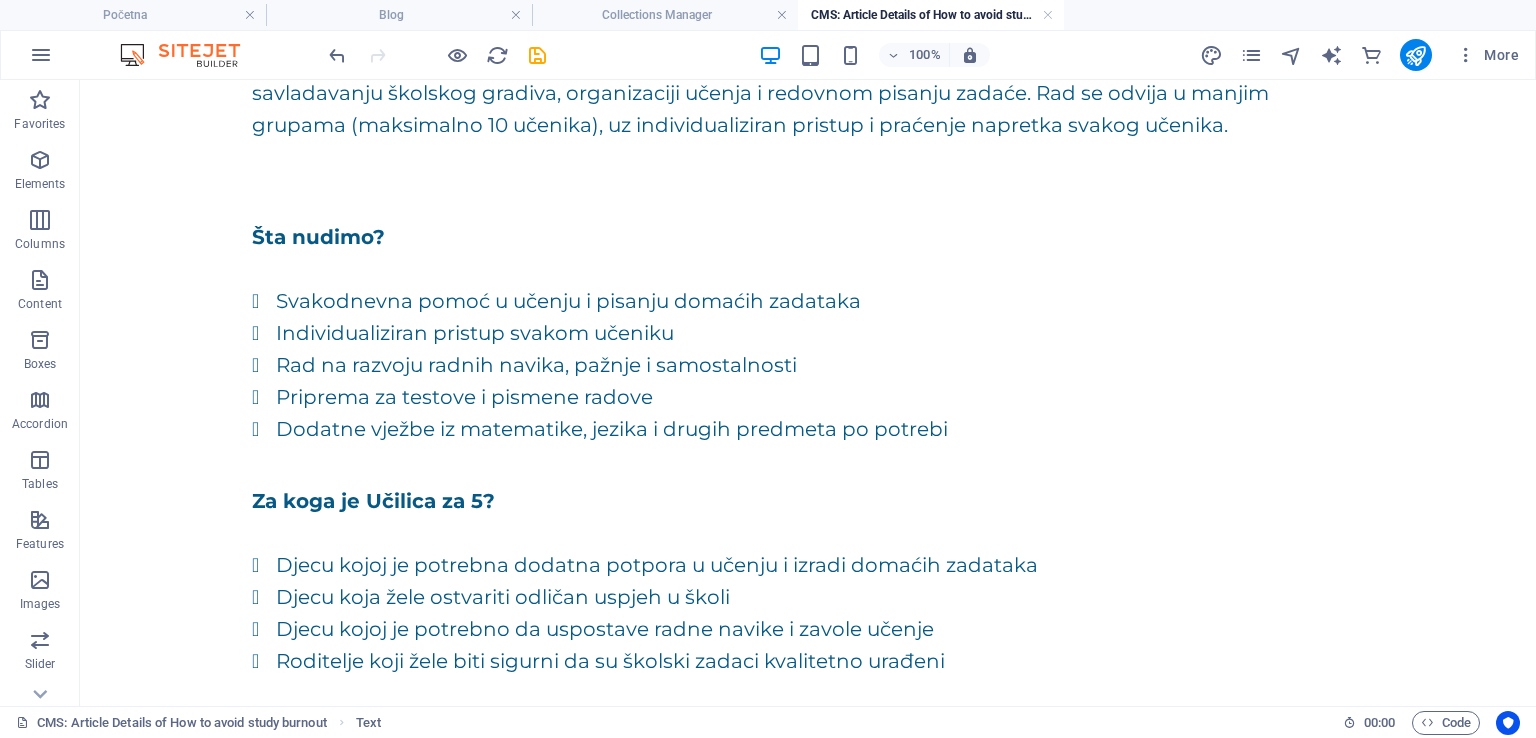 scroll, scrollTop: 0, scrollLeft: 0, axis: both 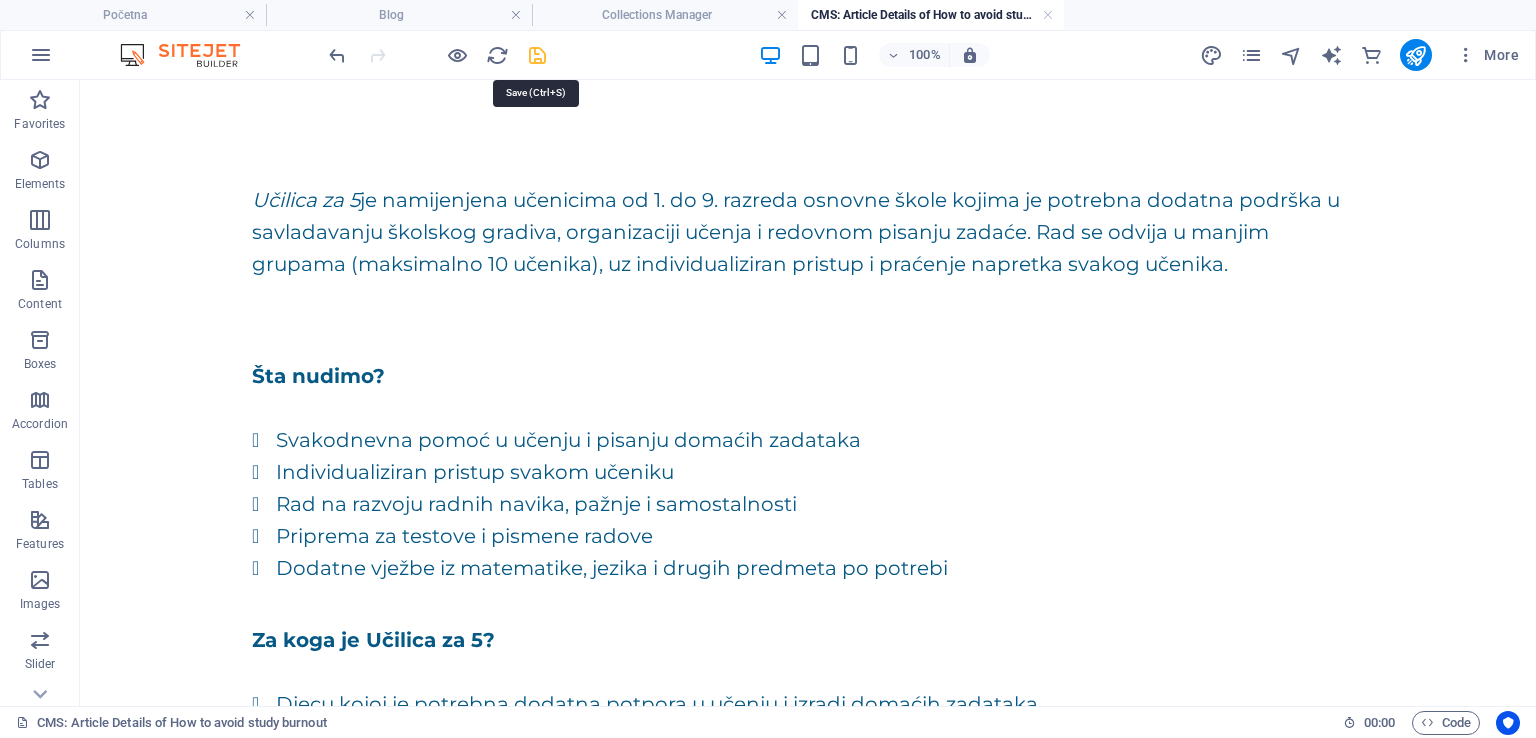 click at bounding box center (537, 55) 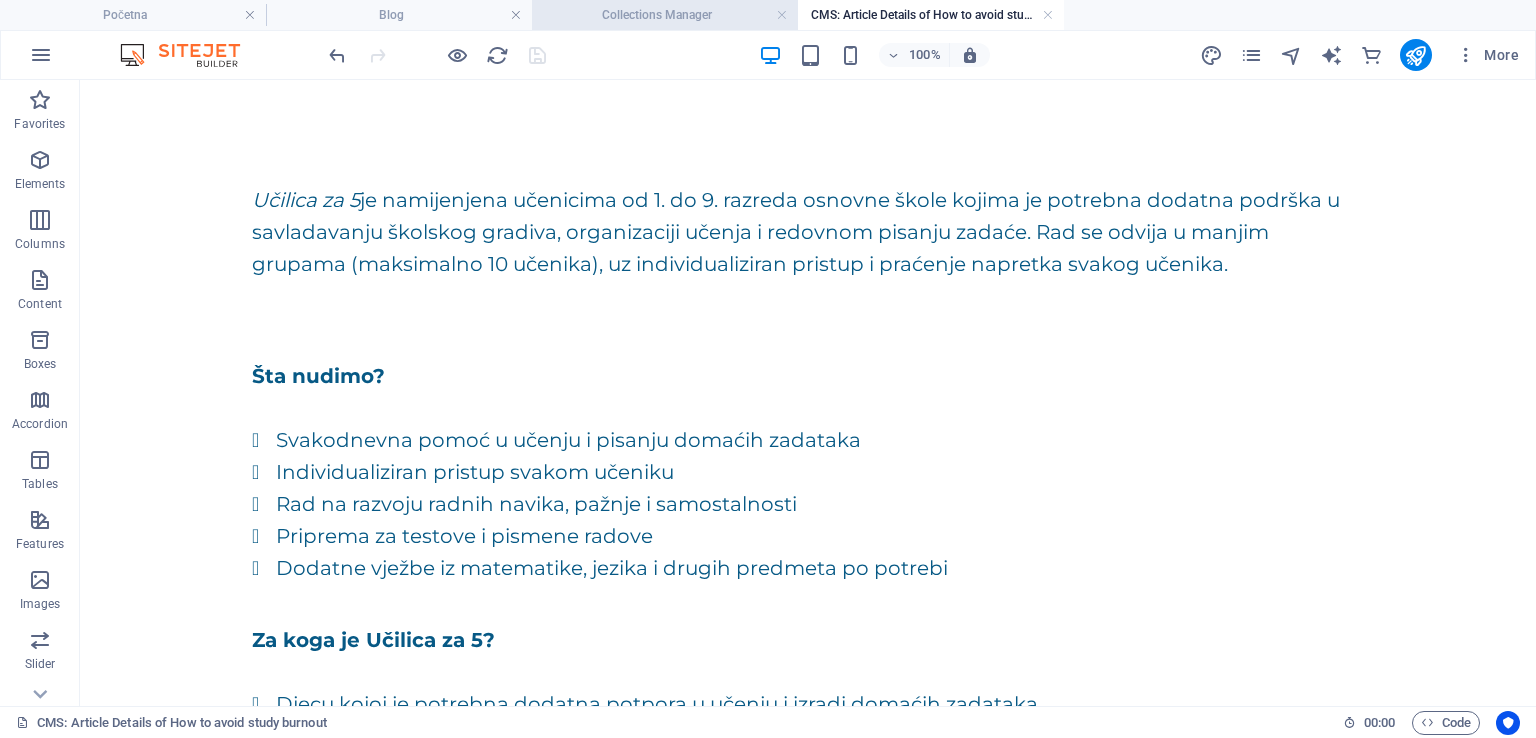 click on "Collections Manager" at bounding box center (665, 15) 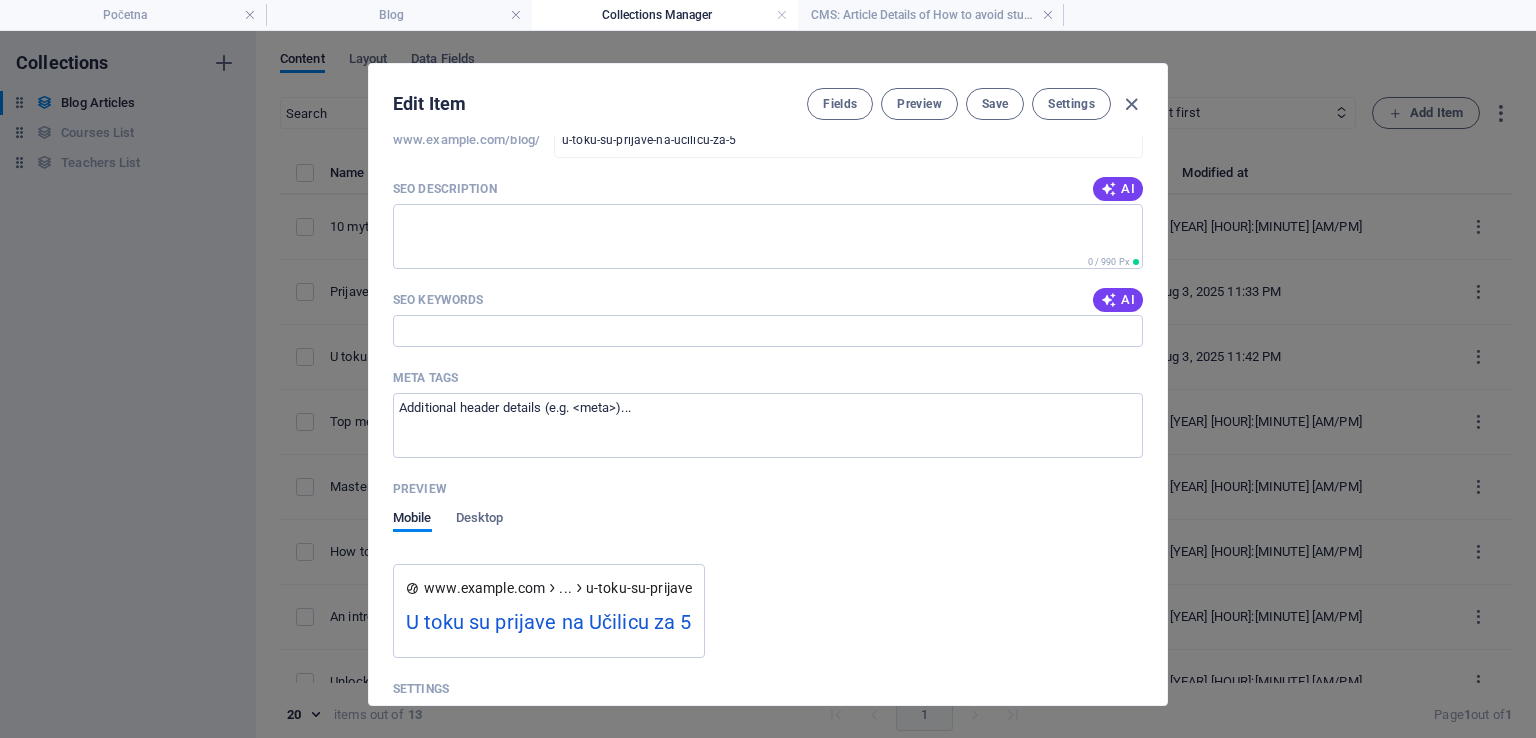 scroll, scrollTop: 1558, scrollLeft: 0, axis: vertical 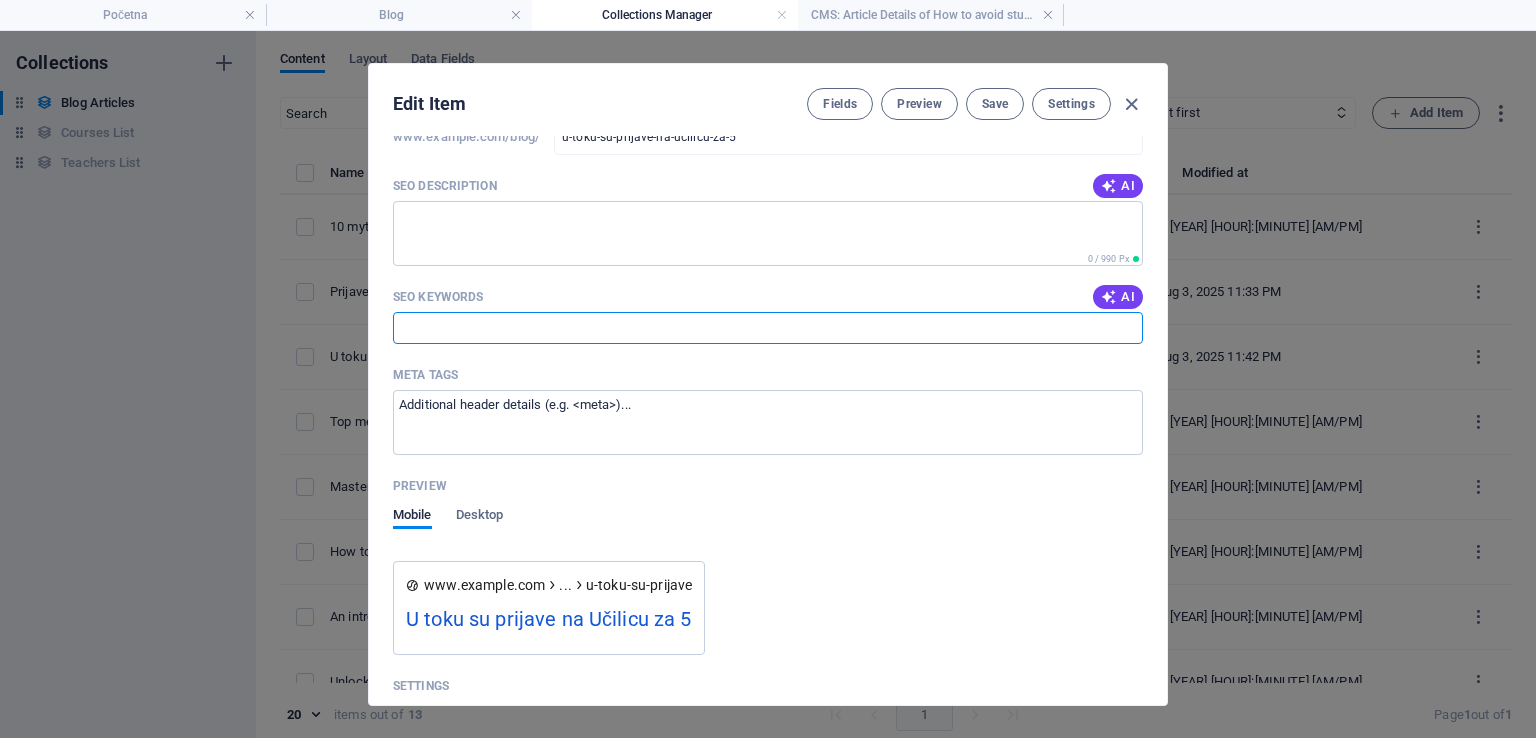 click on "SEO Keywords" at bounding box center (768, 328) 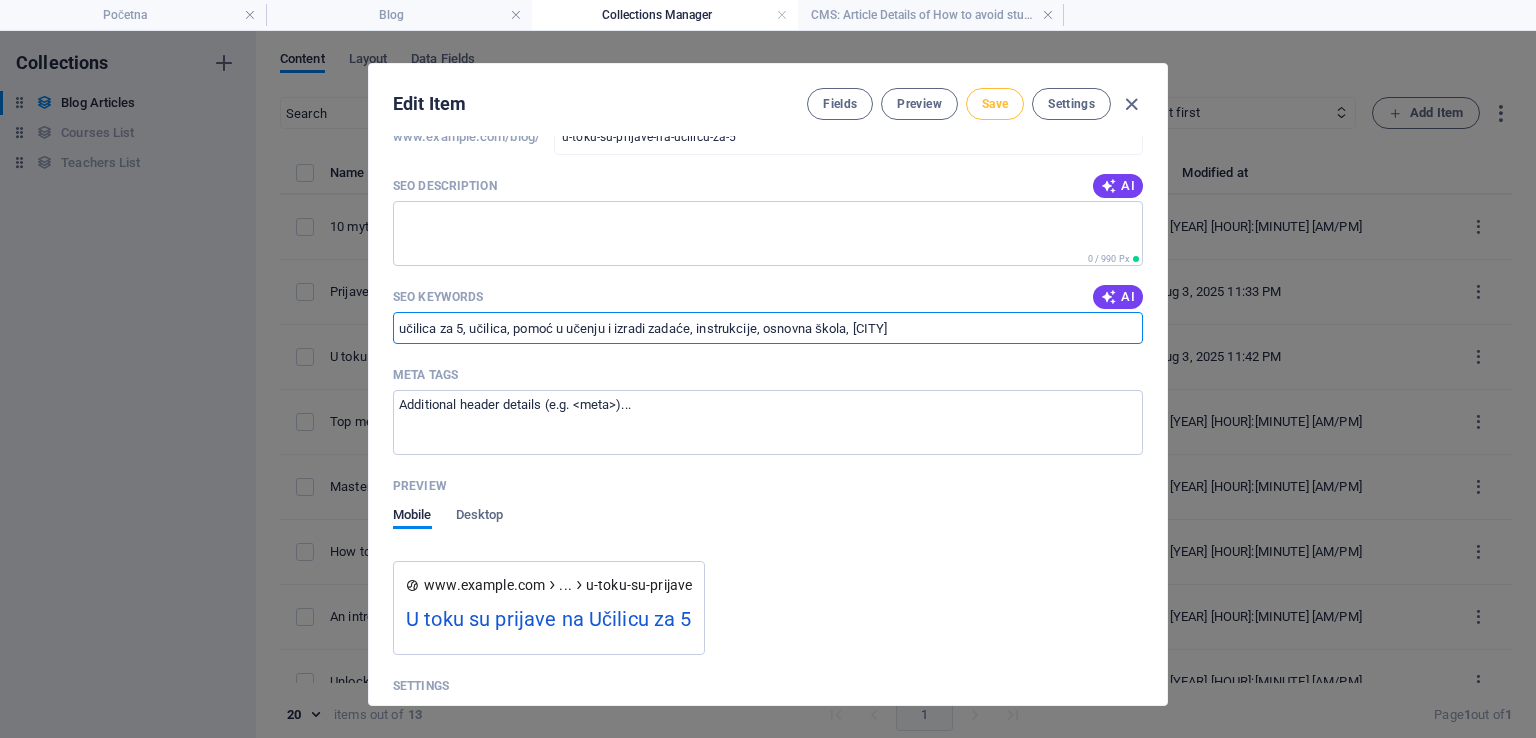 type on "učilica za 5, učilica, pomoć u učenju i izradi zadaće, instrukcije, osnovna škola, [CITY]" 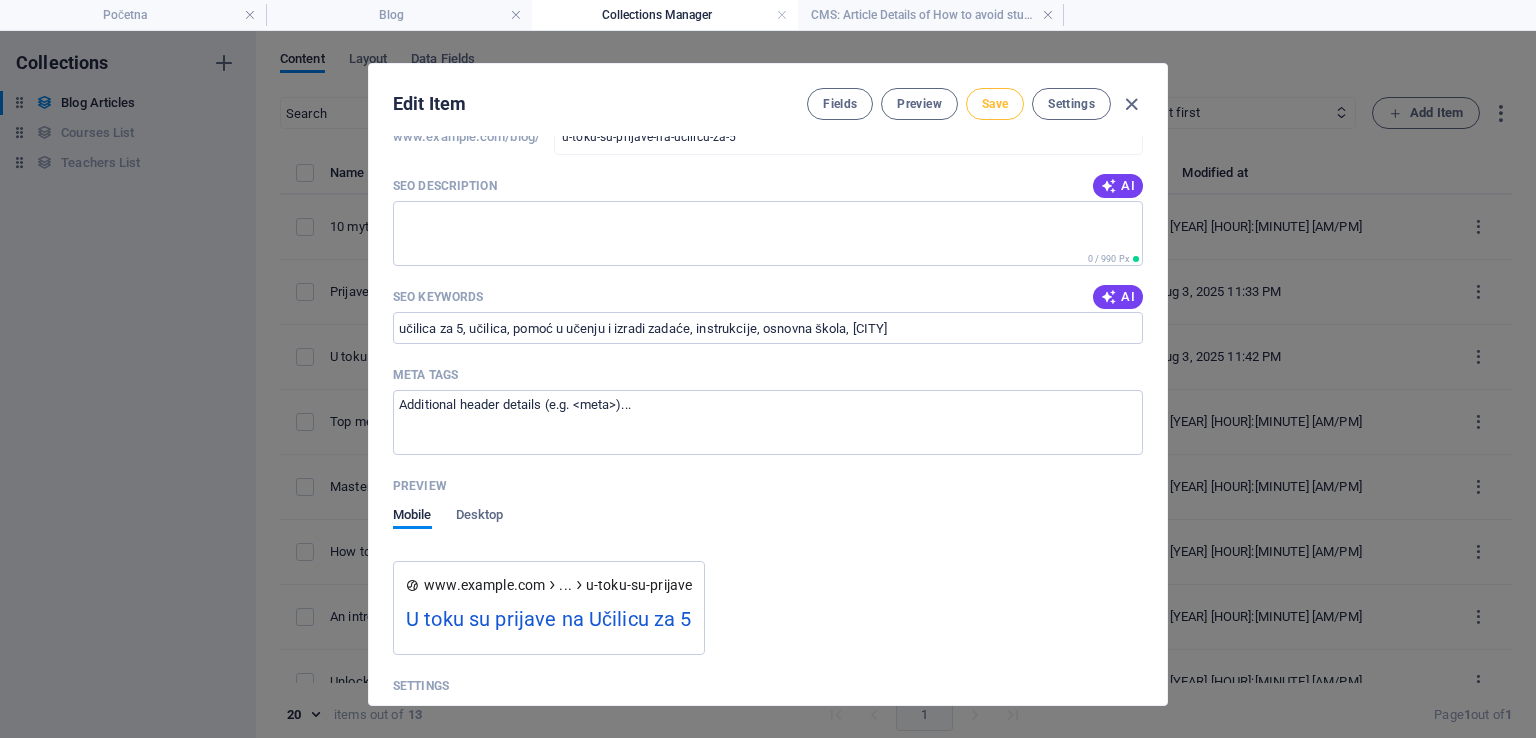 click on "Save" at bounding box center (995, 104) 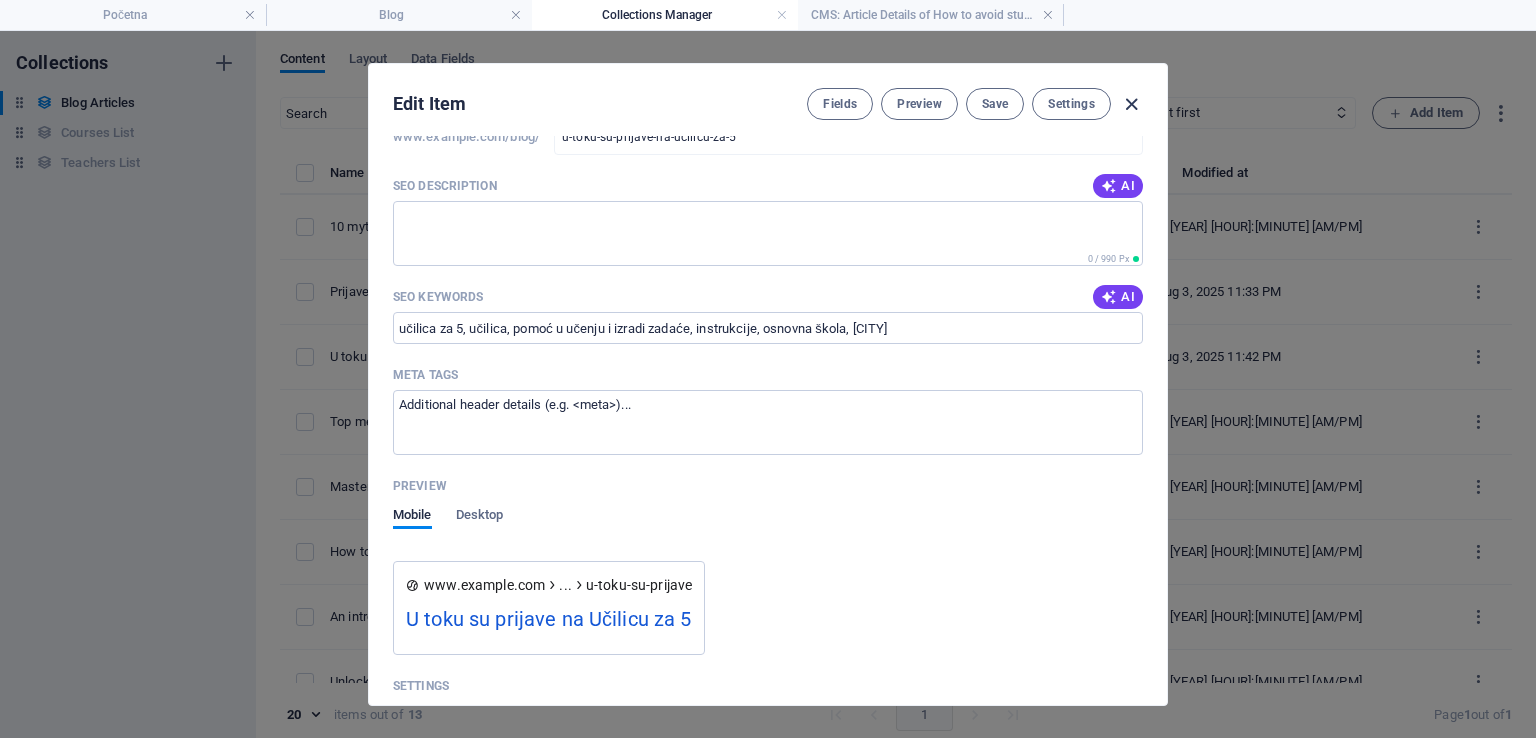 click at bounding box center (1131, 104) 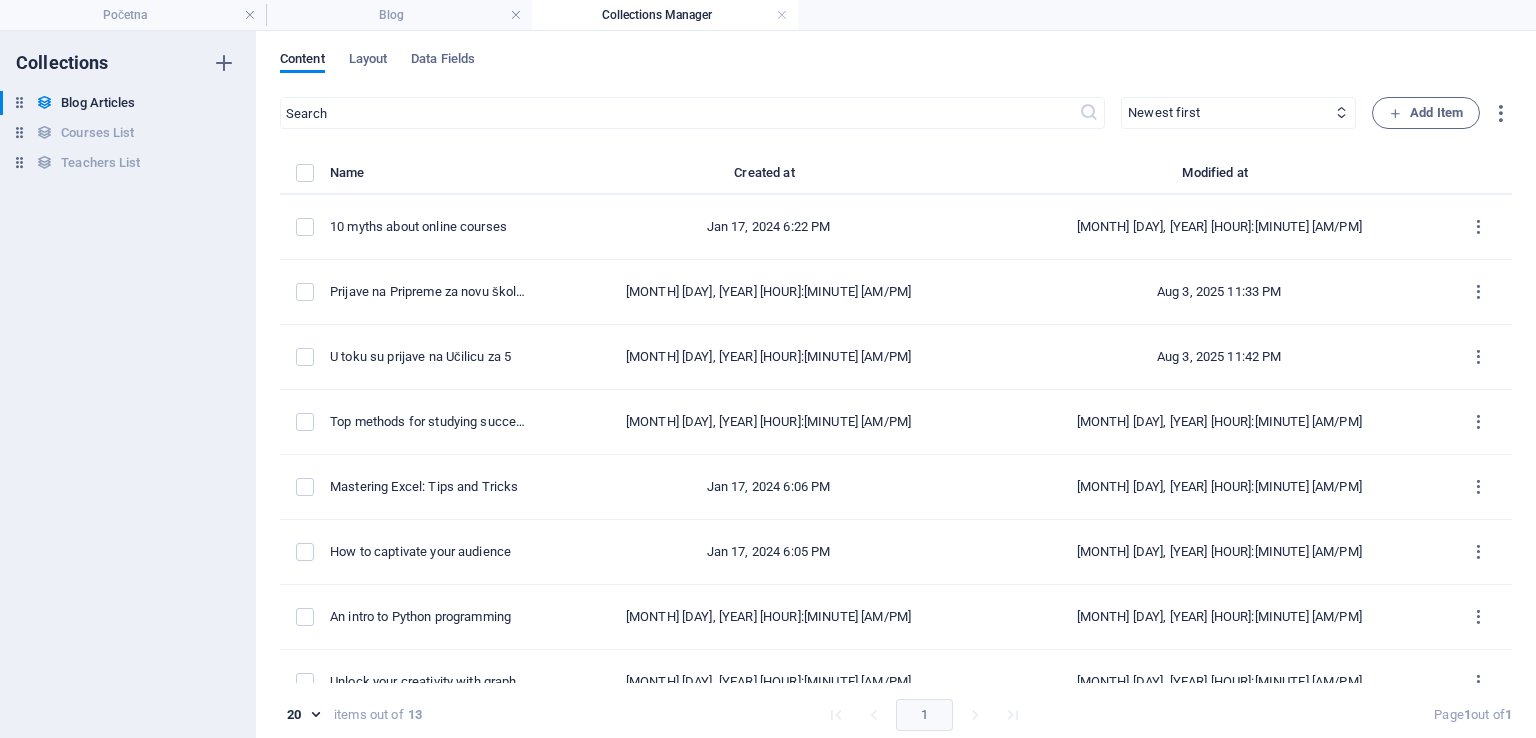 scroll, scrollTop: 1360, scrollLeft: 0, axis: vertical 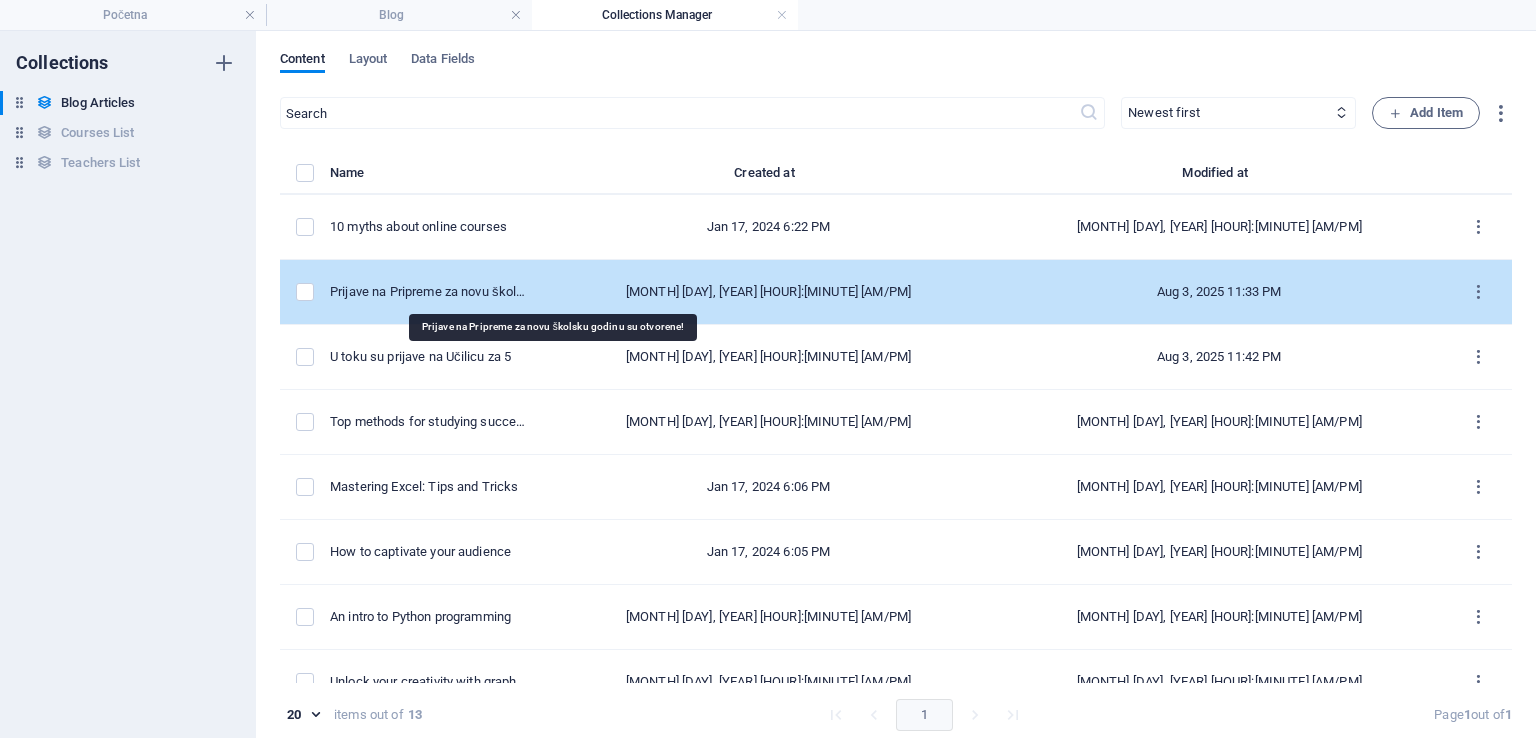 click on "Prijave na Pripreme za novu školsku godinu su otvorene!" at bounding box center [428, 292] 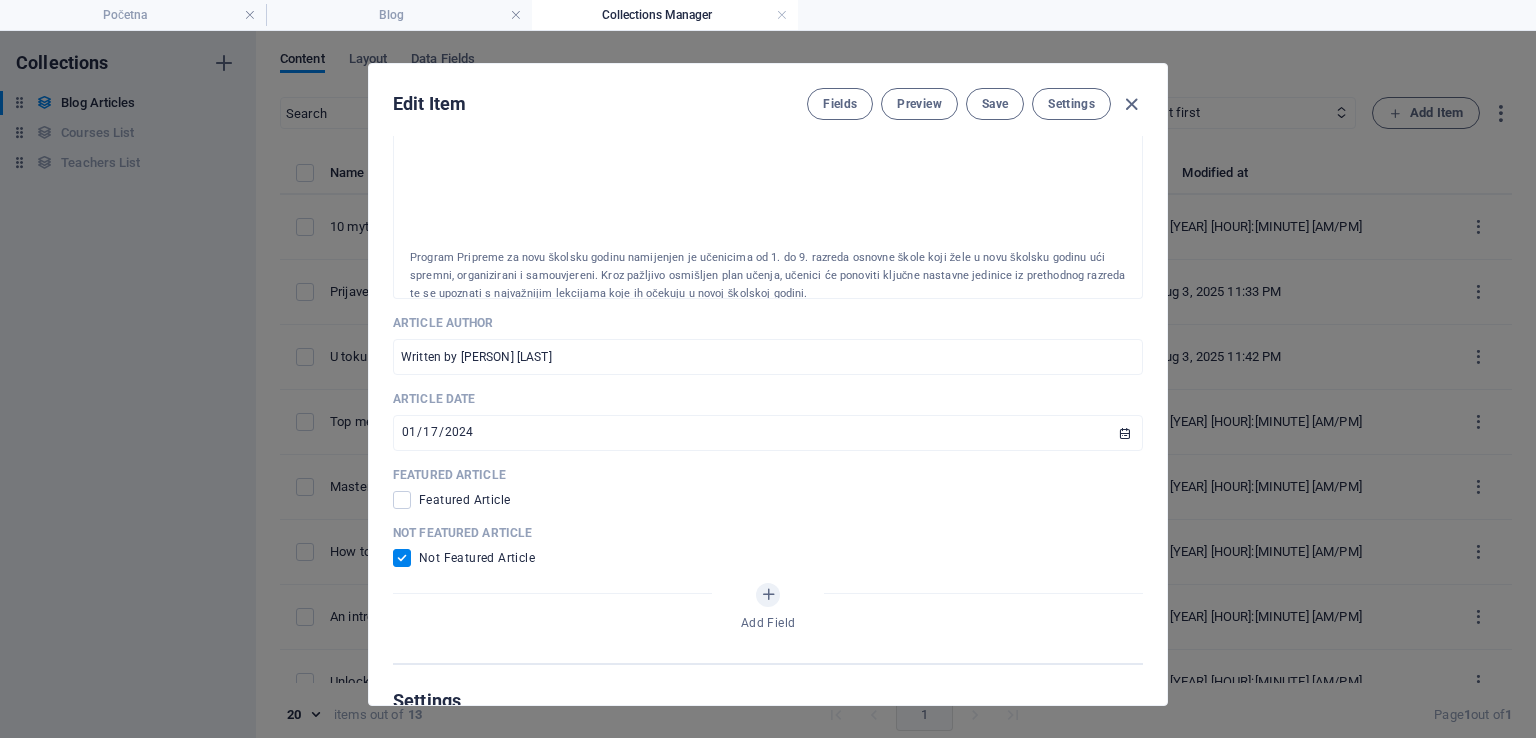 scroll, scrollTop: 860, scrollLeft: 0, axis: vertical 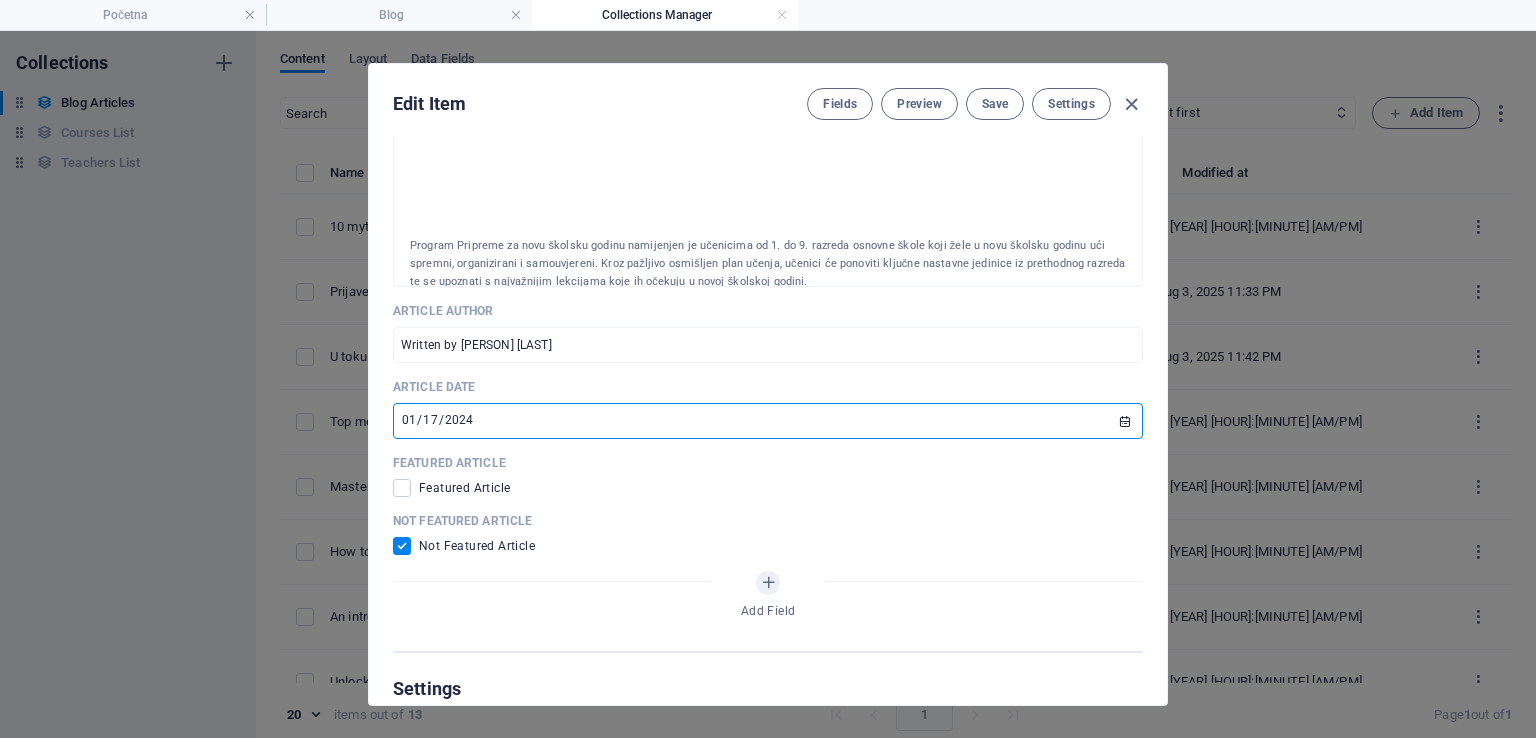 click on "2024-01-17" at bounding box center (768, 421) 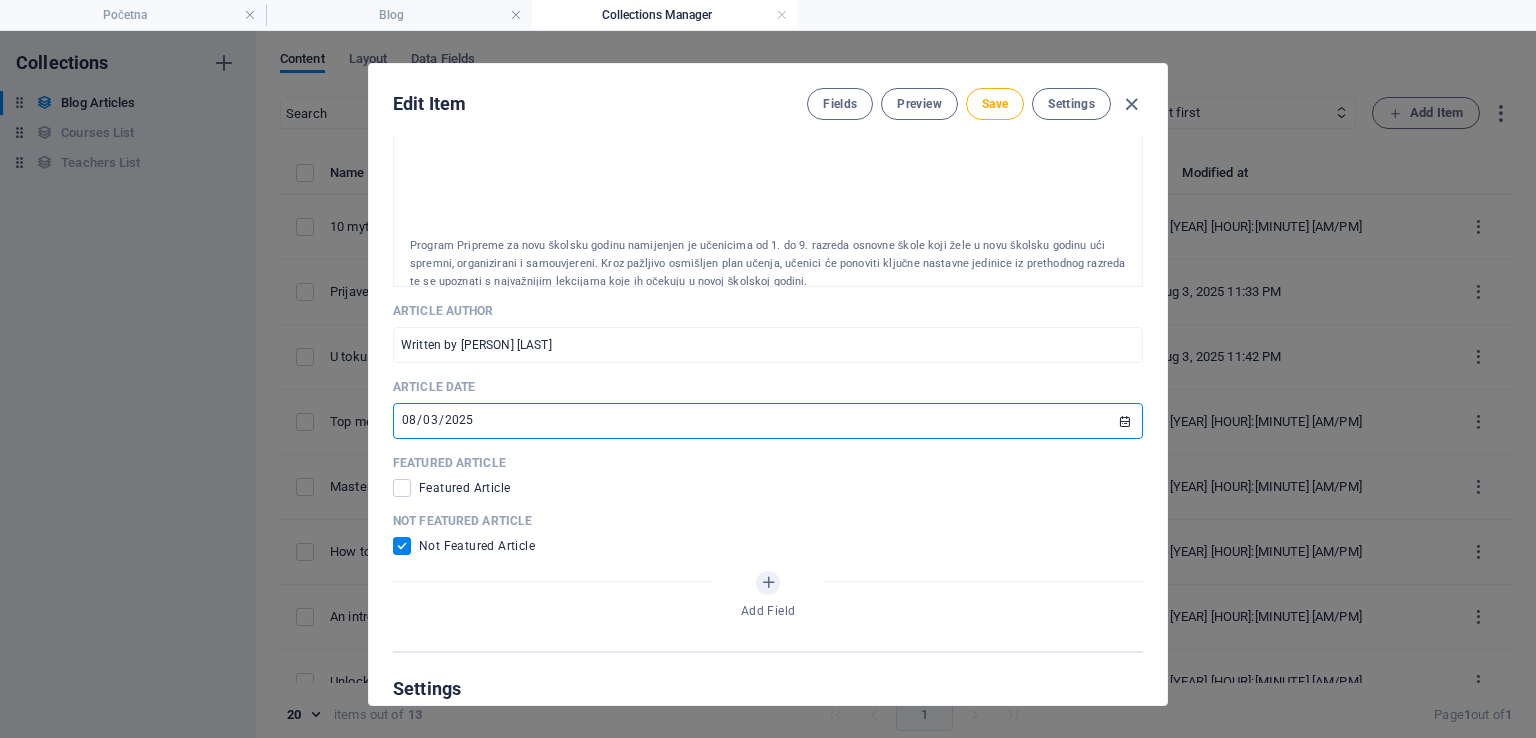 type on "2025-08-03" 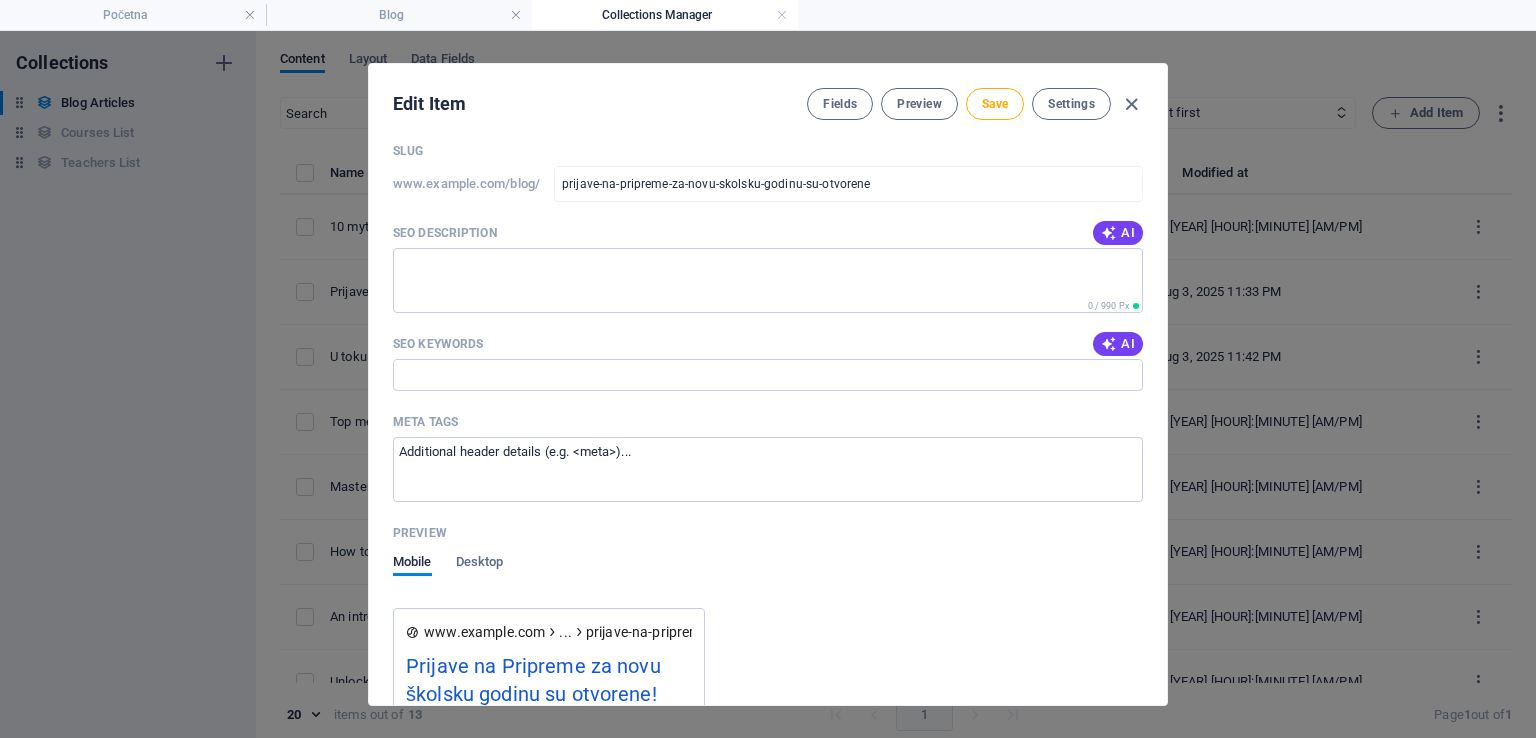 scroll, scrollTop: 1521, scrollLeft: 0, axis: vertical 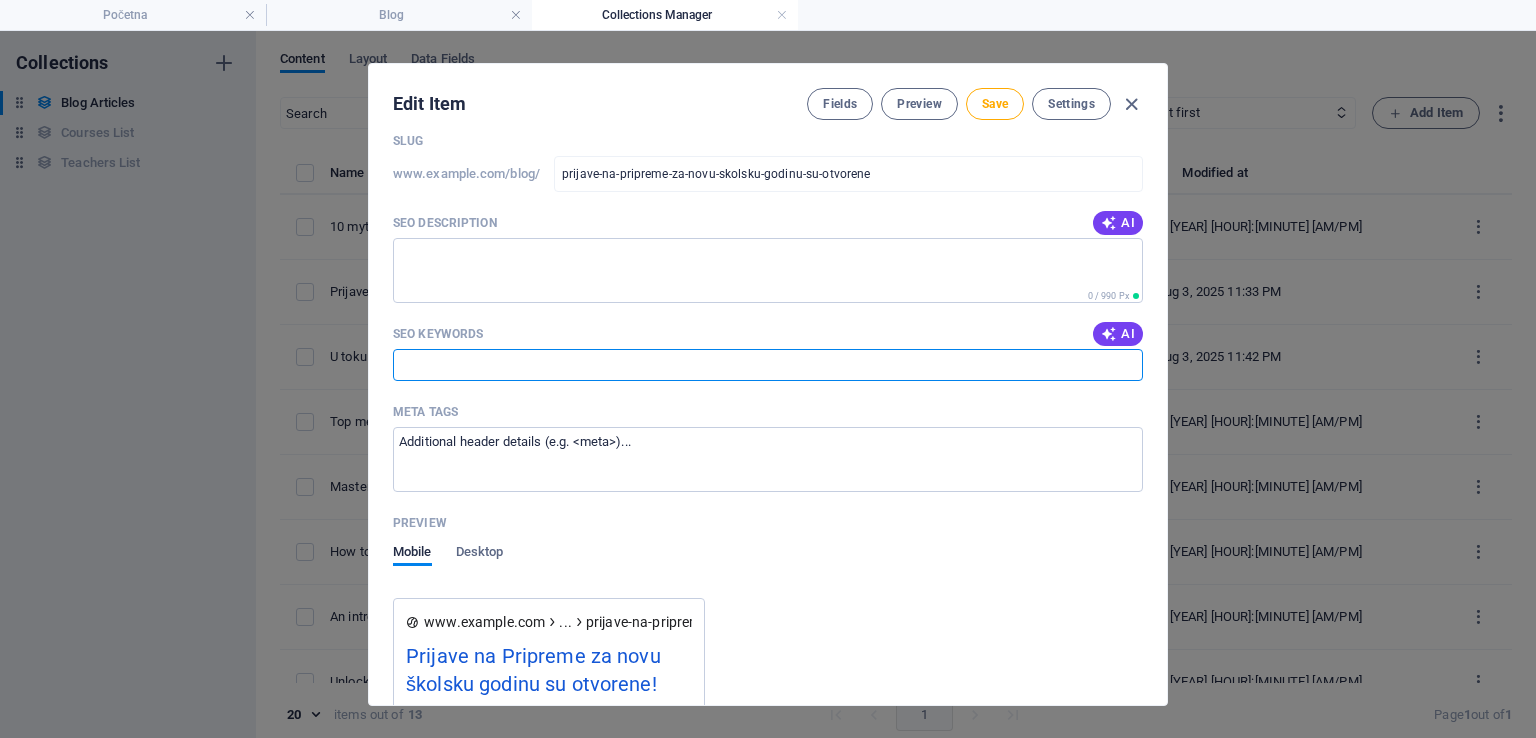 click on "SEO Keywords" at bounding box center [768, 365] 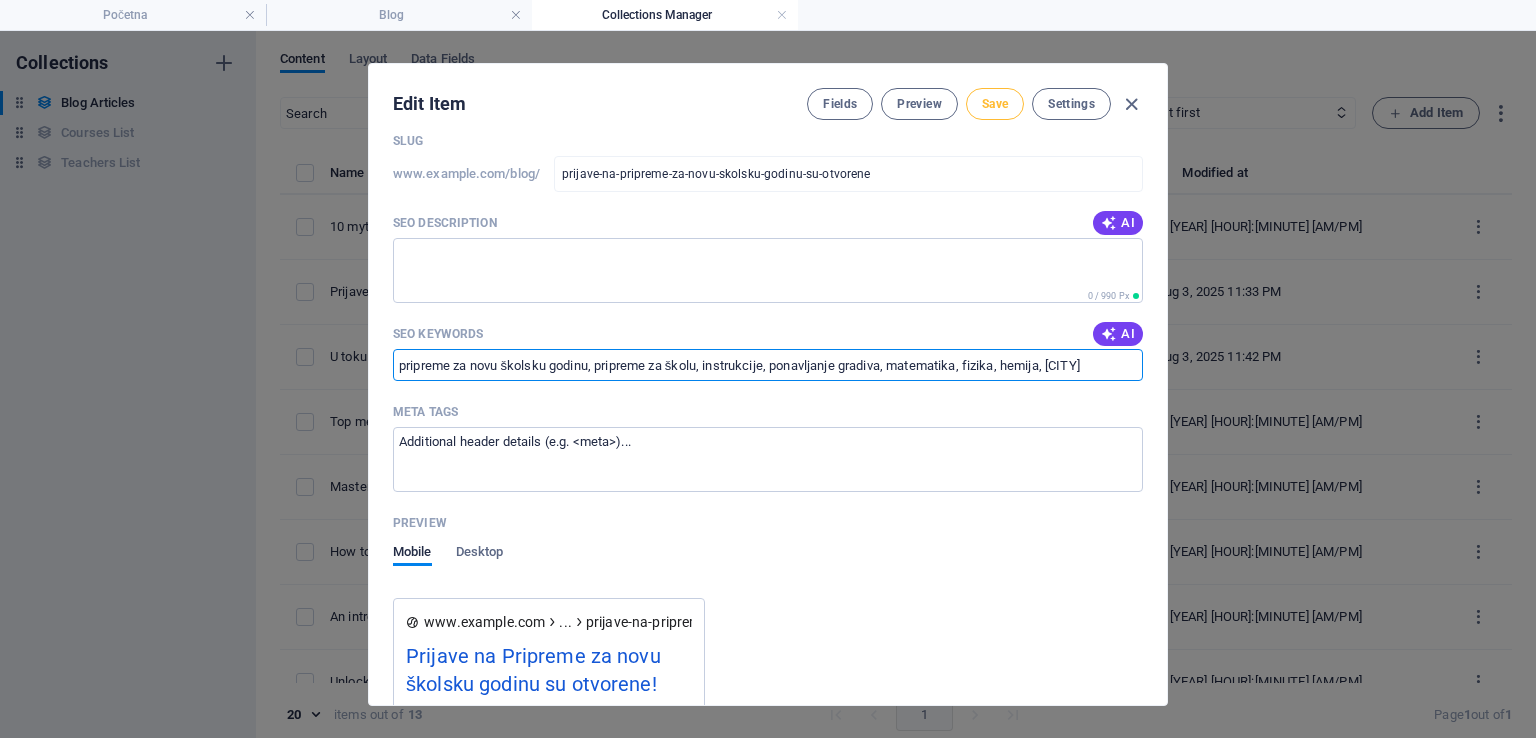 type on "pripreme za novu školsku godinu, pripreme za školu, instrukcije, ponavljanje gradiva, matematika, fizika, hemija, [CITY]" 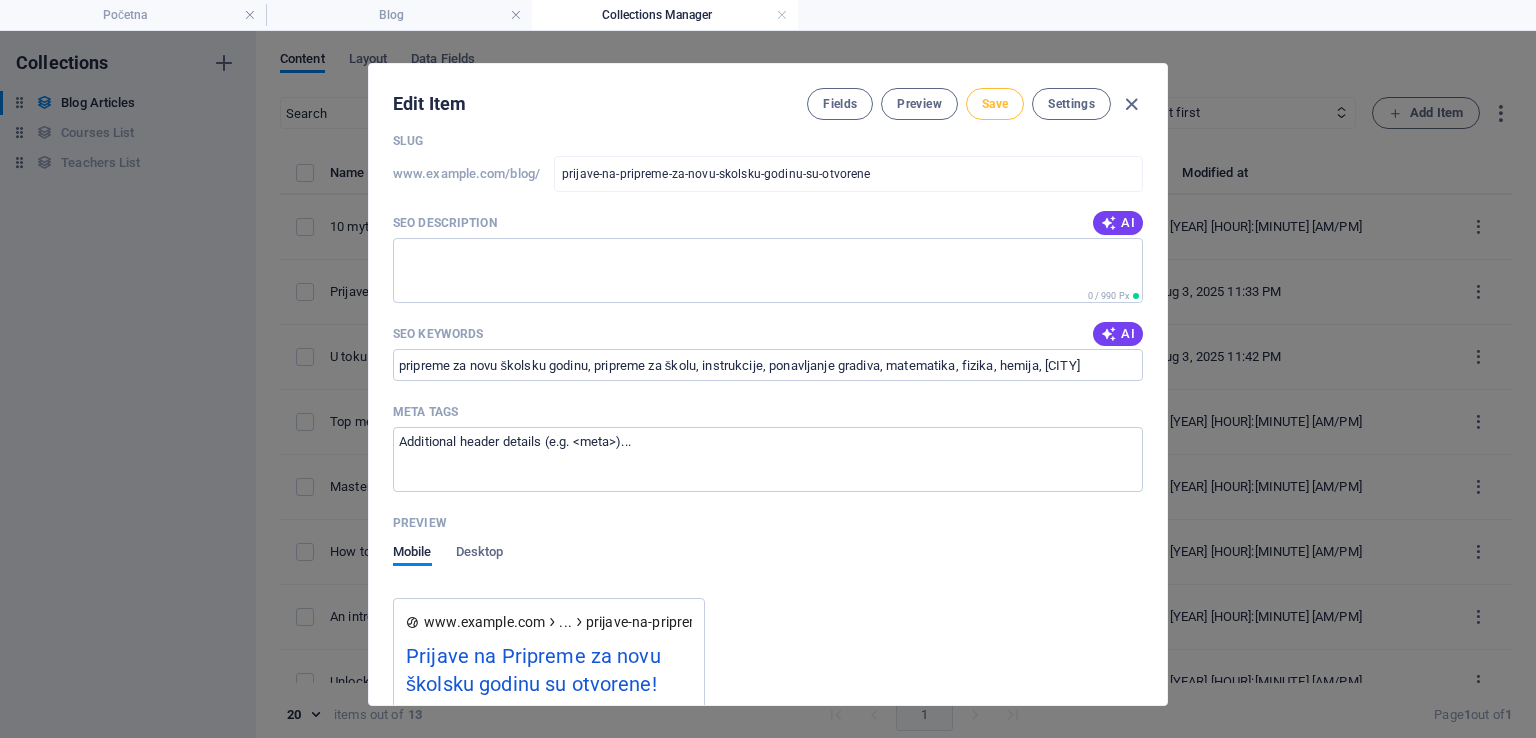 click on "Save" at bounding box center [995, 104] 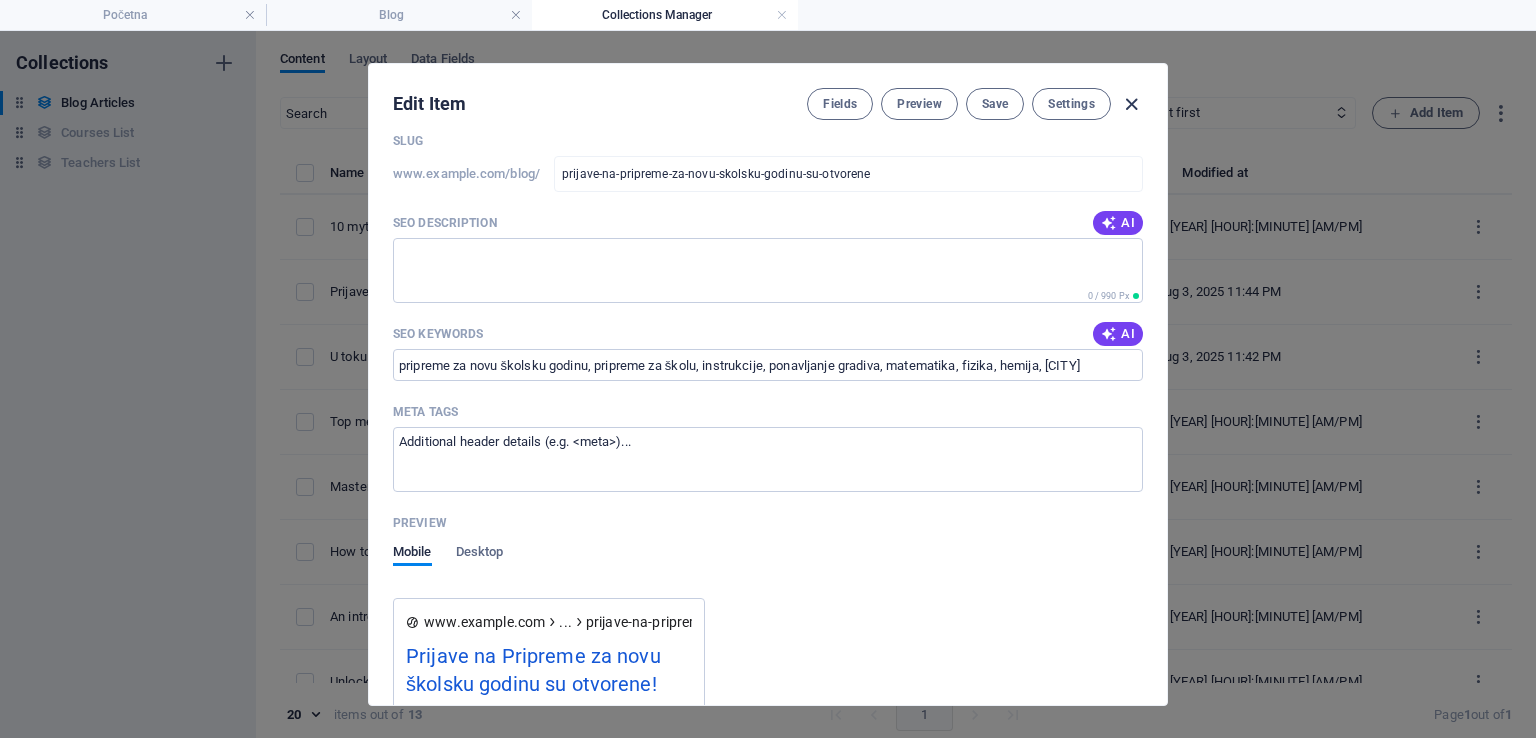 click at bounding box center [1131, 104] 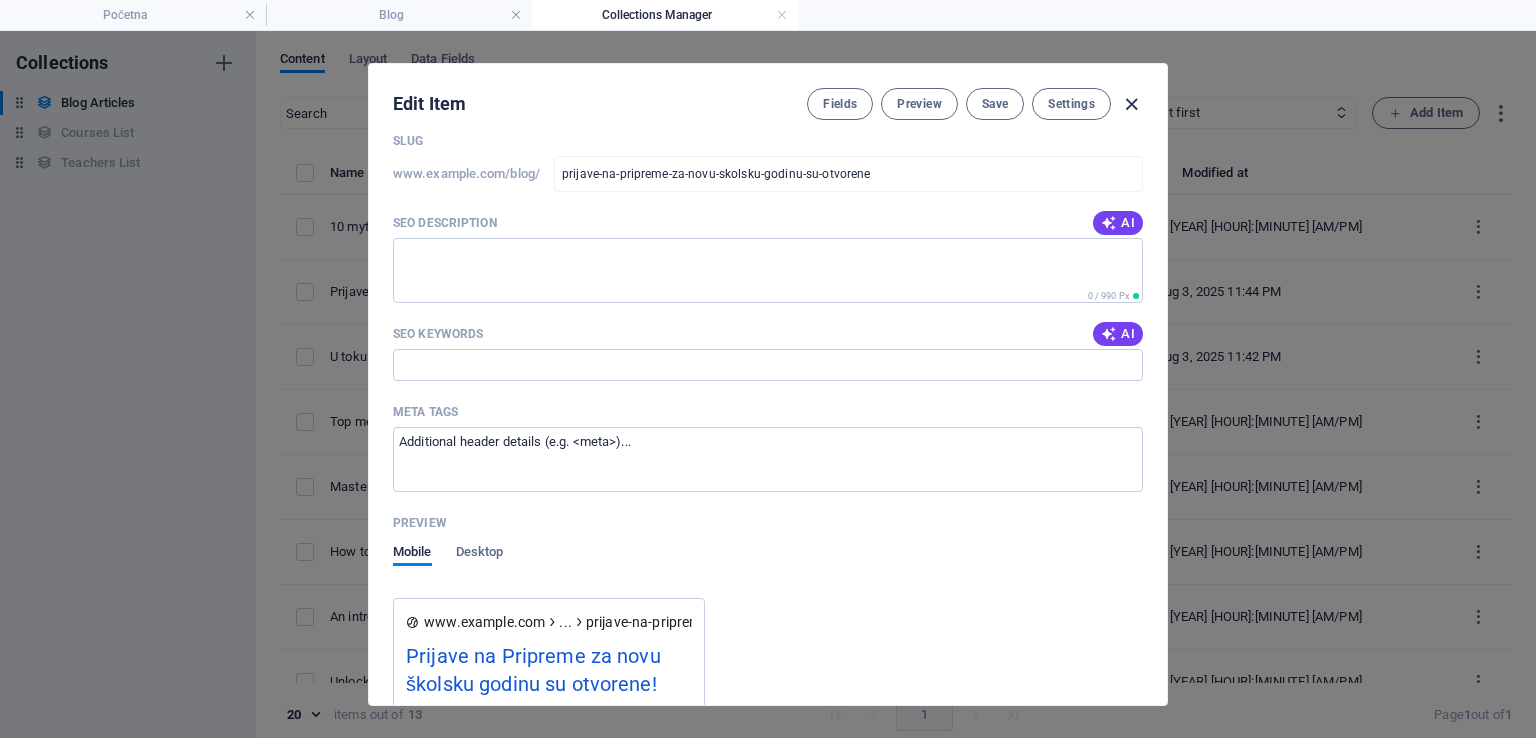 scroll, scrollTop: 1323, scrollLeft: 0, axis: vertical 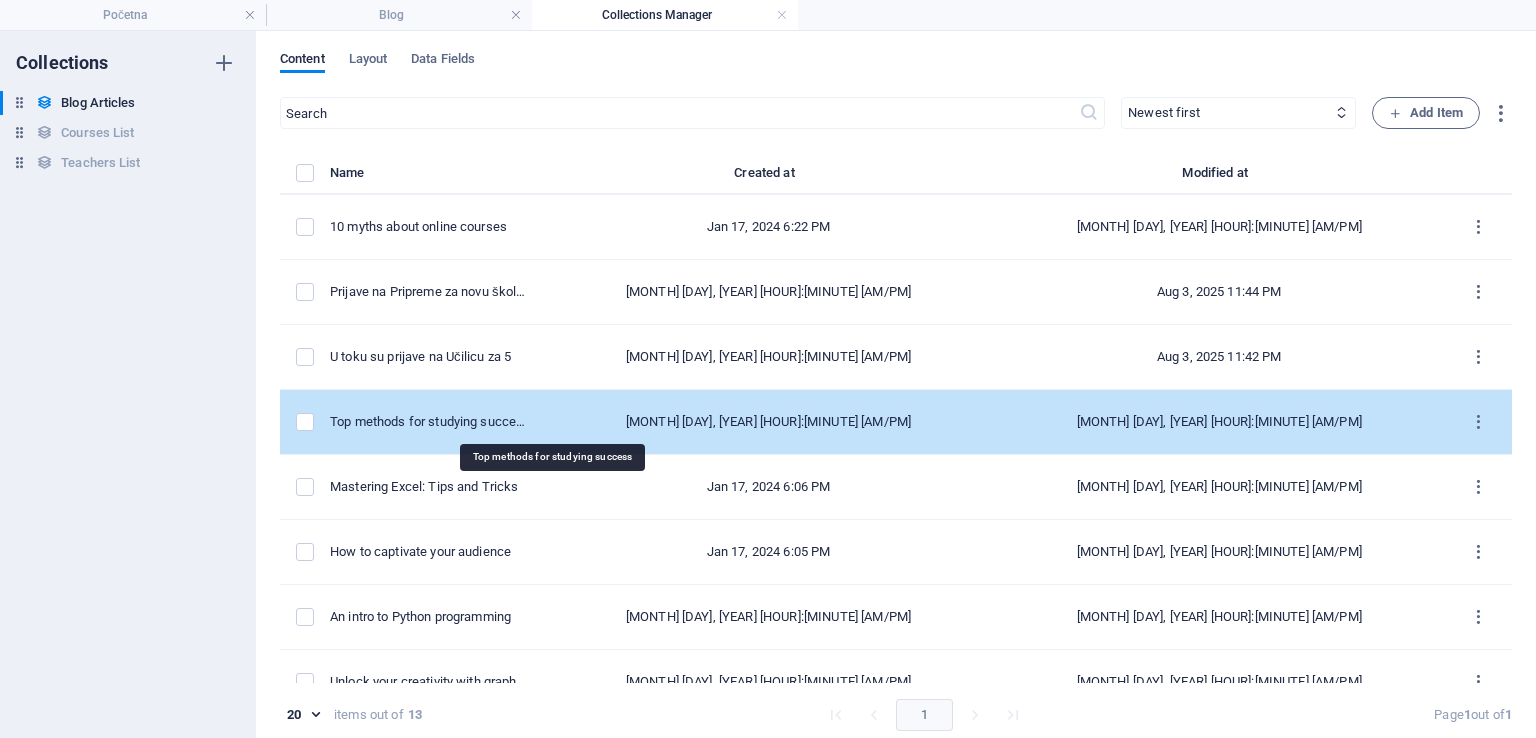 click on "Top methods for studying success" at bounding box center [428, 422] 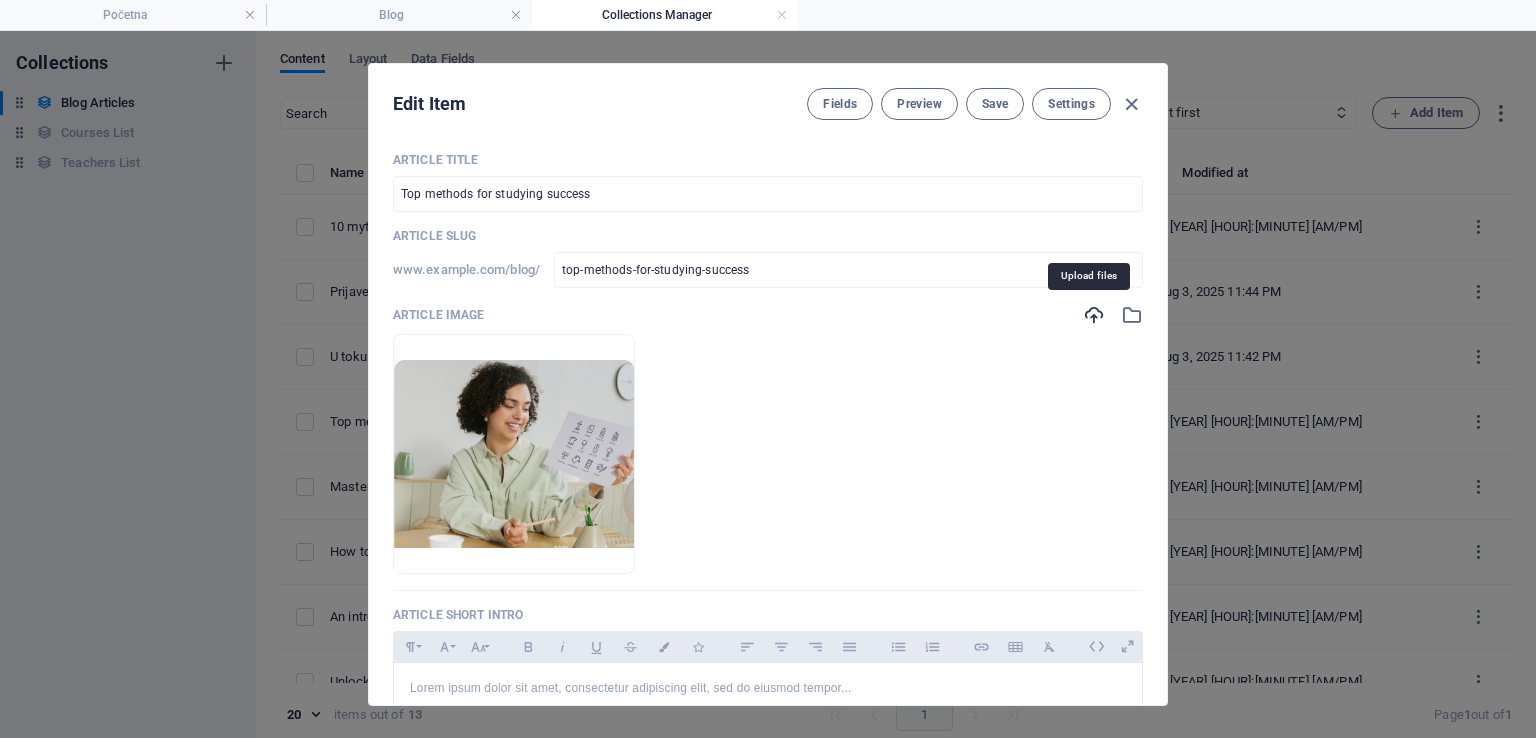click at bounding box center (1094, 315) 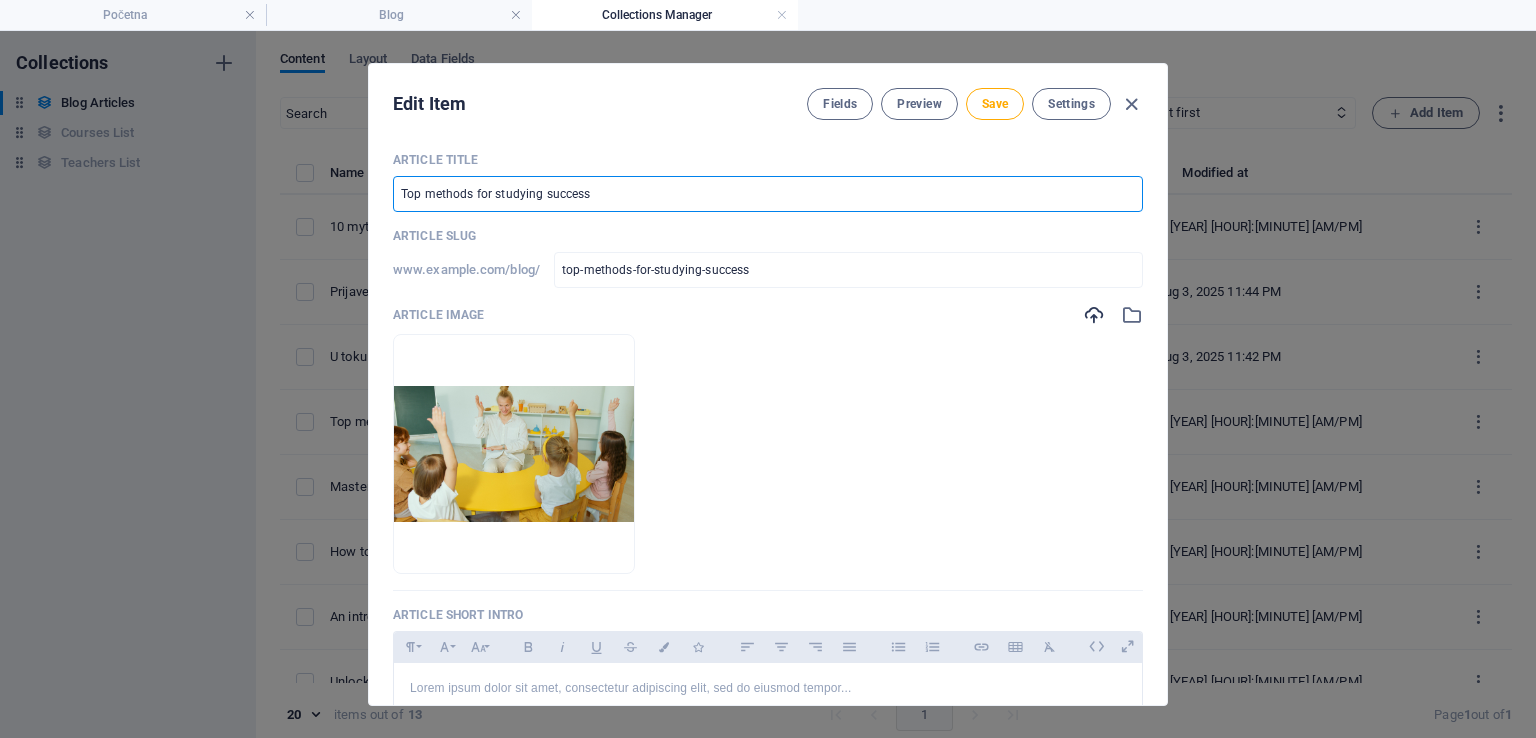 click on "Top methods for studying success" at bounding box center [768, 194] 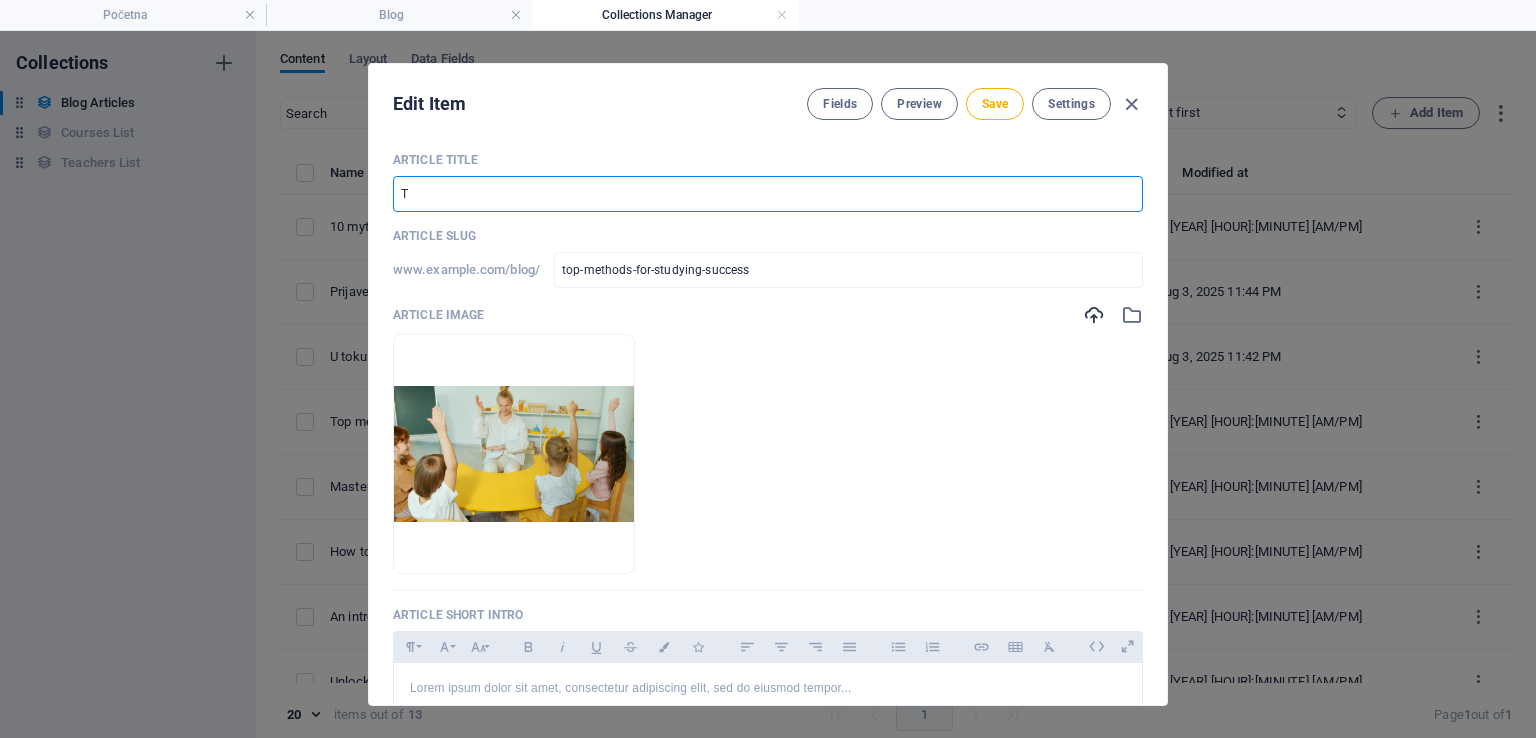 type on "t" 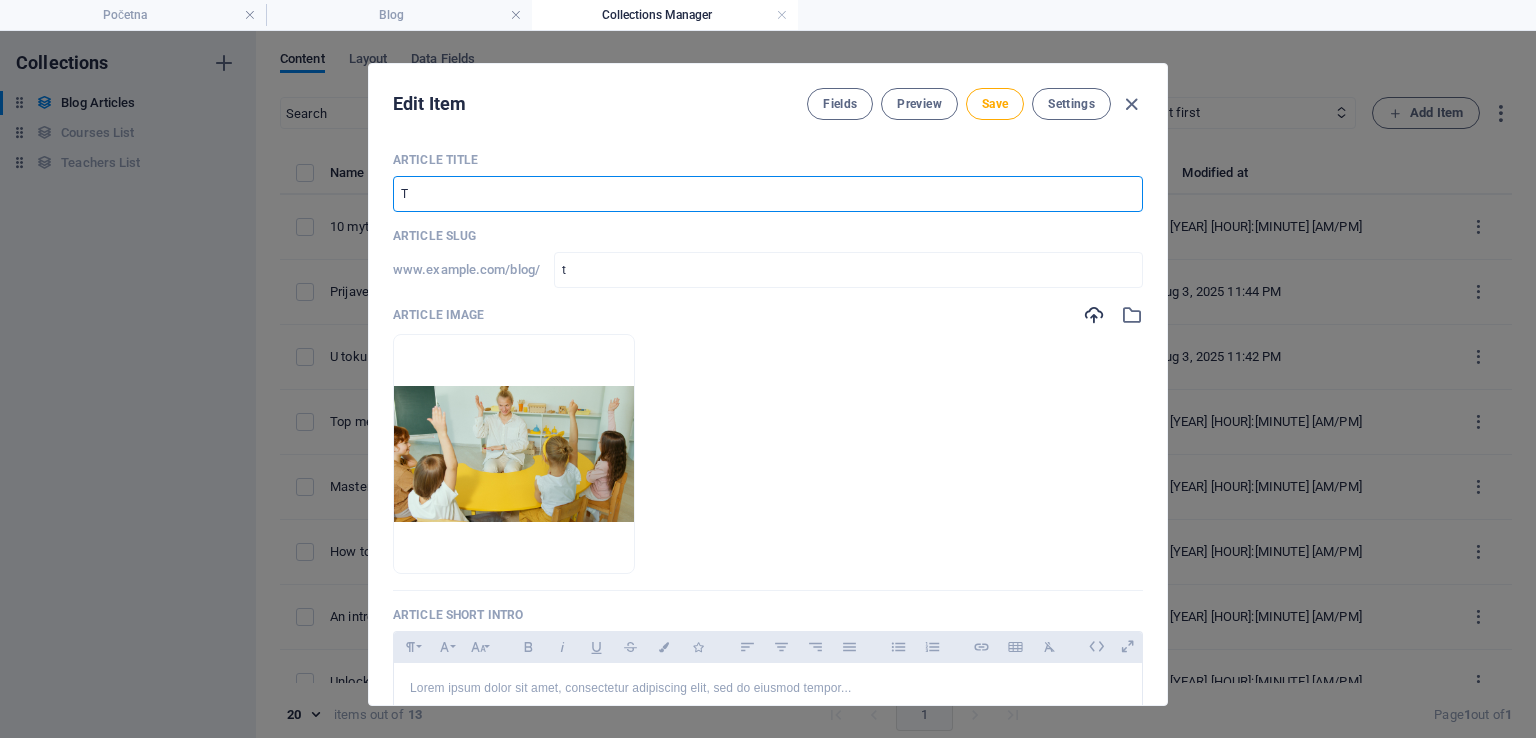 type on "Tr" 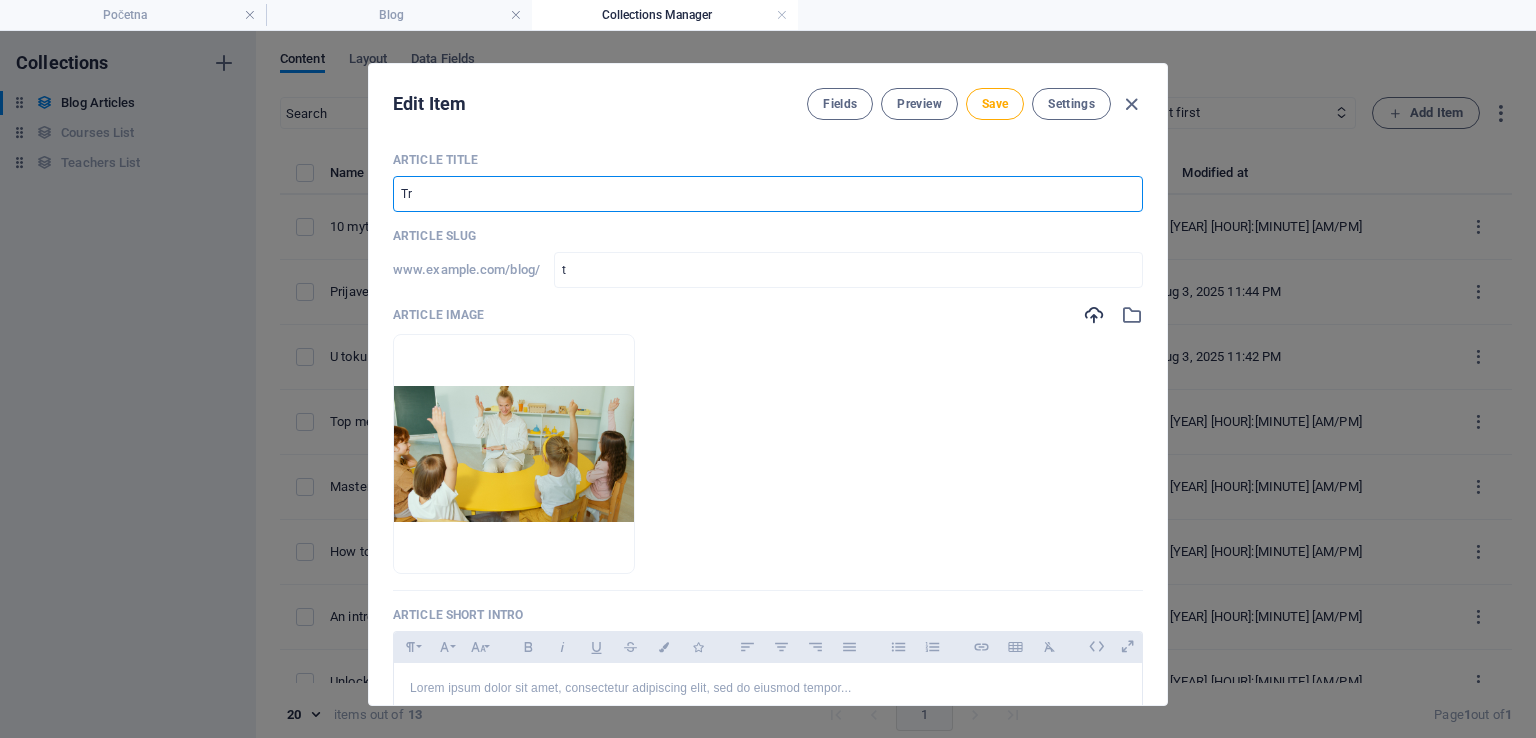 type on "tr" 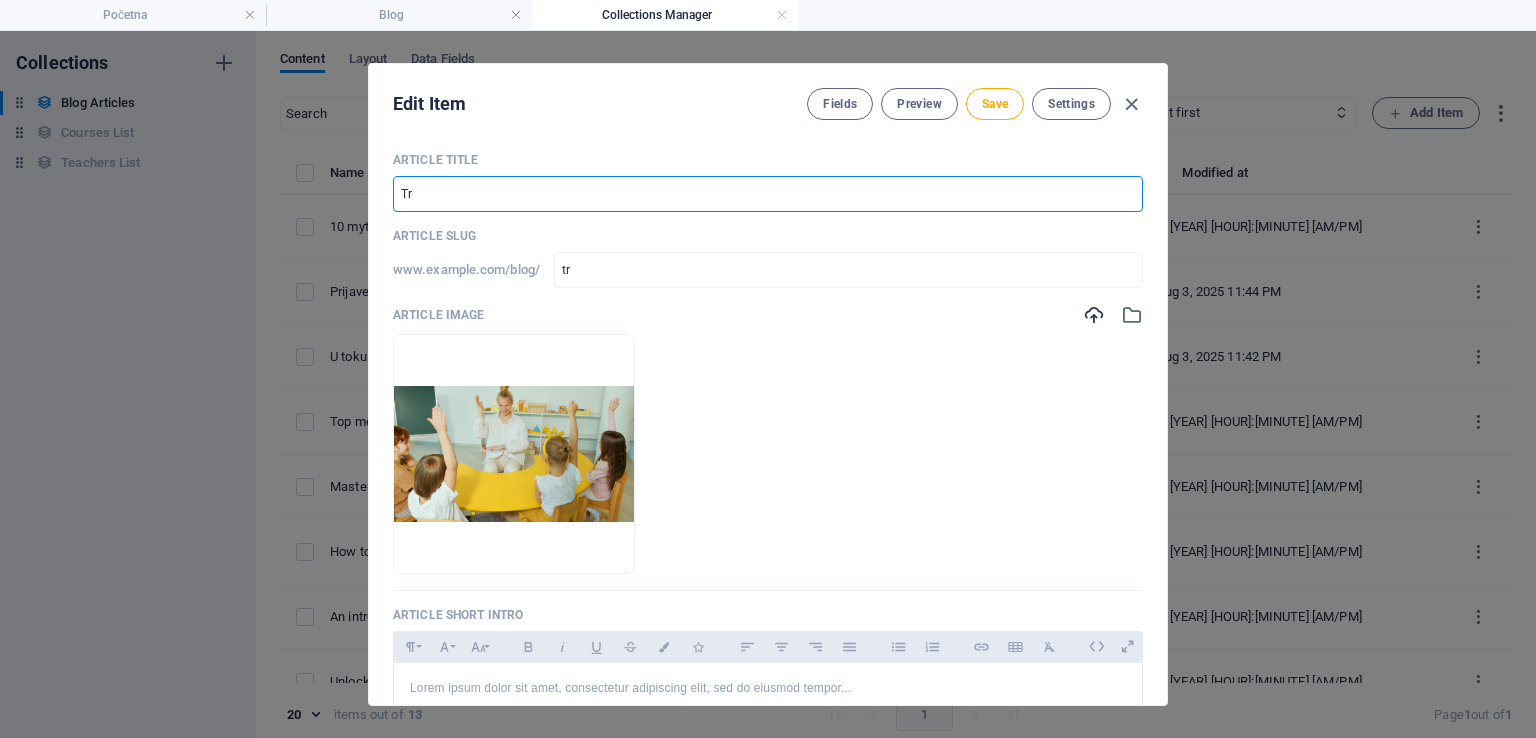 type on "Tre" 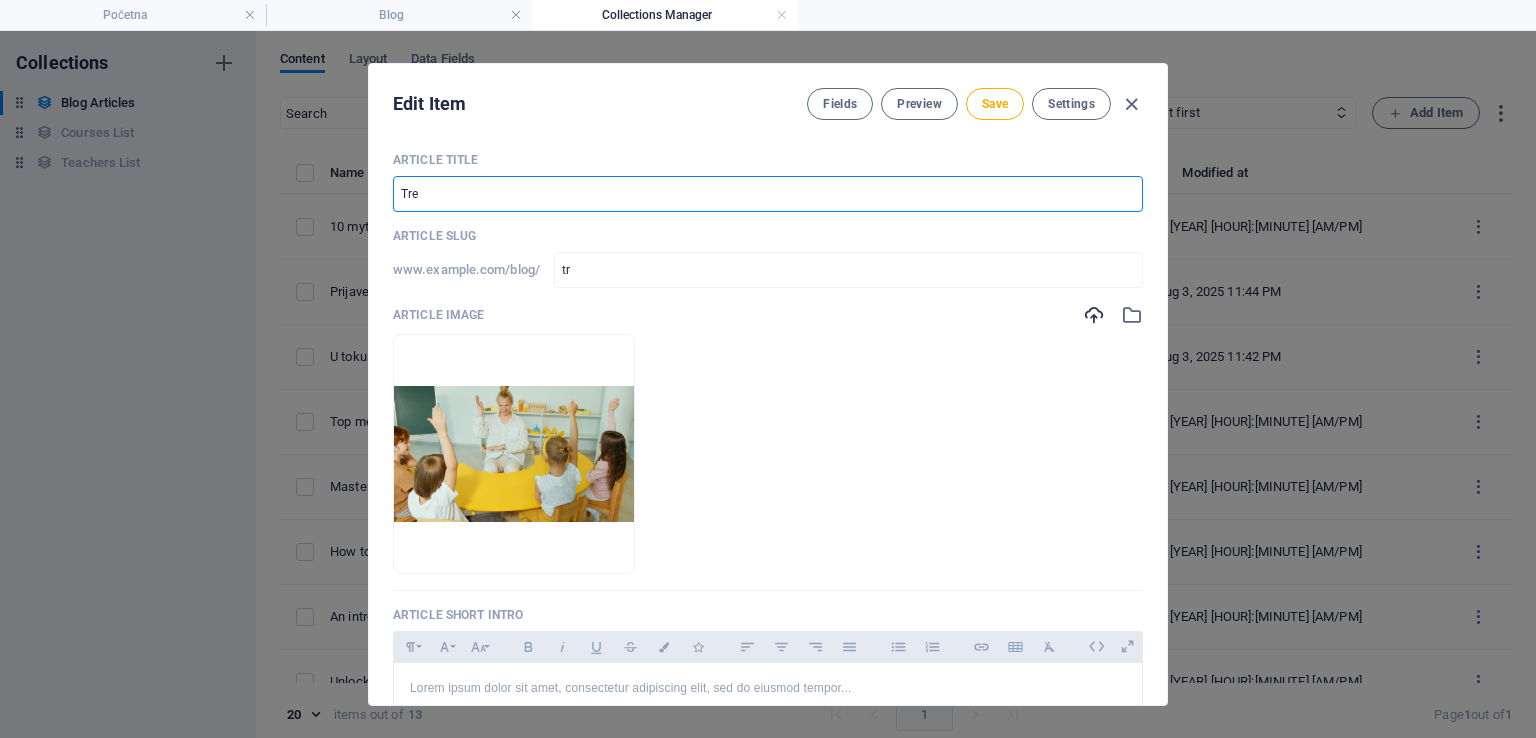 type on "tre" 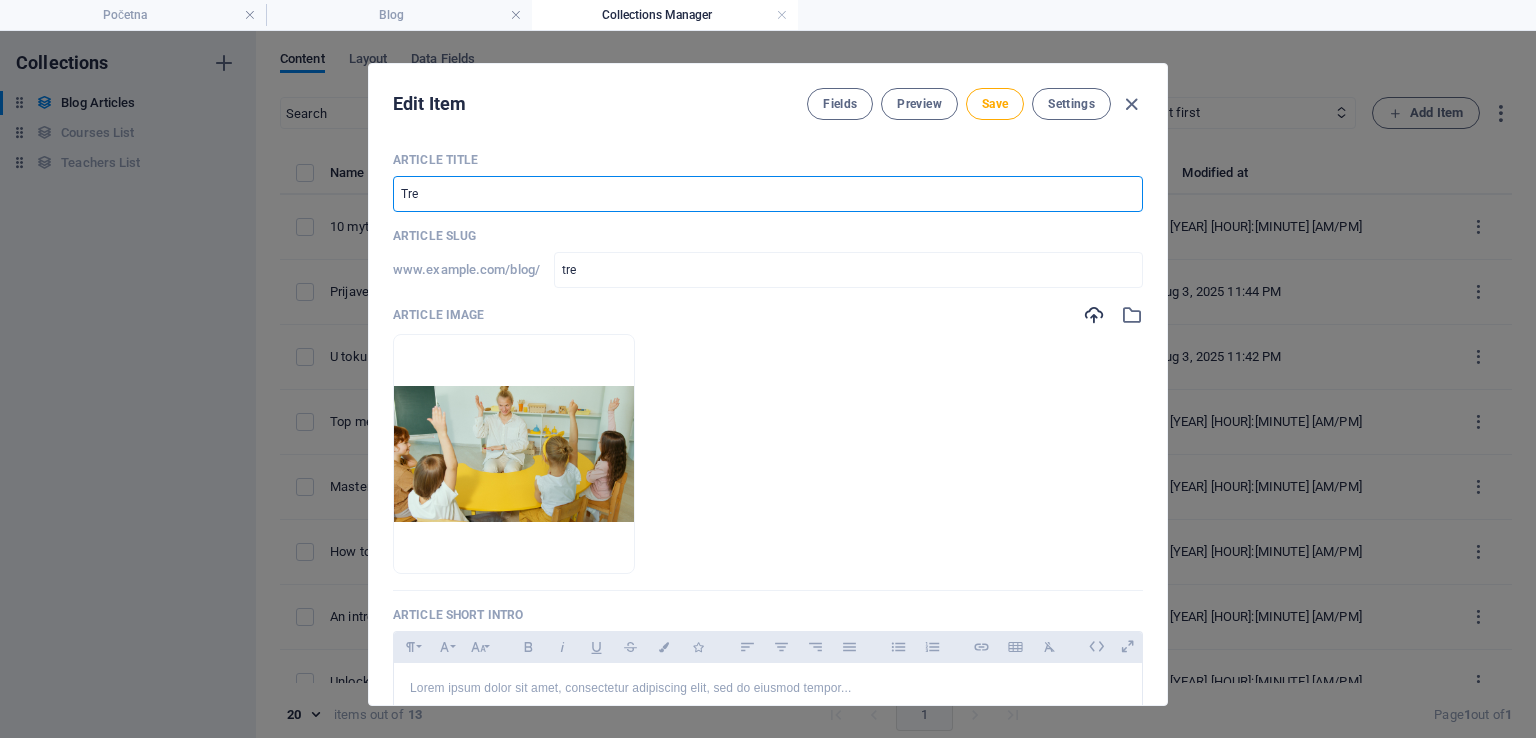 type on "Tren" 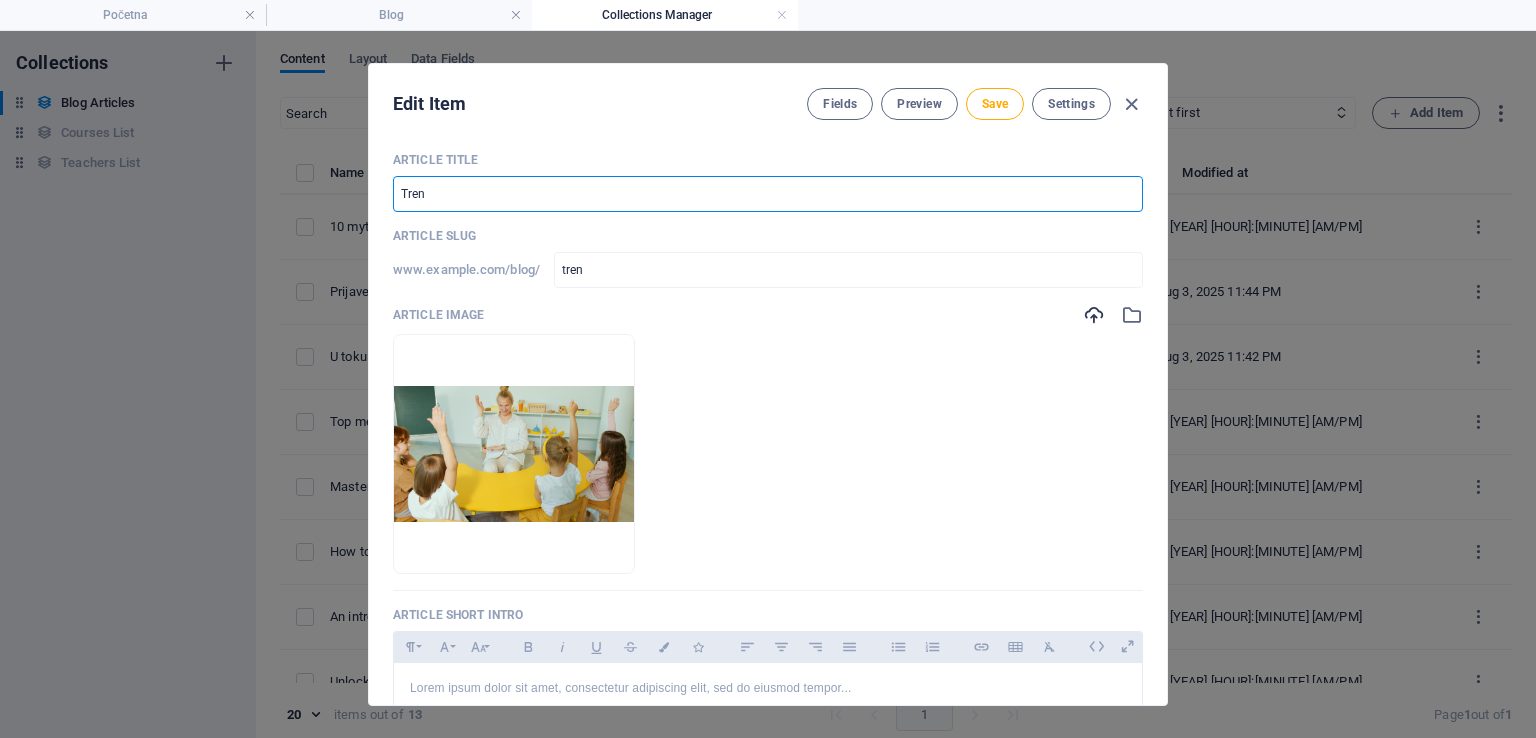 type on "Trend" 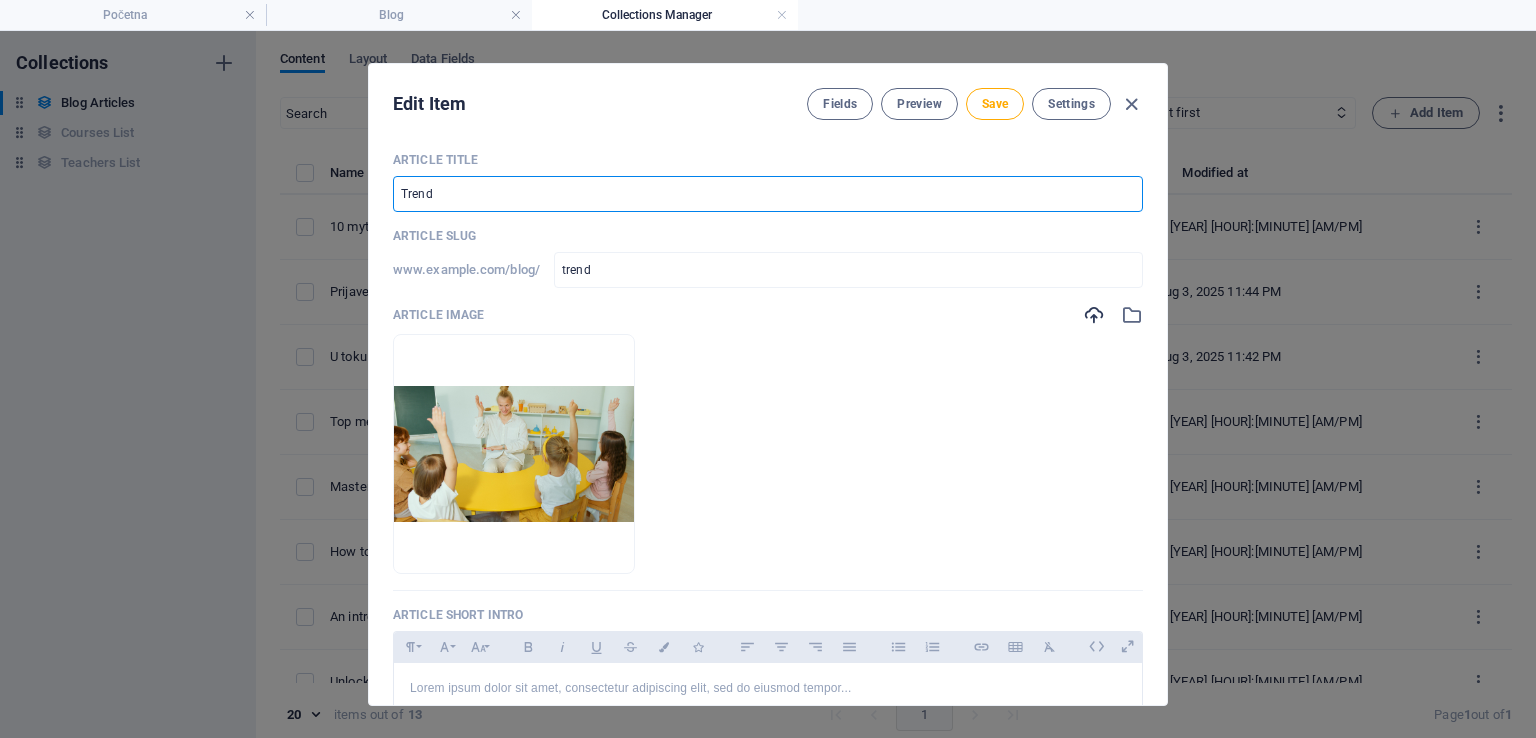 type on "Trendo" 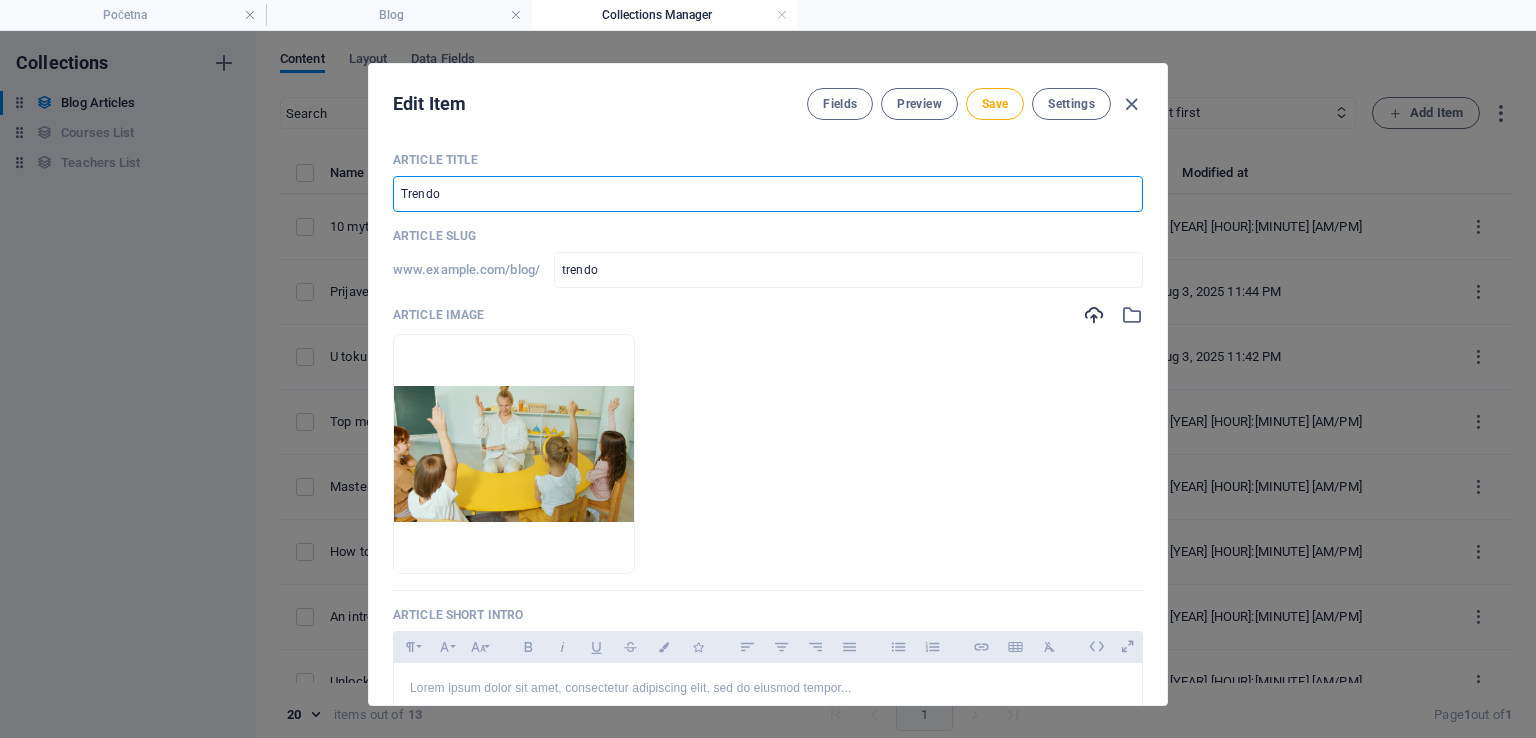 type on "Trendov" 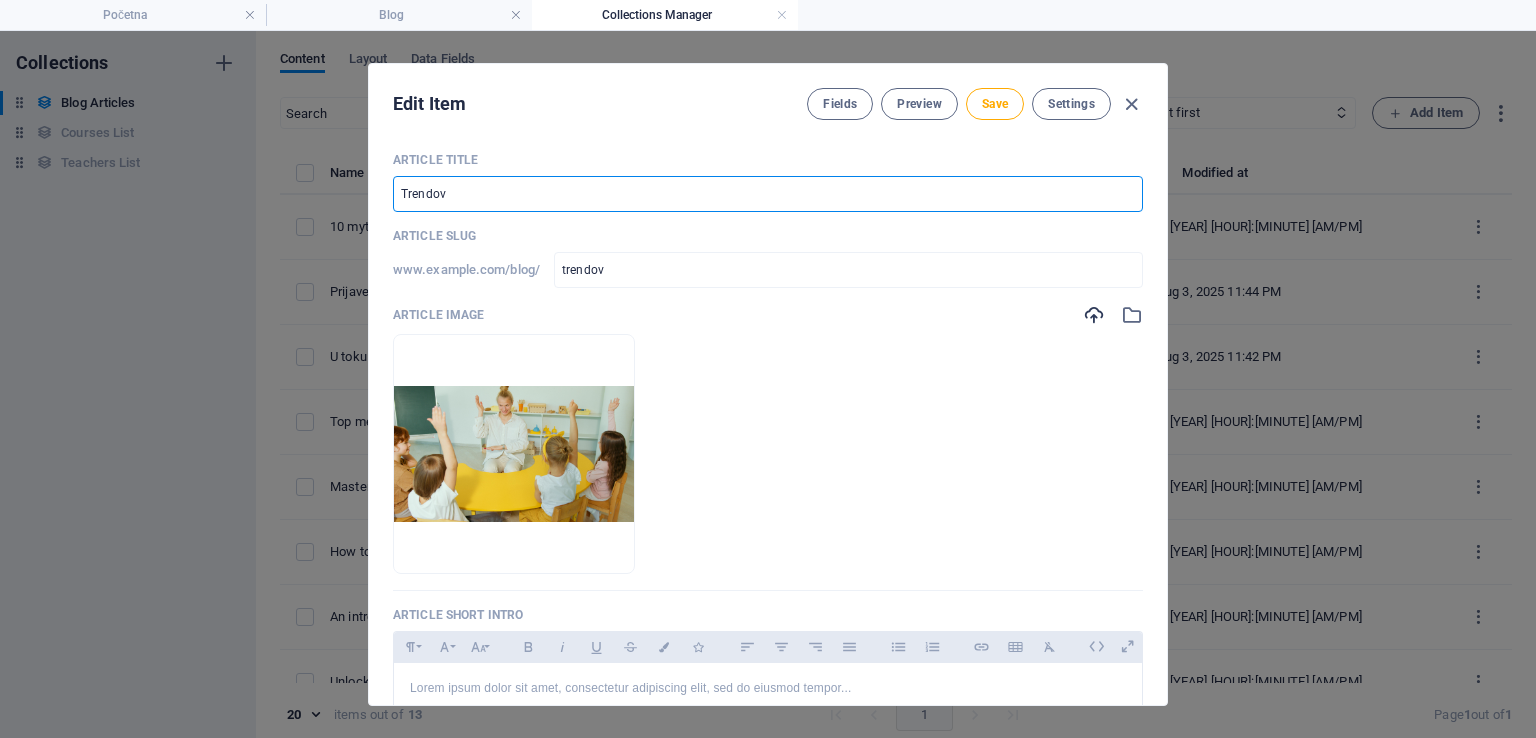 type on "Trendovi" 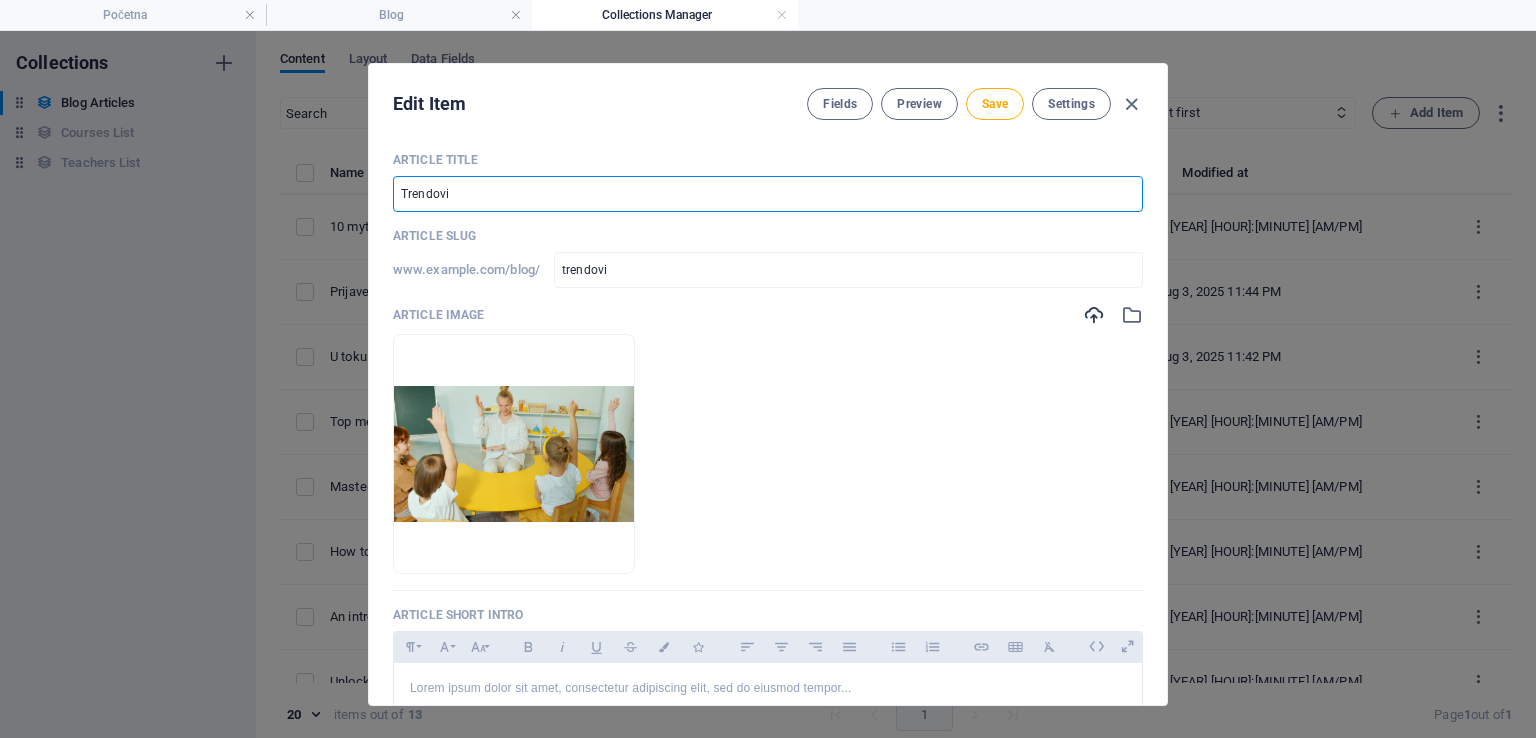 type on "Trendovi u" 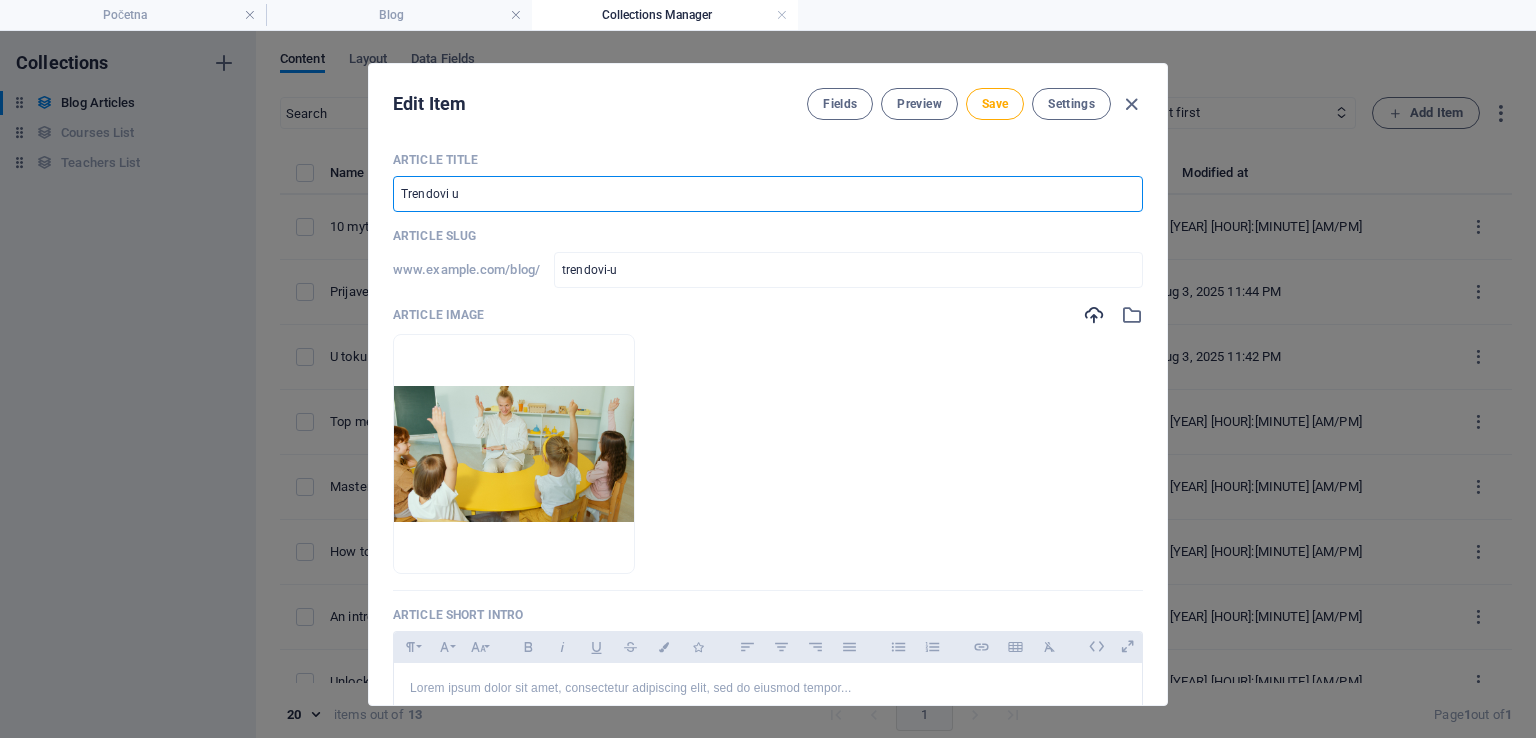 type on "Trendovi u m" 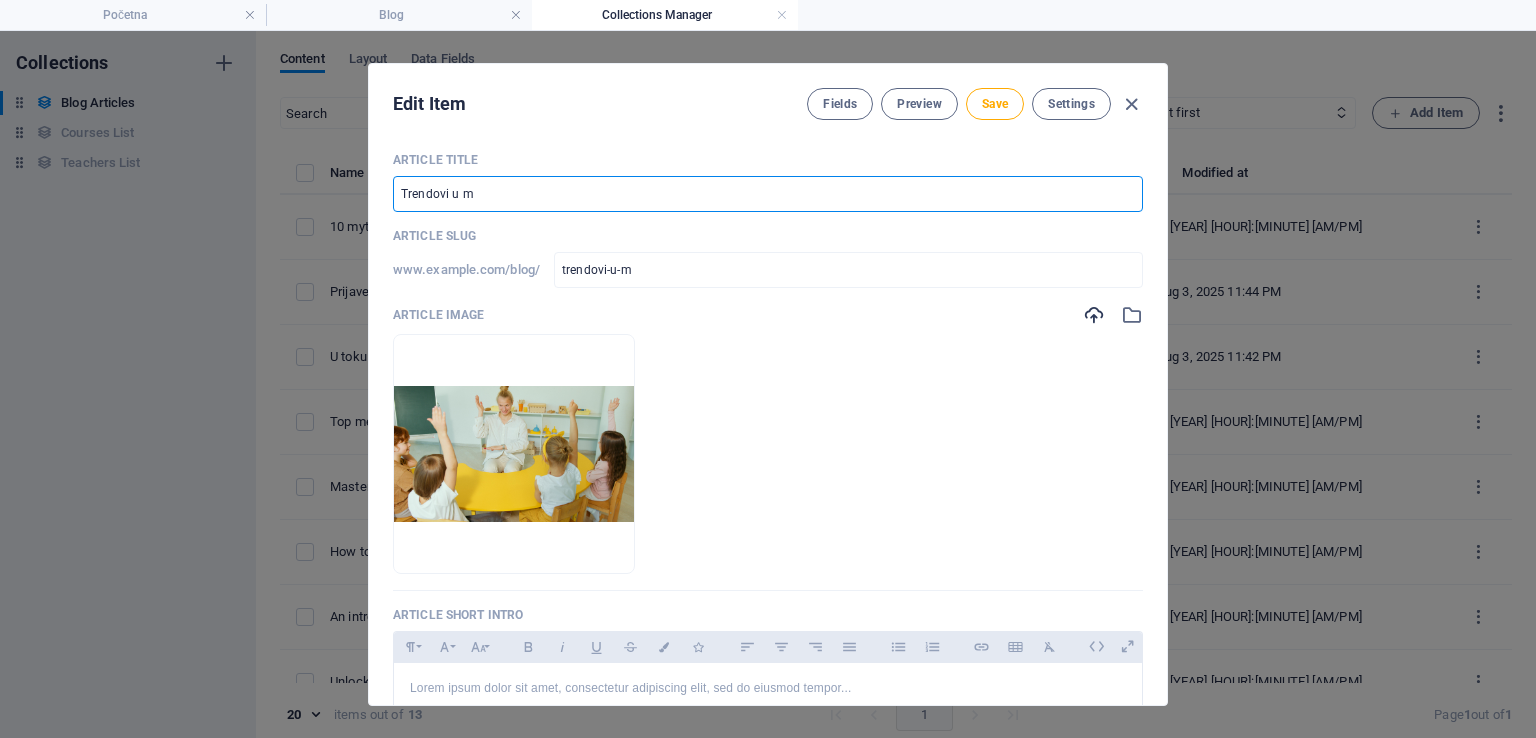 type on "Trendovi u mo" 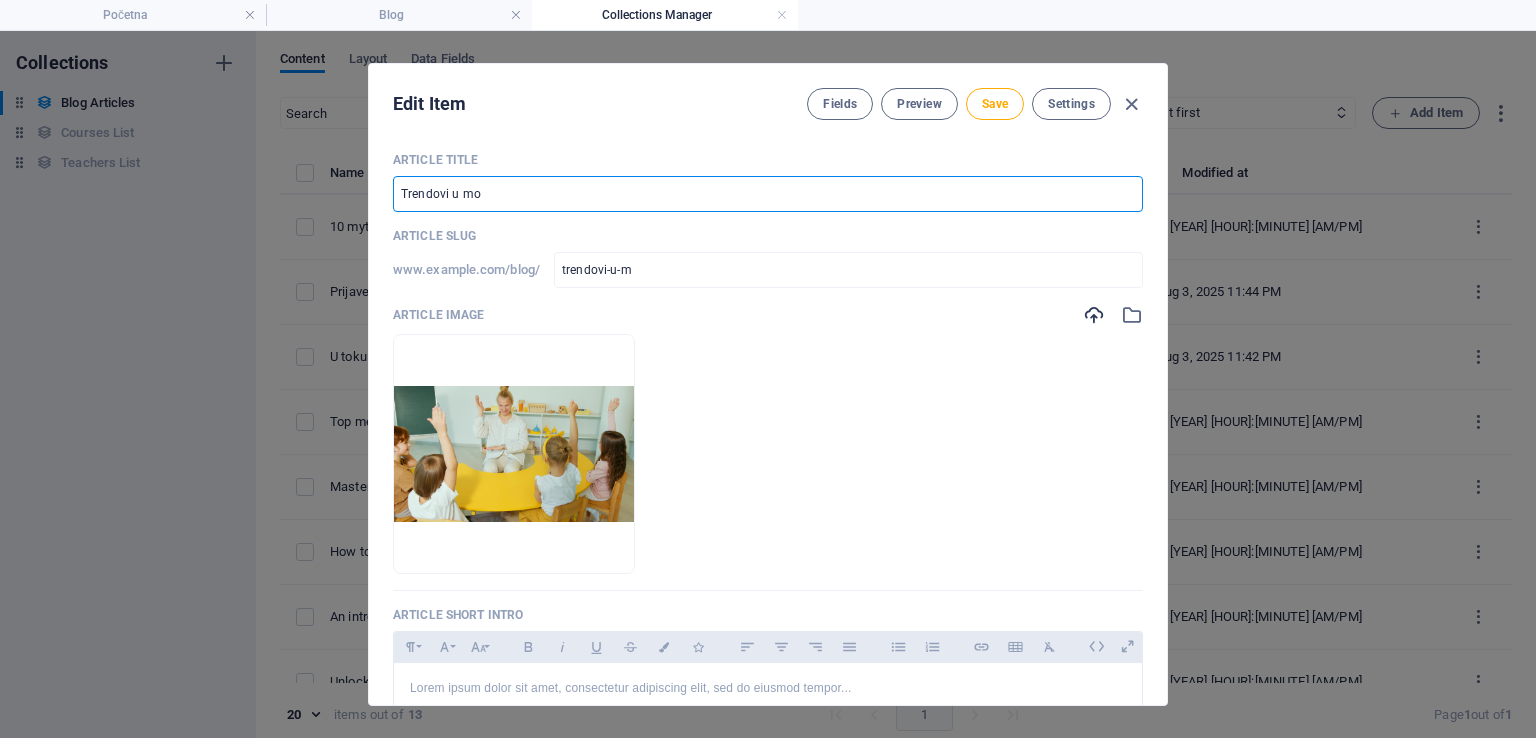 type on "trendovi-u-mo" 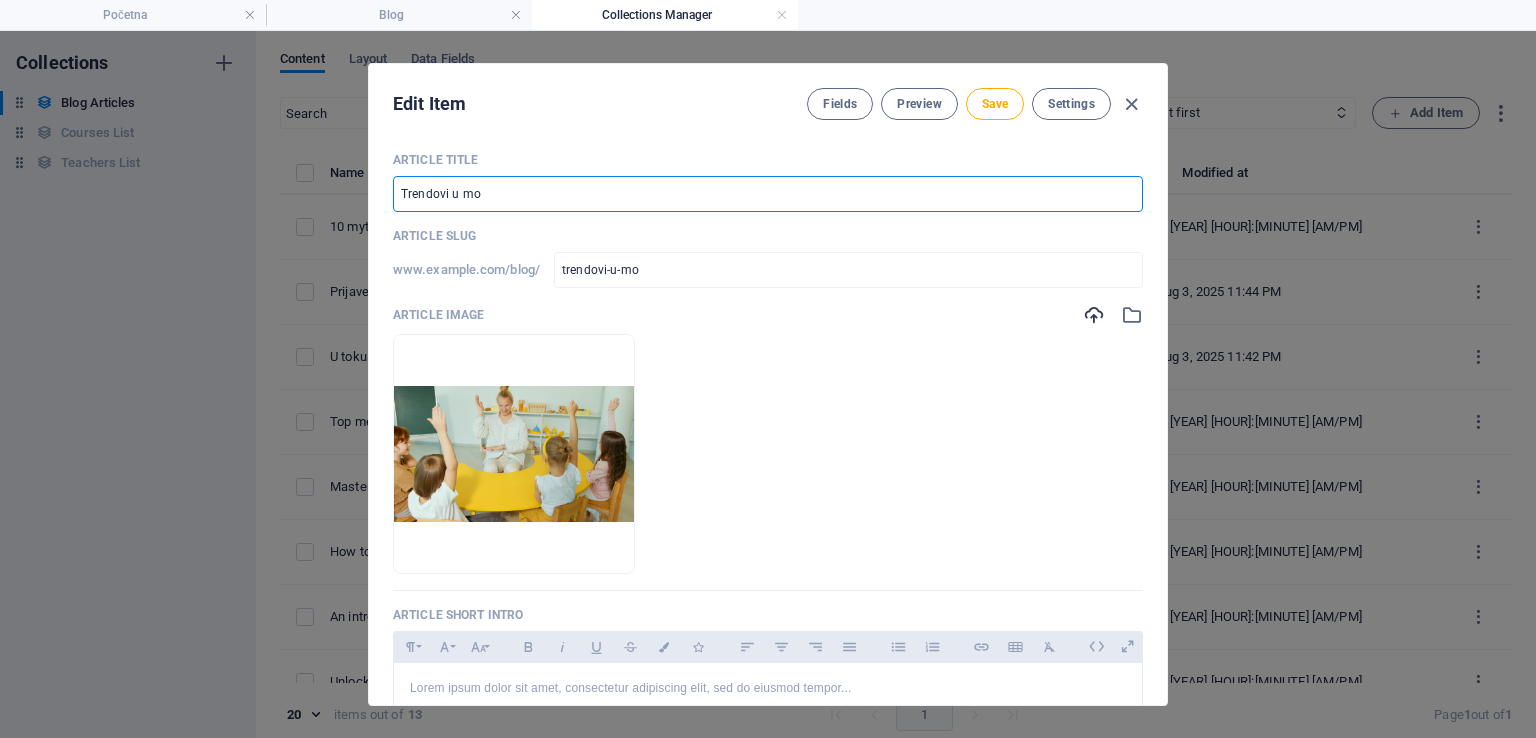 type on "Trendovi u mod" 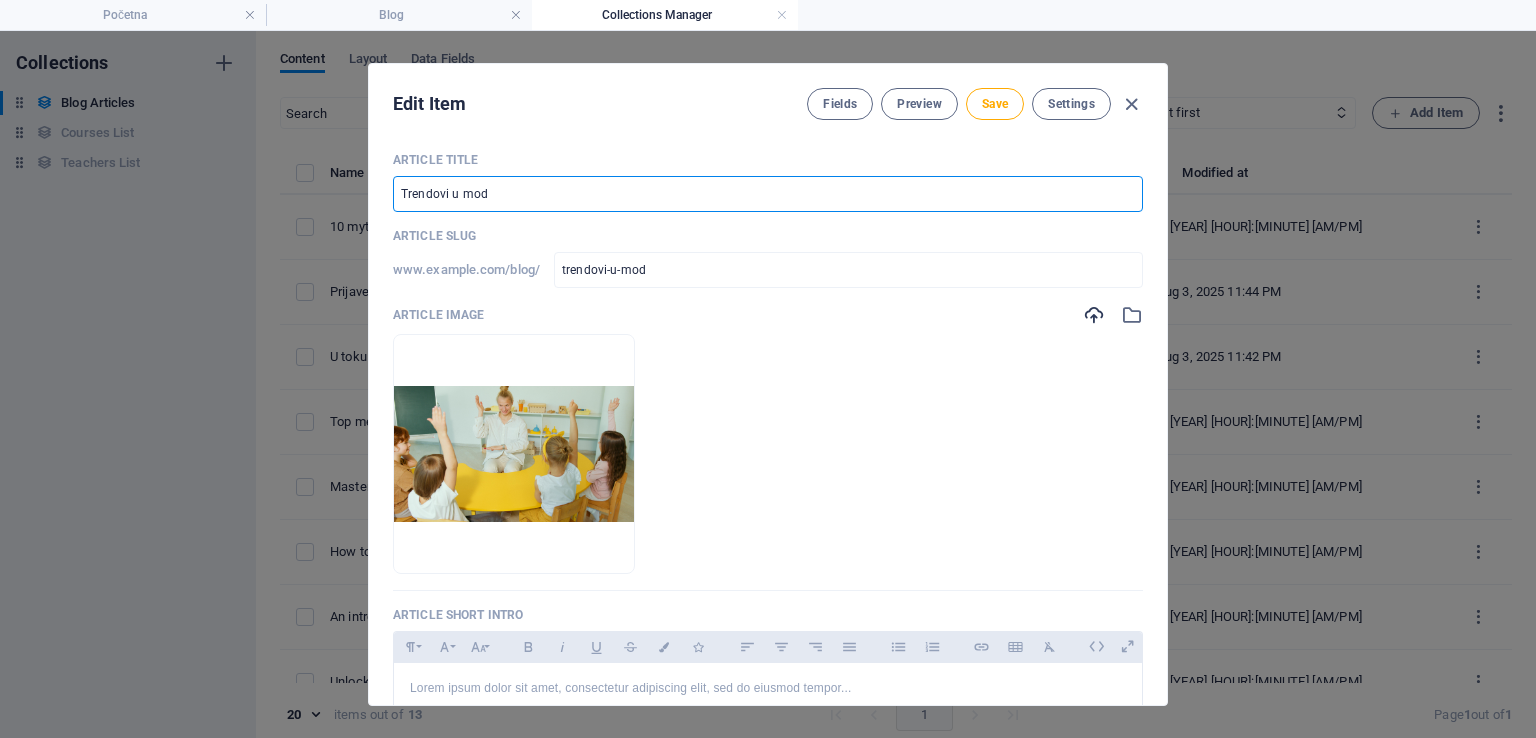 type on "Trendovi u mode" 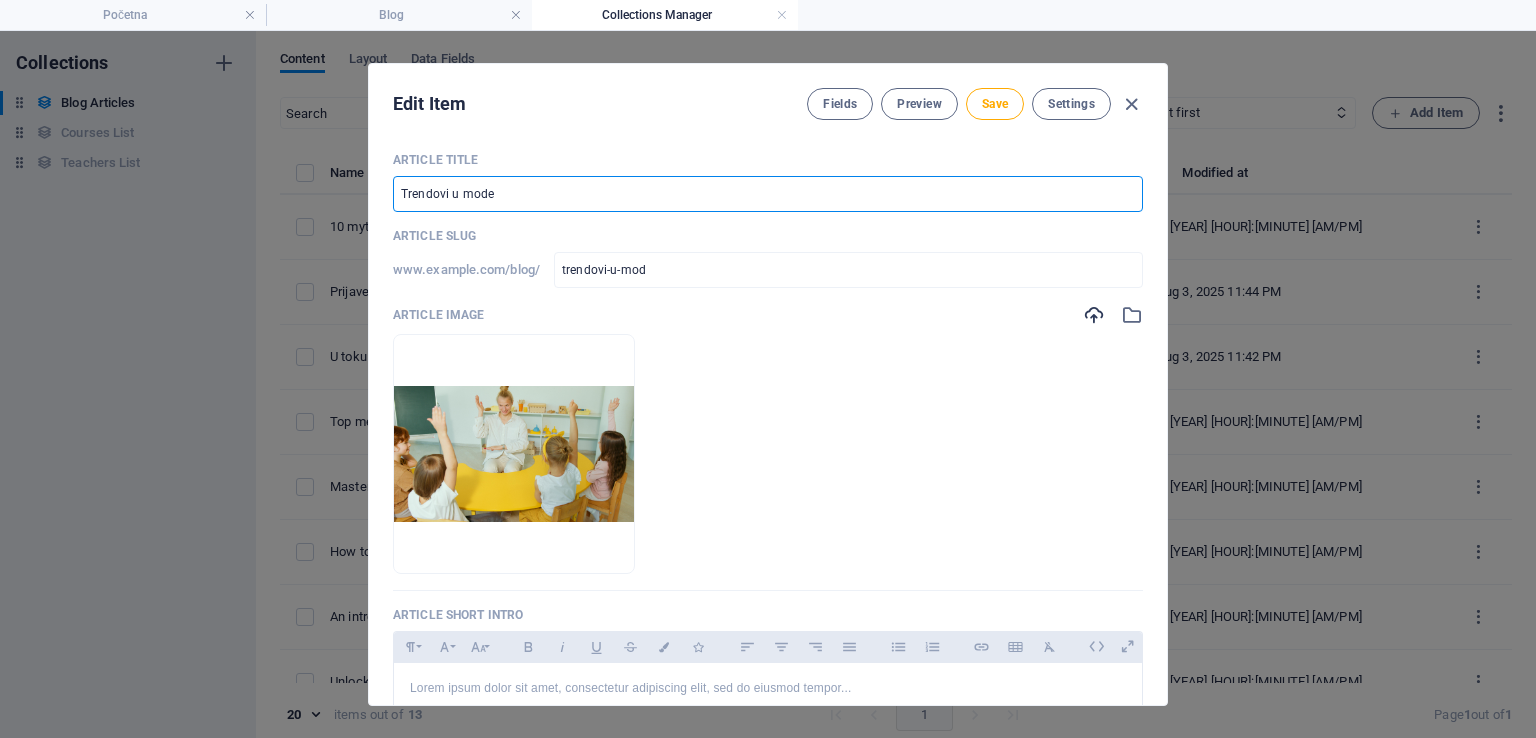 type 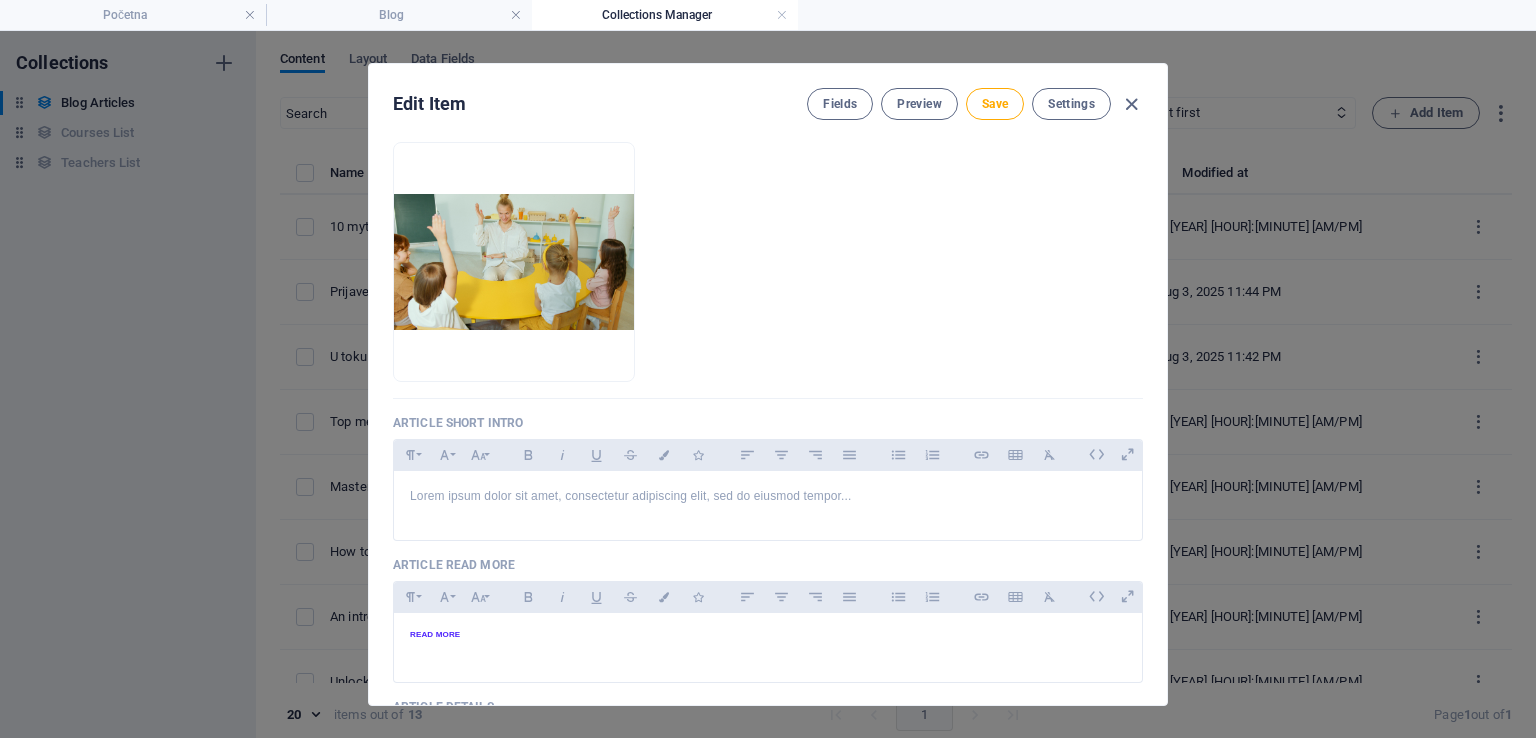 scroll, scrollTop: 267, scrollLeft: 0, axis: vertical 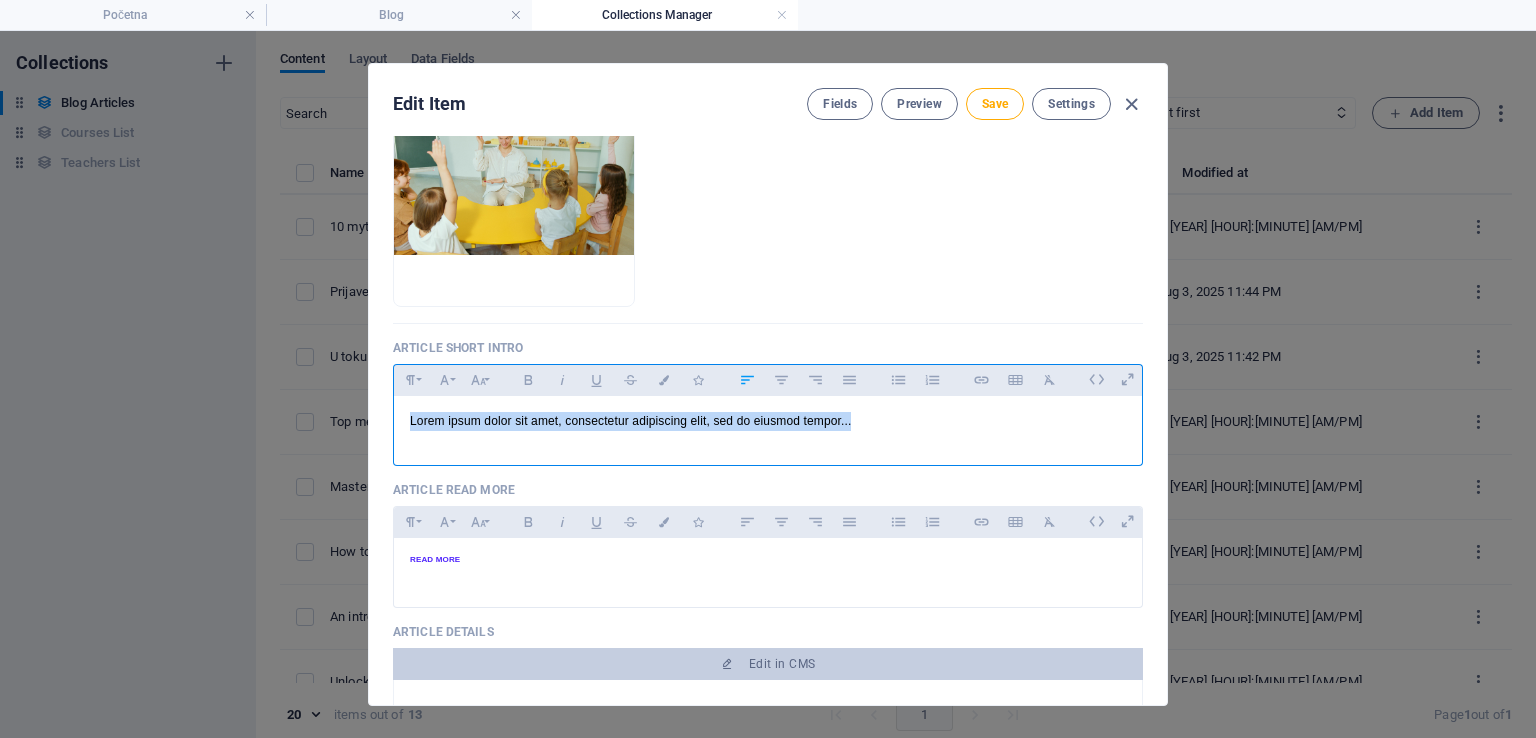 drag, startPoint x: 855, startPoint y: 423, endPoint x: 390, endPoint y: 408, distance: 465.24188 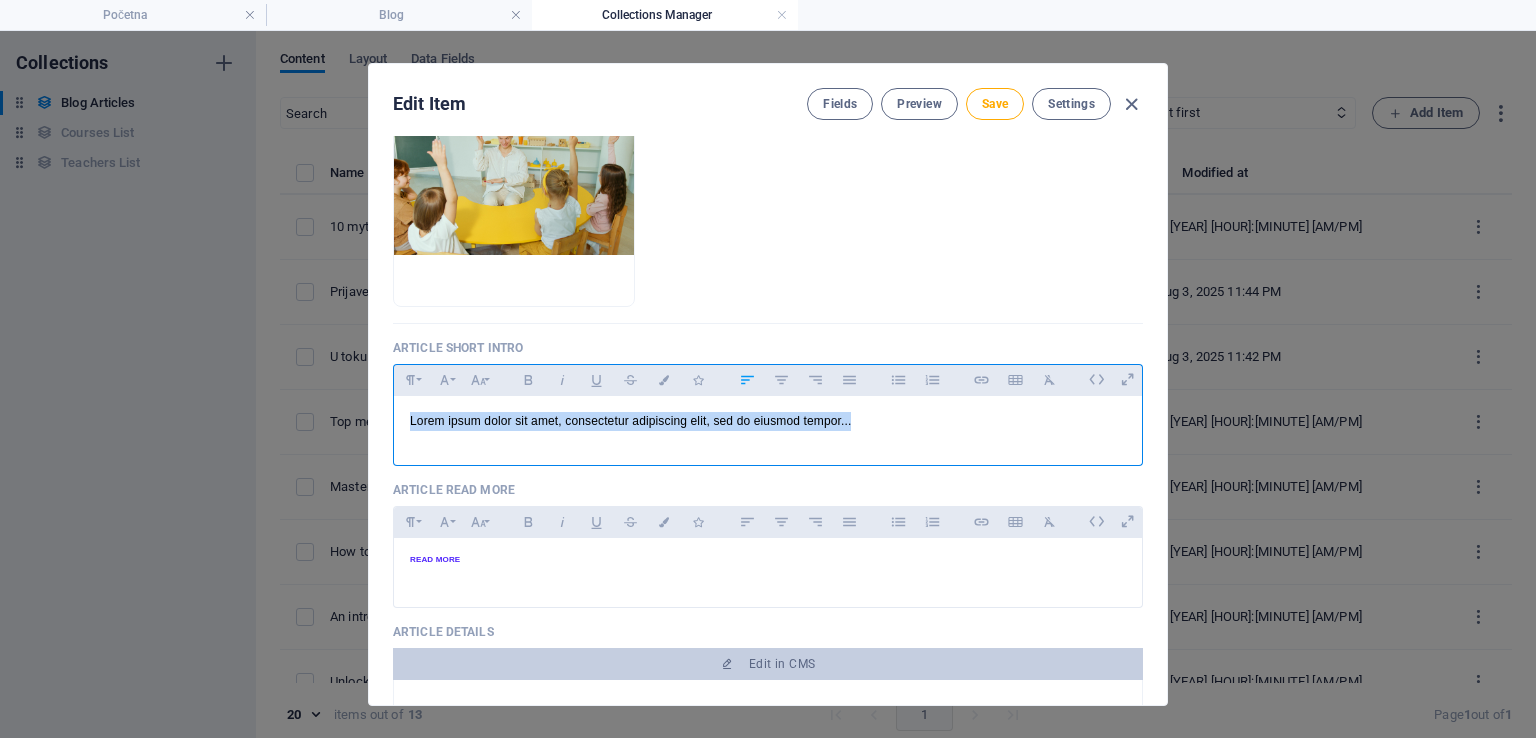 click on "Lorem ipsum dolor sit amet, consectetur adipiscing elit, sed do eiusmod tempor..." at bounding box center (768, 426) 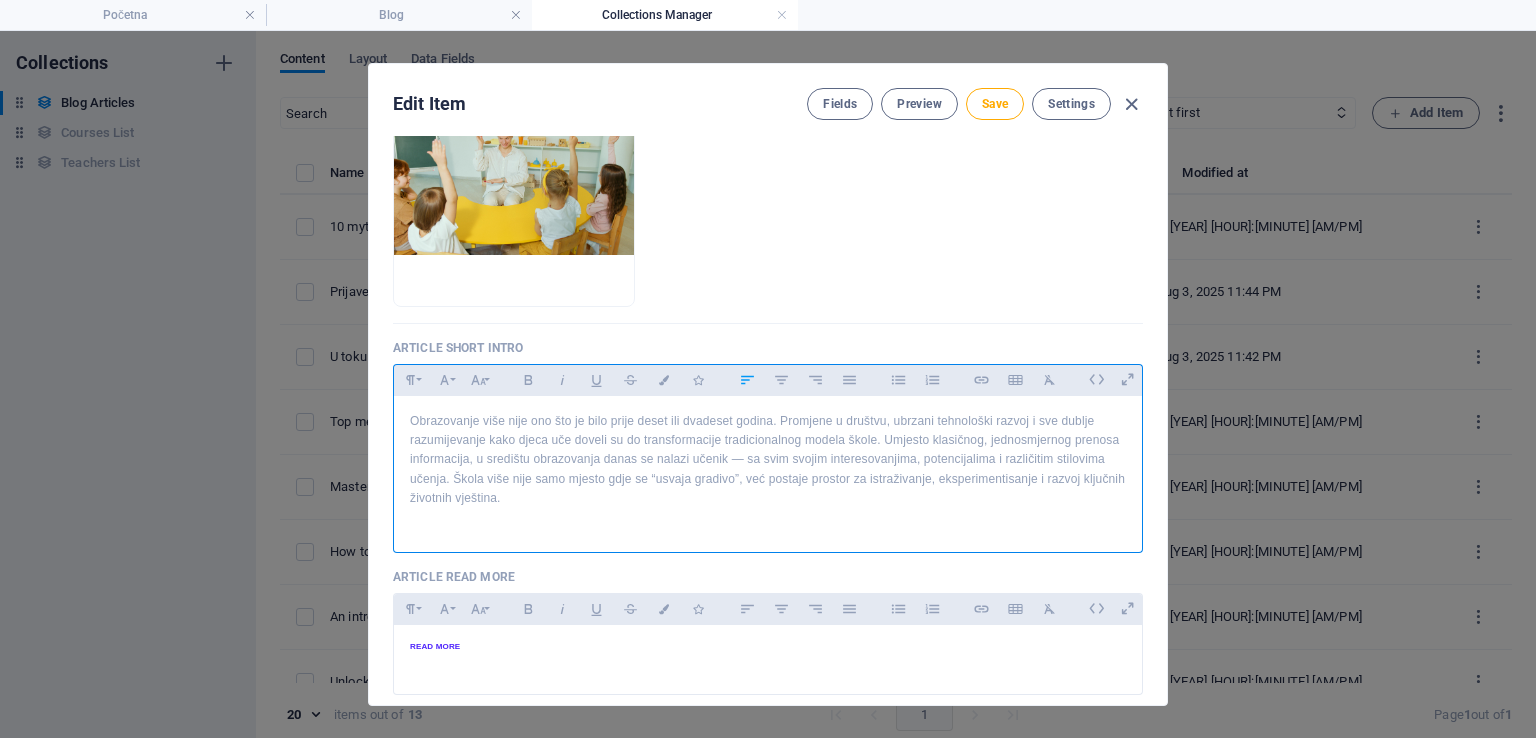 scroll, scrollTop: 7778, scrollLeft: 0, axis: vertical 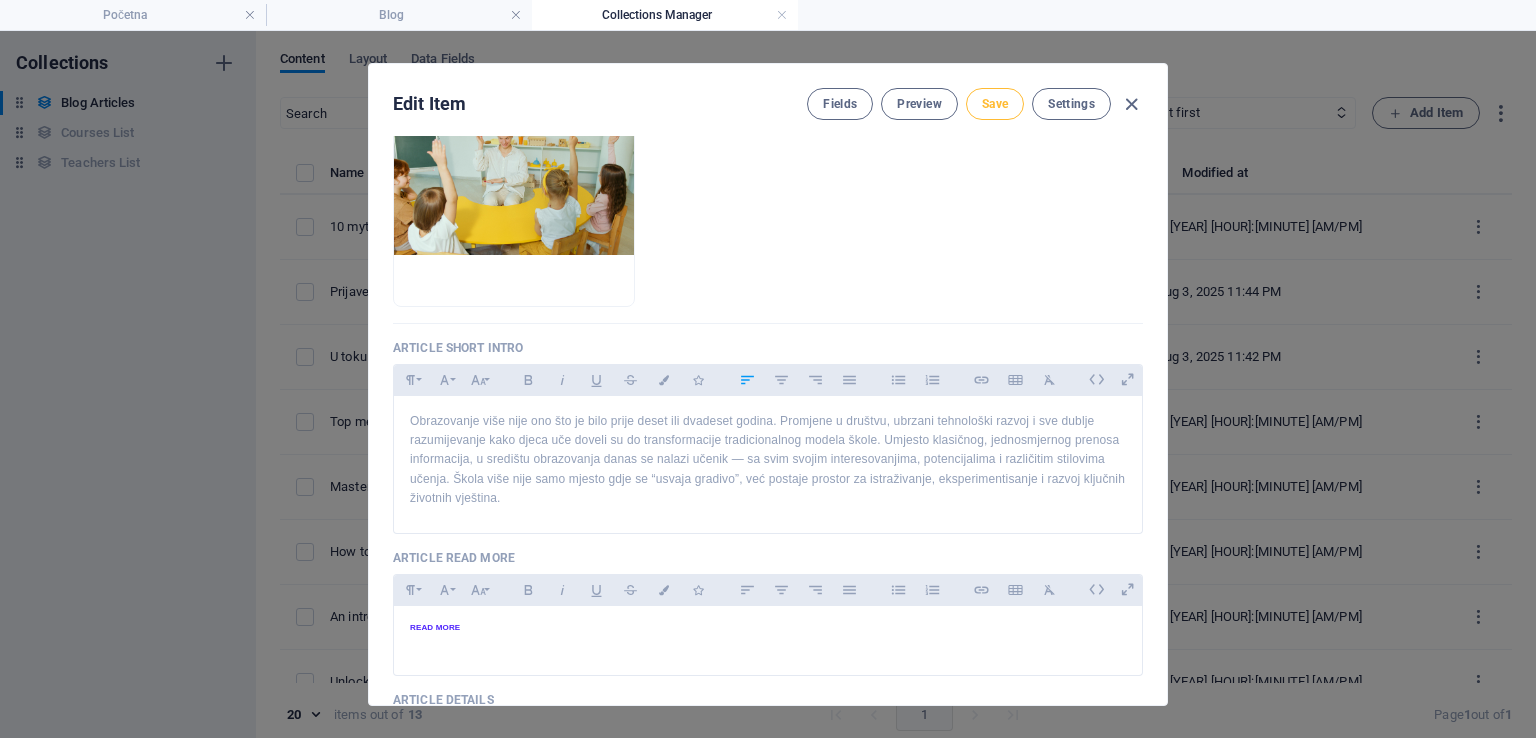 click on "Save" at bounding box center [995, 104] 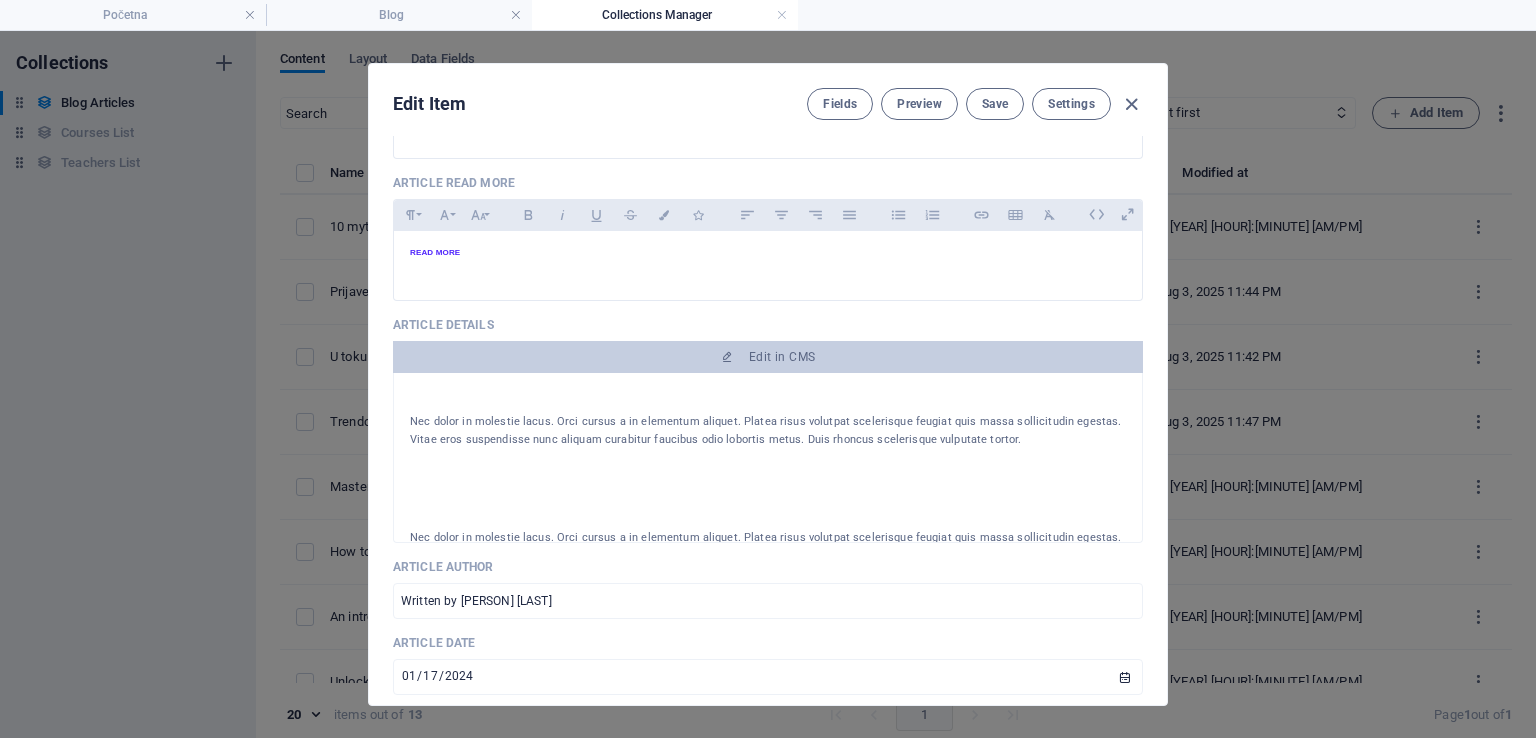 scroll, scrollTop: 693, scrollLeft: 0, axis: vertical 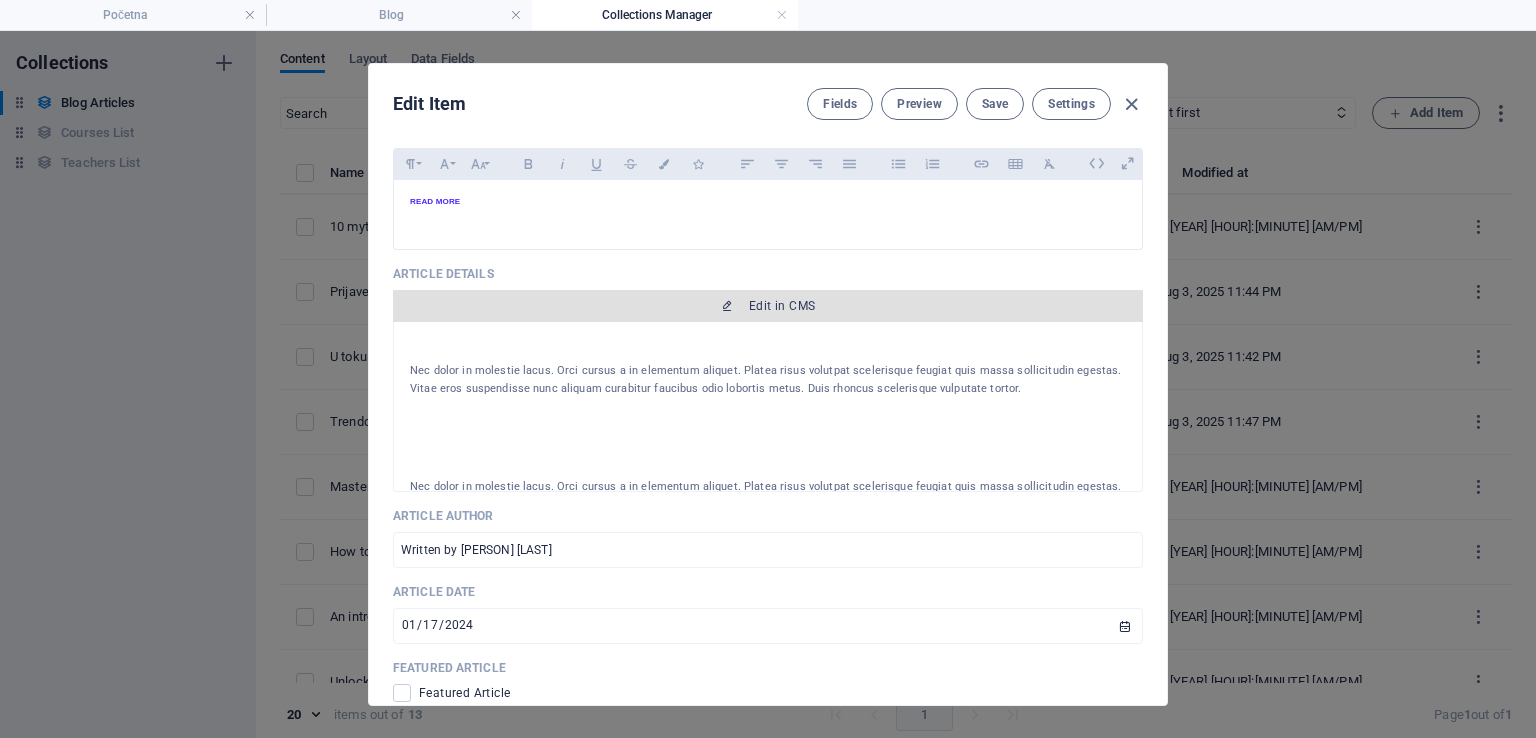 click on "Edit in CMS" at bounding box center (782, 306) 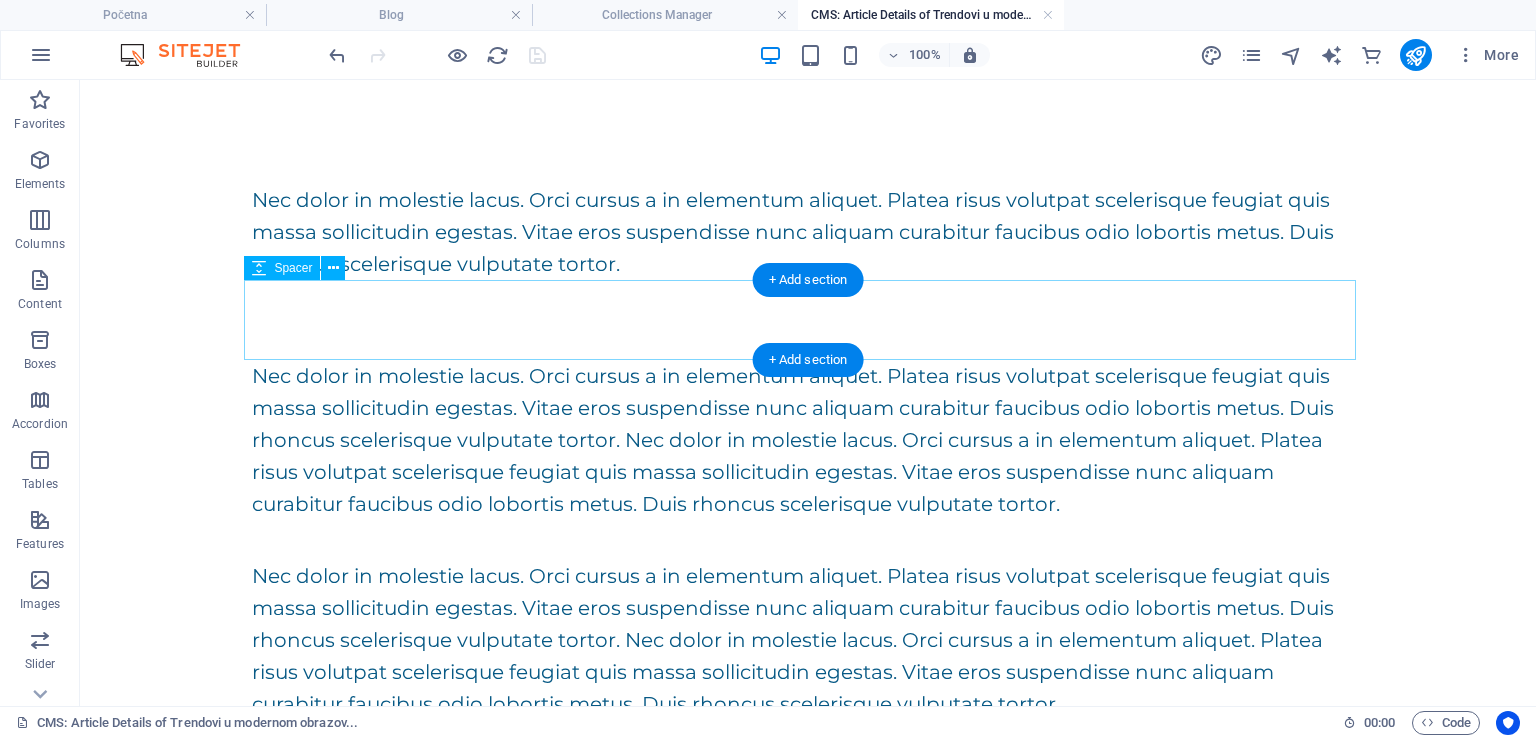 scroll, scrollTop: 0, scrollLeft: 0, axis: both 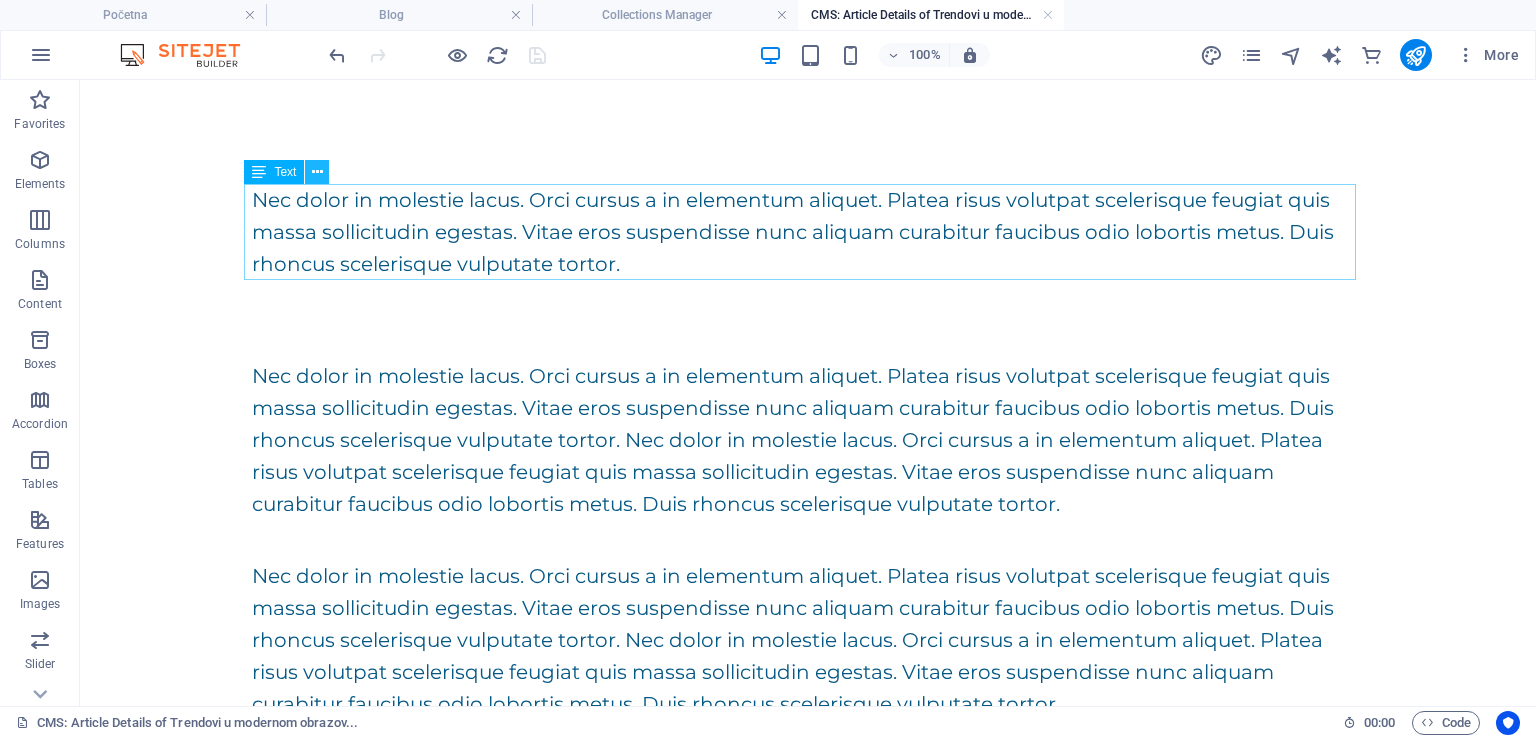 click at bounding box center (317, 172) 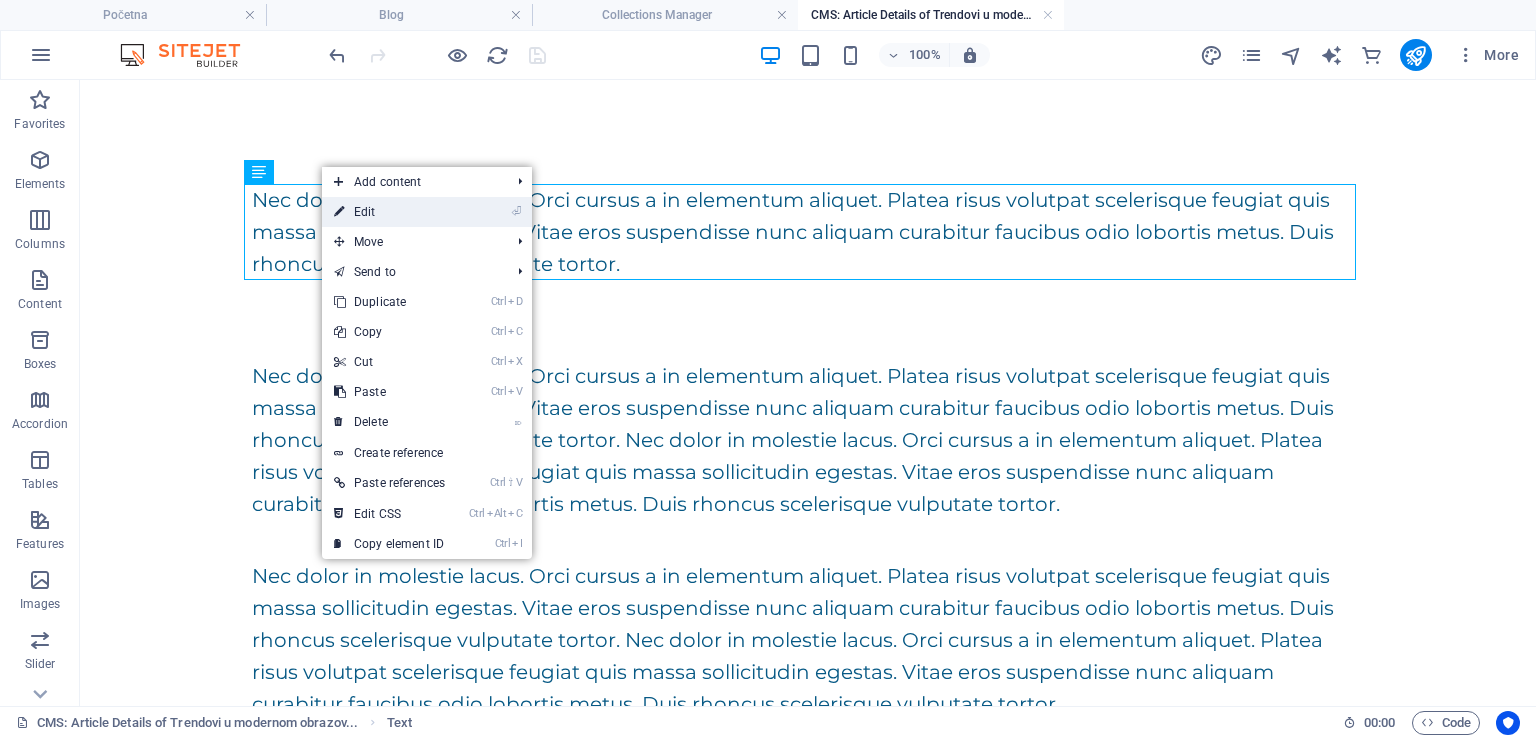 click on "⏎  Edit" at bounding box center (389, 212) 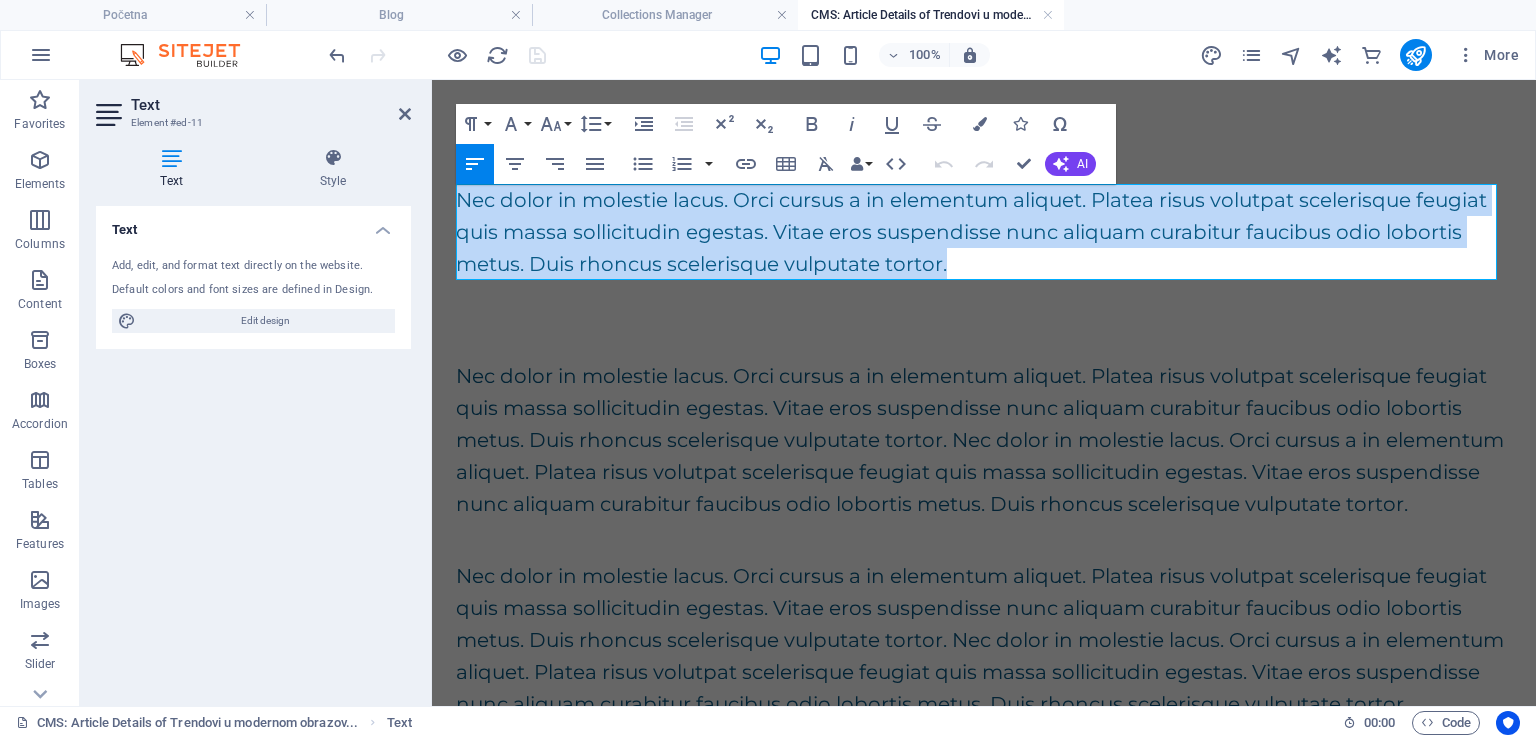drag, startPoint x: 976, startPoint y: 266, endPoint x: 400, endPoint y: 209, distance: 578.8134 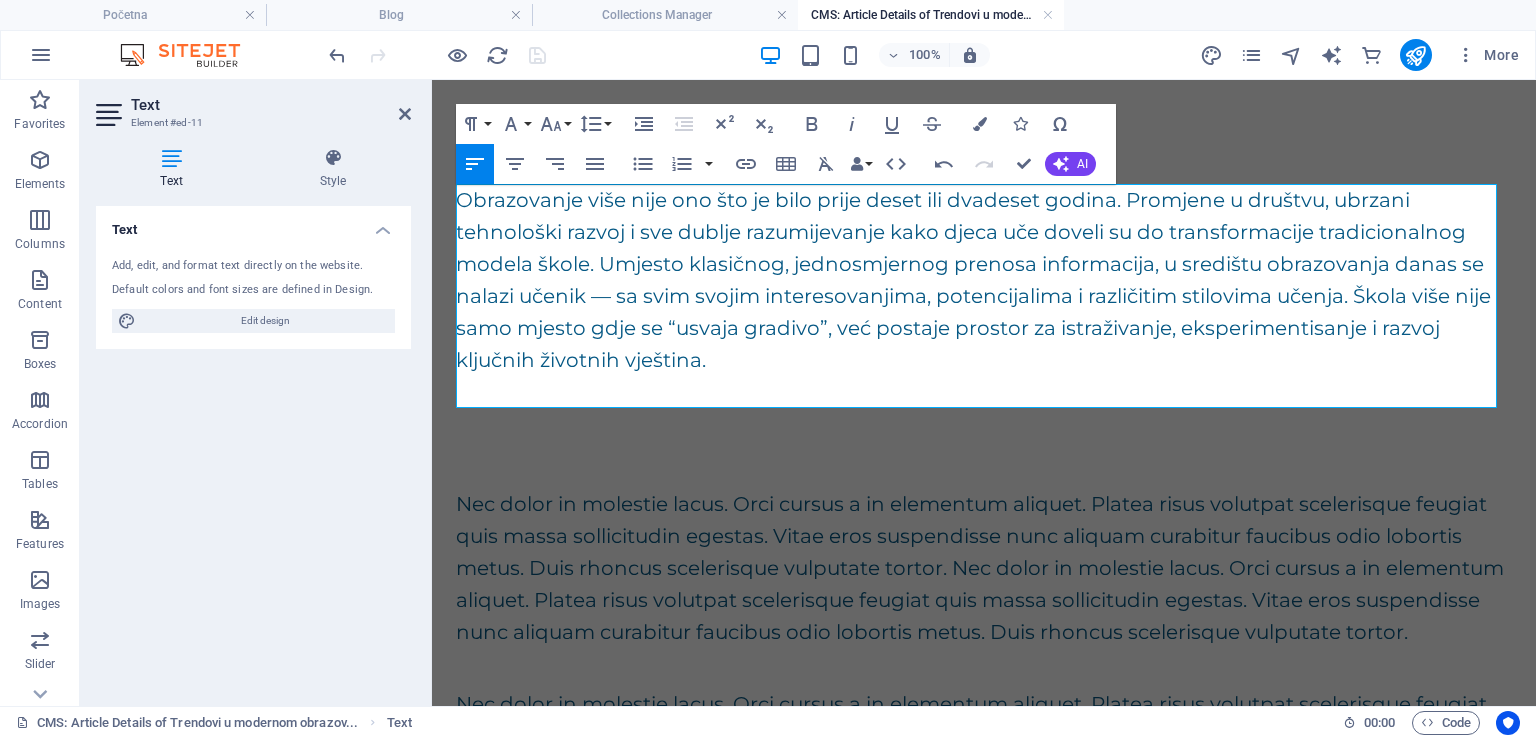 scroll, scrollTop: 12476, scrollLeft: 0, axis: vertical 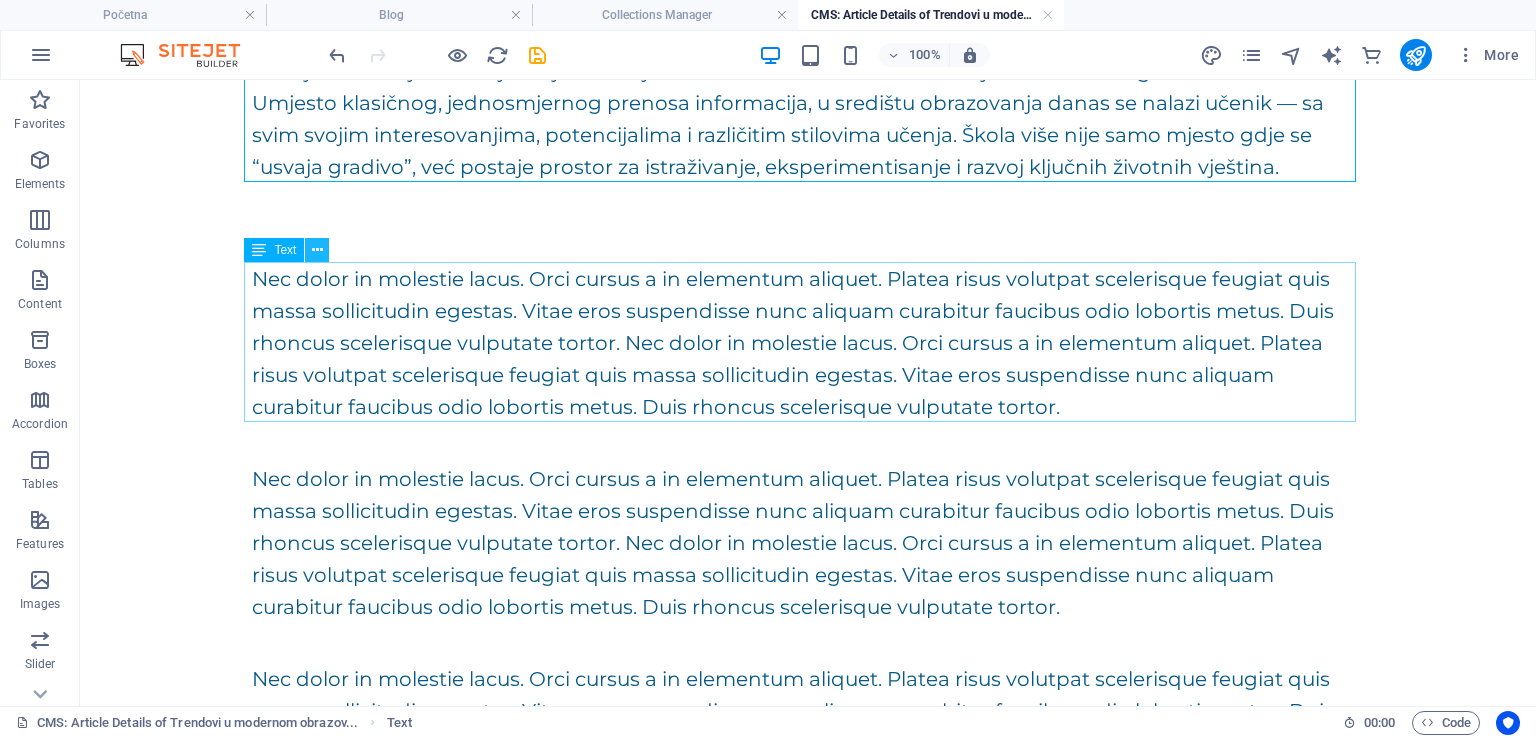 click at bounding box center [317, 250] 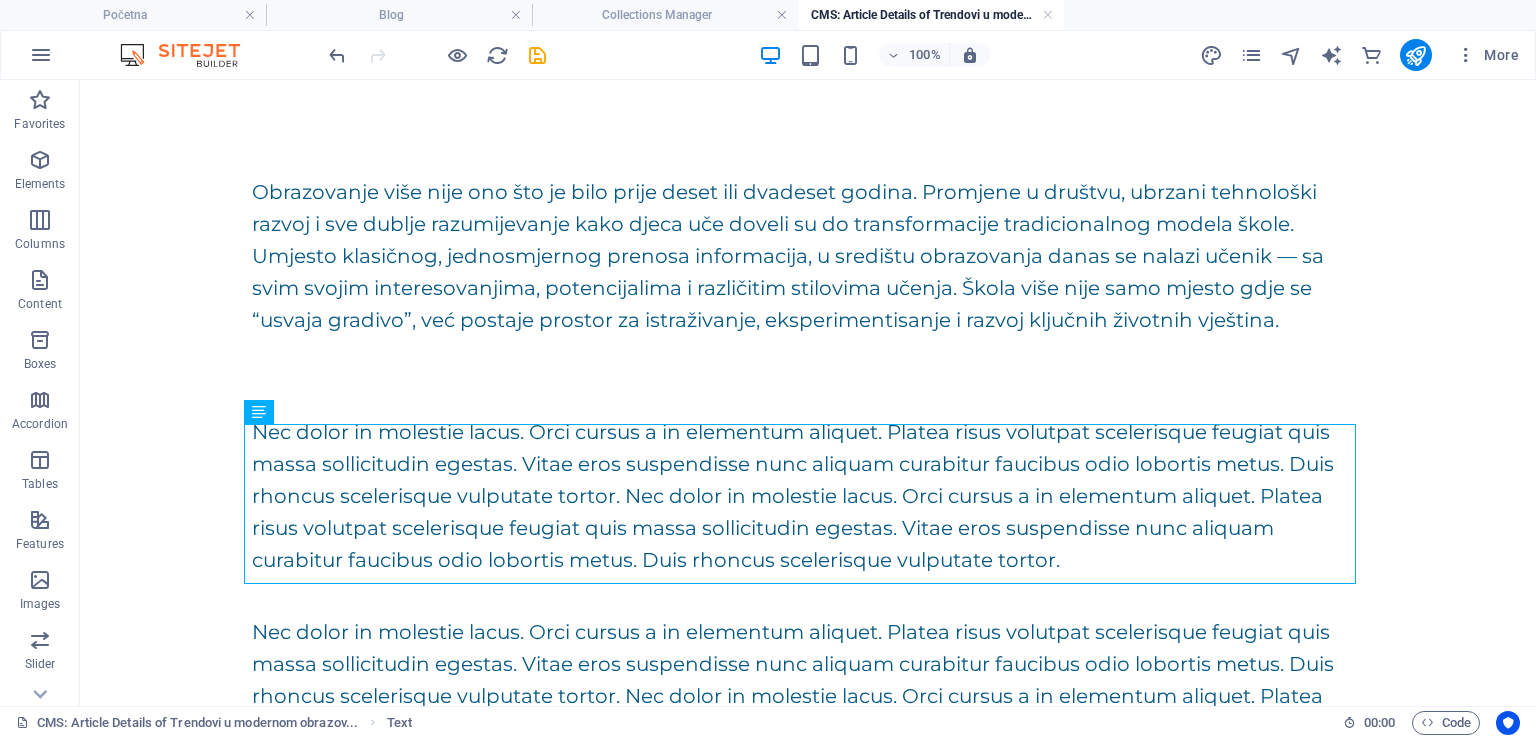 scroll, scrollTop: 0, scrollLeft: 0, axis: both 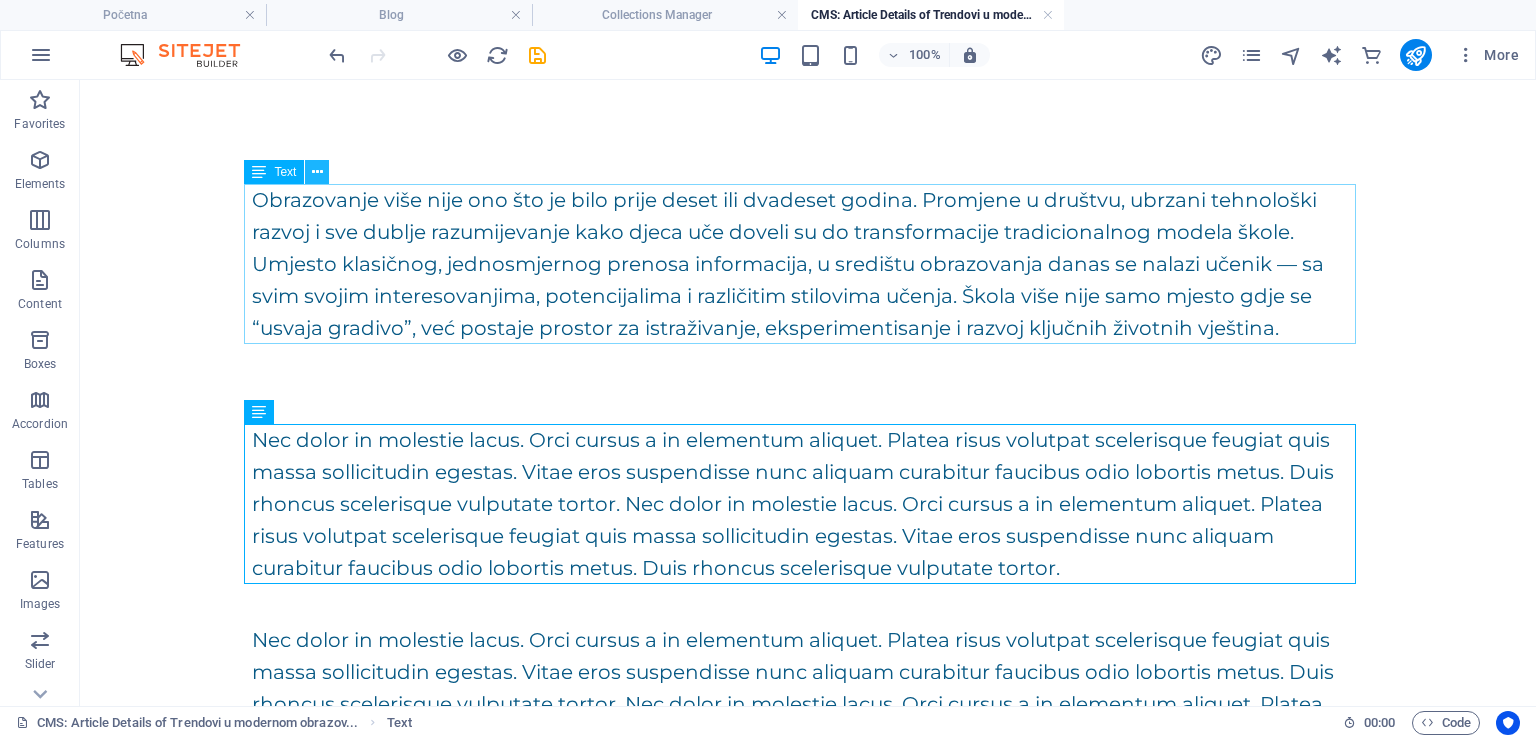 click at bounding box center [317, 172] 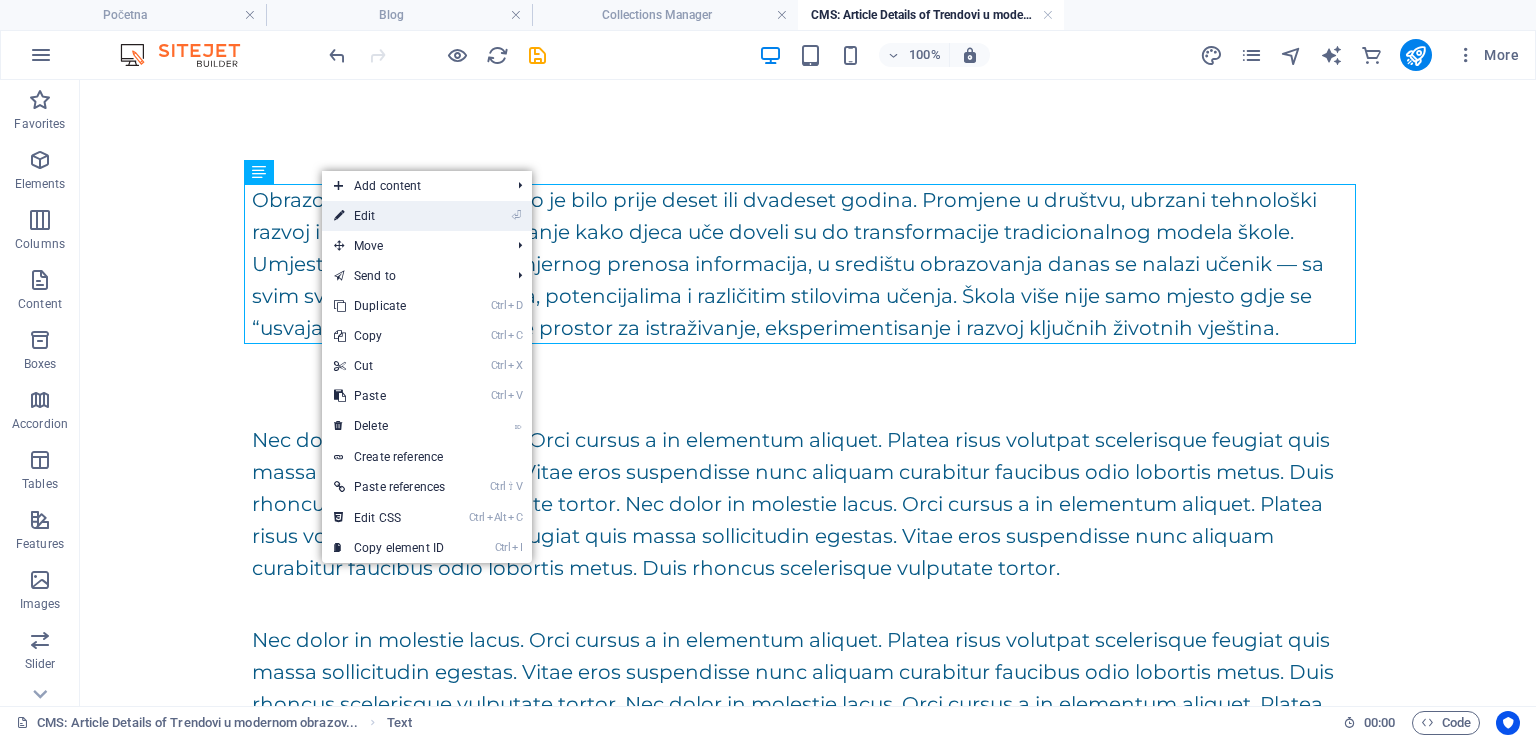 click on "⏎  Edit" at bounding box center [389, 216] 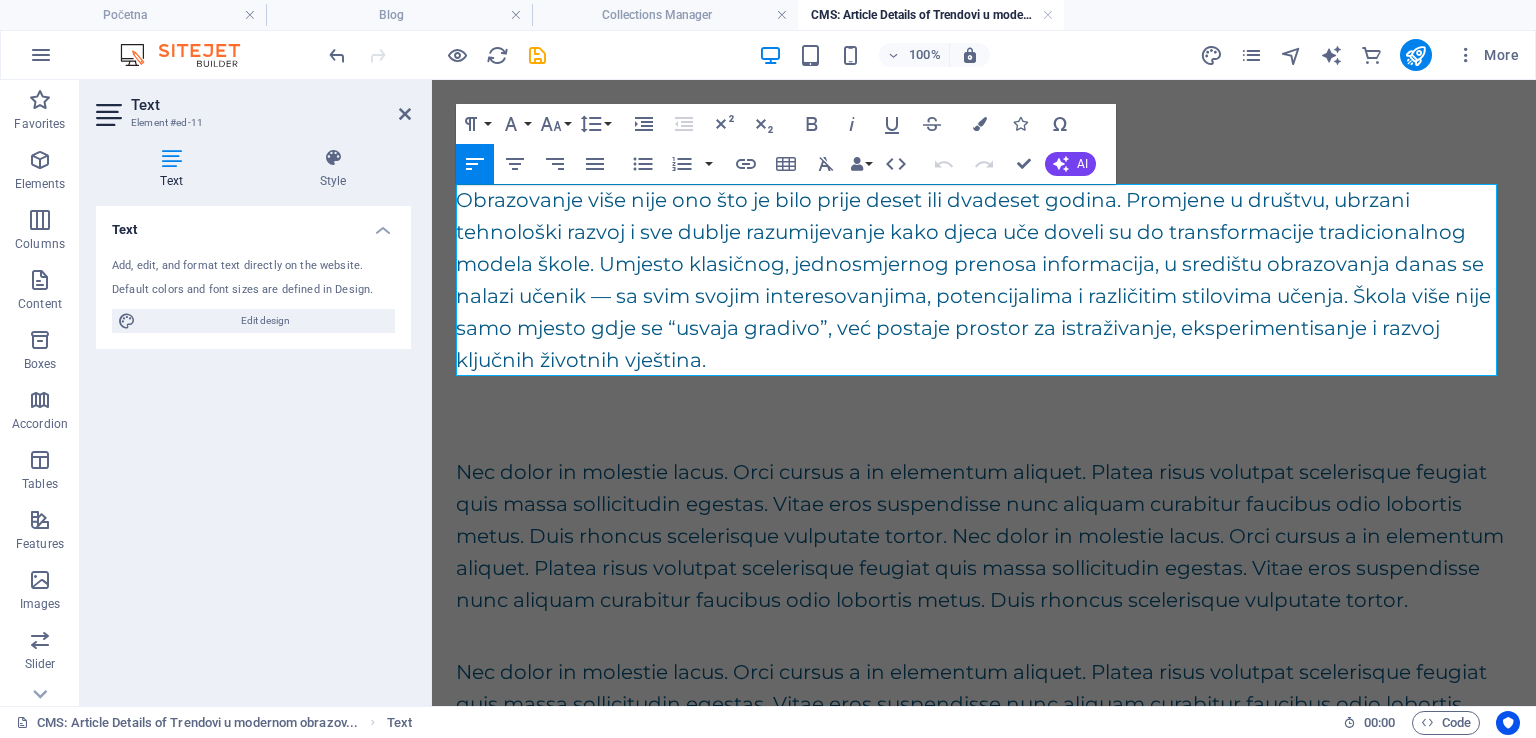 click on "Obrazovanje više nije ono što je bilo prije deset ili dvadeset godina. Promjene u društvu, ubrzani tehnološki razvoj i sve dublje razumijevanje kako djeca uče doveli su do transformacije tradicionalnog modela škole. Umjesto klasičnog, jednosmjernog prenosa informacija, u središtu obrazovanja danas se nalazi učenik — sa svim svojim interesovanjima, potencijalima i različitim stilovima učenja. Škola više nije samo mjesto gdje se “usvaja gradivo”, već postaje prostor za istraživanje, eksperimentisanje i razvoj ključnih životnih vještina." at bounding box center [984, 280] 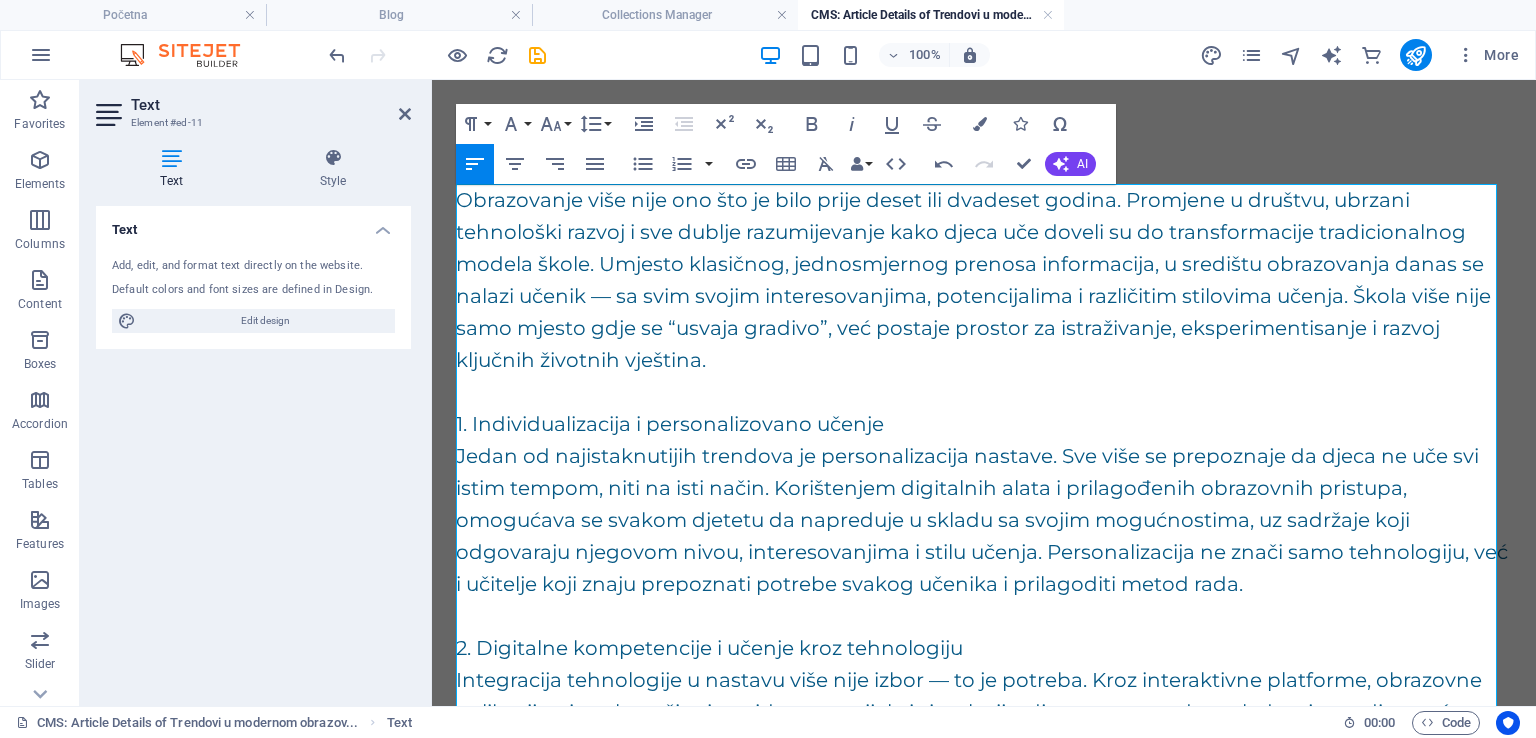 scroll, scrollTop: 26168, scrollLeft: 0, axis: vertical 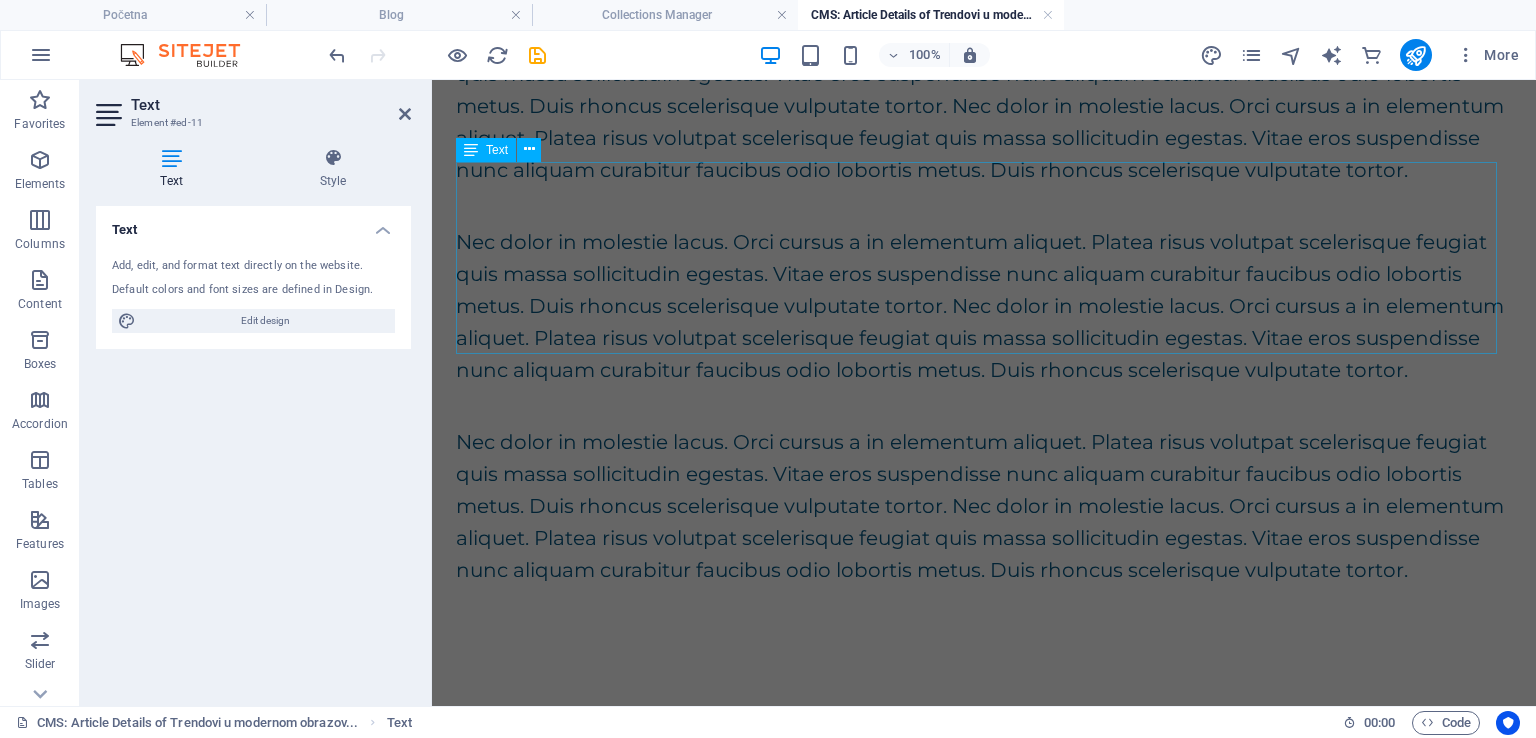 drag, startPoint x: 458, startPoint y: 646, endPoint x: 907, endPoint y: 266, distance: 588.2185 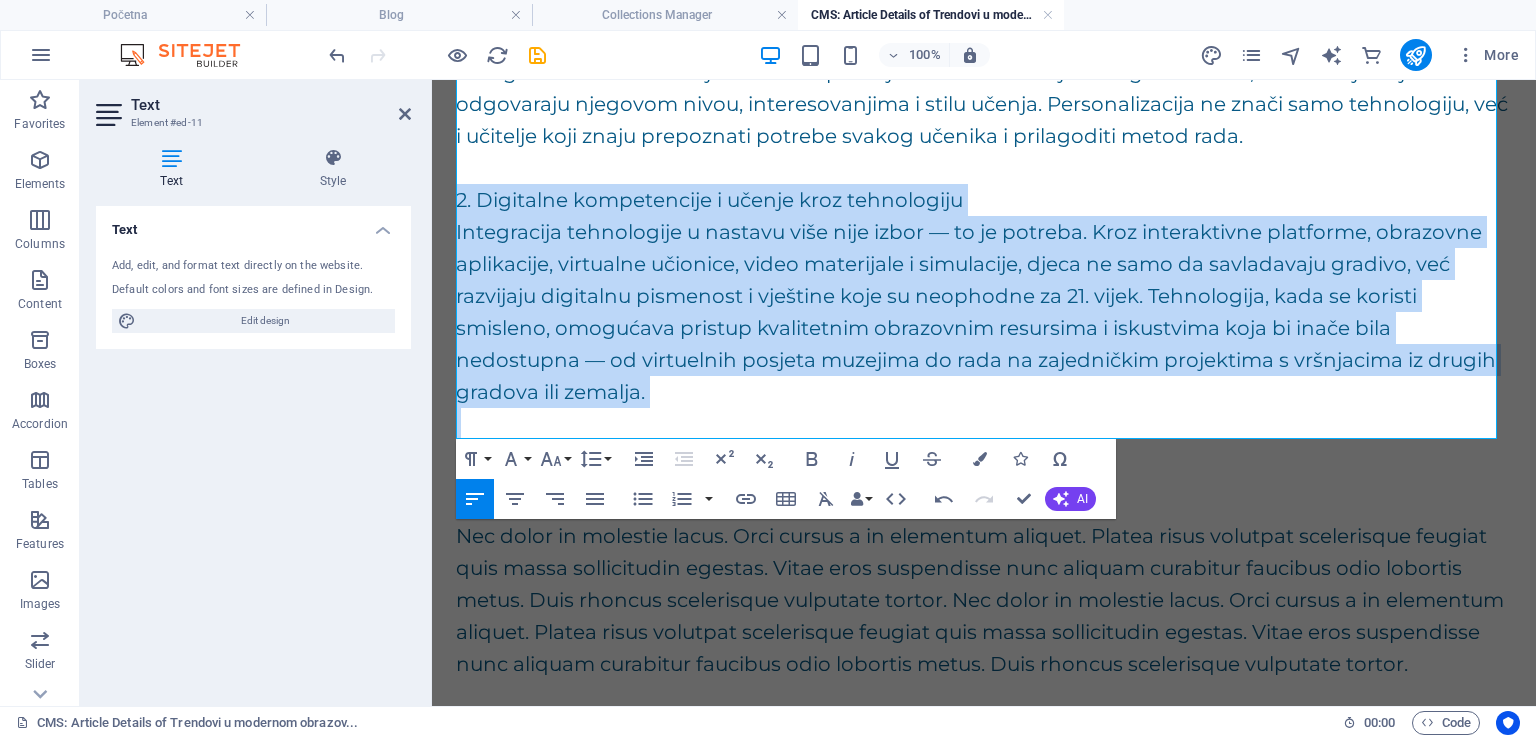 scroll, scrollTop: 389, scrollLeft: 0, axis: vertical 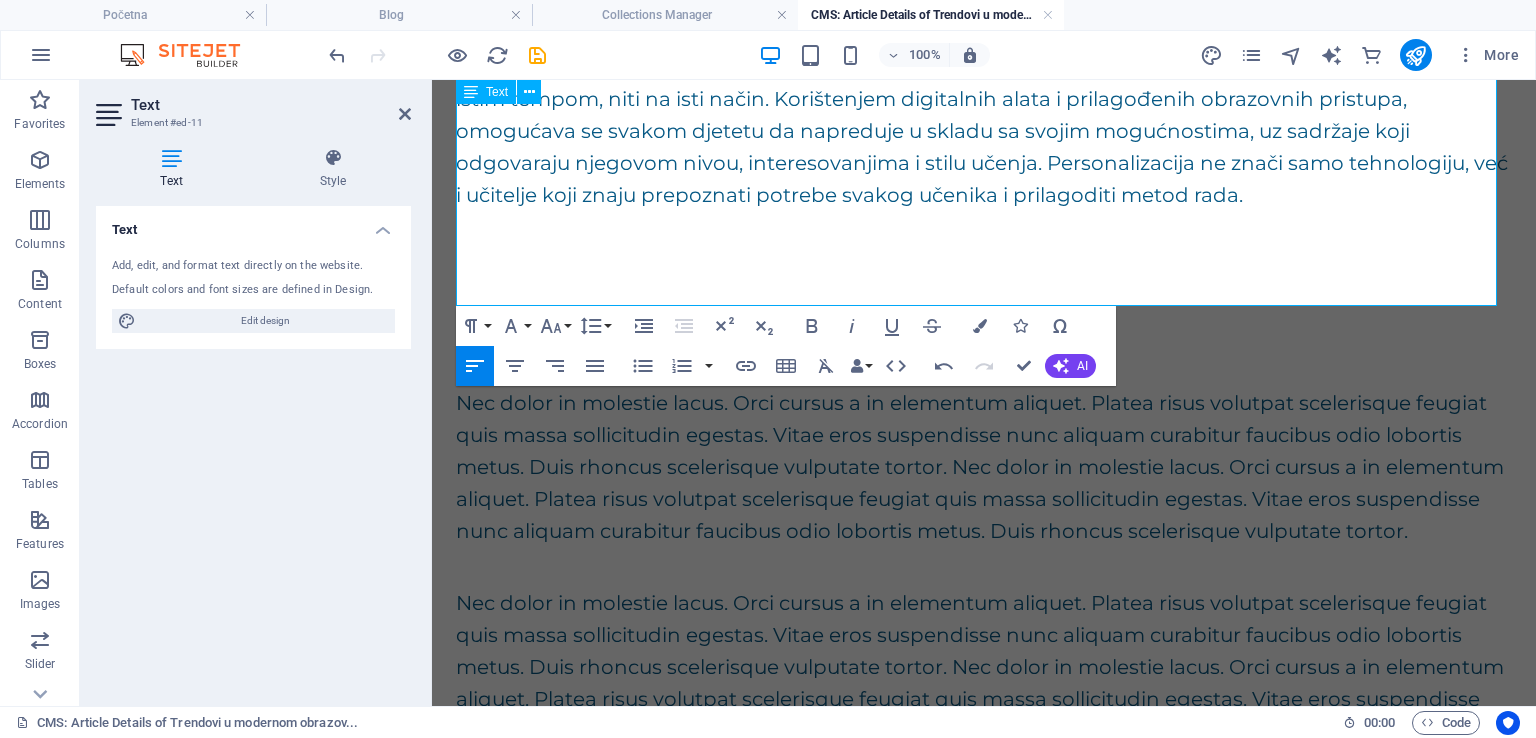 click at bounding box center (984, 291) 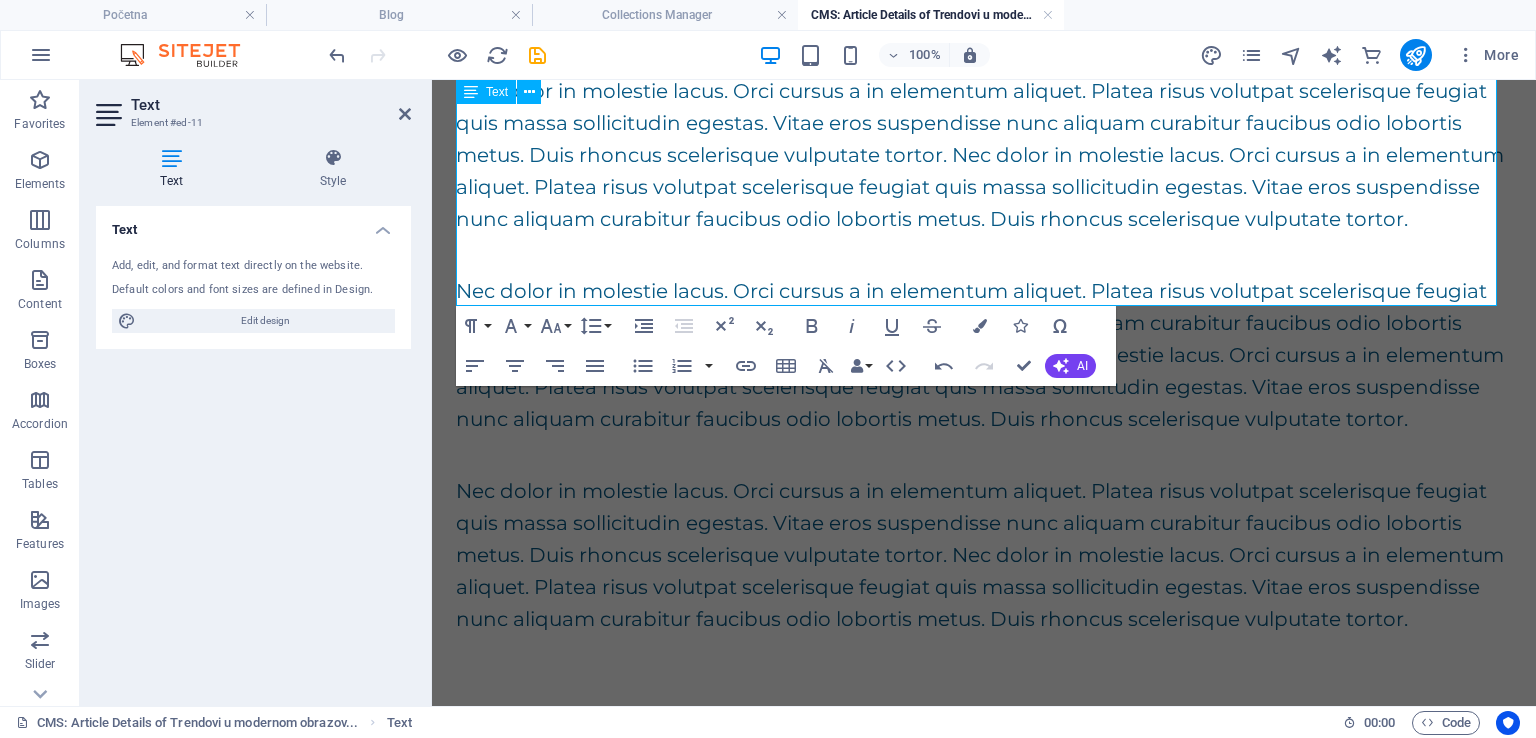 scroll, scrollTop: 0, scrollLeft: 0, axis: both 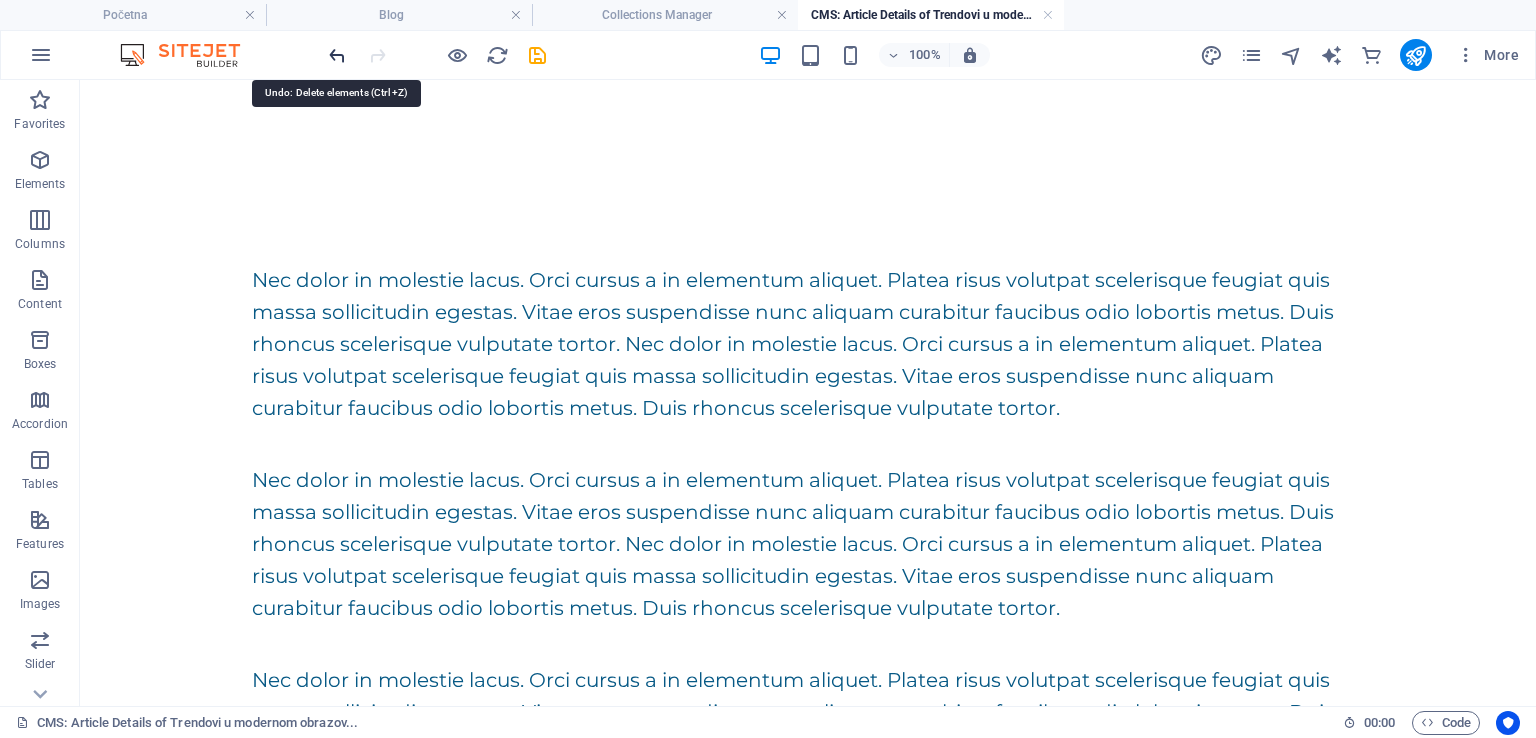 click at bounding box center (337, 55) 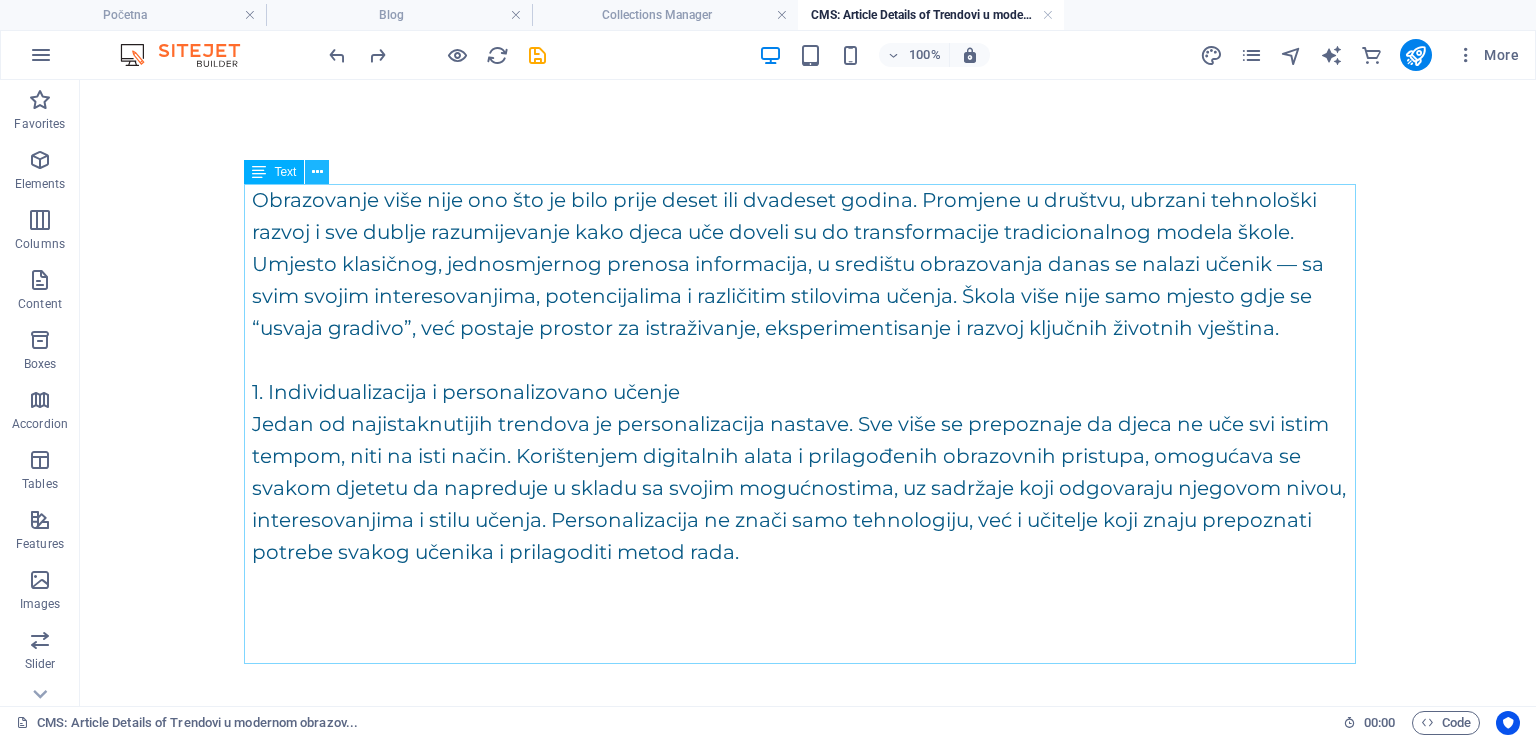click at bounding box center [317, 172] 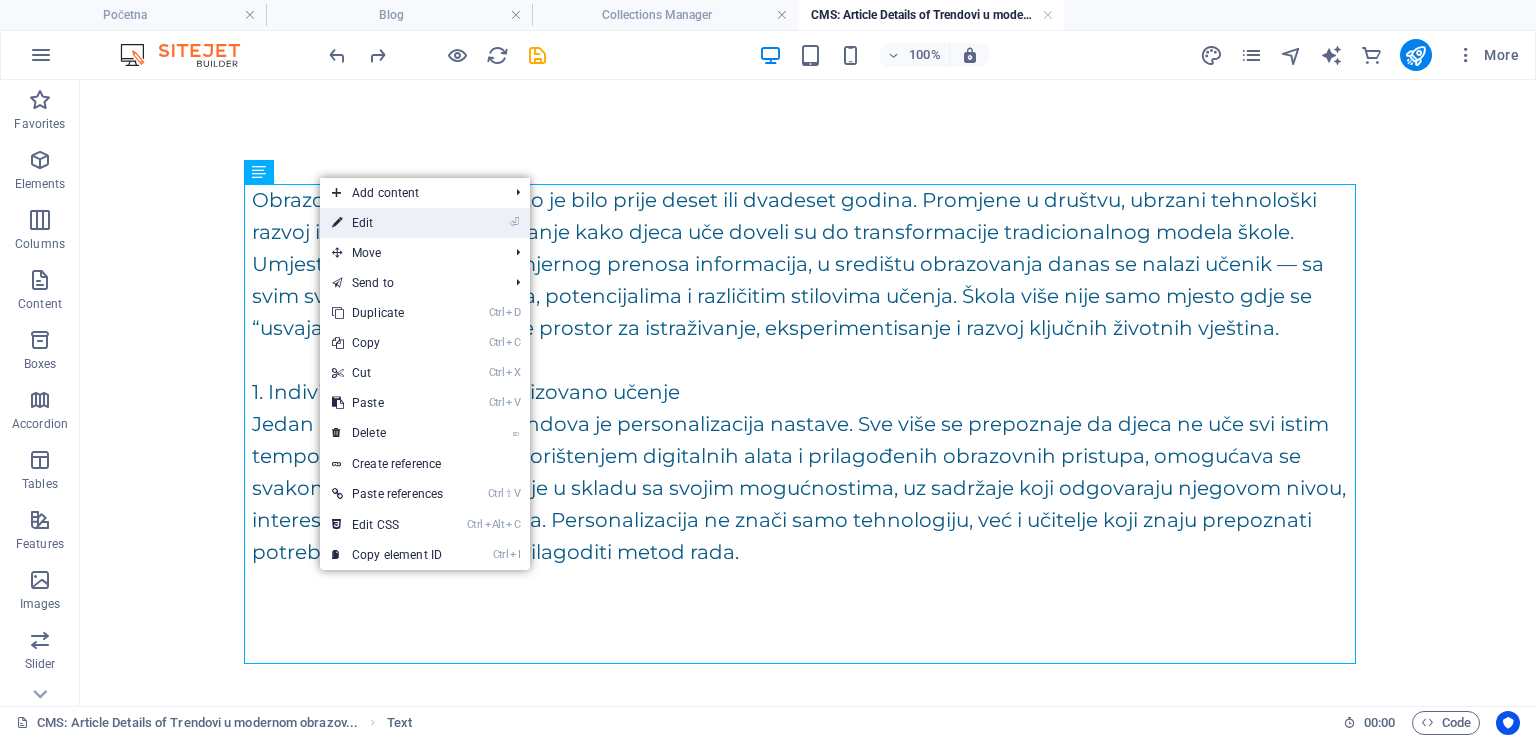 click on "⏎  Edit" at bounding box center [387, 223] 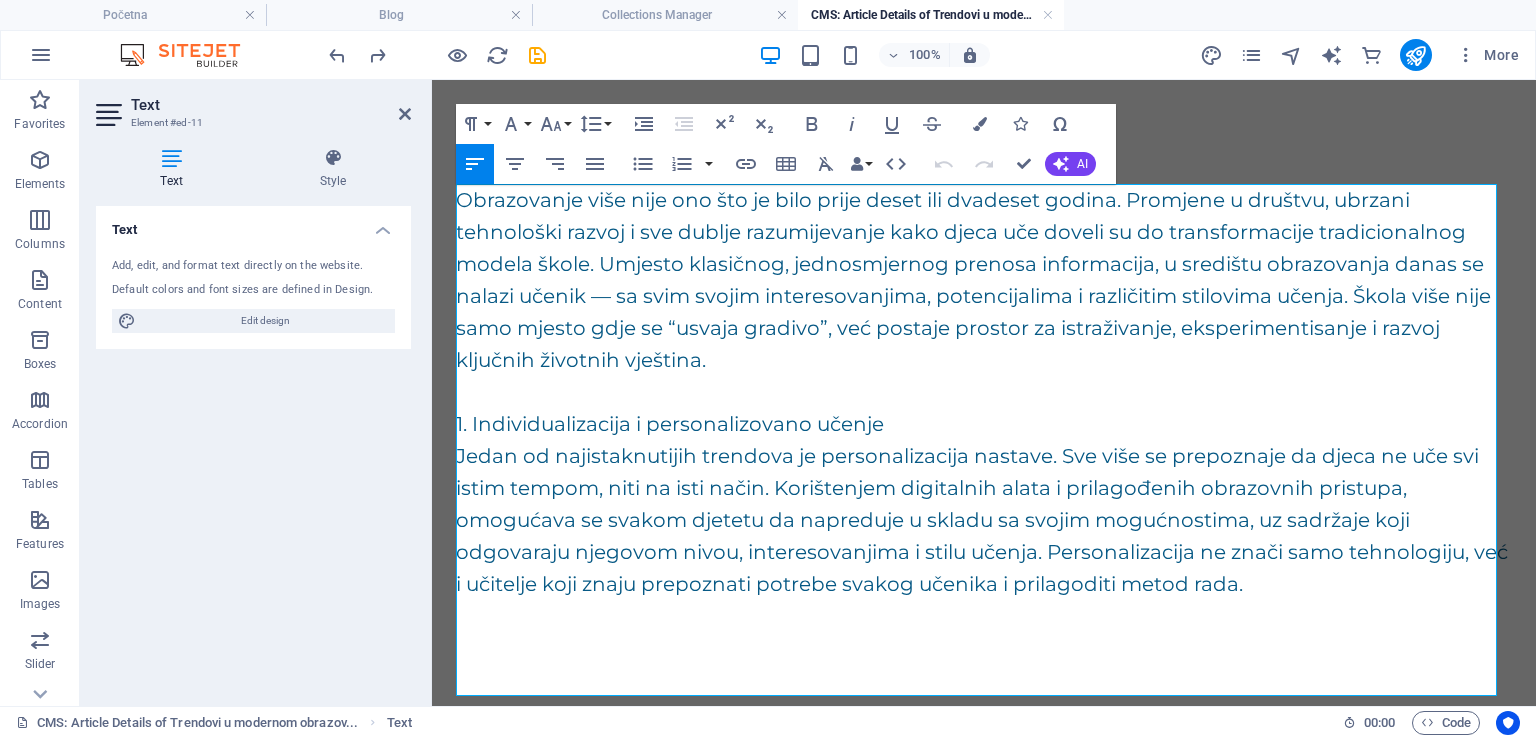 click at bounding box center (984, 680) 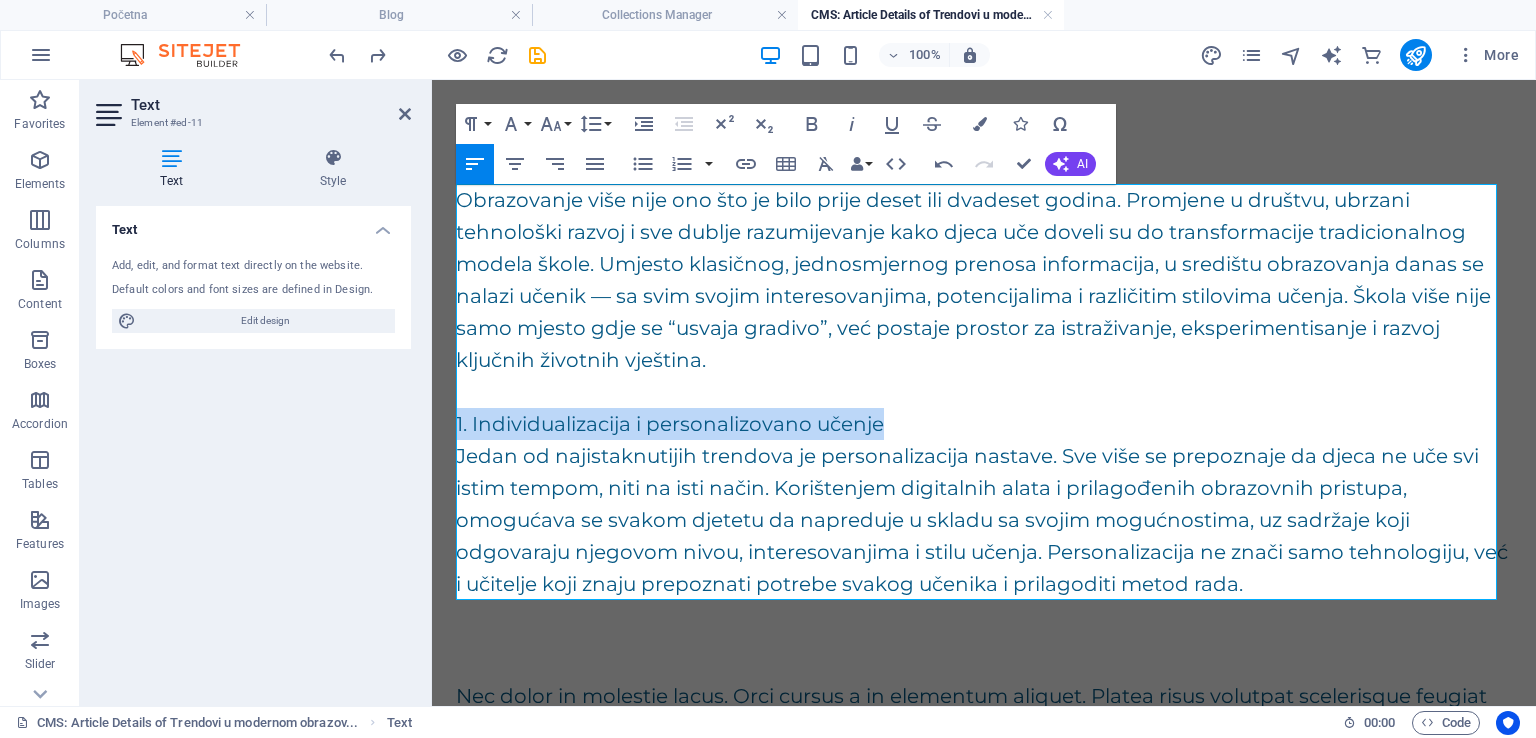 drag, startPoint x: 893, startPoint y: 421, endPoint x: 396, endPoint y: 419, distance: 497.00403 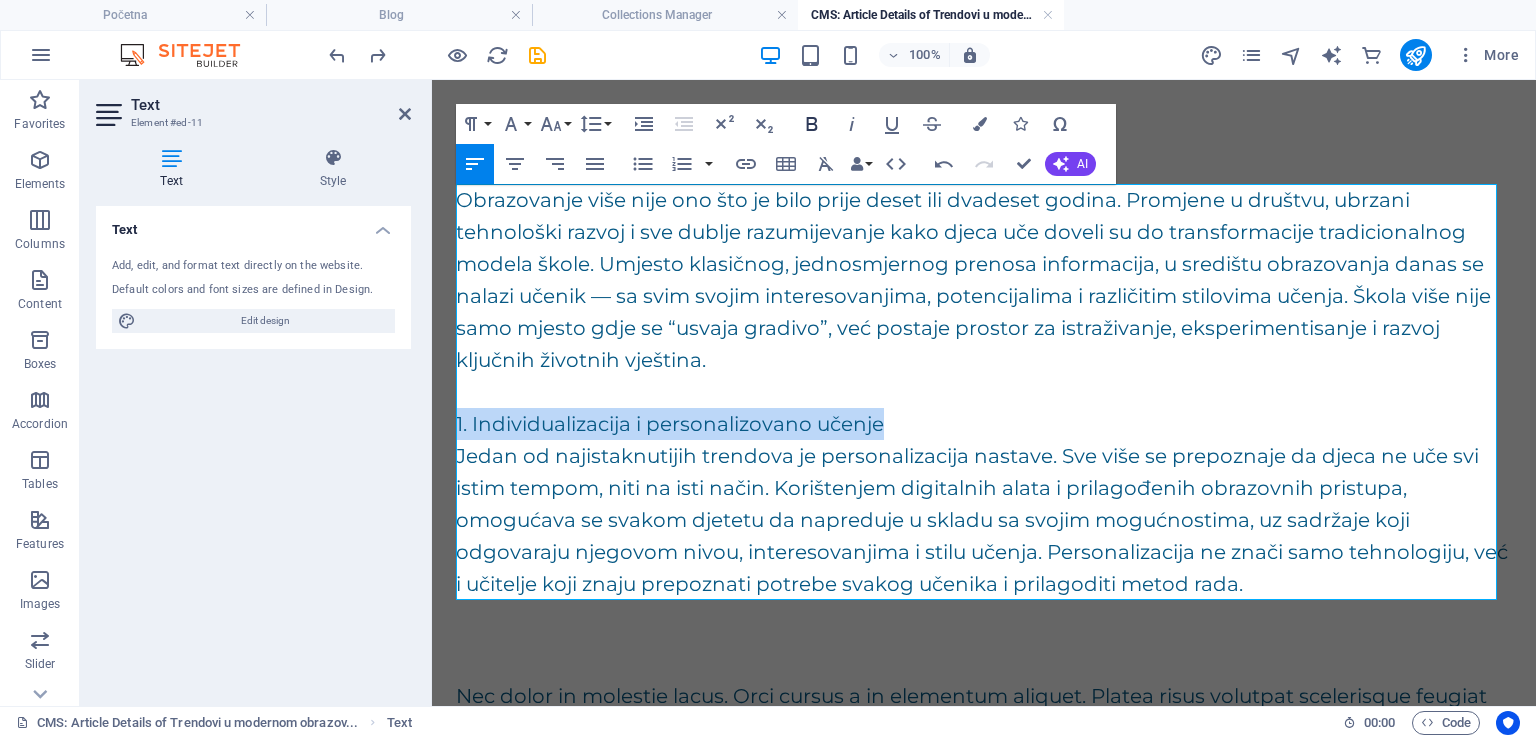 click 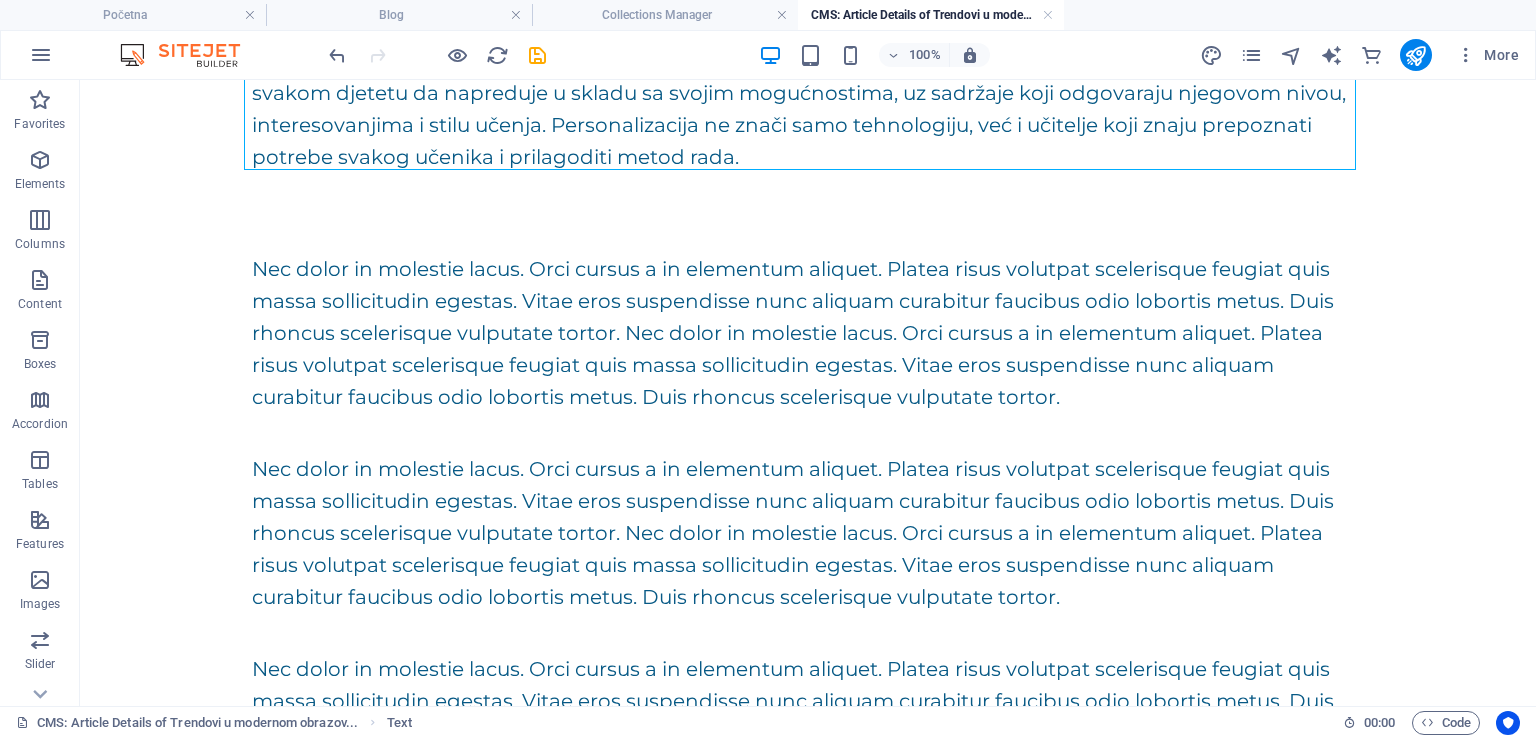 scroll, scrollTop: 397, scrollLeft: 0, axis: vertical 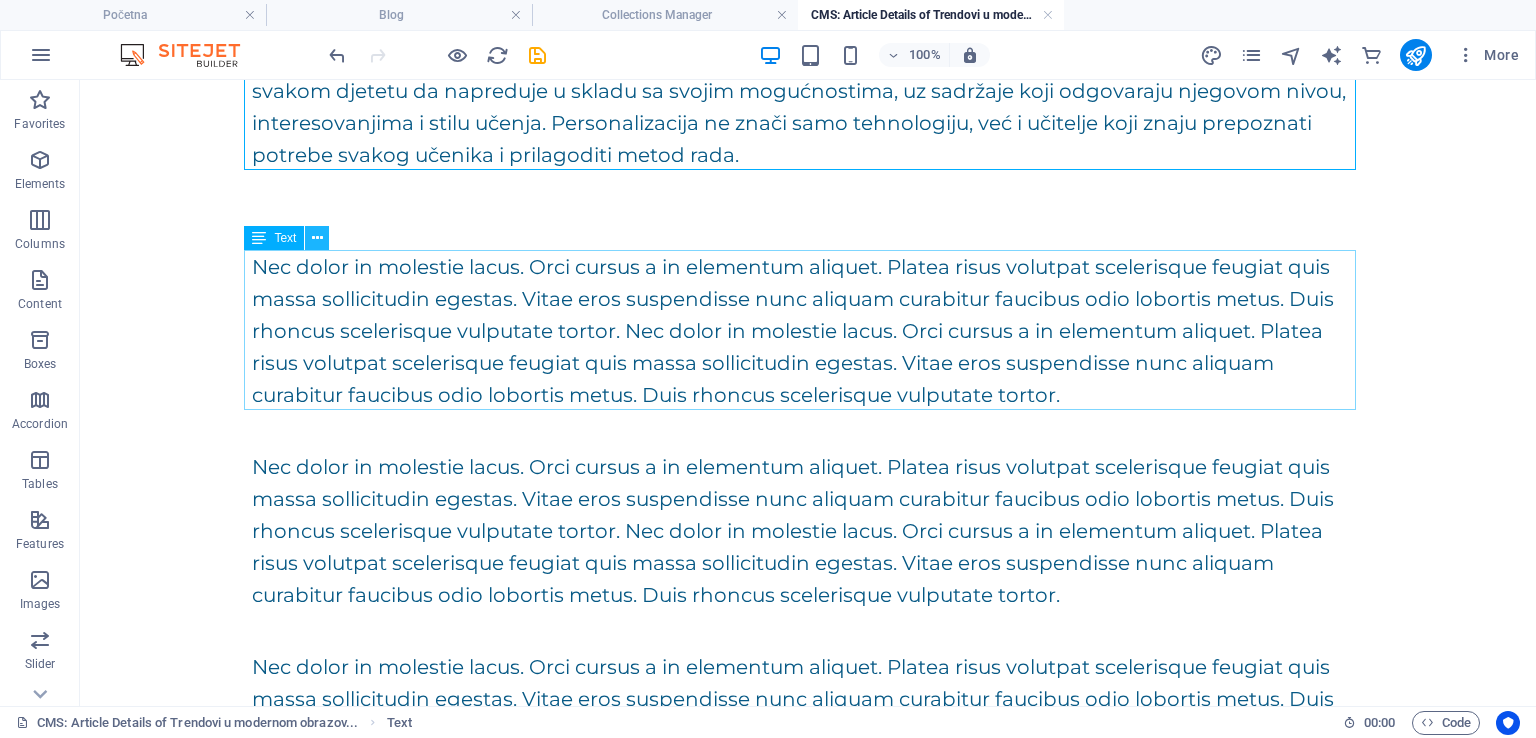 click at bounding box center [317, 238] 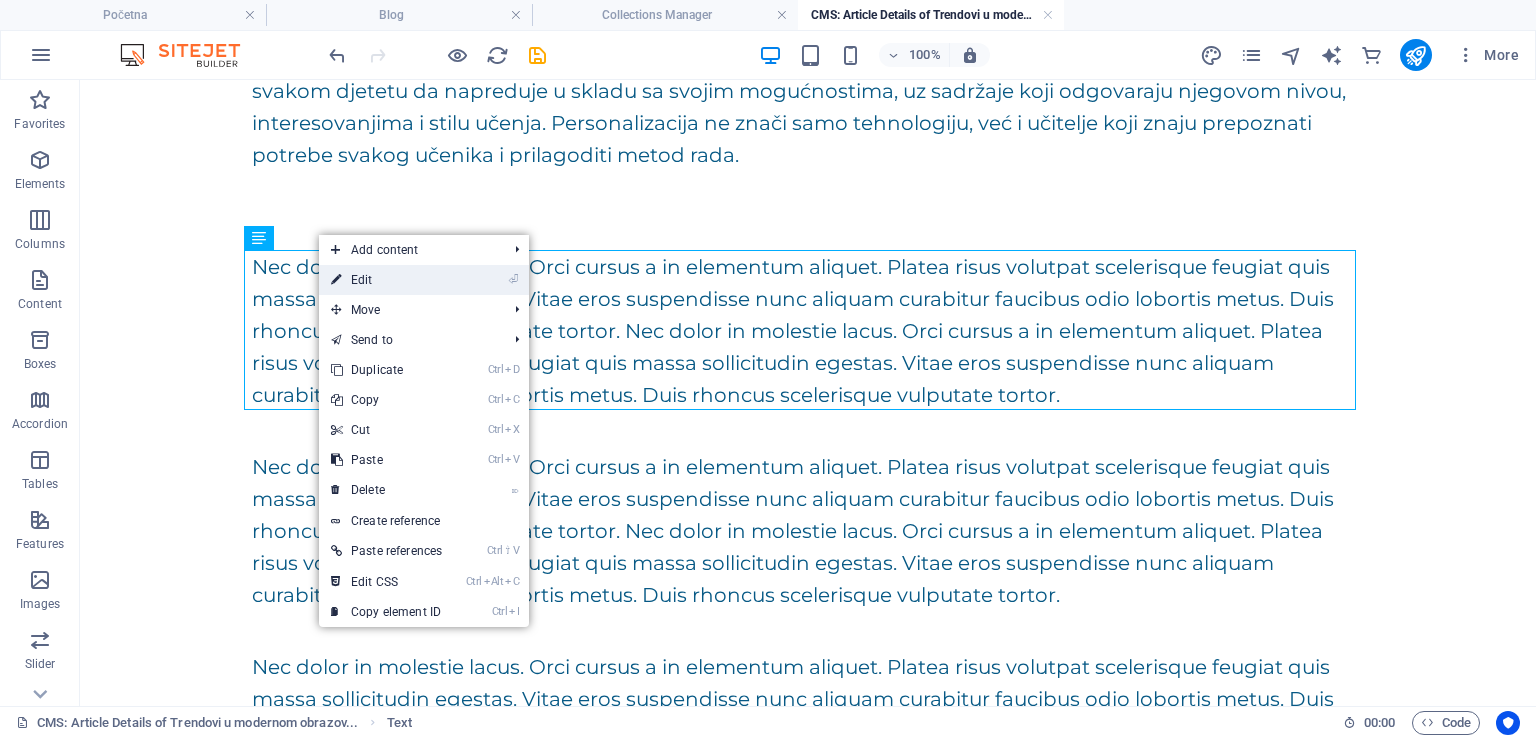 click on "⏎  Edit" at bounding box center [386, 280] 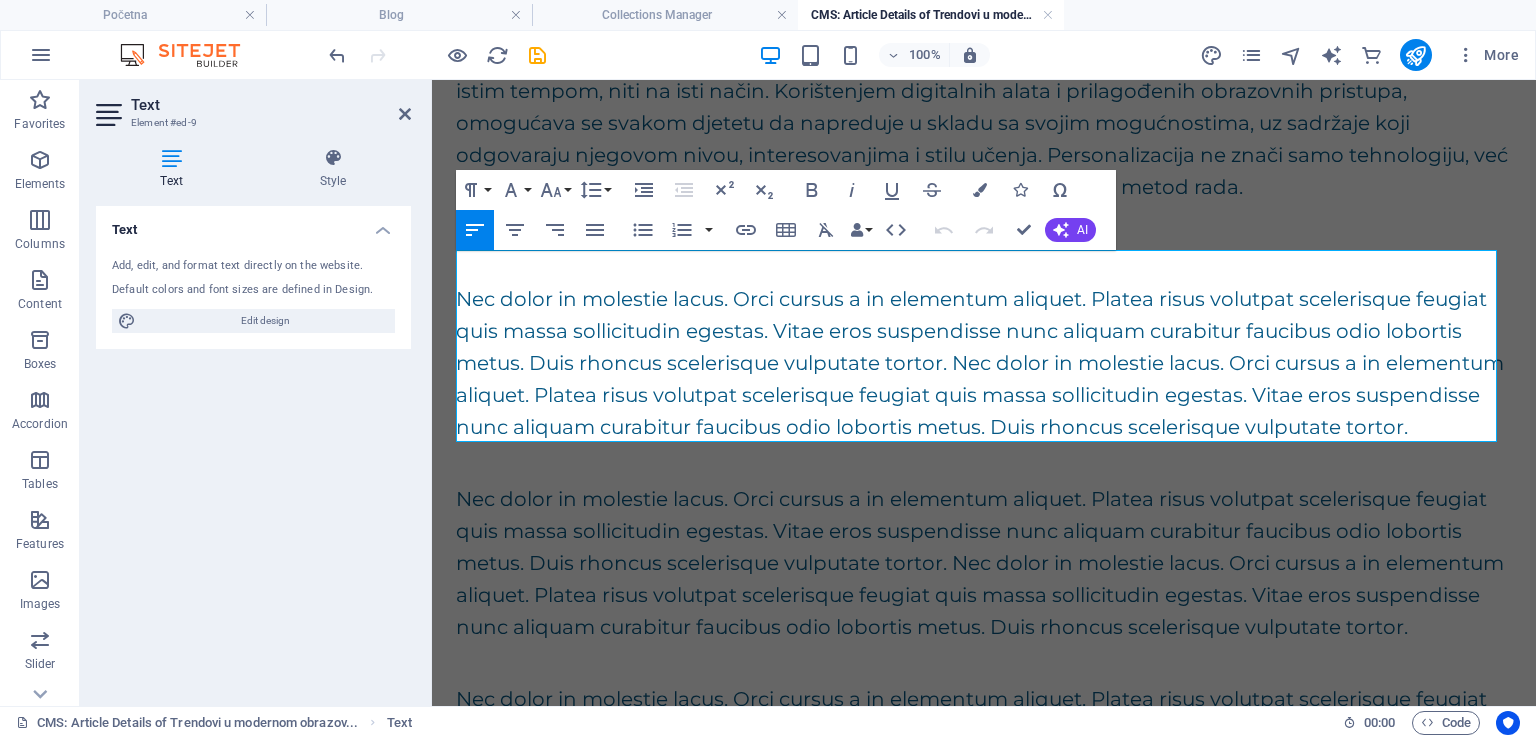 scroll, scrollTop: 429, scrollLeft: 0, axis: vertical 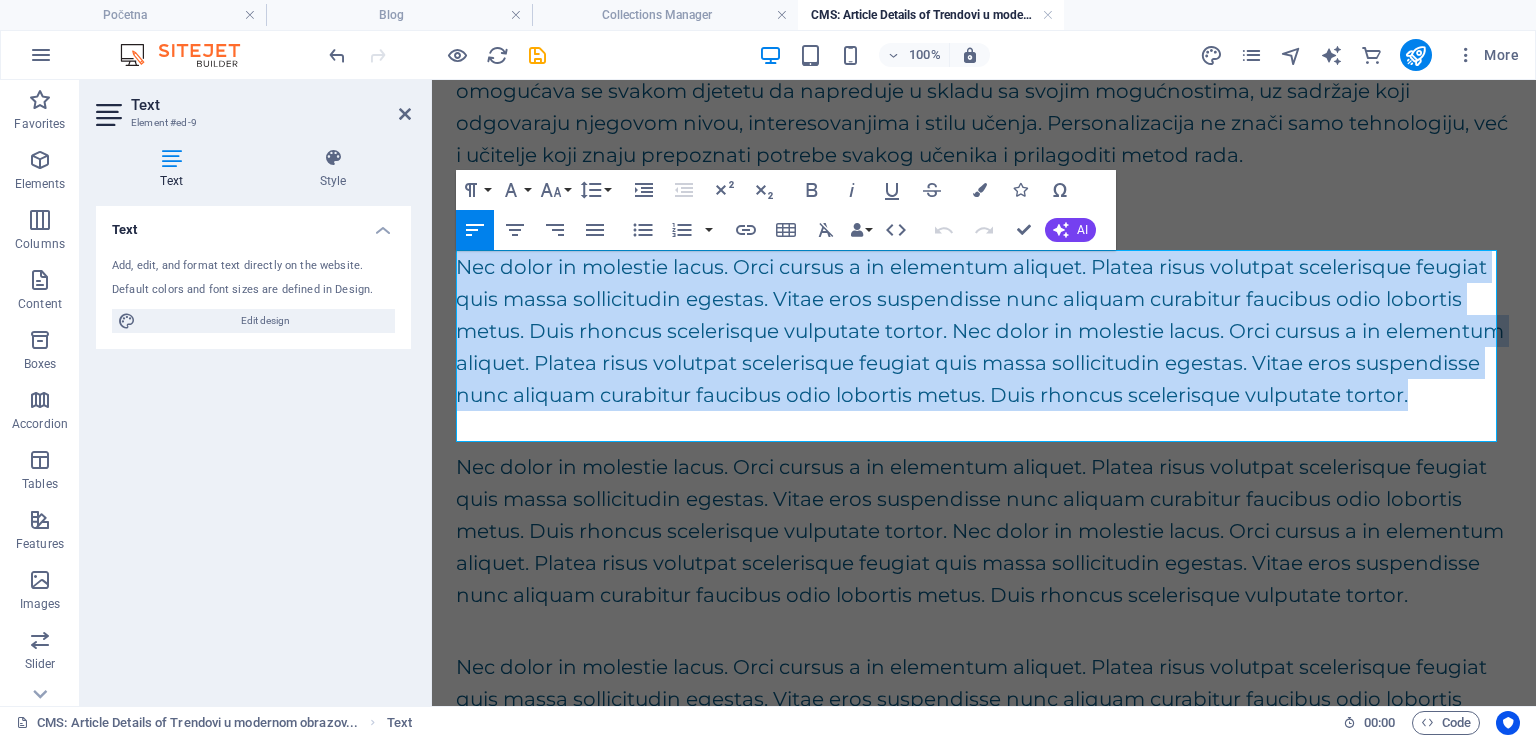 drag, startPoint x: 551, startPoint y: 429, endPoint x: 456, endPoint y: 271, distance: 184.36105 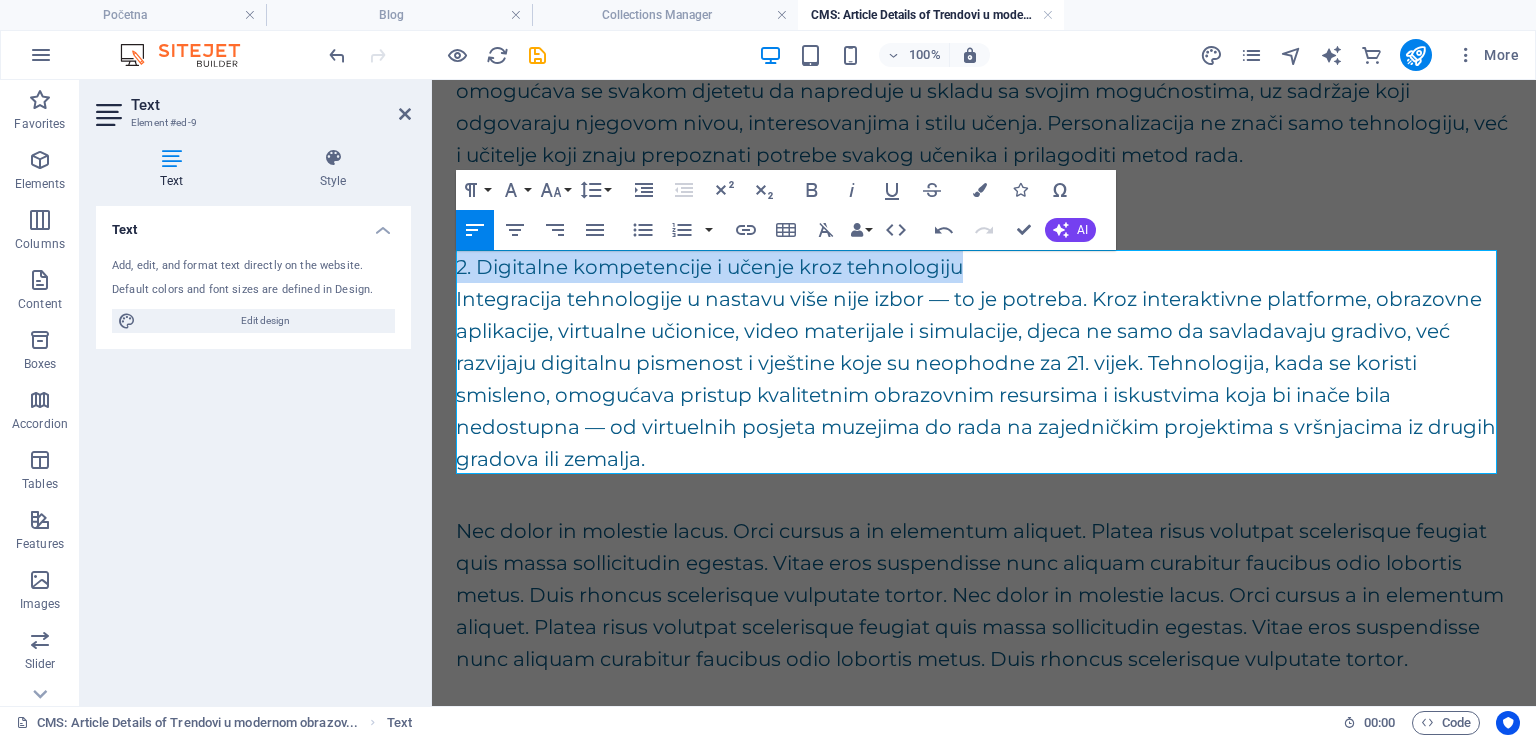 drag, startPoint x: 977, startPoint y: 263, endPoint x: 460, endPoint y: 272, distance: 517.0783 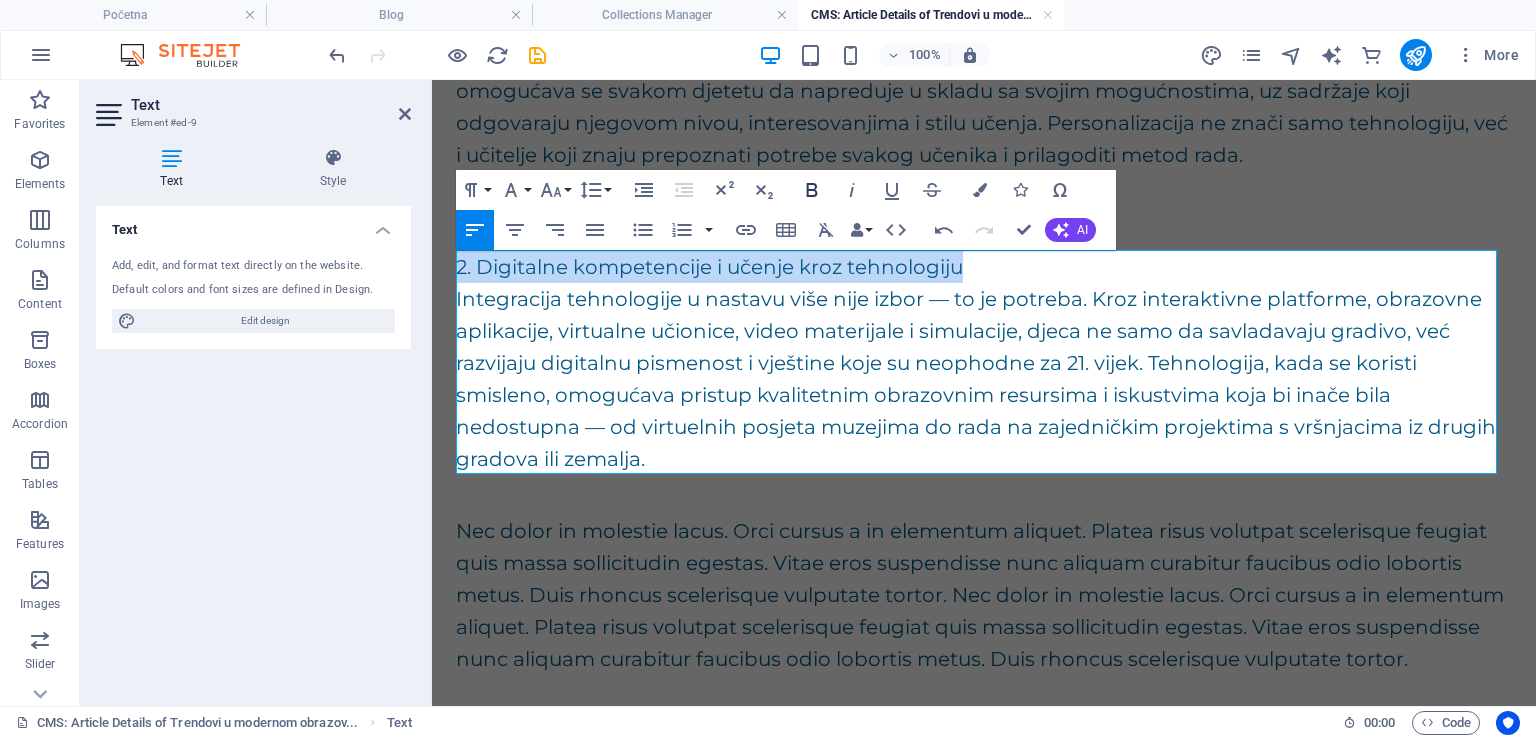 click 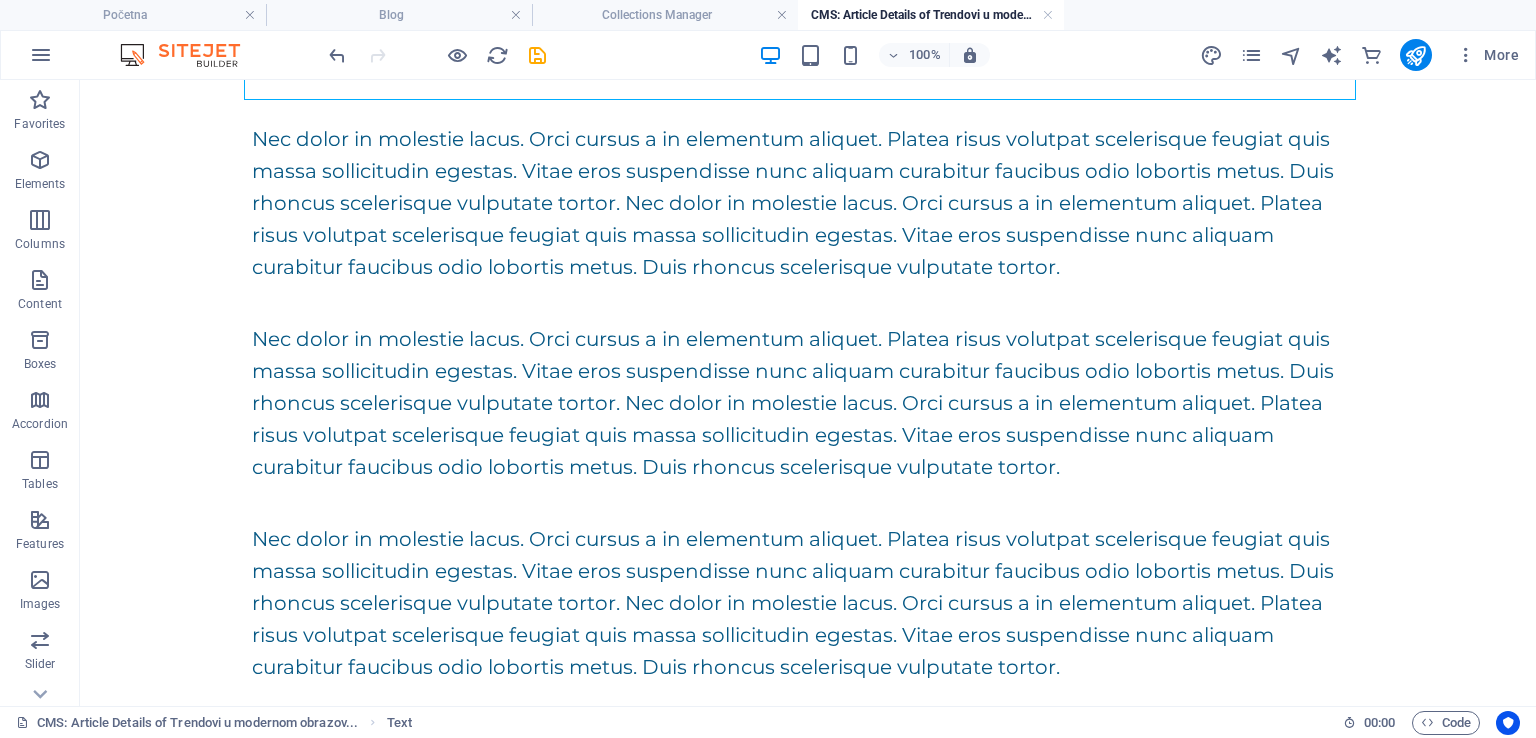 scroll, scrollTop: 766, scrollLeft: 0, axis: vertical 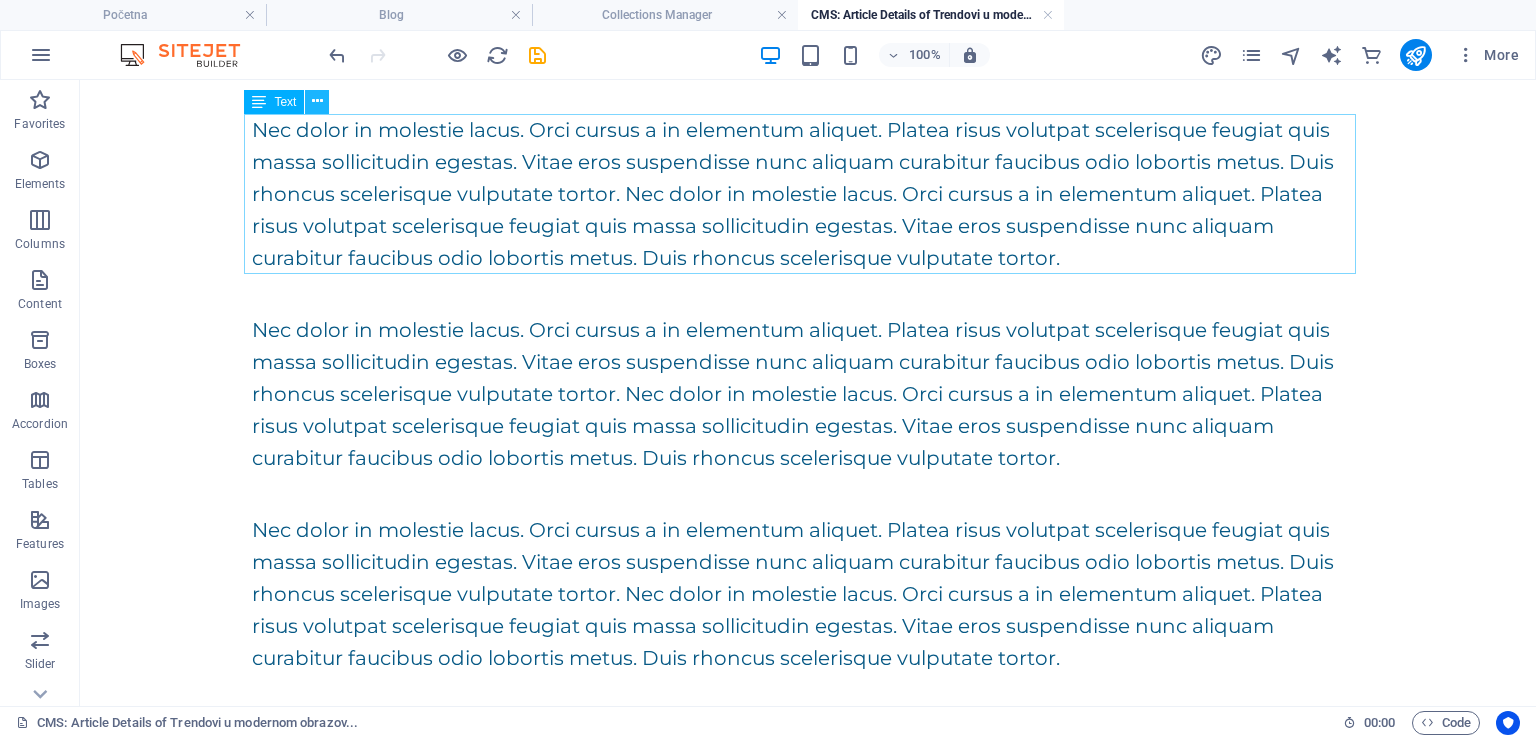 click at bounding box center [317, 101] 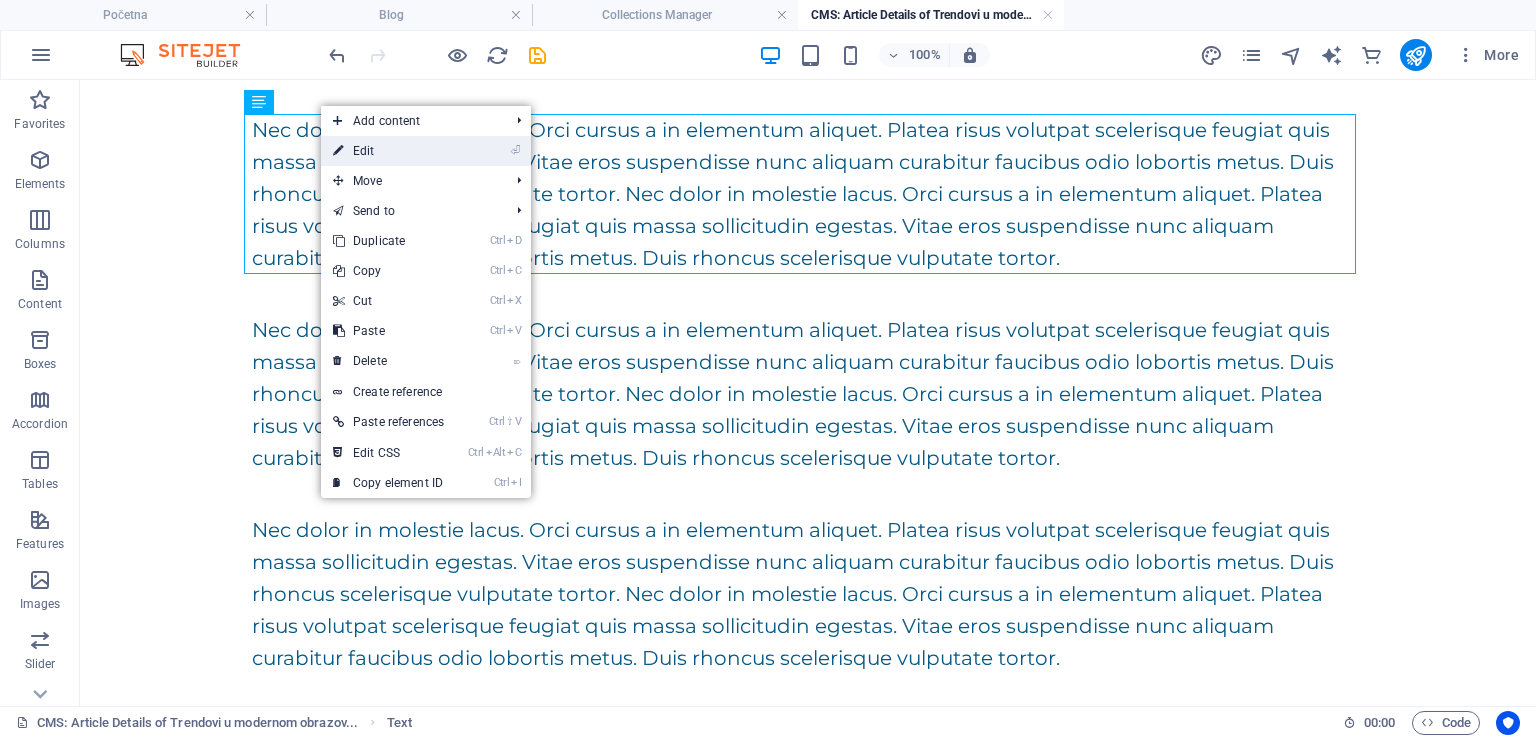 click on "⏎  Edit" at bounding box center [388, 151] 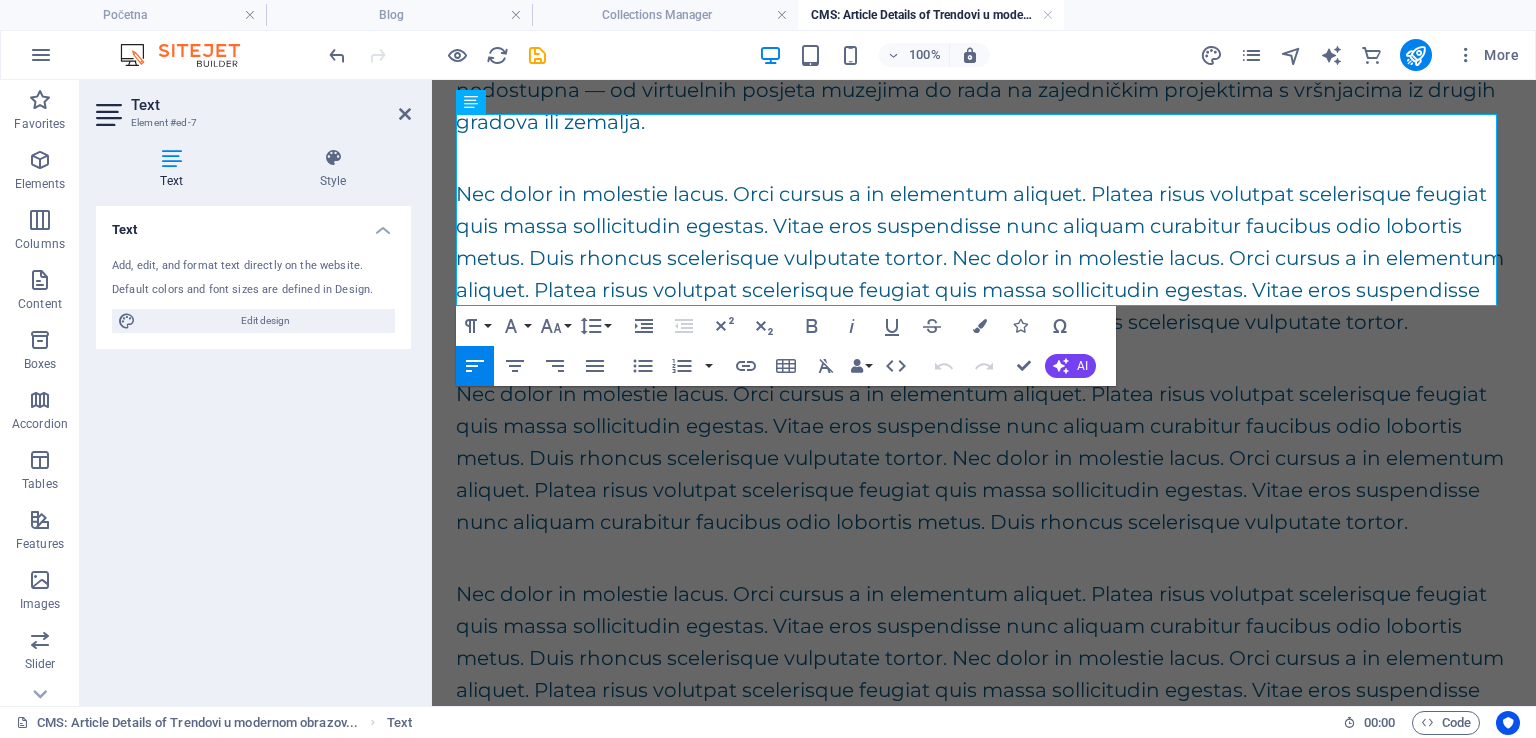 scroll, scrollTop: 830, scrollLeft: 0, axis: vertical 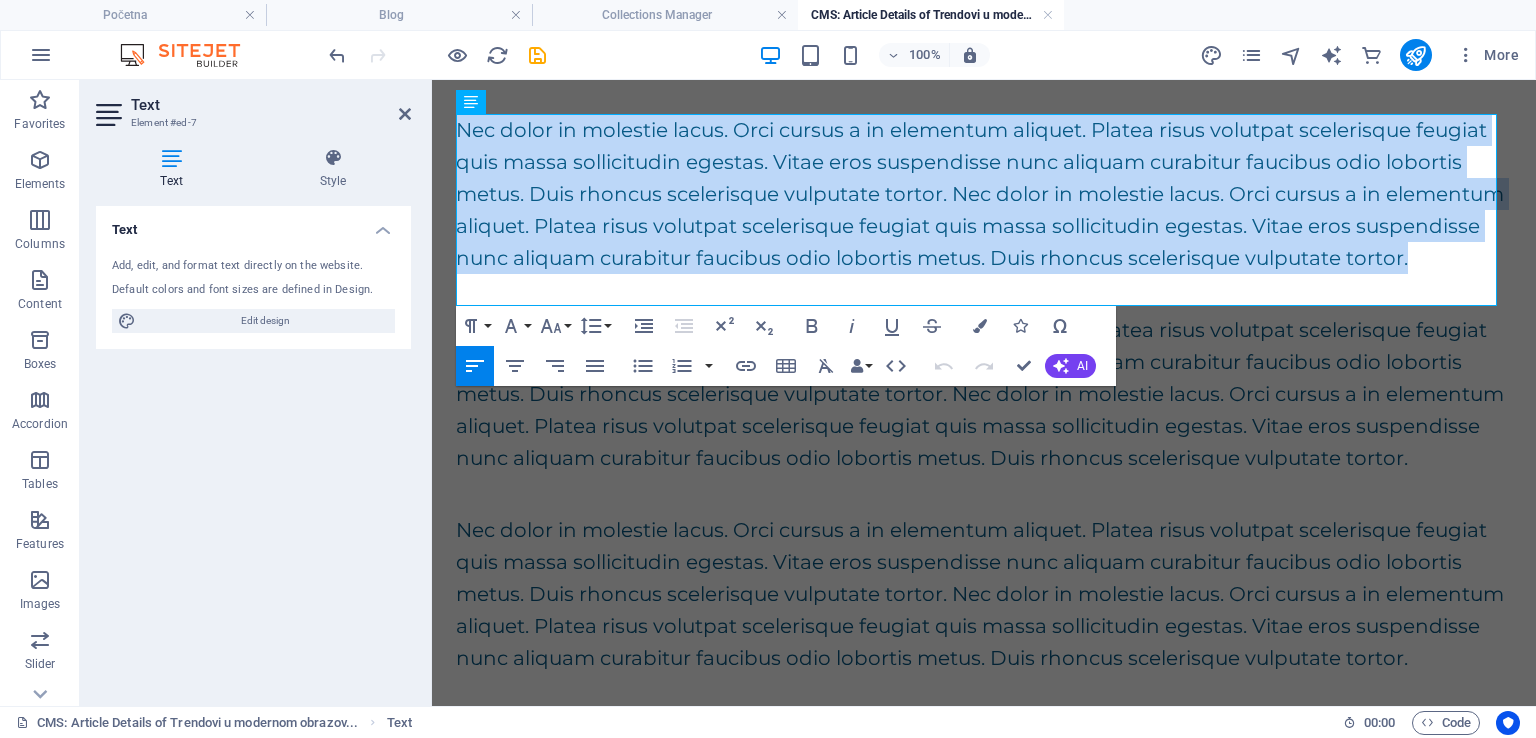 drag, startPoint x: 541, startPoint y: 293, endPoint x: 454, endPoint y: 129, distance: 185.64752 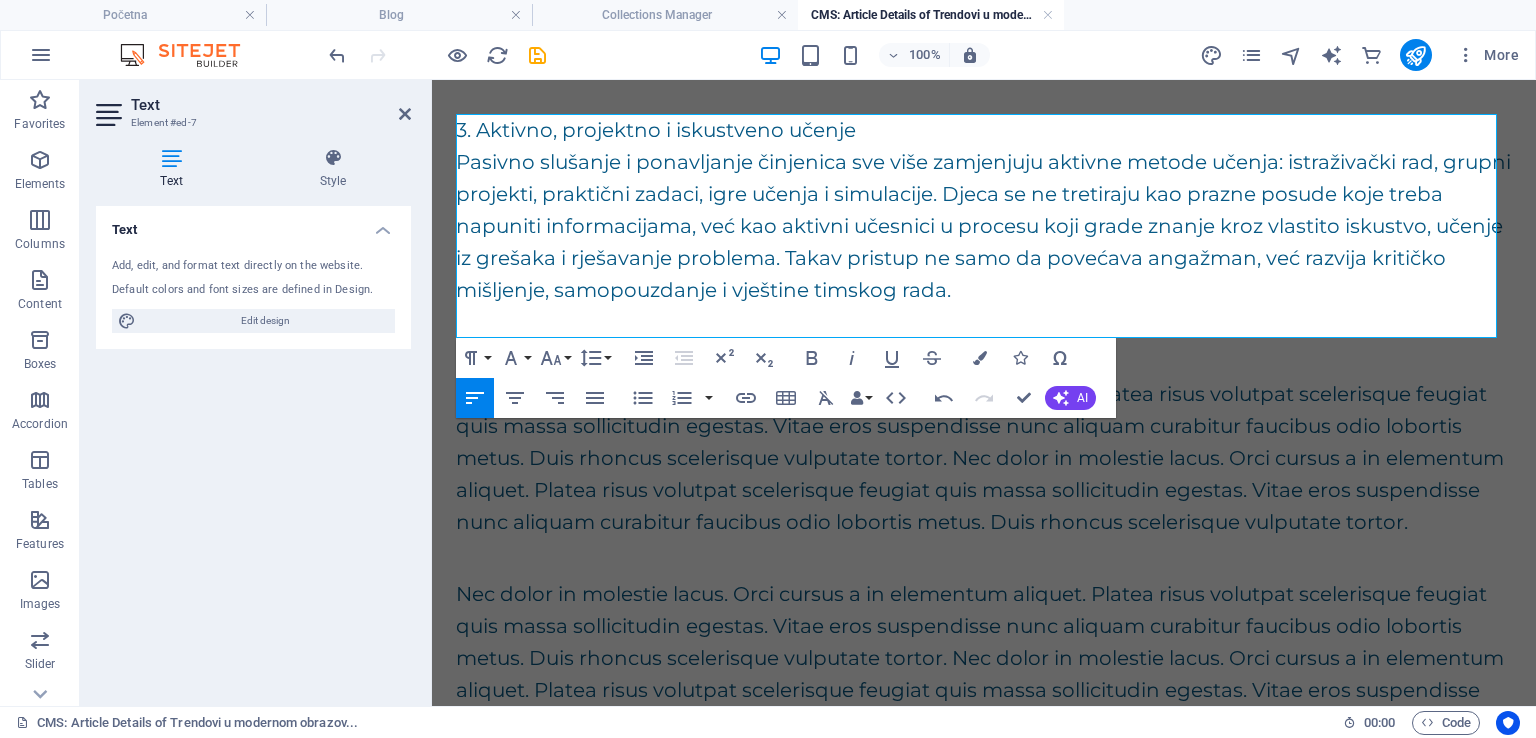 scroll, scrollTop: 11748, scrollLeft: 0, axis: vertical 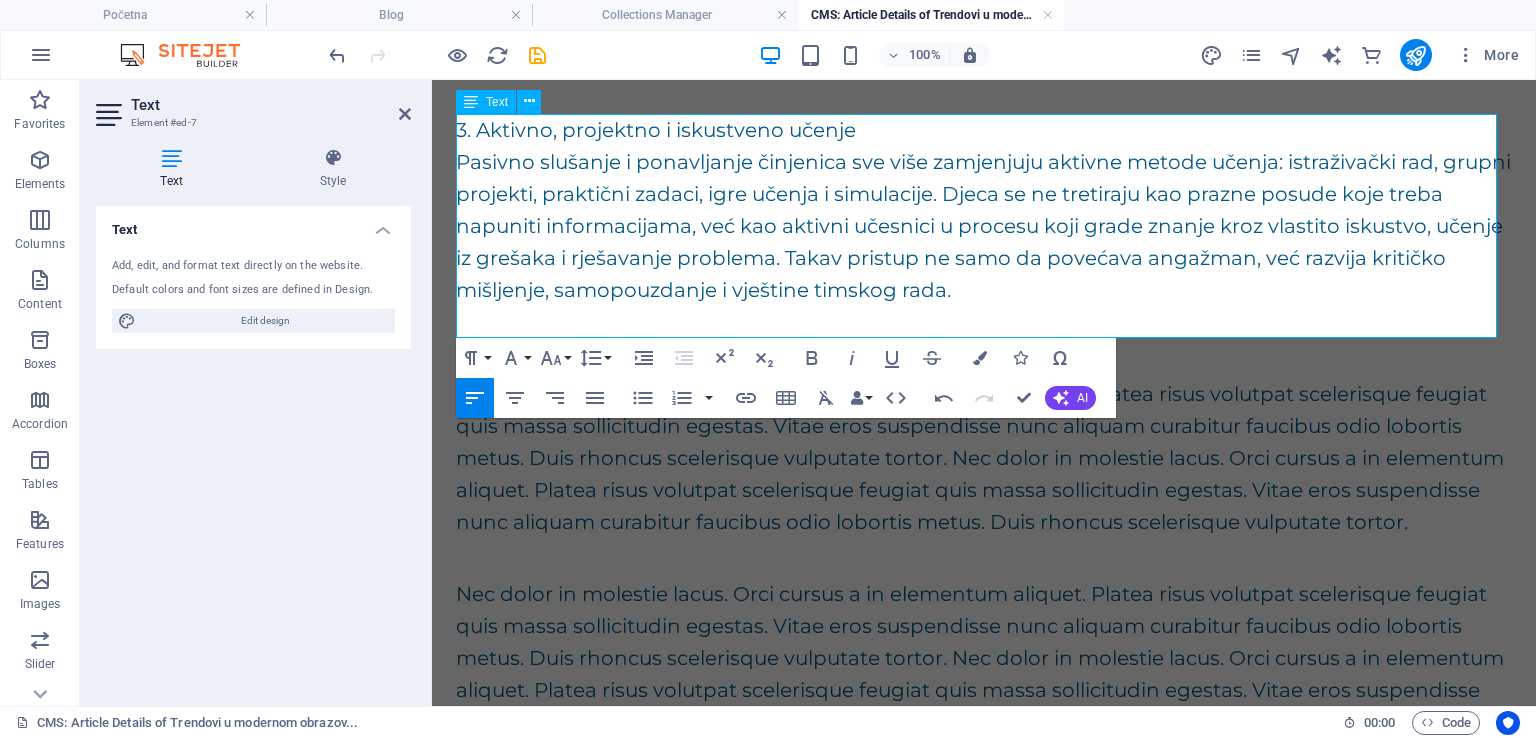 click at bounding box center [984, 322] 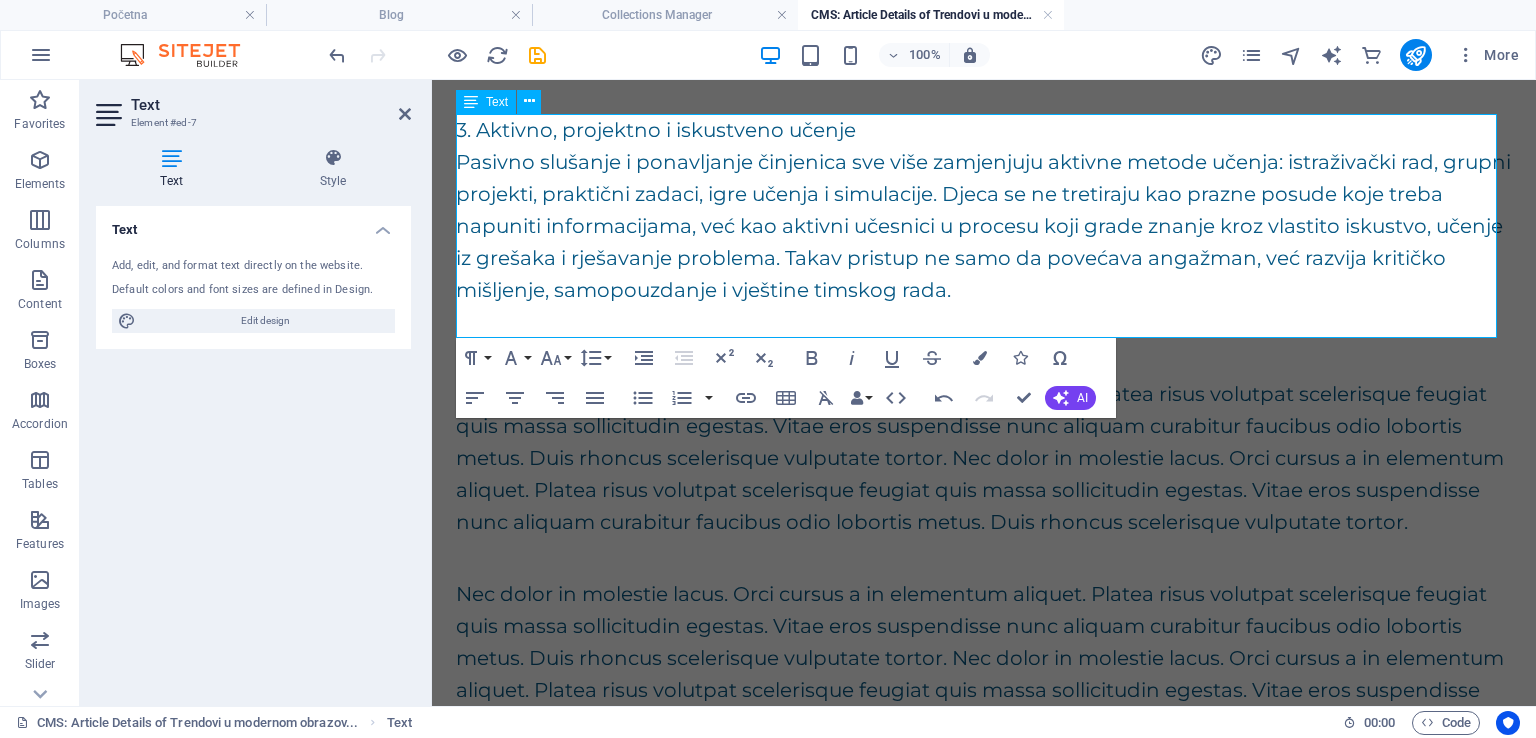 click on "Pasivno slušanje i ponavljanje činjenica sve više zamjenjuju aktivne metode učenja: istraživački rad, grupni projekti, praktični zadaci, igre učenja i simulacije. Djeca se ne tretiraju kao prazne posude koje treba napuniti informacijama, već kao aktivni učesnici u procesu koji grade znanje kroz vlastito iskustvo, učenje iz grešaka i rješavanje problema. Takav pristup ne samo da povećava angažman, već razvija kritičko mišljenje, samopouzdanje i vještine timskog rada." at bounding box center (984, 226) 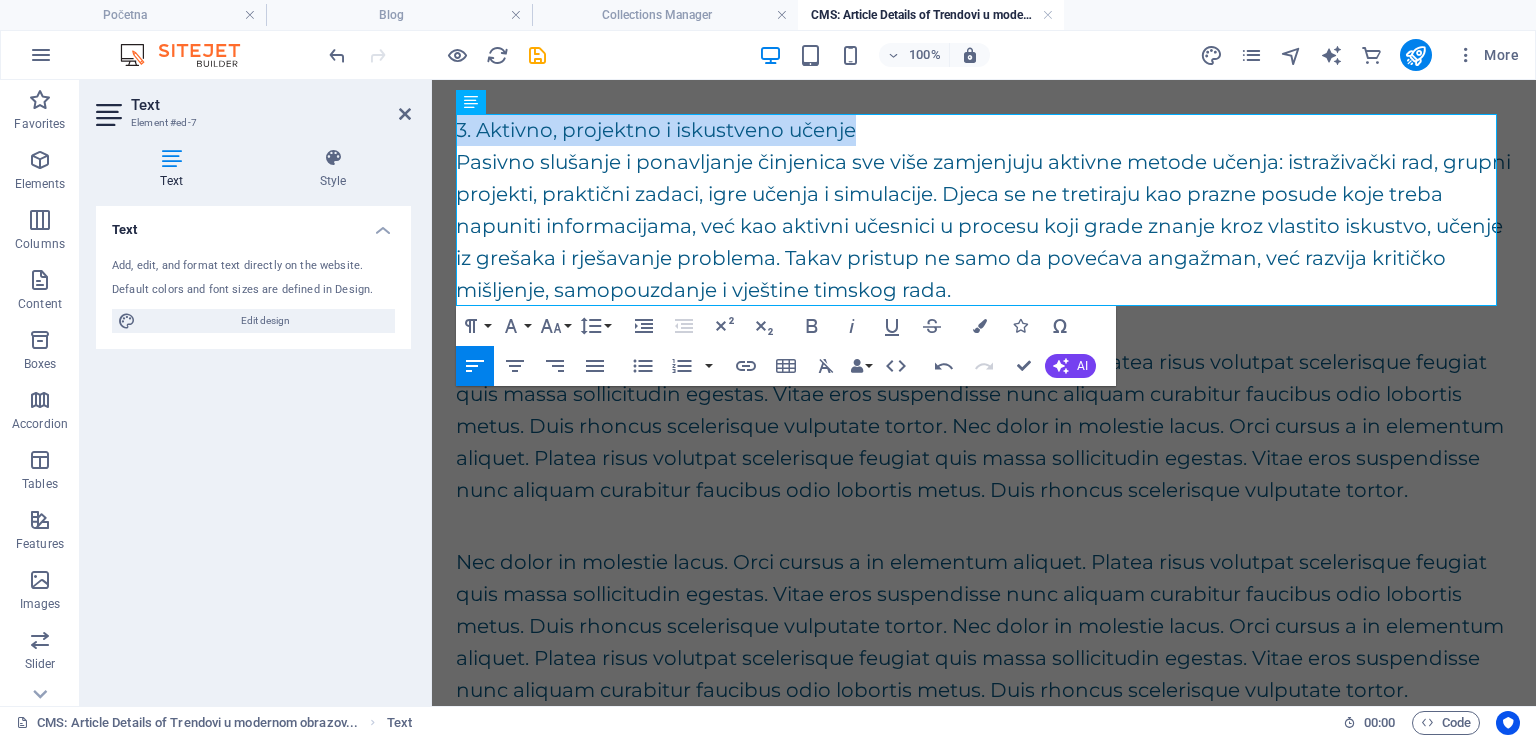drag, startPoint x: 876, startPoint y: 129, endPoint x: 454, endPoint y: 130, distance: 422.0012 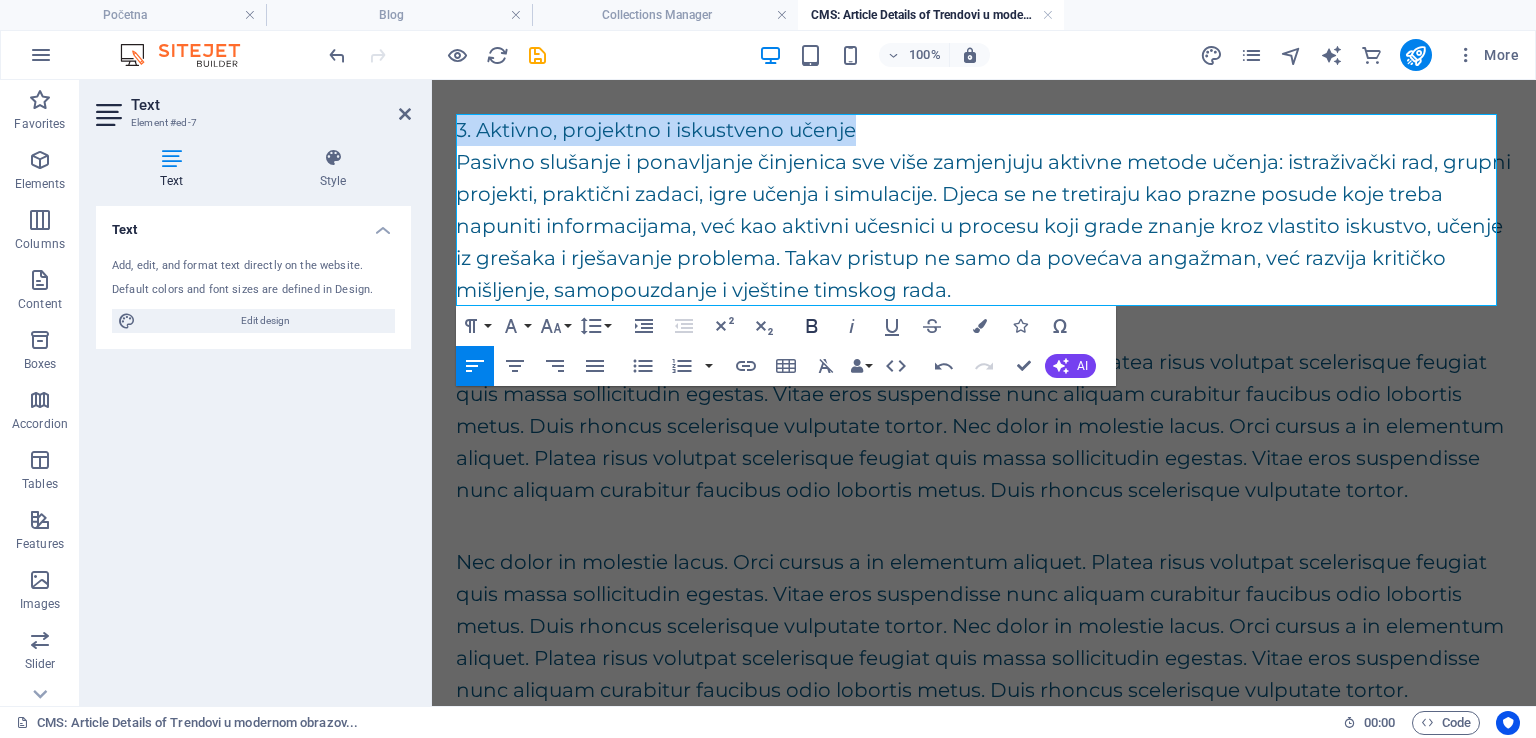 click 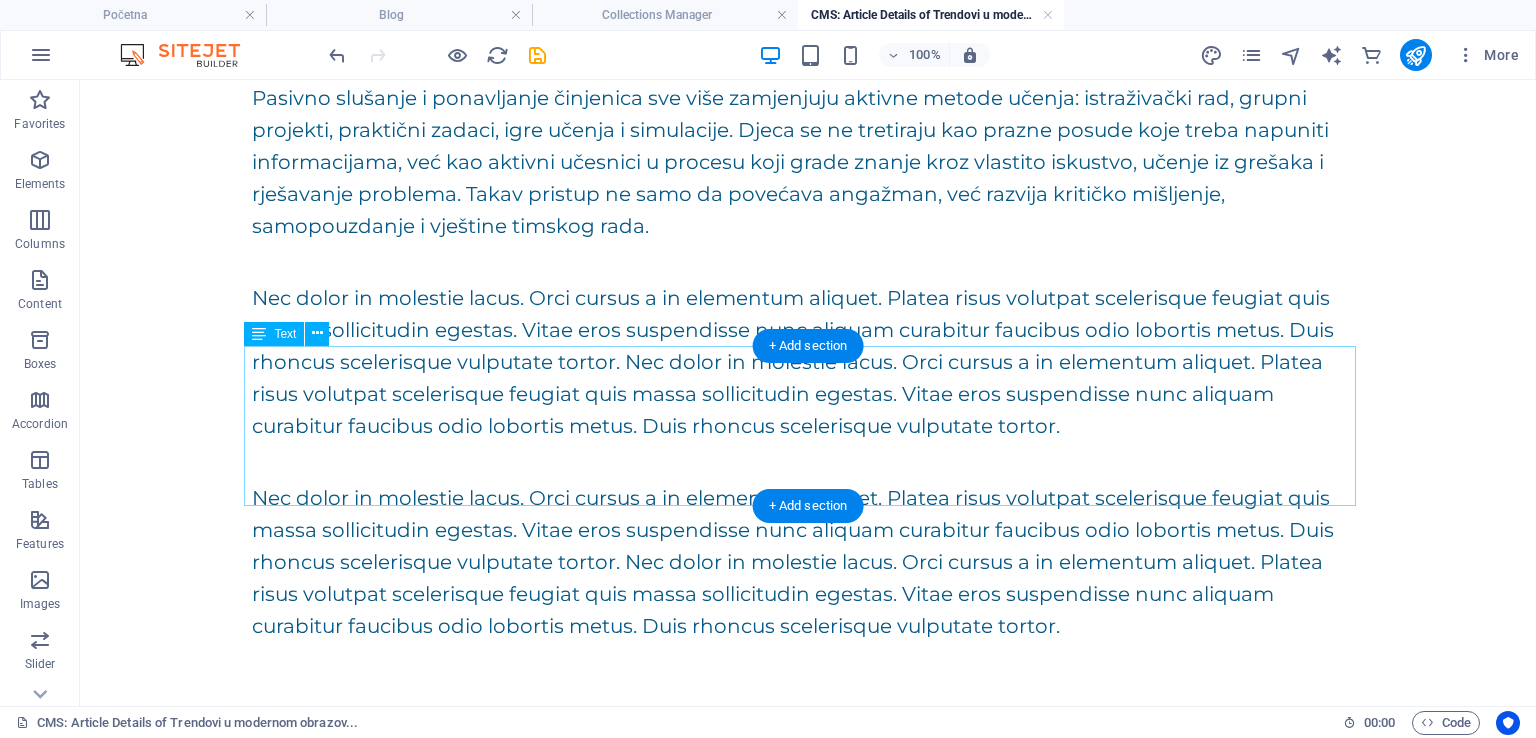 scroll, scrollTop: 766, scrollLeft: 0, axis: vertical 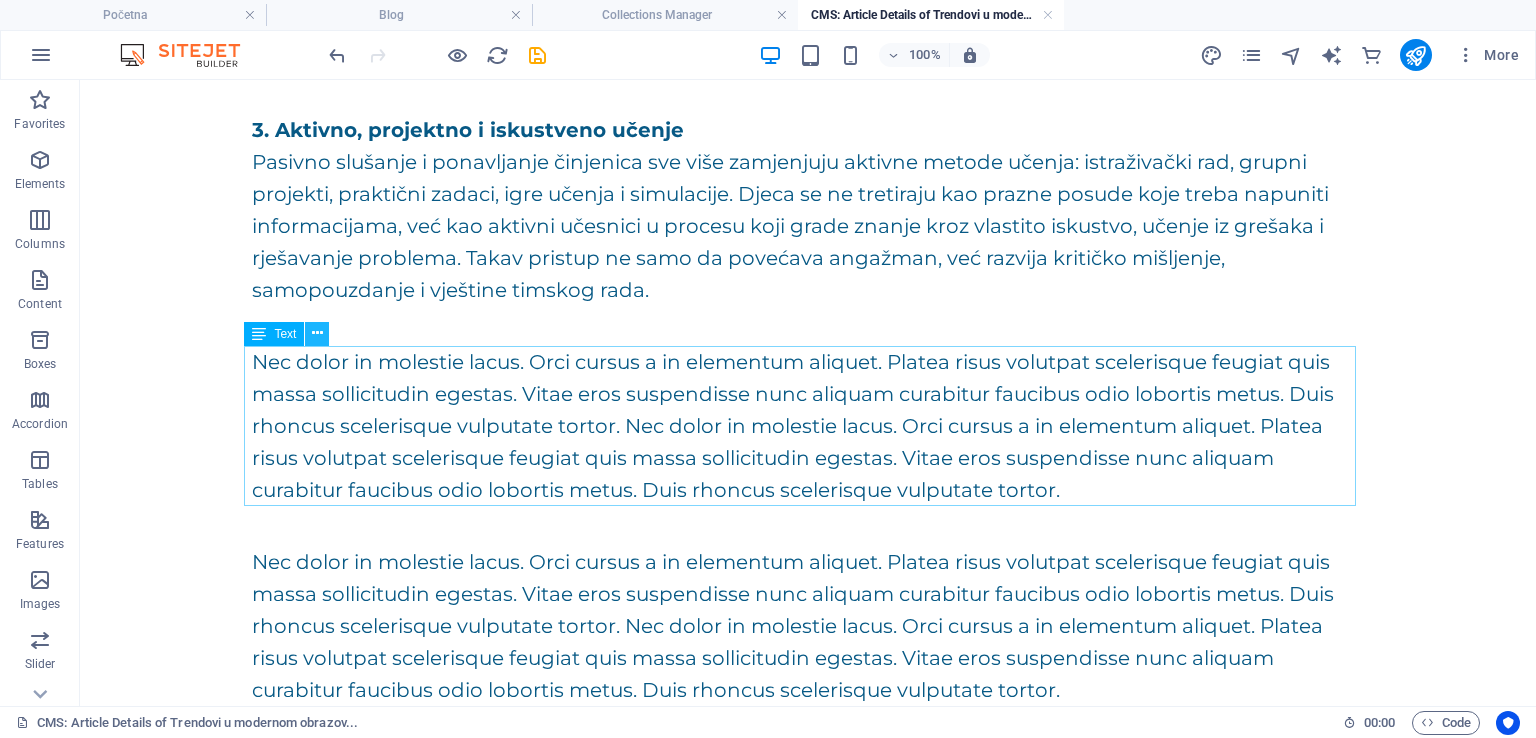 click at bounding box center [317, 333] 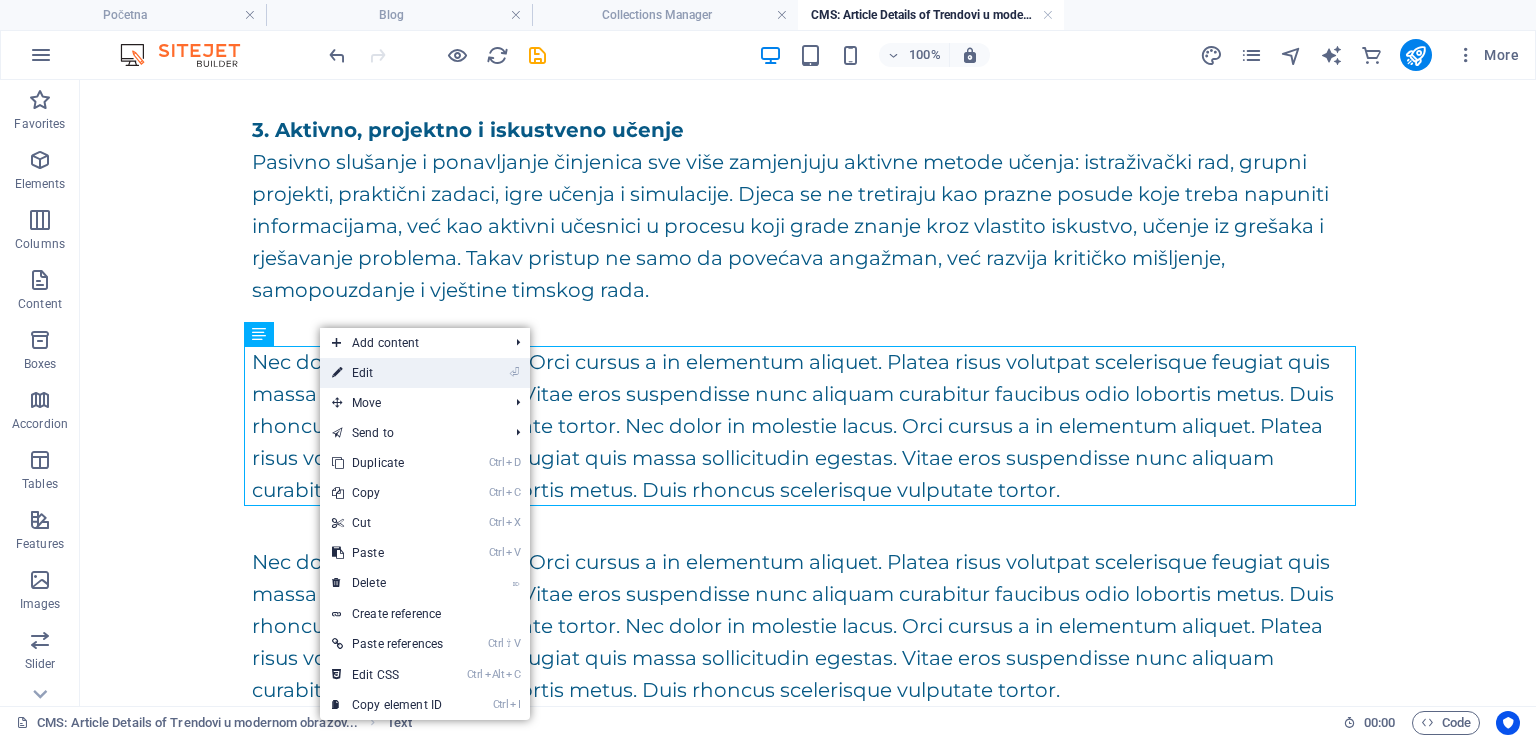 click on "⏎  Edit" at bounding box center (387, 373) 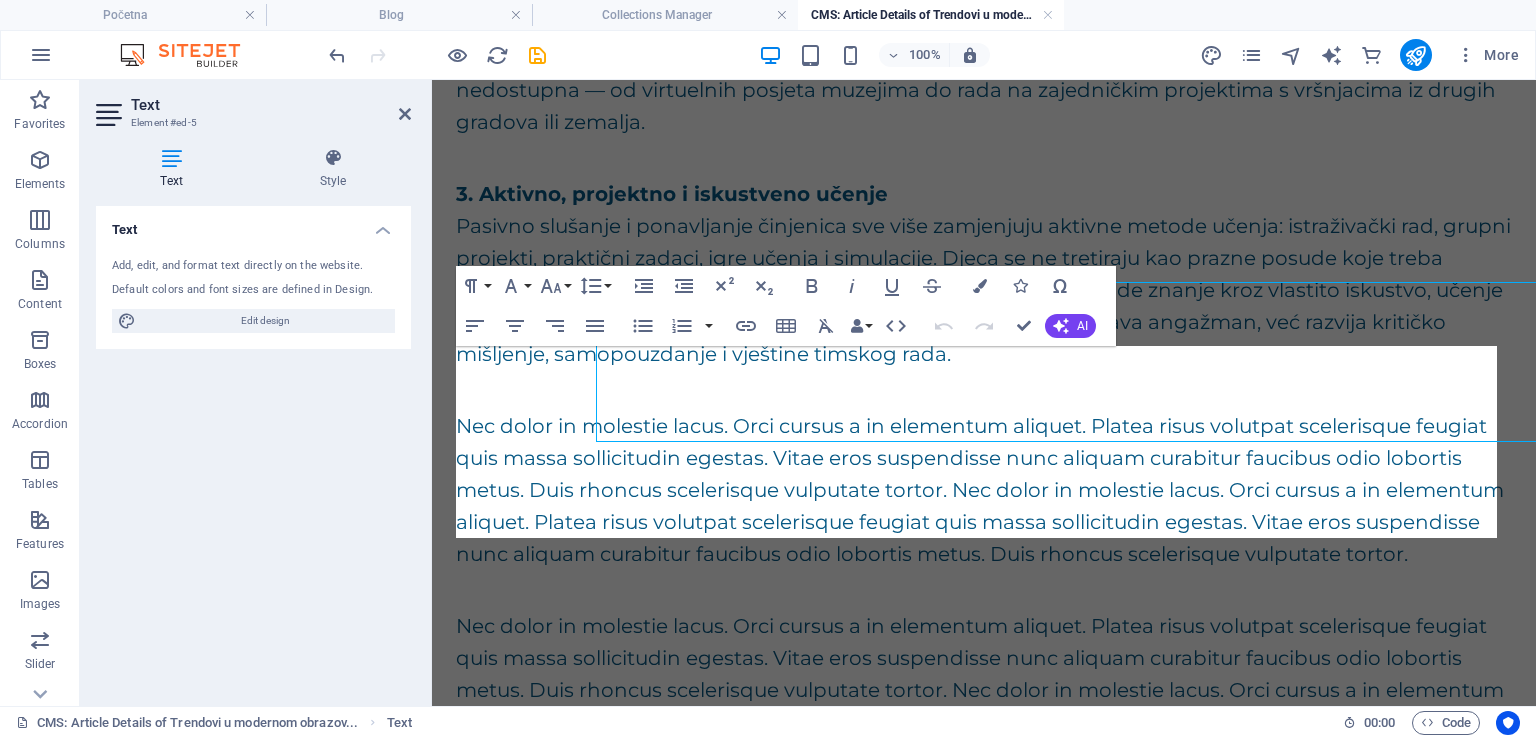 scroll, scrollTop: 830, scrollLeft: 0, axis: vertical 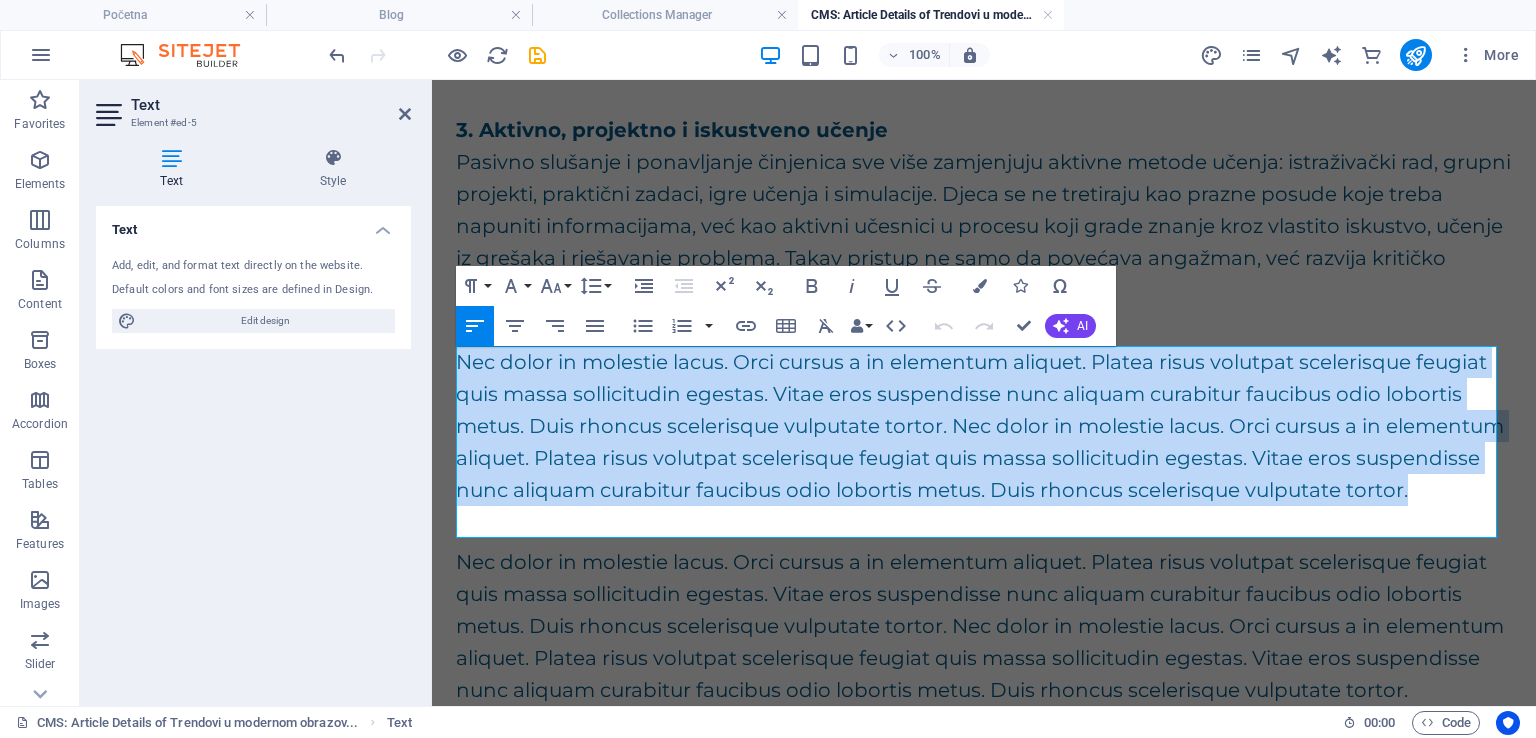 drag, startPoint x: 545, startPoint y: 524, endPoint x: 460, endPoint y: 356, distance: 188.27905 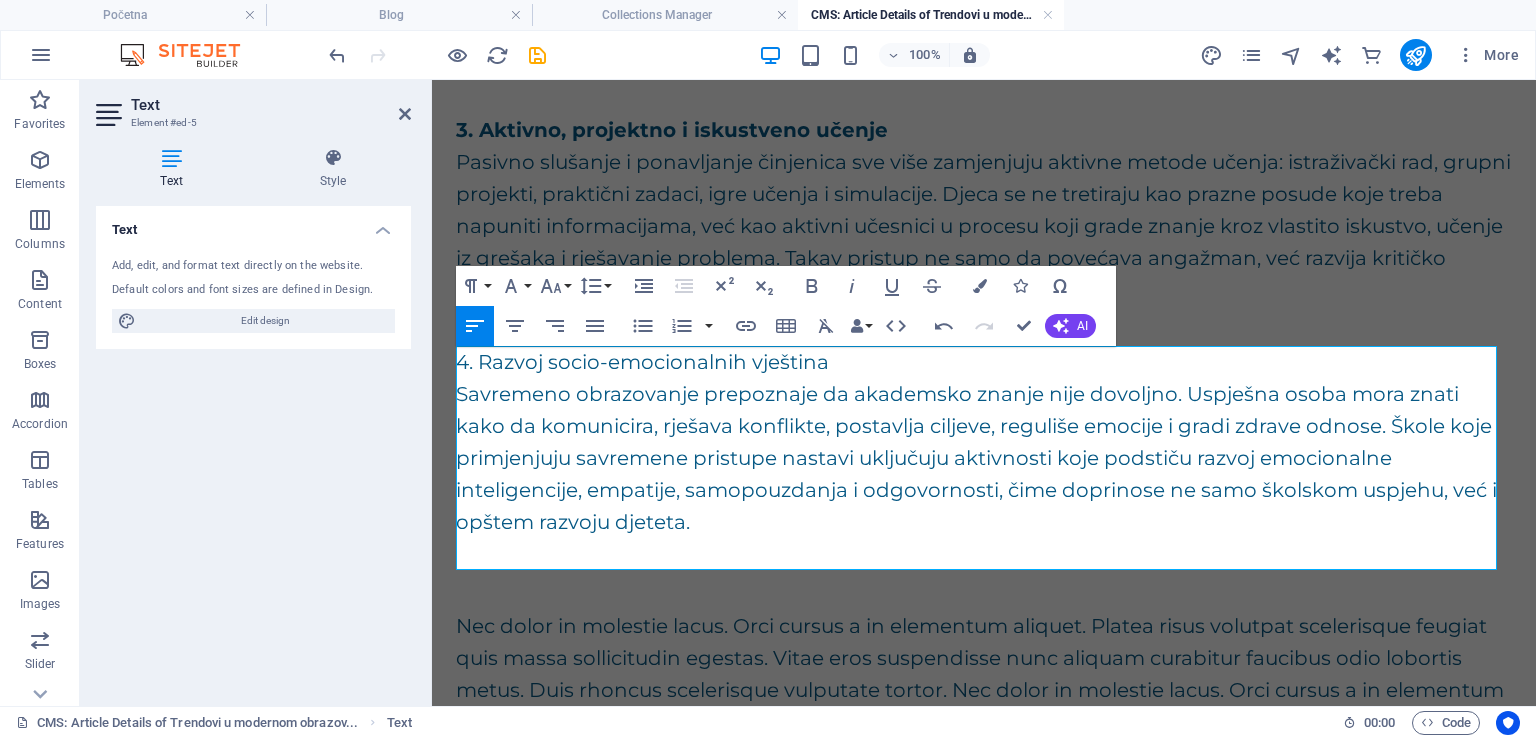 scroll, scrollTop: 10684, scrollLeft: 0, axis: vertical 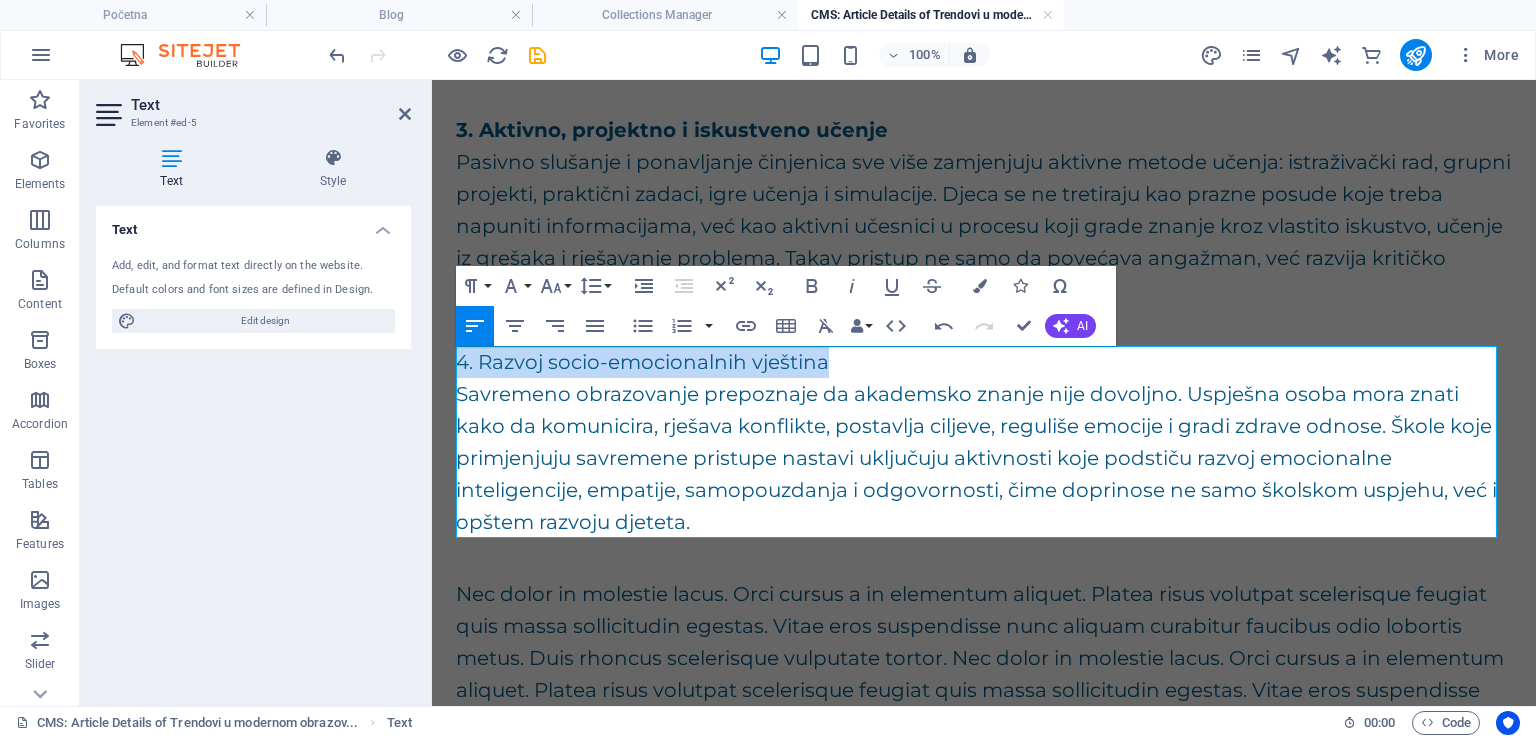 drag, startPoint x: 855, startPoint y: 357, endPoint x: 452, endPoint y: 373, distance: 403.3175 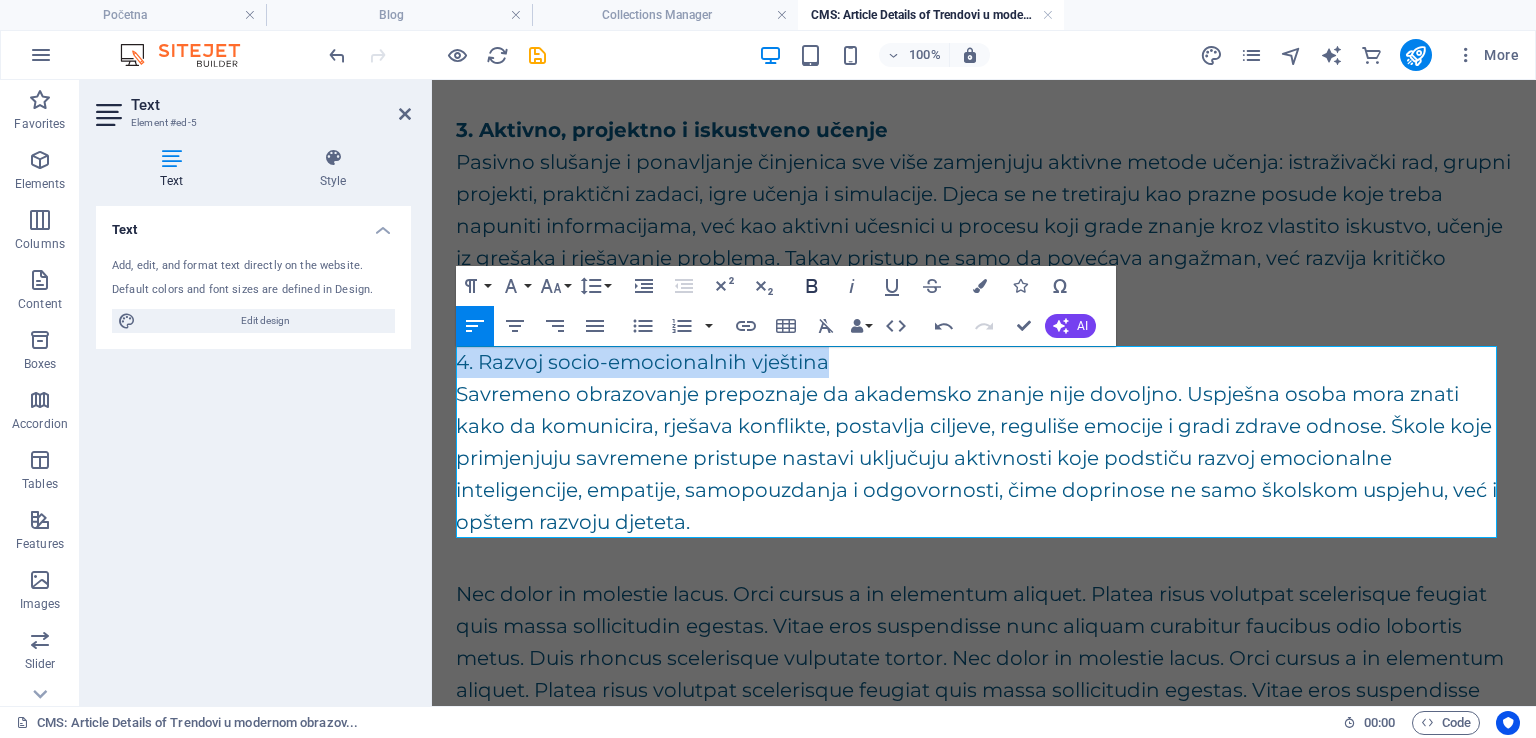 click 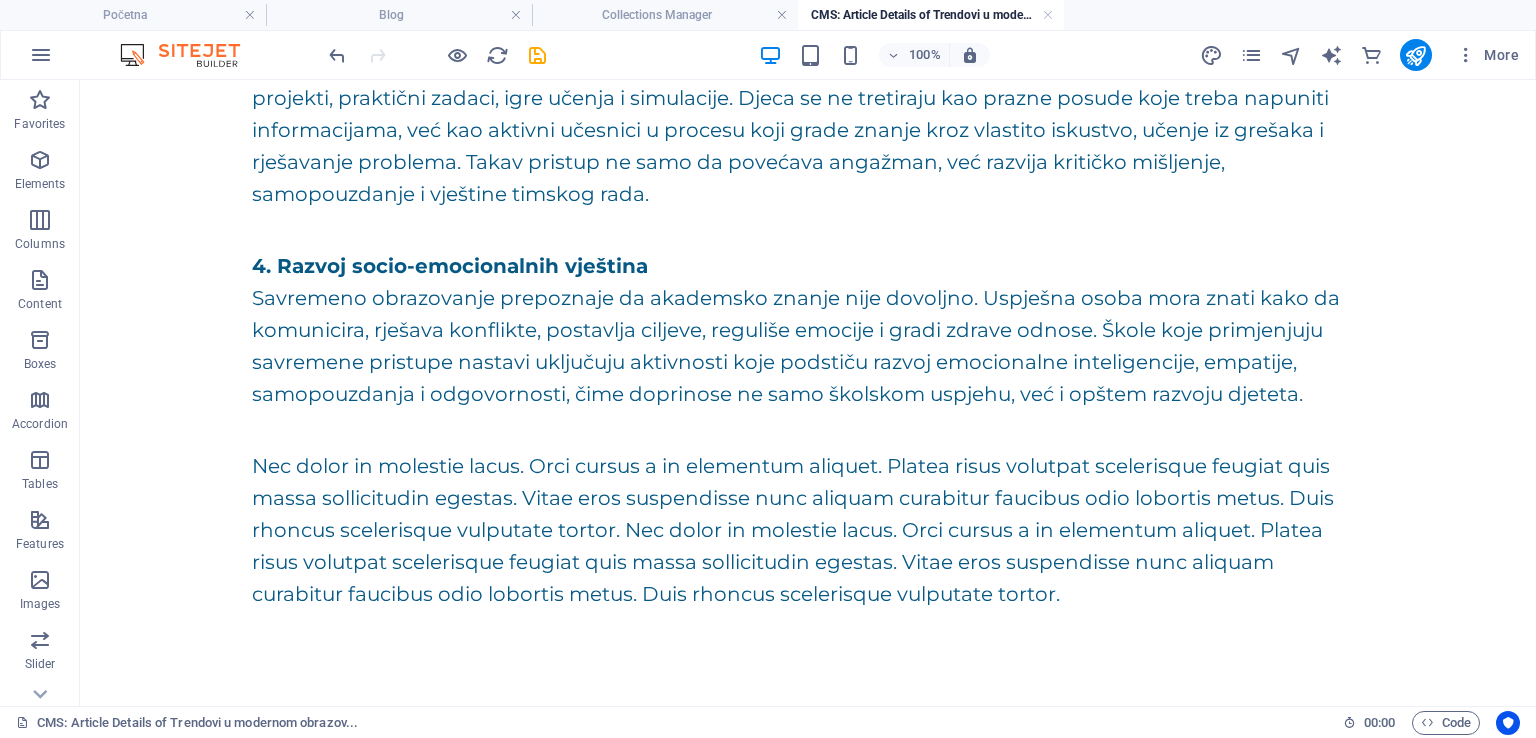 scroll, scrollTop: 886, scrollLeft: 0, axis: vertical 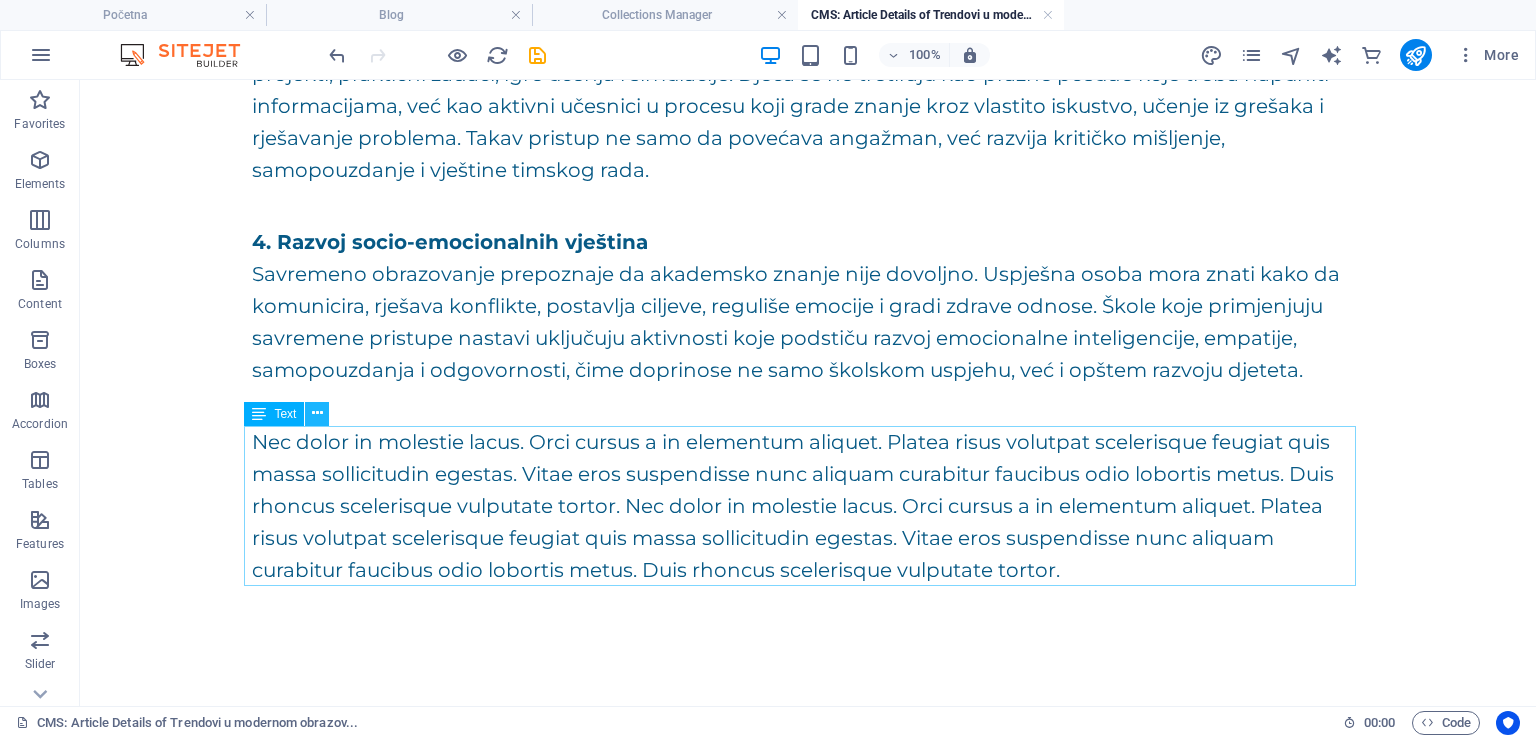 click at bounding box center [317, 413] 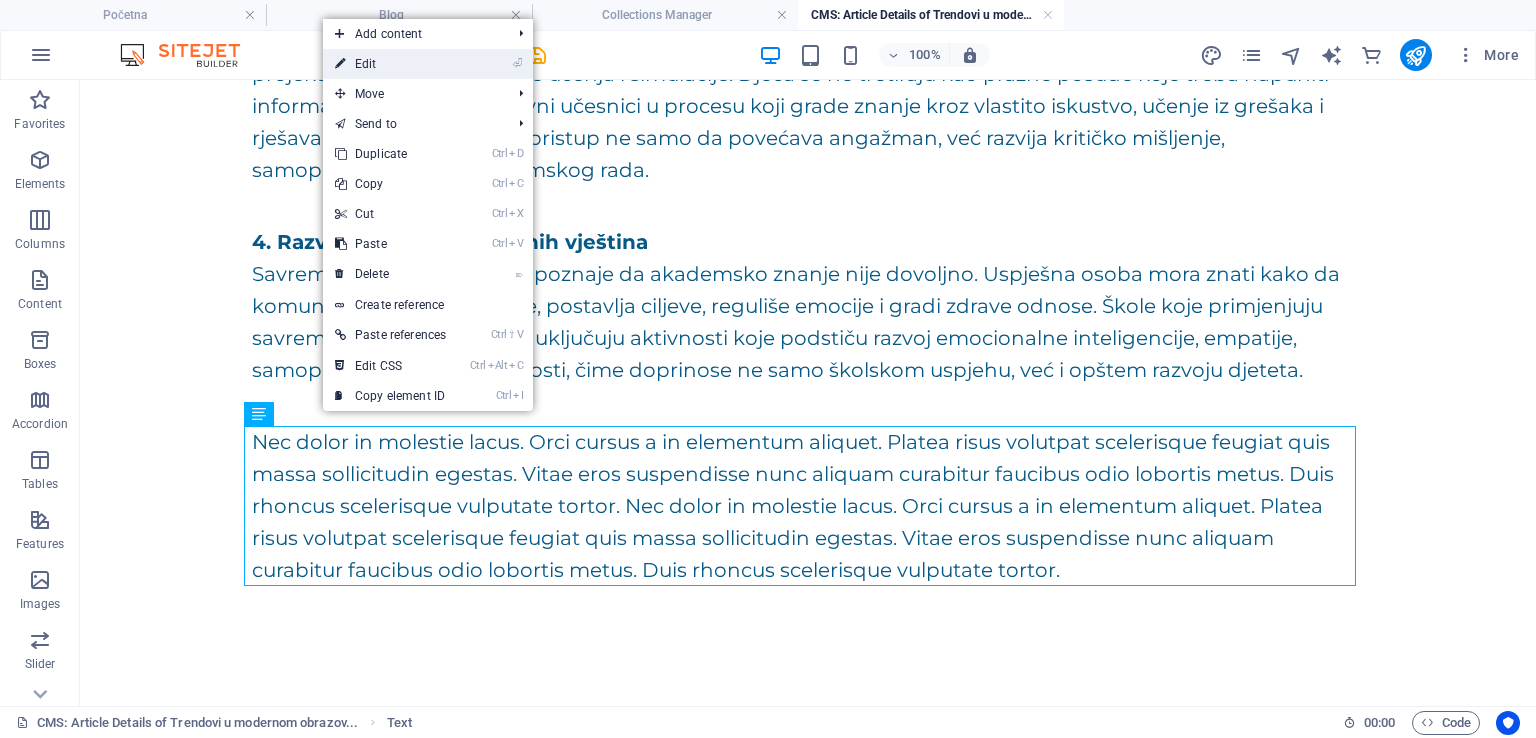 click on "⏎  Edit" at bounding box center (390, 64) 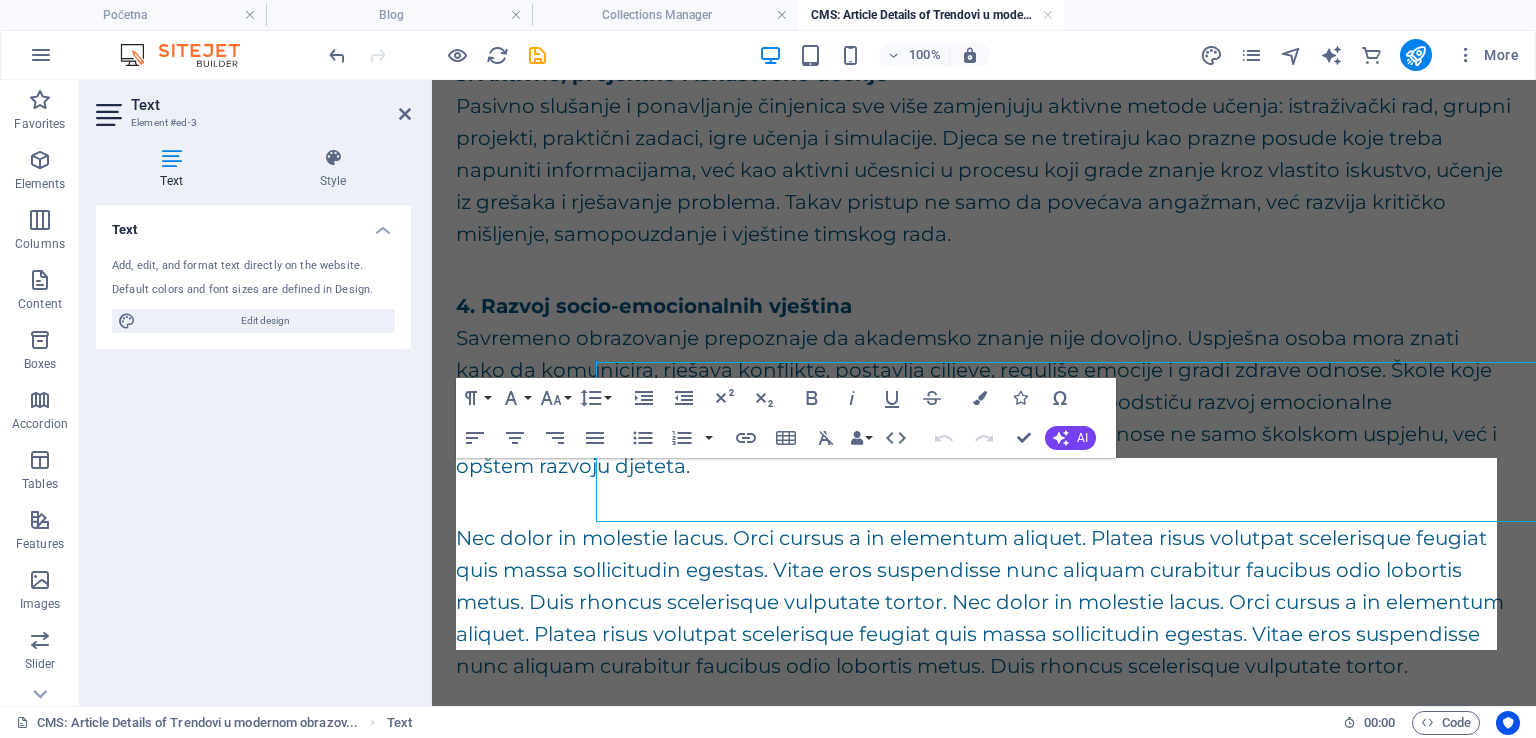 scroll, scrollTop: 950, scrollLeft: 0, axis: vertical 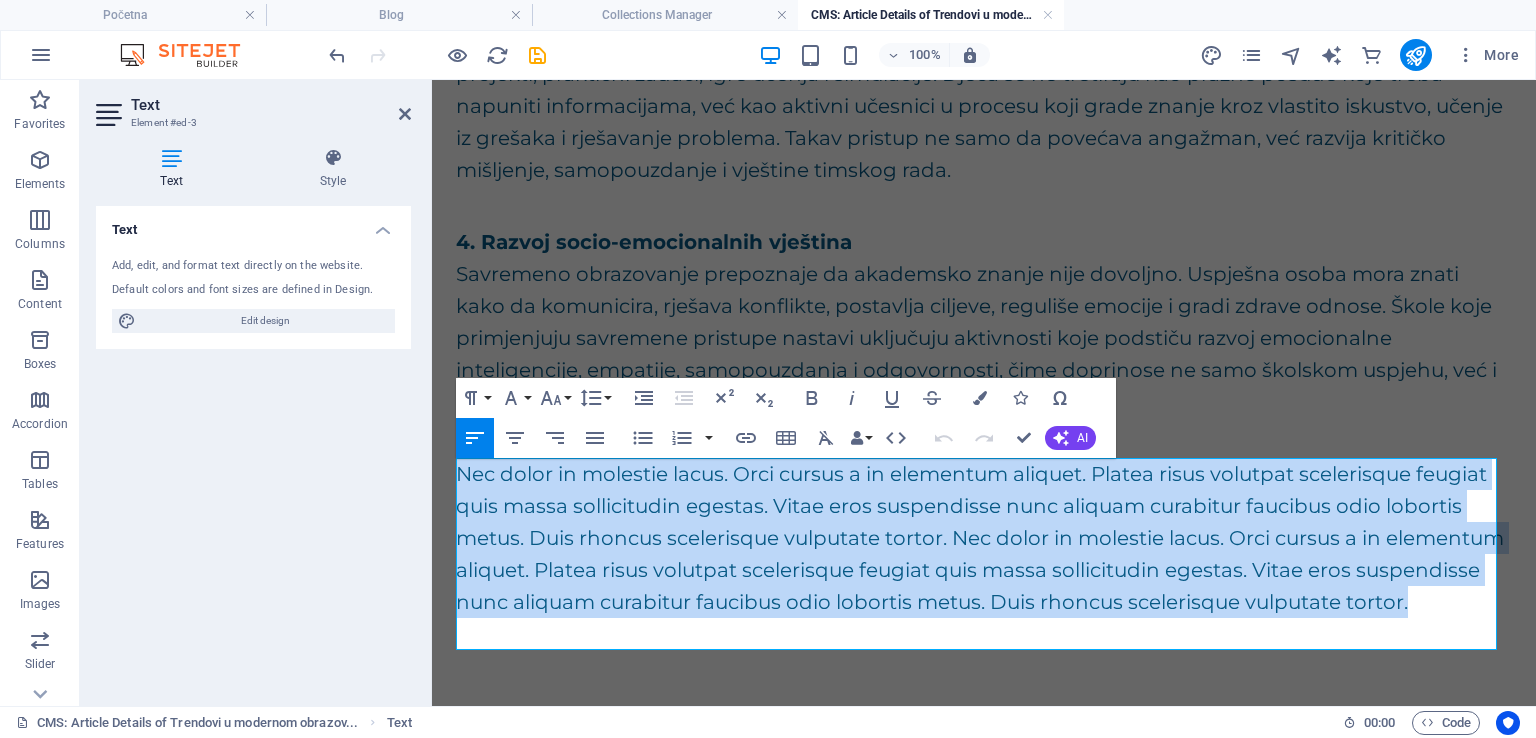 drag, startPoint x: 458, startPoint y: 467, endPoint x: 544, endPoint y: 645, distance: 197.68661 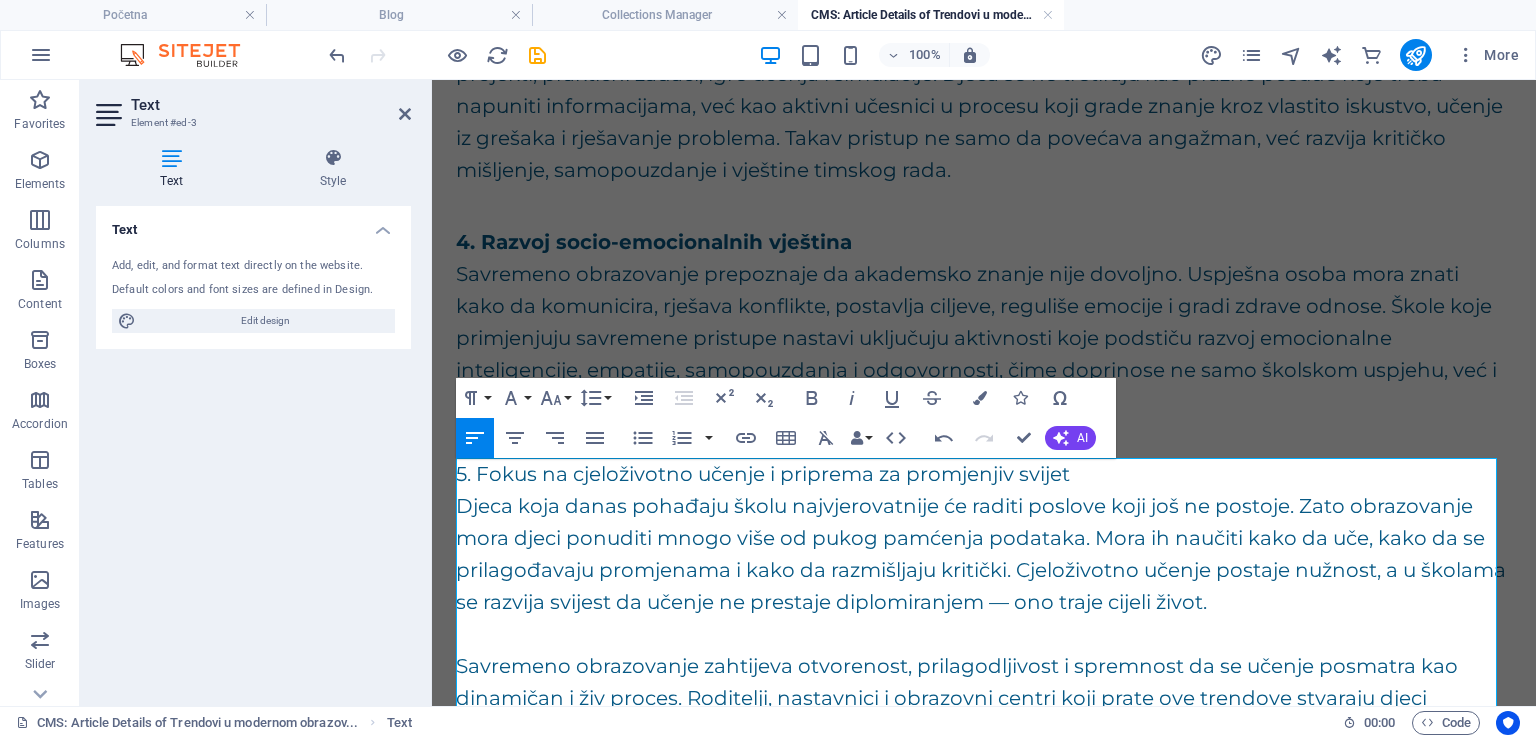 scroll, scrollTop: 17264, scrollLeft: 0, axis: vertical 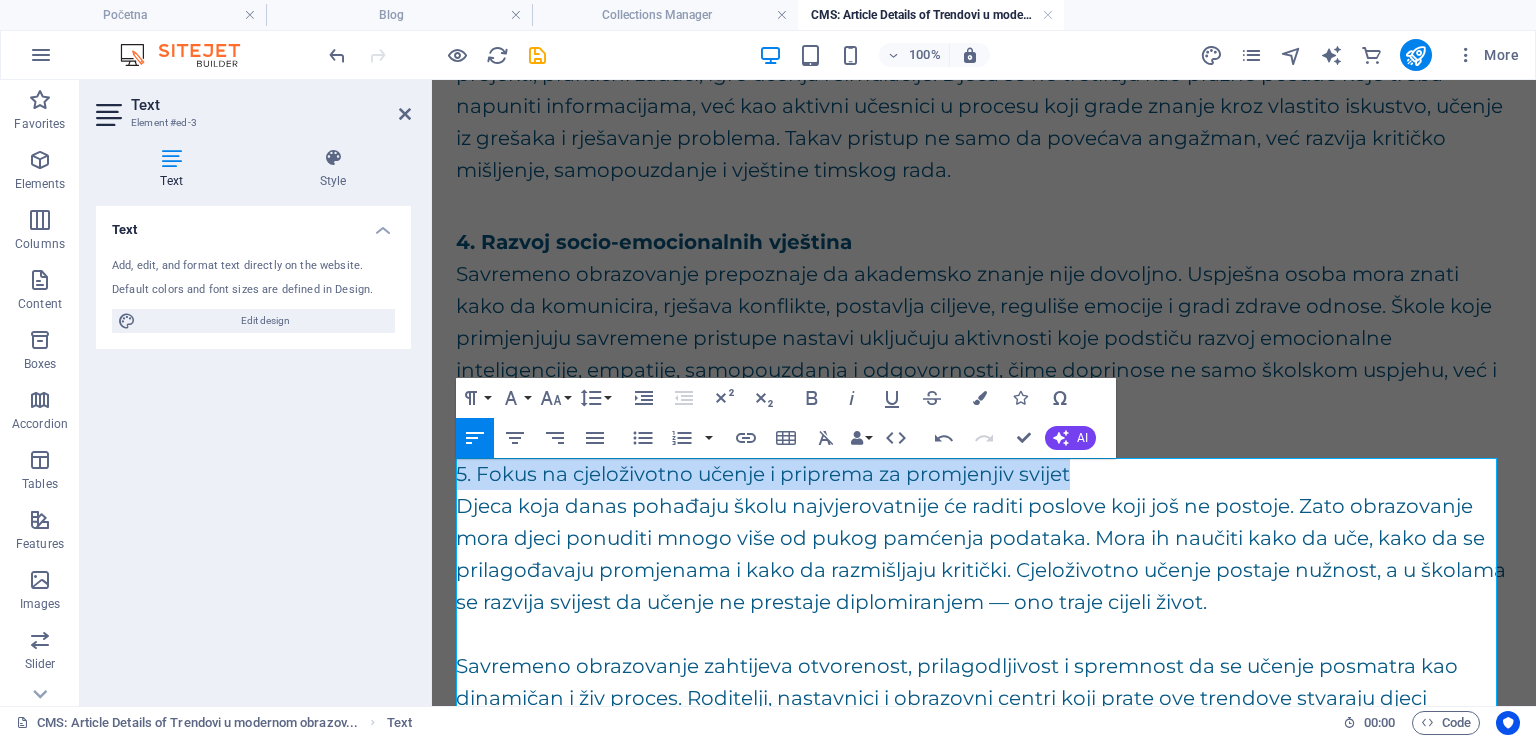 drag, startPoint x: 1092, startPoint y: 476, endPoint x: 397, endPoint y: 473, distance: 695.0065 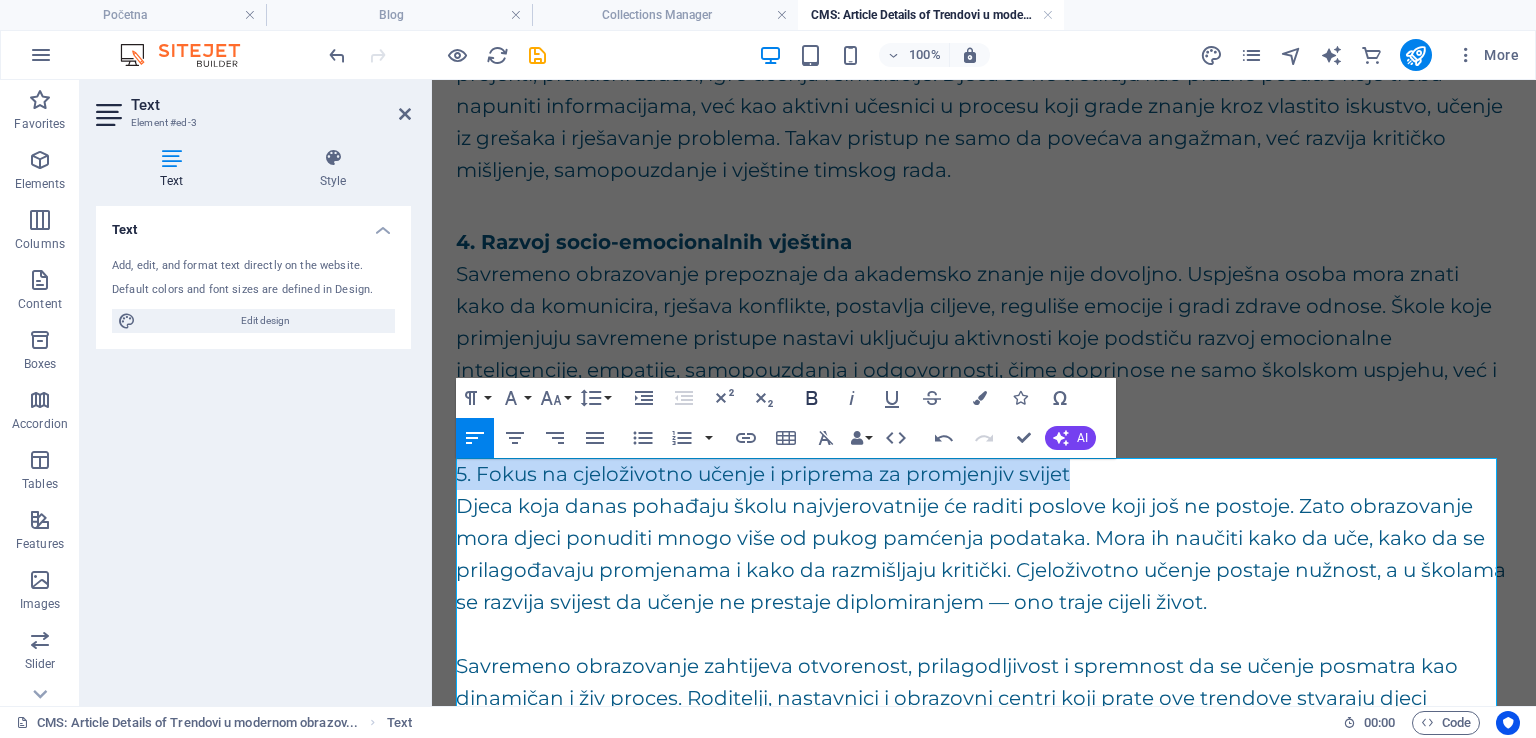 click 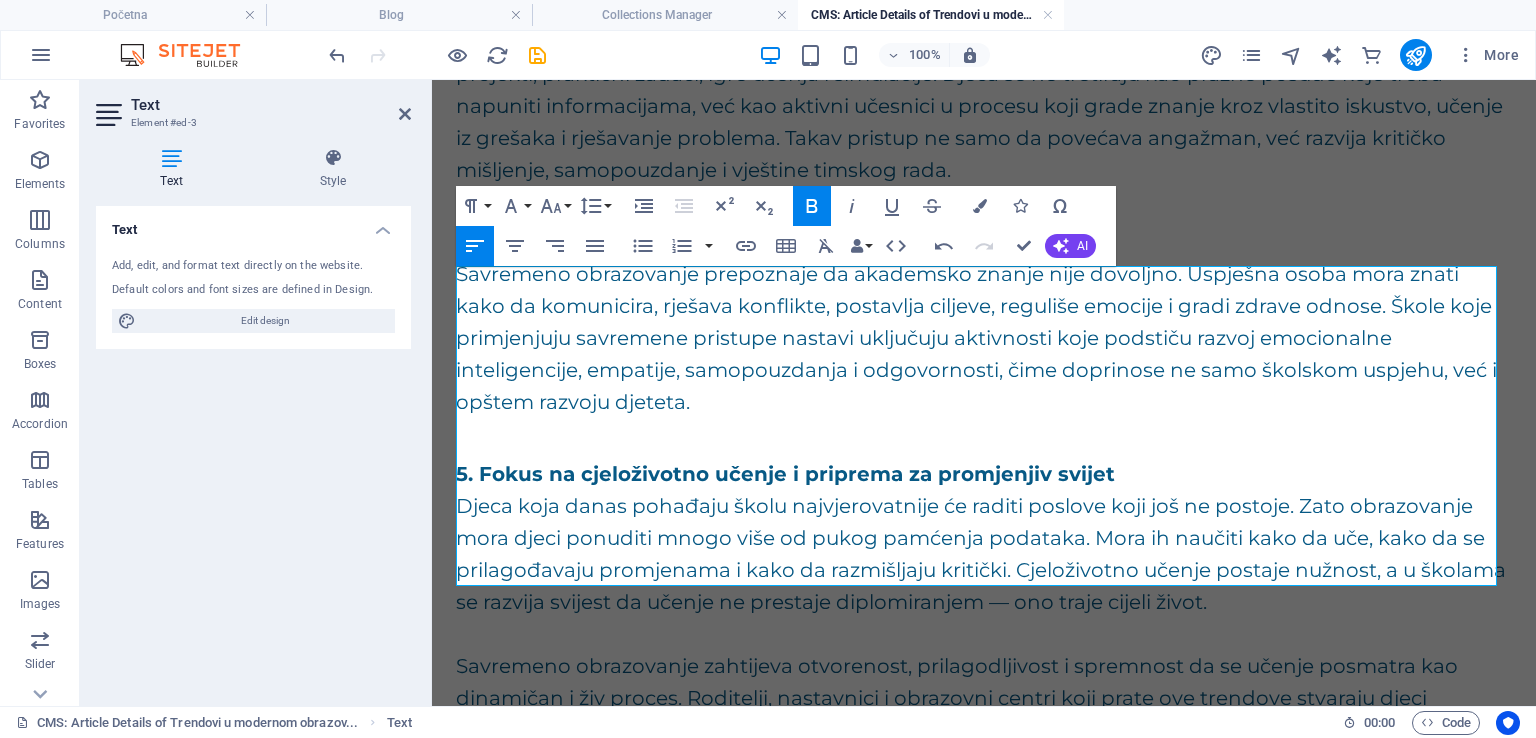 scroll, scrollTop: 1142, scrollLeft: 0, axis: vertical 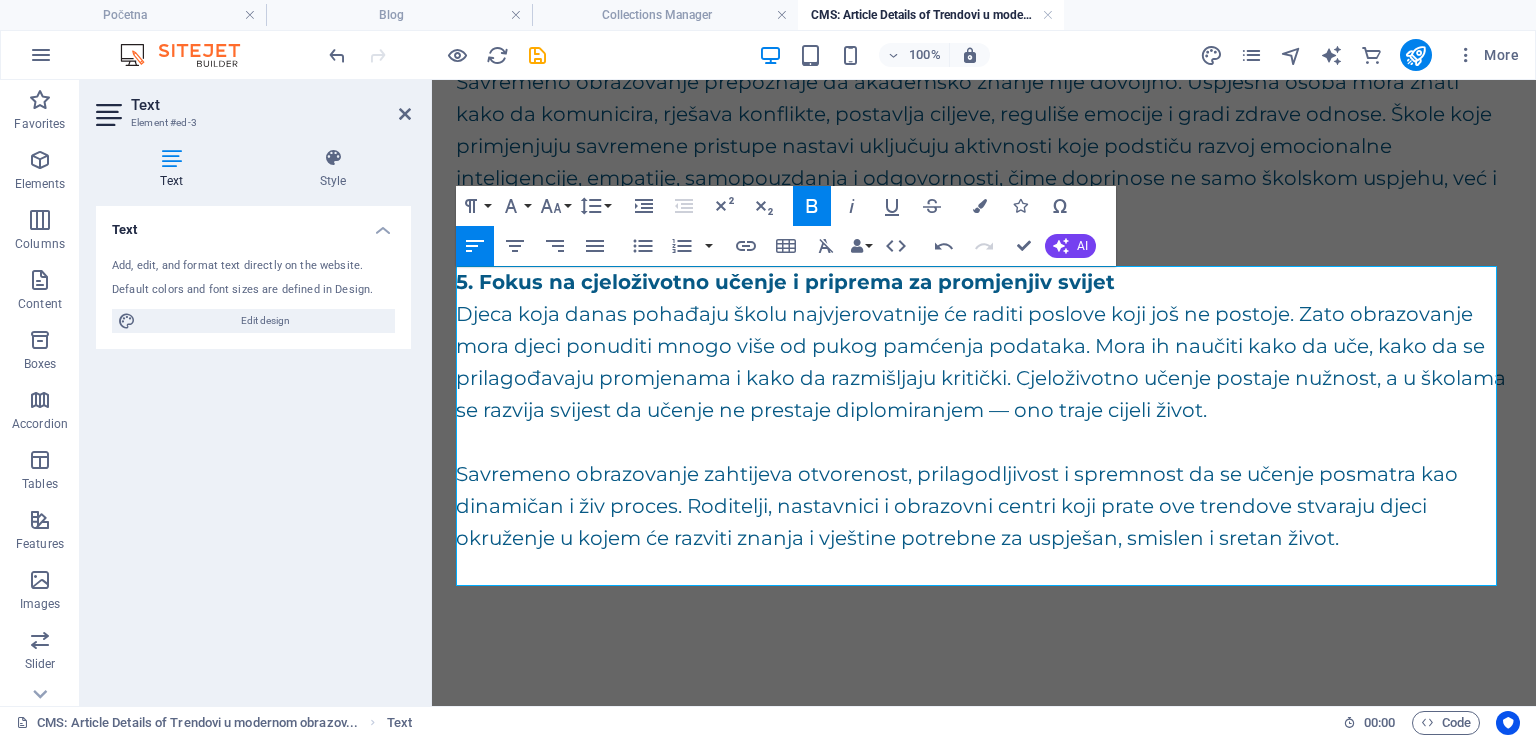 click on "Savremeno obrazovanje zahtijeva otvorenost, prilagodljivost i spremnost da se učenje posmatra kao dinamičan i živ proces. Roditelji, nastavnici i obrazovni centri koji prate ove trendove stvaraju djeci okruženje u kojem će razviti znanja i vještine potrebne za uspješan, smislen i sretan život." at bounding box center (984, 506) 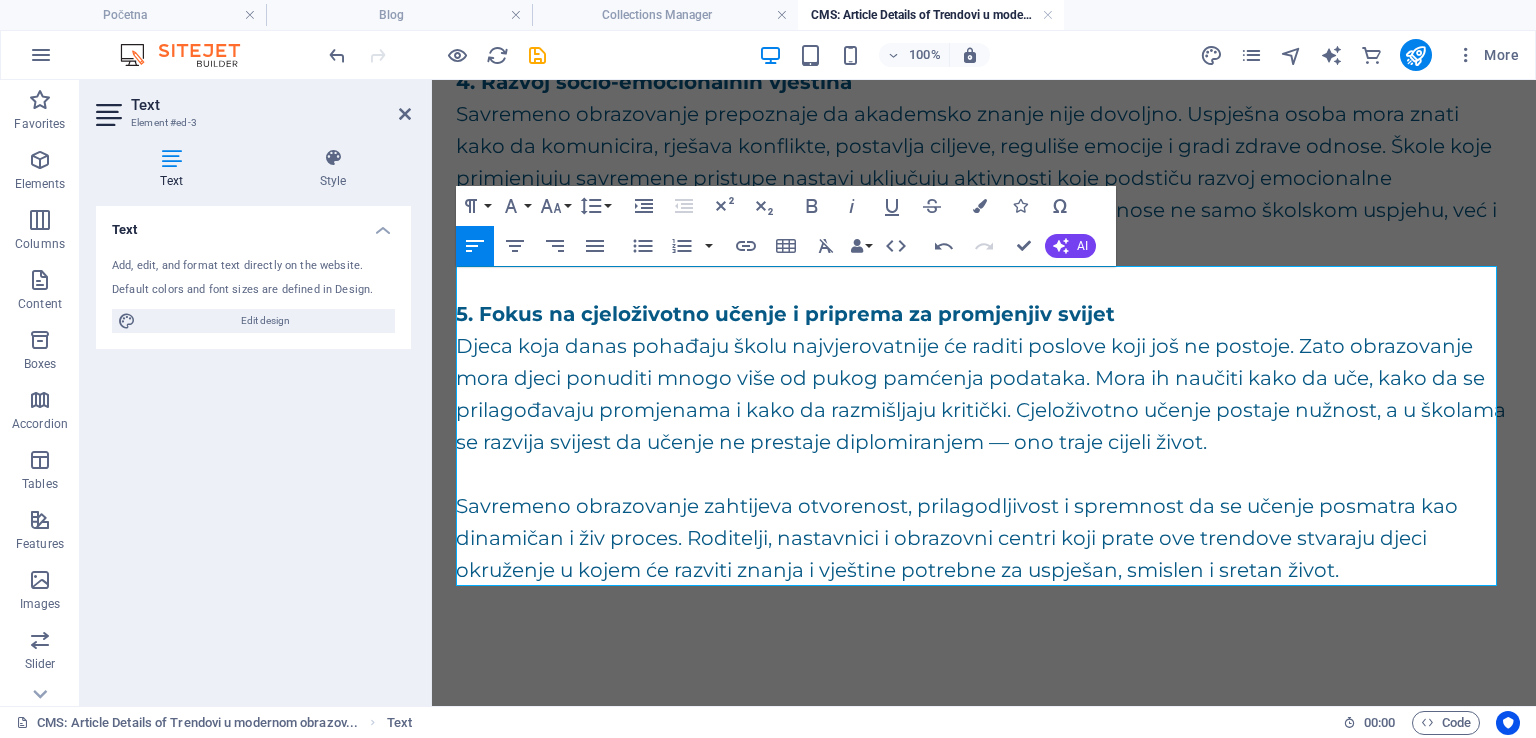 scroll, scrollTop: 1110, scrollLeft: 0, axis: vertical 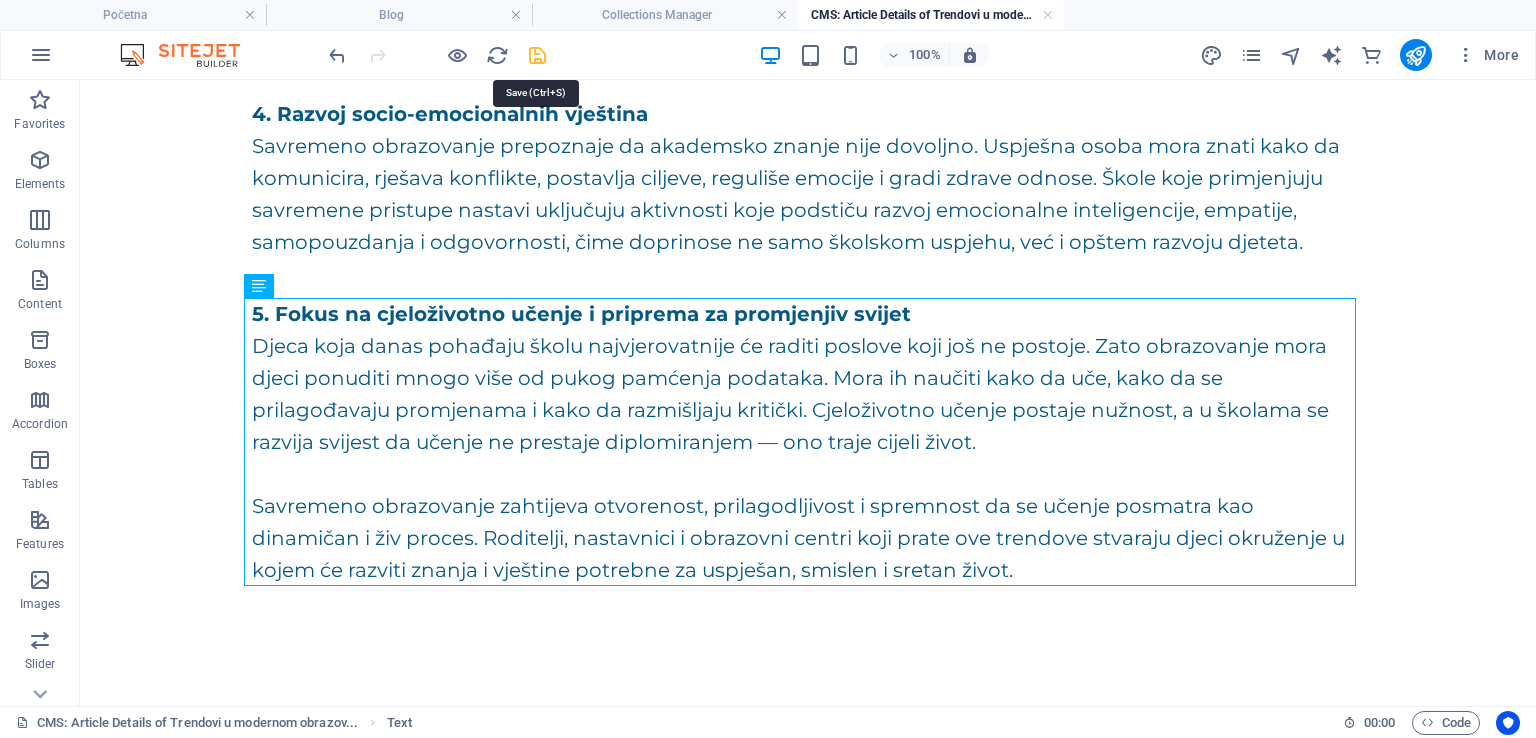 click at bounding box center (537, 55) 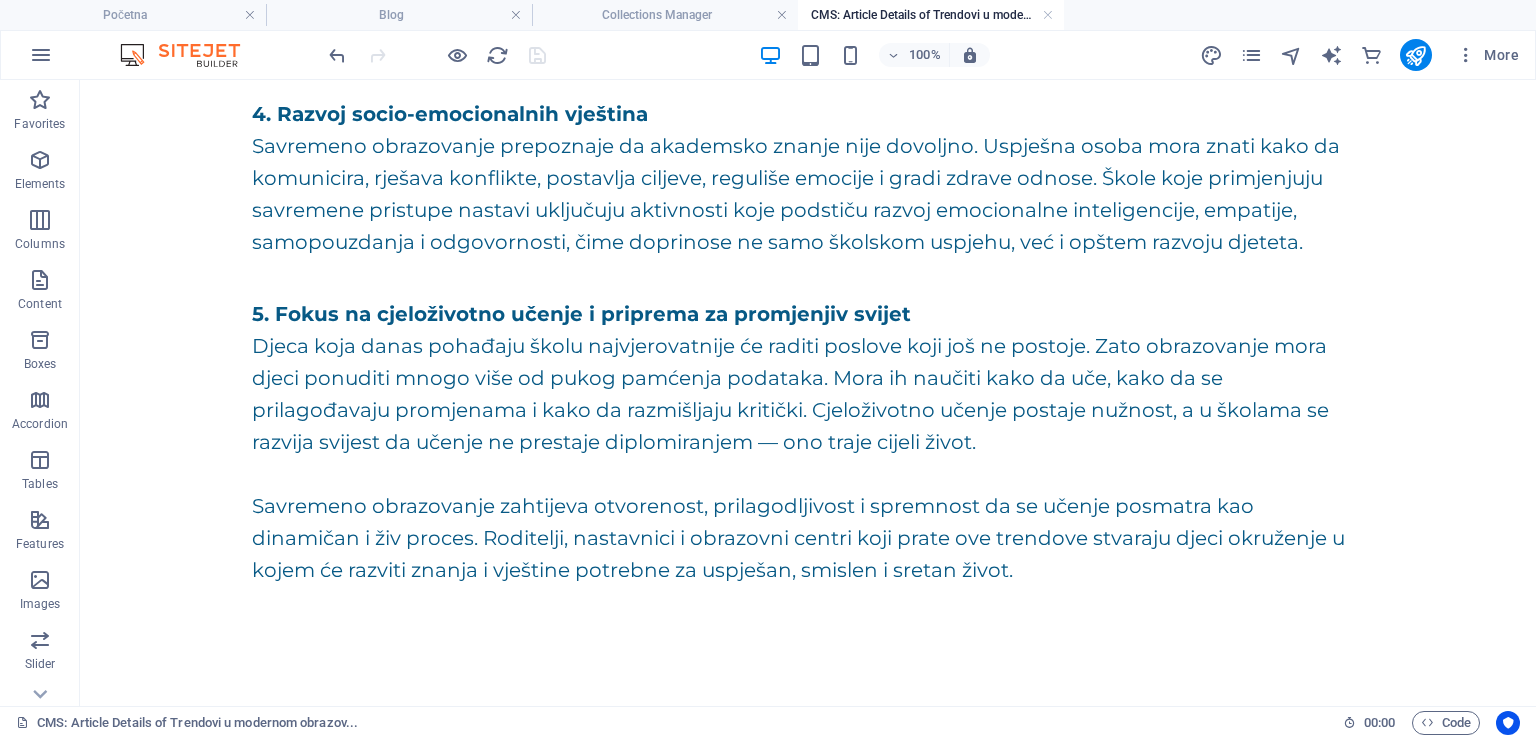 click on "CMS: Article Details of Trendovi u modernom obrazov..." at bounding box center [931, 15] 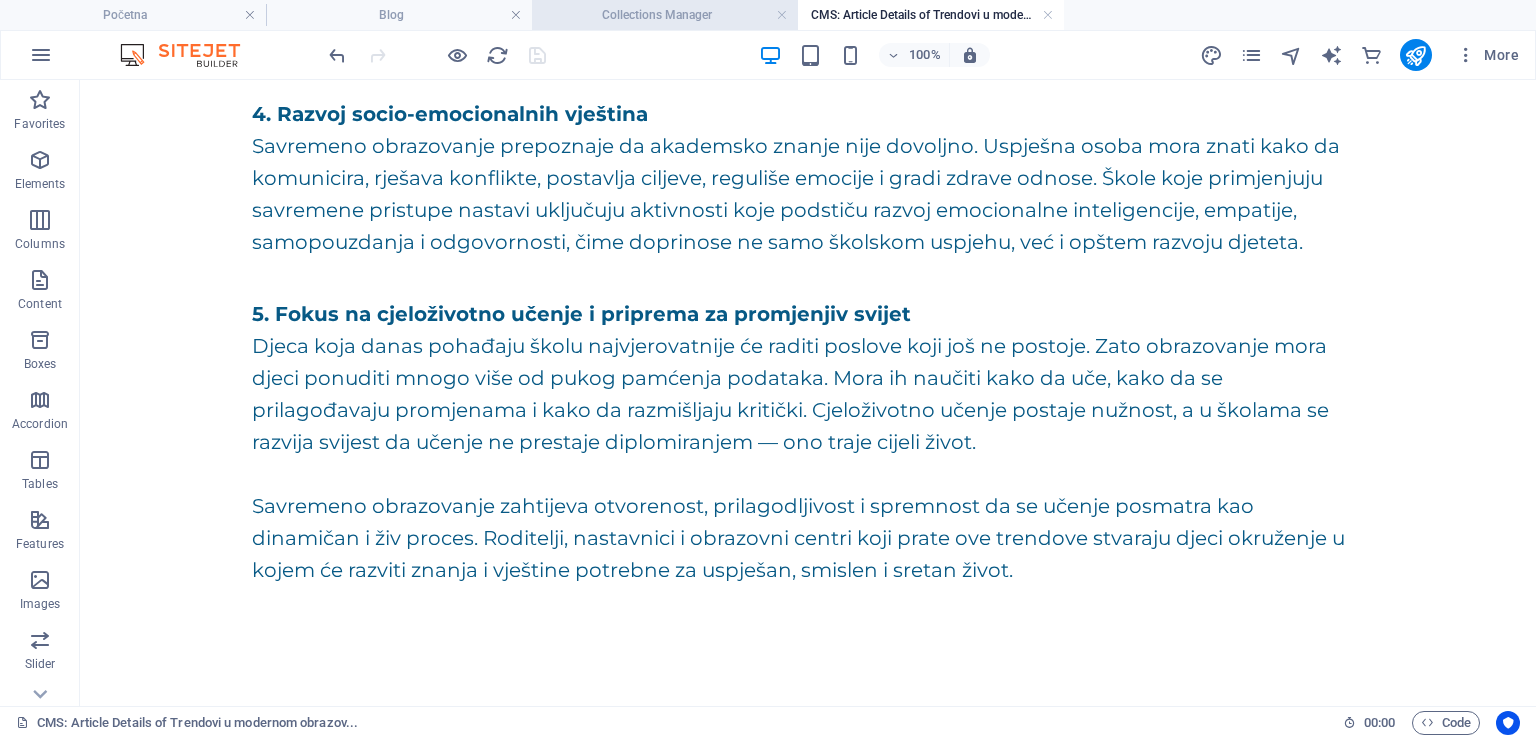 click on "Collections Manager" at bounding box center [665, 15] 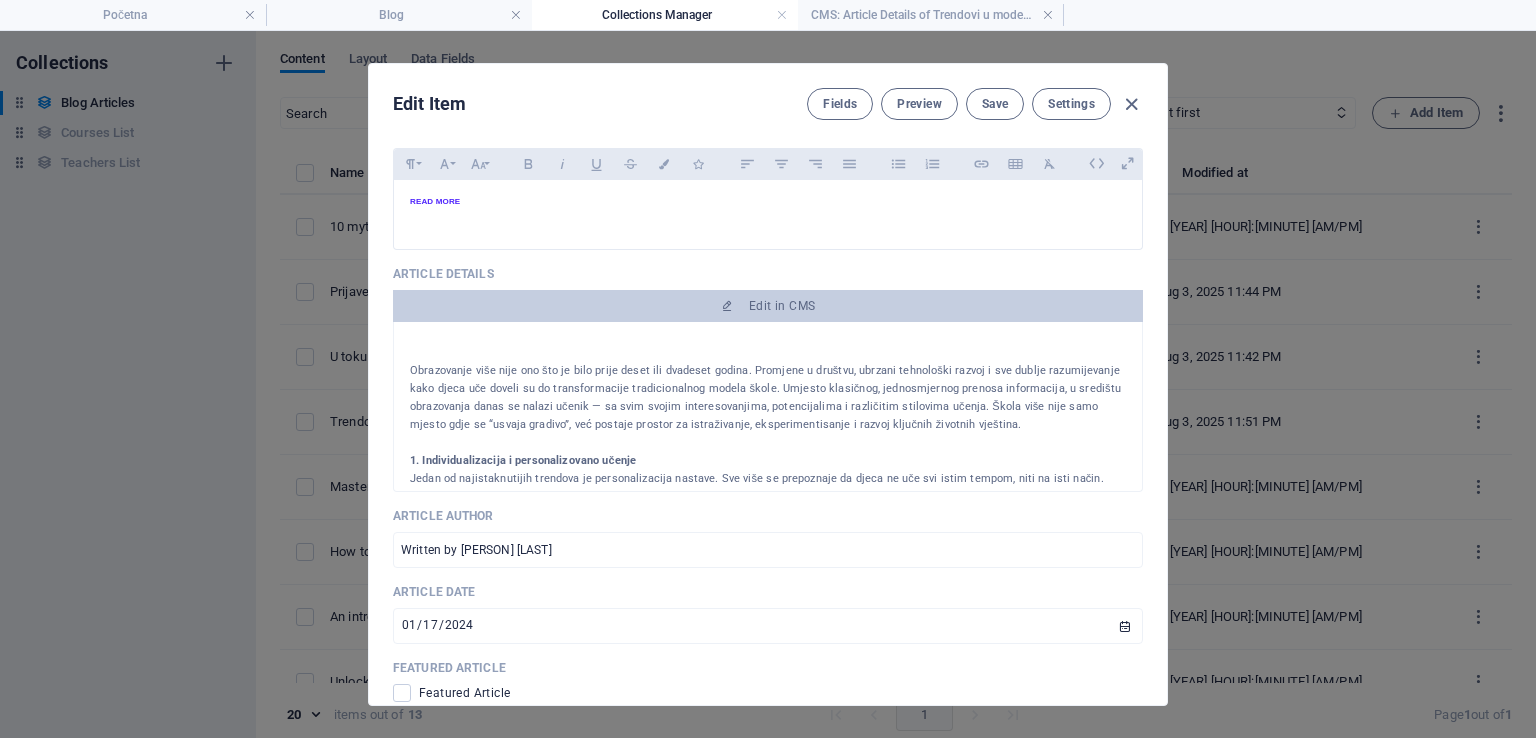scroll, scrollTop: 0, scrollLeft: 0, axis: both 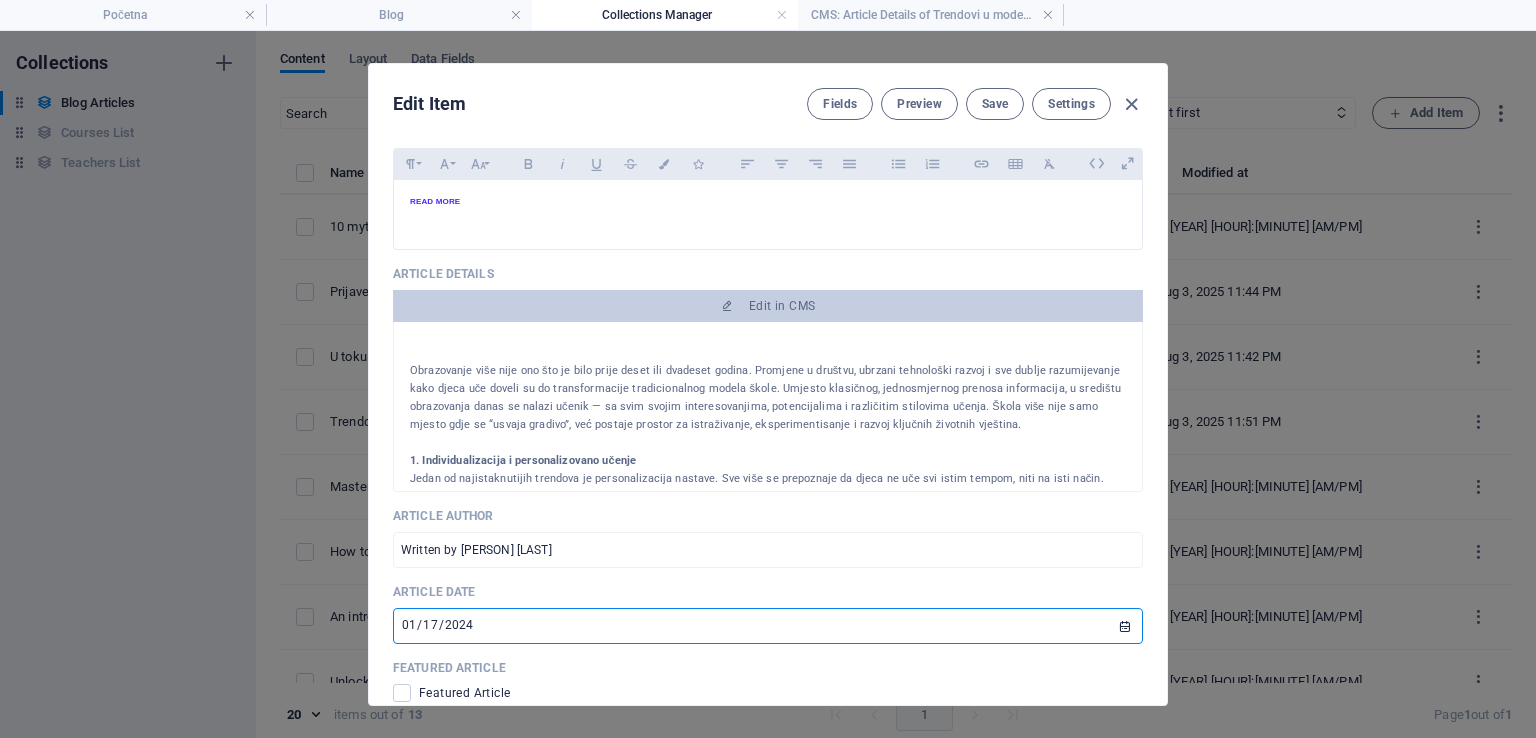click on "2024-01-17" at bounding box center (768, 626) 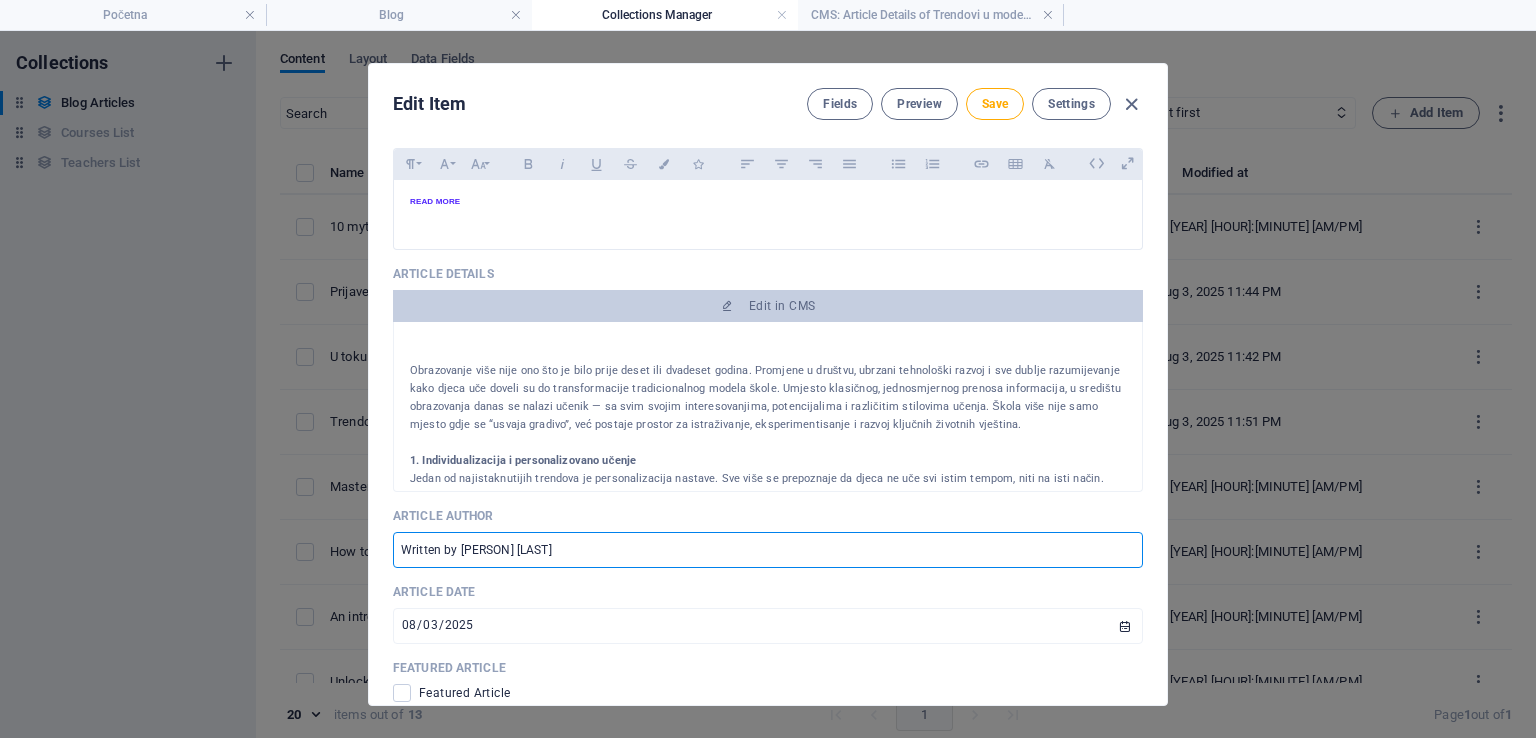 click on "Written by [PERSON] [LAST]" at bounding box center (768, 550) 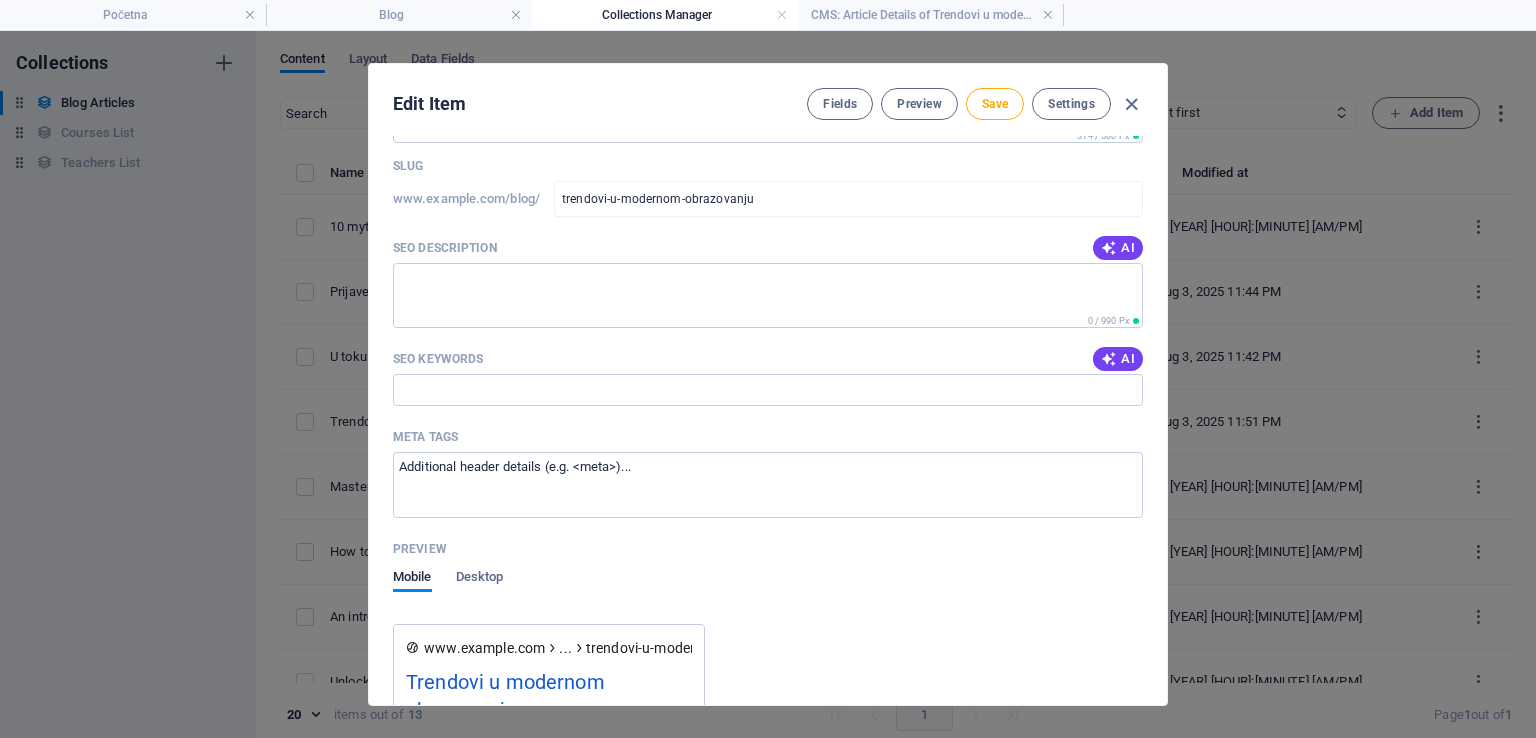 scroll, scrollTop: 1549, scrollLeft: 0, axis: vertical 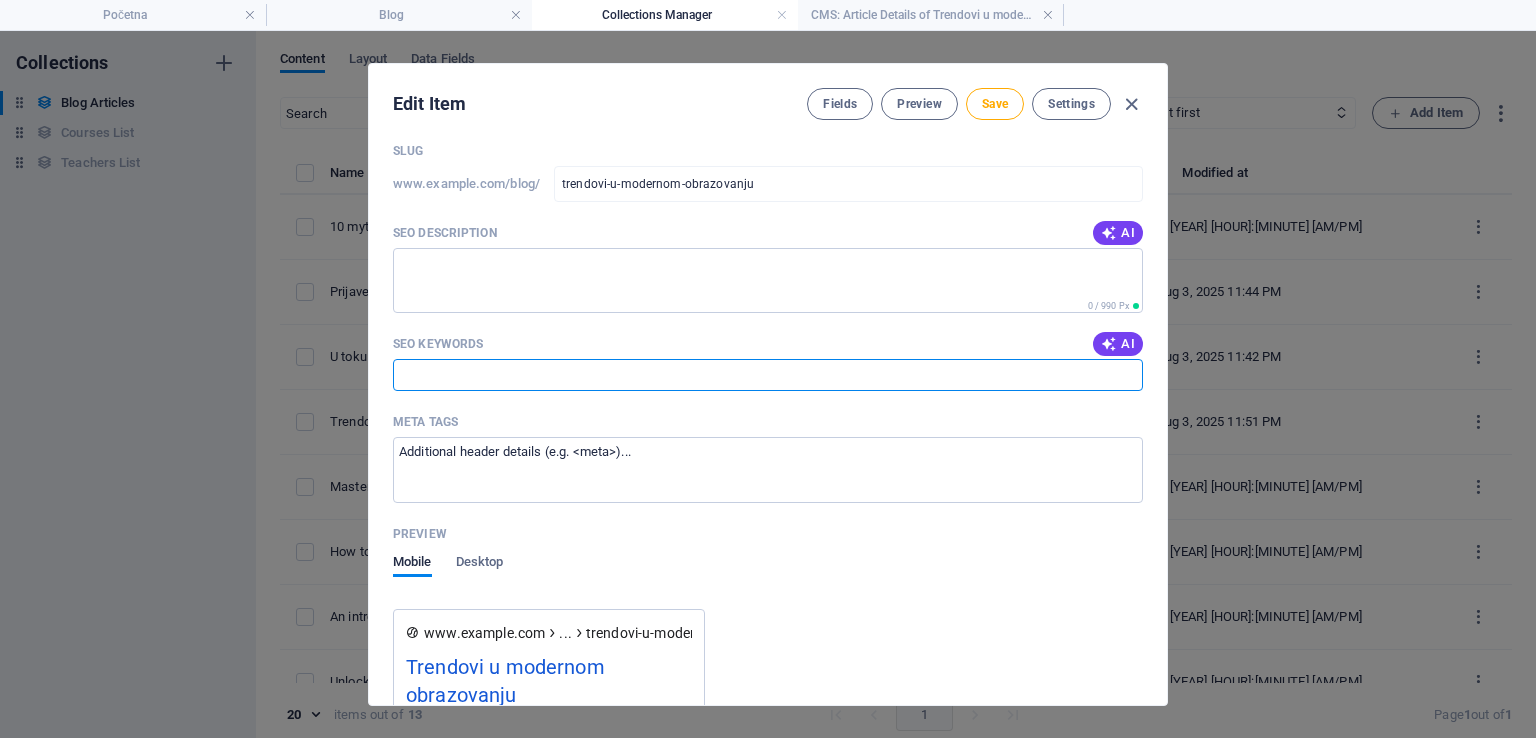 click on "SEO Keywords" at bounding box center (768, 375) 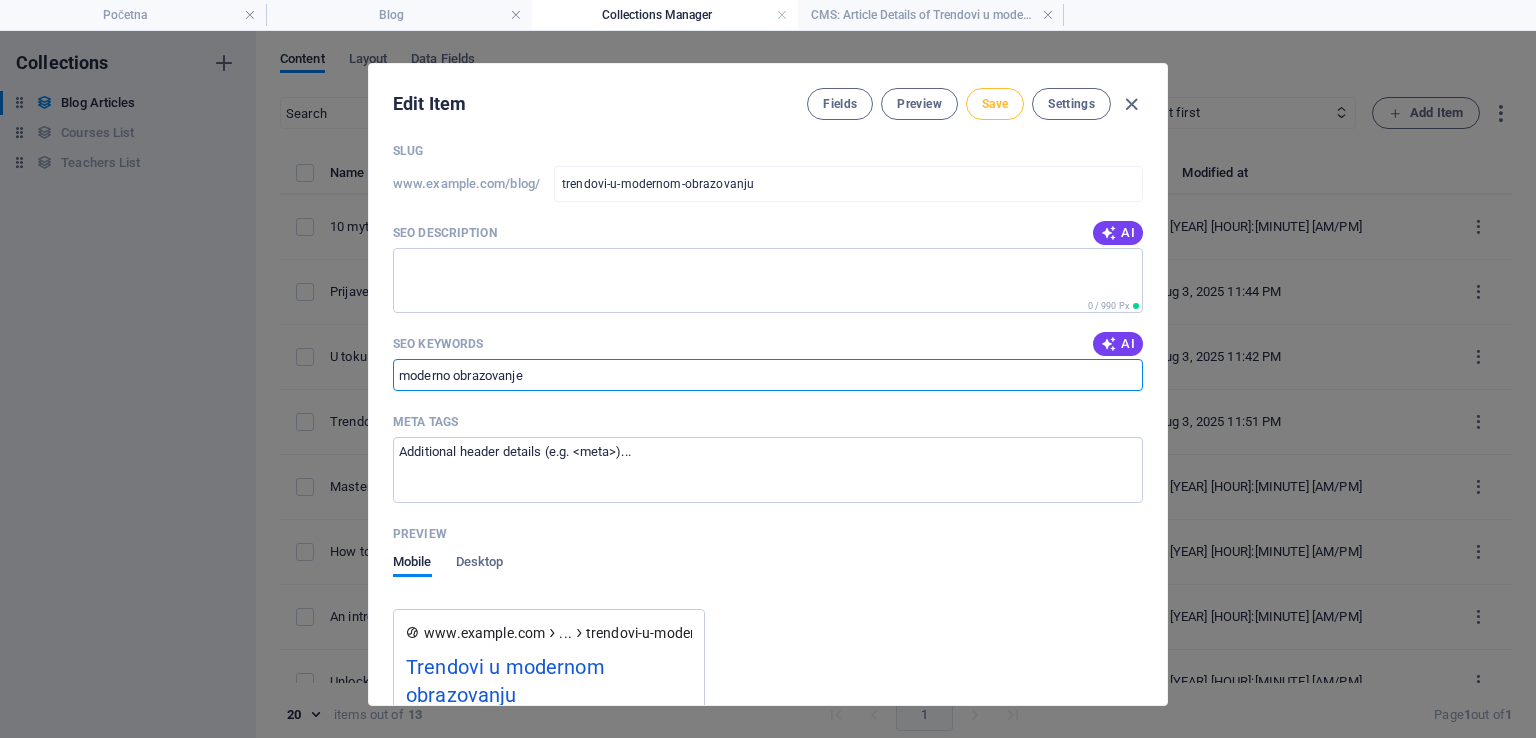 click on "Save" at bounding box center [995, 104] 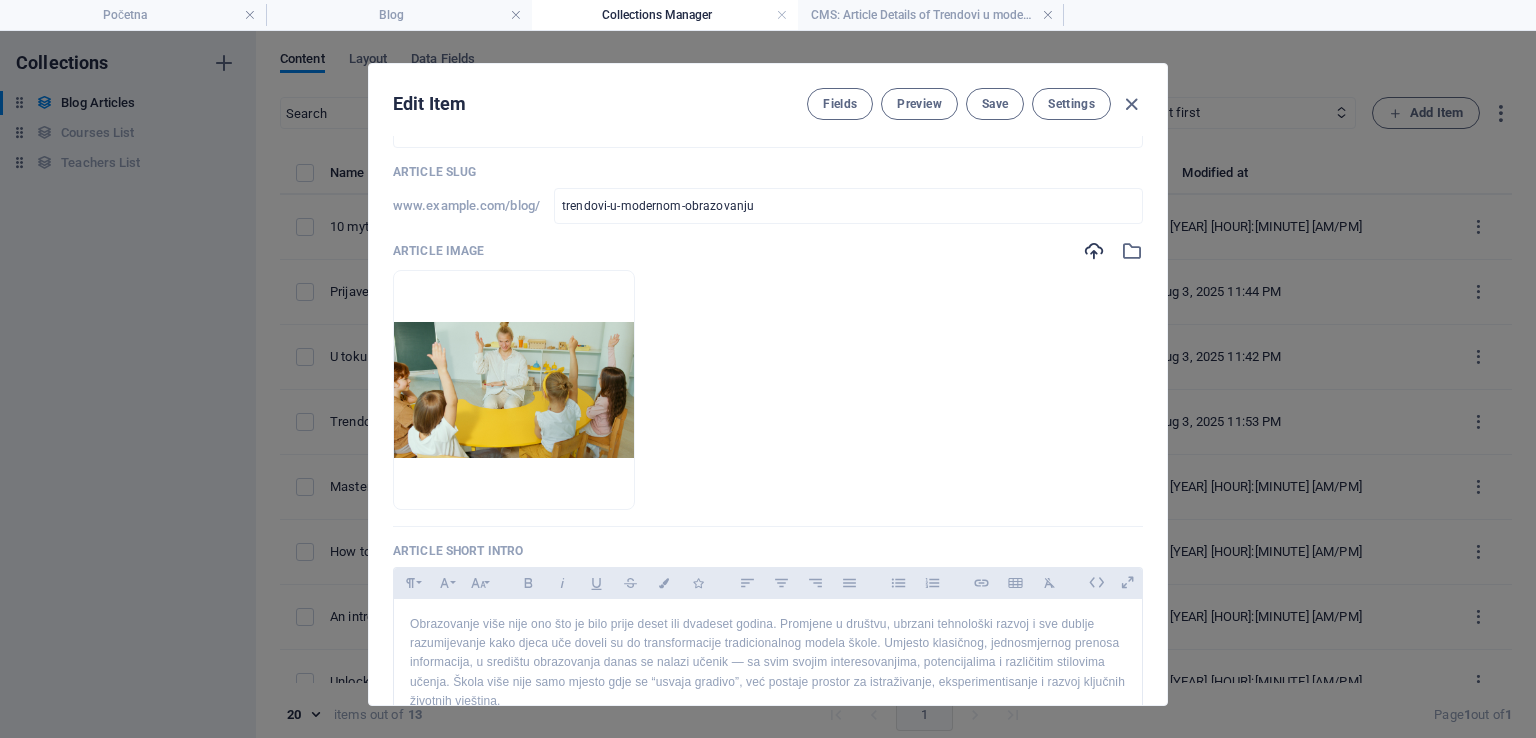 scroll, scrollTop: 0, scrollLeft: 0, axis: both 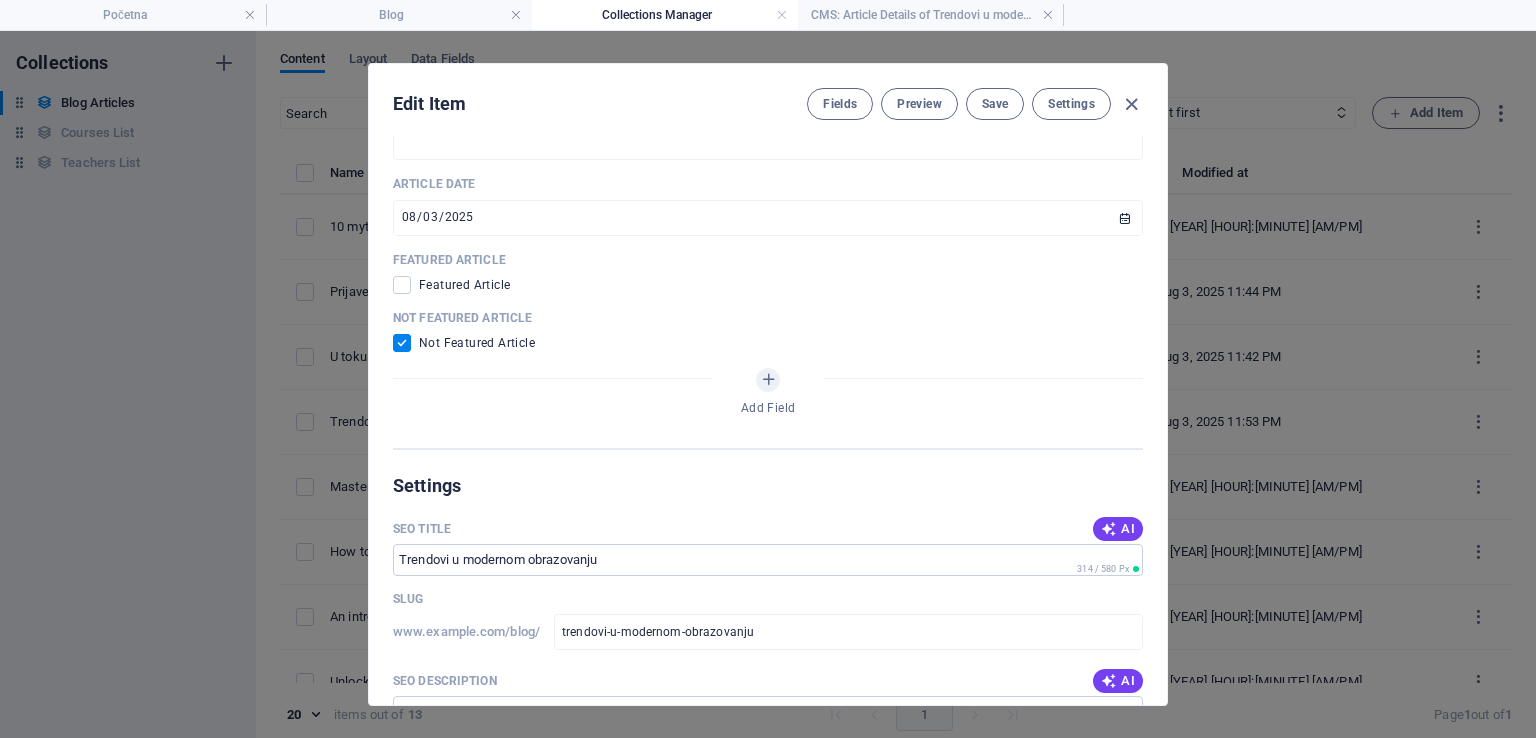 drag, startPoint x: 1164, startPoint y: 458, endPoint x: 1165, endPoint y: 496, distance: 38.013157 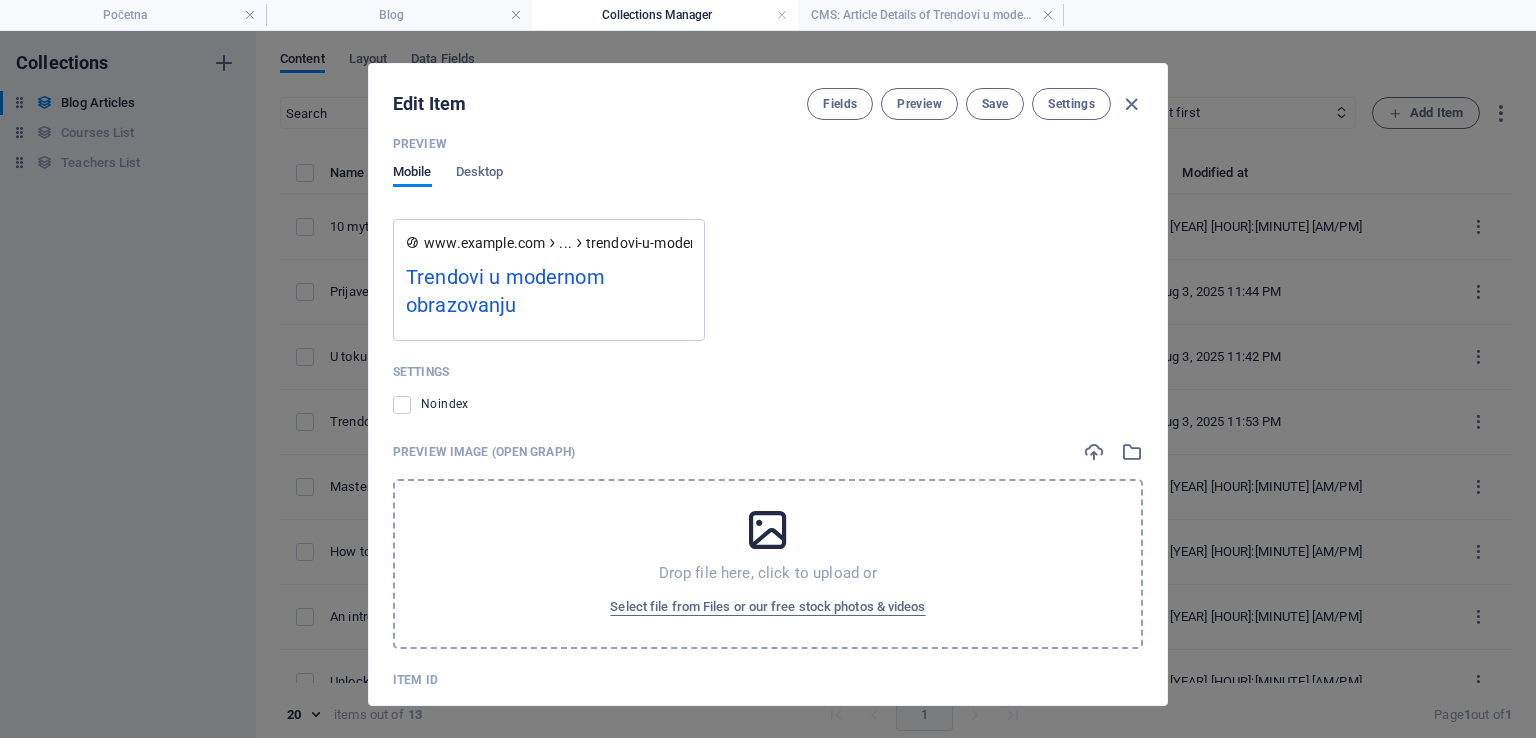 scroll, scrollTop: 1996, scrollLeft: 0, axis: vertical 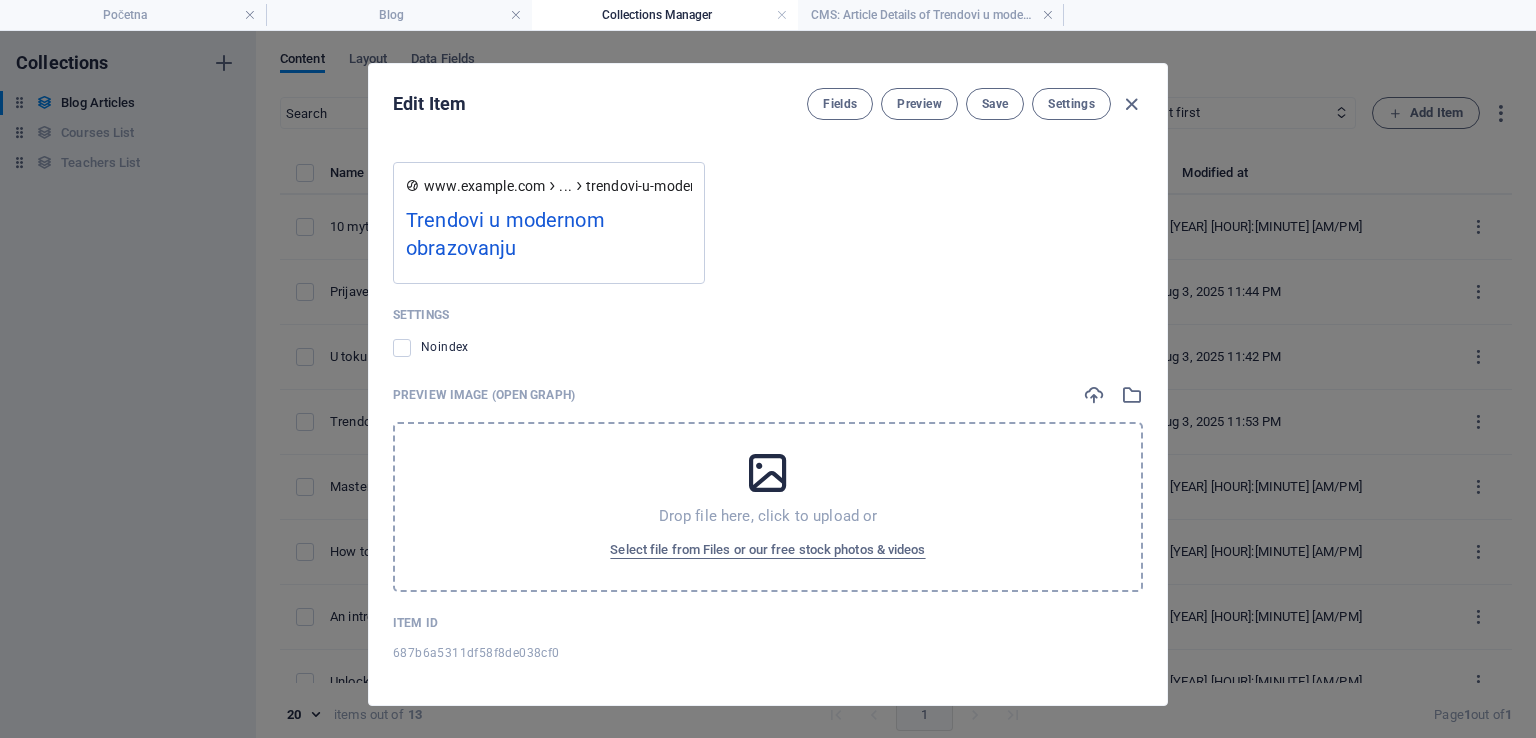 click on "687b6a5311df58f8de038cf0" at bounding box center [476, 653] 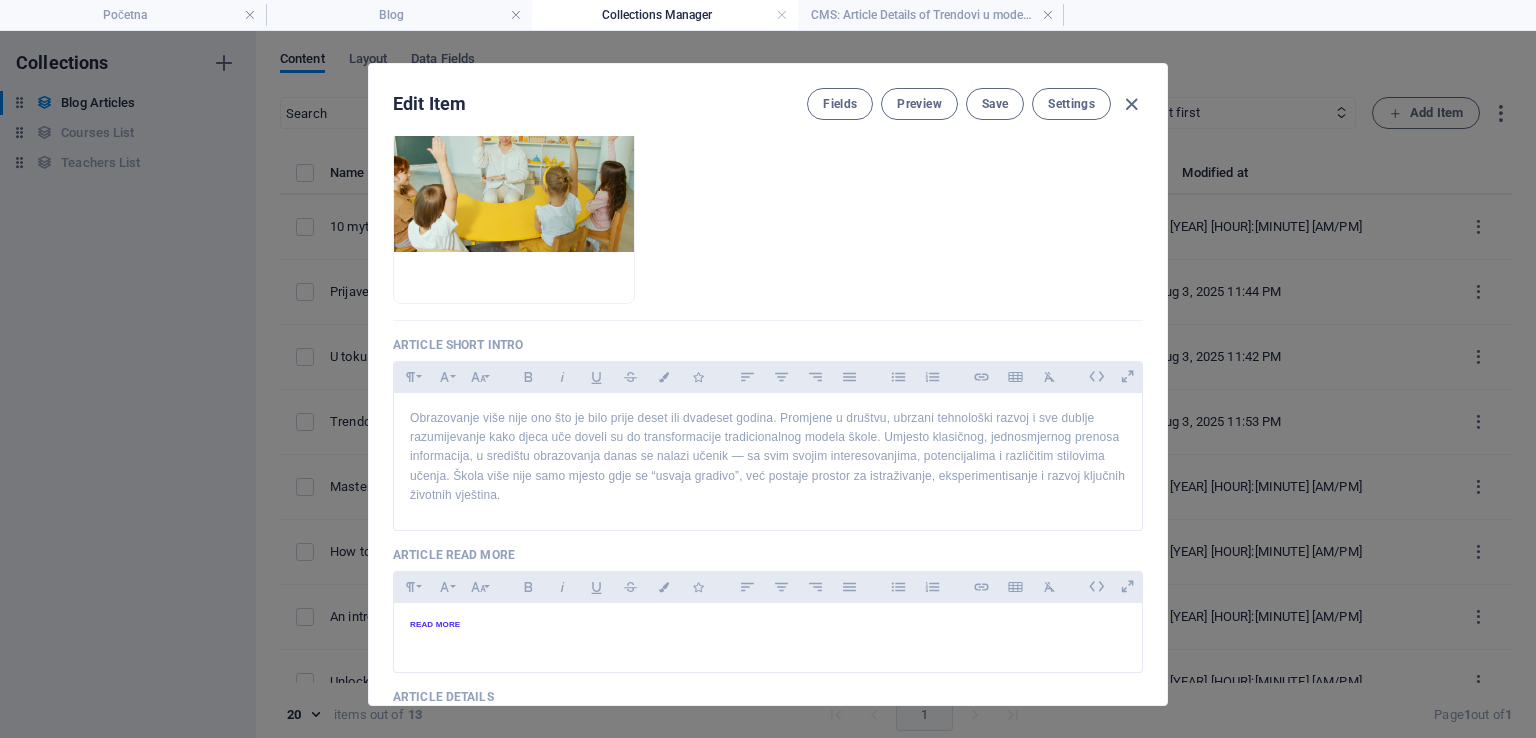 scroll, scrollTop: 194, scrollLeft: 0, axis: vertical 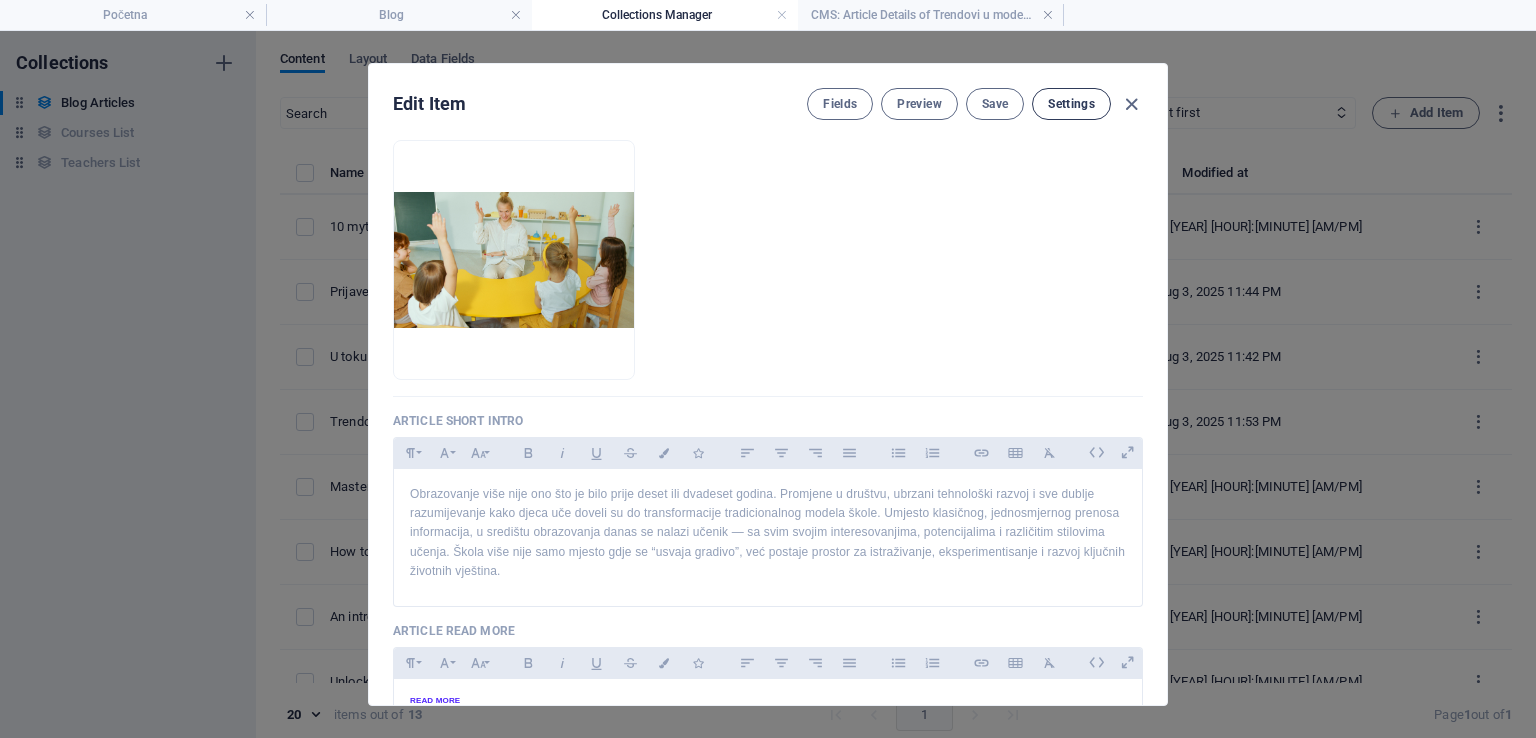 click on "Settings" at bounding box center [1071, 104] 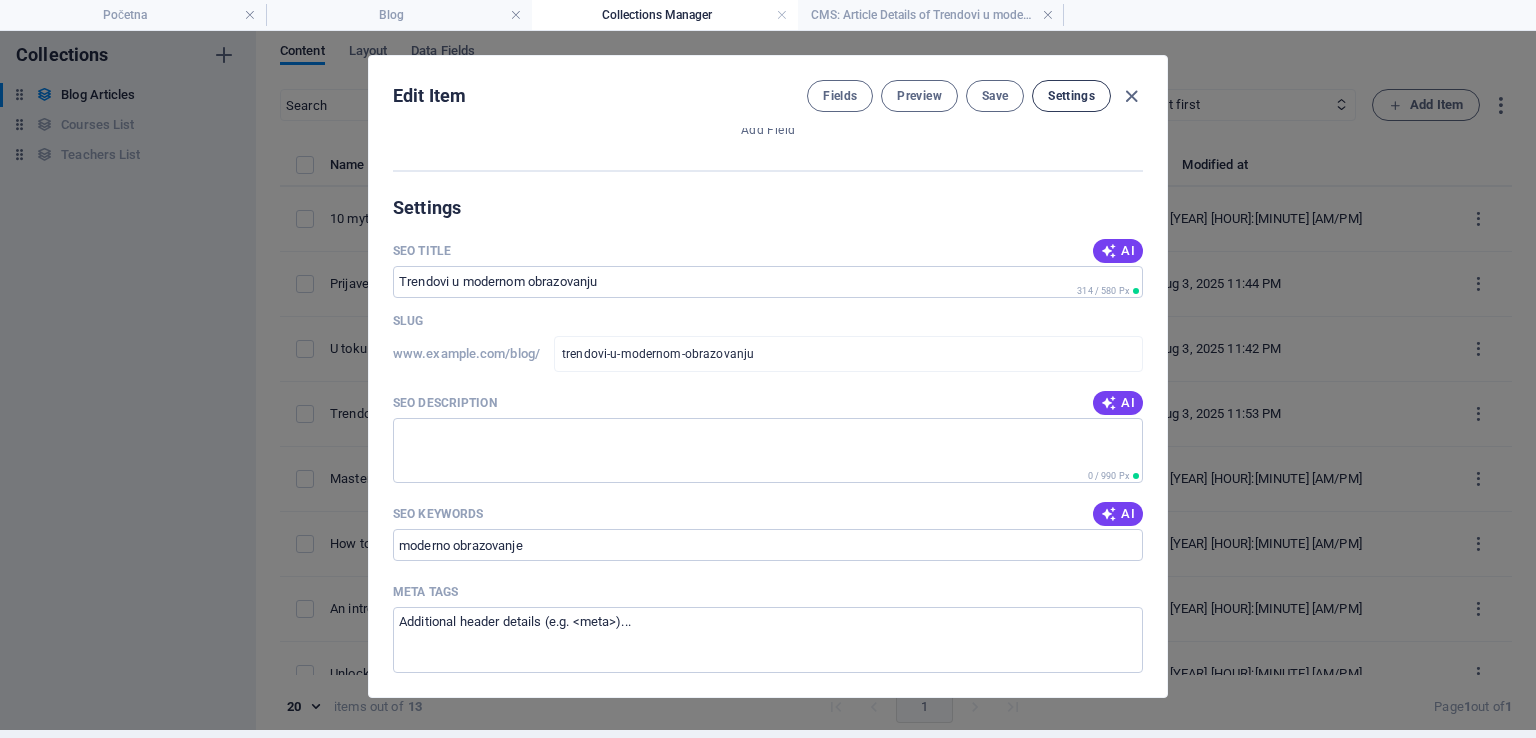 scroll, scrollTop: 1438, scrollLeft: 0, axis: vertical 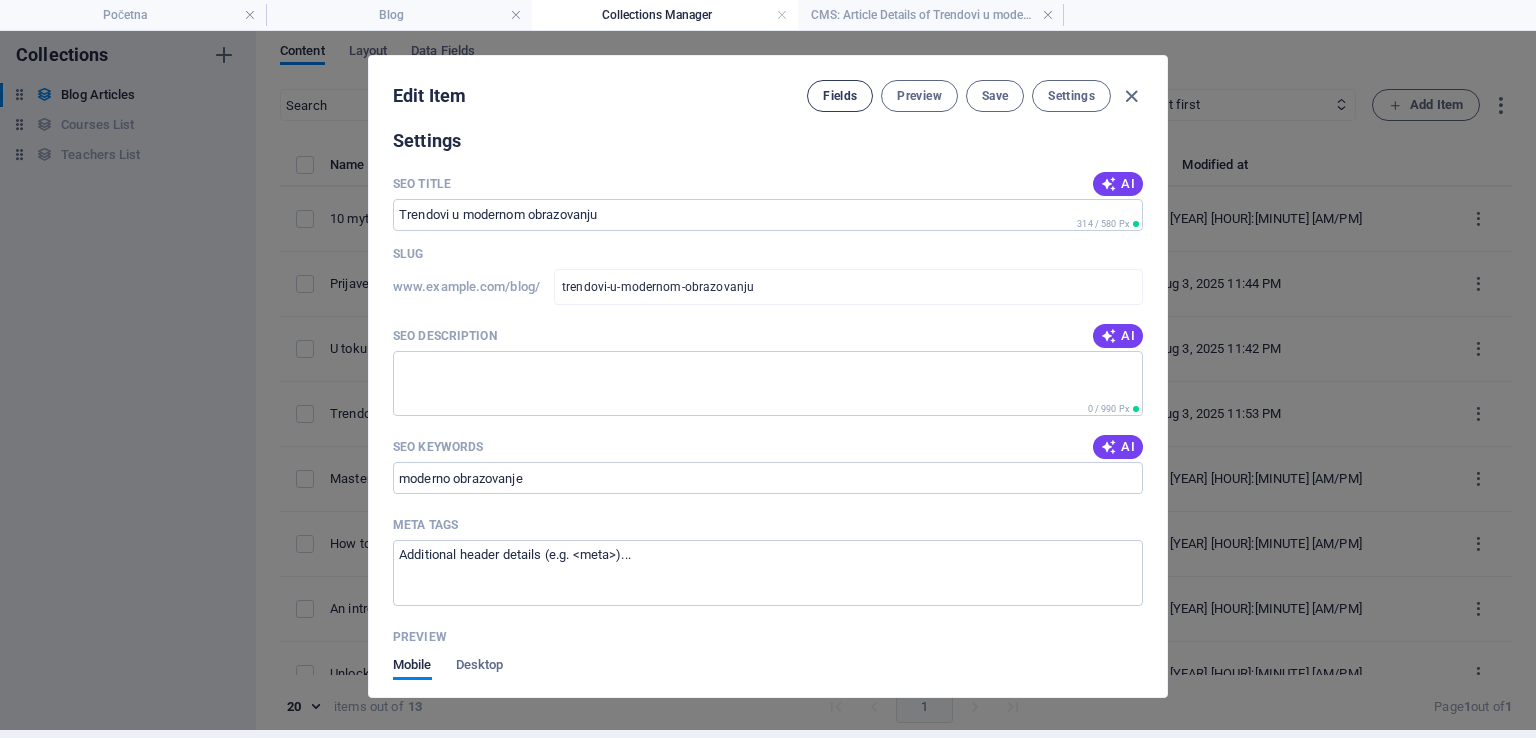 click on "Fields" at bounding box center (840, 96) 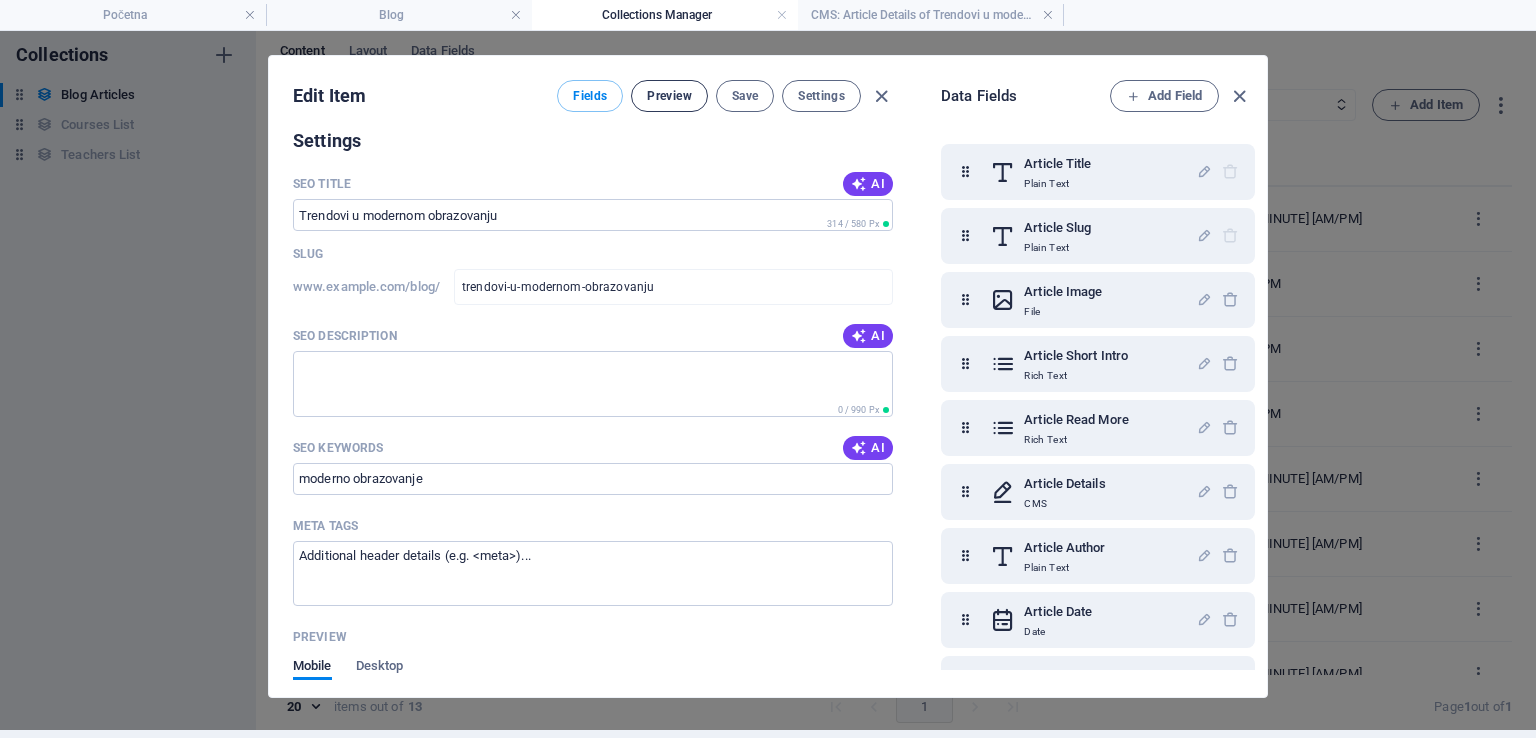 click on "Preview" at bounding box center (669, 96) 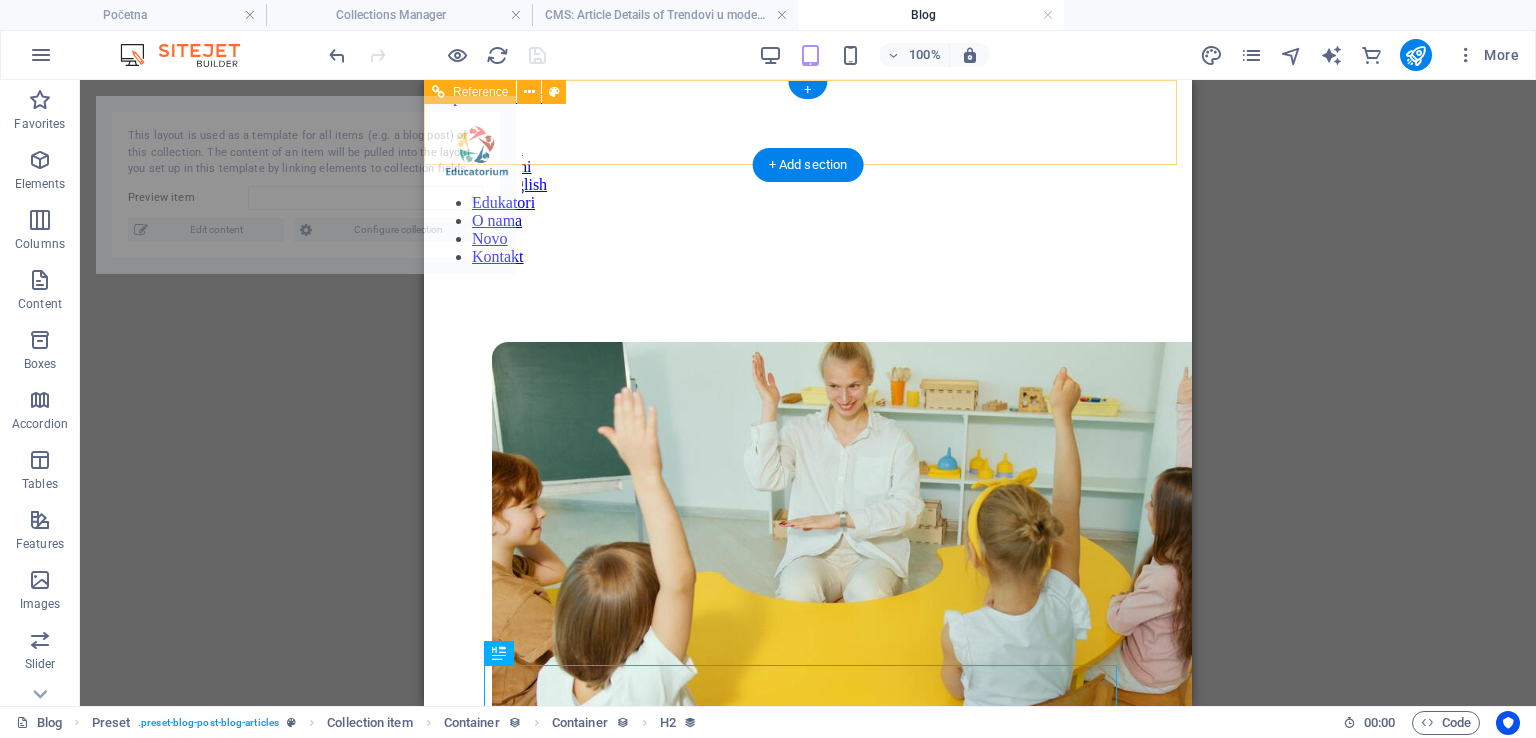 scroll, scrollTop: 0, scrollLeft: 0, axis: both 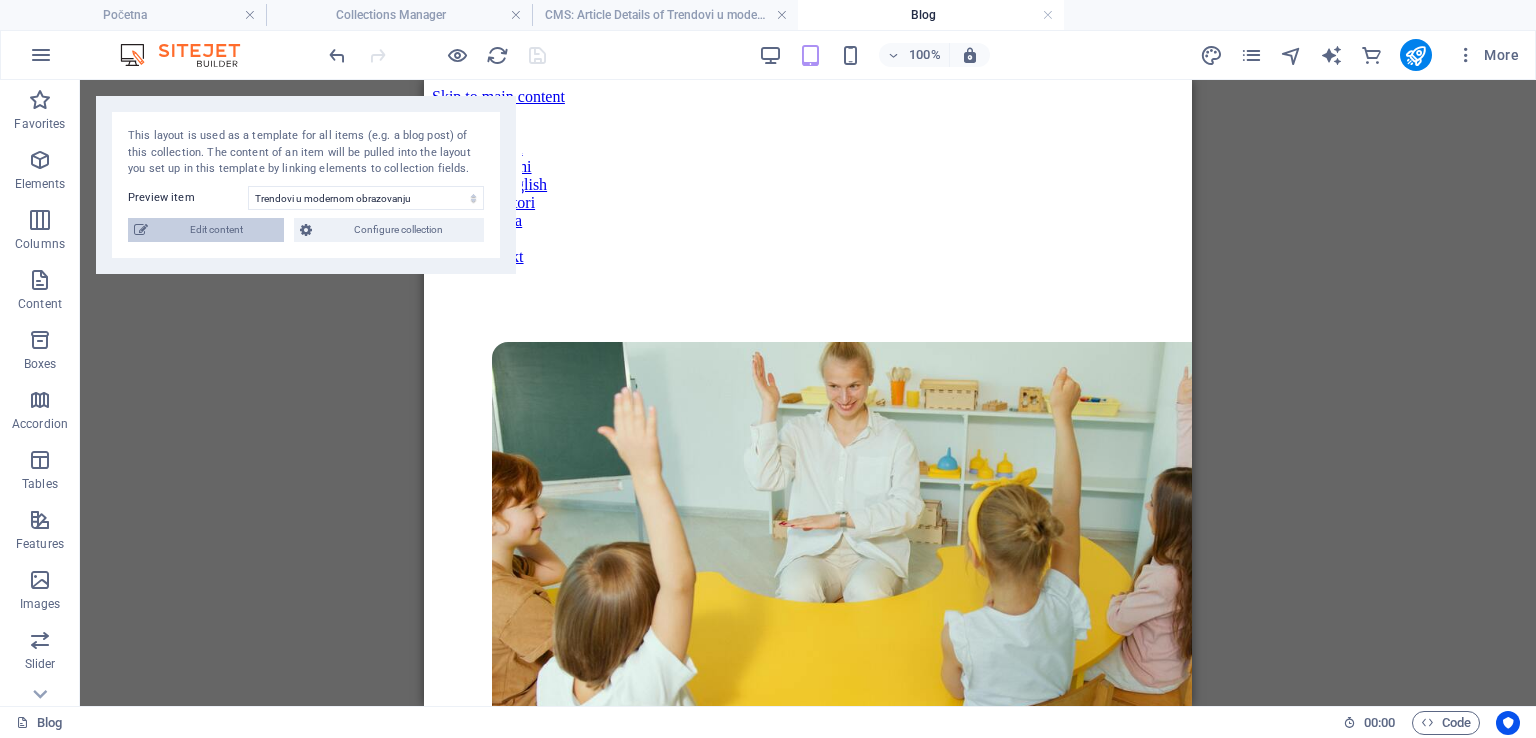 click on "Edit content" at bounding box center (216, 230) 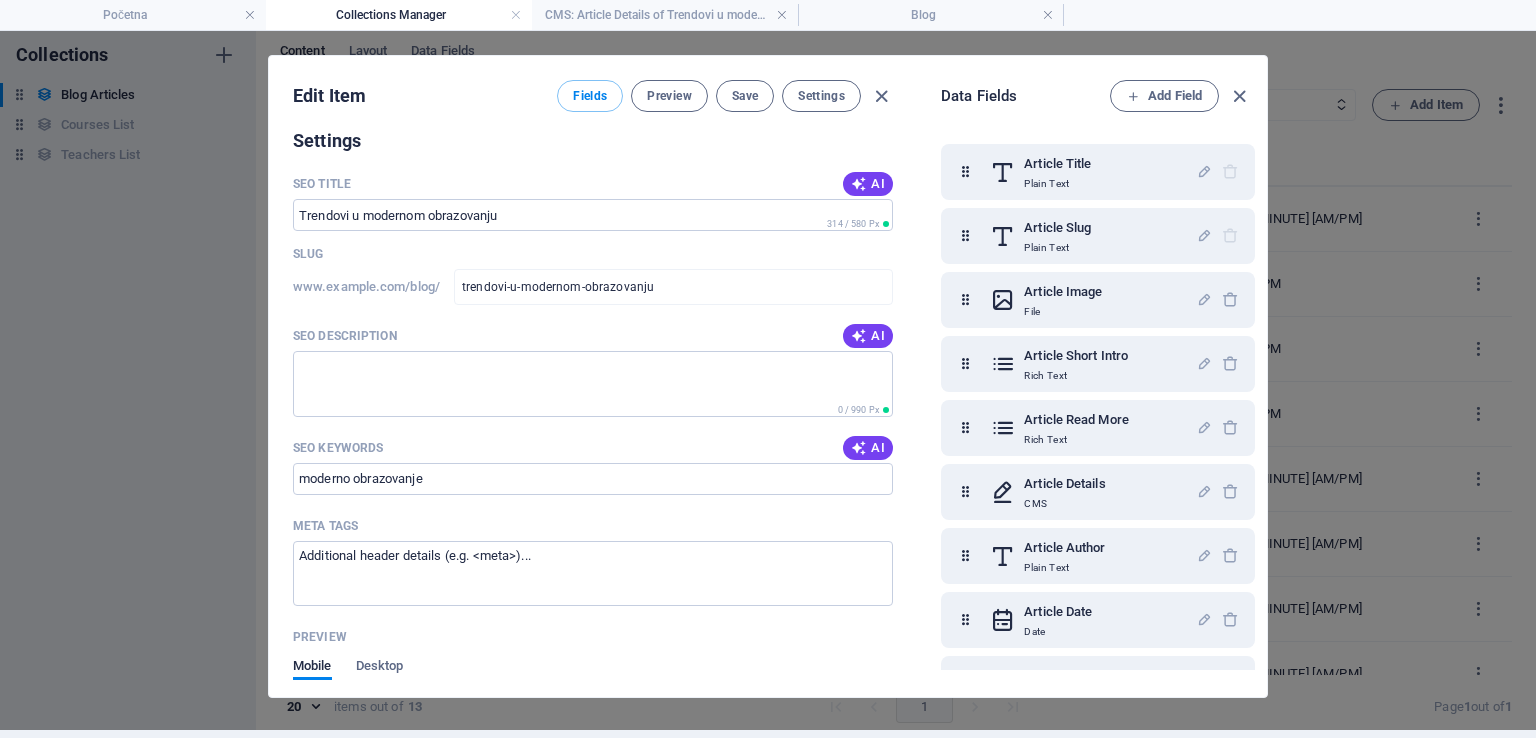 scroll, scrollTop: 1733, scrollLeft: 0, axis: vertical 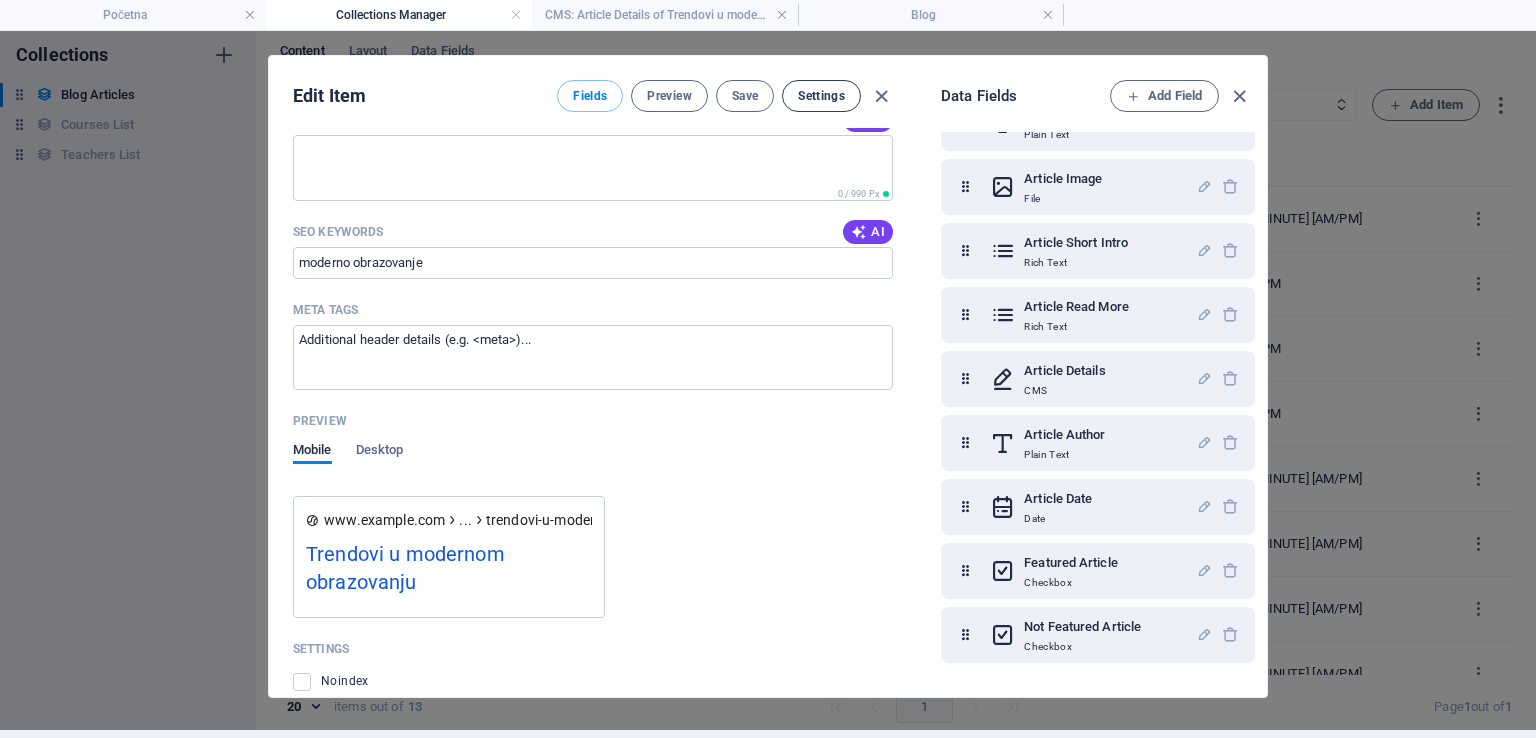 click on "Settings" at bounding box center (821, 96) 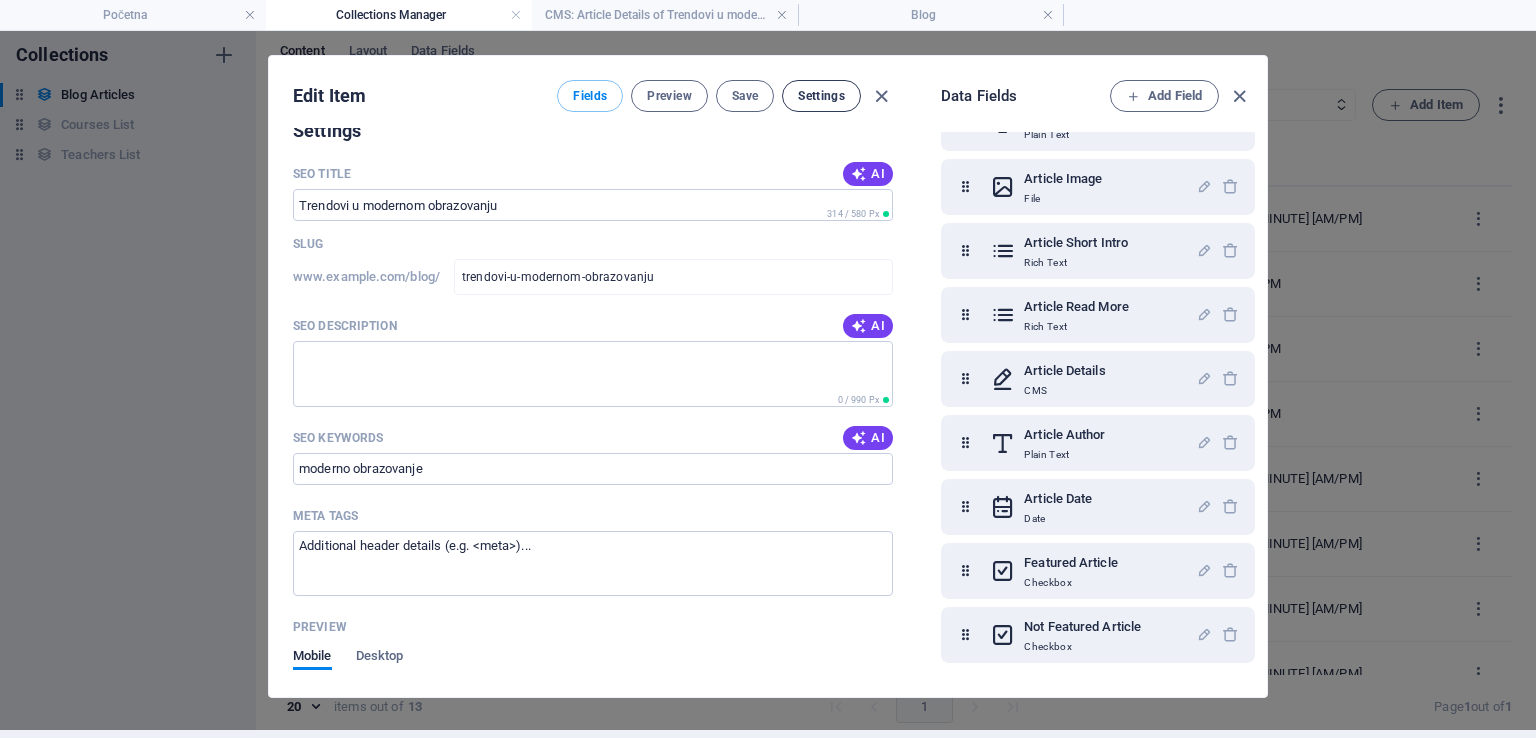 scroll, scrollTop: 1517, scrollLeft: 0, axis: vertical 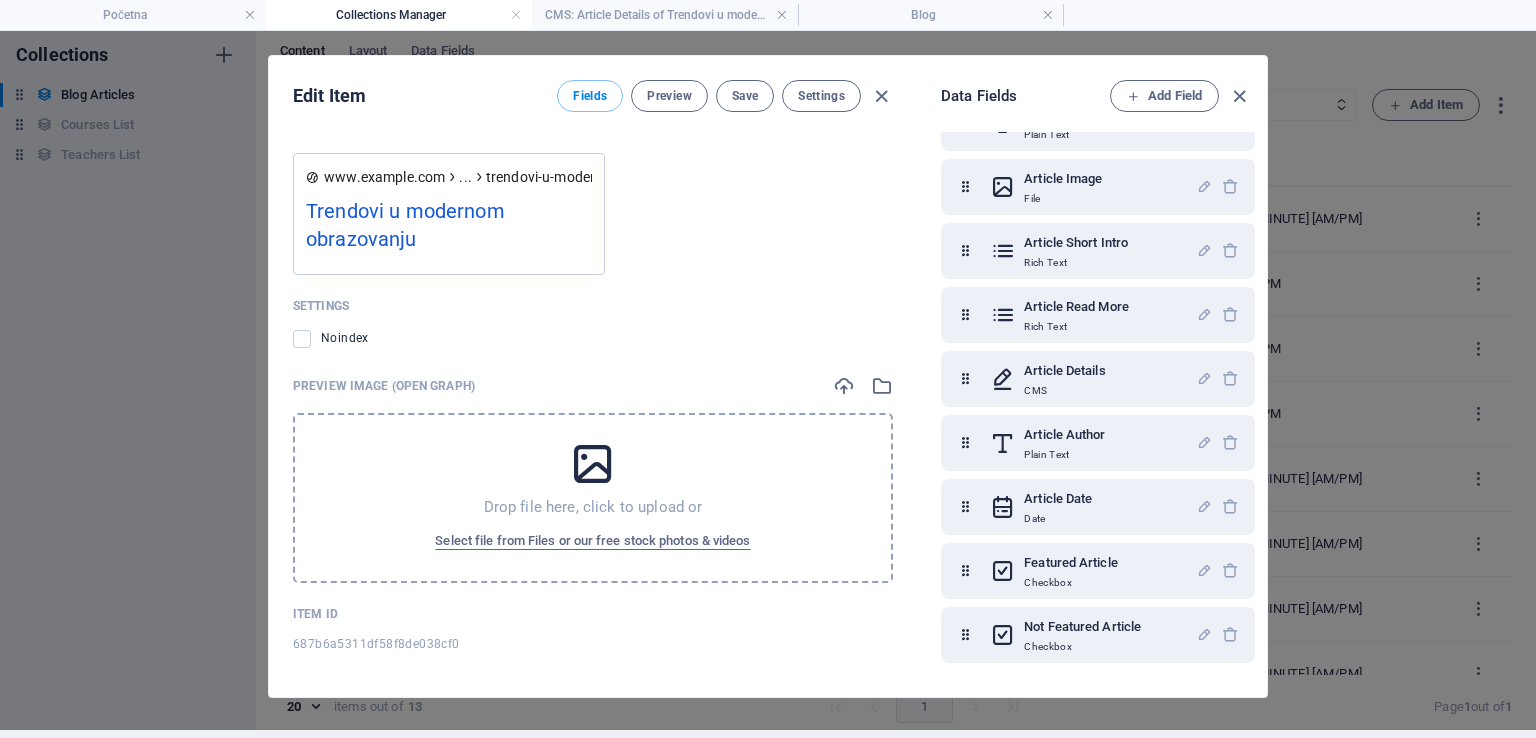 drag, startPoint x: 452, startPoint y: 641, endPoint x: 270, endPoint y: 643, distance: 182.01099 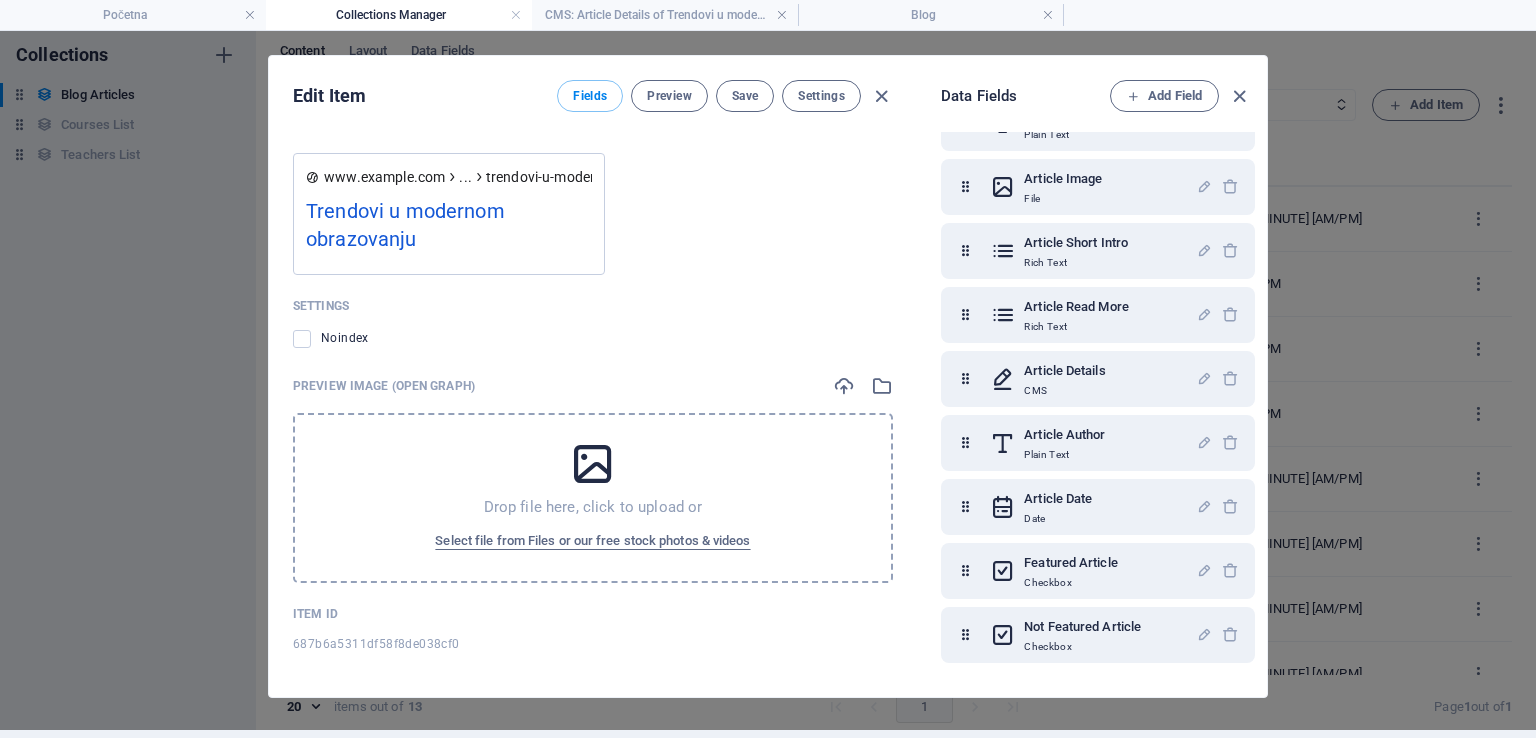 copy on "687b6a5311df58f8de038cf0" 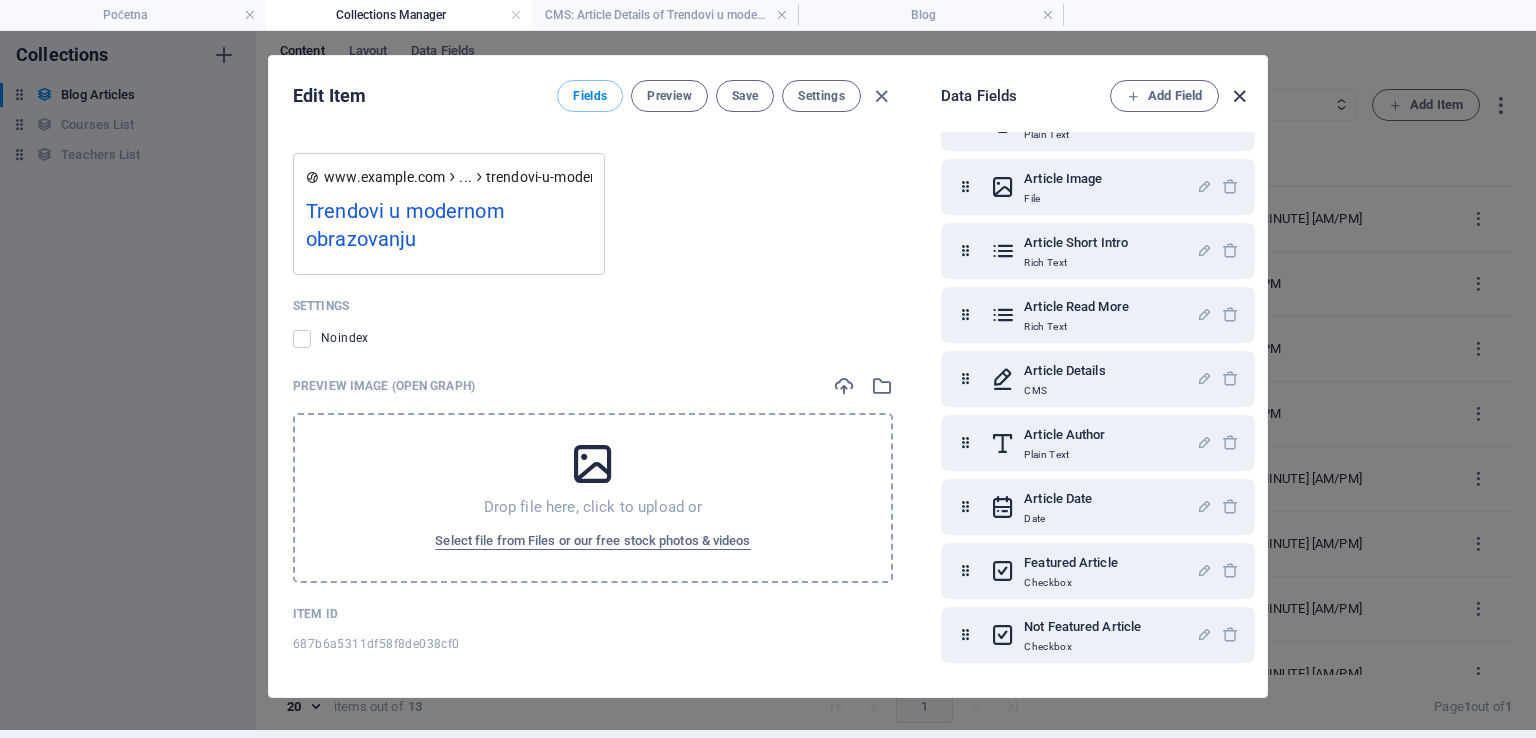 click at bounding box center (1239, 96) 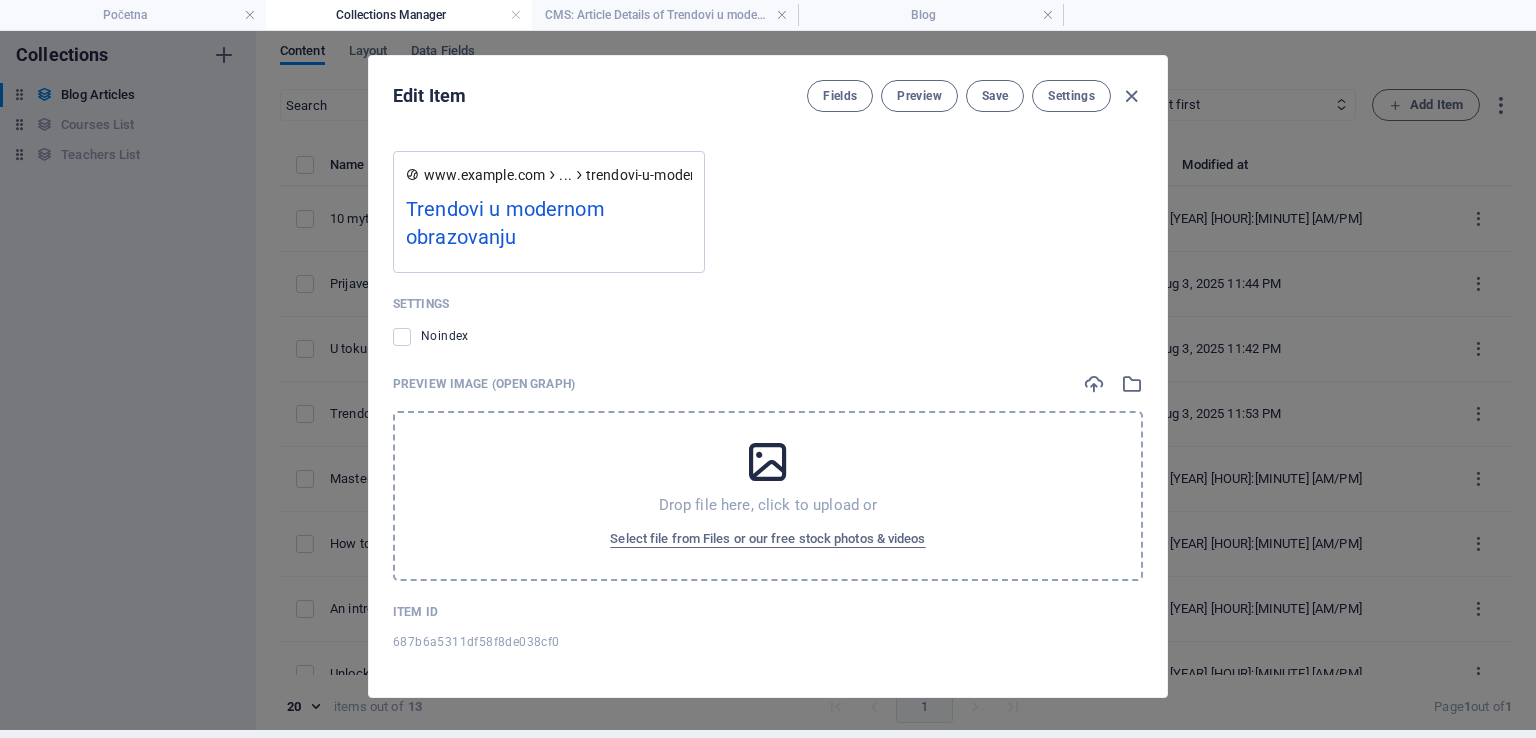 scroll, scrollTop: 1996, scrollLeft: 0, axis: vertical 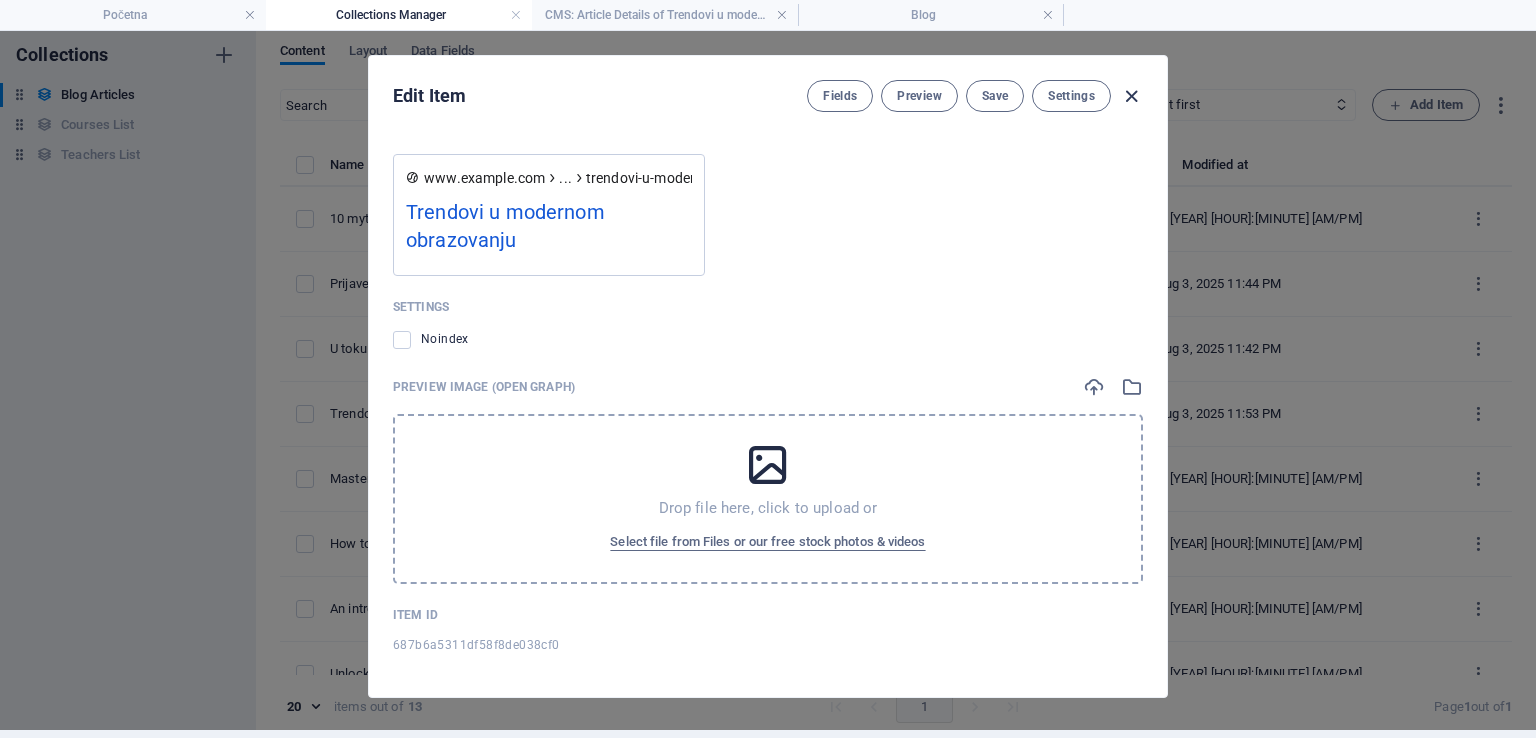 click at bounding box center (1131, 96) 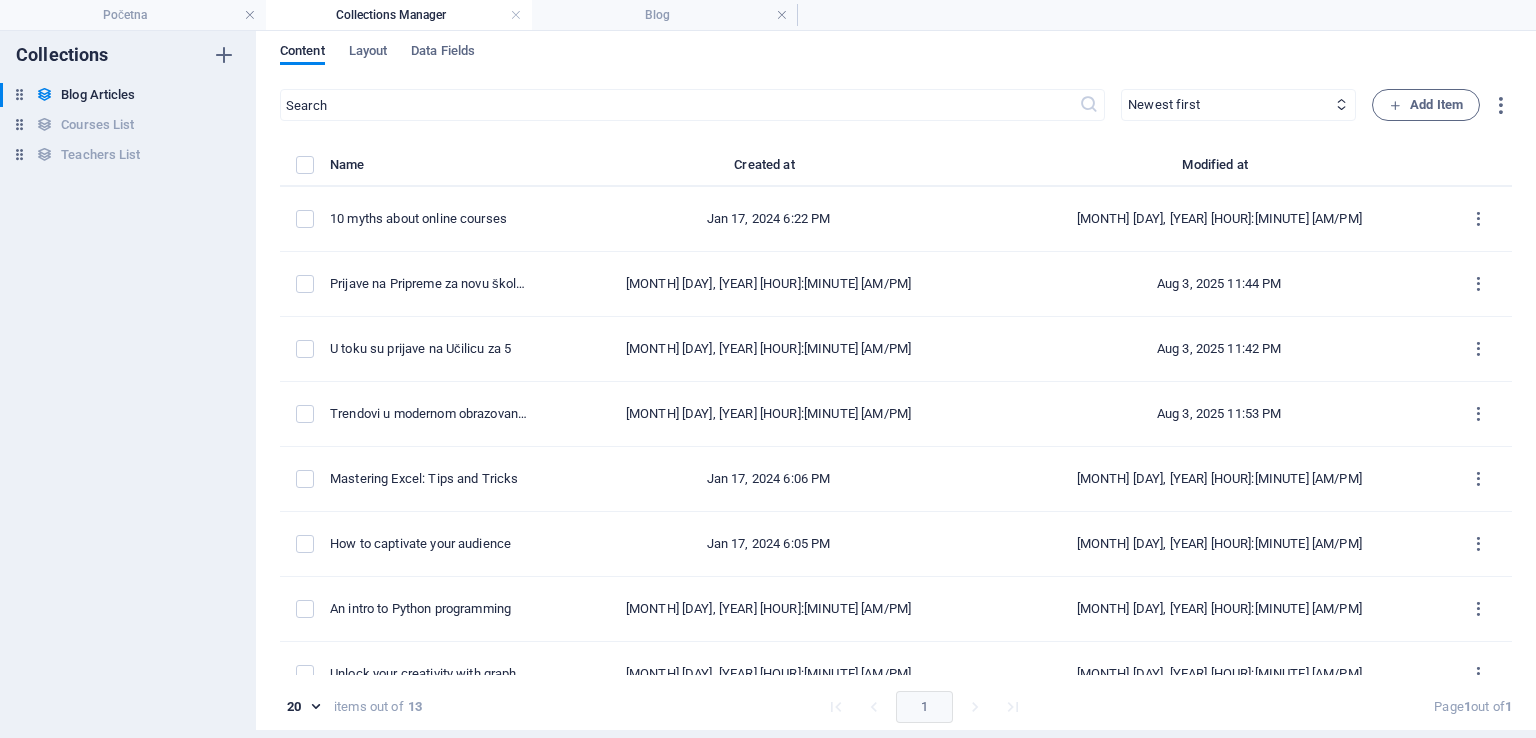 scroll, scrollTop: 0, scrollLeft: 0, axis: both 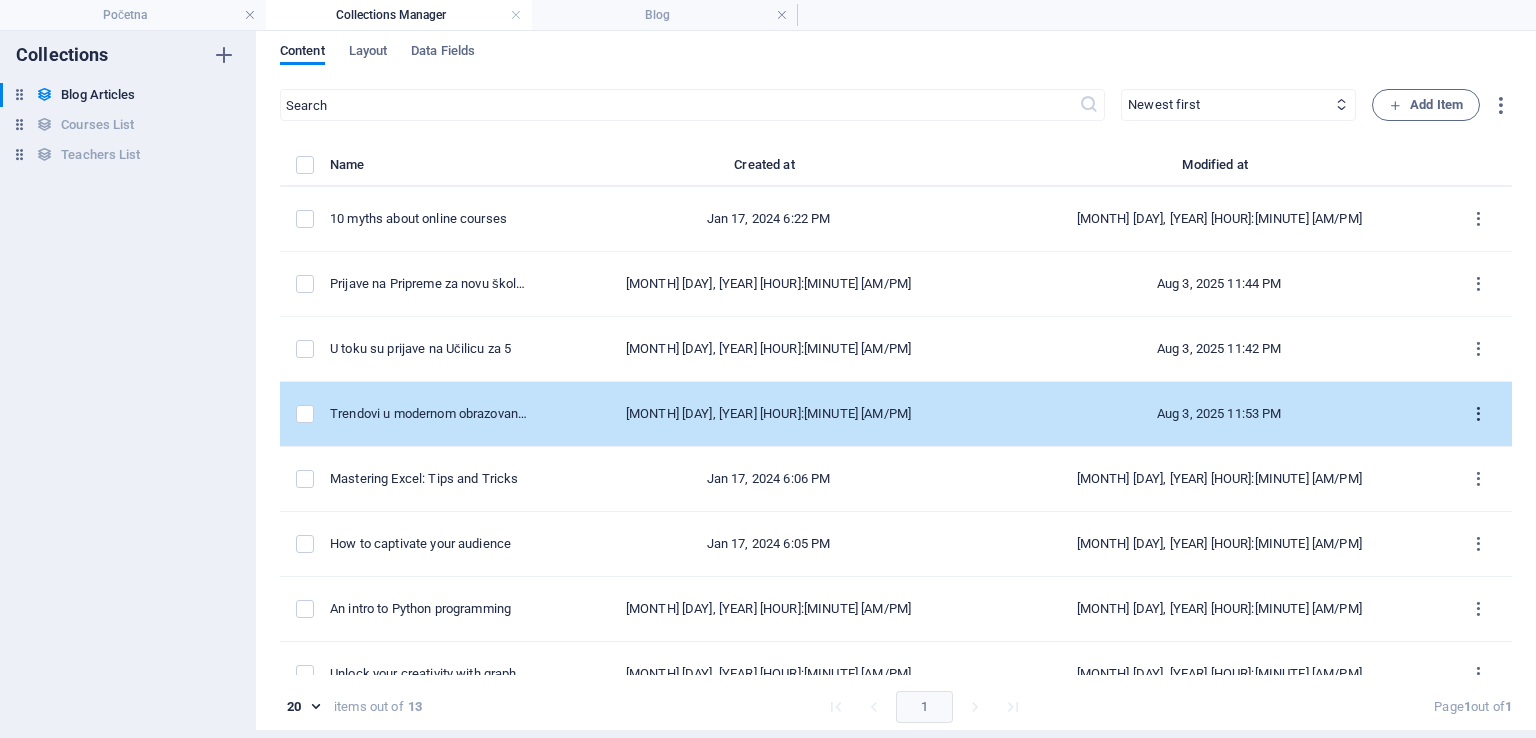 click at bounding box center (1478, 414) 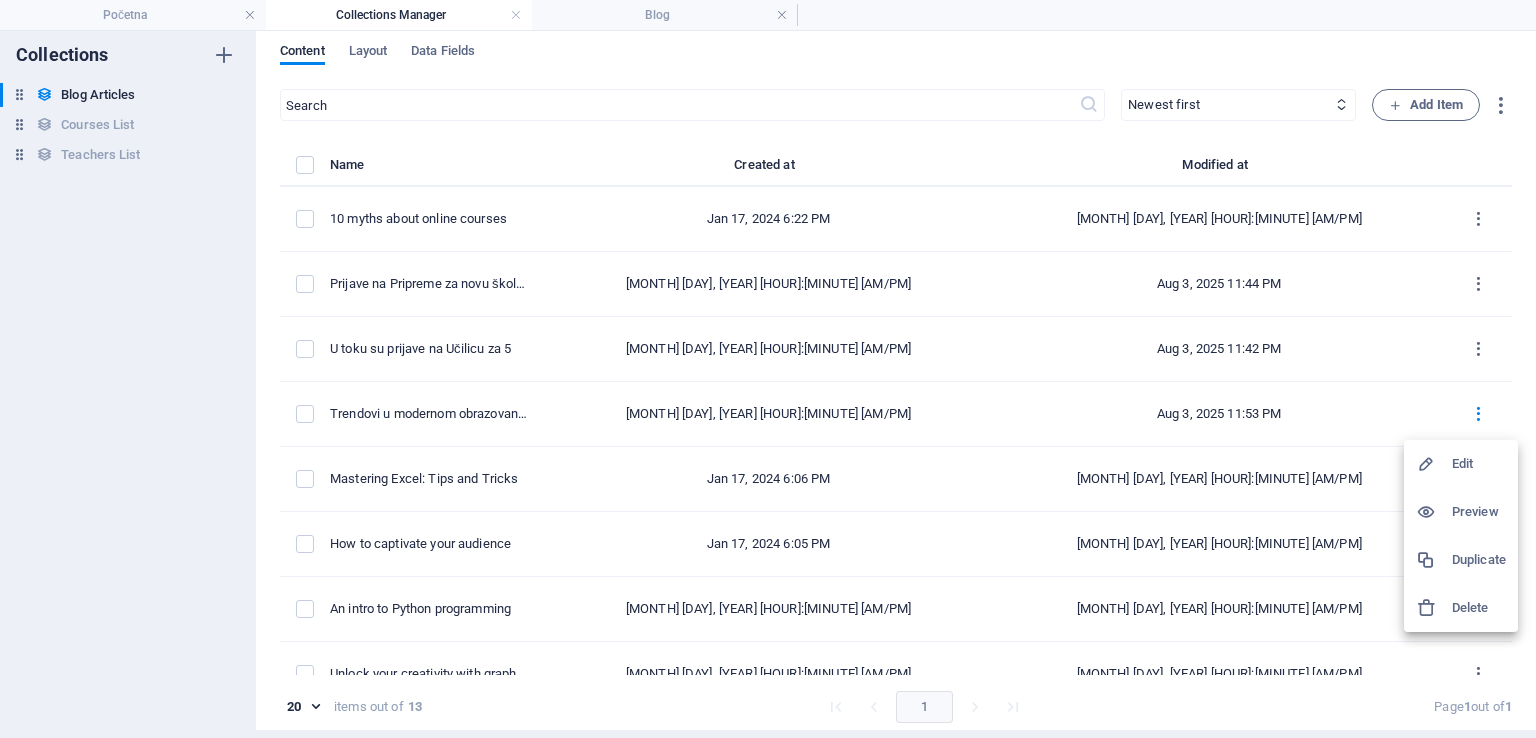 click on "Edit" at bounding box center [1479, 464] 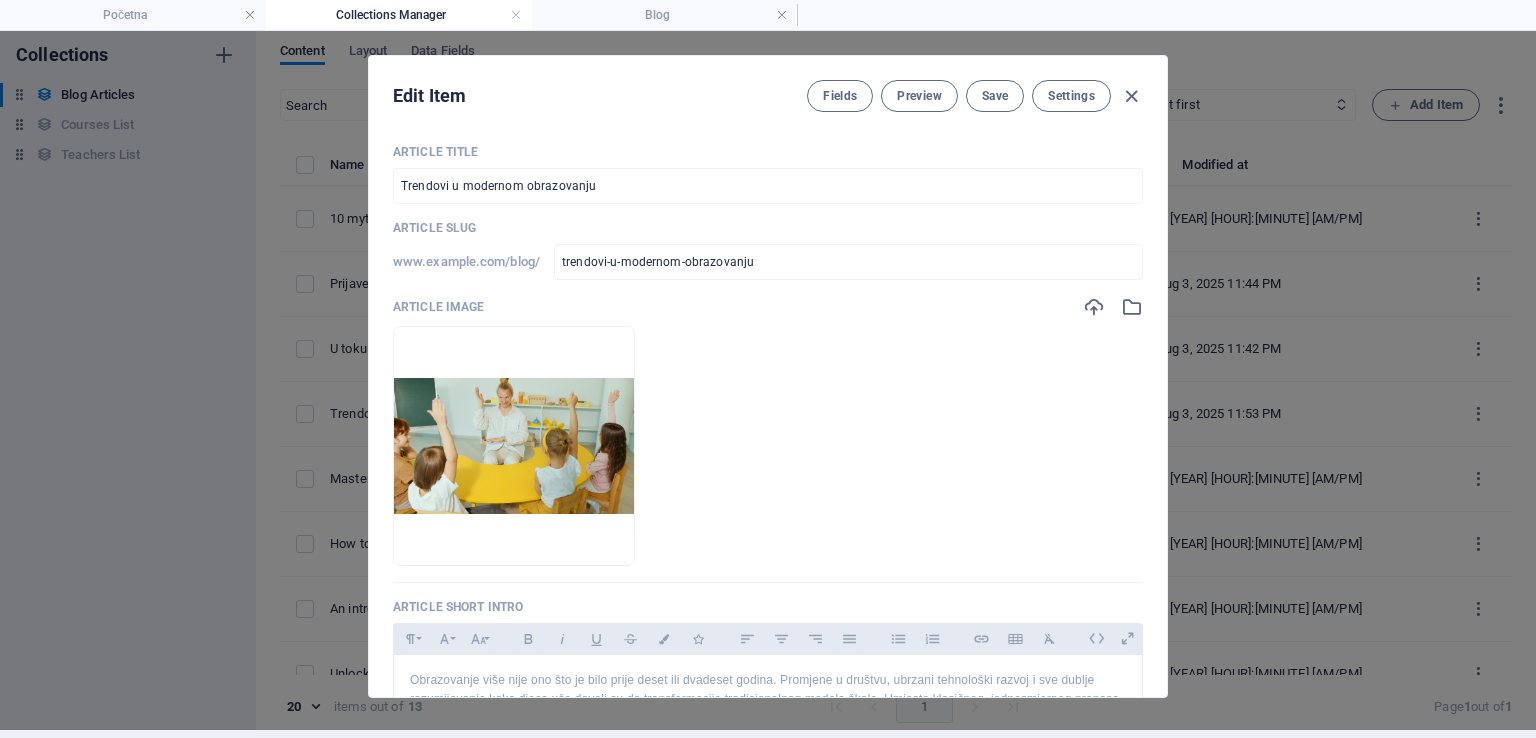 scroll, scrollTop: 0, scrollLeft: 0, axis: both 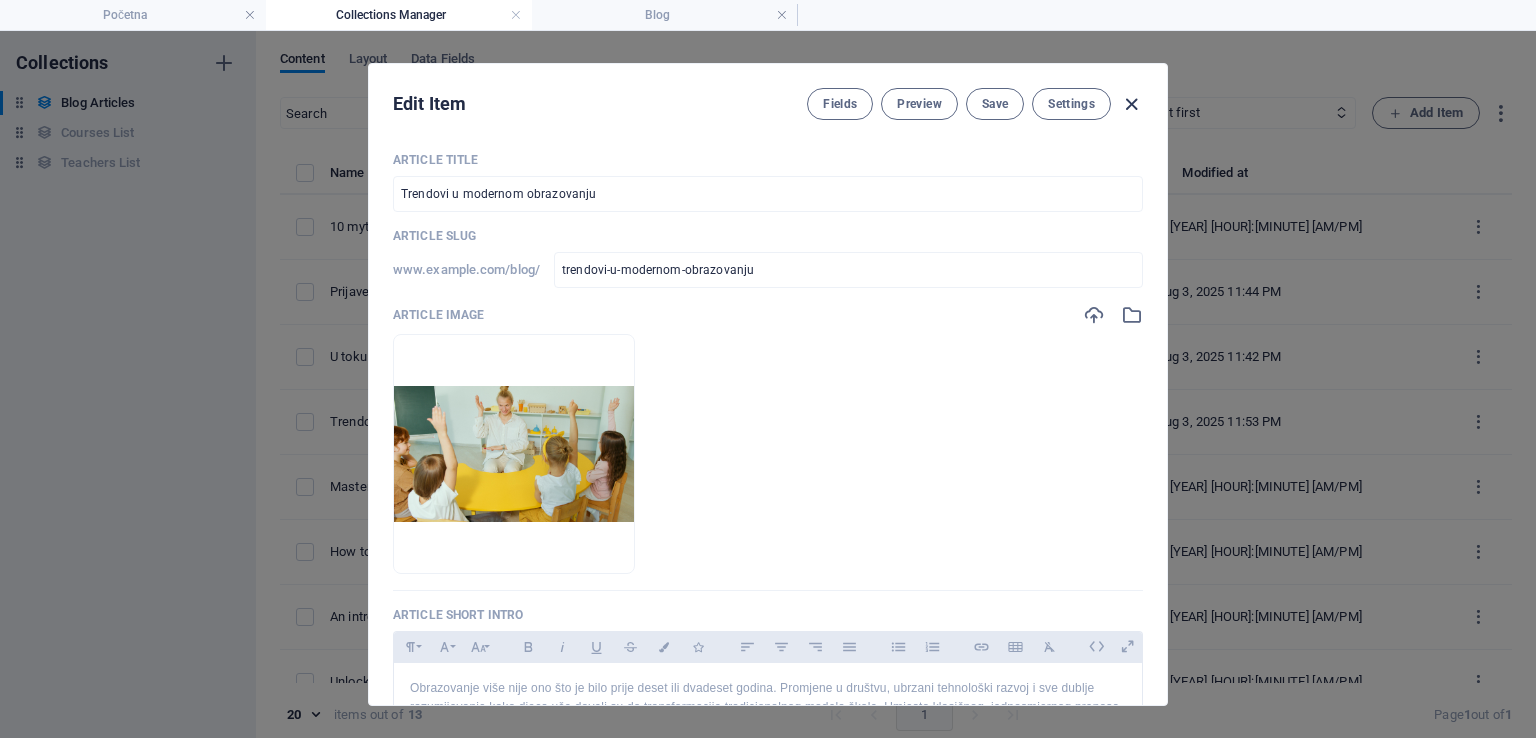 click at bounding box center [1131, 104] 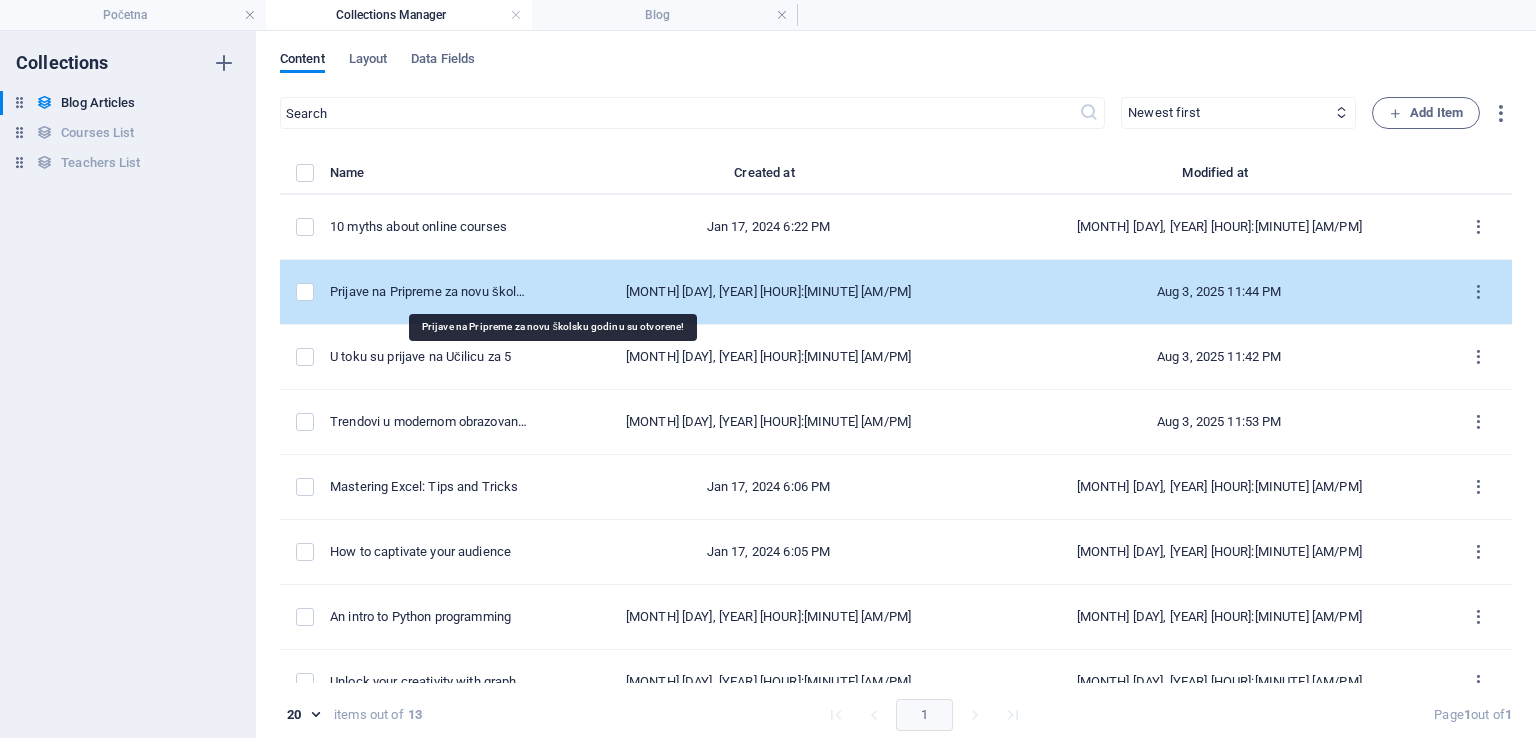 click on "Prijave na Pripreme za novu školsku godinu su otvorene!" at bounding box center [428, 292] 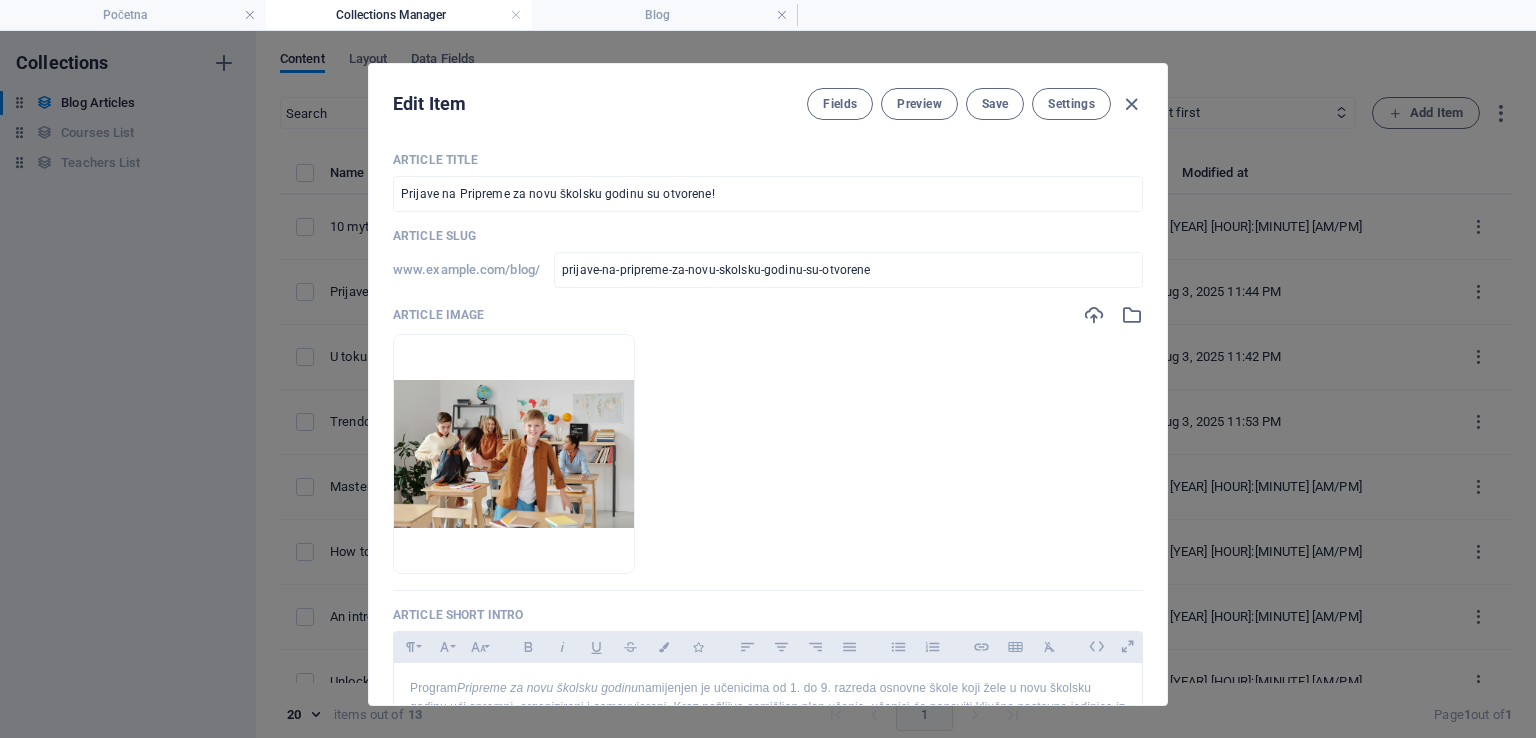 drag, startPoint x: 1164, startPoint y: 221, endPoint x: 1168, endPoint y: 350, distance: 129.062 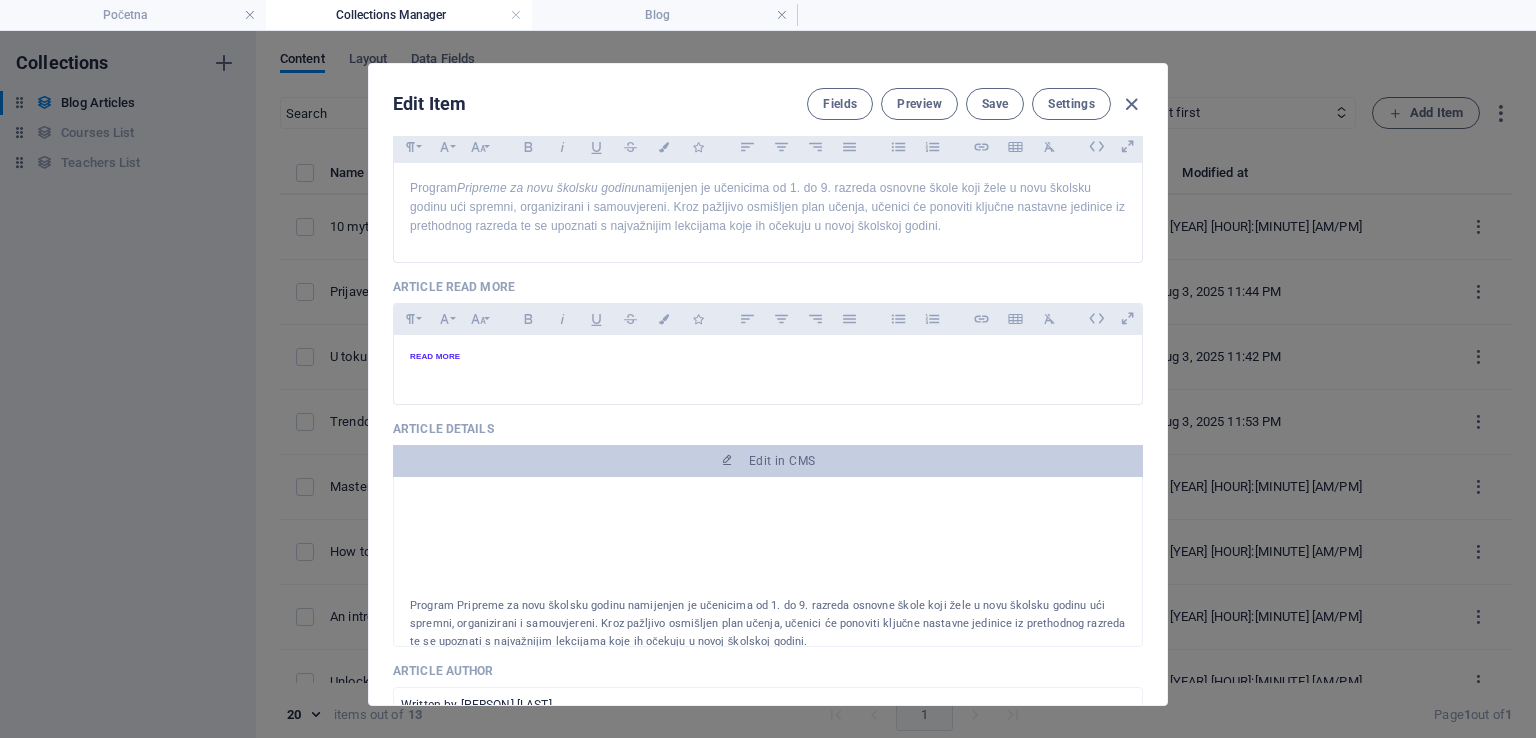 scroll, scrollTop: 523, scrollLeft: 0, axis: vertical 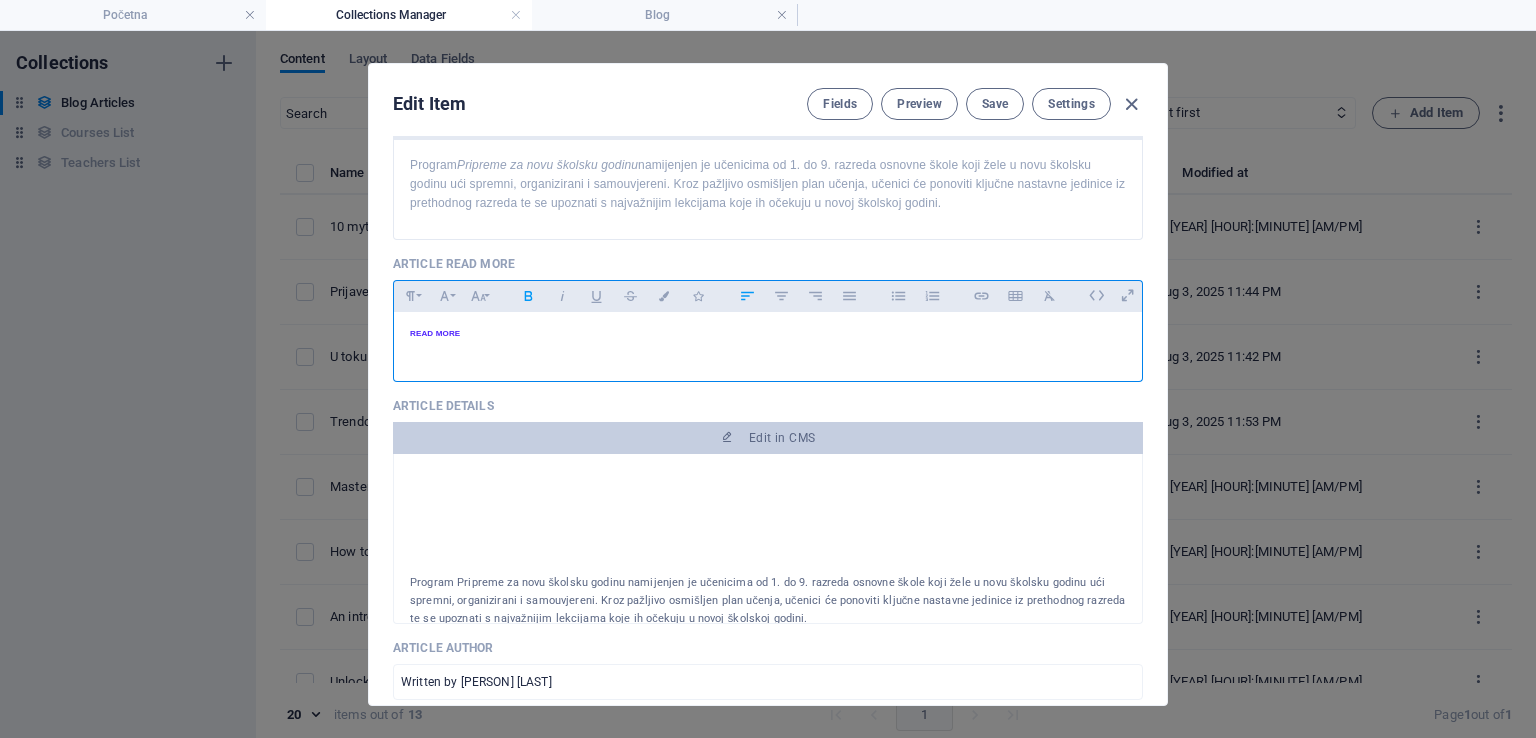 click on "READ MORE" at bounding box center [768, 334] 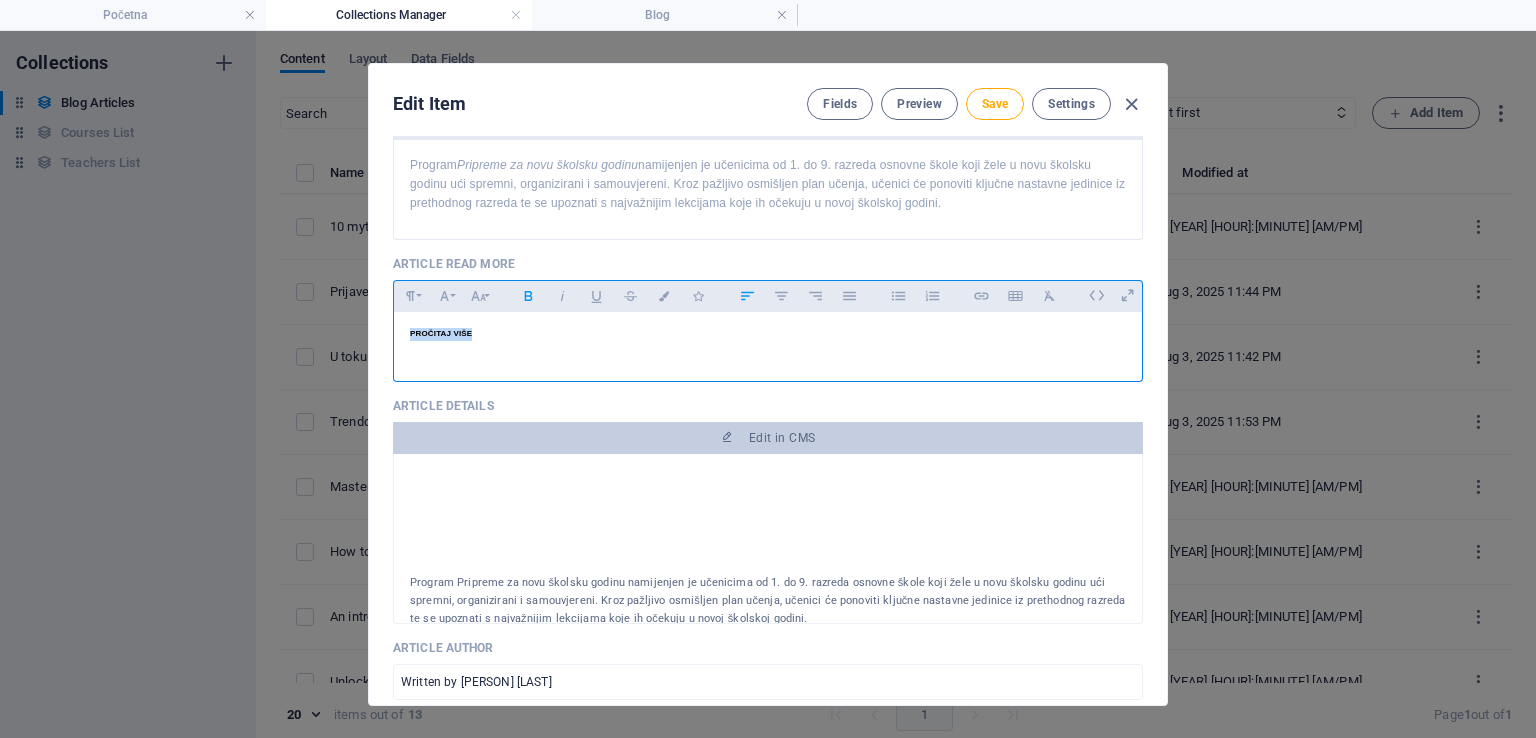drag, startPoint x: 479, startPoint y: 334, endPoint x: 396, endPoint y: 329, distance: 83.15047 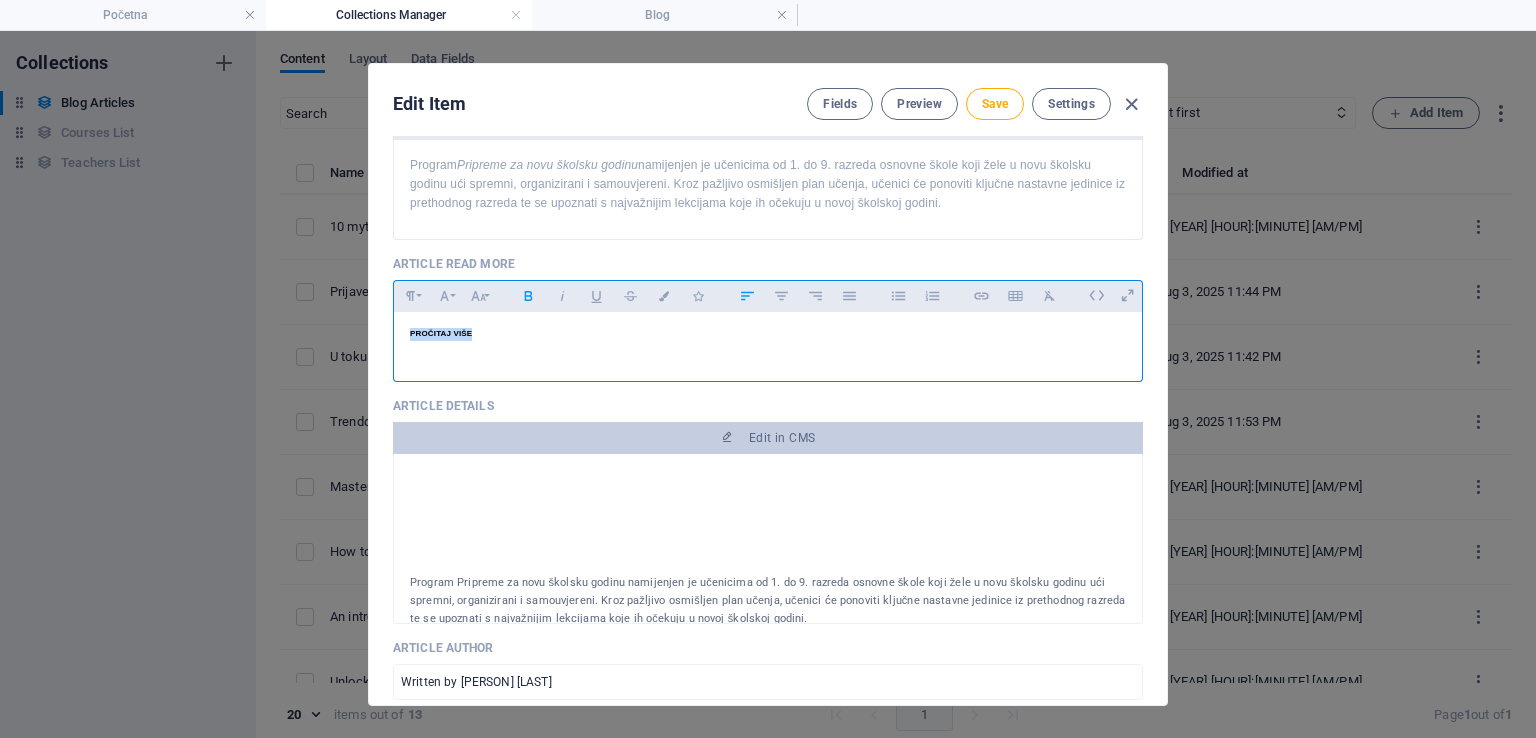 click on "PROČITAJ VIŠE" at bounding box center [768, 342] 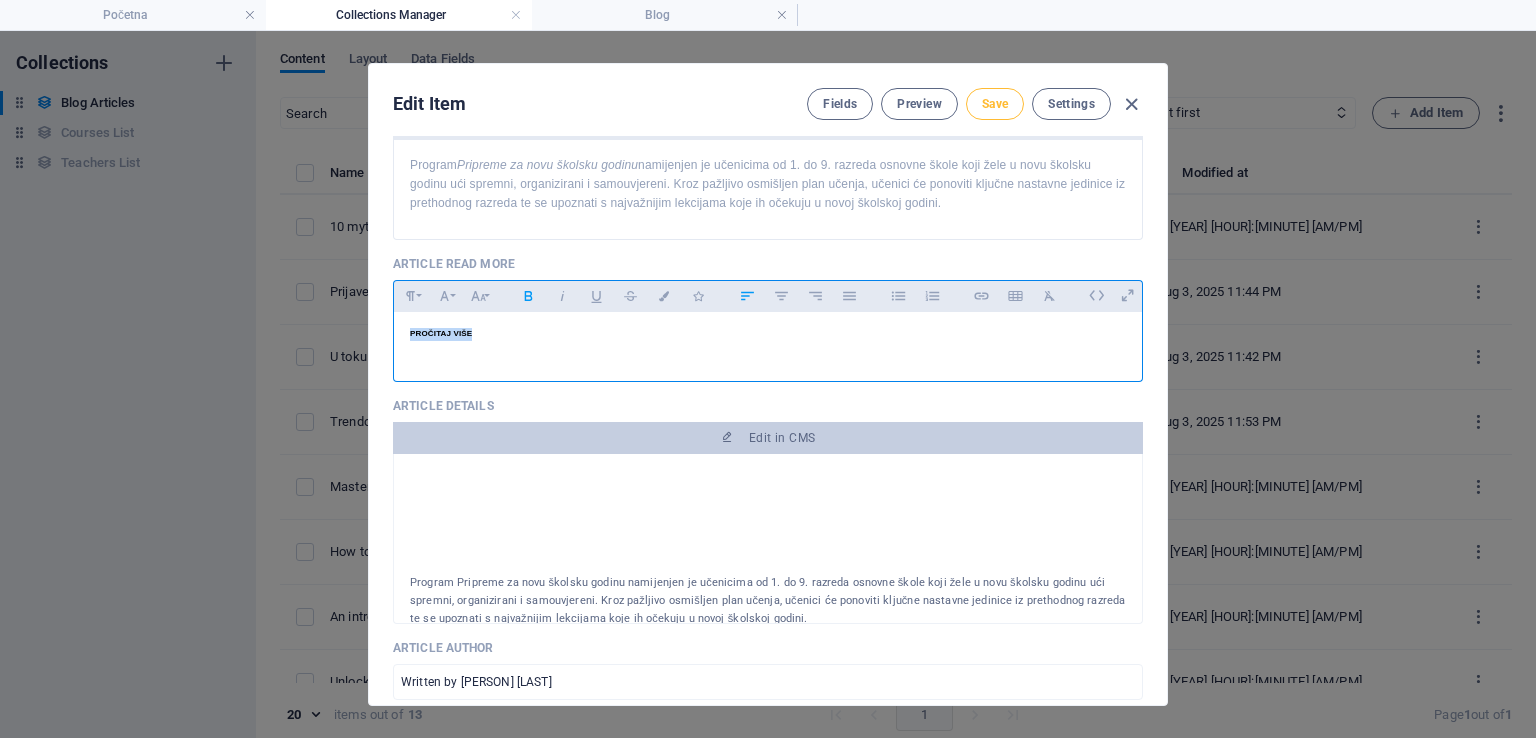 click on "Save" at bounding box center [995, 104] 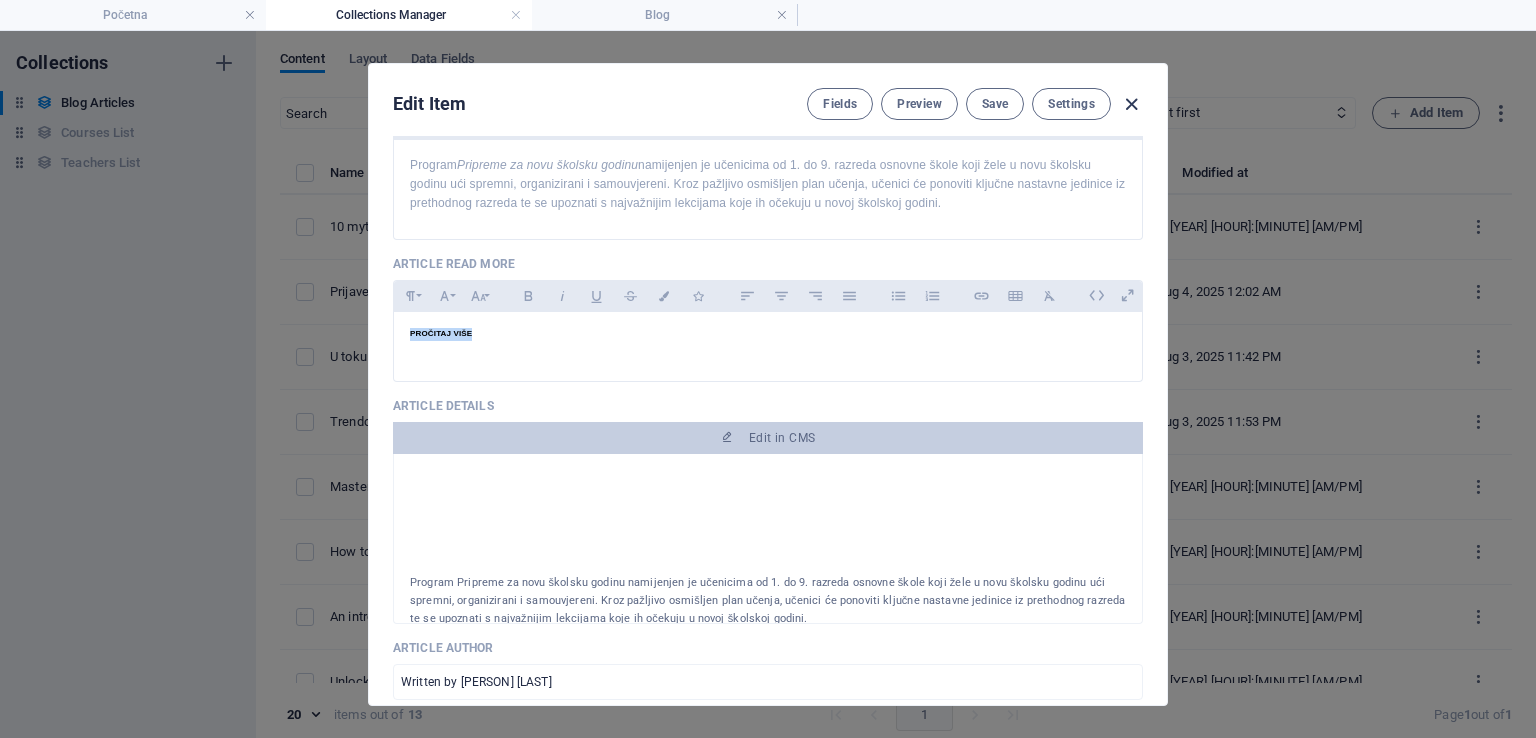 click at bounding box center (1131, 104) 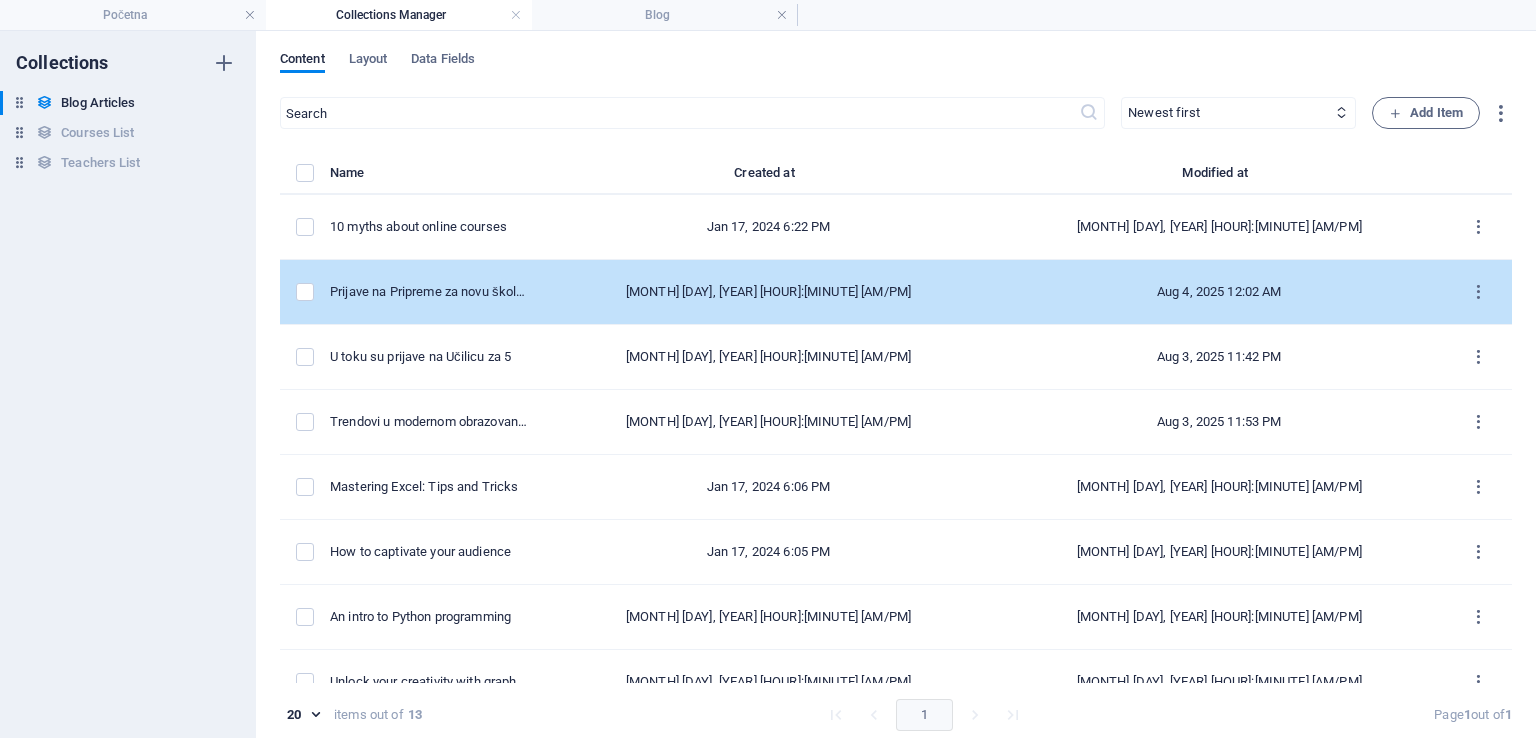 click on "Prijave na Pripreme za novu školsku godinu su otvorene!" at bounding box center [436, 292] 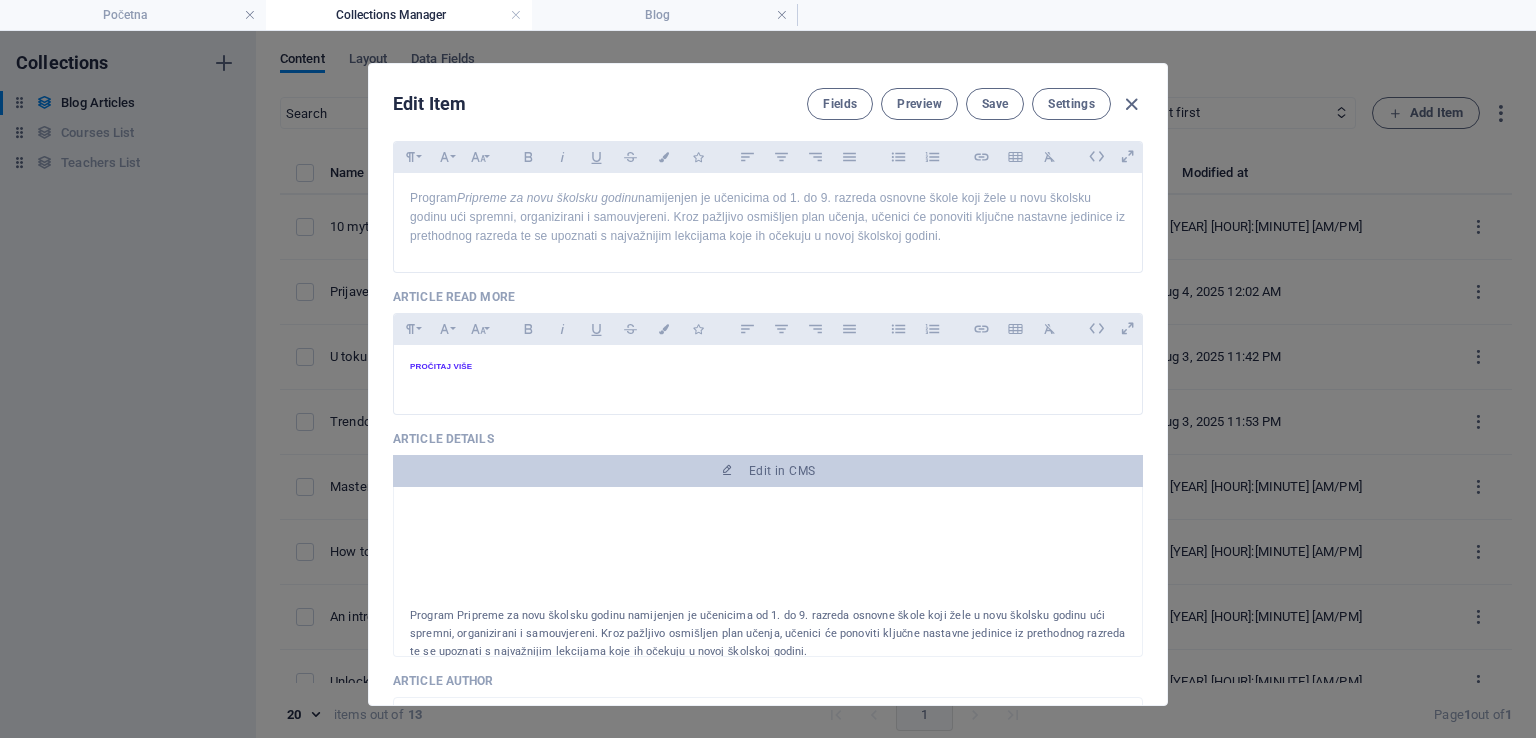 scroll, scrollTop: 0, scrollLeft: 0, axis: both 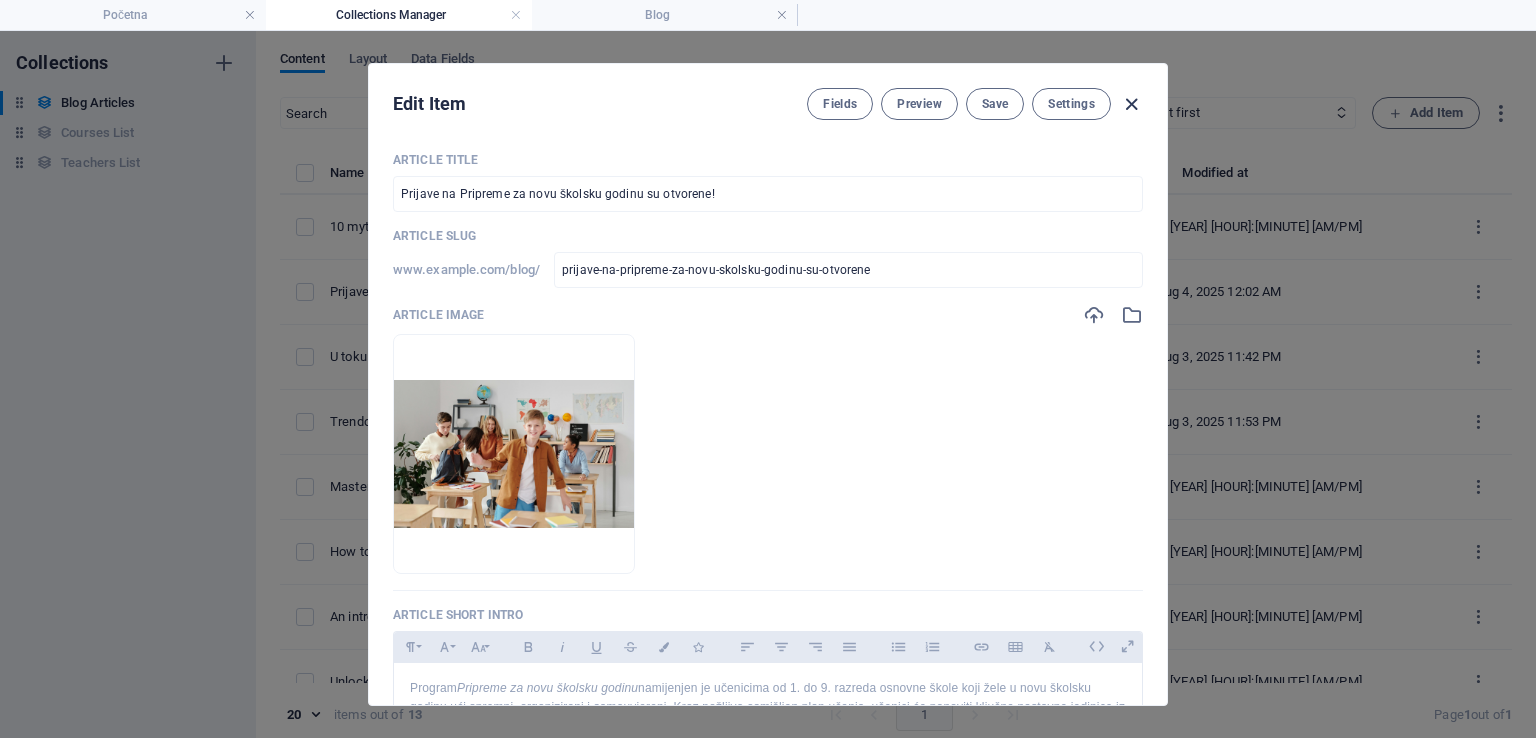 click at bounding box center [1131, 104] 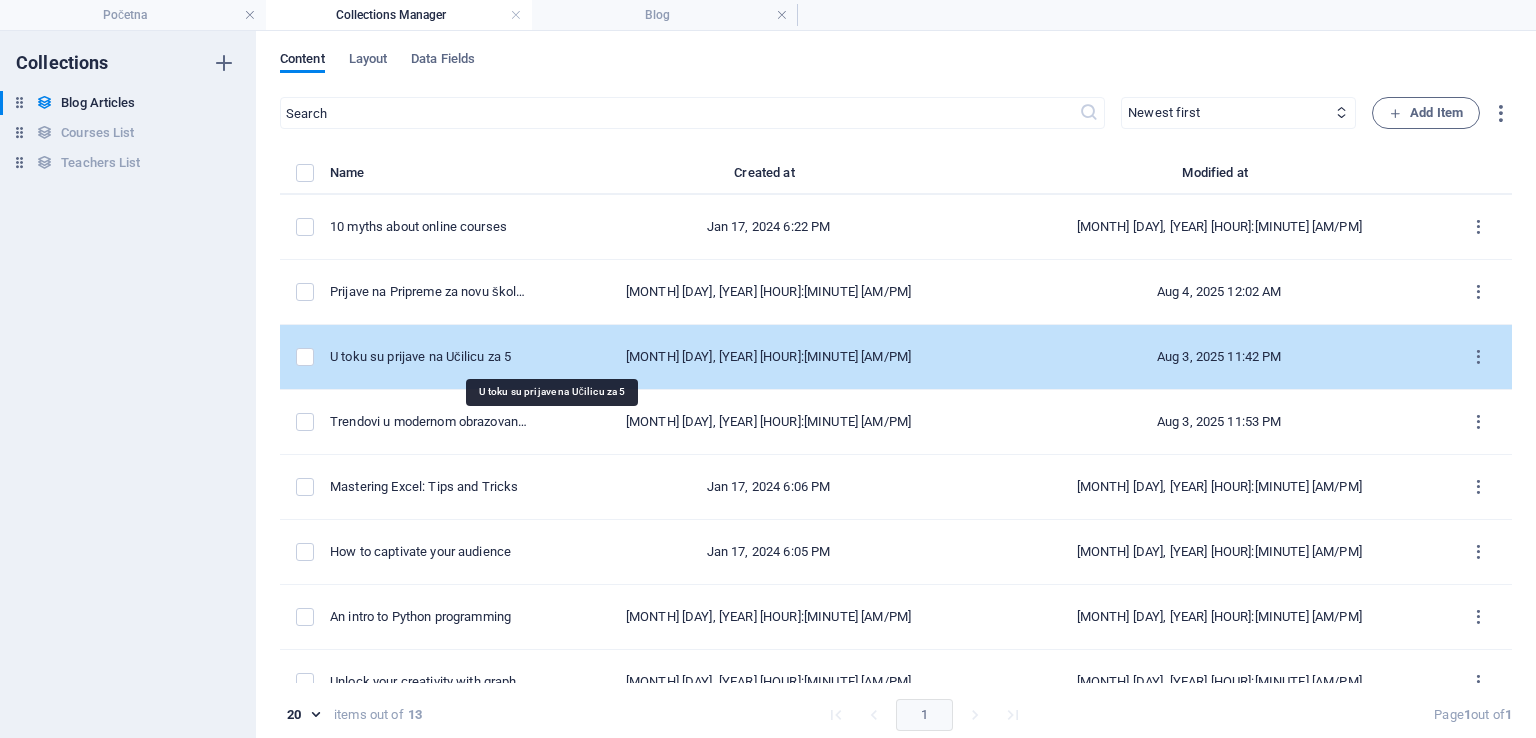 click on "U toku su prijave na Učilicu za 5" at bounding box center (428, 357) 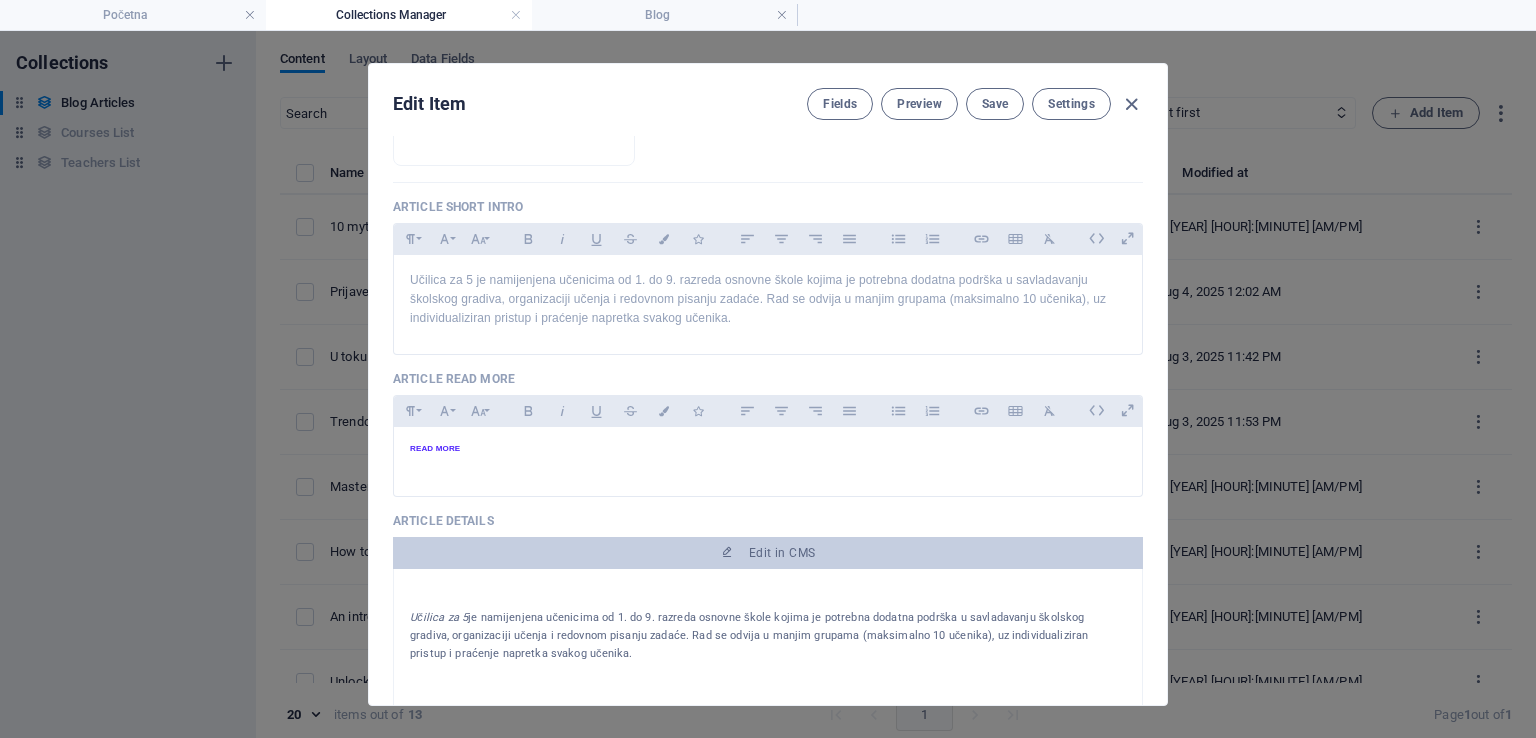 scroll, scrollTop: 422, scrollLeft: 0, axis: vertical 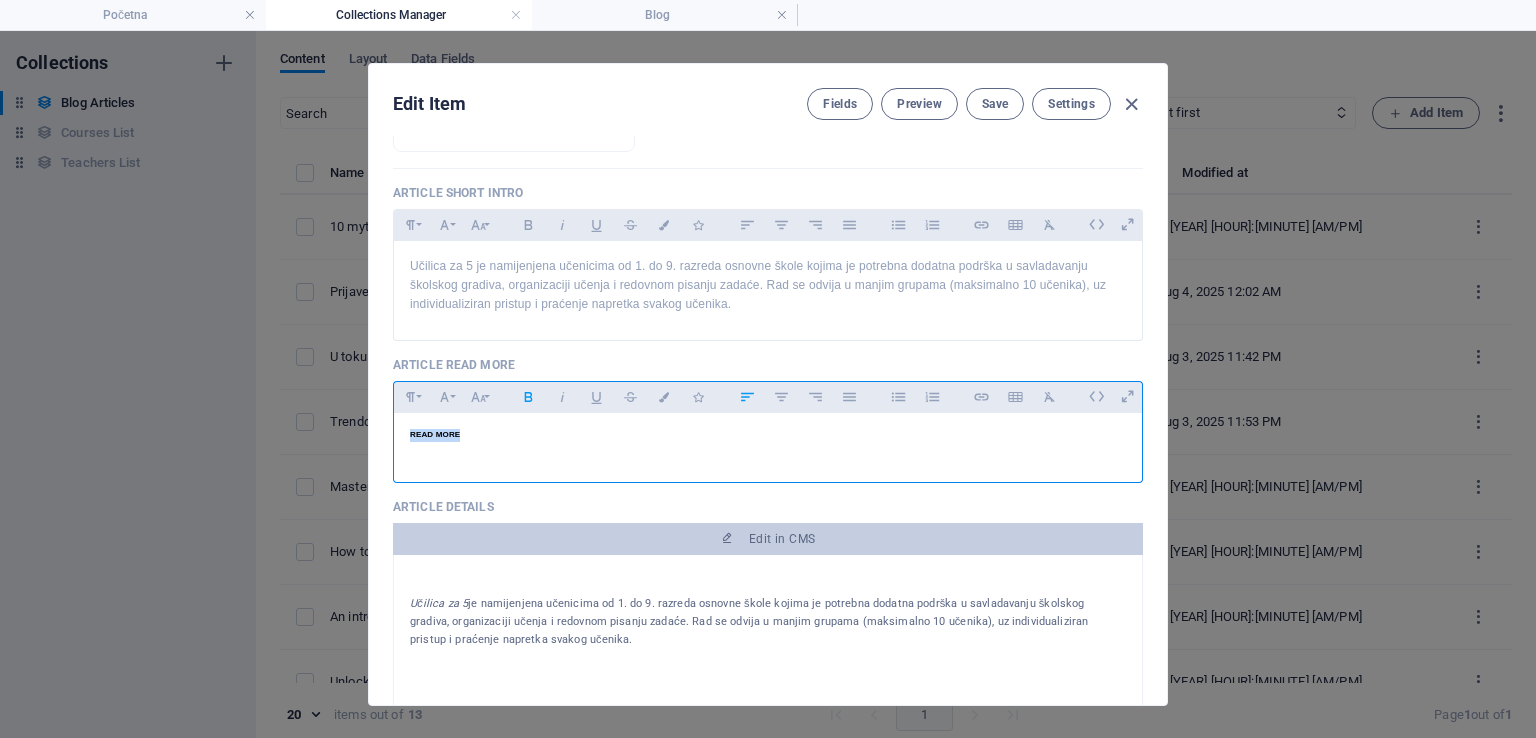 drag, startPoint x: 483, startPoint y: 437, endPoint x: 376, endPoint y: 428, distance: 107.37784 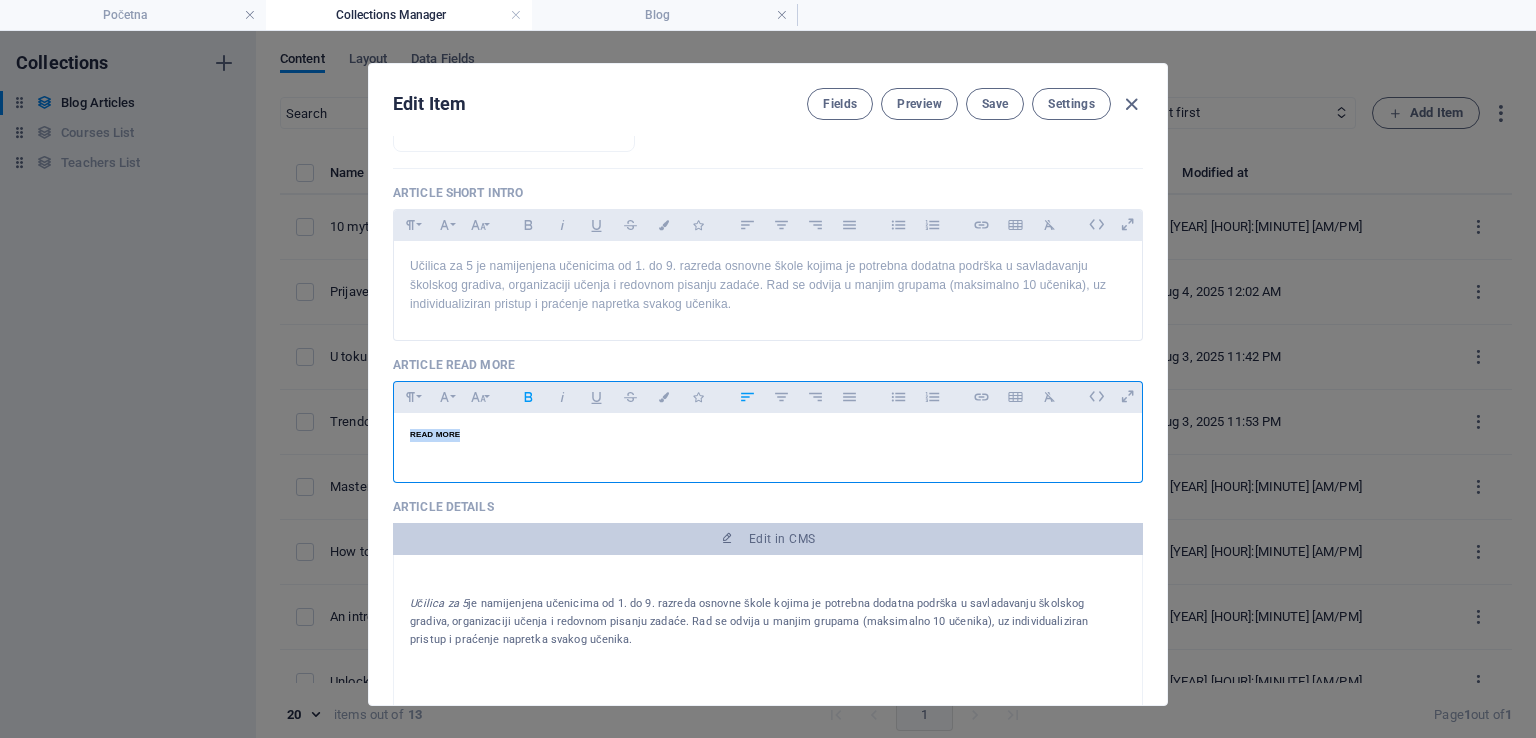 click on "Article Title U toku su prijave na Učilicu za 5 ​ Article Slug www.example.com/blog/ u-toku-su-prijave-na-ucilicu-za-5 ​ Article Image Drop files here to upload them instantly Article Short Intro Paragraph Format Normal Heading 1 Heading 2 Heading 3 Heading 4 Heading 5 Heading 6 Code Font Family Arial Georgia Impact Tahoma Times New Roman Verdana Montserrat Open Sans Sen Font Size 8 9 10 11 12 14 18 24 30 36 48 60 72 96 Bold Italic Underline Strikethrough Colors Icons Align Left Align Center Align Right Align Justify Unordered List Ordered List Insert Link Insert Table Clear Formatting Učilica za 5 je namijenjena učenicima od 1. do 9. razreda osnovne škole kojima je potrebna dodatna podrška u savladavanju školskog gradiva, organizaciji učenja i redovnom pisanju zadaće. Rad se odvija u manjim grupama (maksimalno 10 učenika), uz individualiziran pristup i praćenje napretka svakog učenika. Article Read More Paragraph Format Normal Heading 1 Heading 2 Heading 3 Heading 4 Heading 5 Heading 6 Code 8" at bounding box center [768, 420] 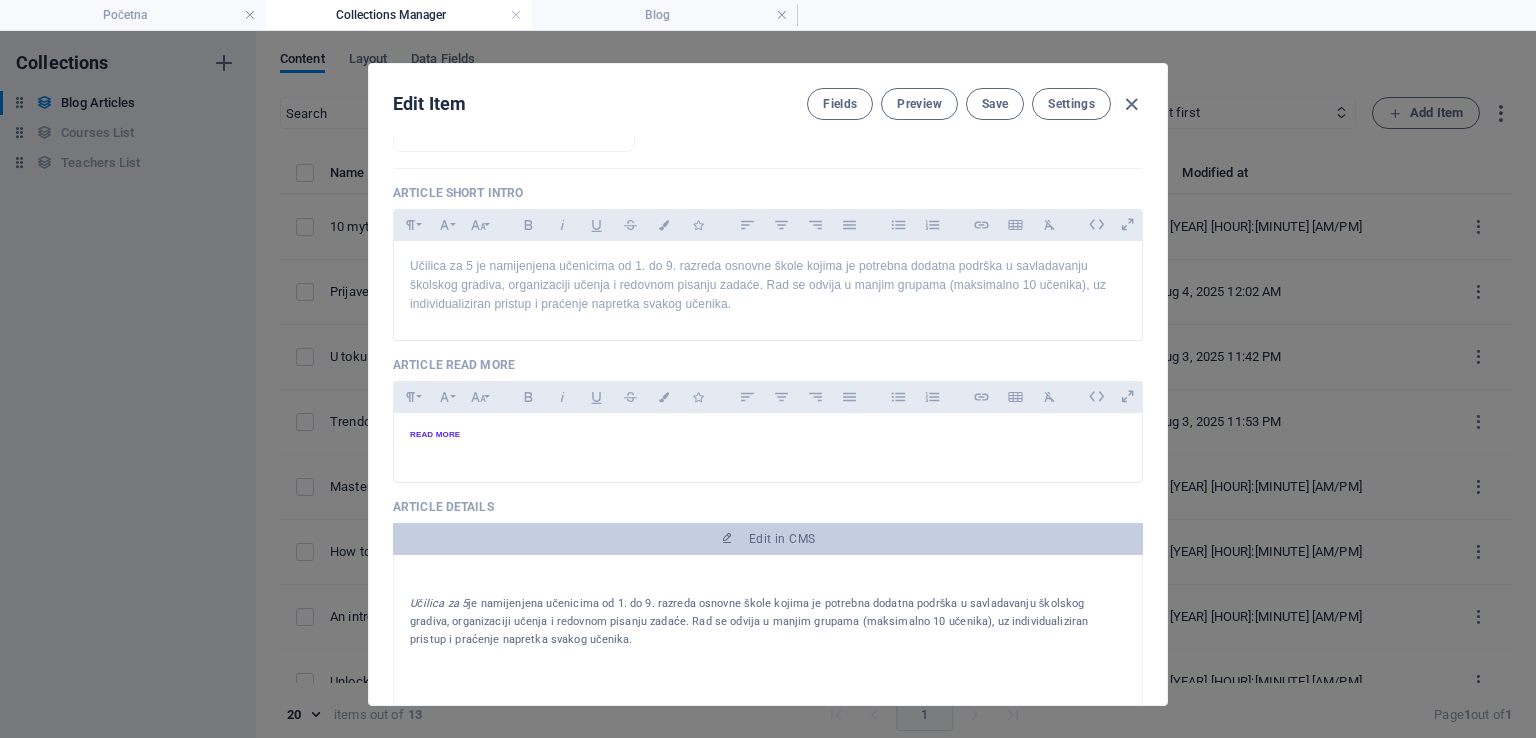 click on "Article Title U toku su prijave na Učilicu za 5 ​ Article Slug www.example.com/blog/ u-toku-su-prijave-na-ucilicu-za-5 ​ Article Image Drop files here to upload them instantly Article Short Intro Paragraph Format Normal Heading 1 Heading 2 Heading 3 Heading 4 Heading 5 Heading 6 Code Font Family Arial Georgia Impact Tahoma Times New Roman Verdana Montserrat Open Sans Sen Font Size 8 9 10 11 12 14 18 24 30 36 48 60 72 96 Bold Italic Underline Strikethrough Colors Icons Align Left Align Center Align Right Align Justify Unordered List Ordered List Insert Link Insert Table Clear Formatting Učilica za 5 je namijenjena učenicima od 1. do 9. razreda osnovne škole kojima je potrebna dodatna podrška u savladavanju školskog gradiva, organizaciji učenja i redovnom pisanju zadaće. Rad se odvija u manjim grupama (maksimalno 10 učenika), uz individualiziran pristup i praćenje napretka svakog učenika. Article Read More Paragraph Format Normal Heading 1 Heading 2 Heading 3 Heading 4 Heading 5 Heading 6 Code 8" at bounding box center [768, 420] 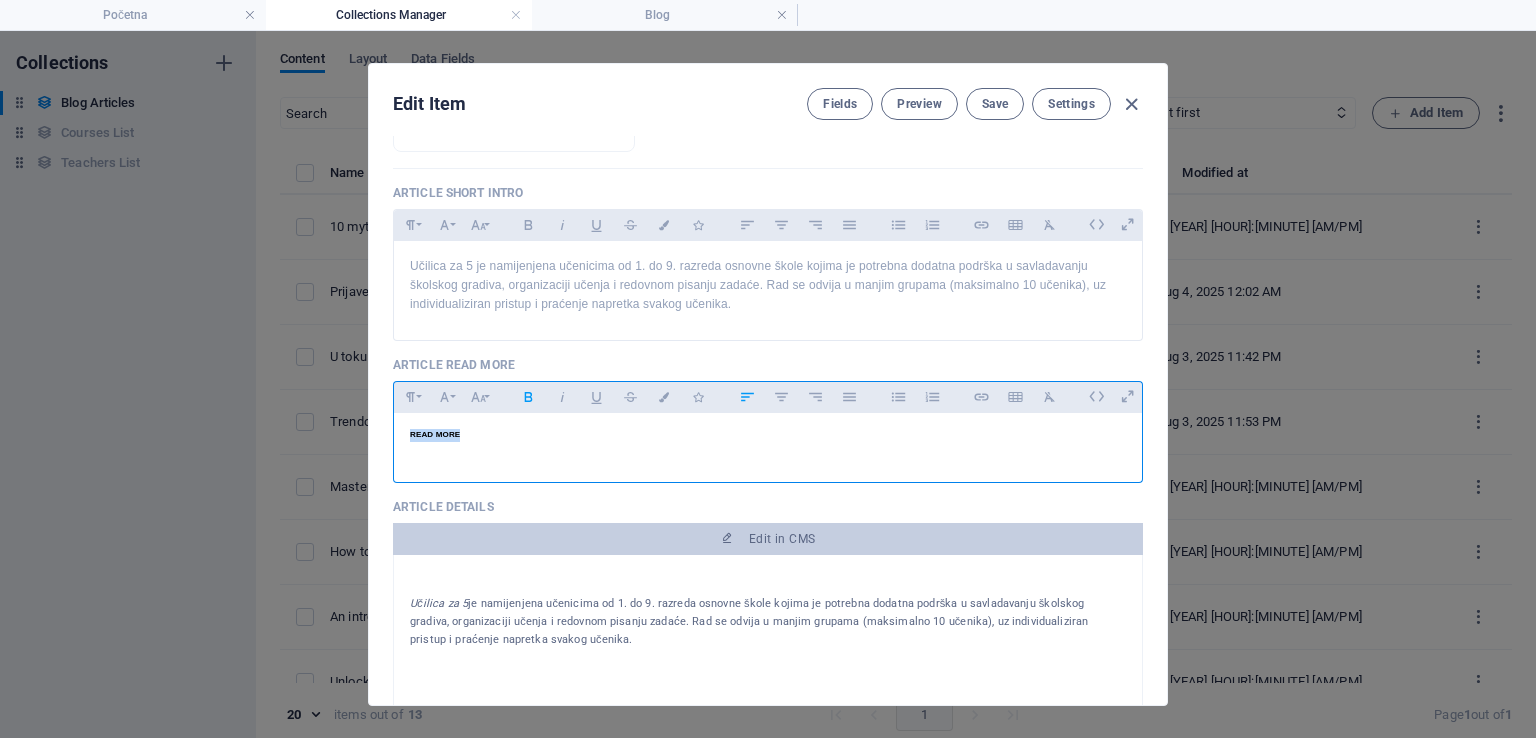 drag, startPoint x: 466, startPoint y: 433, endPoint x: 403, endPoint y: 433, distance: 63 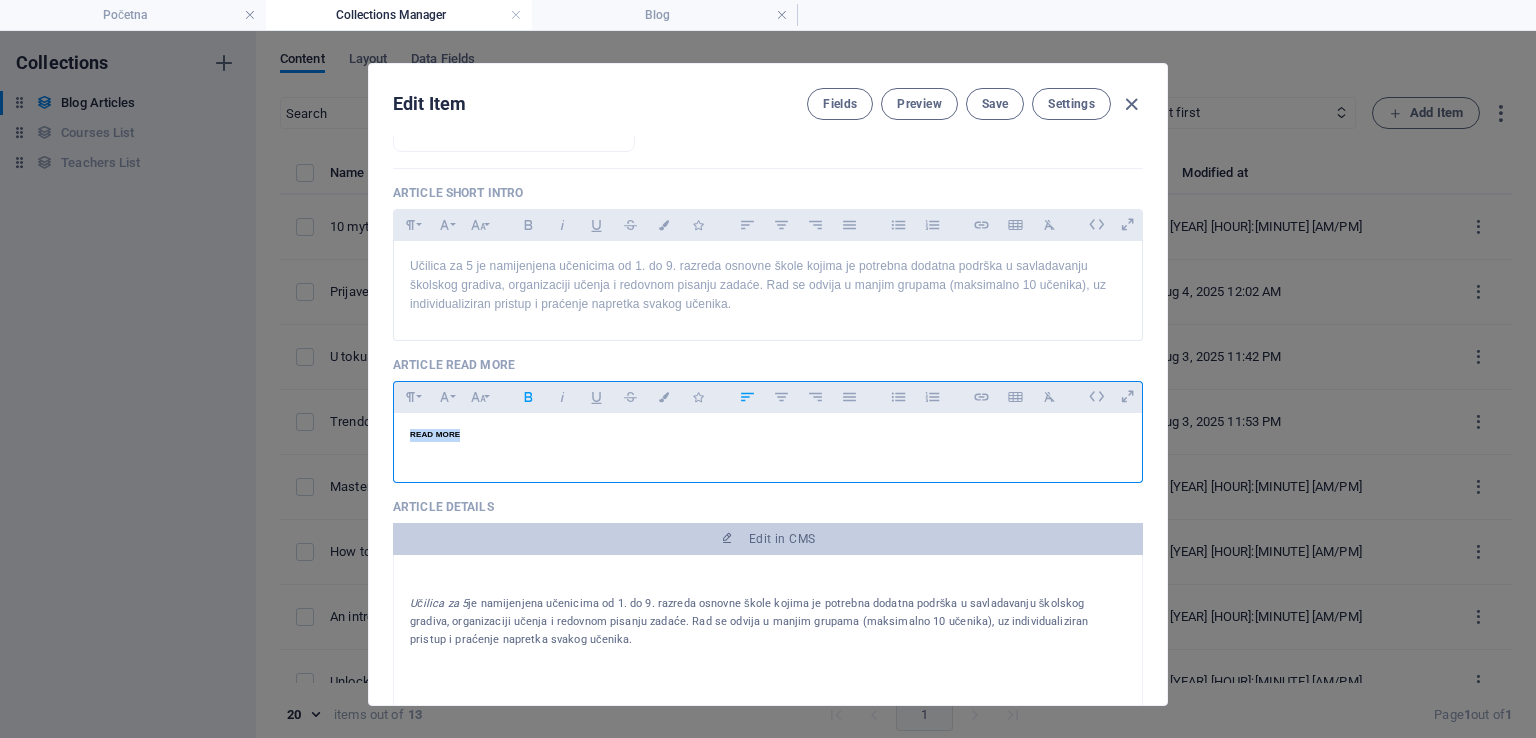 click on "READ MORE" at bounding box center [768, 443] 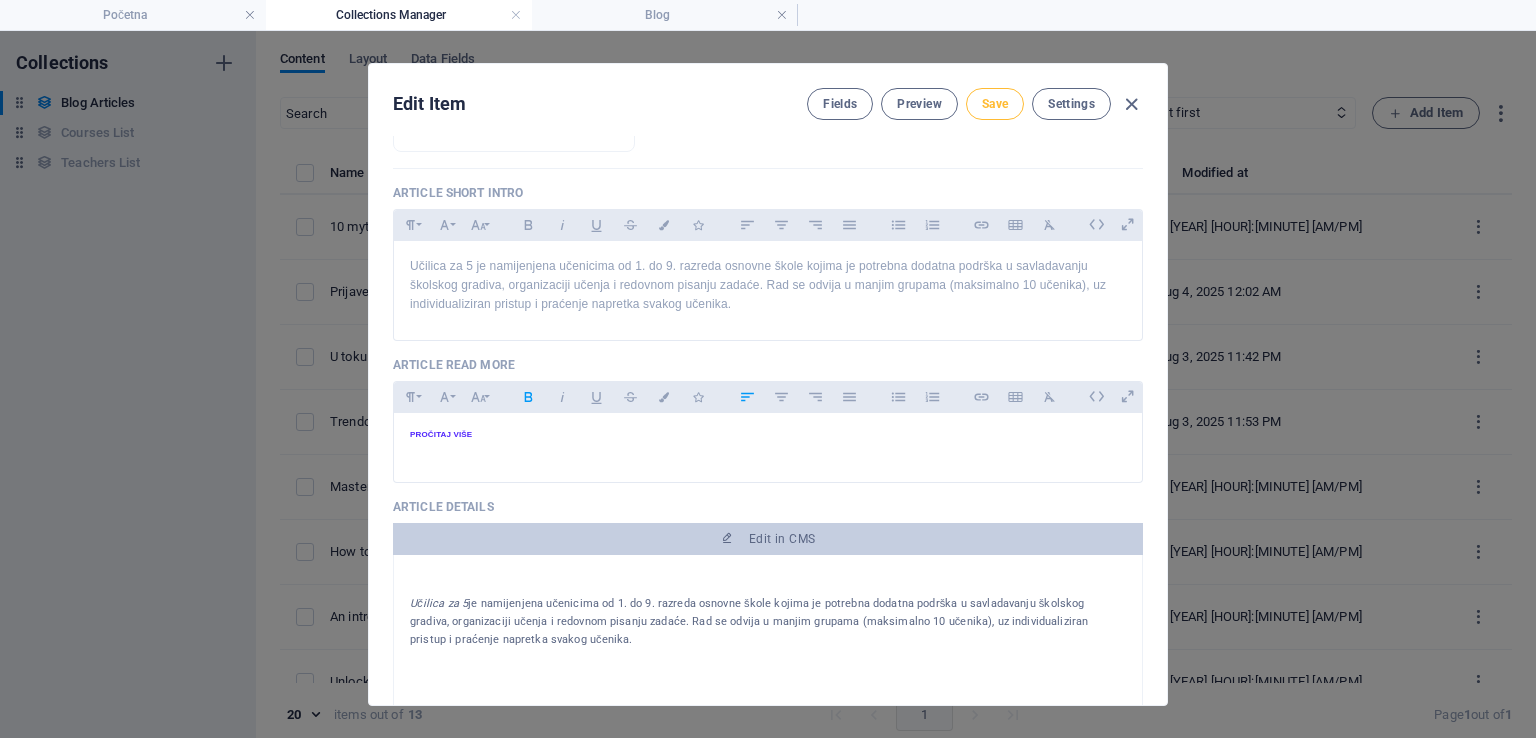 click on "Save" at bounding box center (995, 104) 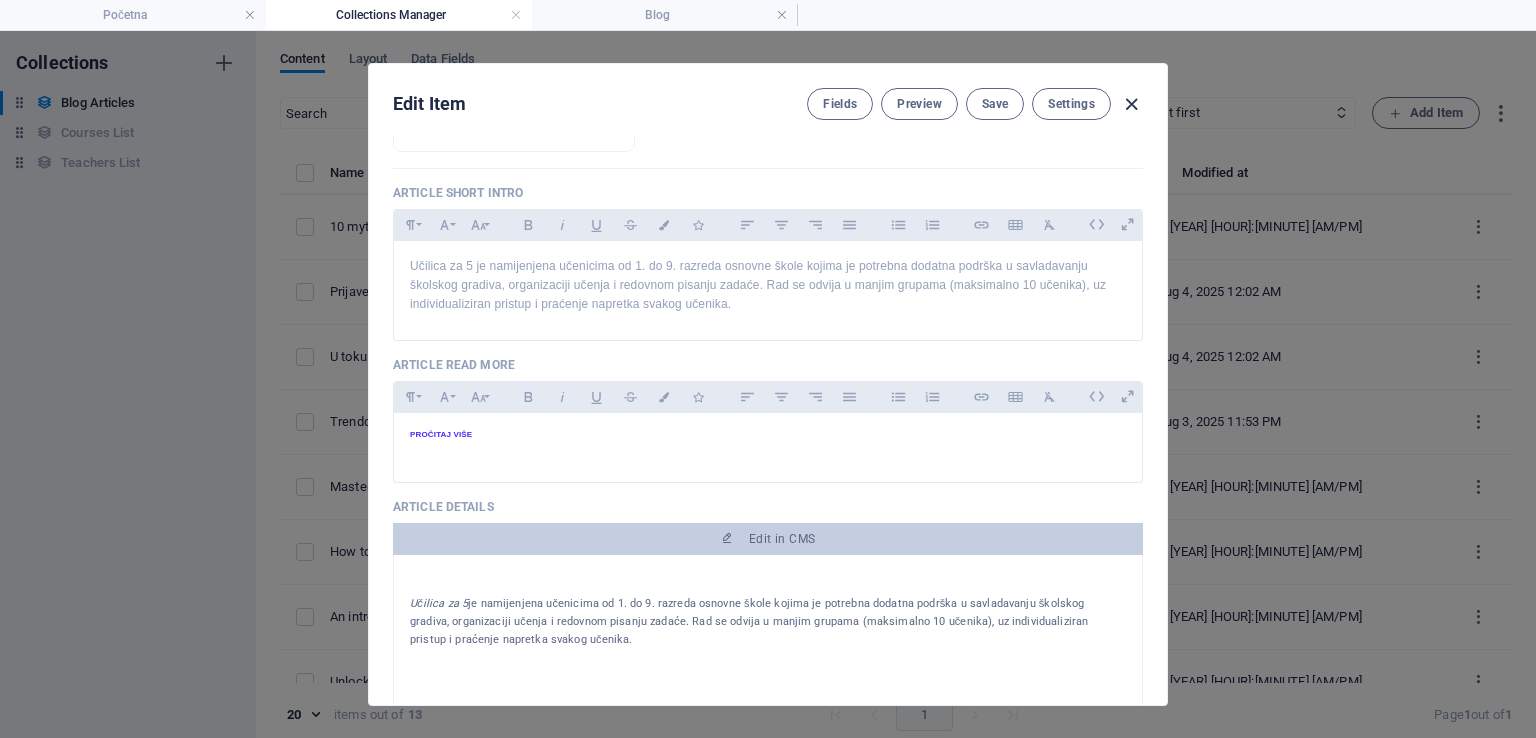 click at bounding box center [1131, 104] 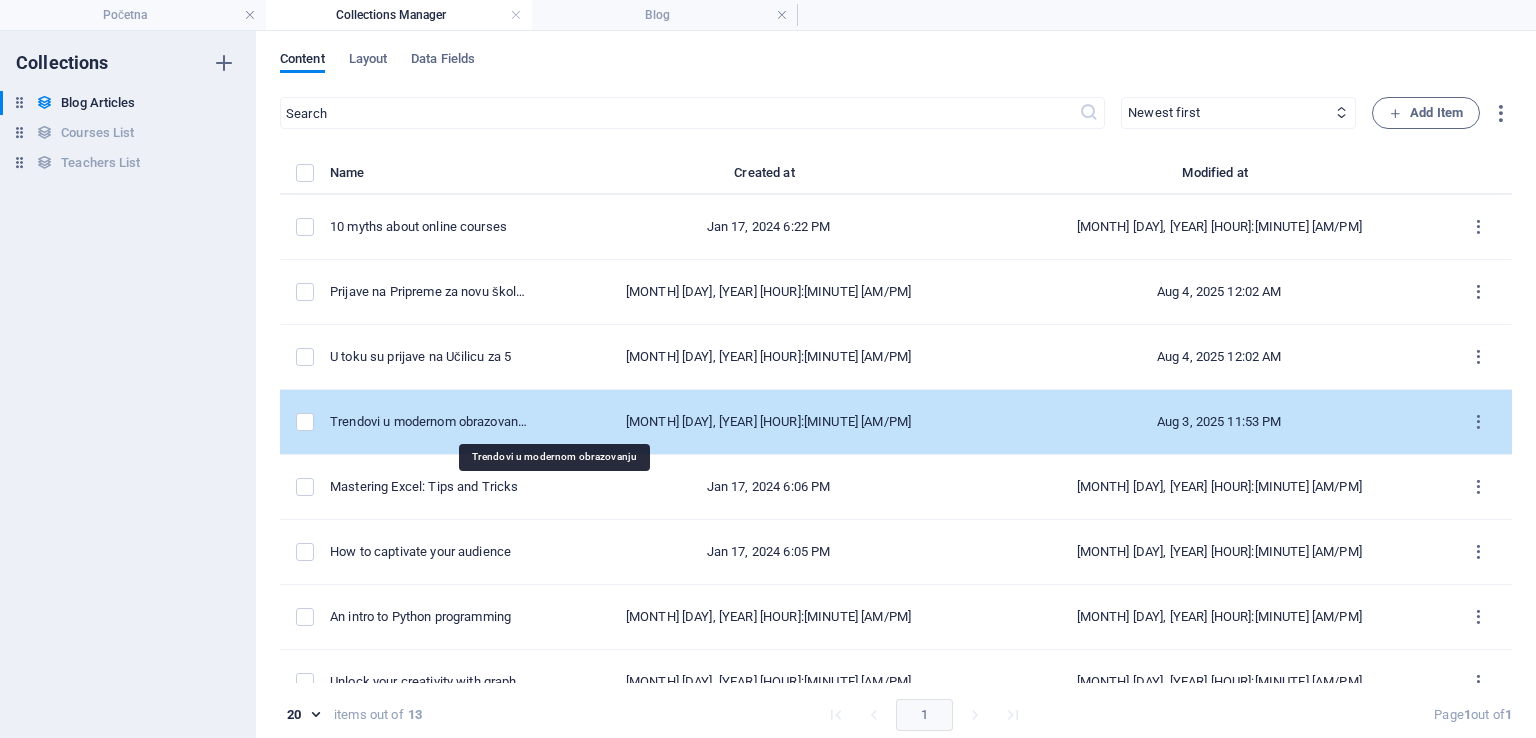 click on "Trendovi u modernom obrazovanju" at bounding box center [428, 422] 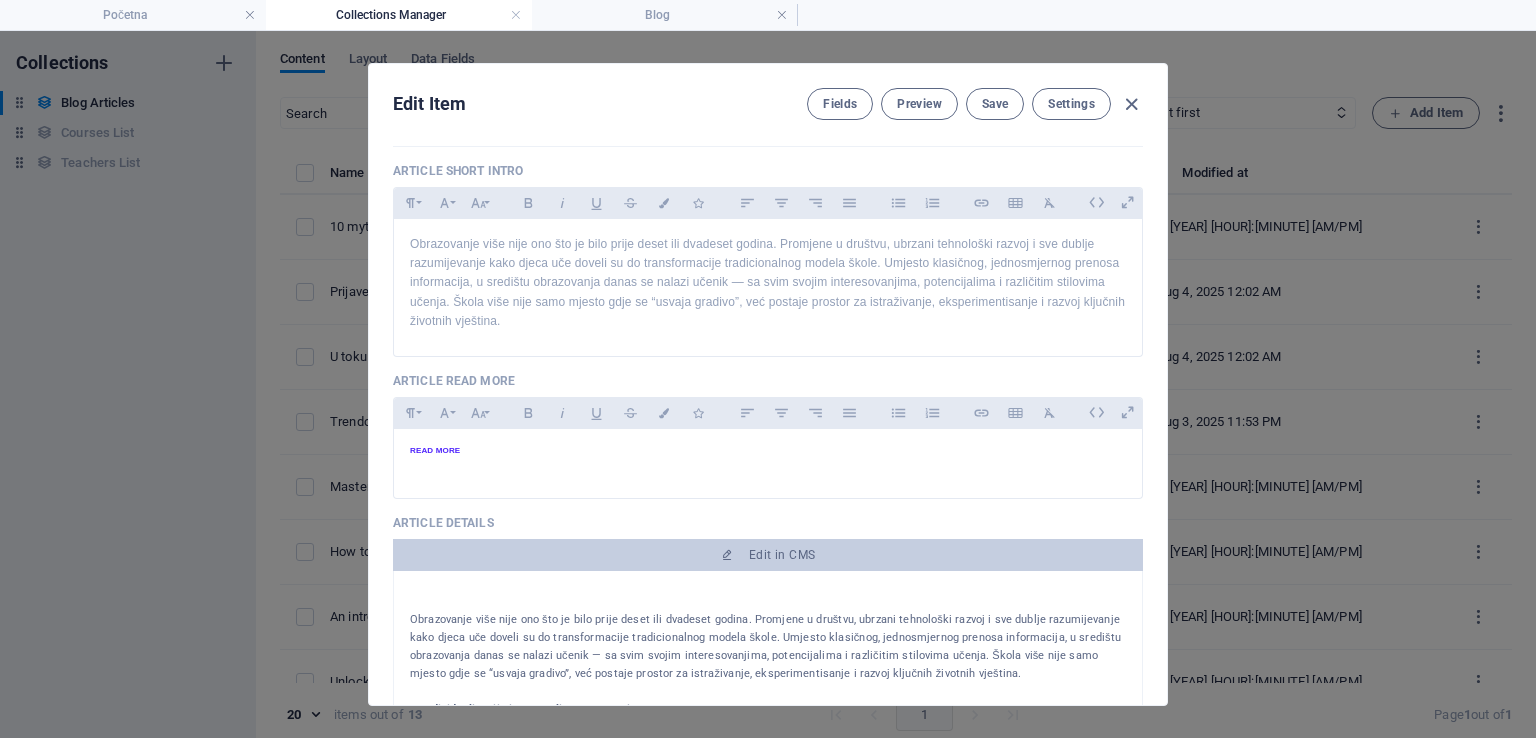 scroll, scrollTop: 458, scrollLeft: 0, axis: vertical 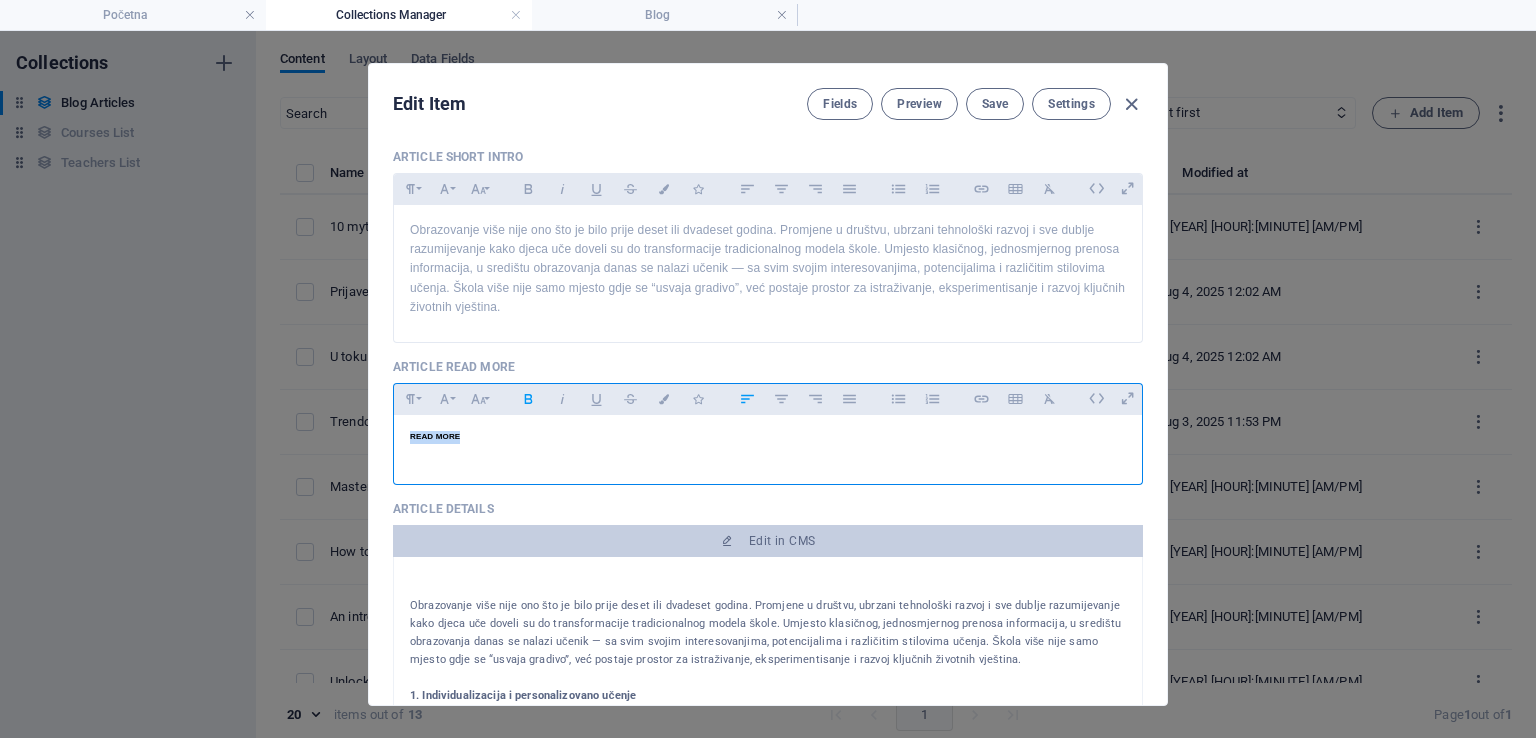 drag, startPoint x: 482, startPoint y: 430, endPoint x: 386, endPoint y: 437, distance: 96.25487 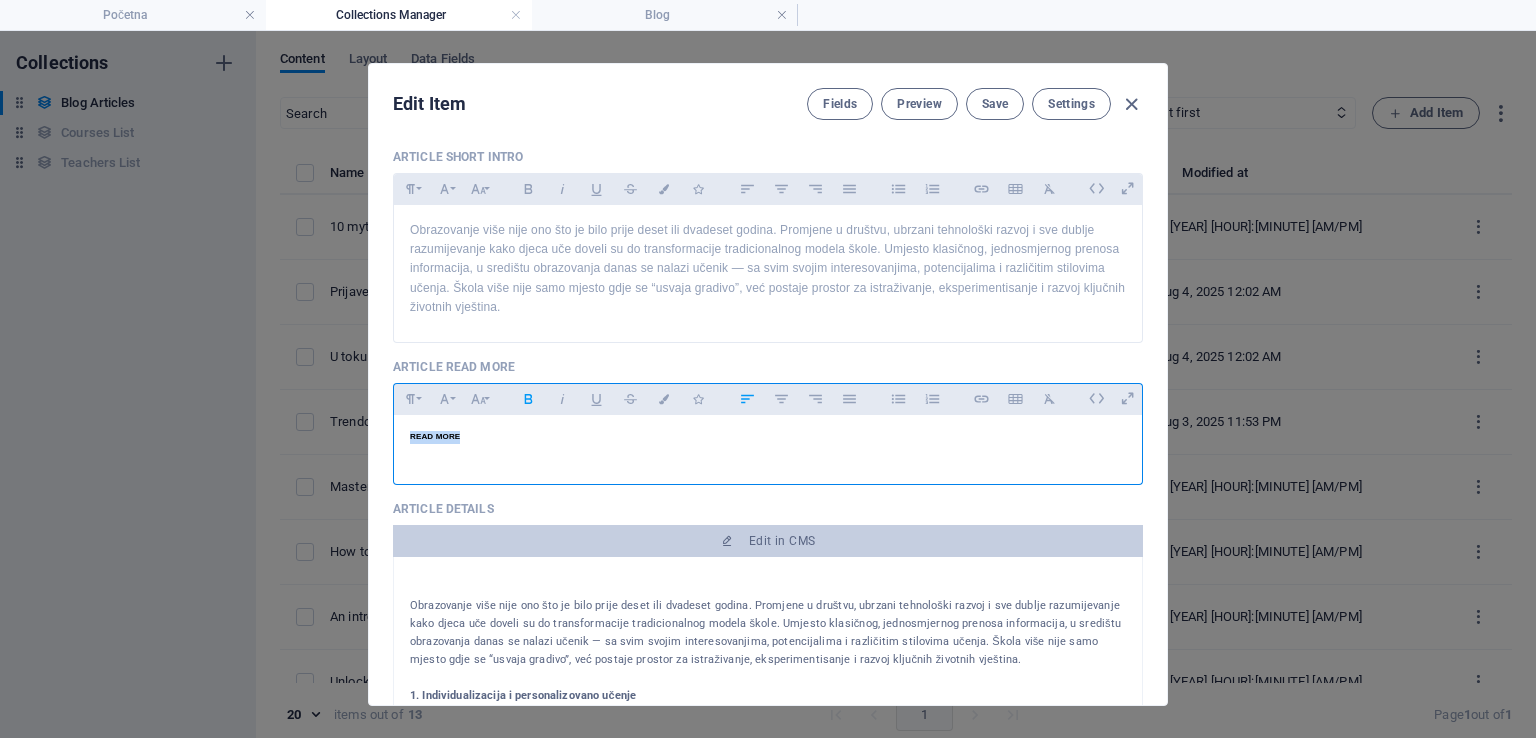 click on "Article Title Trendovi u modernom obrazovanju ​ Article Slug www.example.com/blog/ trendovi-u-modernom-obrazovanju ​ Article Image Drop files here to upload them instantly Article Short Intro Paragraph Format Normal Heading 1 Heading 2 Heading 3 Heading 4 Heading 5 Heading 6 Code Font Family Arial Georgia Impact Tahoma Times New Roman Verdana Montserrat Open Sans Sen Font Size 8 9 10 11 12 14 18 24 30 36 48 60 72 96 Bold Italic Underline Strikethrough Colors Icons Align Left Align Center Align Right Align Justify Unordered List Ordered List Insert Link Insert Table Clear Formatting Article Read More Paragraph Format Normal Heading 1 Heading 2 Heading 3 Heading 4 Heading 5 Heading 6 Code Font Family Arial Georgia Impact Tahoma Times New Roman Verdana Montserrat Open Sans Sen Font Size 8 9 10 11 12 14 18 24 30 36 48 60 72 96 Bold Italic Underline Strikethrough Colors Icons Align Left Align Center Align Right Align Justify Unordered List Ordered List Insert Link Insert Table Clear Formatting READ MORE ​ AI" at bounding box center (768, 420) 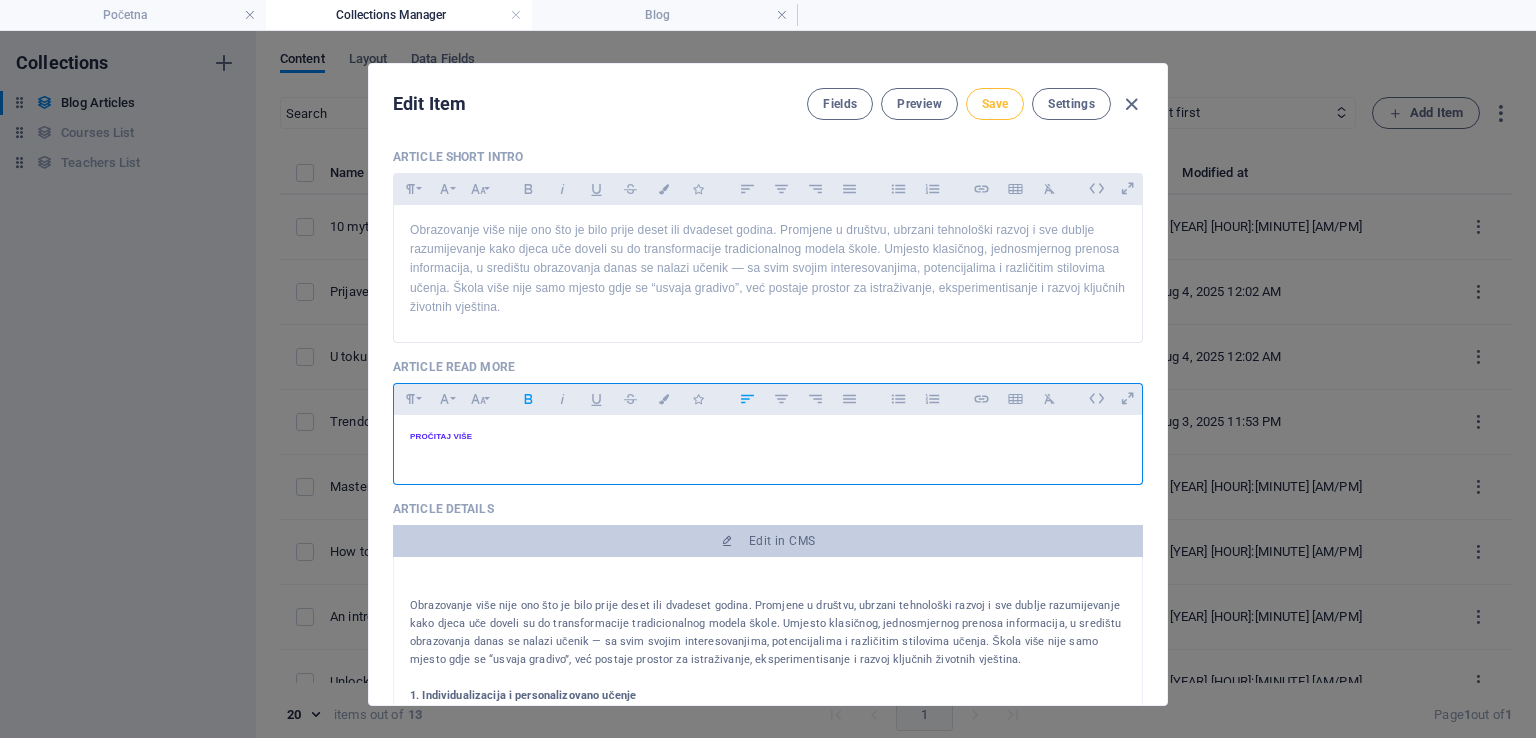 click on "Save" at bounding box center [995, 104] 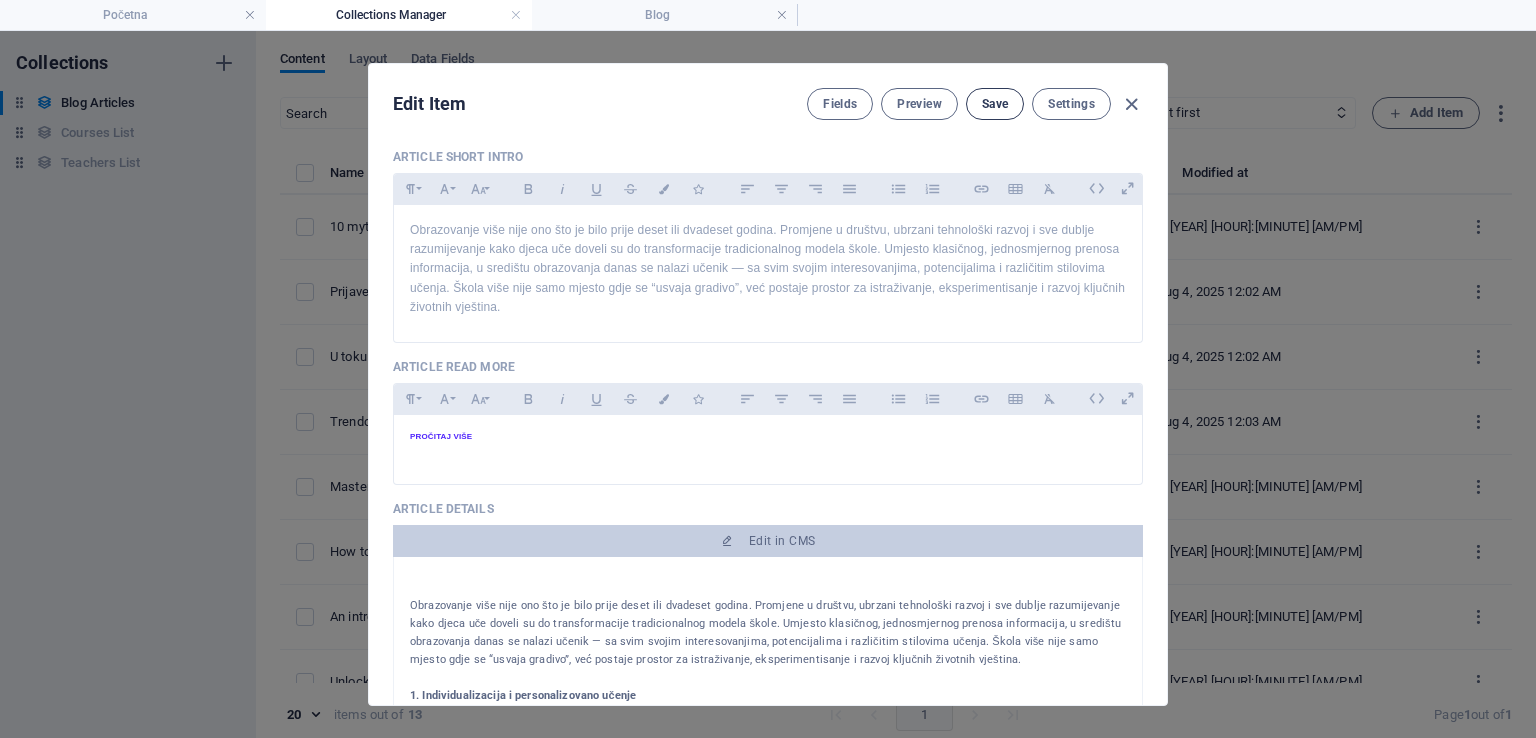 click on "Save" at bounding box center [995, 104] 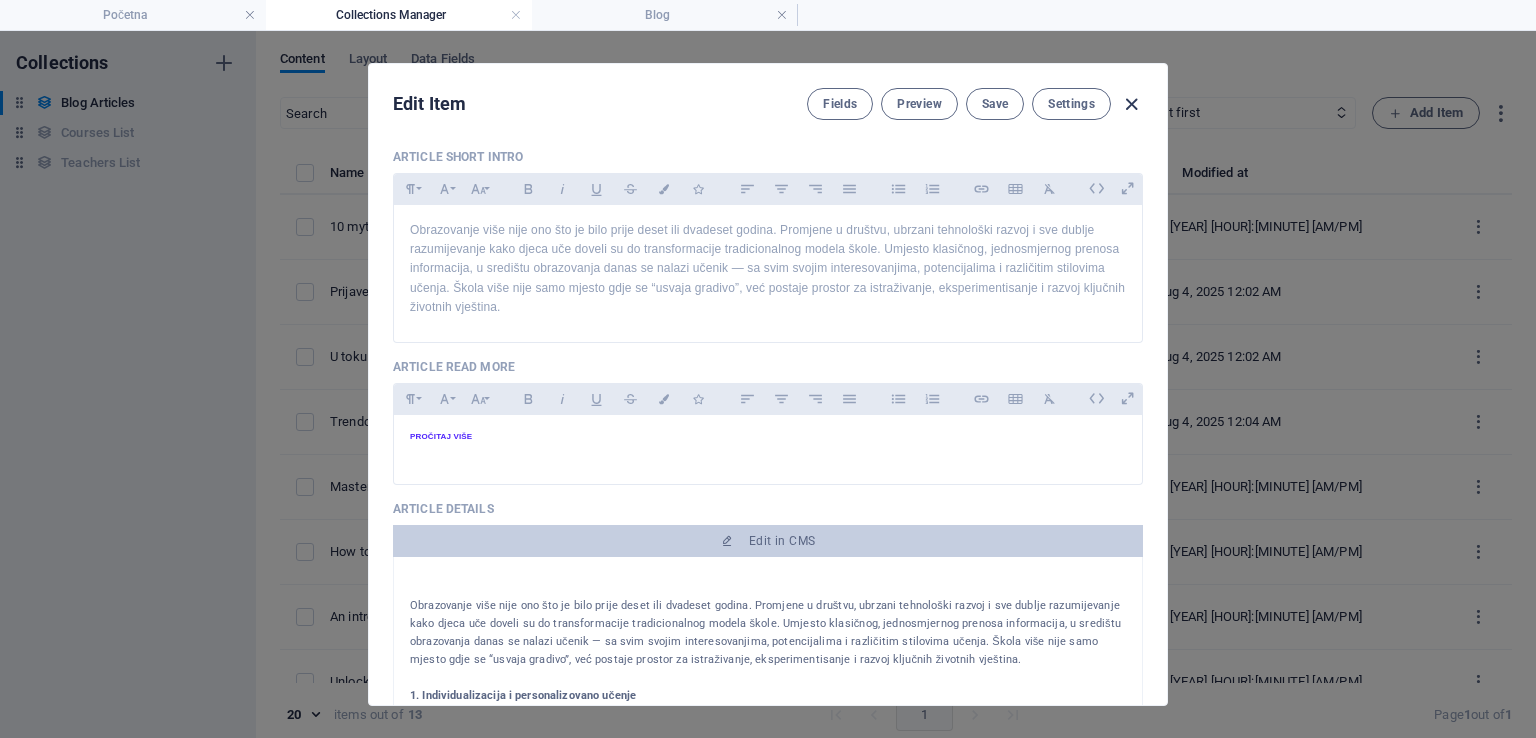 click at bounding box center [1131, 104] 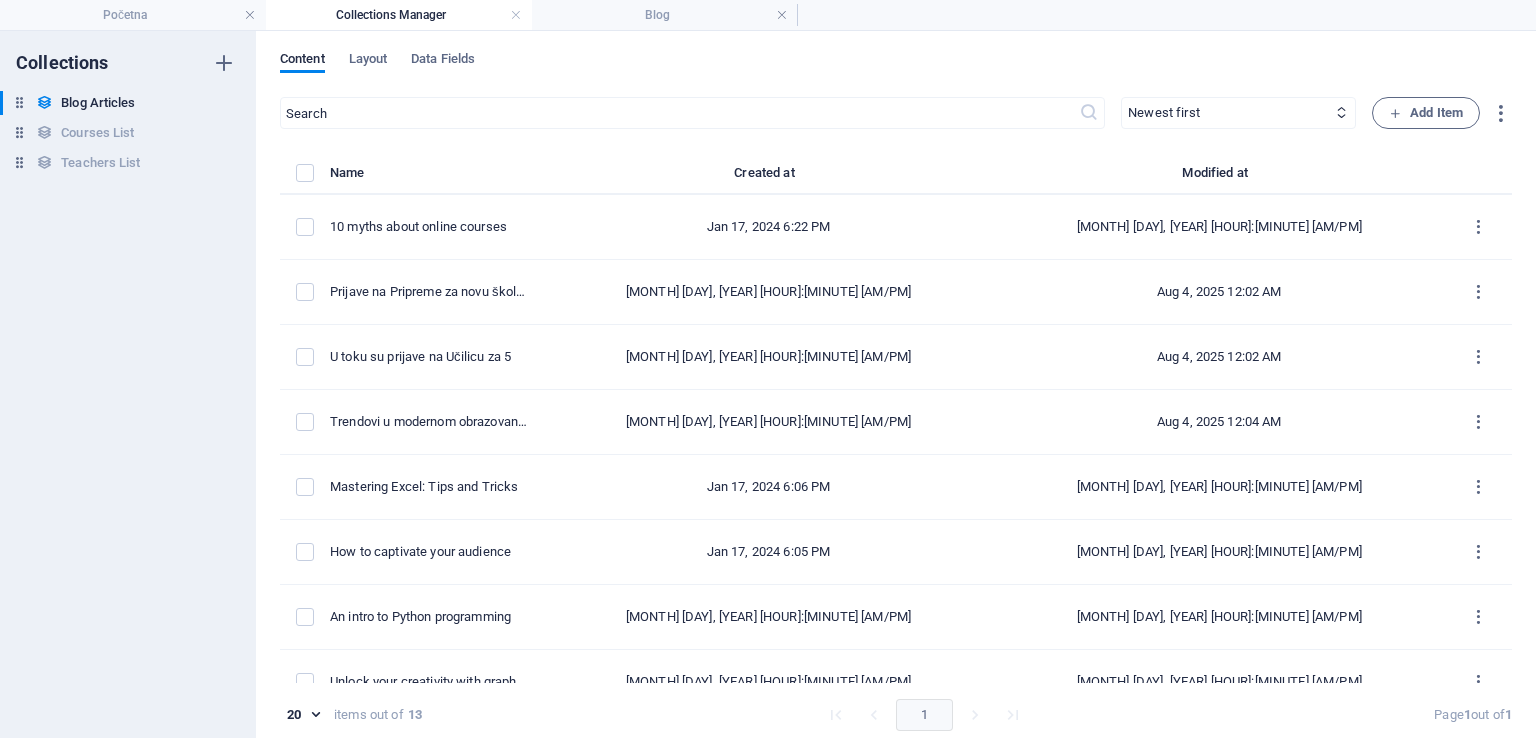 scroll, scrollTop: 0, scrollLeft: 0, axis: both 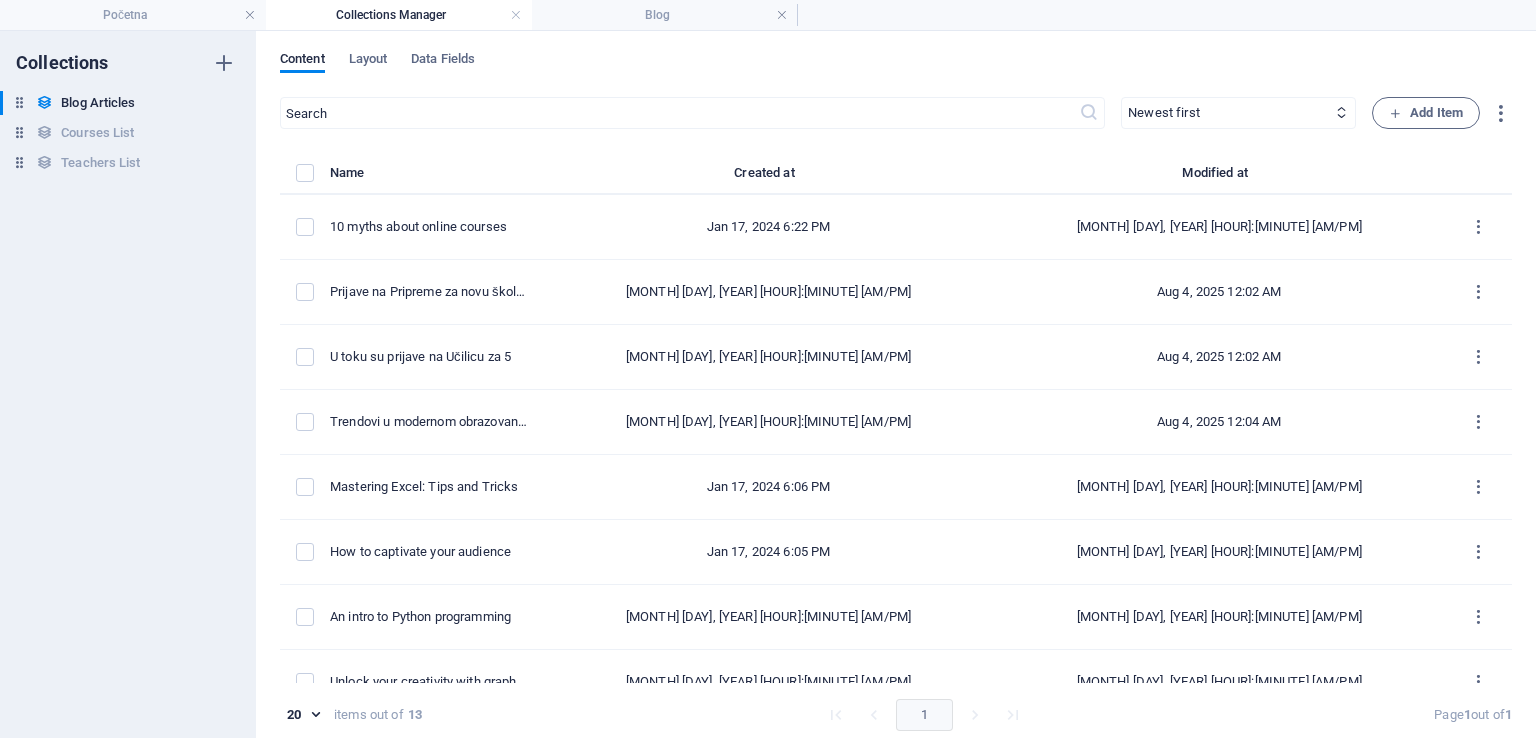 click on "Collections Manager" at bounding box center [399, 15] 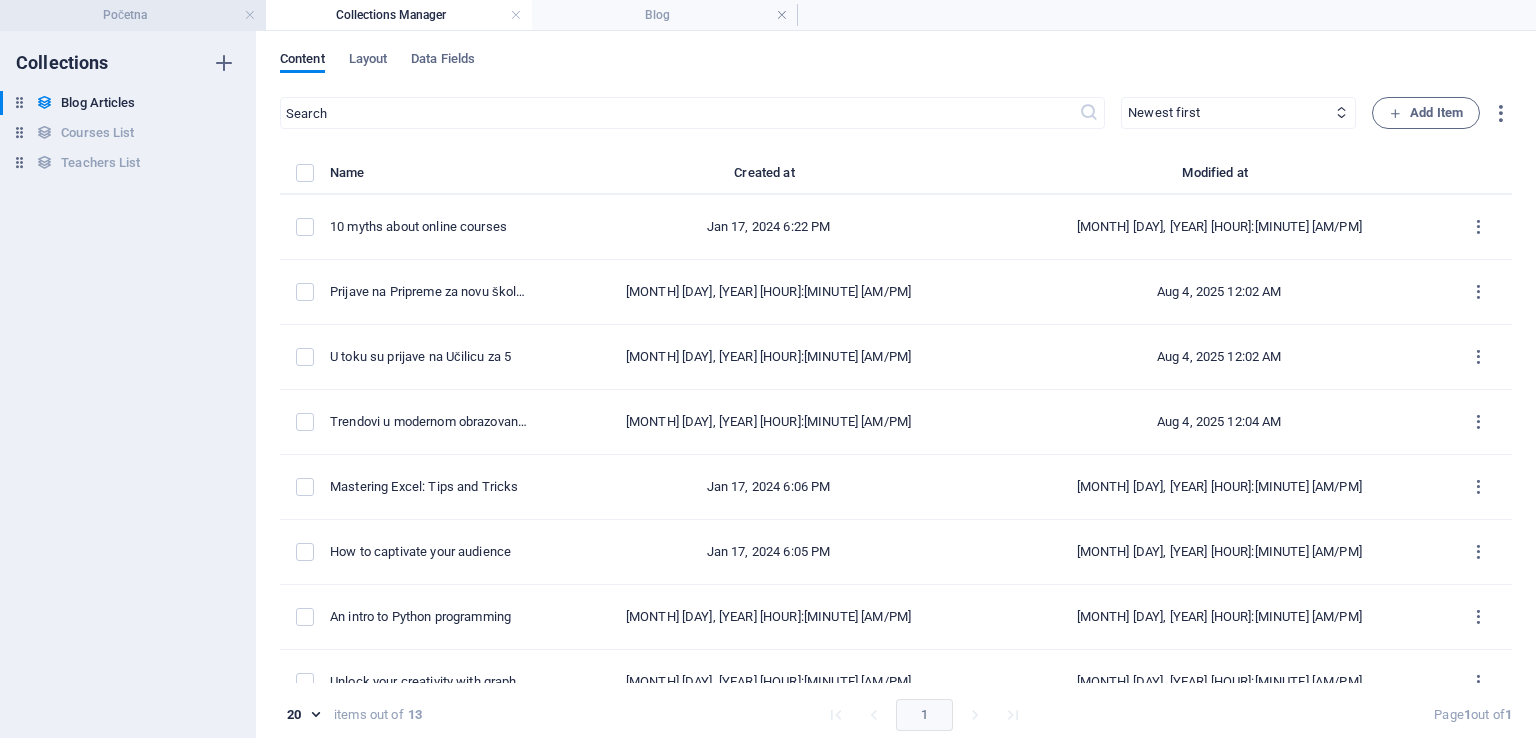 click on "Početna" at bounding box center [133, 15] 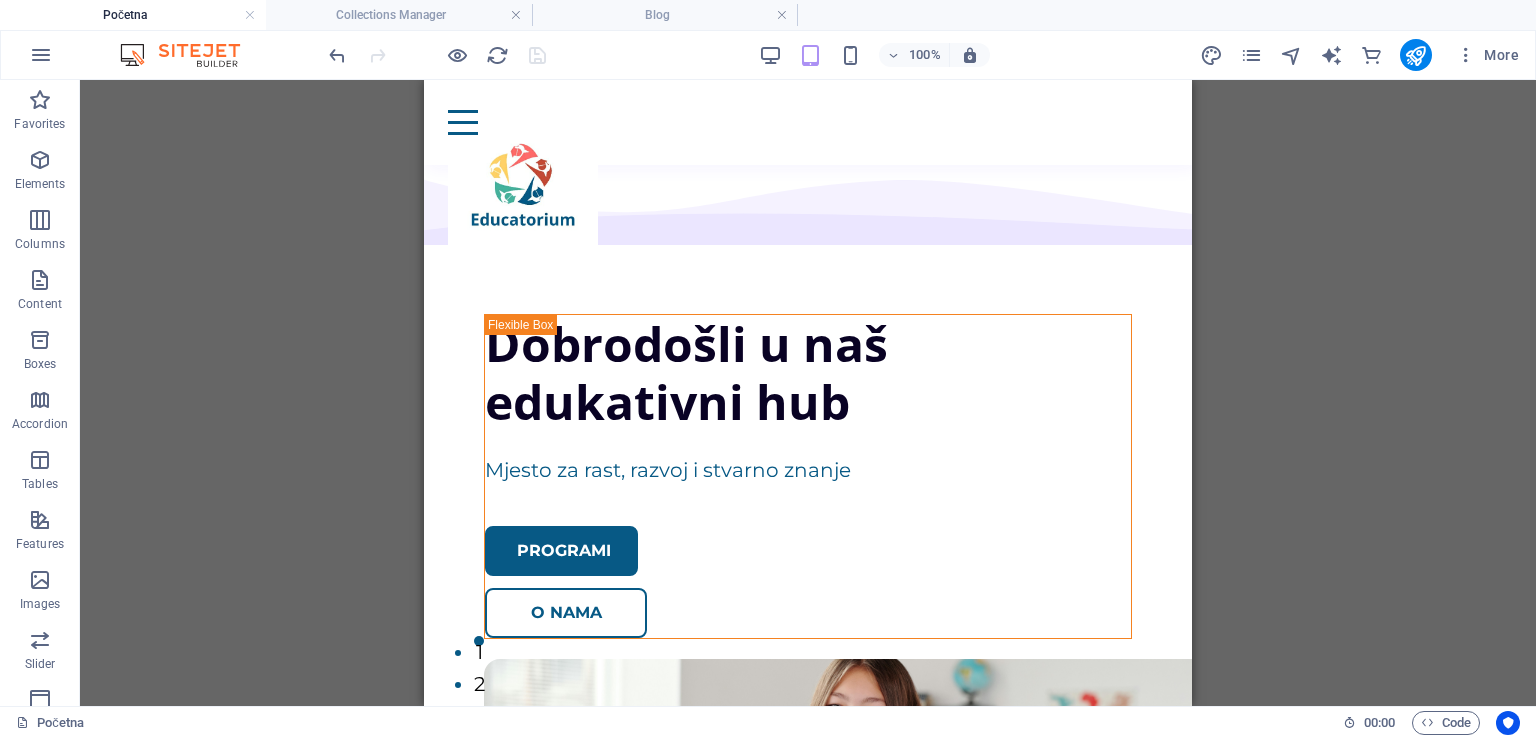 scroll, scrollTop: 5180, scrollLeft: 0, axis: vertical 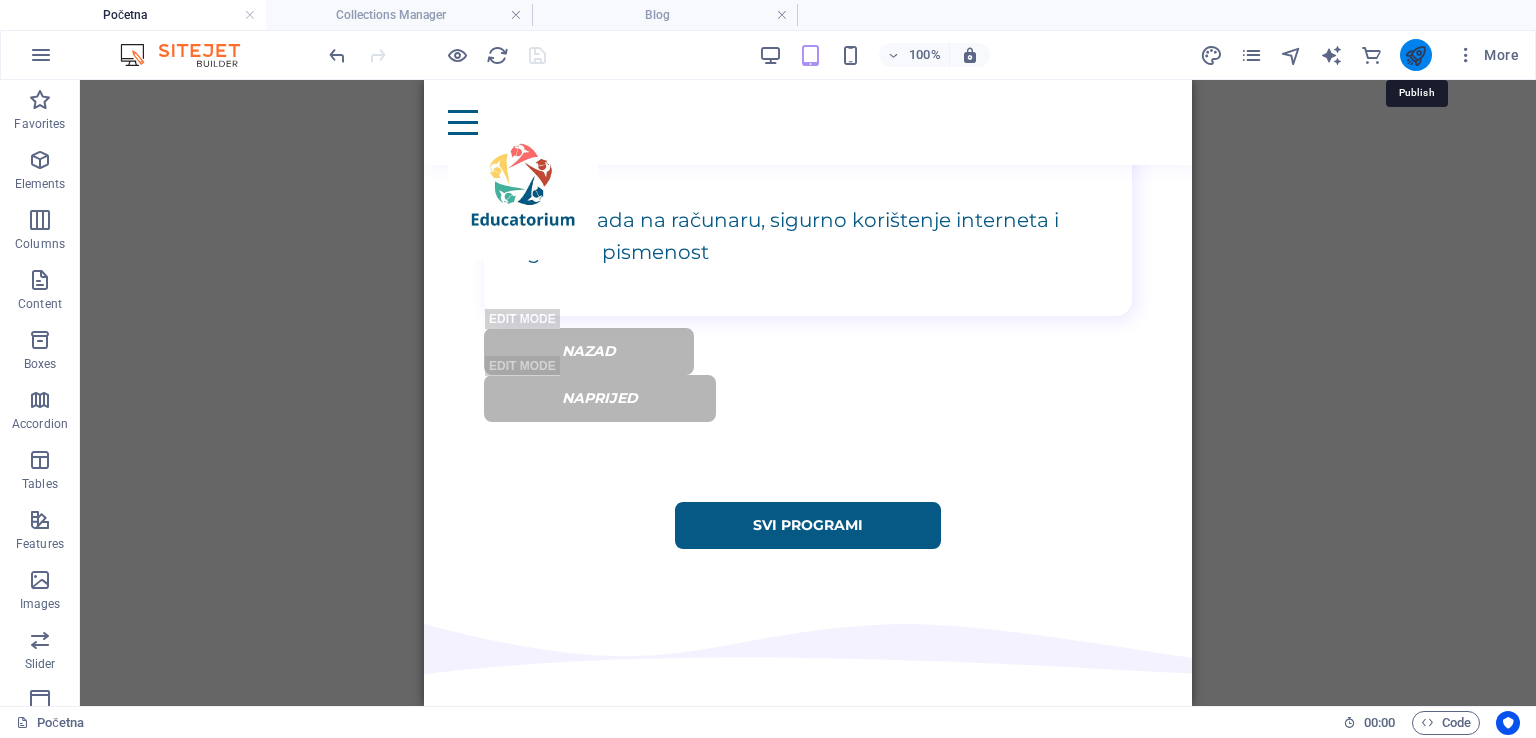 click at bounding box center (1415, 55) 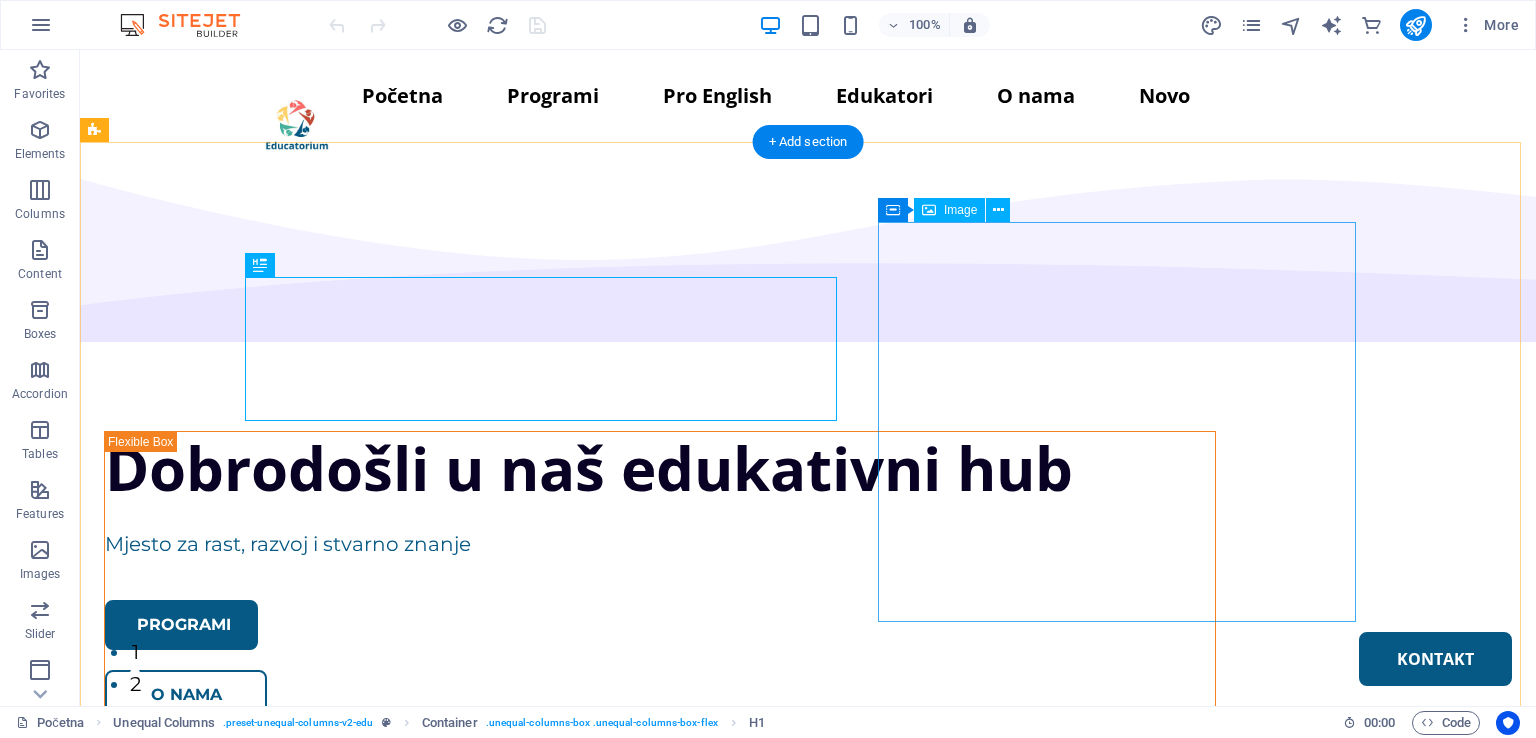 scroll, scrollTop: 0, scrollLeft: 0, axis: both 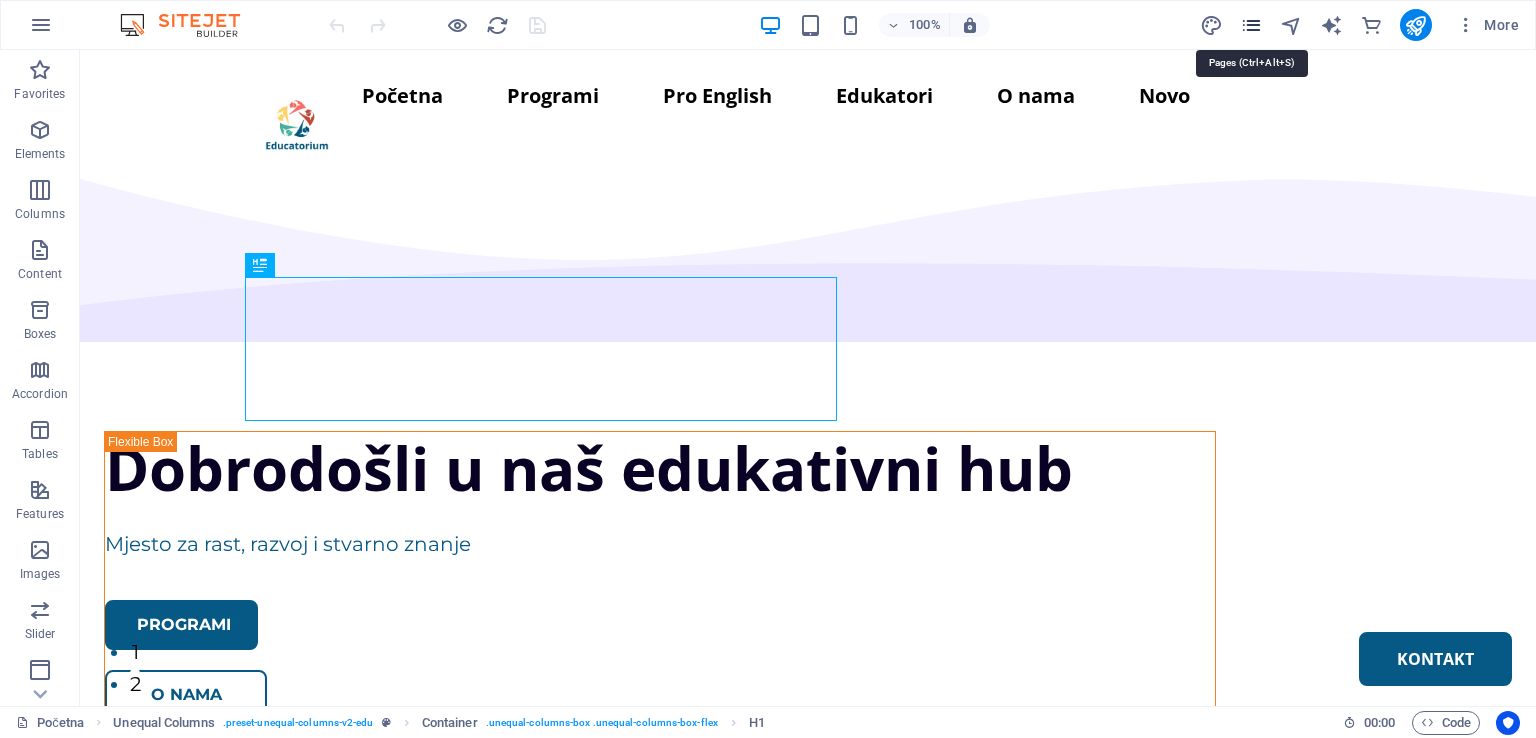 click at bounding box center (1251, 25) 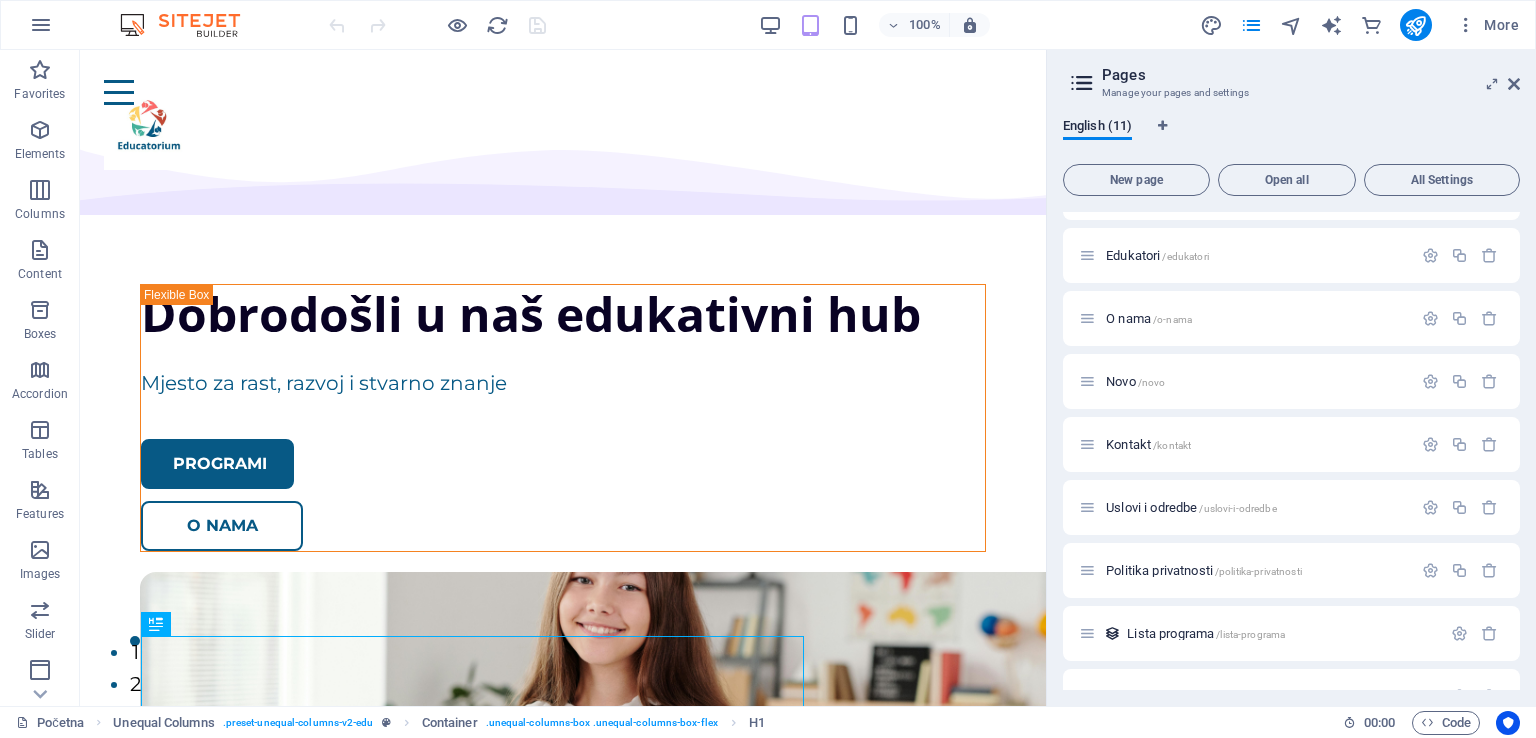 scroll, scrollTop: 215, scrollLeft: 0, axis: vertical 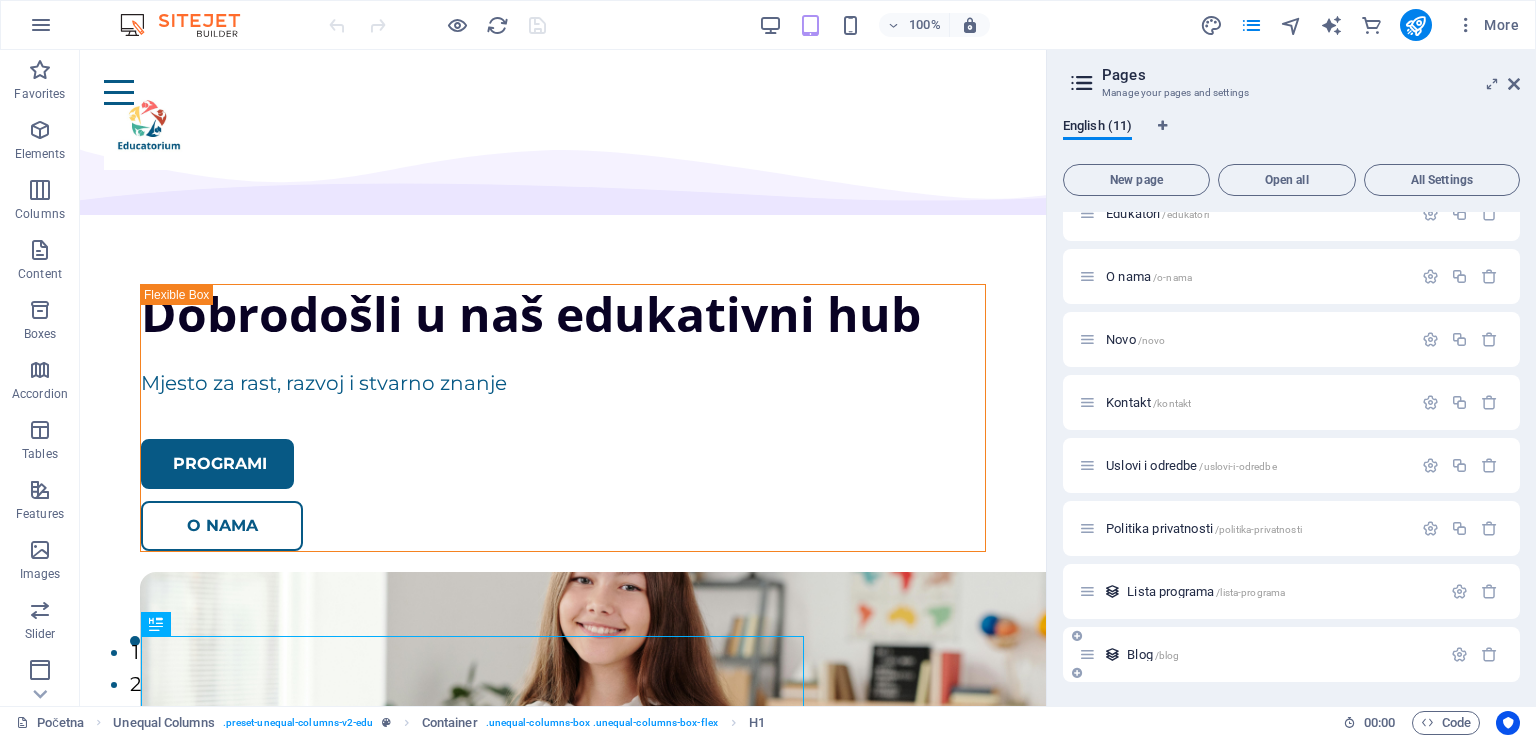 click on "Blog /blog" at bounding box center (1153, 654) 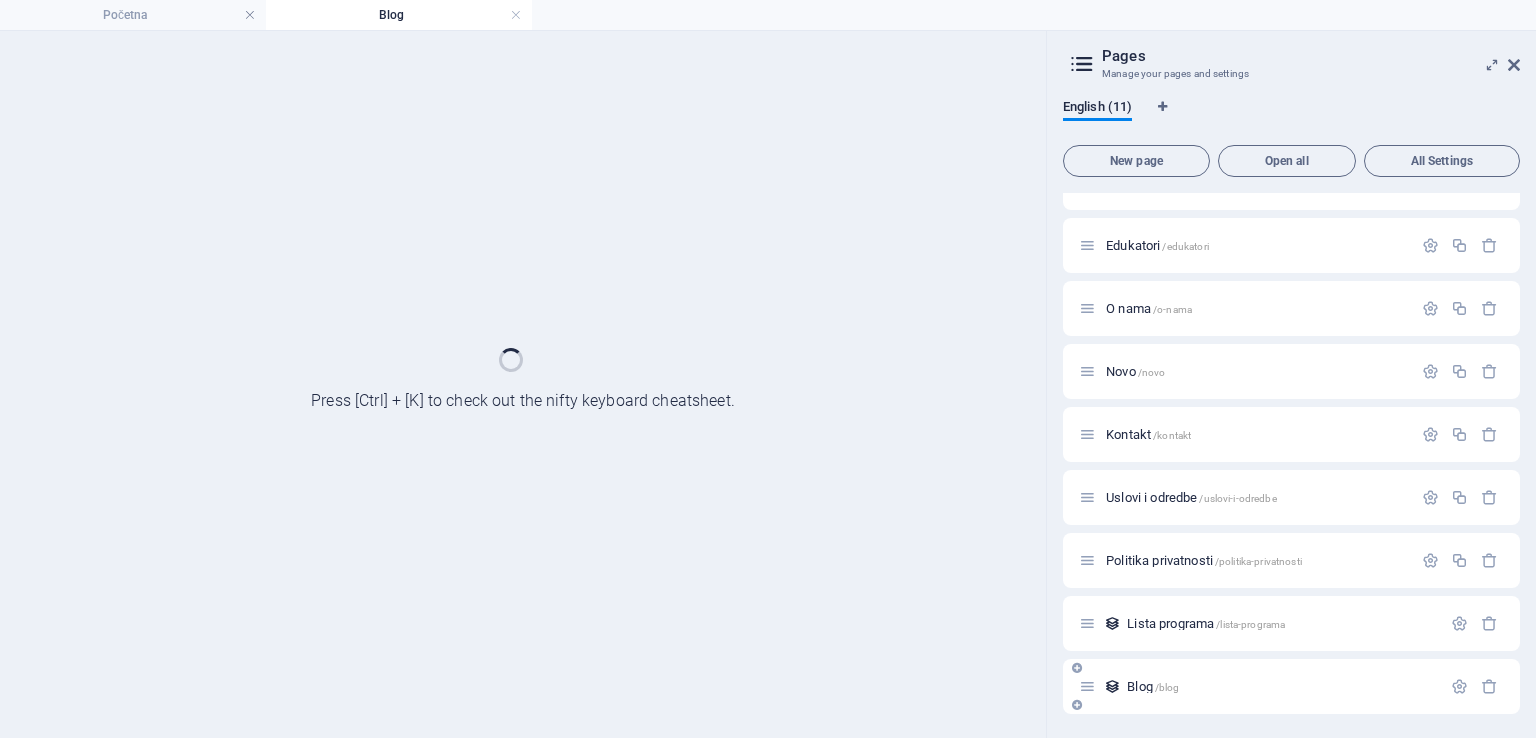 scroll, scrollTop: 164, scrollLeft: 0, axis: vertical 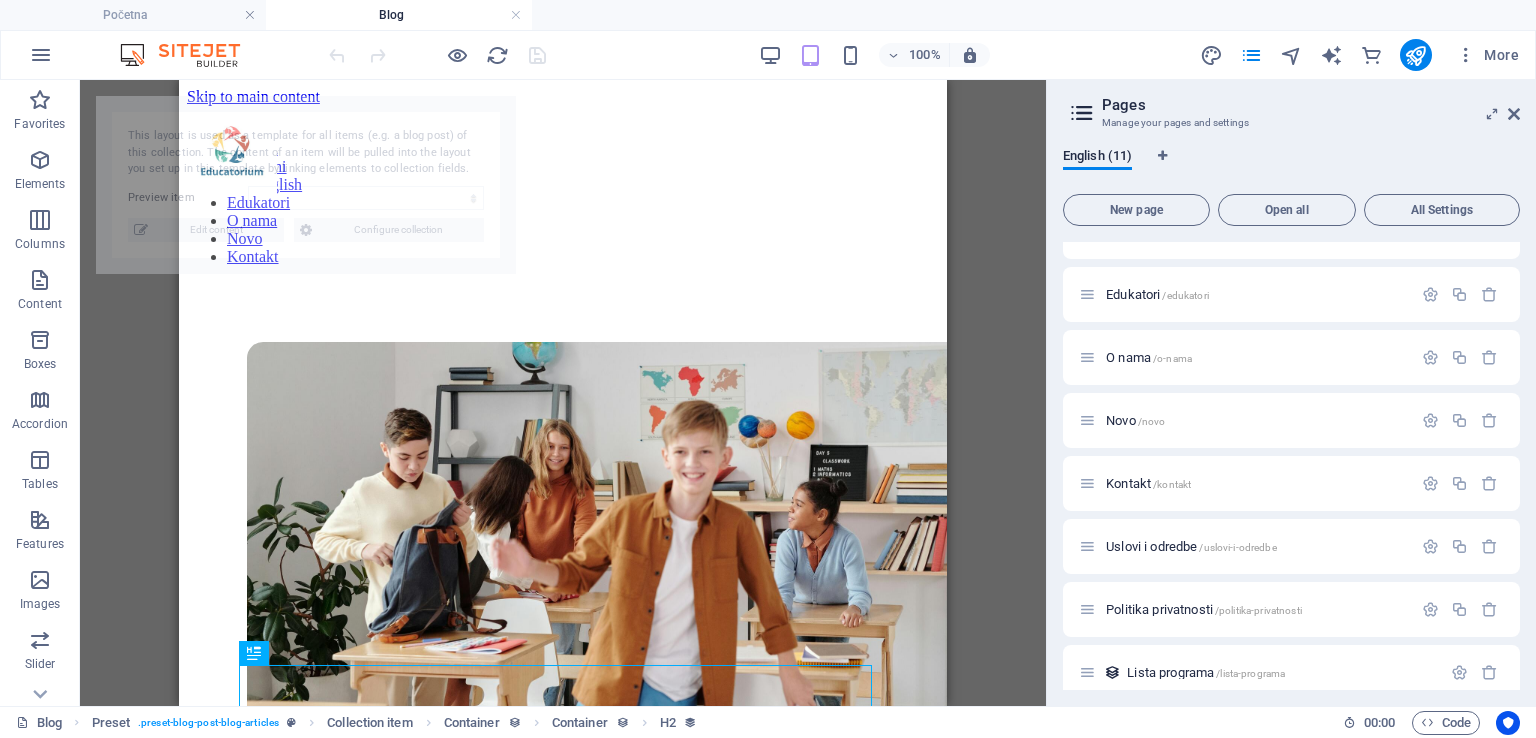 select on "687b6a5311df58f8de038cee" 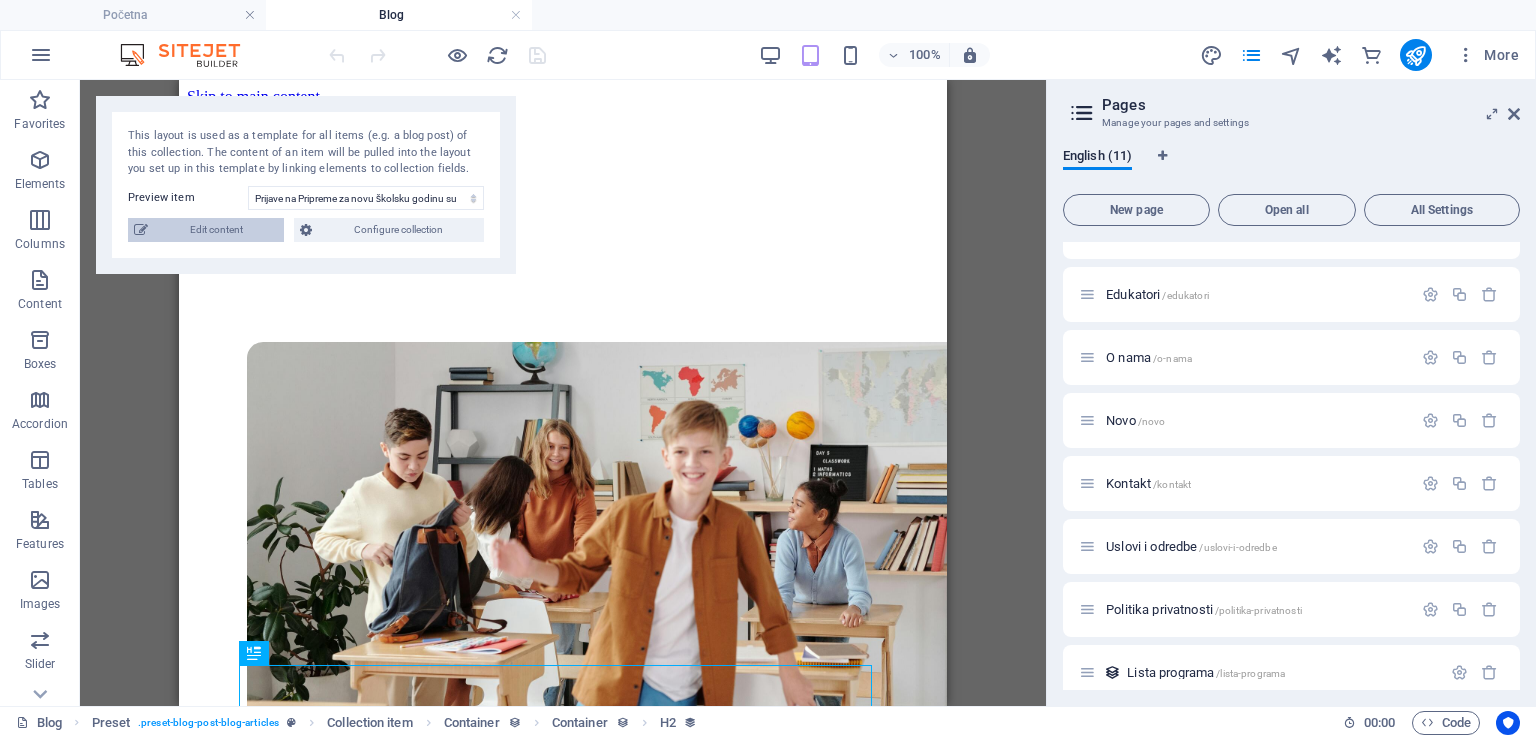 click on "Edit content" at bounding box center [216, 230] 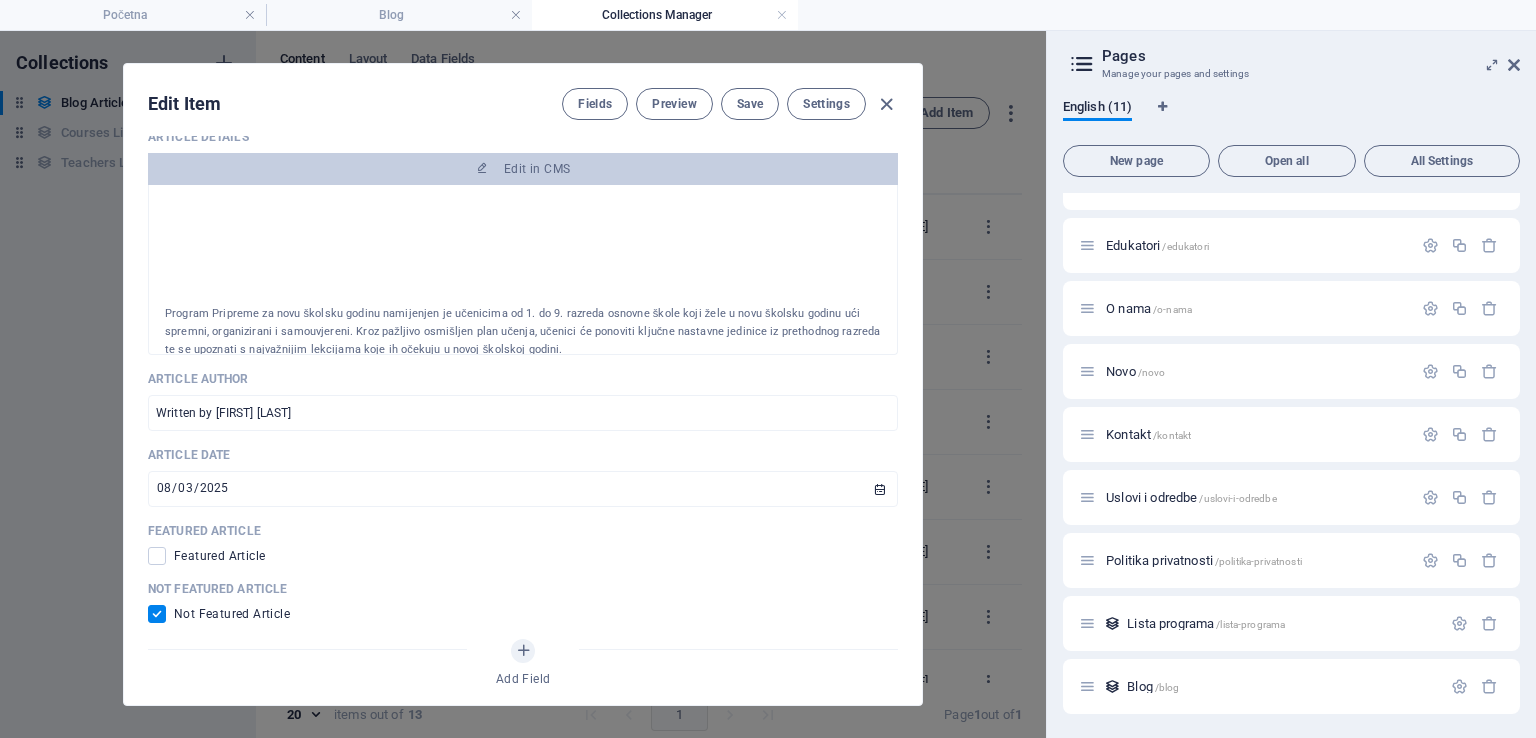scroll, scrollTop: 796, scrollLeft: 0, axis: vertical 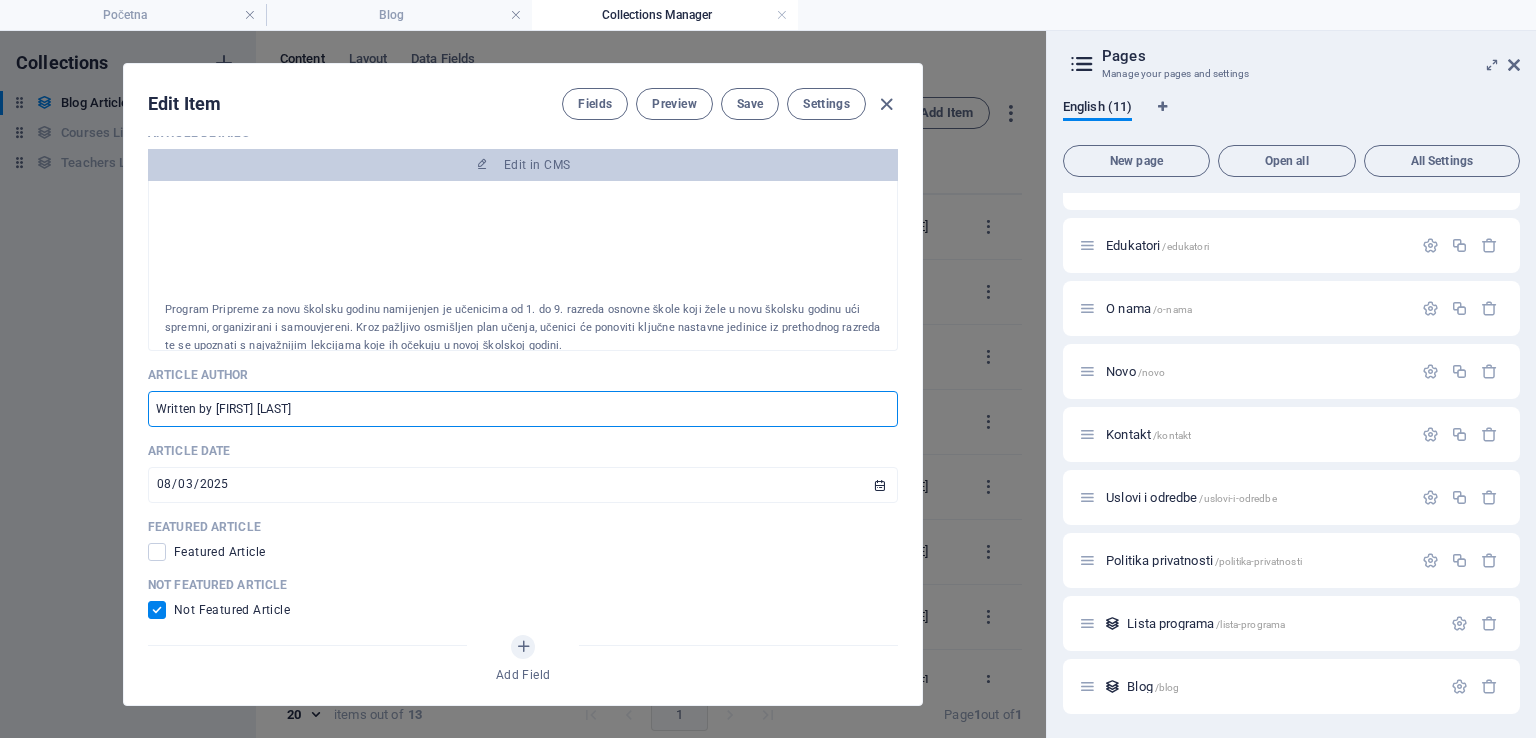 drag, startPoint x: 321, startPoint y: 409, endPoint x: 122, endPoint y: 389, distance: 200.0025 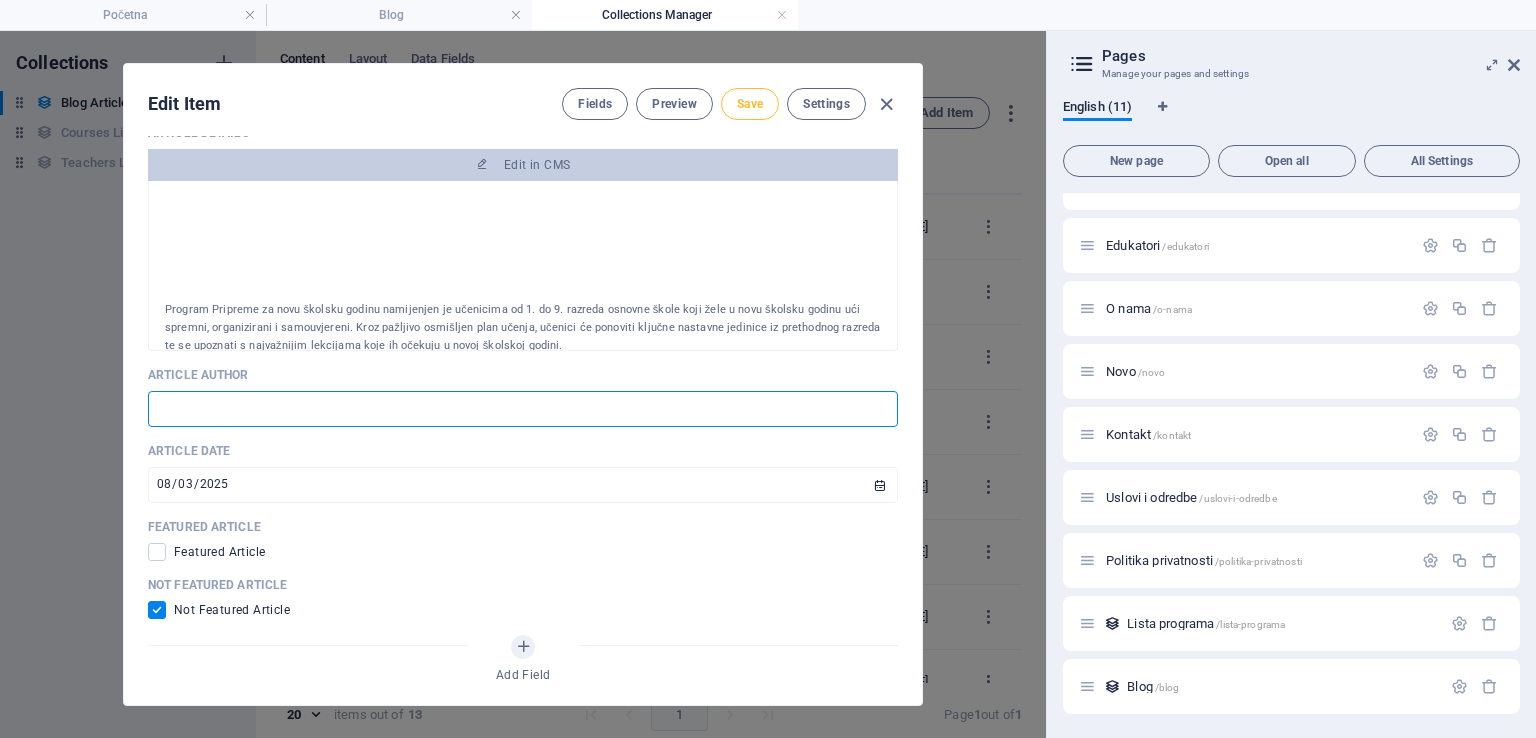 type 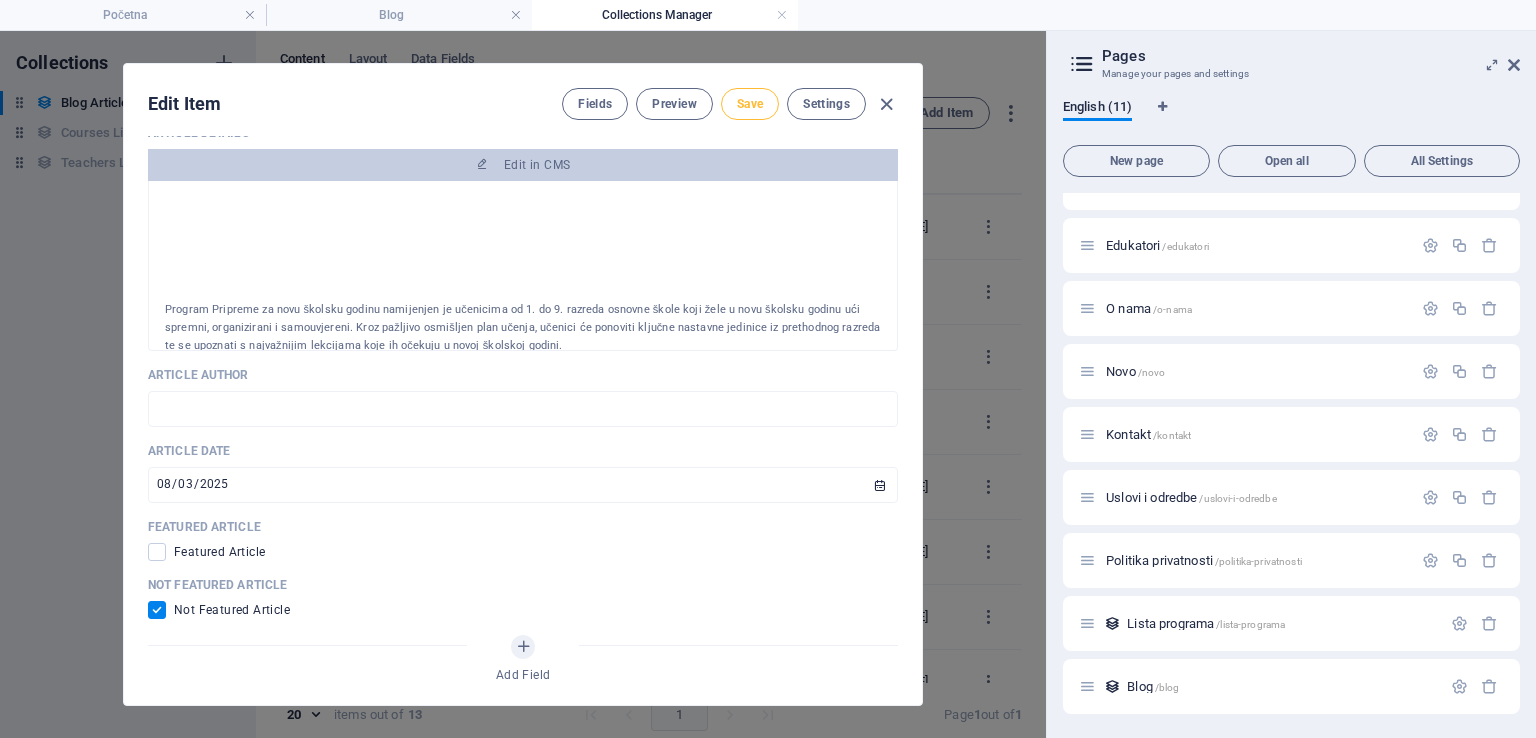 click on "Save" at bounding box center [750, 104] 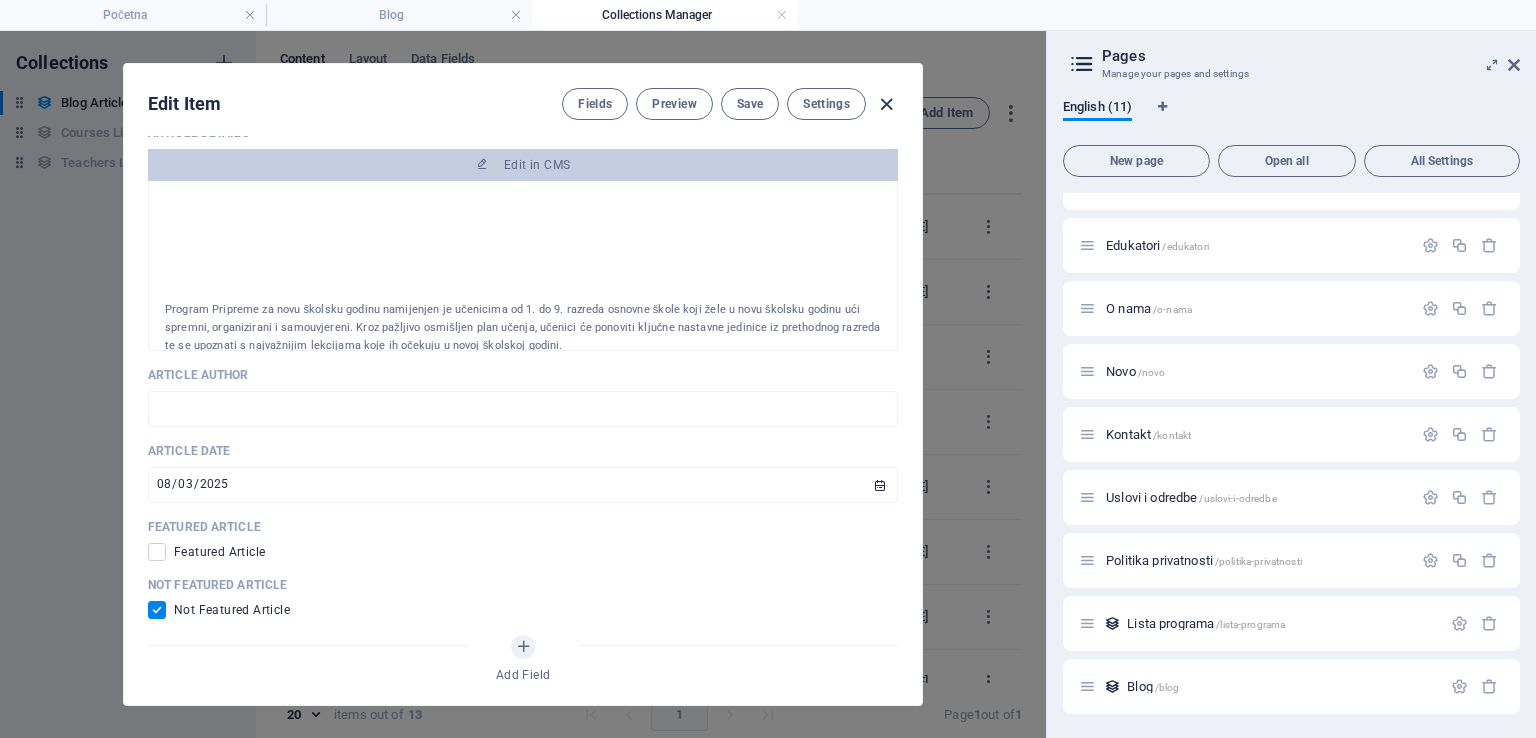 click at bounding box center (886, 104) 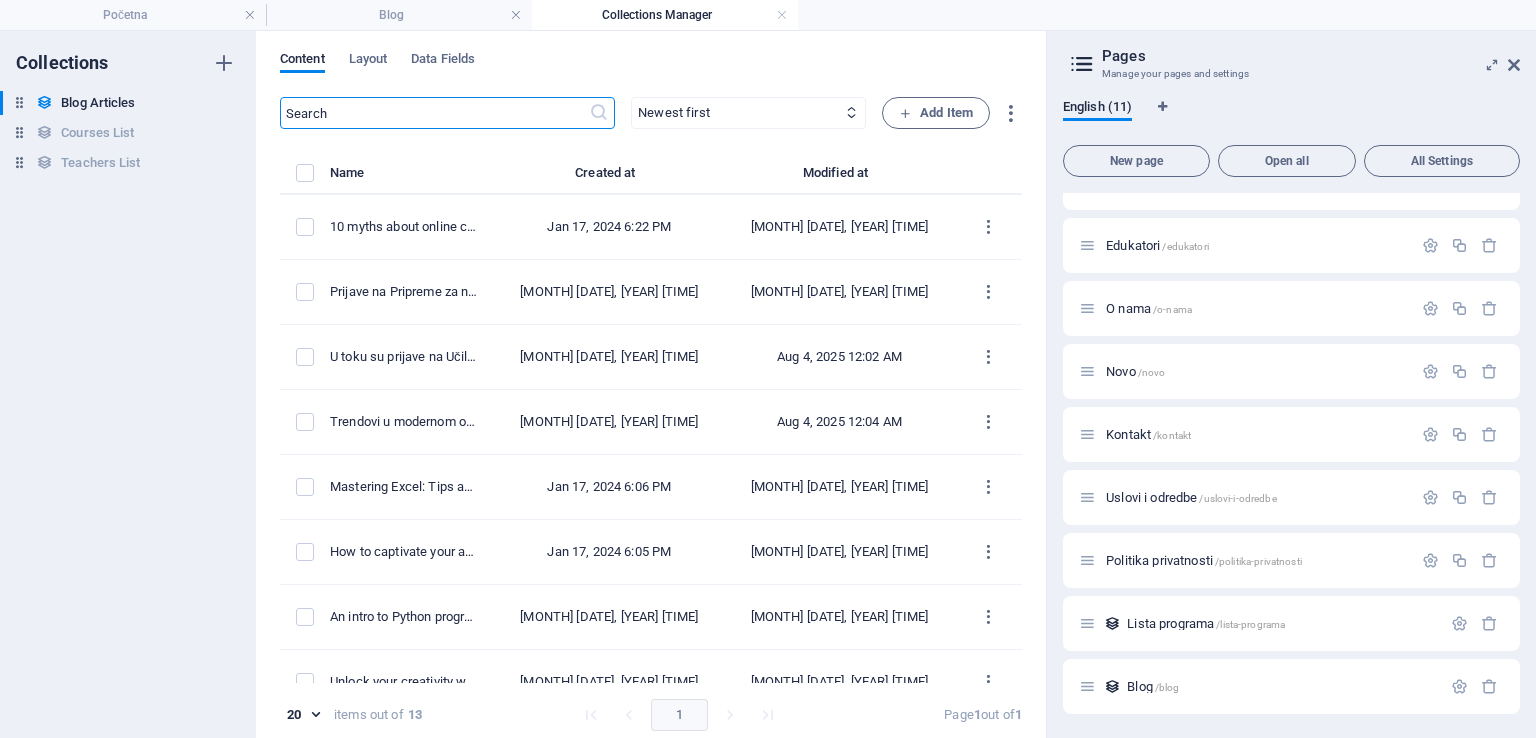 type on "2025-08-04" 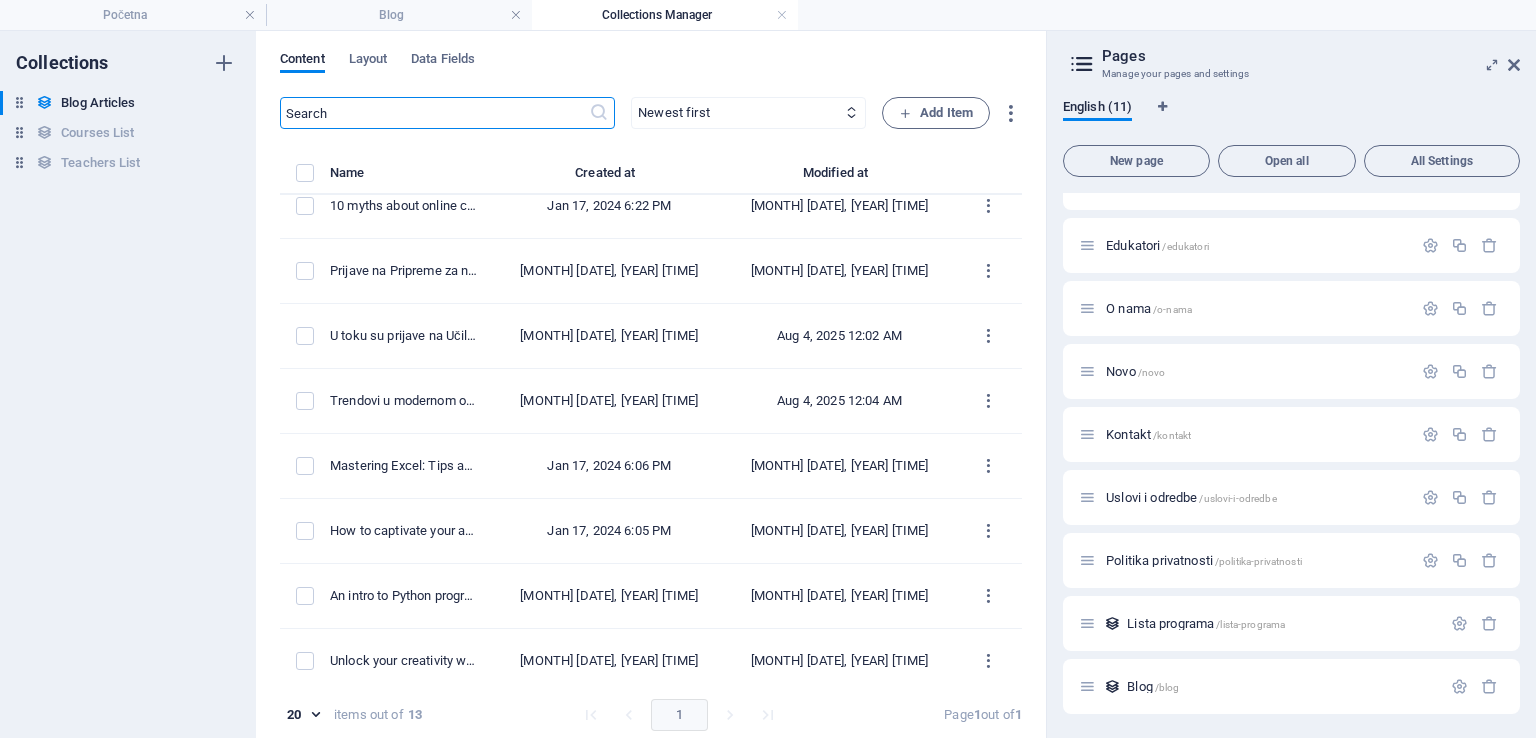 scroll, scrollTop: 0, scrollLeft: 0, axis: both 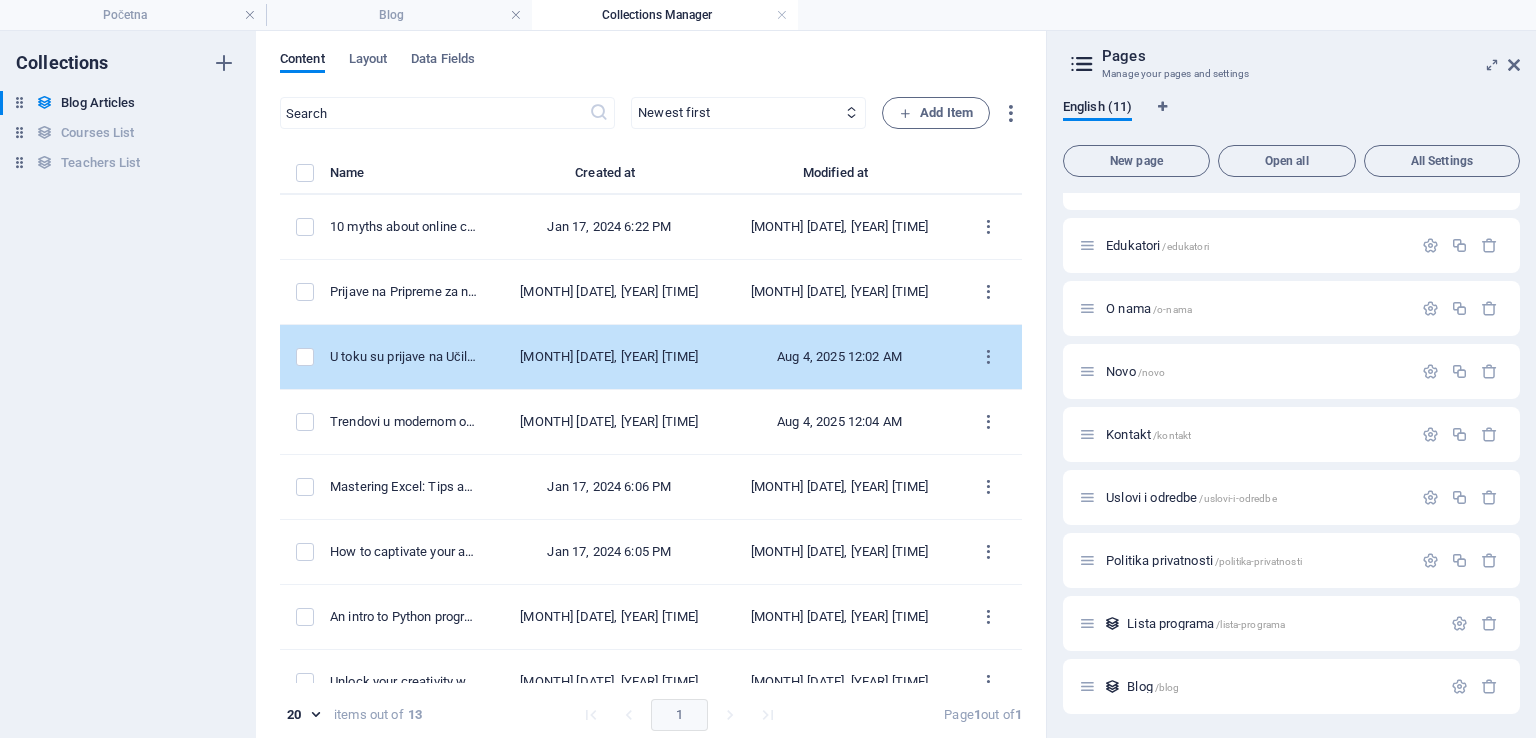 click on "U toku su prijave na Učilicu za 5" at bounding box center (412, 357) 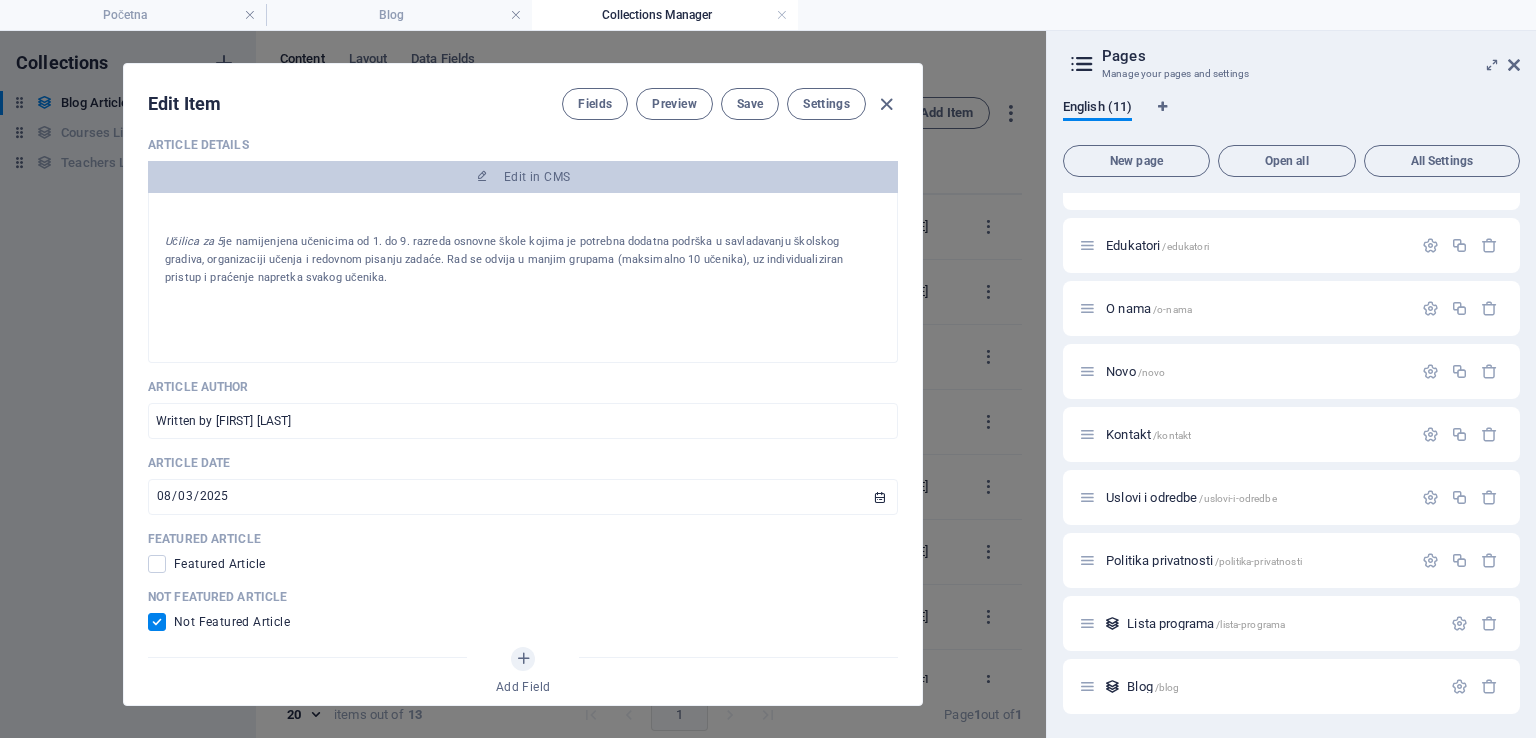 scroll, scrollTop: 819, scrollLeft: 0, axis: vertical 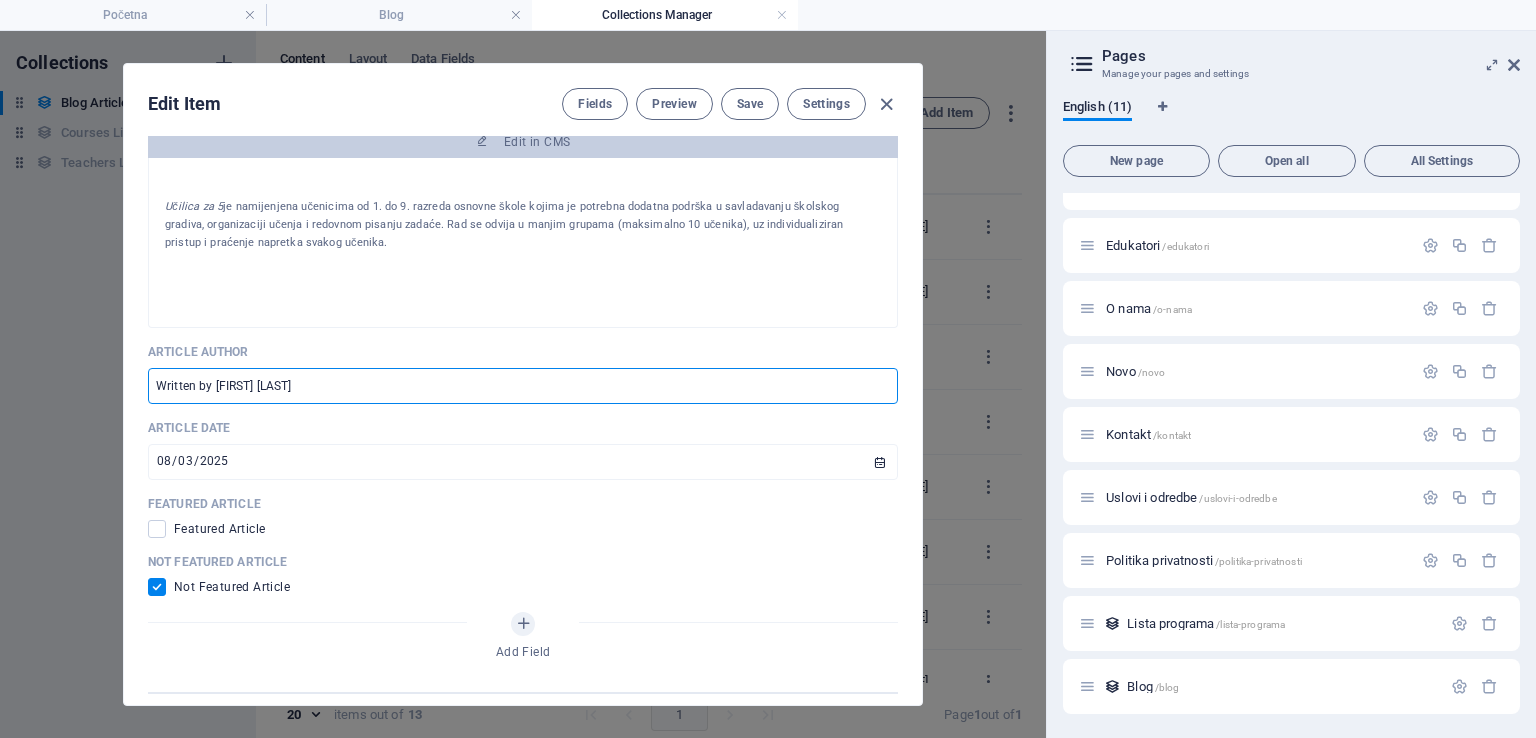 drag, startPoint x: 382, startPoint y: 385, endPoint x: 100, endPoint y: 393, distance: 282.11346 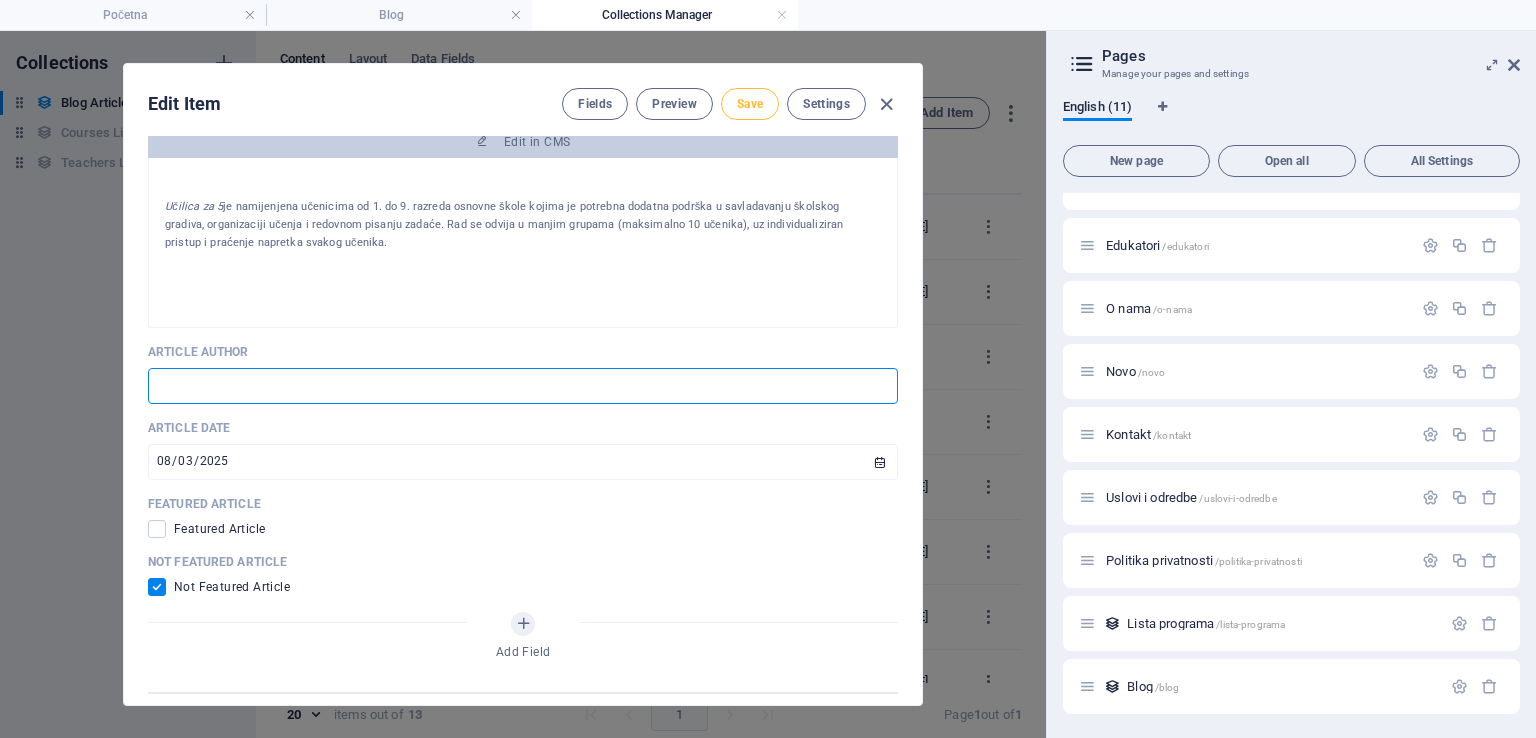 type 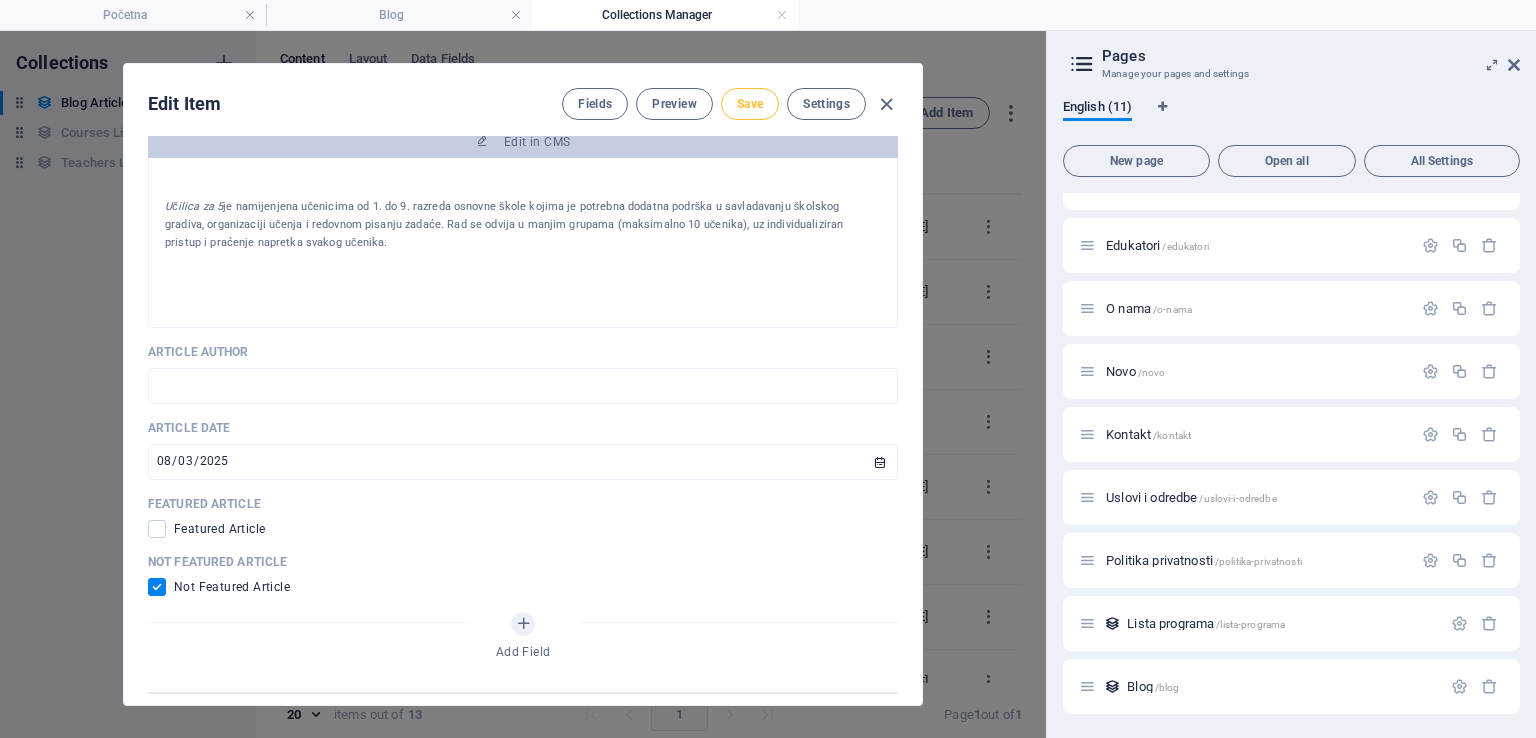 click on "Save" at bounding box center [750, 104] 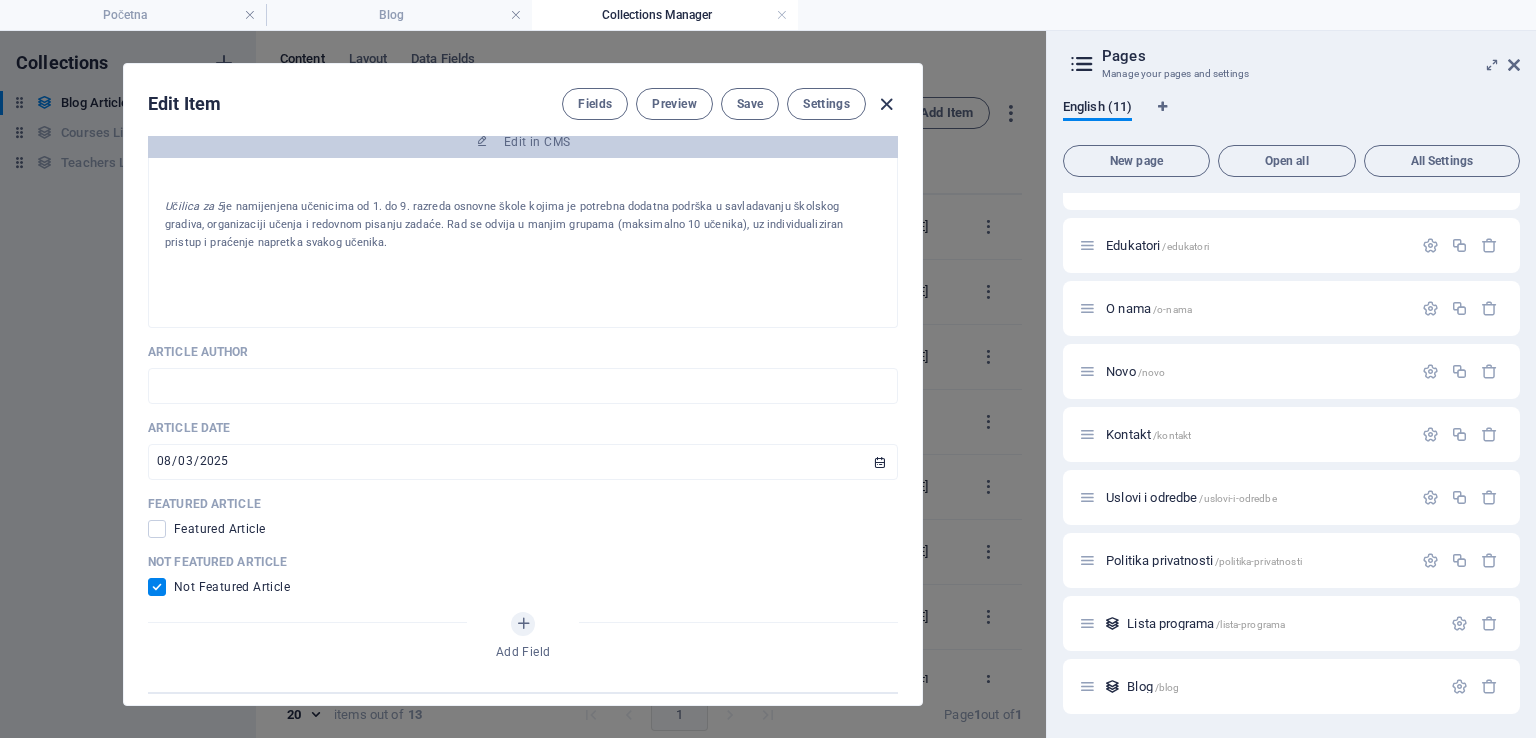click at bounding box center (886, 104) 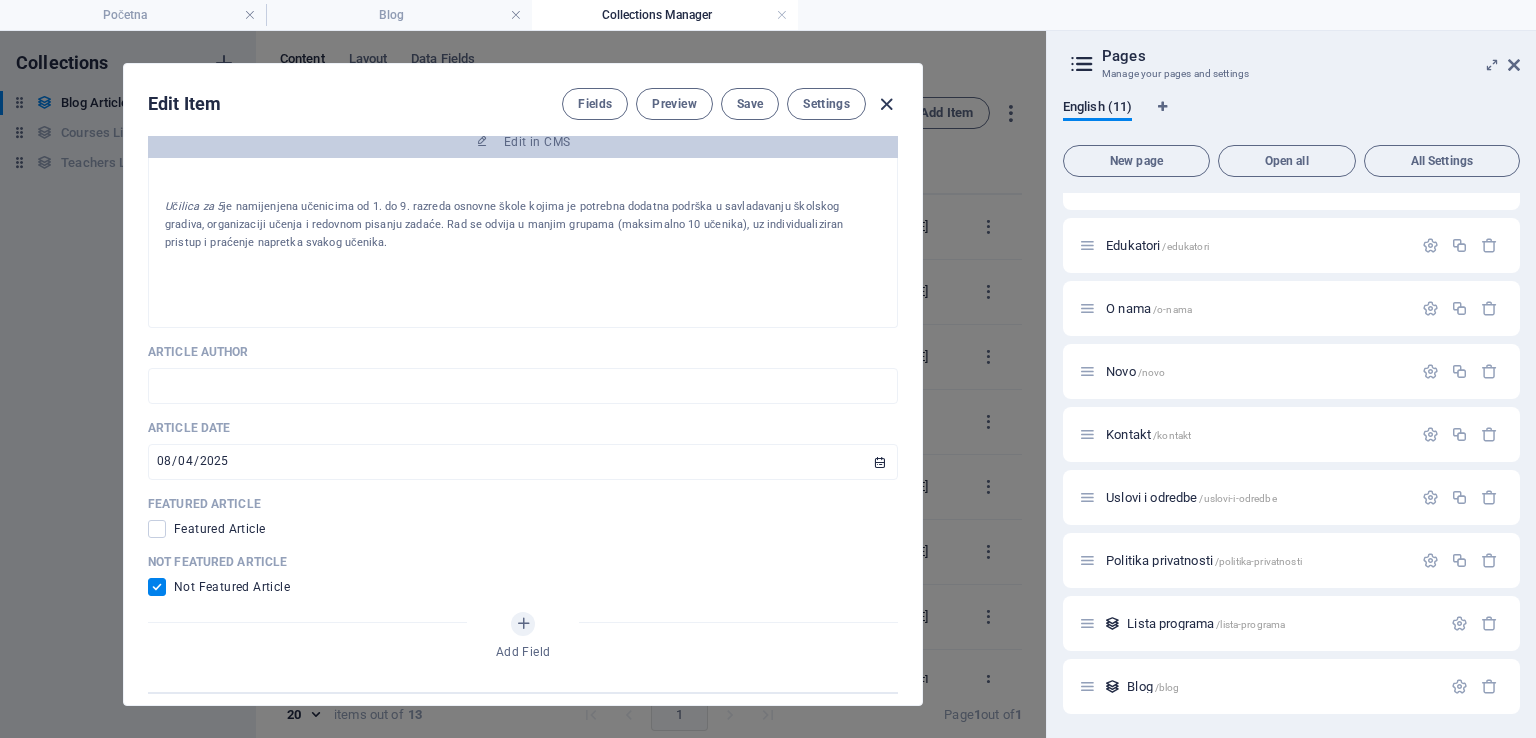 type on "u-toku-su-prijave-na-ucilicu-za-5" 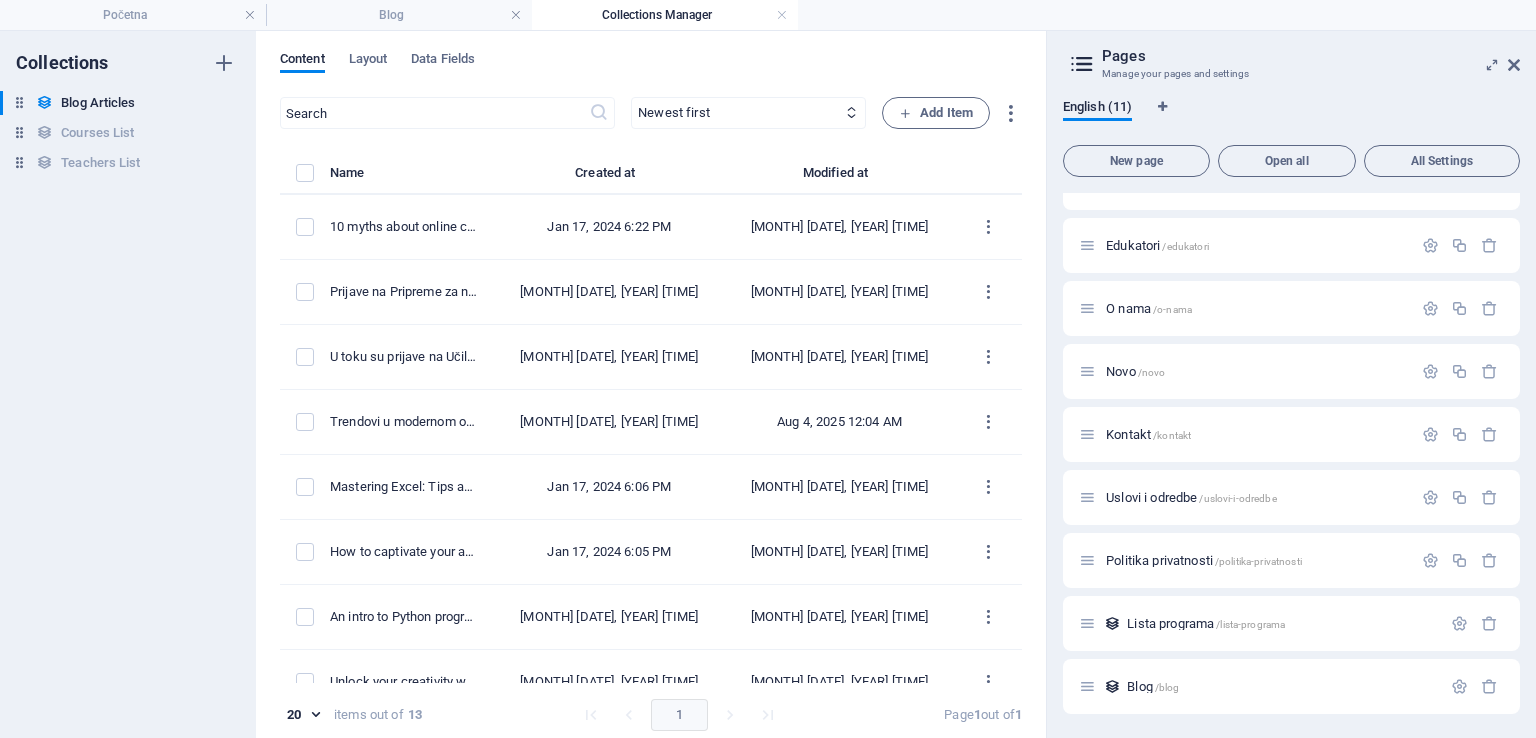 scroll, scrollTop: 0, scrollLeft: 0, axis: both 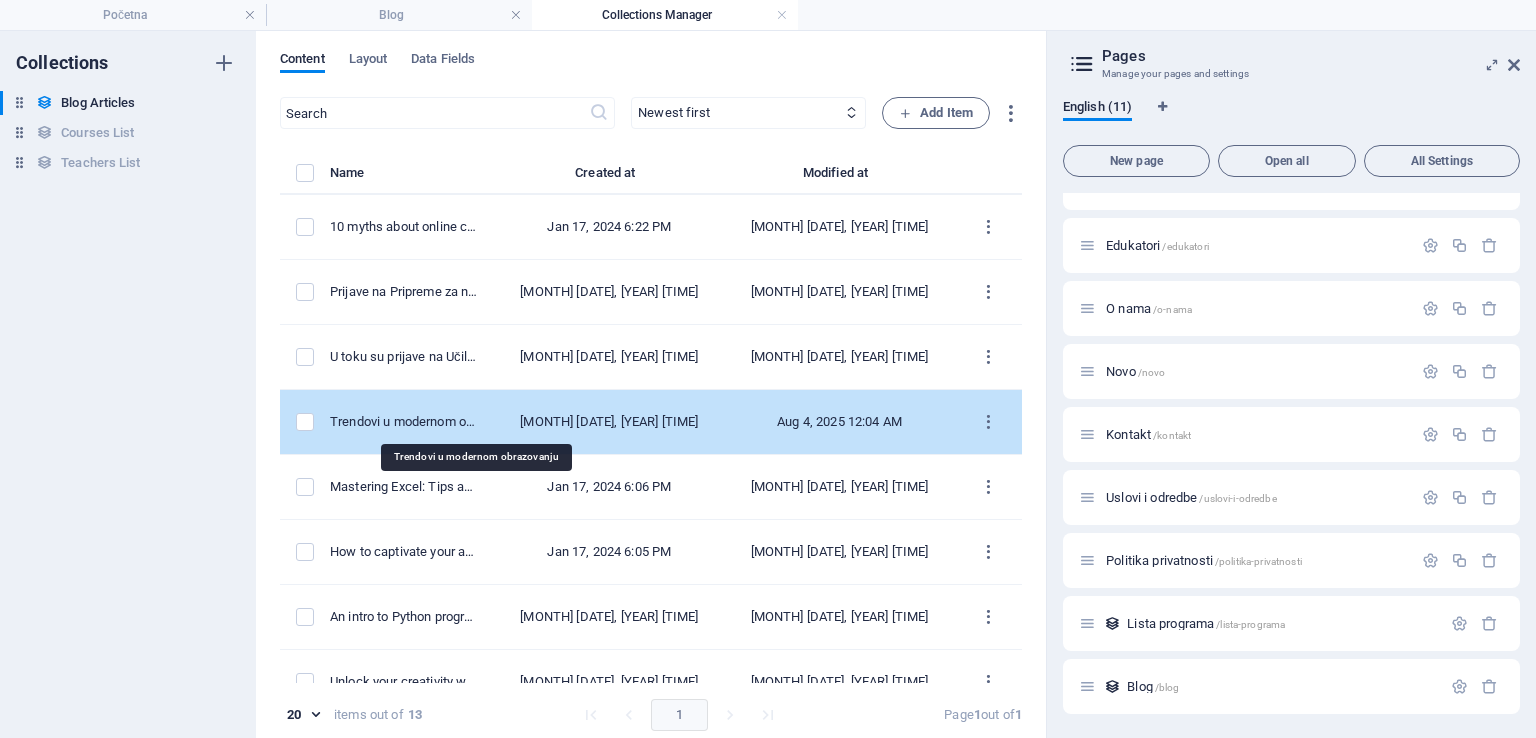 click on "Trendovi u modernom obrazovanju" at bounding box center [404, 422] 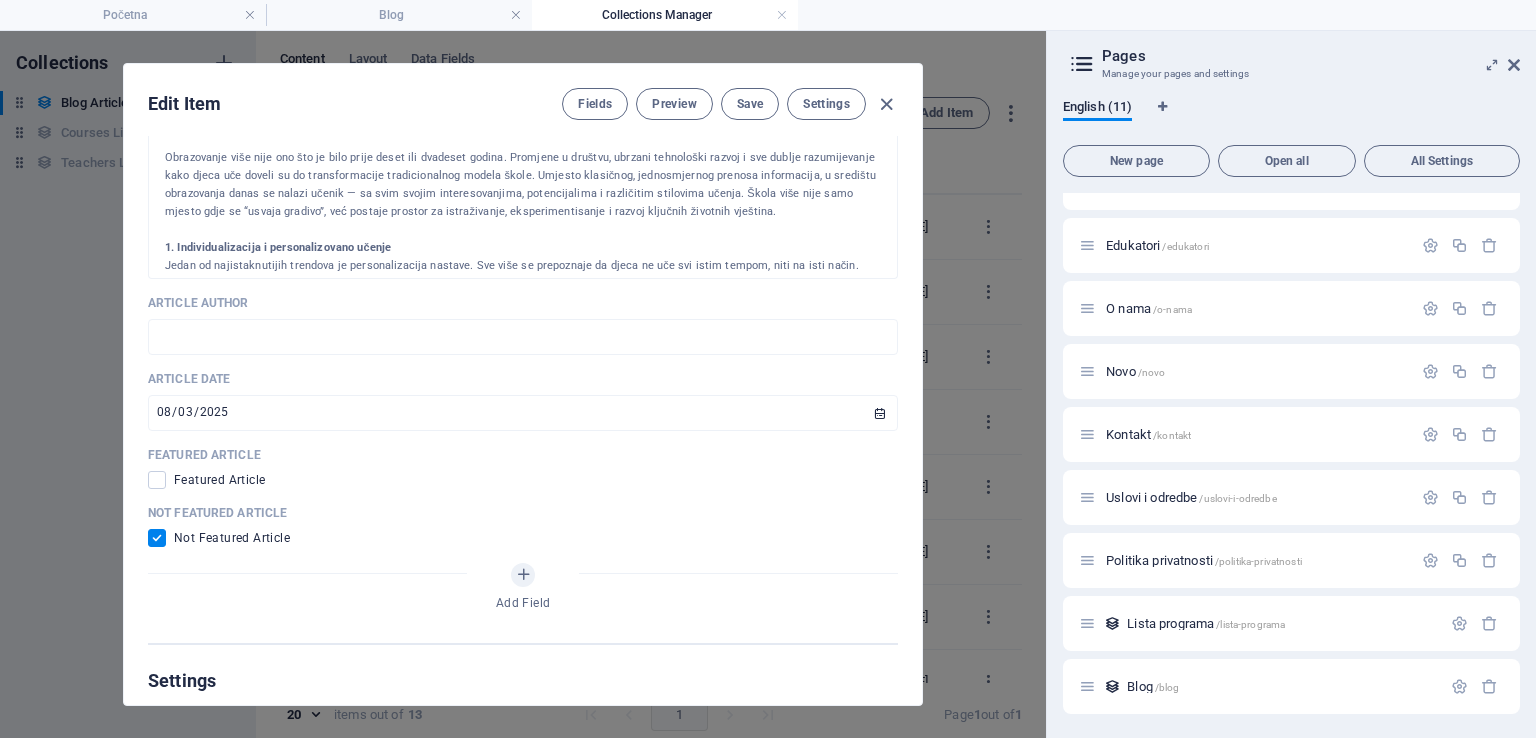 scroll, scrollTop: 903, scrollLeft: 0, axis: vertical 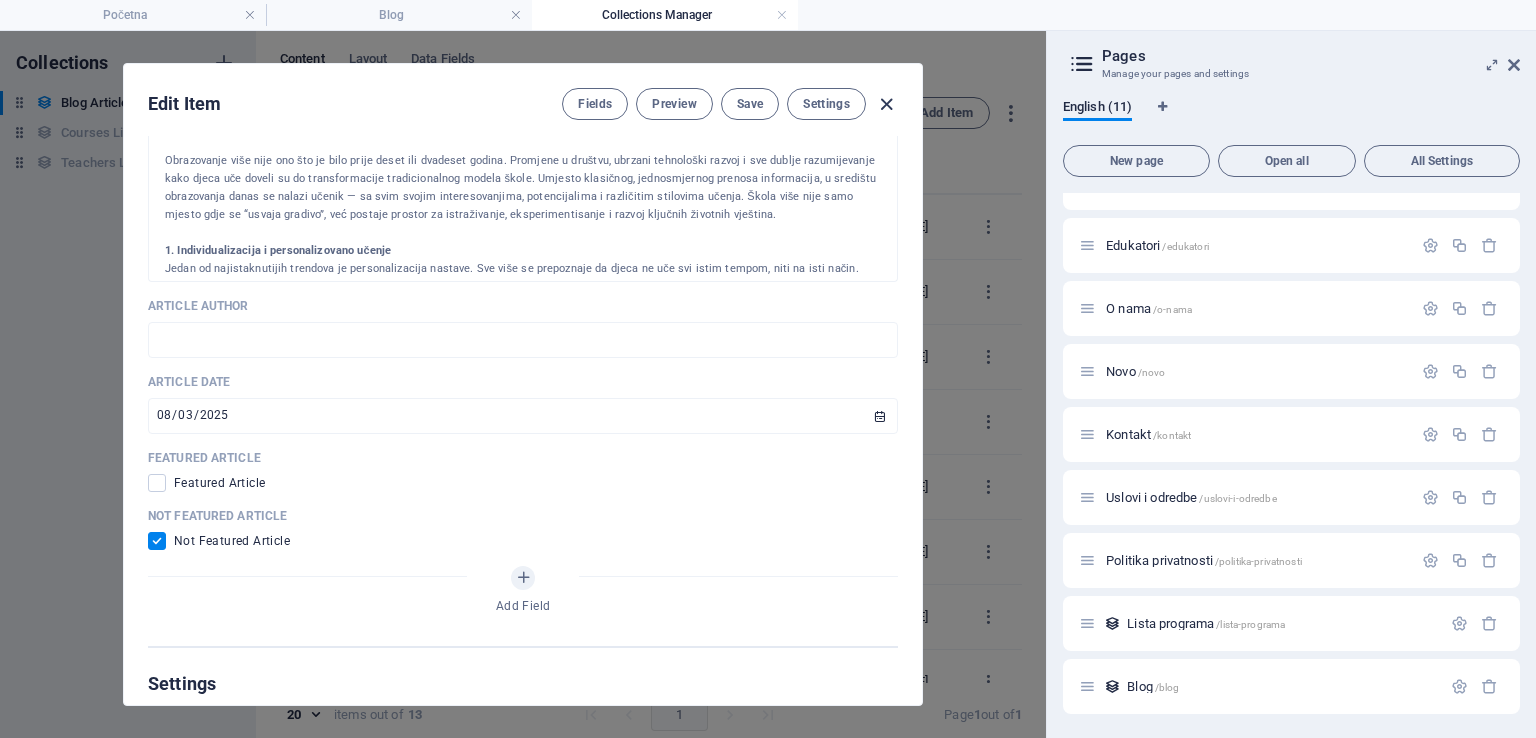 click at bounding box center [886, 104] 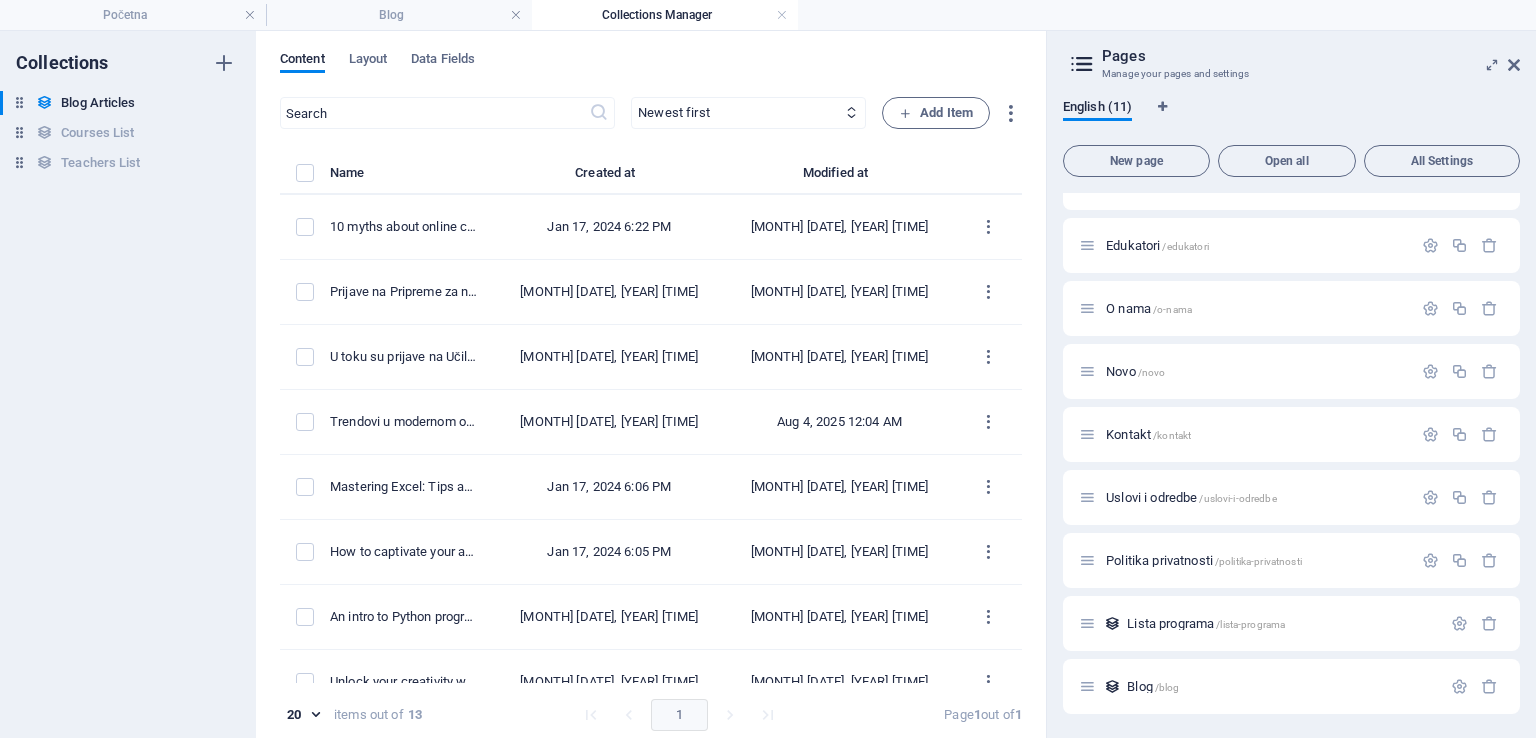 type on "2025-08-04" 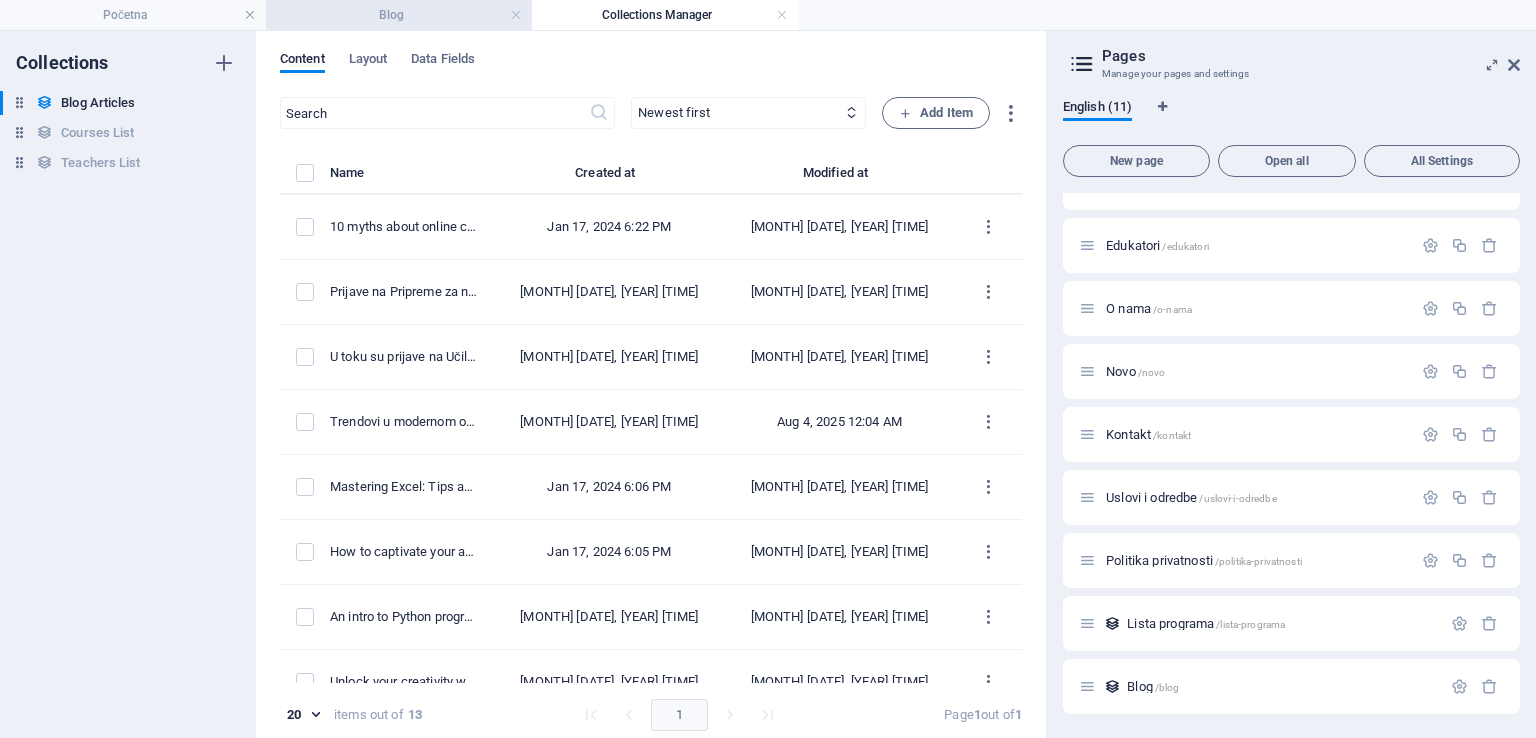 click on "Blog" at bounding box center [399, 15] 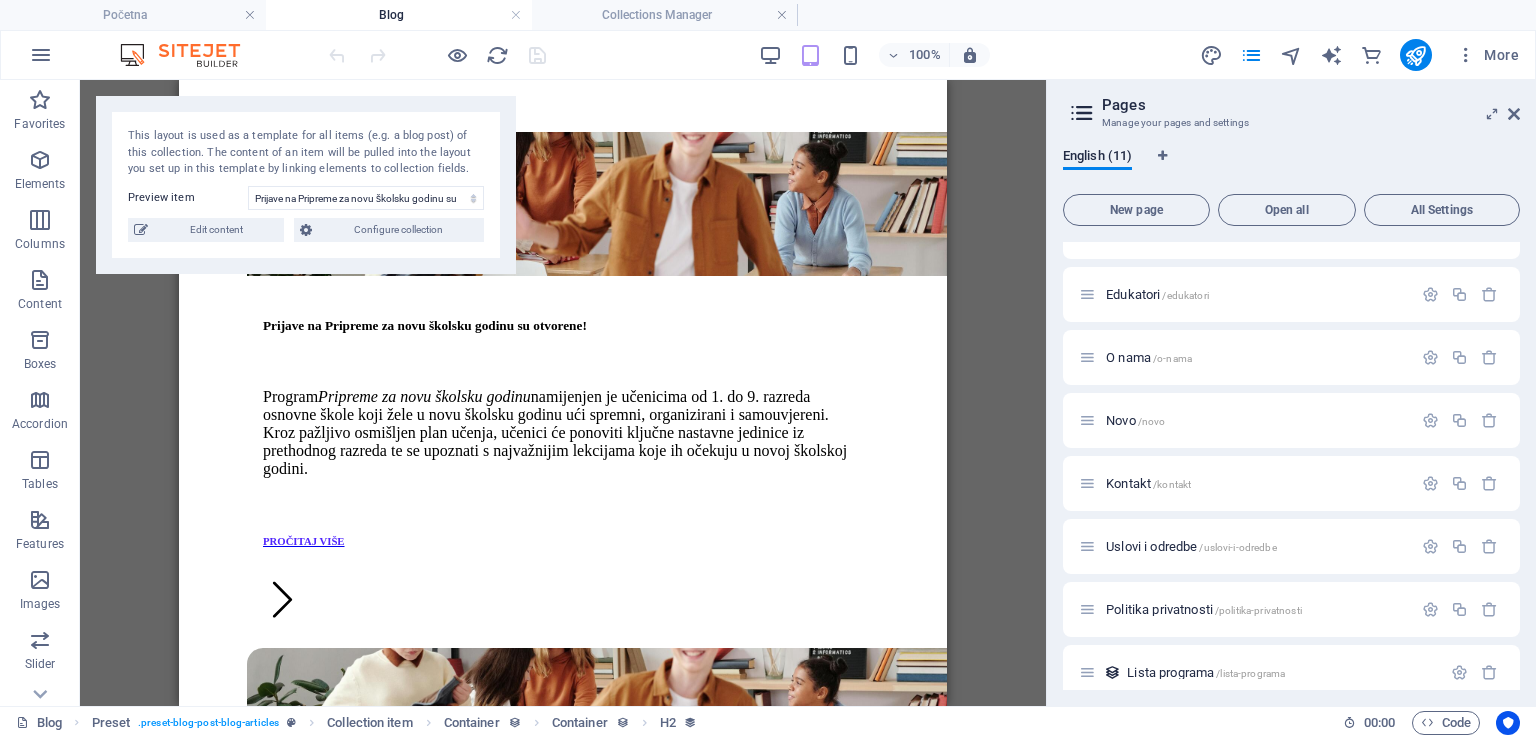 scroll, scrollTop: 1962, scrollLeft: 0, axis: vertical 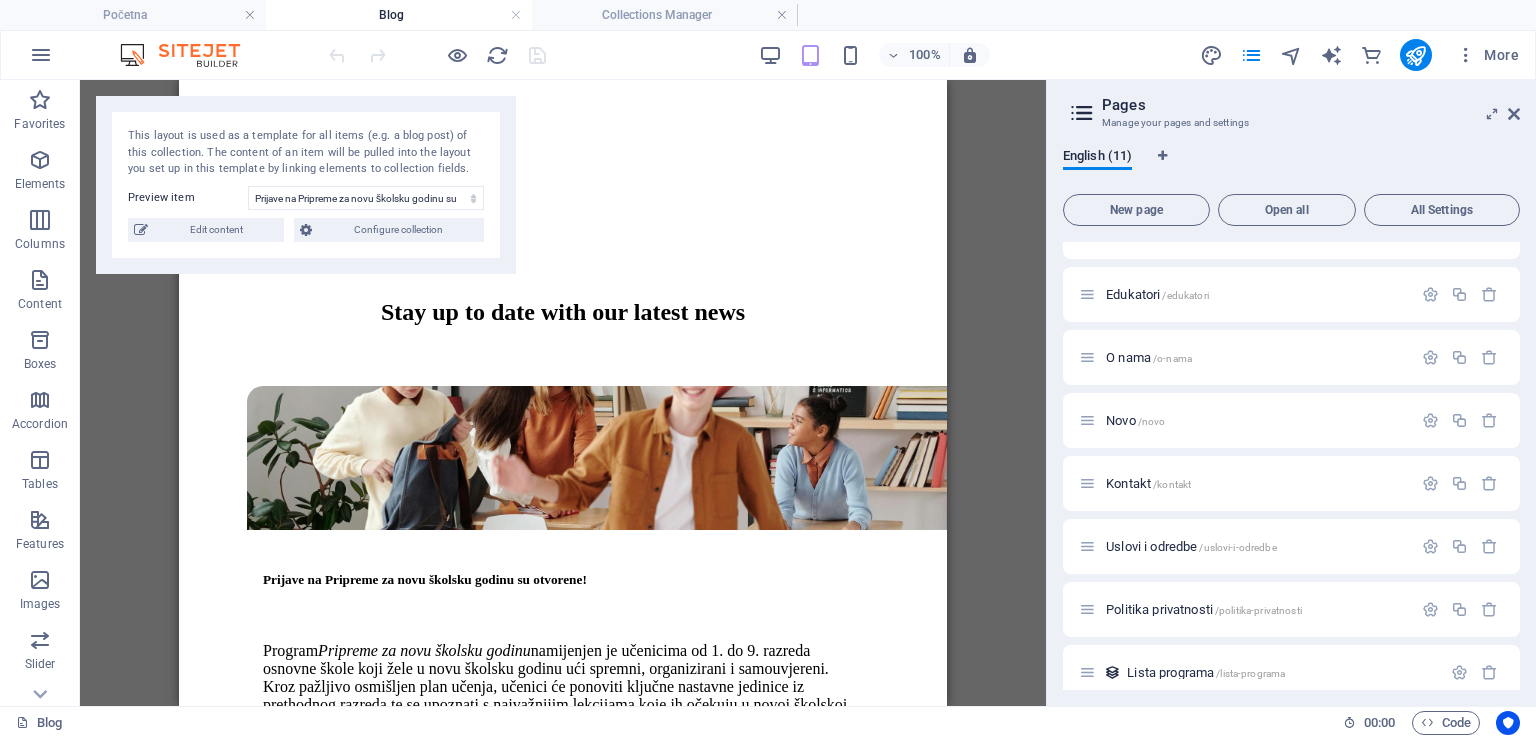 drag, startPoint x: 939, startPoint y: 121, endPoint x: 1167, endPoint y: 368, distance: 336.14432 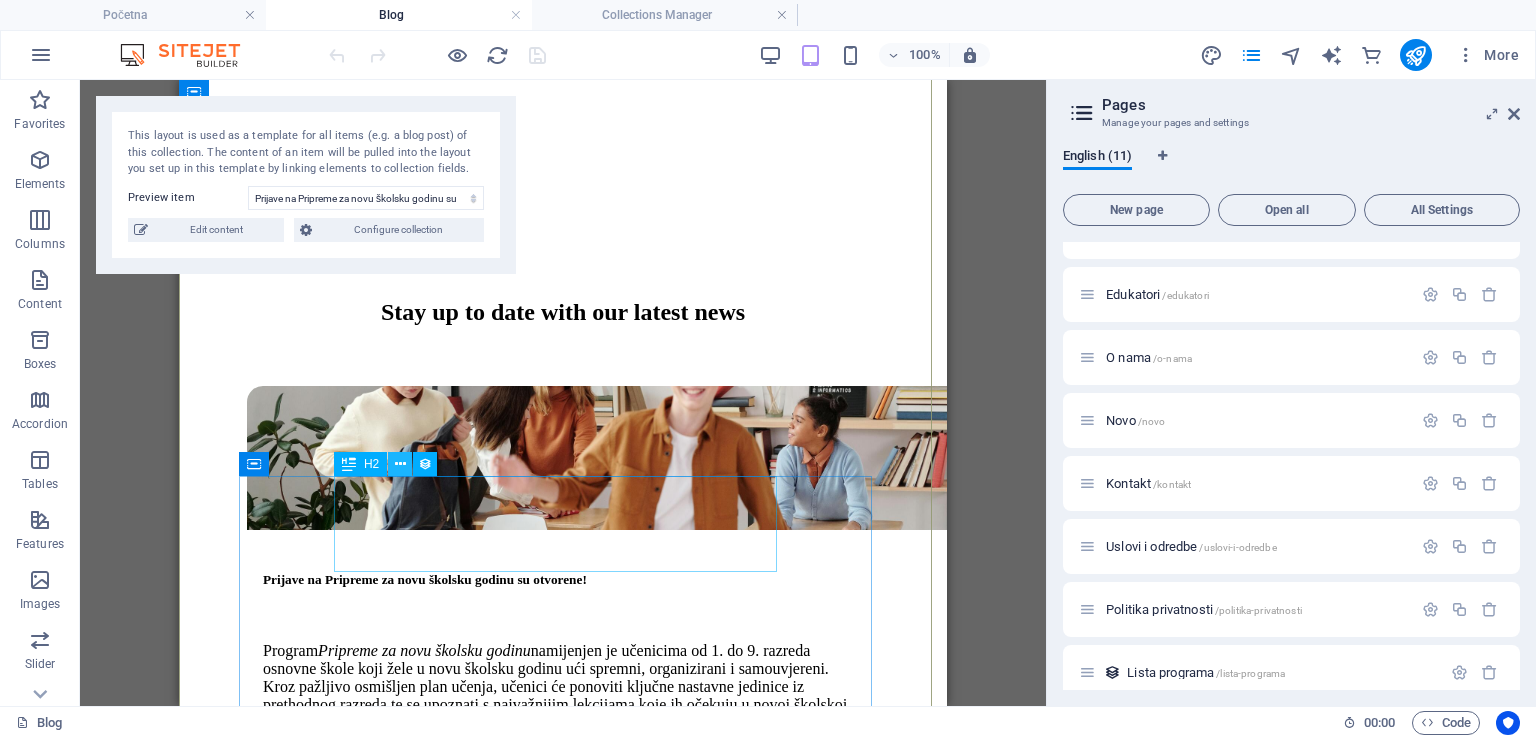click at bounding box center [400, 464] 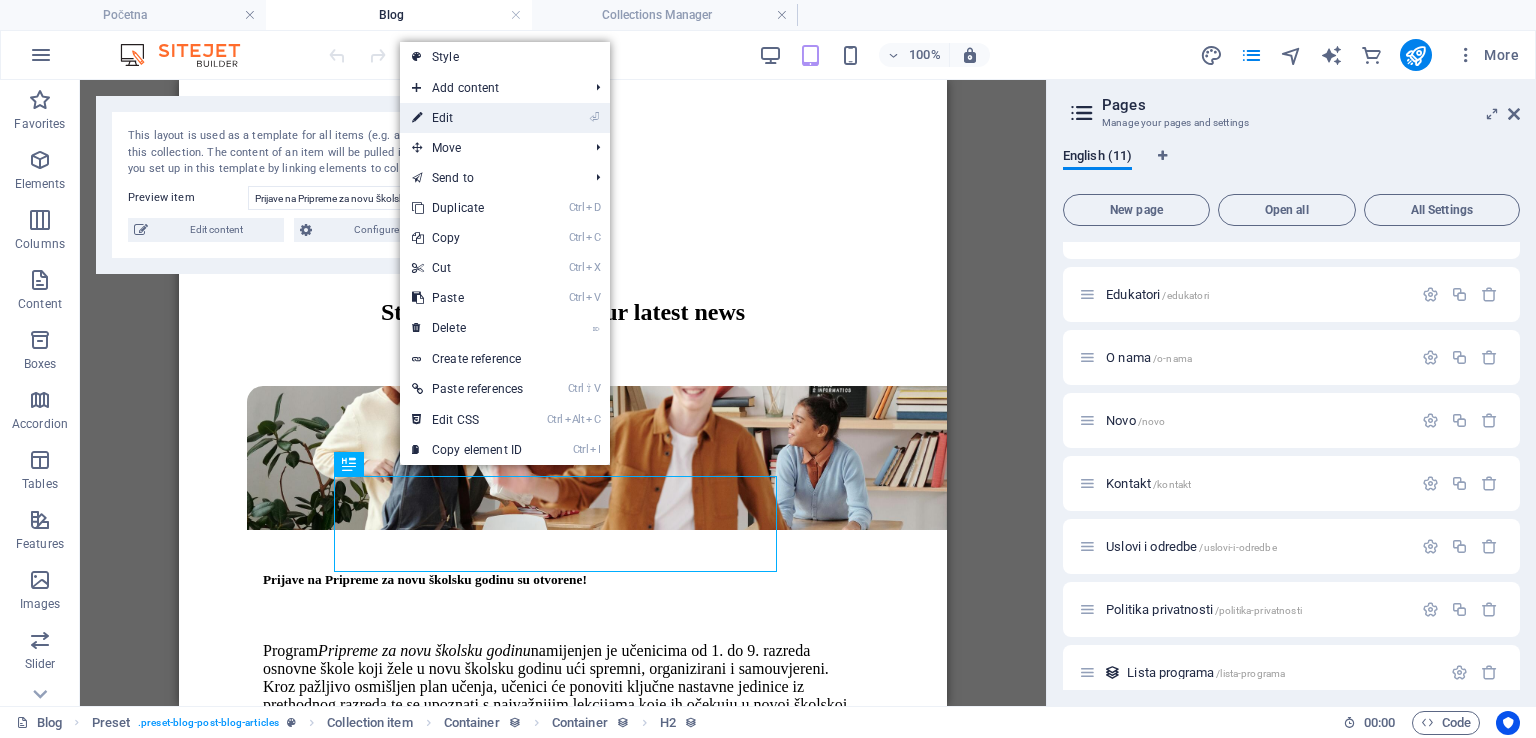 click on "⏎  Edit" at bounding box center (467, 118) 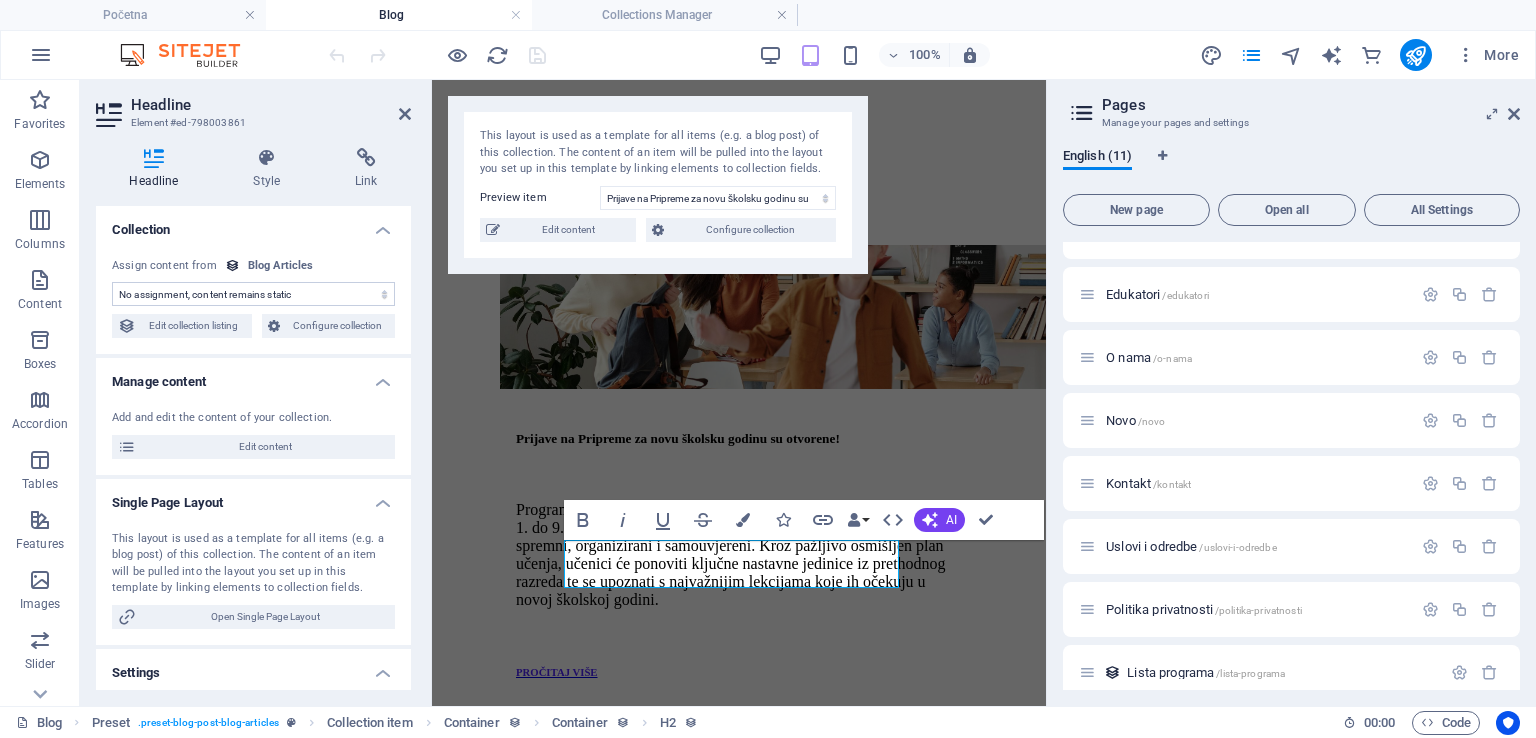type 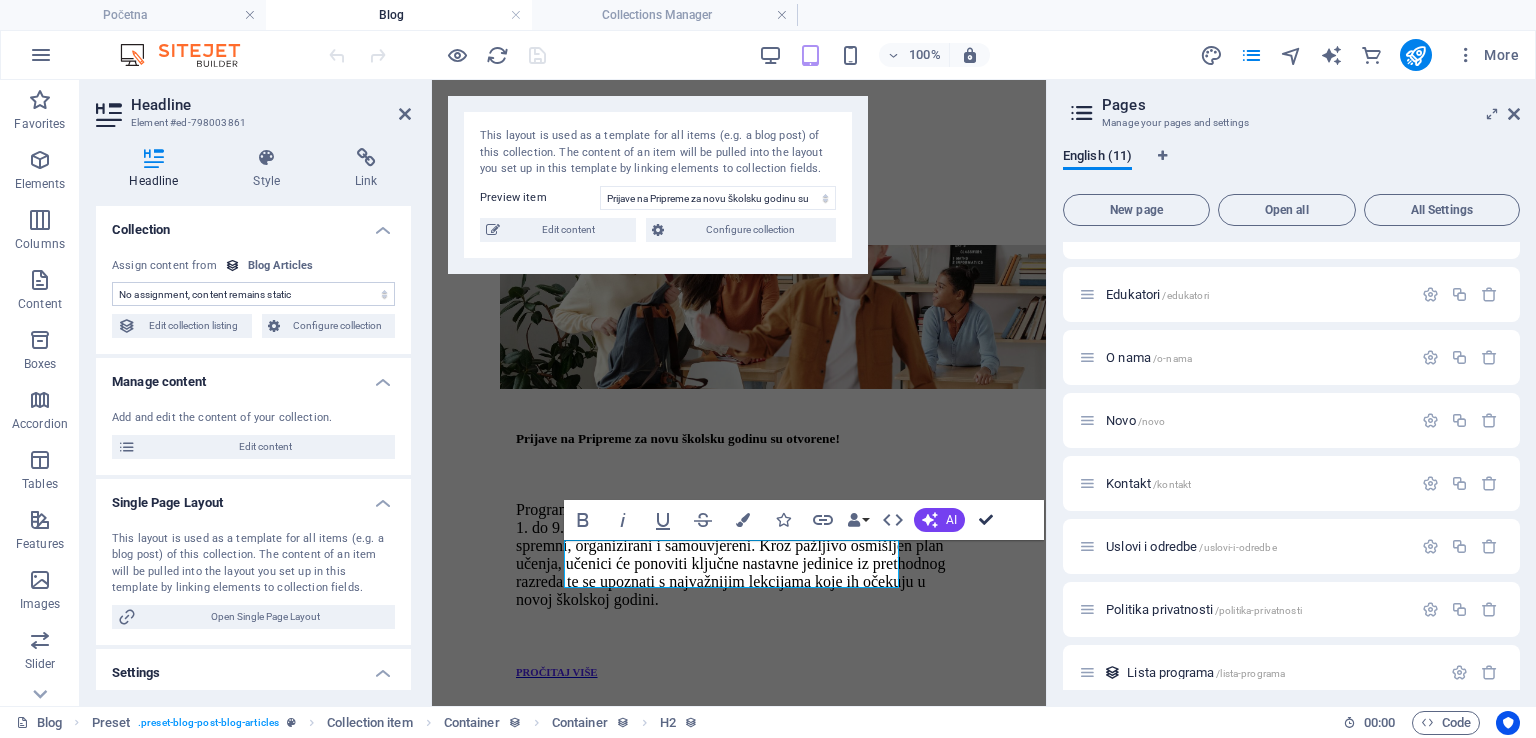 scroll, scrollTop: 1898, scrollLeft: 0, axis: vertical 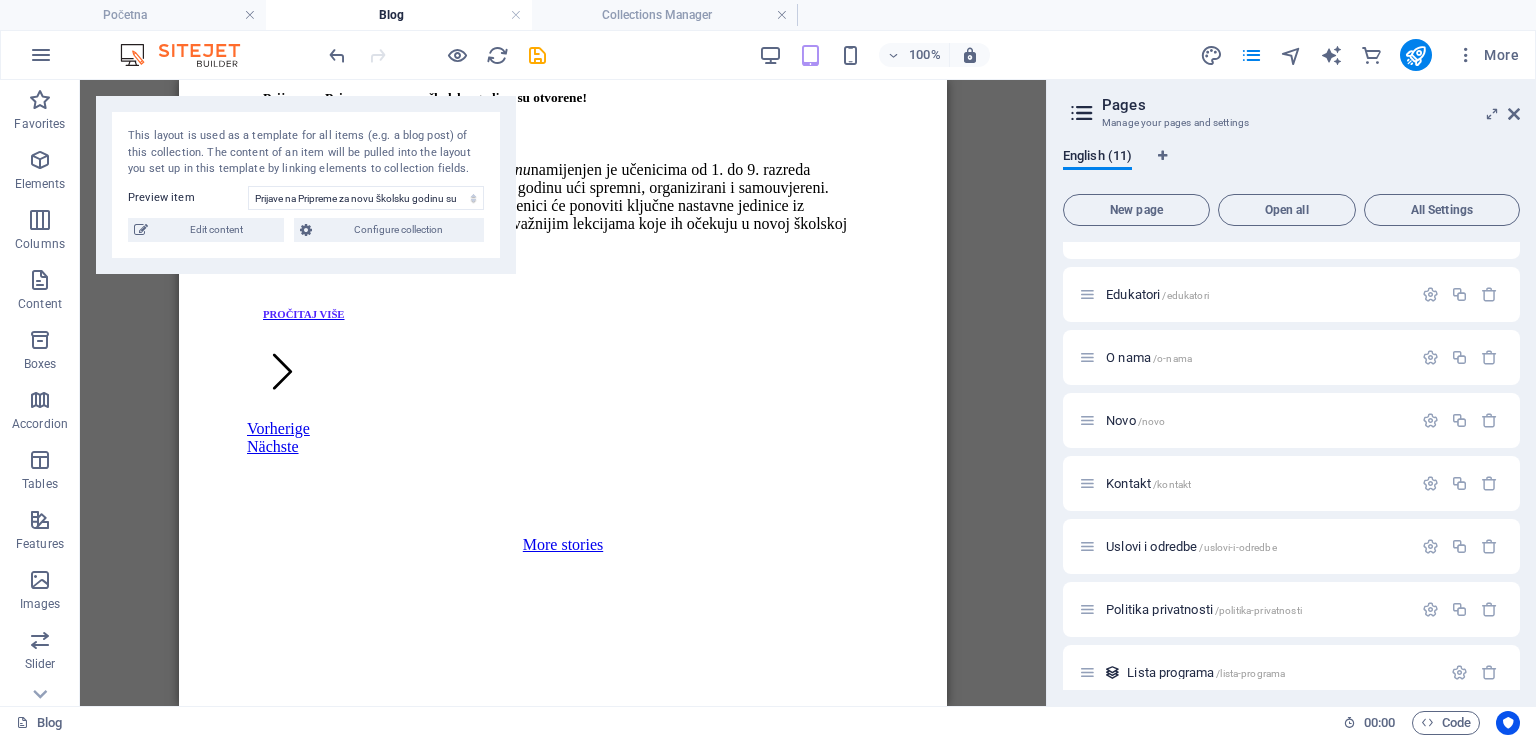 drag, startPoint x: 936, startPoint y: 291, endPoint x: 1202, endPoint y: 507, distance: 342.65436 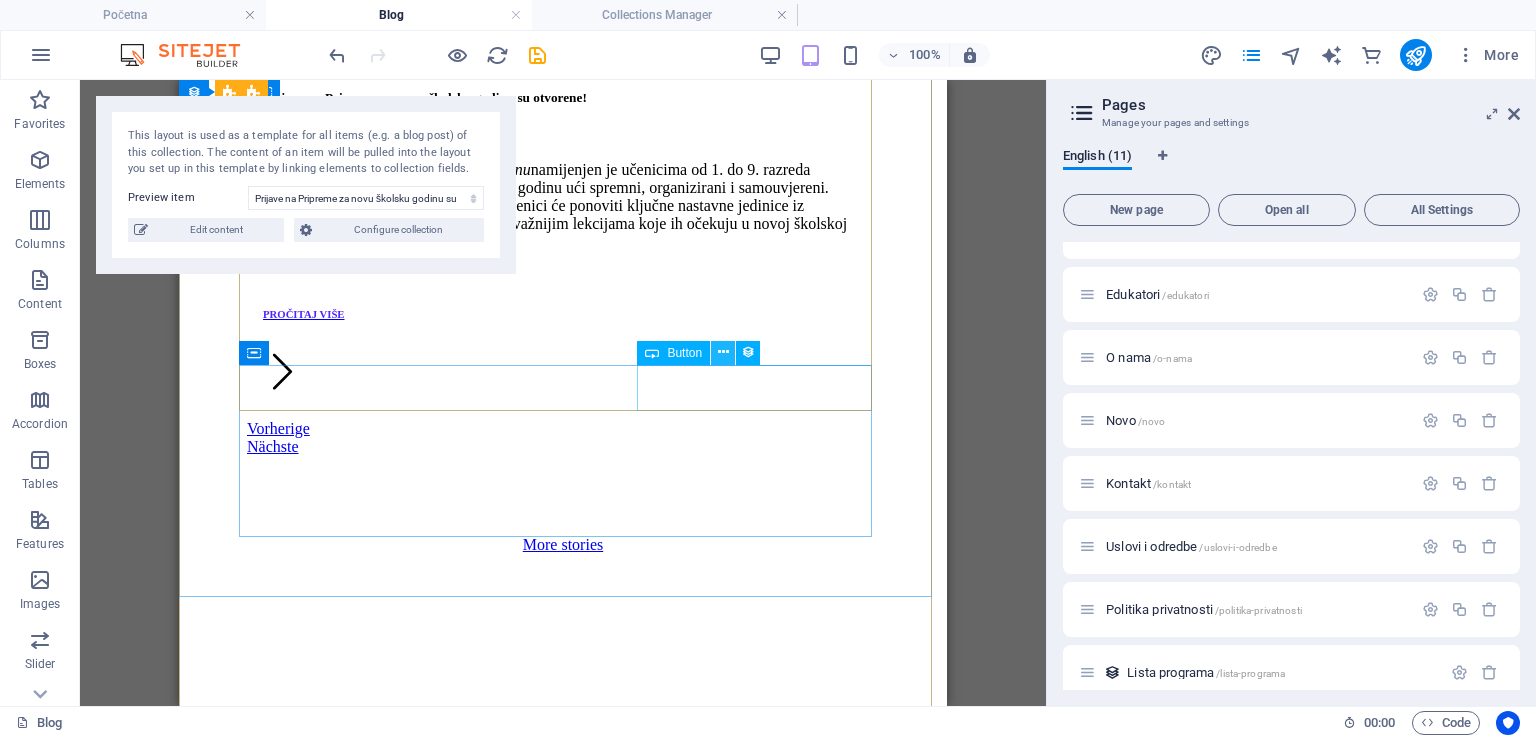 click at bounding box center [723, 352] 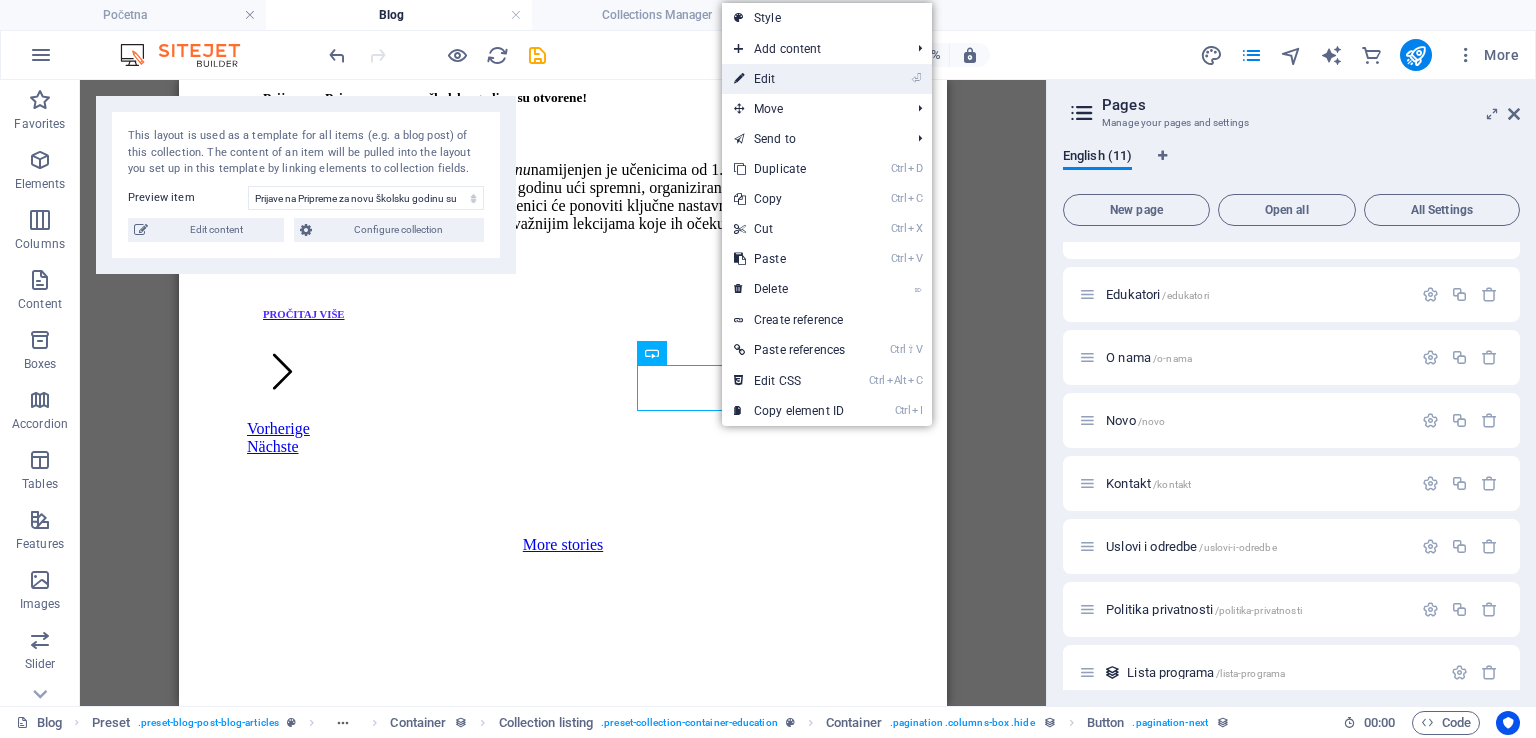 click on "⏎  Edit" at bounding box center [789, 79] 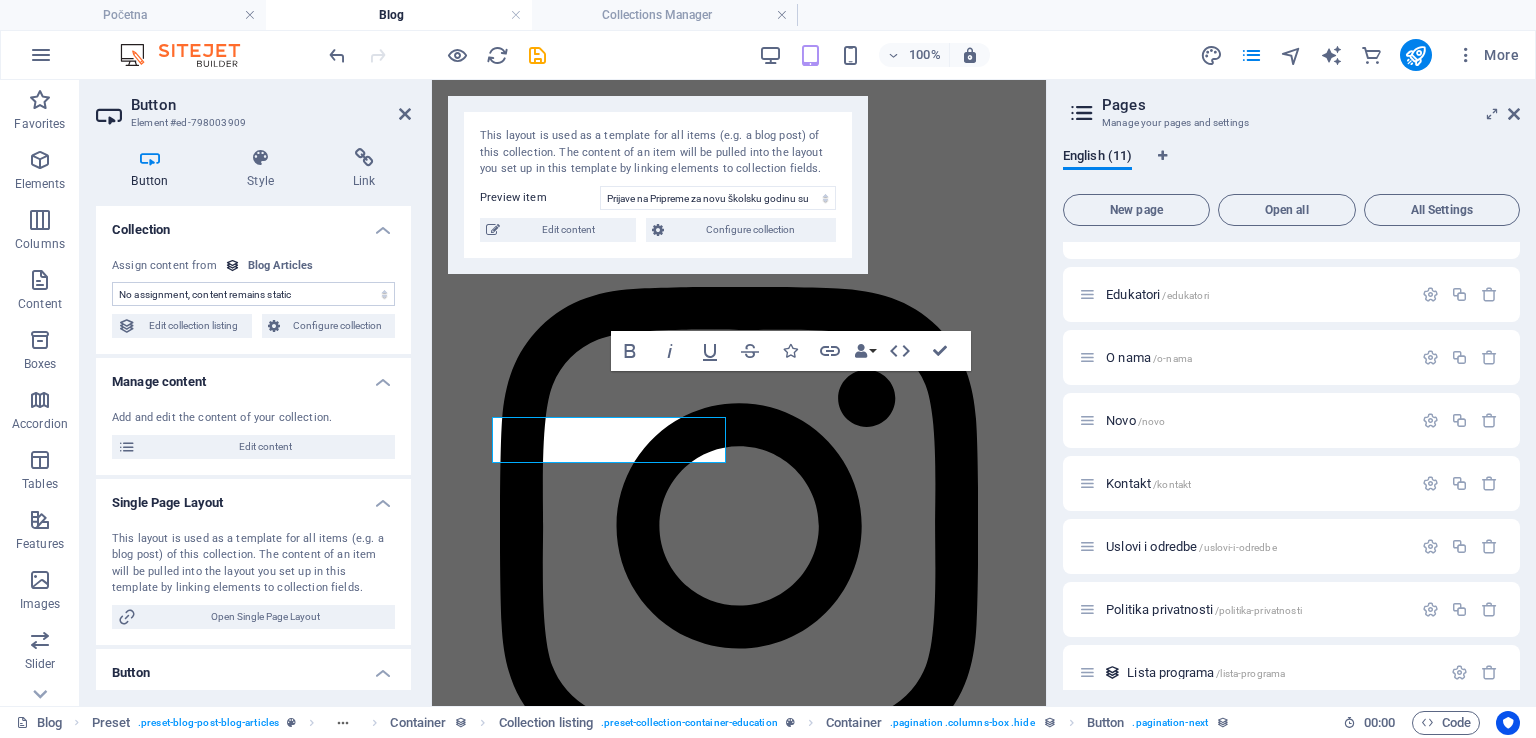scroll, scrollTop: 5459, scrollLeft: 0, axis: vertical 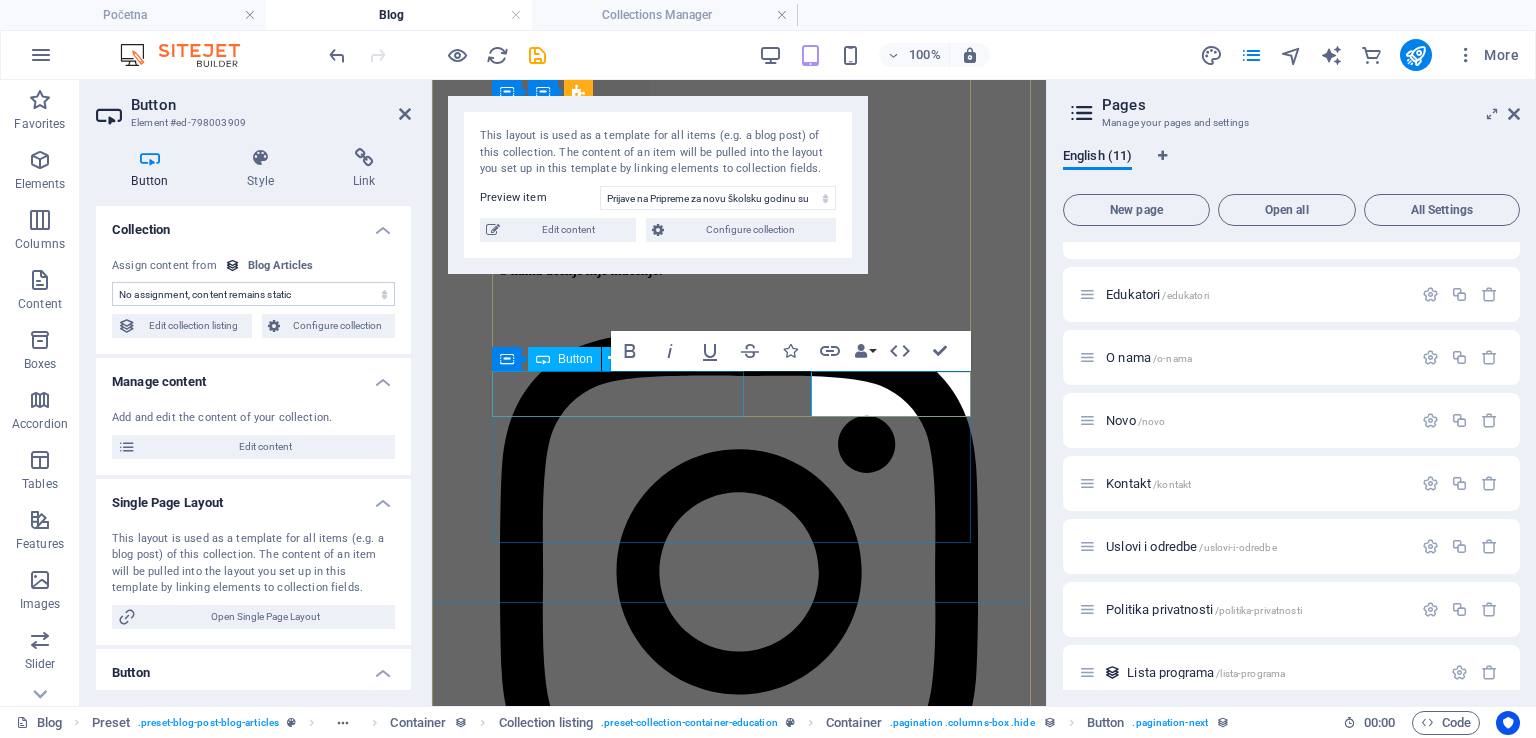 type 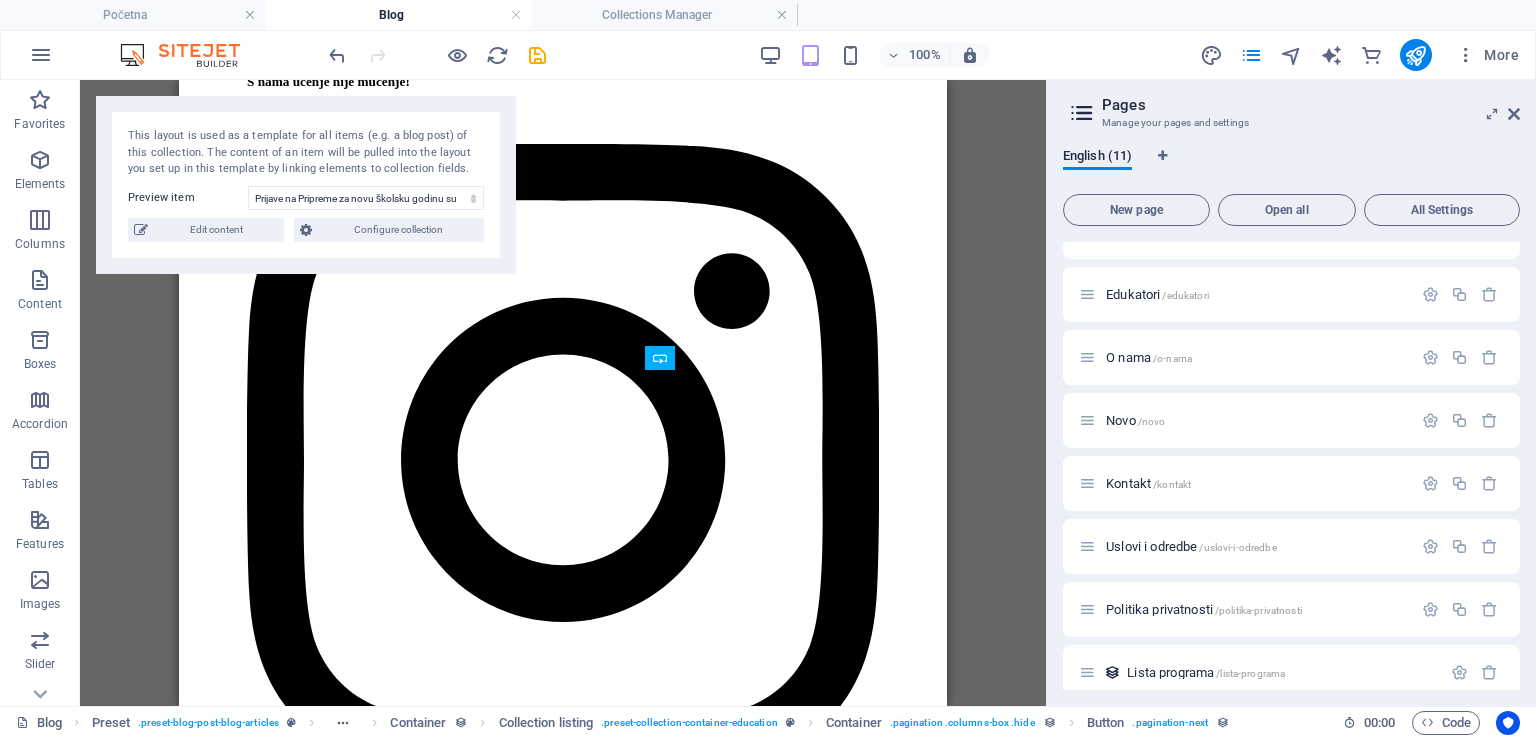 scroll, scrollTop: 3470, scrollLeft: 0, axis: vertical 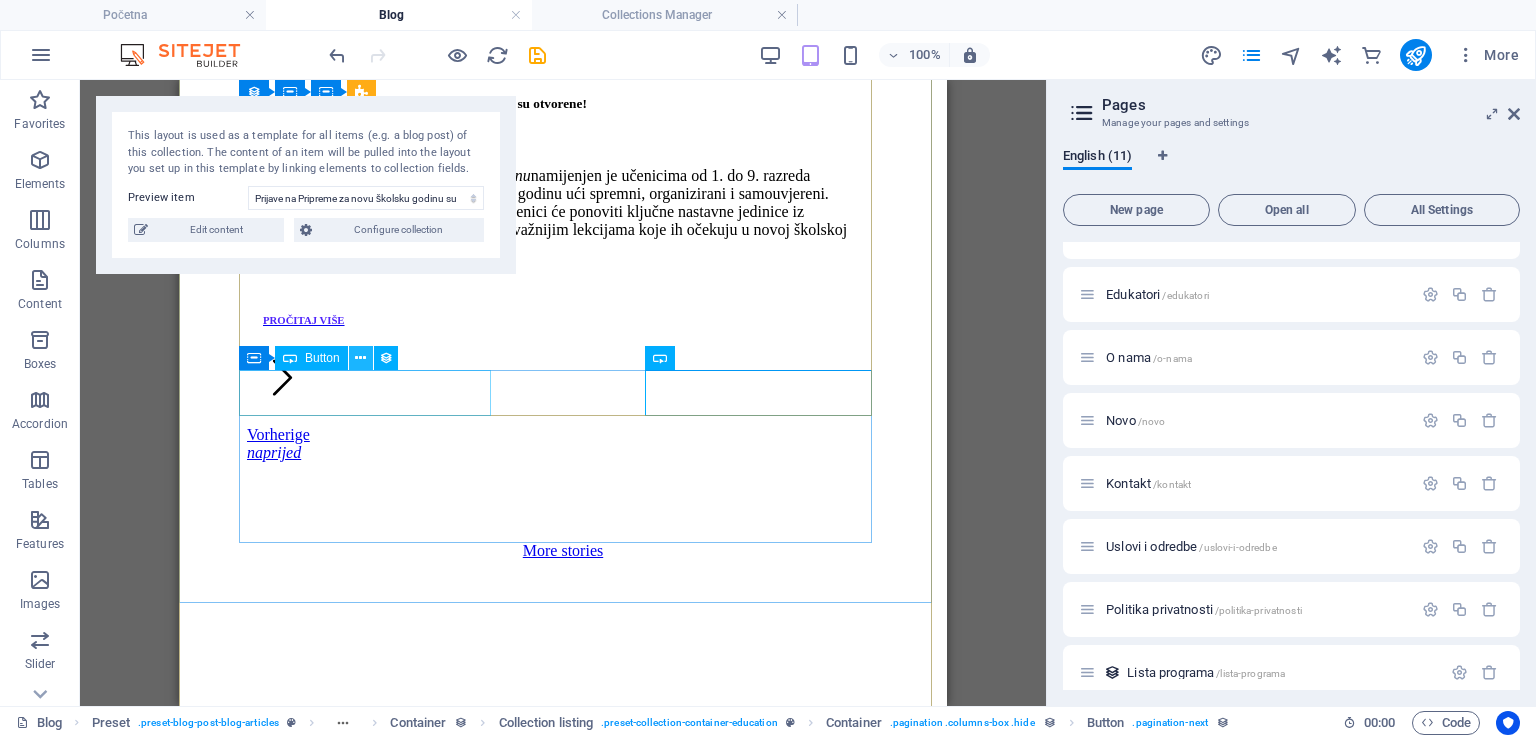 click at bounding box center [360, 358] 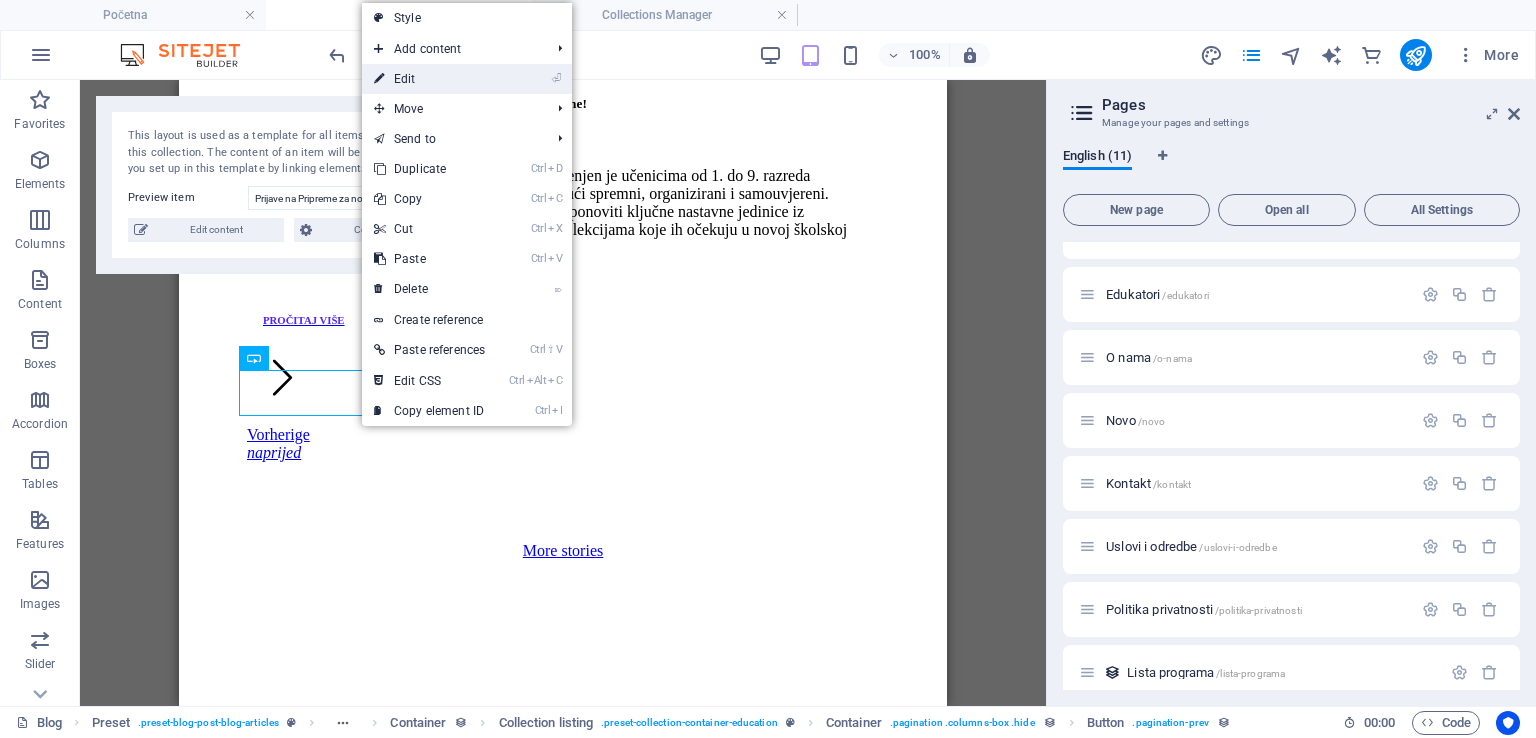 click on "⏎  Edit" at bounding box center (429, 79) 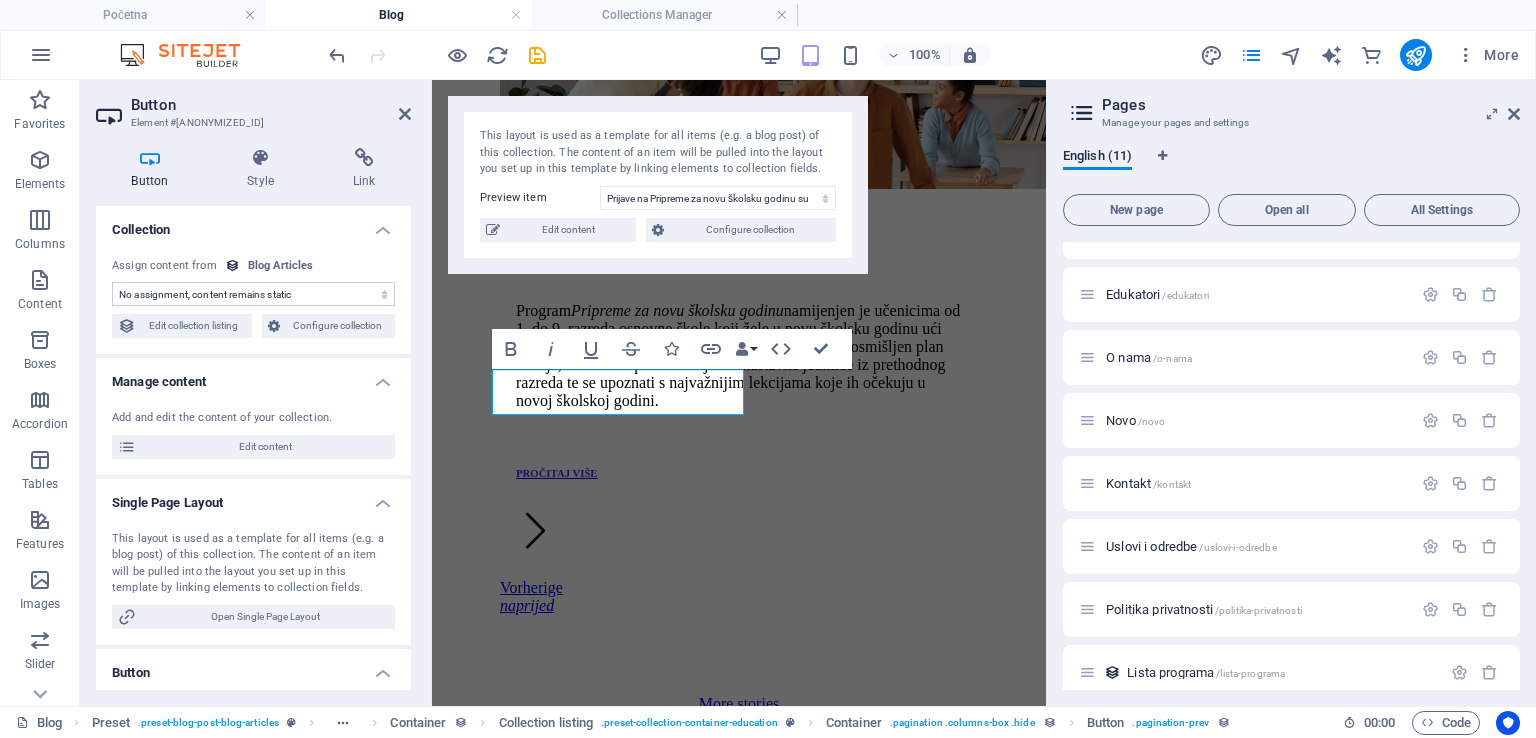scroll, scrollTop: 5460, scrollLeft: 0, axis: vertical 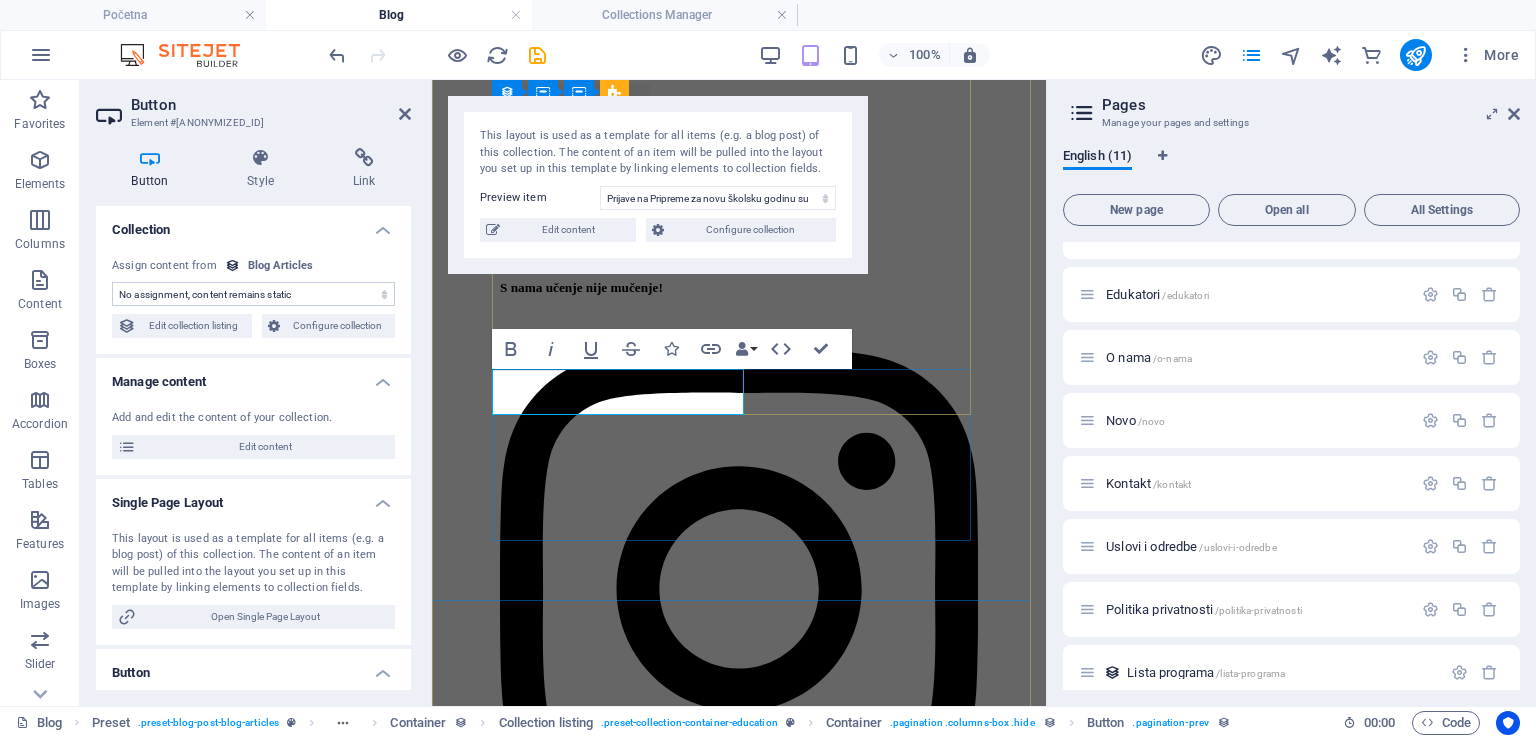 type 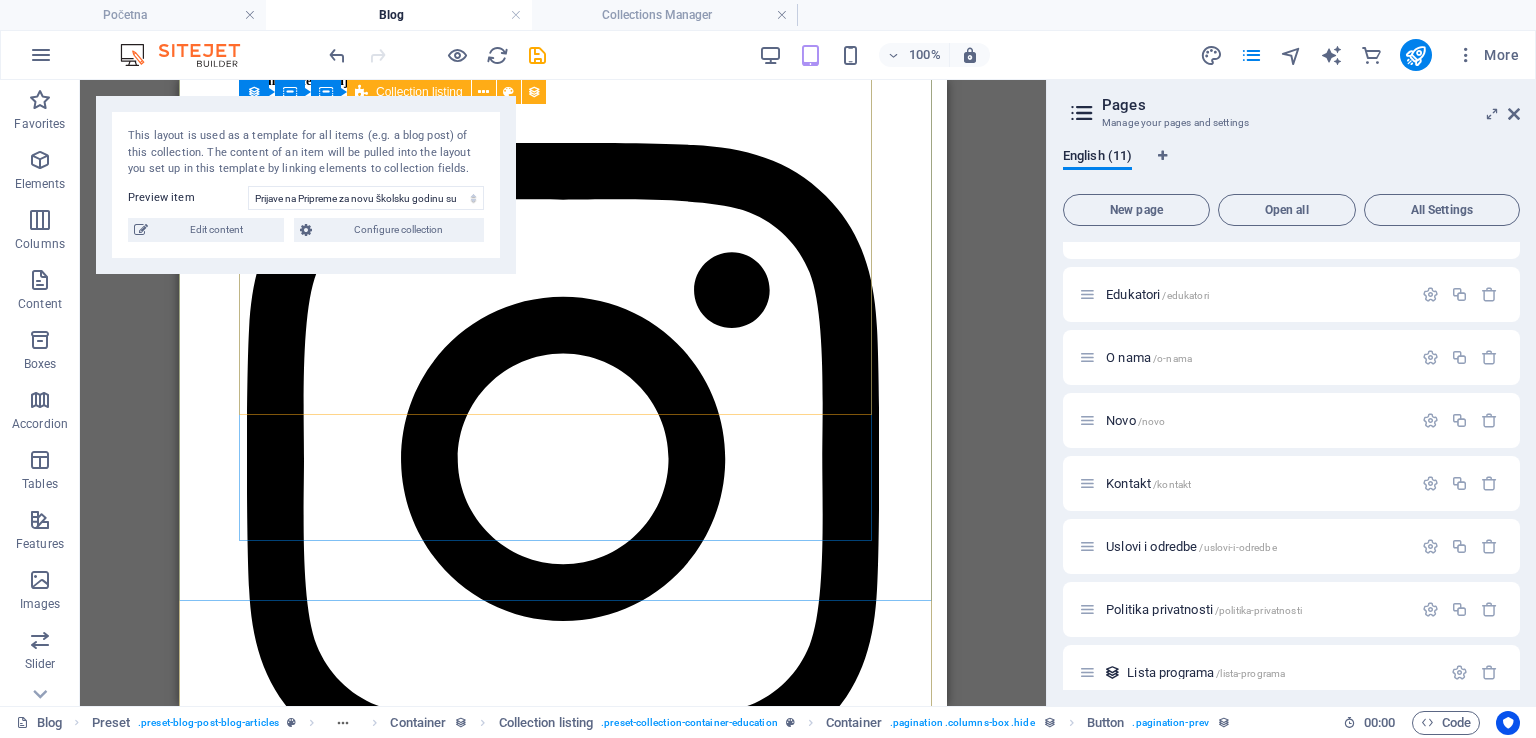 scroll, scrollTop: 3472, scrollLeft: 0, axis: vertical 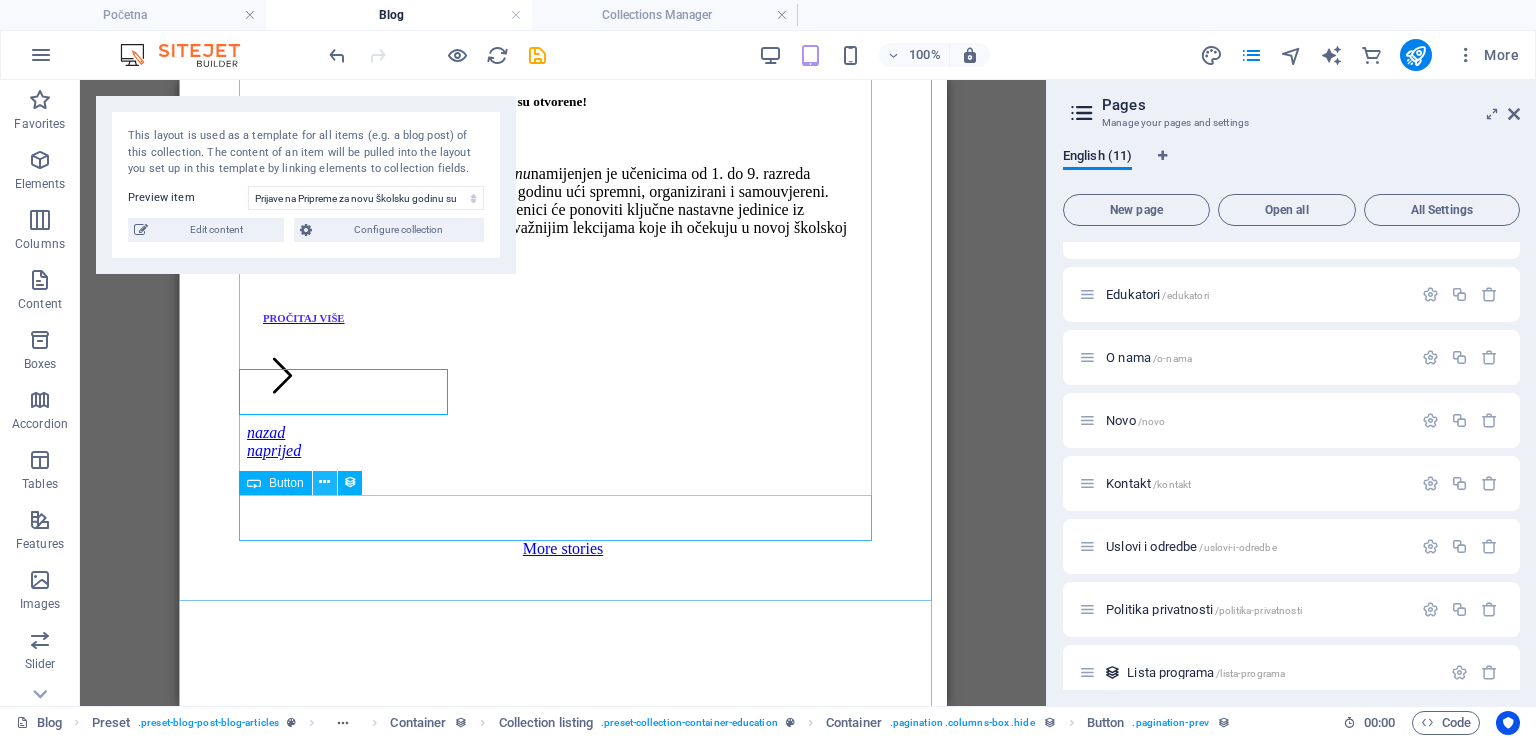 click at bounding box center [324, 482] 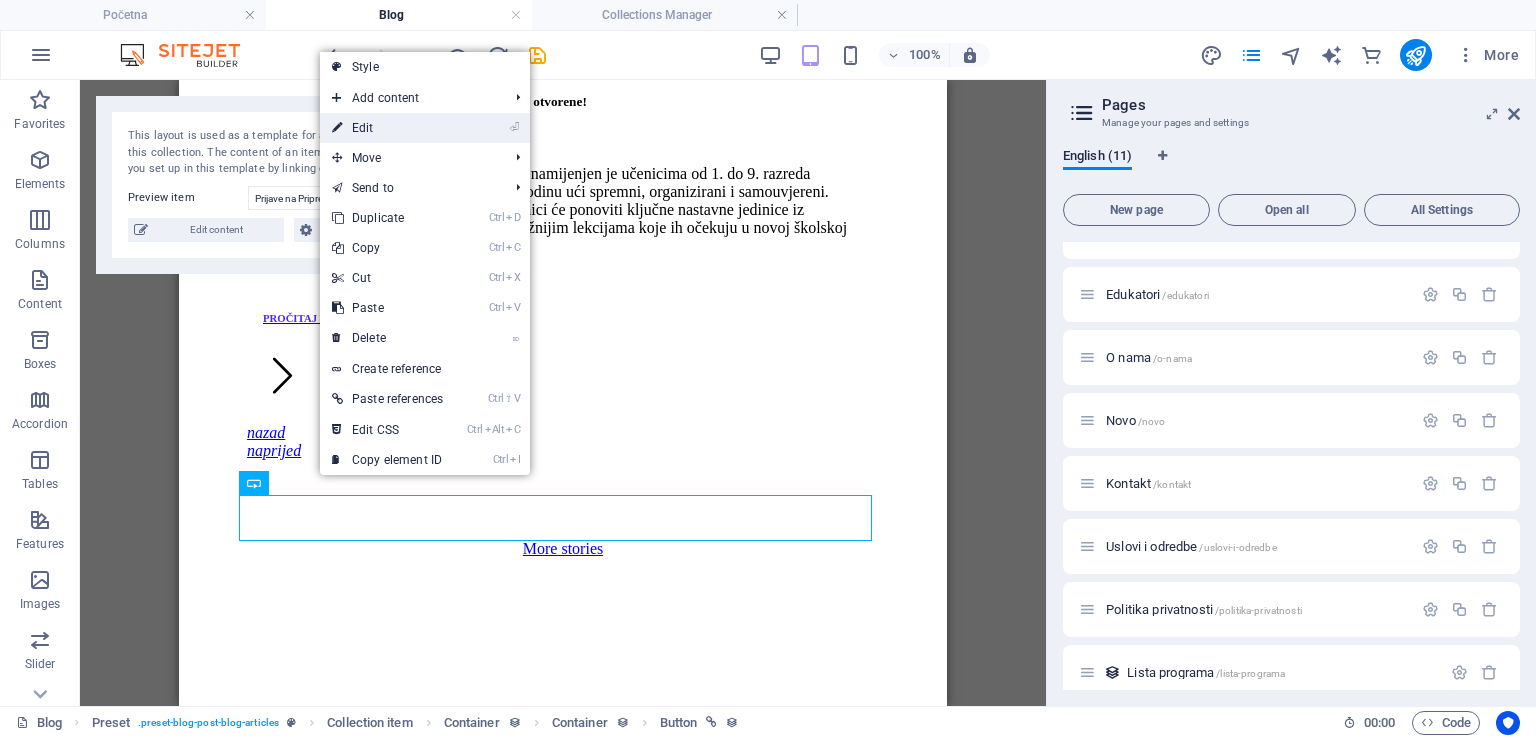 click on "⏎  Edit" at bounding box center [387, 128] 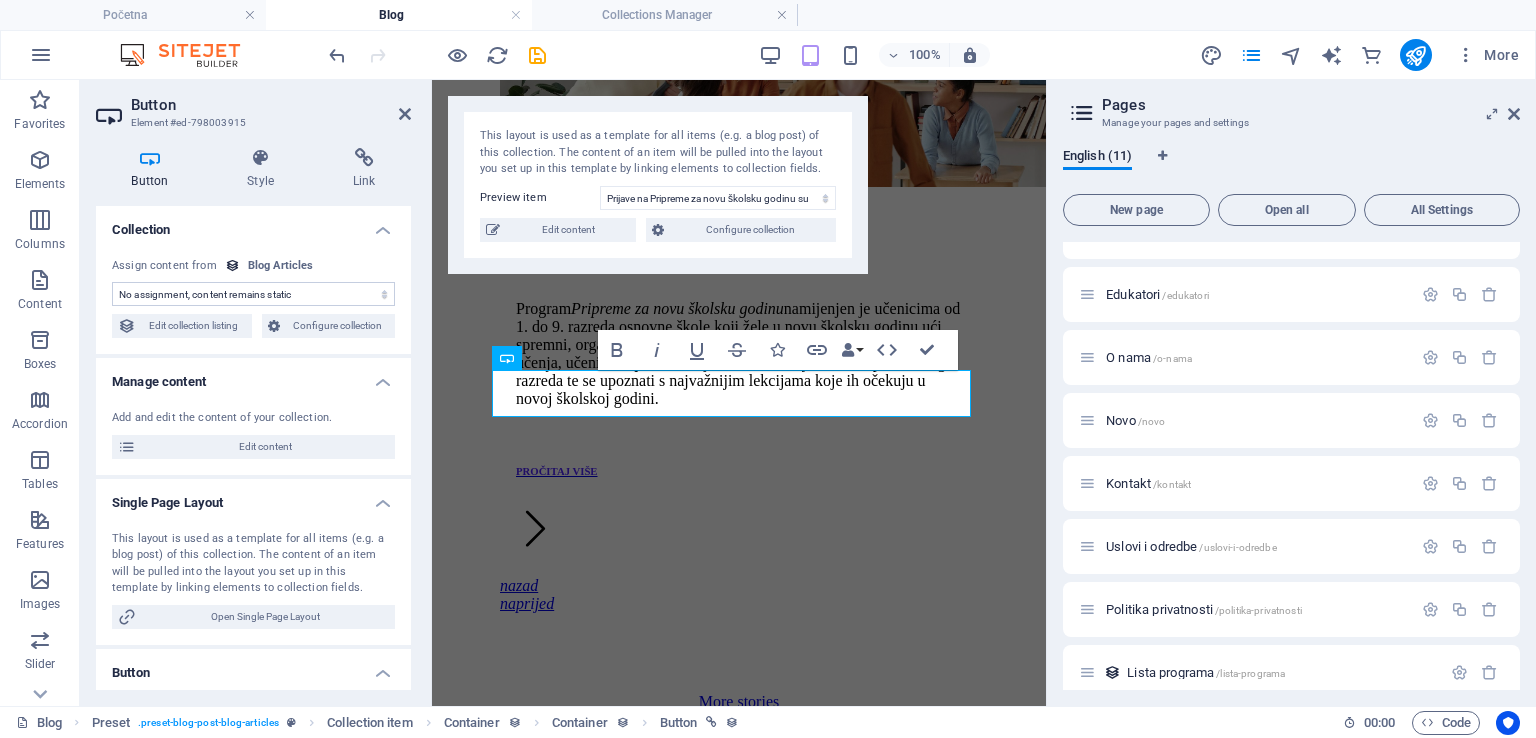 scroll, scrollTop: 5585, scrollLeft: 0, axis: vertical 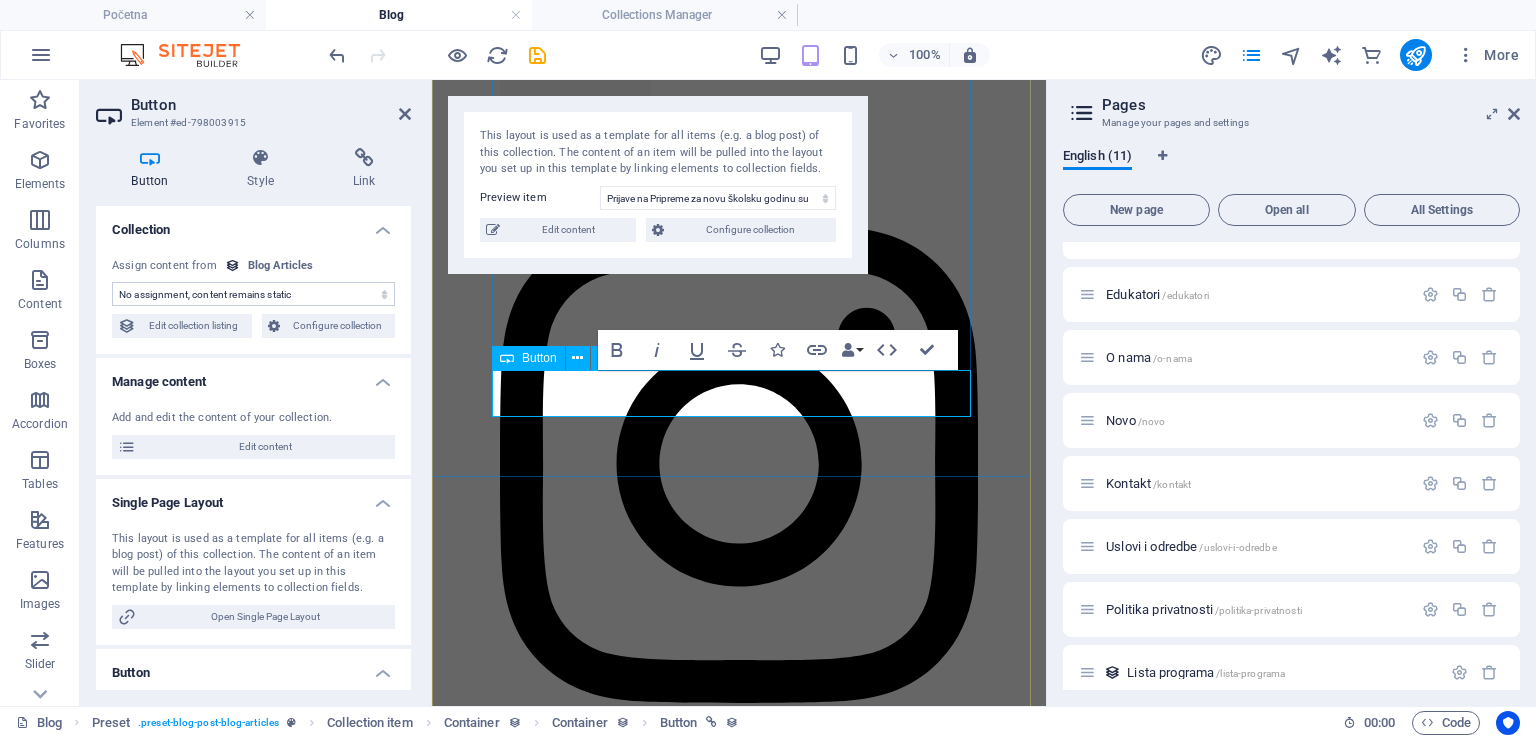 type 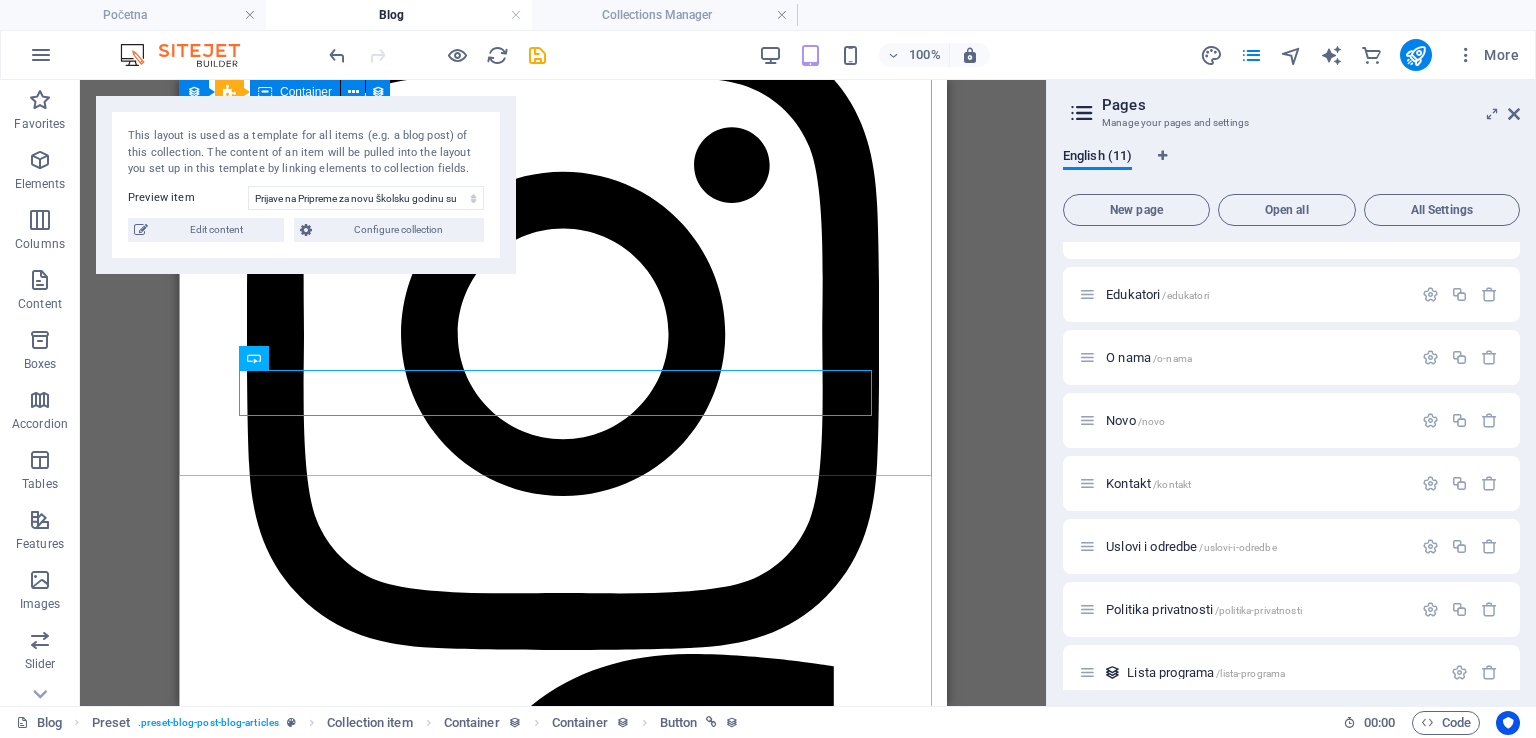 scroll, scrollTop: 3596, scrollLeft: 0, axis: vertical 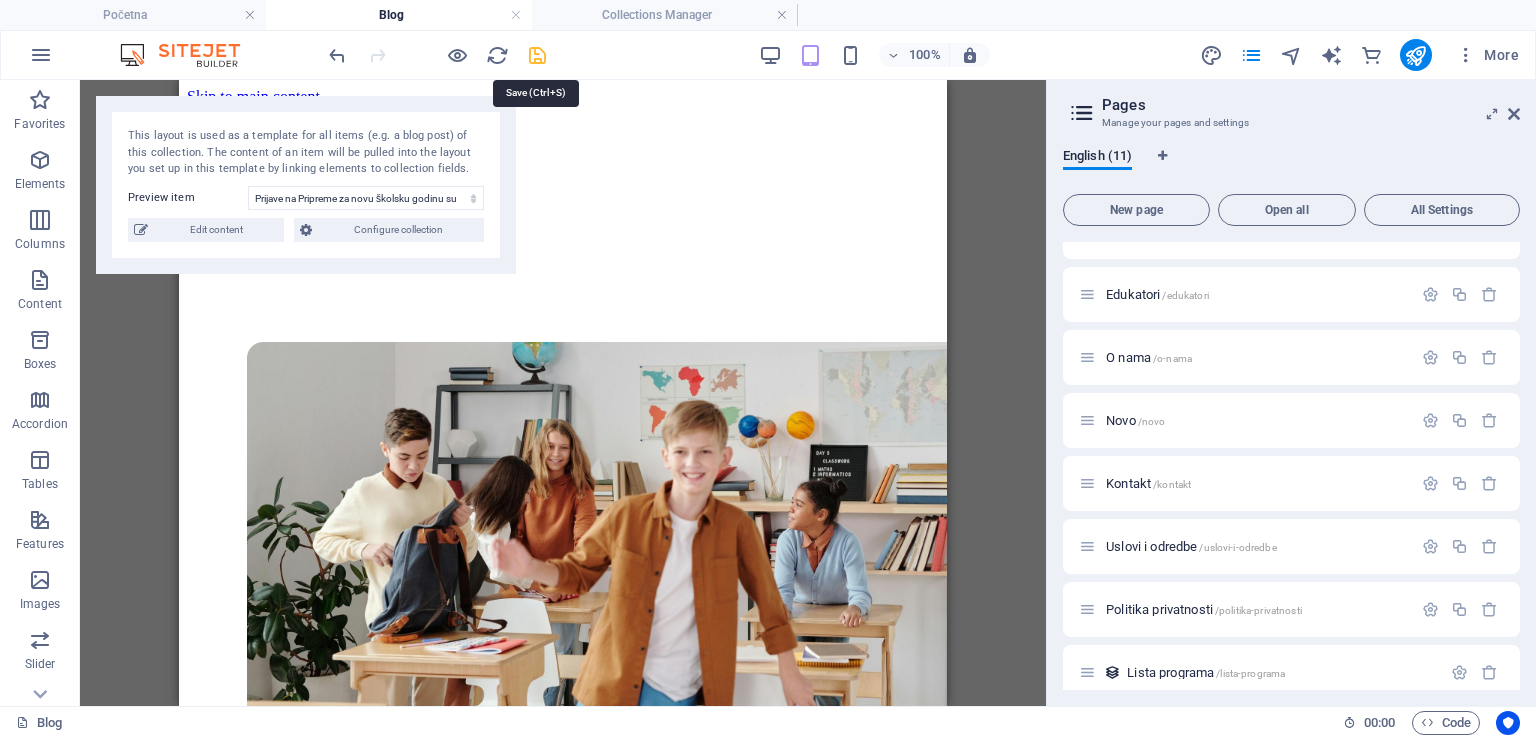 click at bounding box center (537, 55) 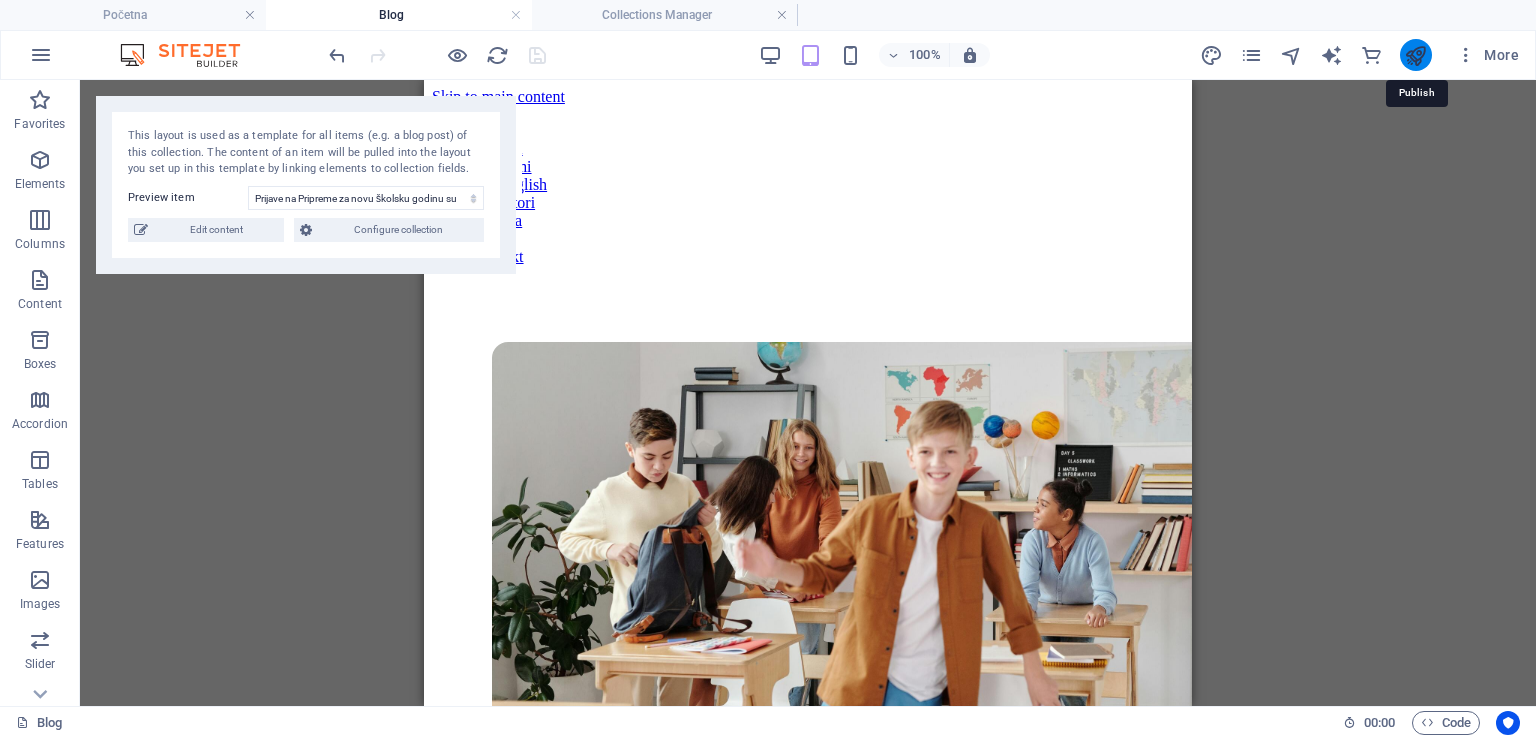 click at bounding box center [1415, 55] 